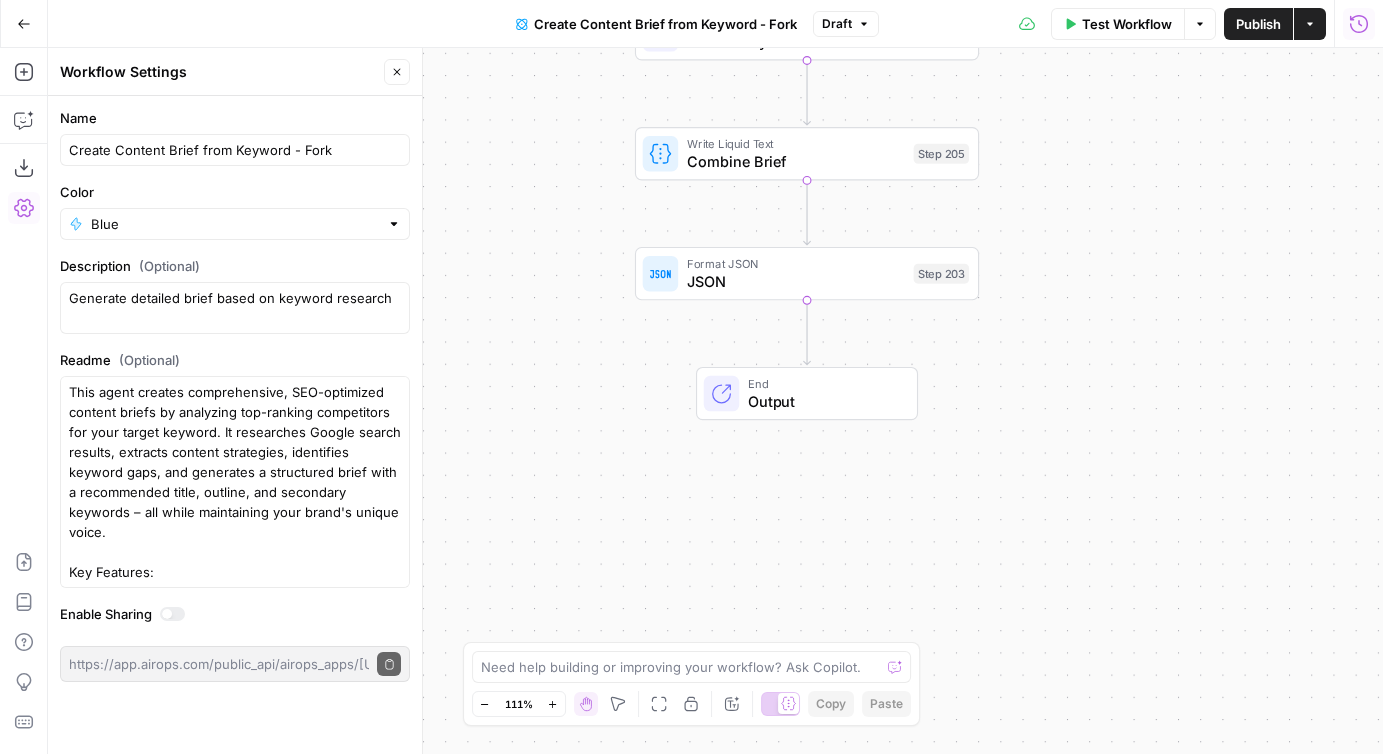 scroll, scrollTop: 0, scrollLeft: 0, axis: both 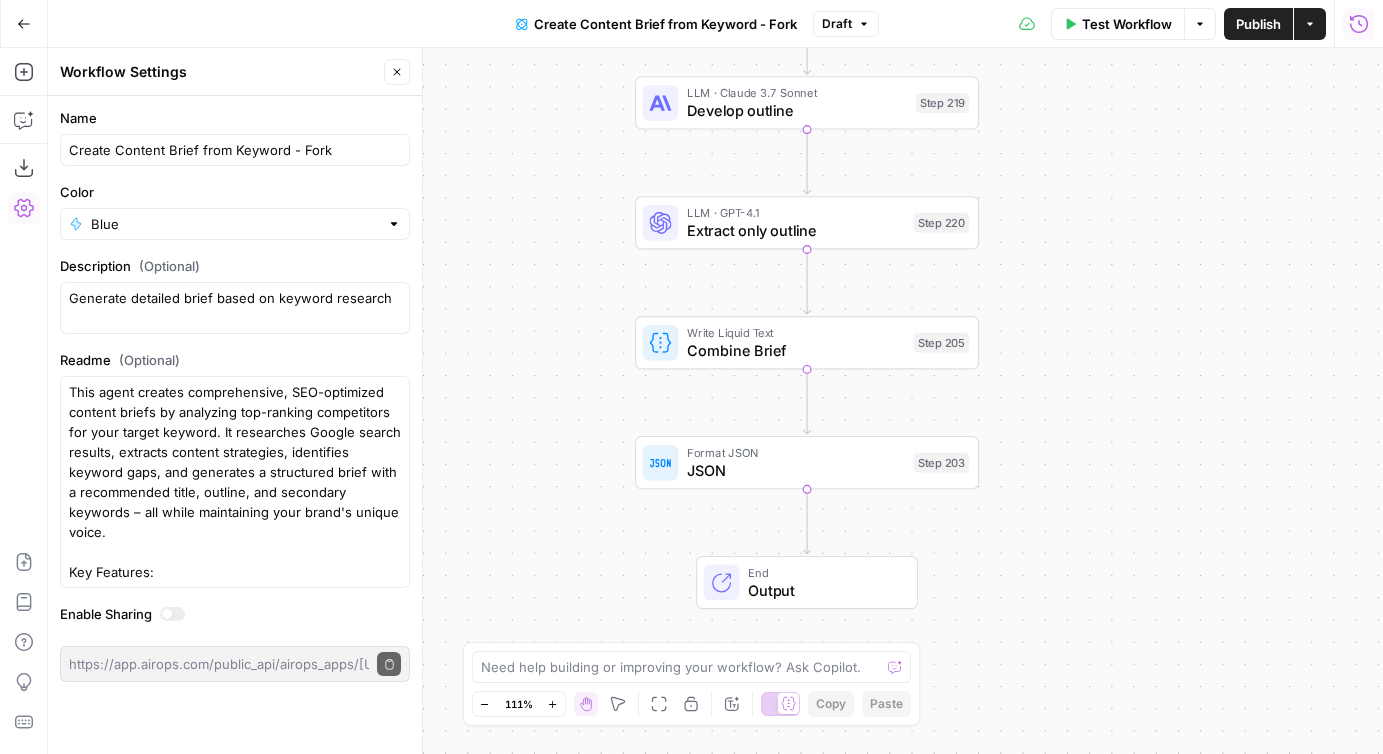 drag, startPoint x: 1088, startPoint y: 143, endPoint x: 1087, endPoint y: 444, distance: 301.00165 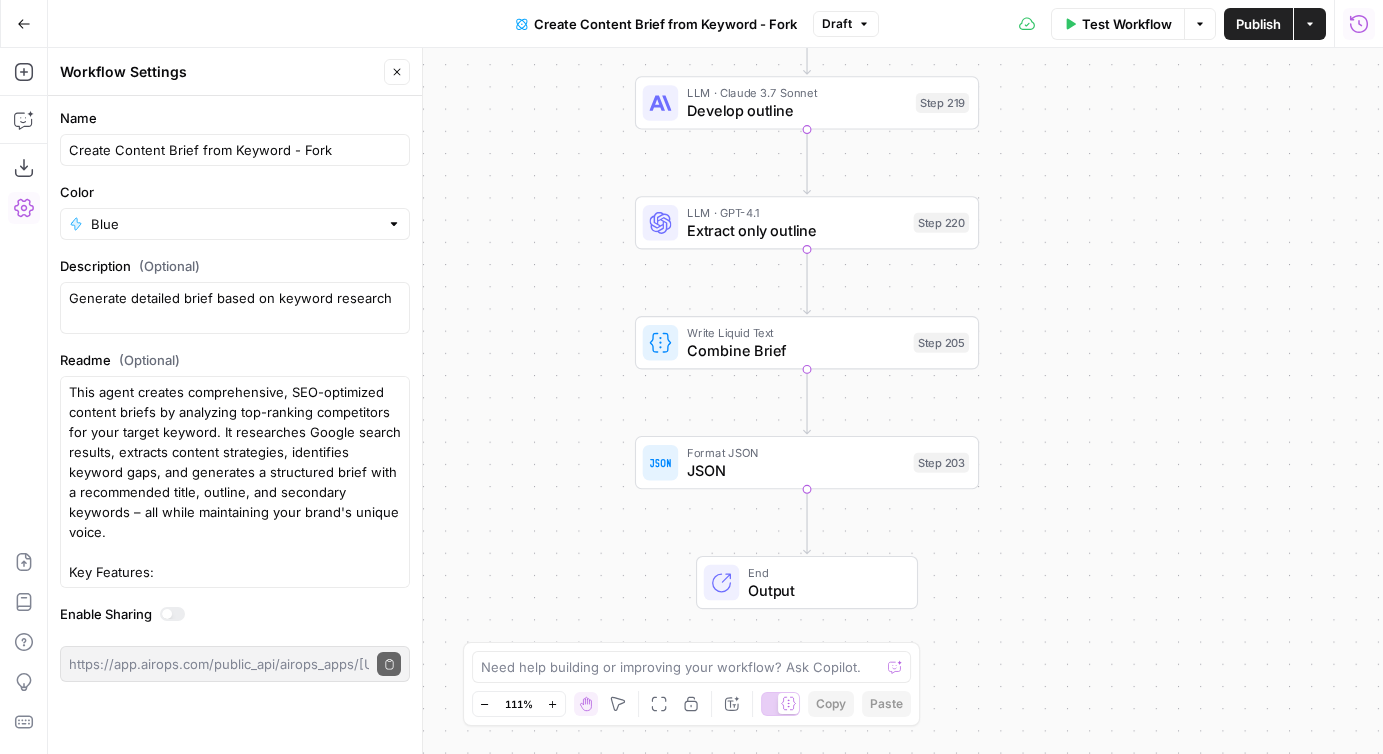 click on "Workflow Set Inputs Inputs Google Search Perform Google Search Step 51 Loop Iteration Label if relevant Step 207 LLM · GPT-4o Mini Determine if relevant Step 208 Complete Run Code · JavaScript Remove irrelevant Step 209 Loop Iteration Analyze Content for Top Ranking Pages Step 89 Web Page Scrape Scrape Page Content Step 90 Run Code · JavaScript Get Headers Step 192 SEO Research Get Semrush Keywords Step 206 Format JSON Format JSON Output Step 96 Complete Run Code · JavaScript Structure Competitor Keywords Step 212 LLM · Claude 3.7 Sonnet Analyze Titles Step 198 LLM · GPT-4o Extract Titles Step 214 Human Review Review Title Selection Step 202 LLM · Perplexity Sonar Pro Perplexity Research Step 218 LLM · O1 Analysis + Outline Step 197 LLM · GPT-4.1 Extract Brief Step 204 LLM · Claude 3.7 Sonnet Develop outline Step 219 LLM · GPT-4.1 Extract only outline Step 220 Write Liquid Text Combine Brief Step 205 Format JSON JSON Step 203 End Output" at bounding box center (715, 401) 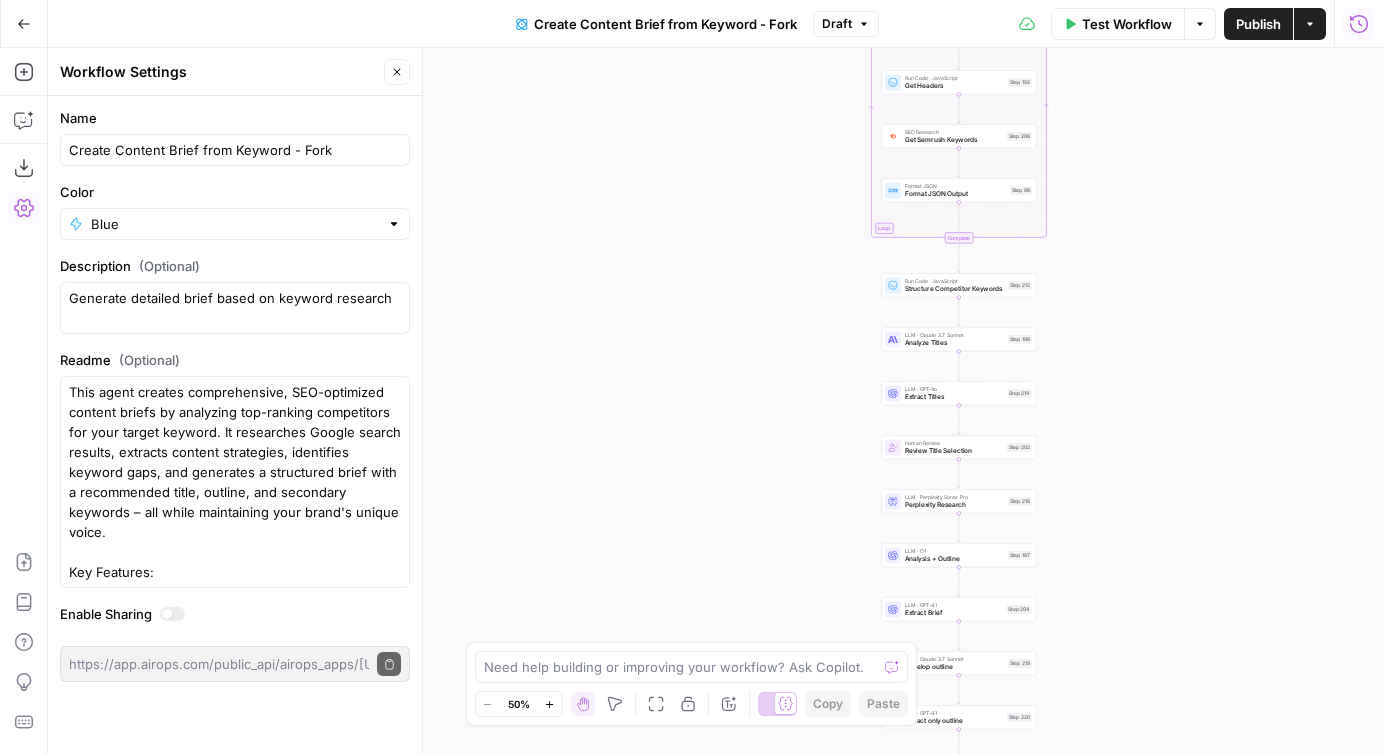 drag, startPoint x: 1111, startPoint y: 250, endPoint x: 1109, endPoint y: 573, distance: 323.0062 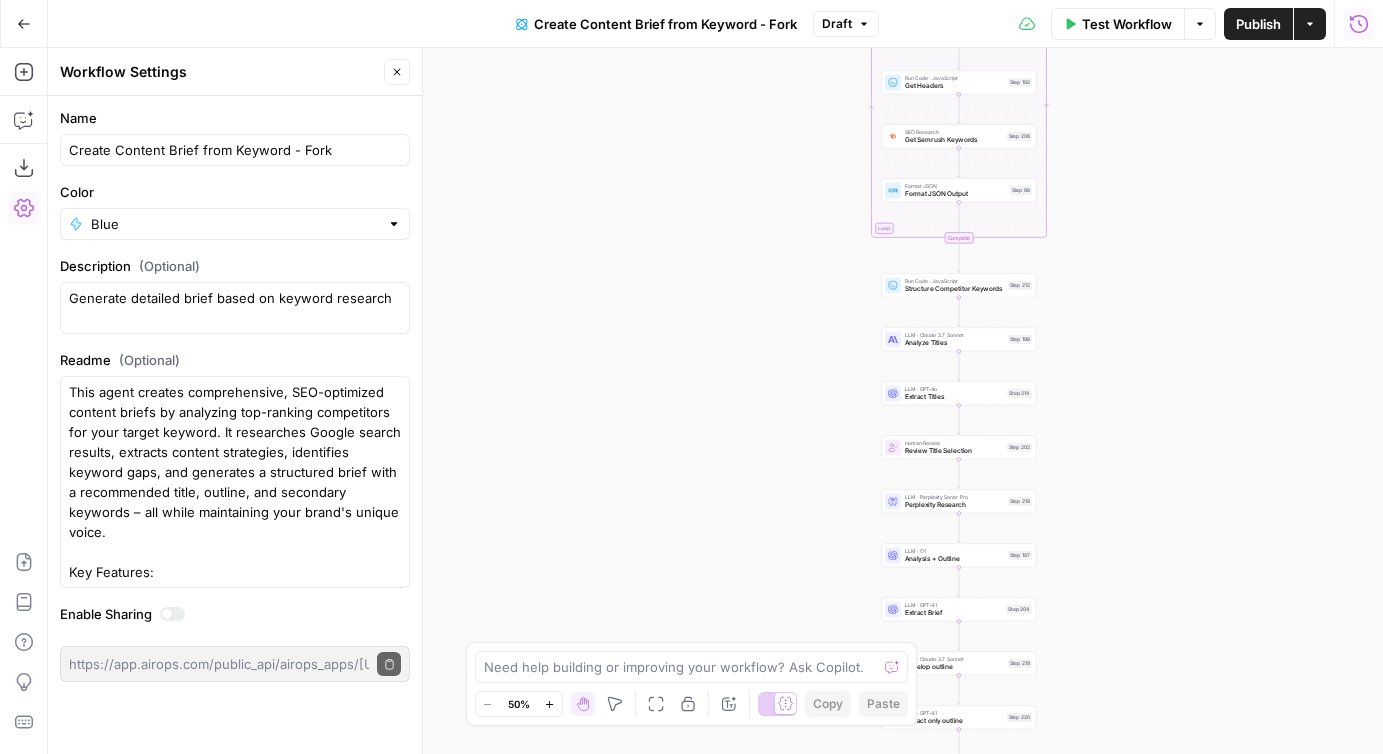 click on "Workflow Set Inputs Inputs Google Search Perform Google Search Step 51 Loop Iteration Label if relevant Step 207 LLM · GPT-4o Mini Determine if relevant Step 208 Complete Run Code · JavaScript Remove irrelevant Step 209 Loop Iteration Analyze Content for Top Ranking Pages Step 89 Web Page Scrape Scrape Page Content Step 90 Run Code · JavaScript Get Headers Step 192 SEO Research Get Semrush Keywords Step 206 Format JSON Format JSON Output Step 96 Complete Run Code · JavaScript Structure Competitor Keywords Step 212 LLM · Claude 3.7 Sonnet Analyze Titles Step 198 LLM · GPT-4o Extract Titles Step 214 Human Review Review Title Selection Step 202 LLM · Perplexity Sonar Pro Perplexity Research Step 218 LLM · O1 Analysis + Outline Step 197 LLM · GPT-4.1 Extract Brief Step 204 LLM · Claude 3.7 Sonnet Develop outline Step 219 LLM · GPT-4.1 Extract only outline Step 220 Write Liquid Text Combine Brief Step 205 Format JSON JSON Step 203 End Output" at bounding box center (715, 401) 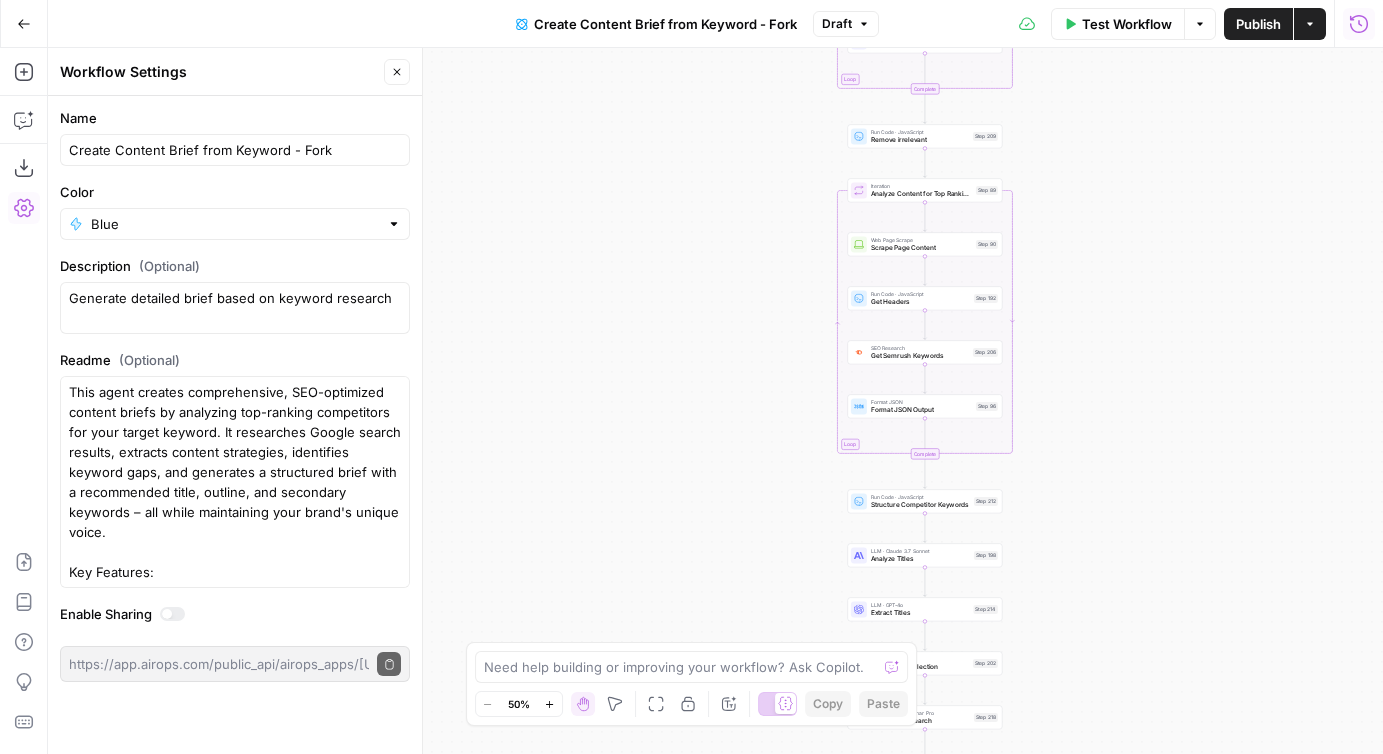 drag, startPoint x: 1129, startPoint y: 213, endPoint x: 1076, endPoint y: 416, distance: 209.80467 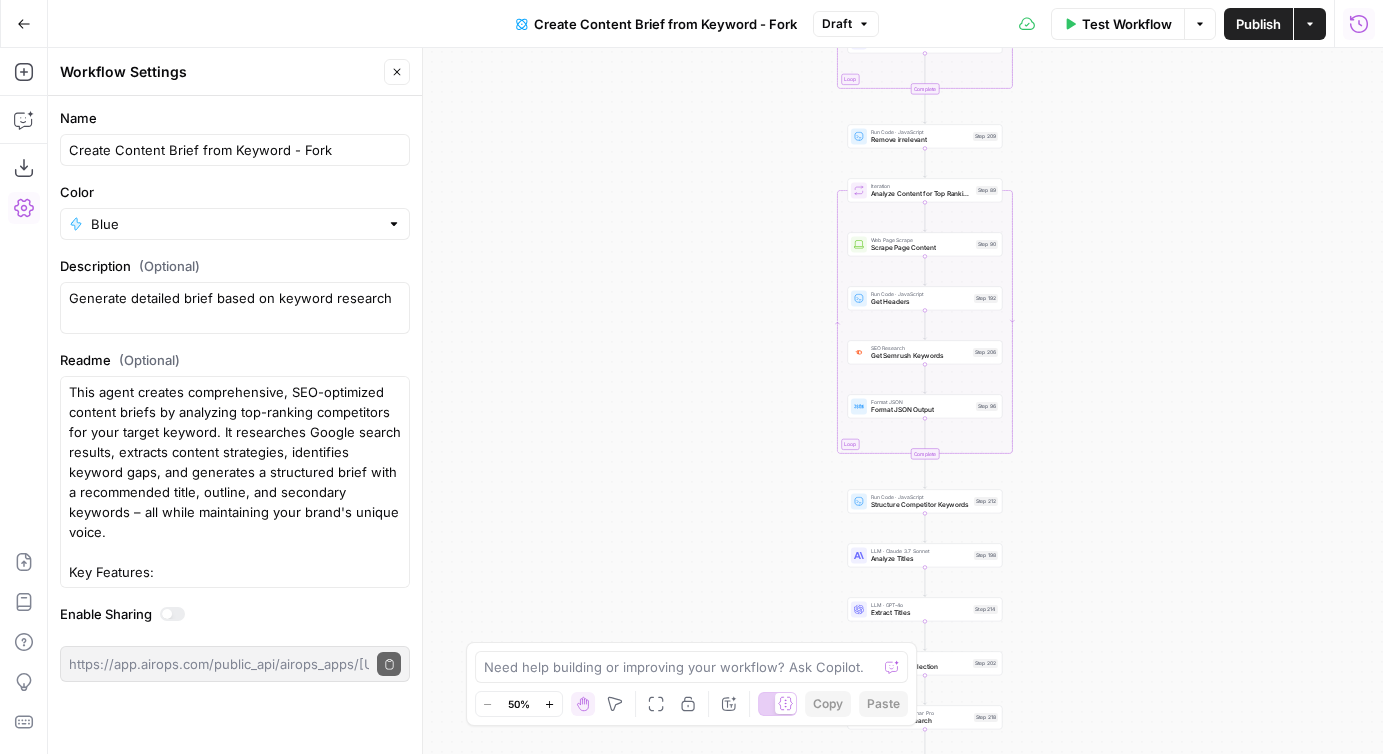 click on "Workflow Set Inputs Inputs Google Search Perform Google Search Step 51 Loop Iteration Label if relevant Step 207 LLM · GPT-4o Mini Determine if relevant Step 208 Complete Run Code · JavaScript Remove irrelevant Step 209 Loop Iteration Analyze Content for Top Ranking Pages Step 89 Web Page Scrape Scrape Page Content Step 90 Run Code · JavaScript Get Headers Step 192 SEO Research Get Semrush Keywords Step 206 Format JSON Format JSON Output Step 96 Complete Run Code · JavaScript Structure Competitor Keywords Step 212 LLM · Claude 3.7 Sonnet Analyze Titles Step 198 LLM · GPT-4o Extract Titles Step 214 Human Review Review Title Selection Step 202 LLM · Perplexity Sonar Pro Perplexity Research Step 218 LLM · O1 Analysis + Outline Step 197 LLM · GPT-4.1 Extract Brief Step 204 LLM · Claude 3.7 Sonnet Develop outline Step 219 LLM · GPT-4.1 Extract only outline Step 220 Write Liquid Text Combine Brief Step 205 Format JSON JSON Step 203 End Output" at bounding box center (715, 401) 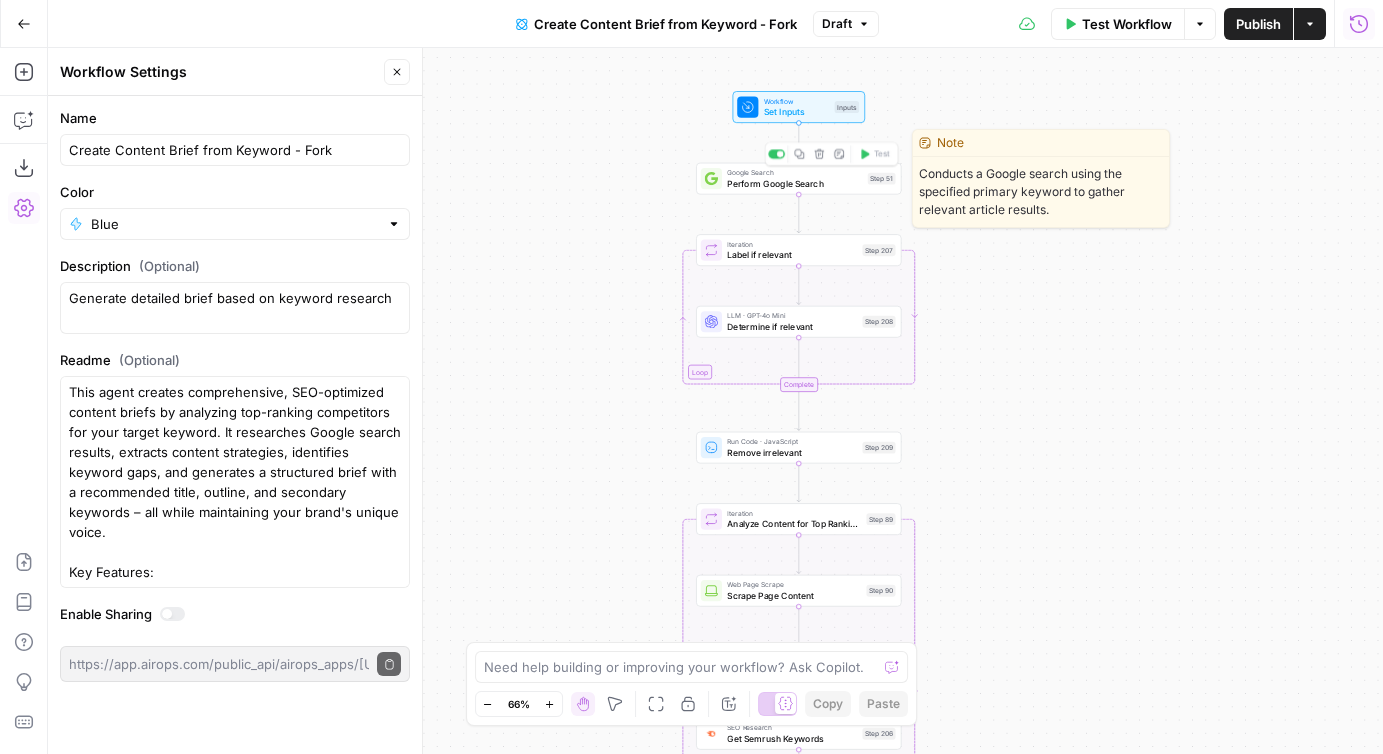click on "Perform Google Search" at bounding box center (794, 183) 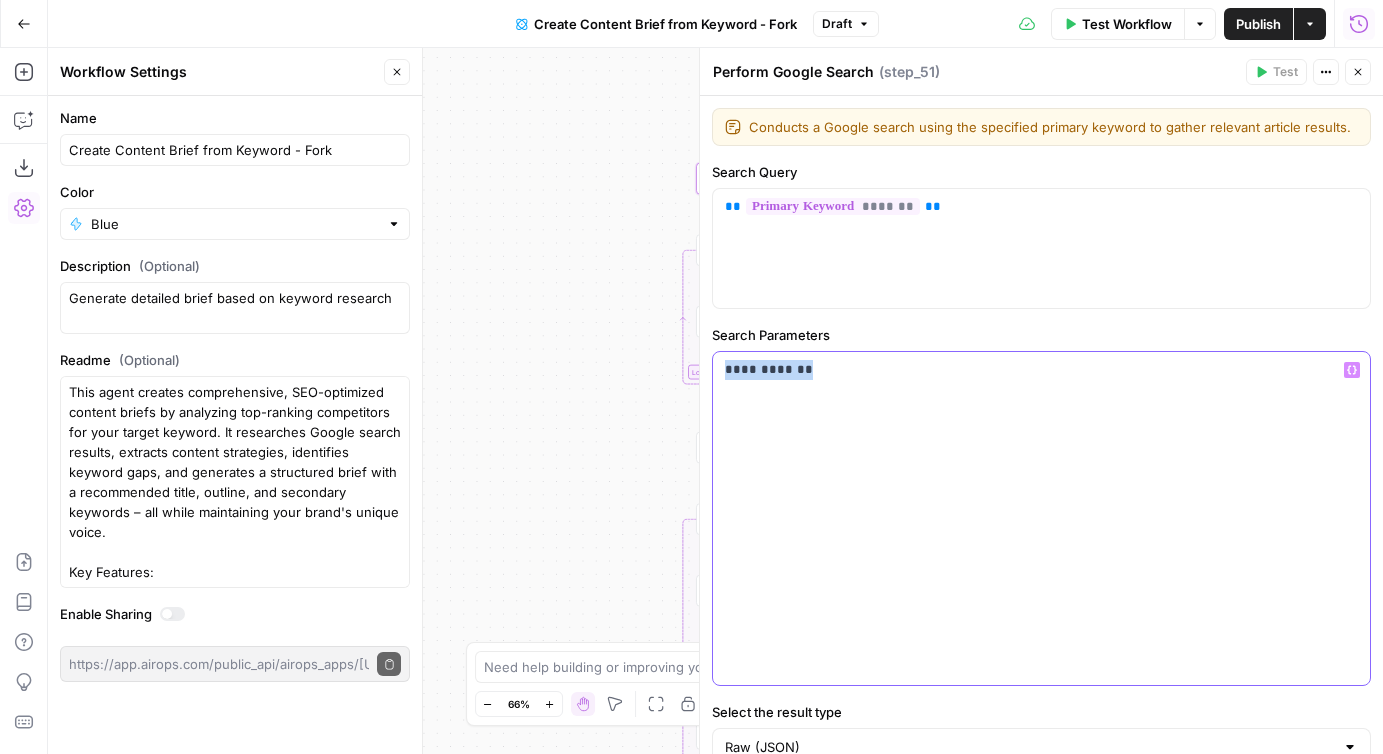 drag, startPoint x: 803, startPoint y: 367, endPoint x: 714, endPoint y: 367, distance: 89 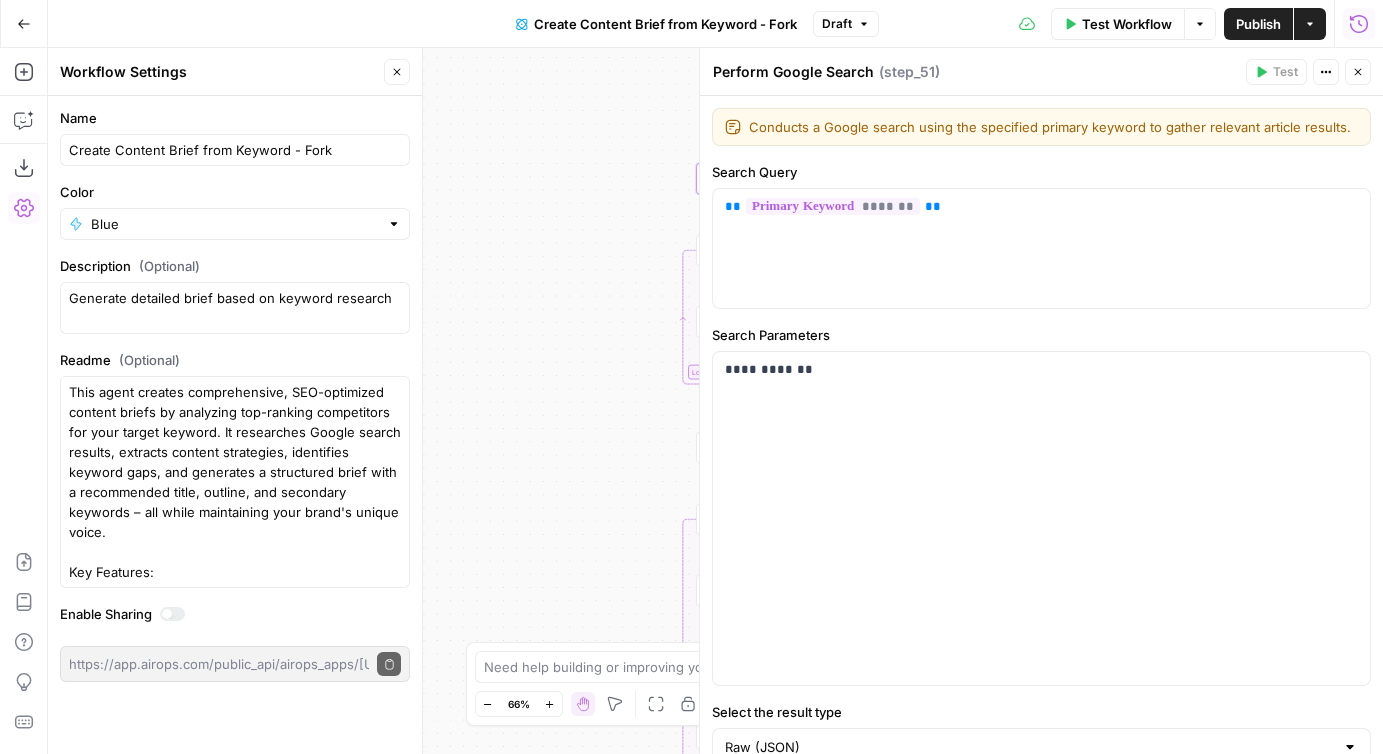 click on "Perform Google Search" at bounding box center (793, 72) 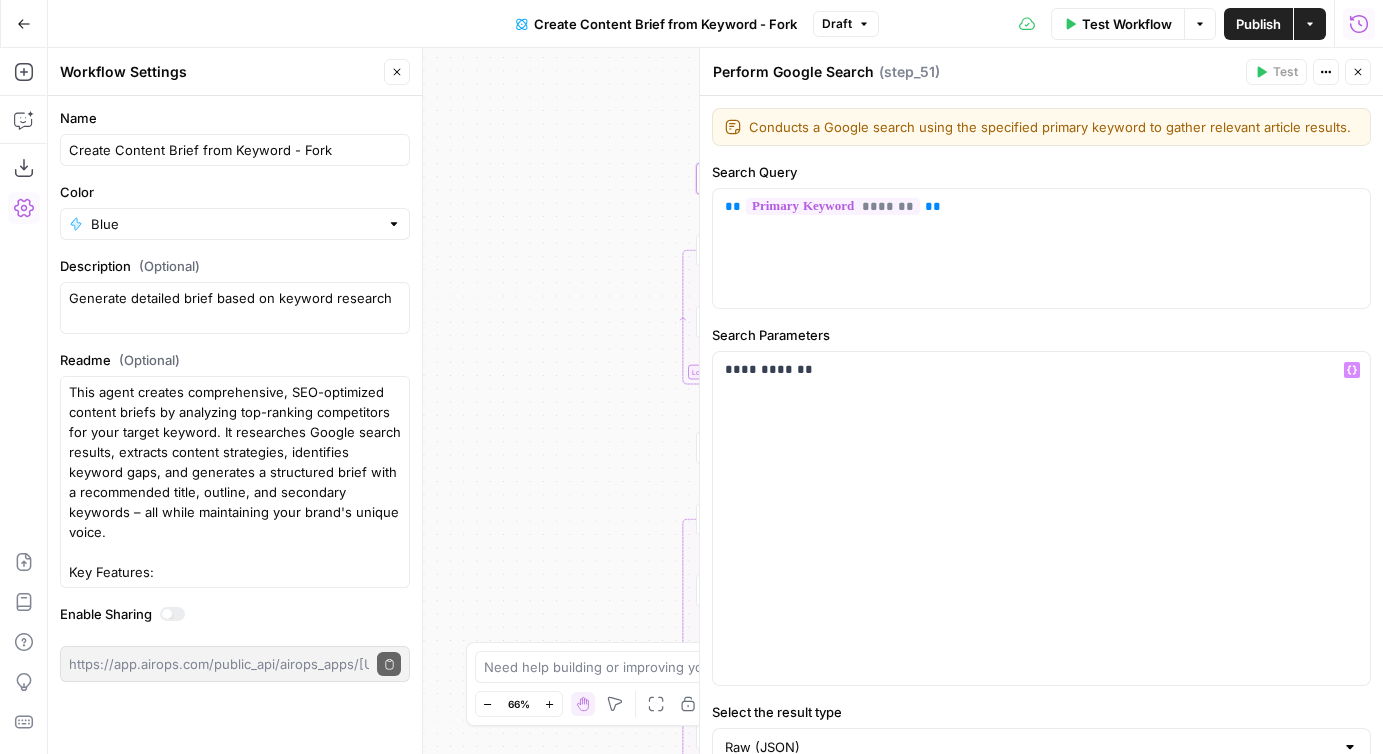 click on "Perform Google Search" at bounding box center [793, 72] 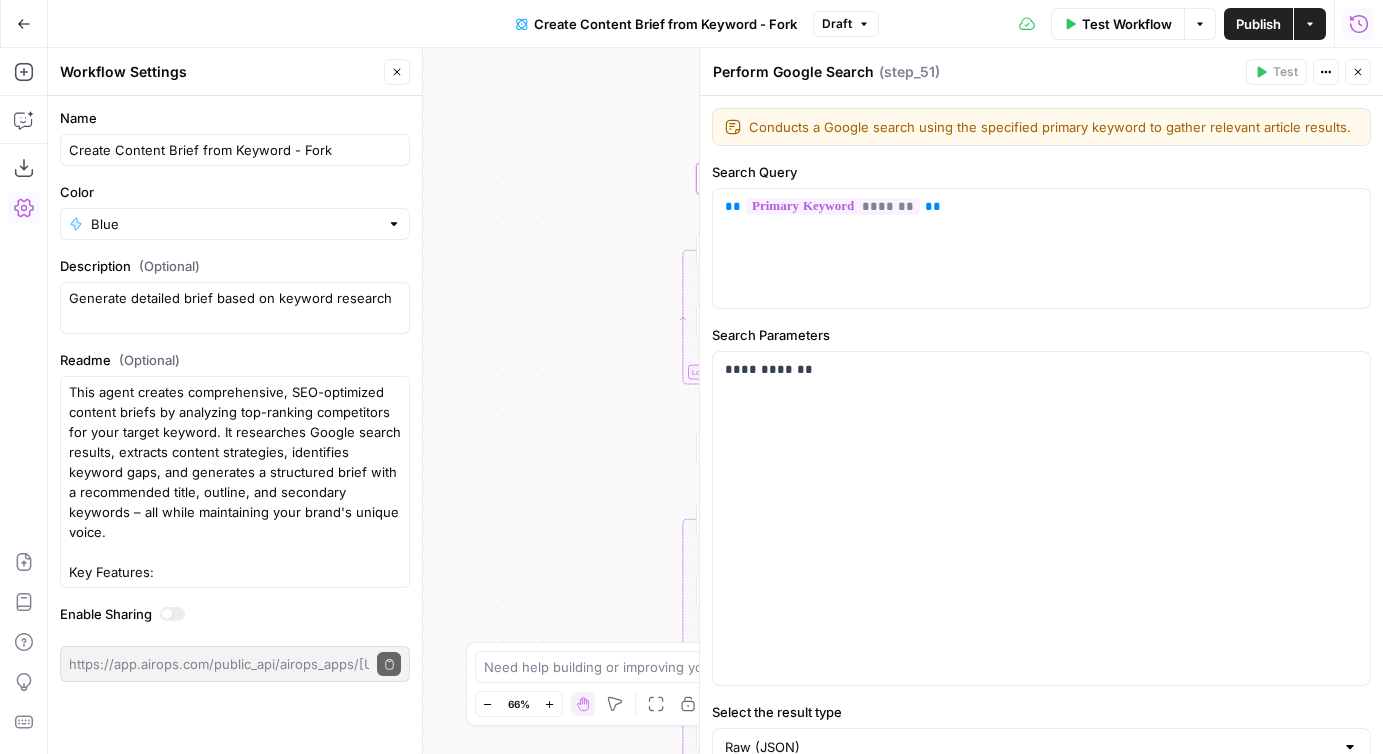 click on "Create Content Brief from Keyword - Fork" at bounding box center [665, 24] 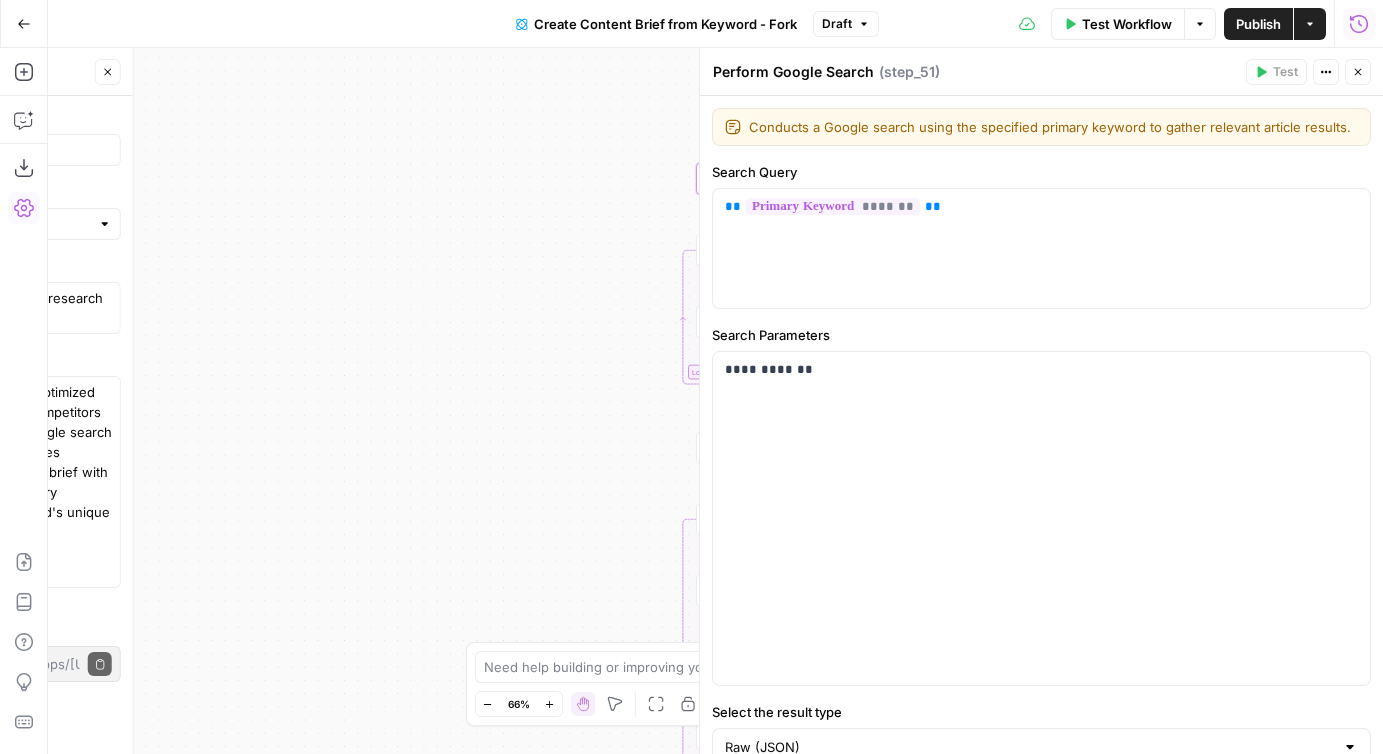 click on "Create Content Brief from Keyword - Fork" at bounding box center (665, 24) 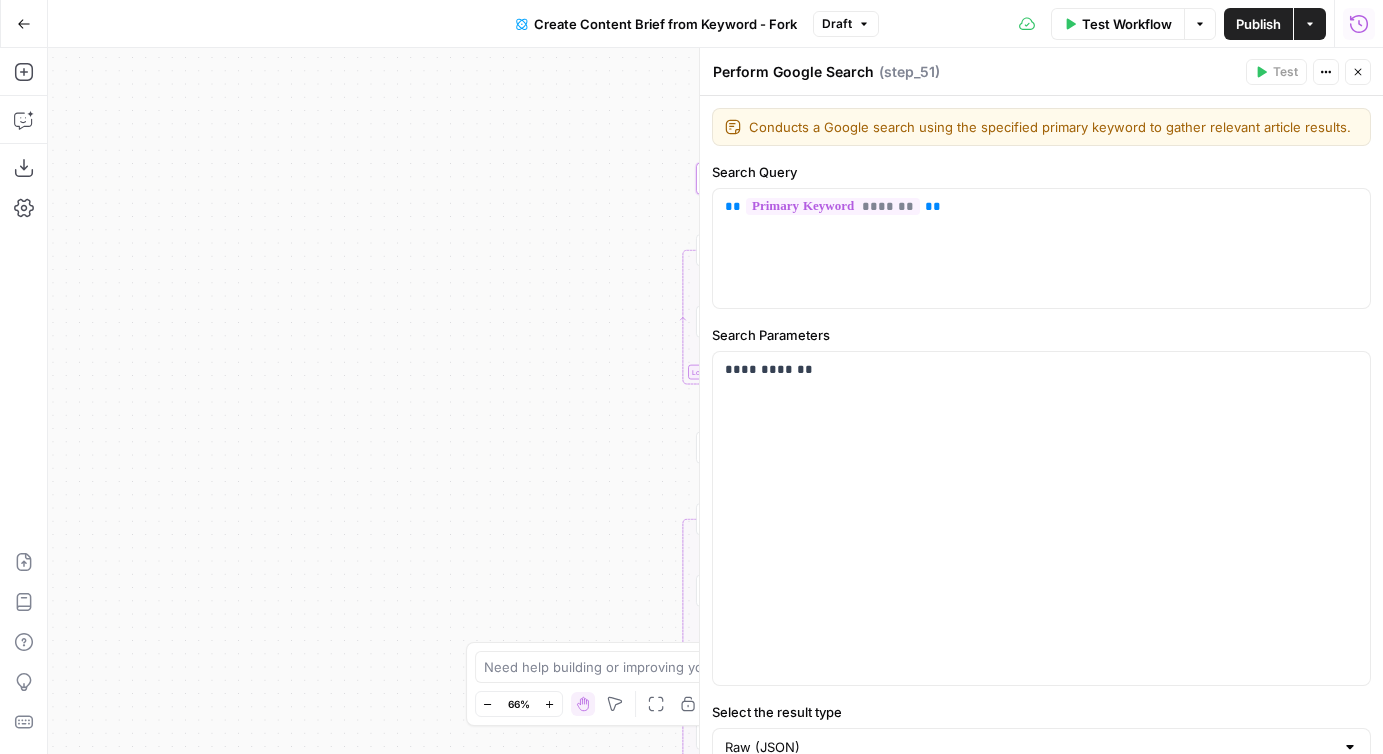 click on "Create Content Brief from Keyword - Fork" at bounding box center [665, 24] 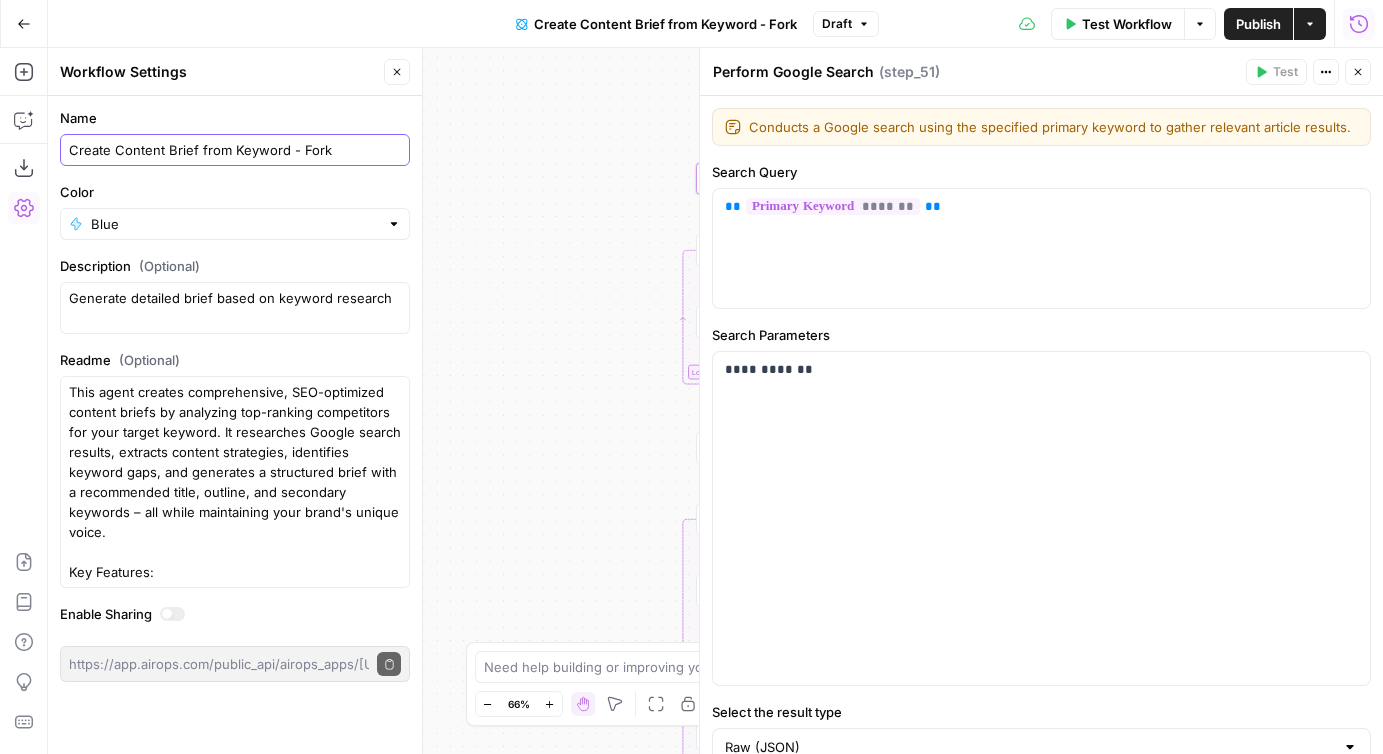 click on "Create Content Brief from Keyword - Fork" at bounding box center [235, 150] 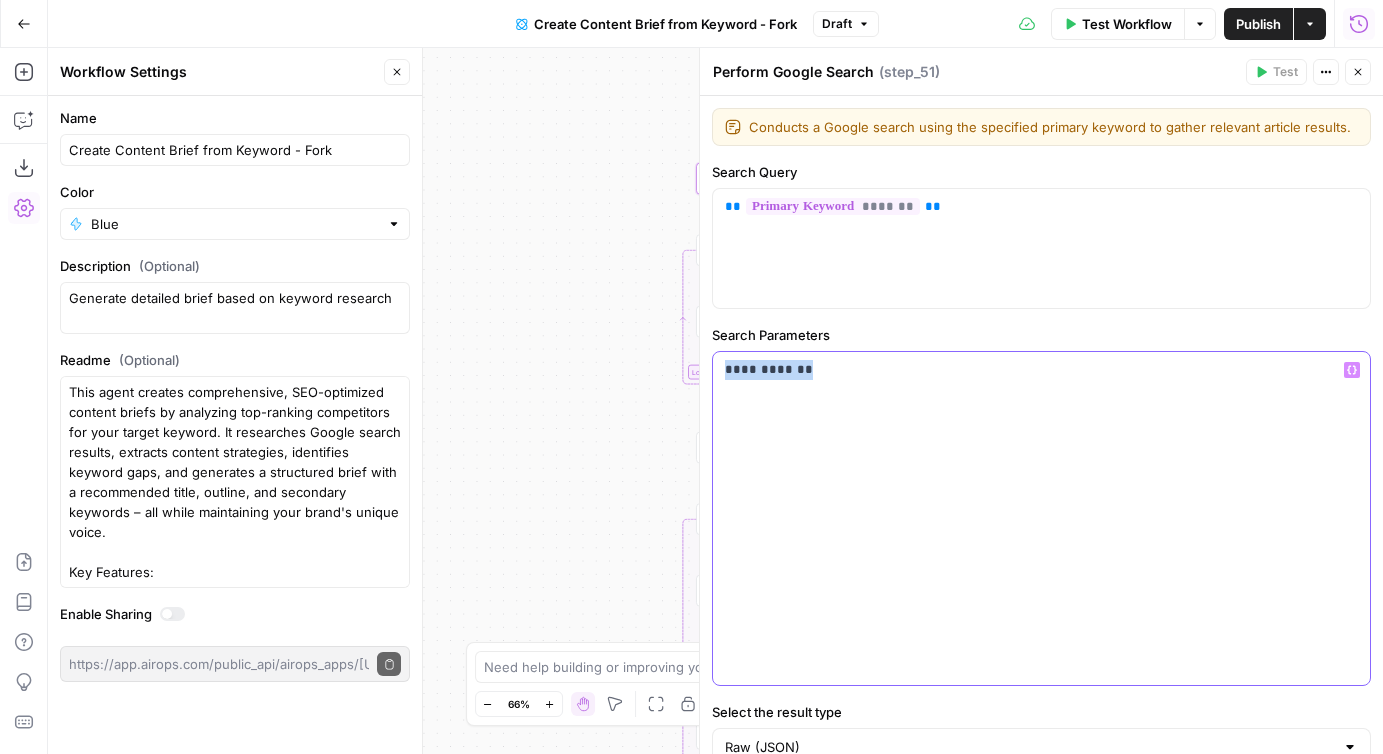 drag, startPoint x: 817, startPoint y: 382, endPoint x: 696, endPoint y: 374, distance: 121.264175 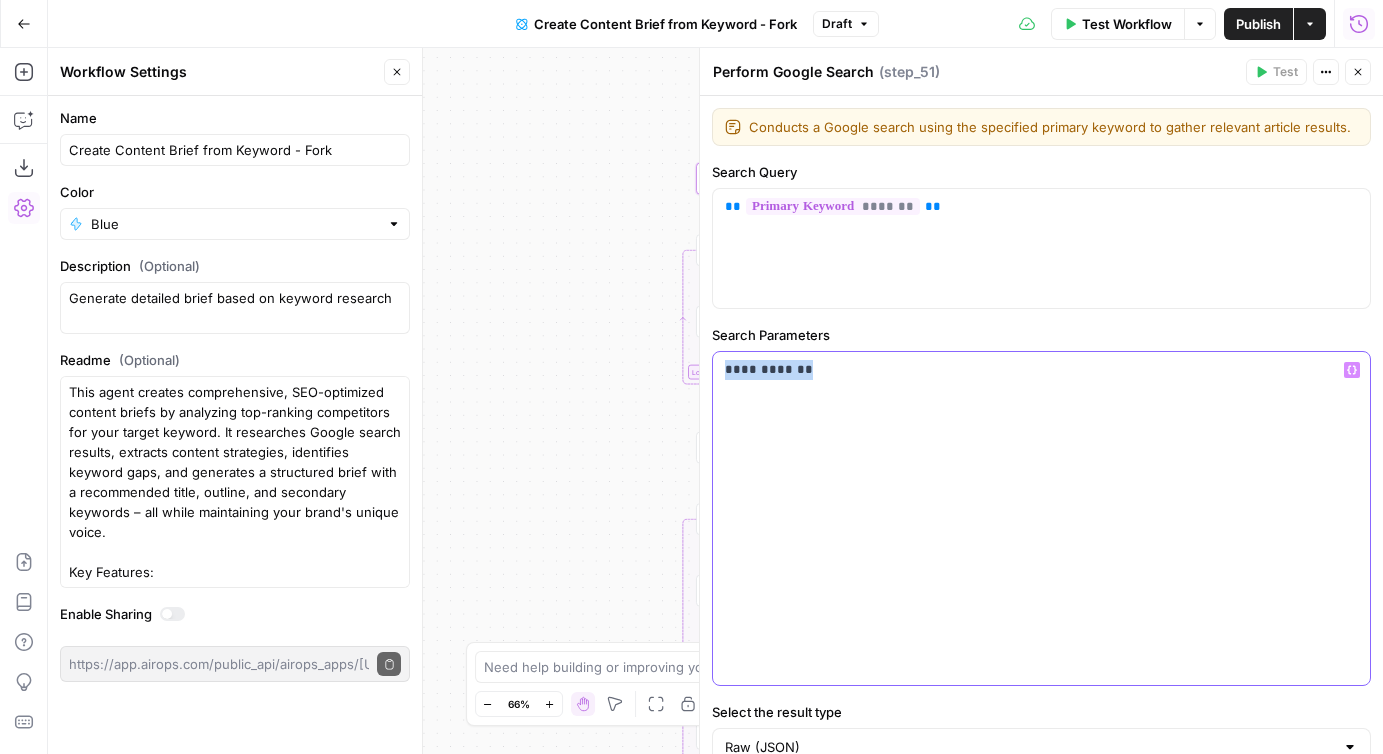 copy on "**********" 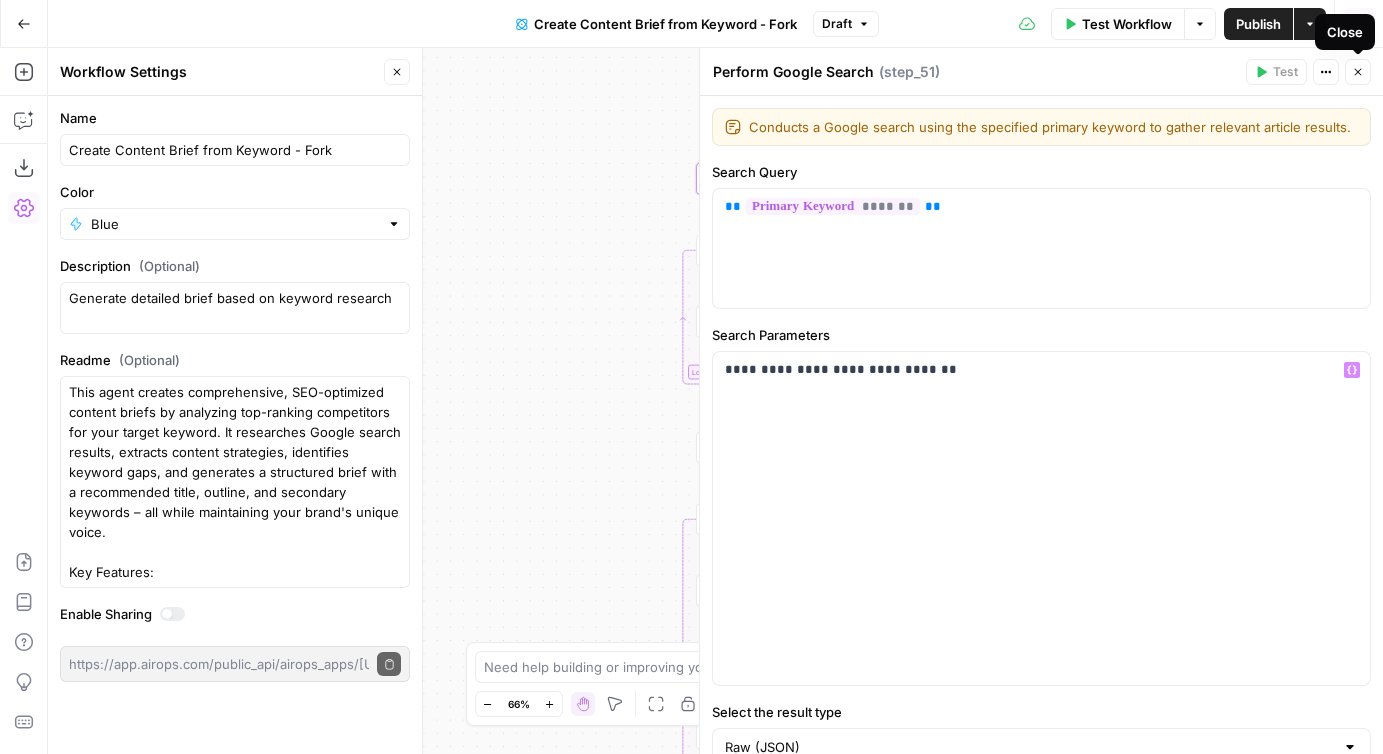 click 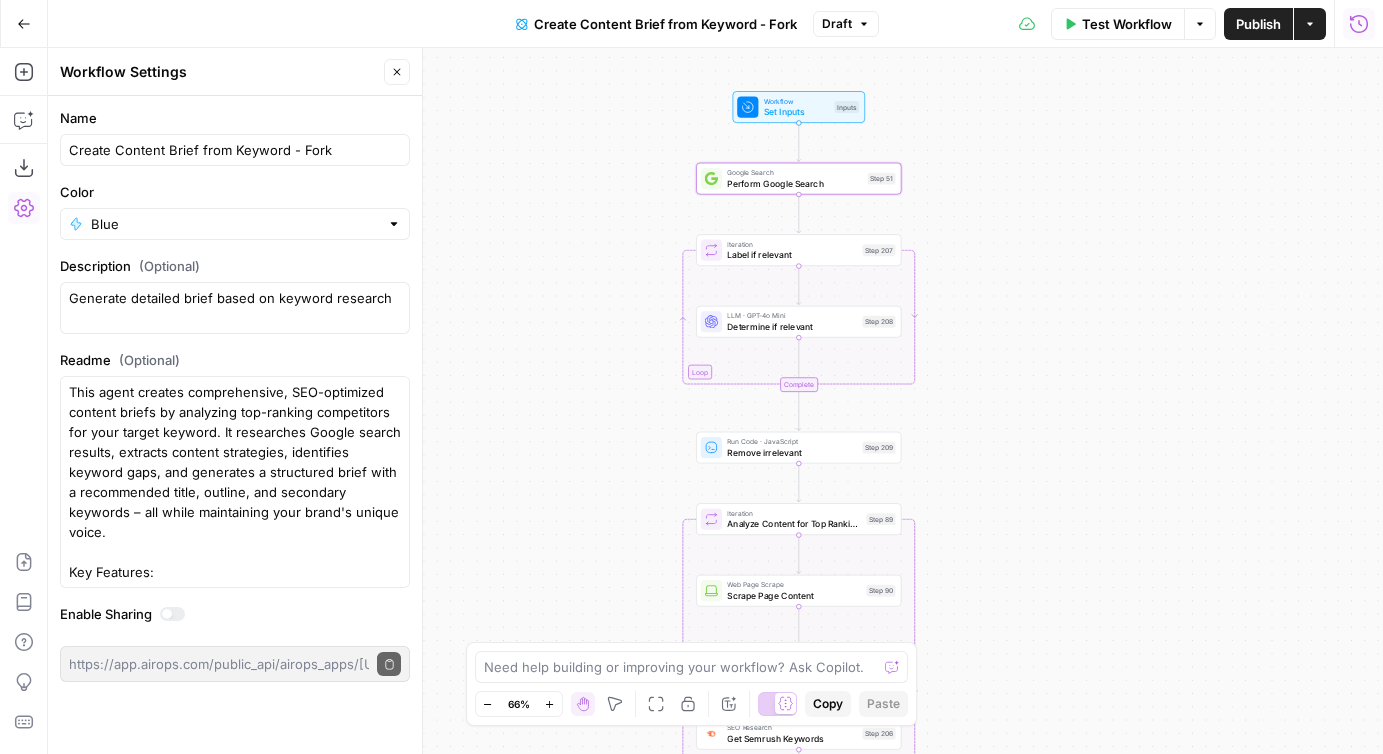 click on "Set Inputs" at bounding box center (797, 111) 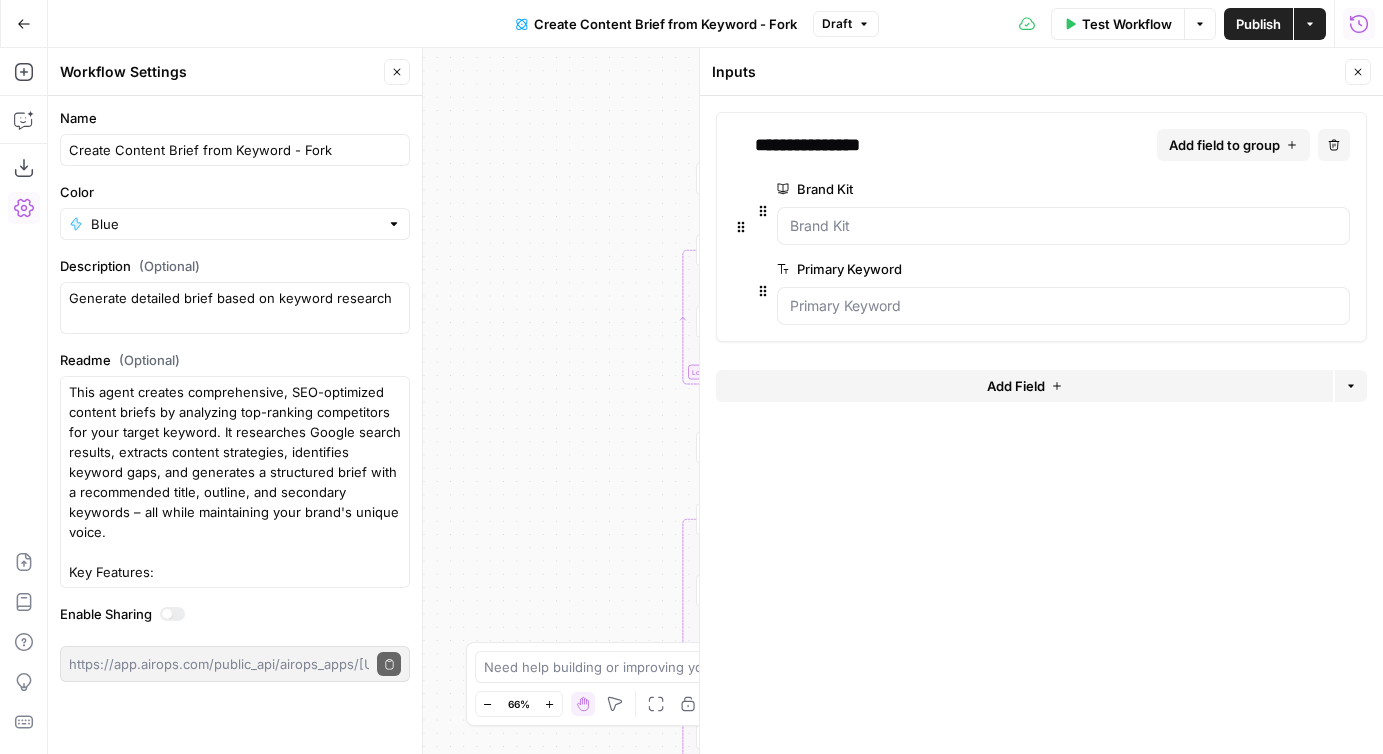 click at bounding box center [1063, 226] 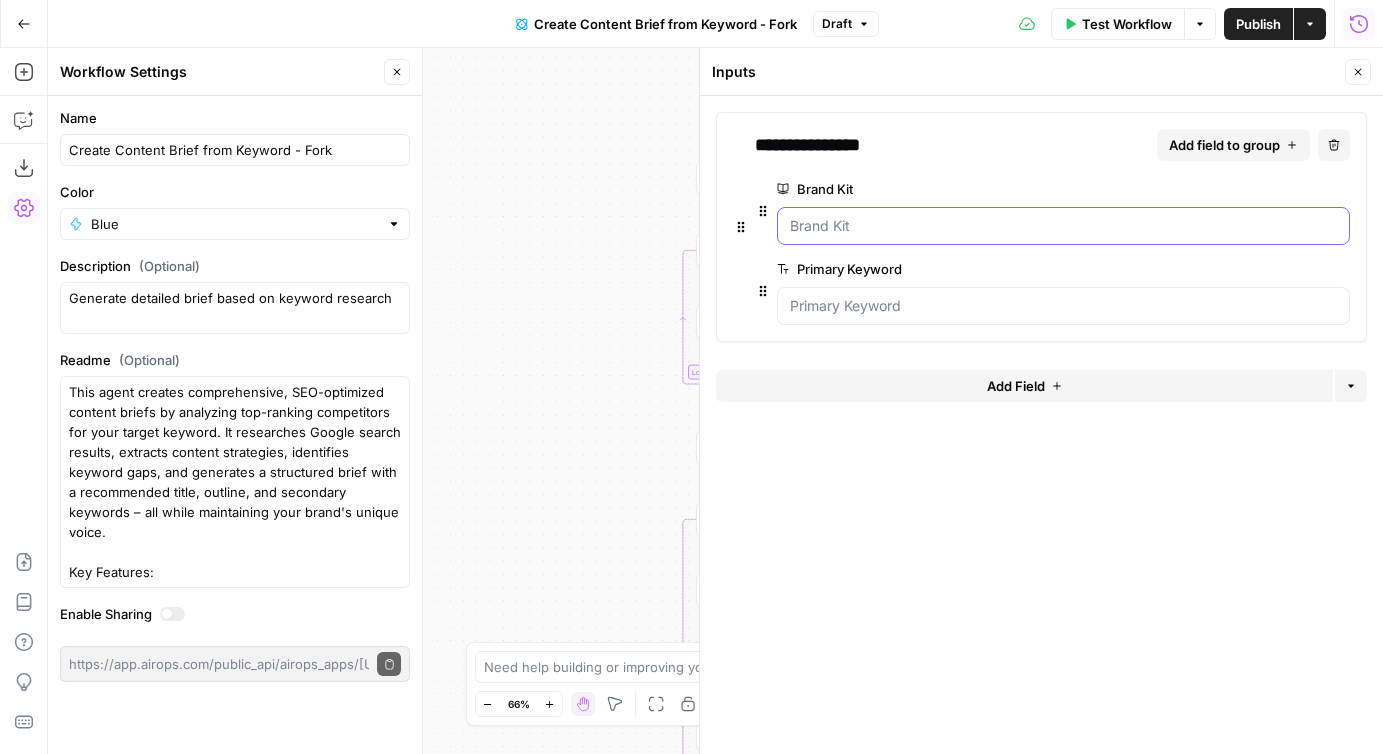 click on "Brand Kit" at bounding box center (1063, 226) 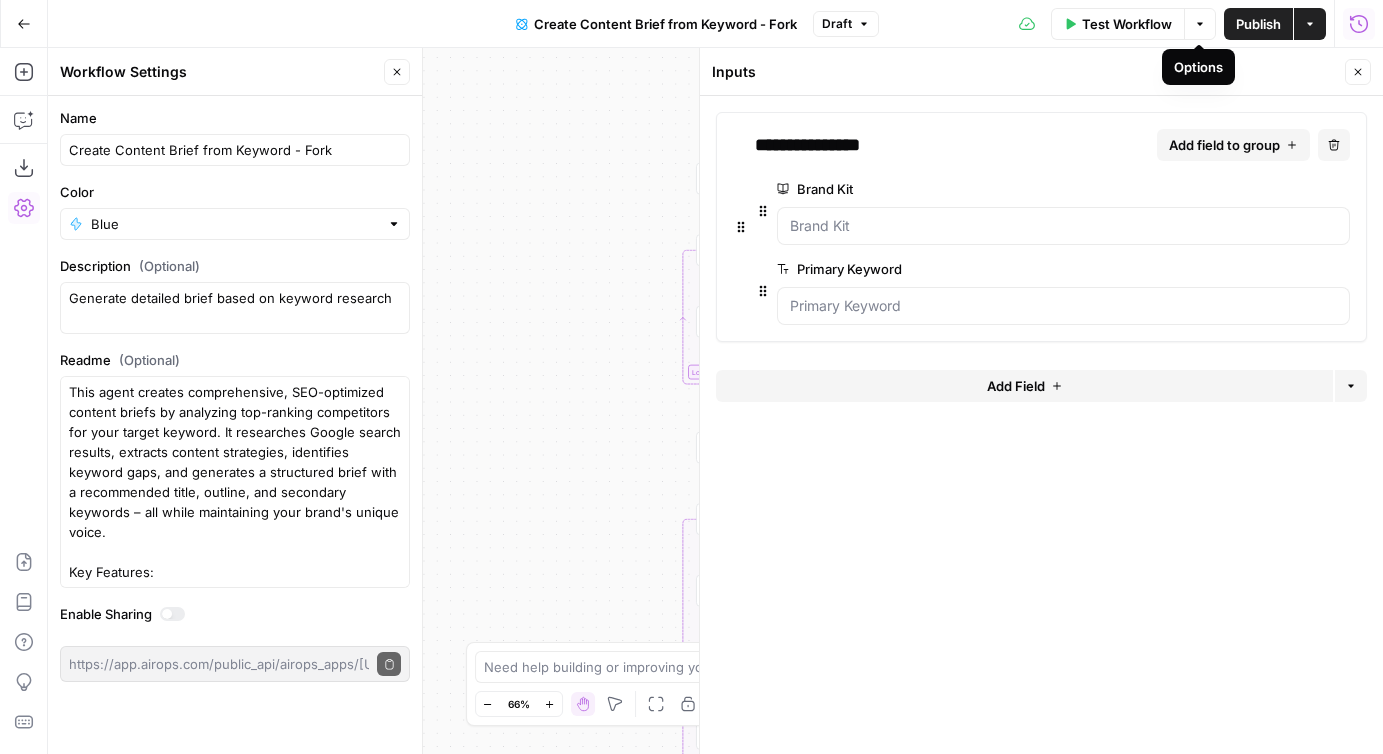 click 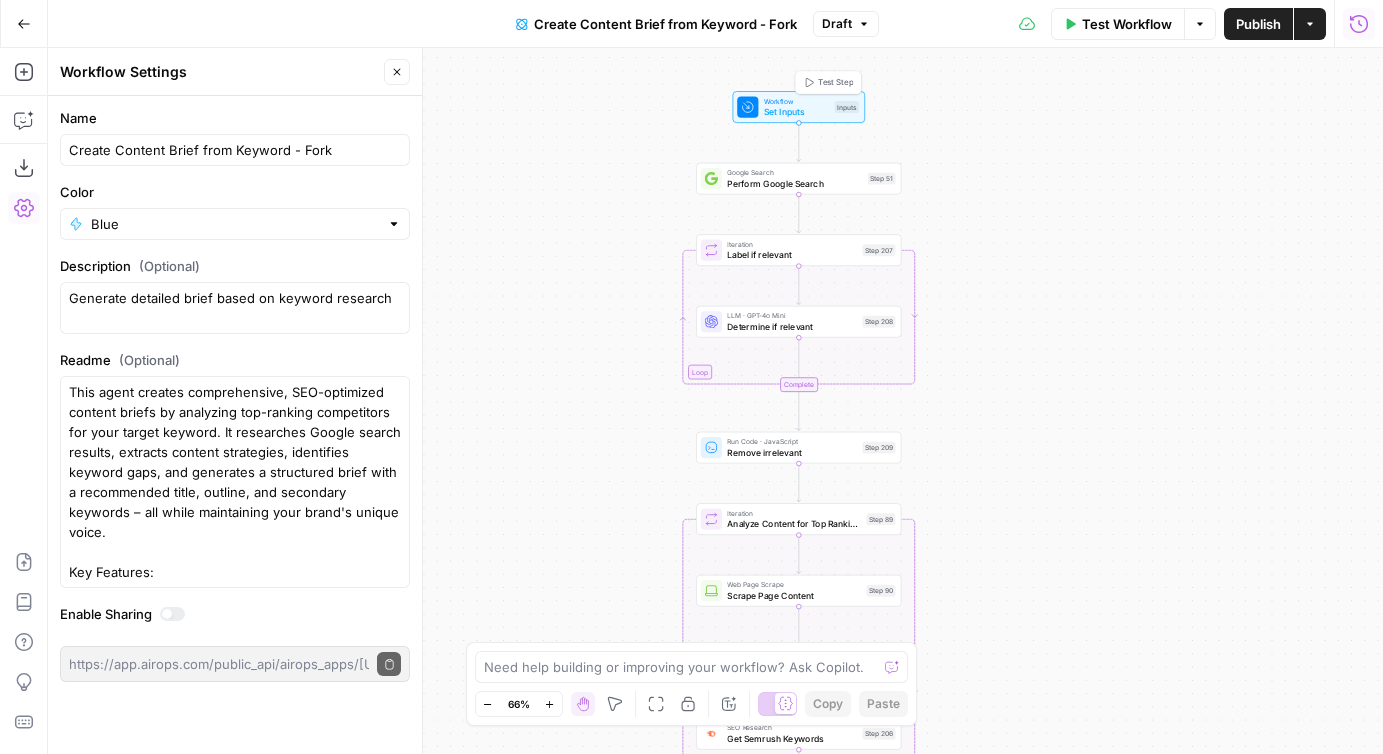 click on "Test Step" at bounding box center [835, 83] 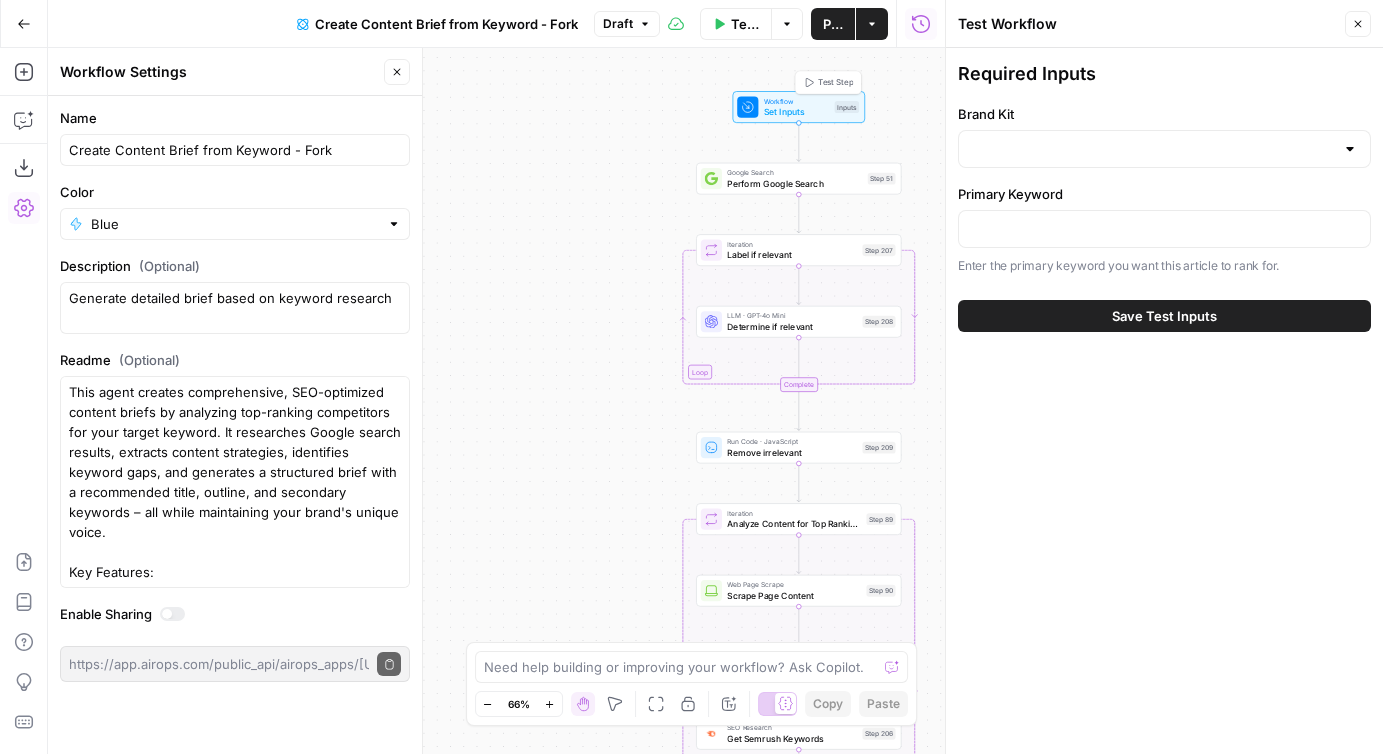 click on "Brand Kit" at bounding box center (1164, 114) 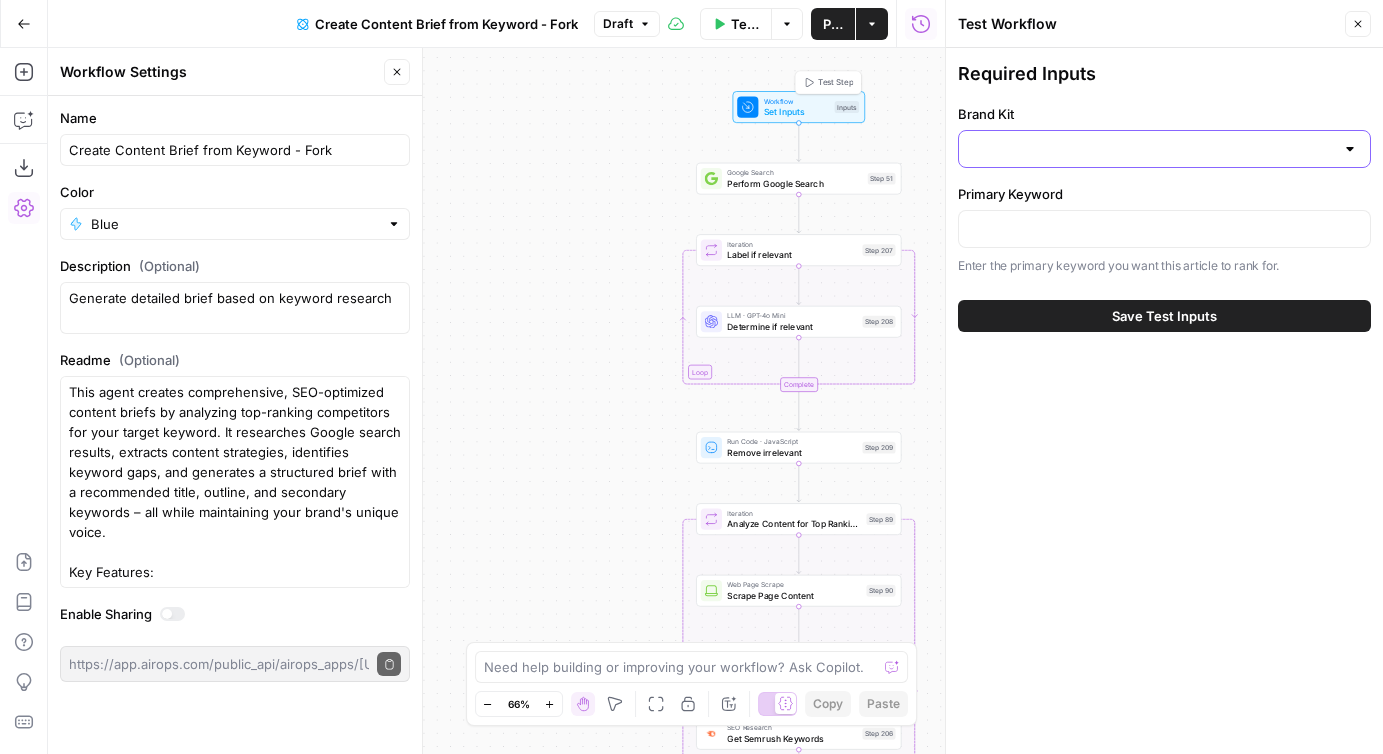 click on "Brand Kit" at bounding box center (1152, 149) 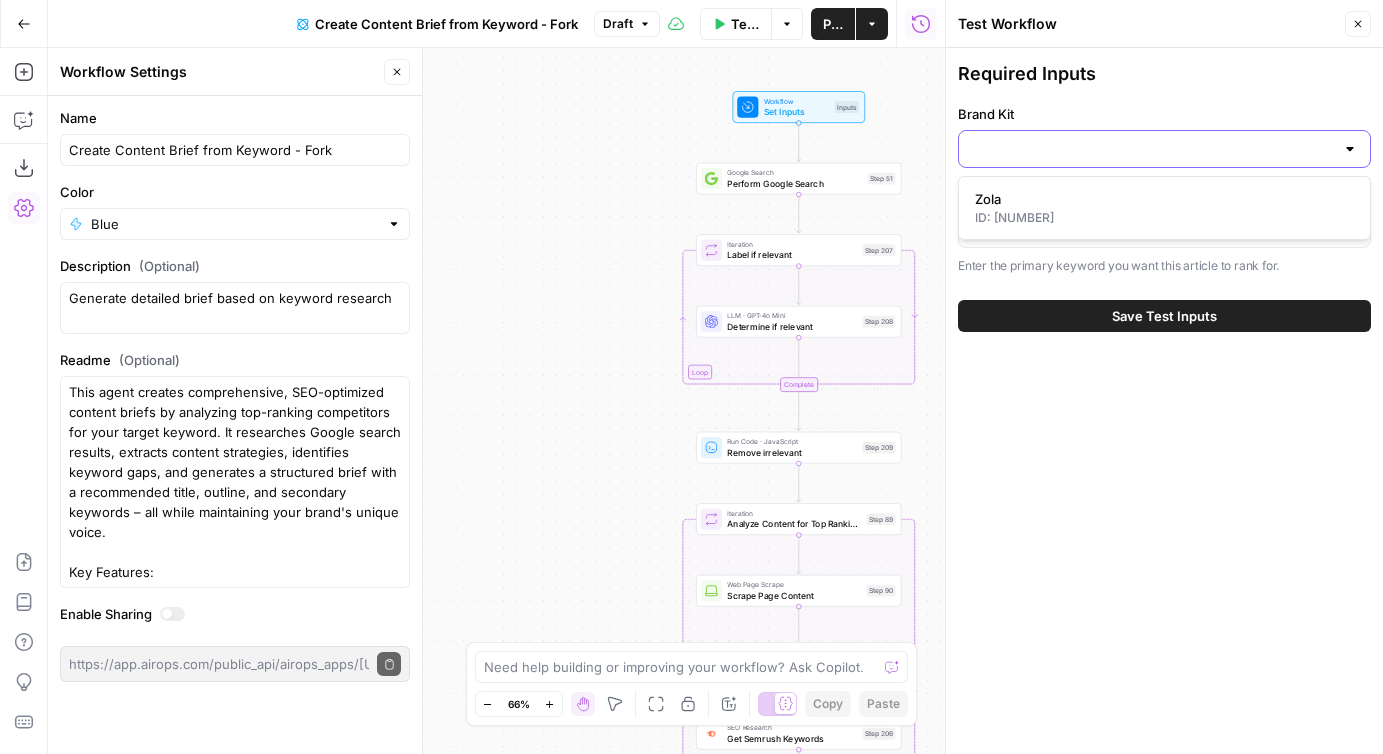 click on "Brand Kit" at bounding box center (1152, 149) 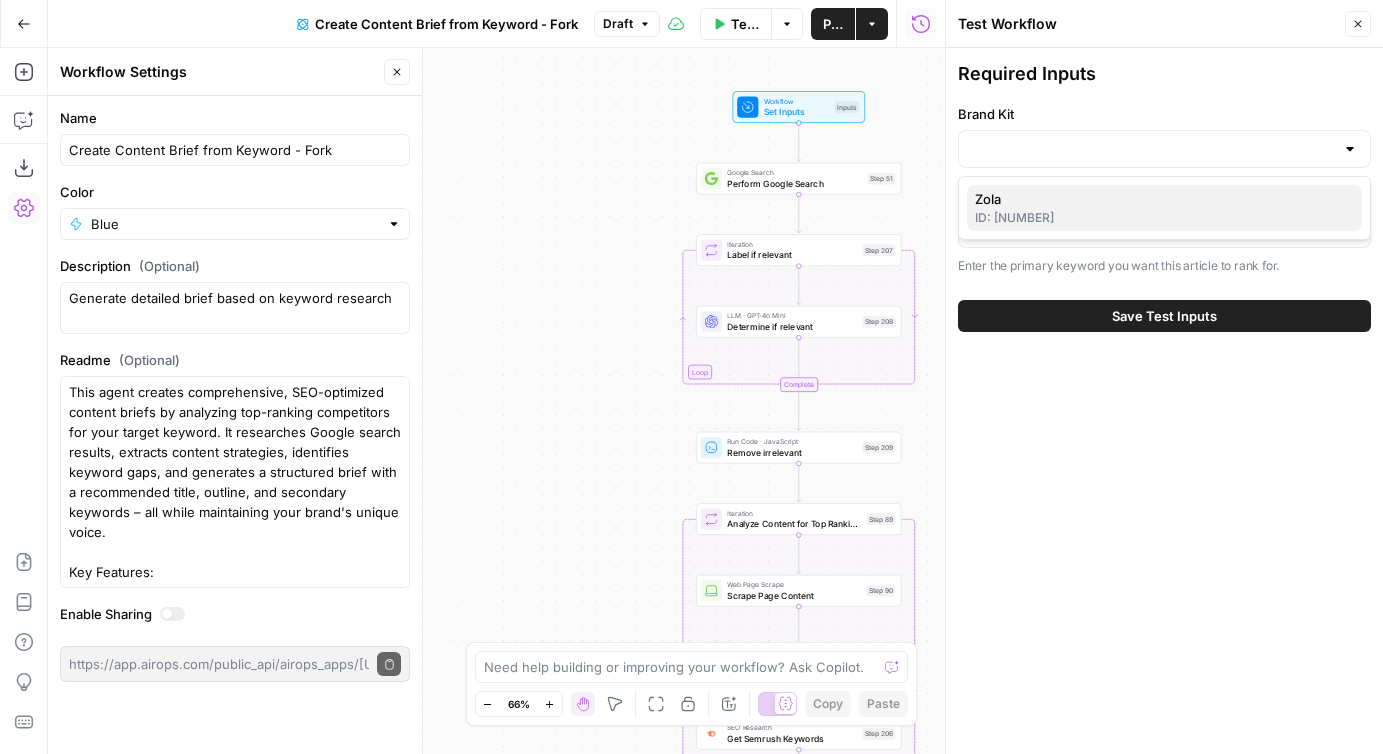 click on "ID: 8169" at bounding box center [1164, 218] 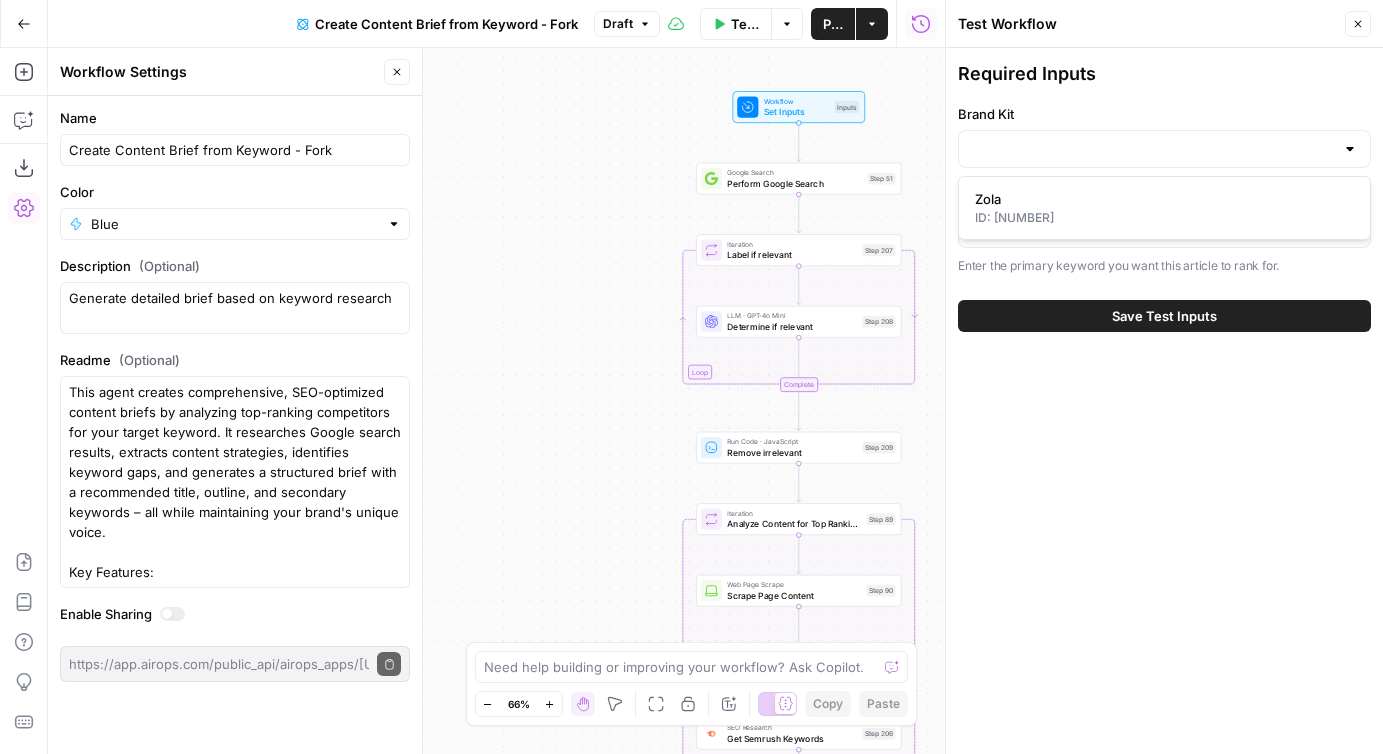 type on "Zola" 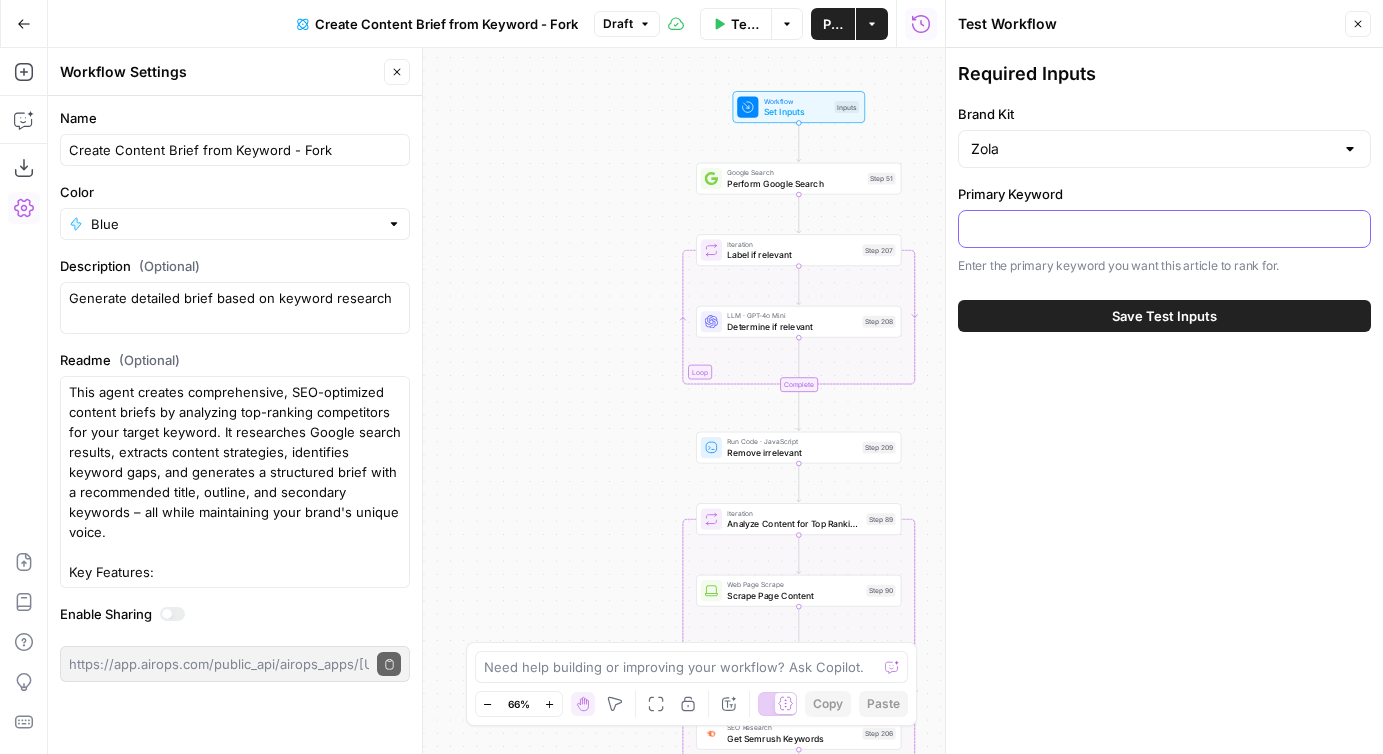 click on "Primary Keyword" at bounding box center [1164, 229] 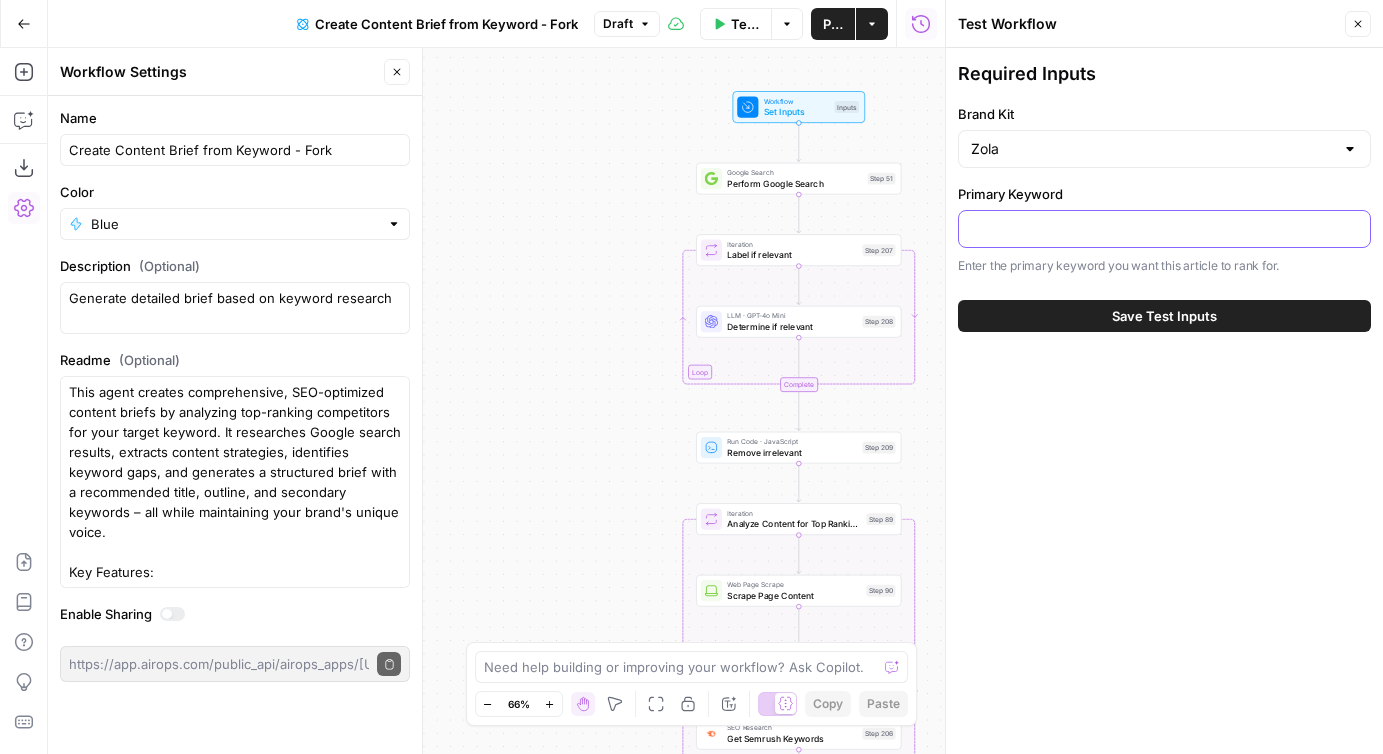 type on "H" 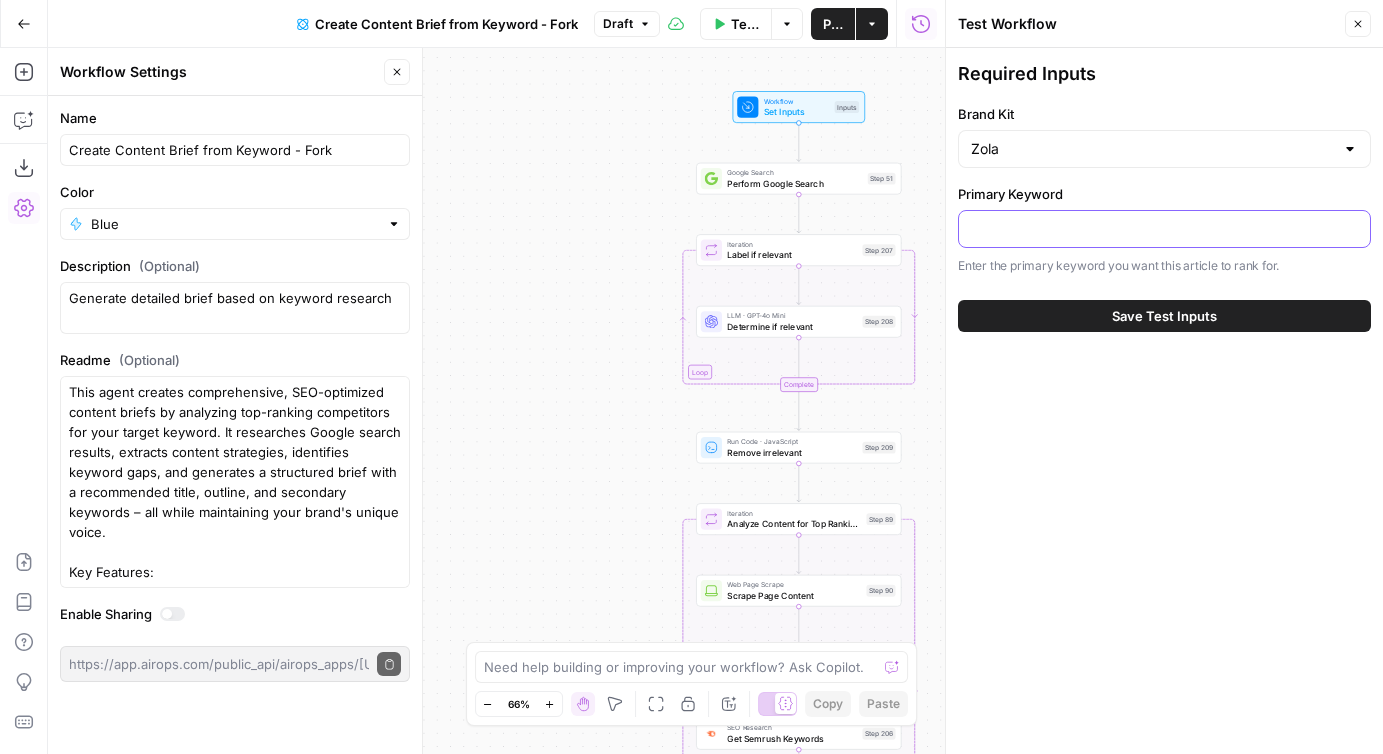 paste on "how much does a wedding photographer cost" 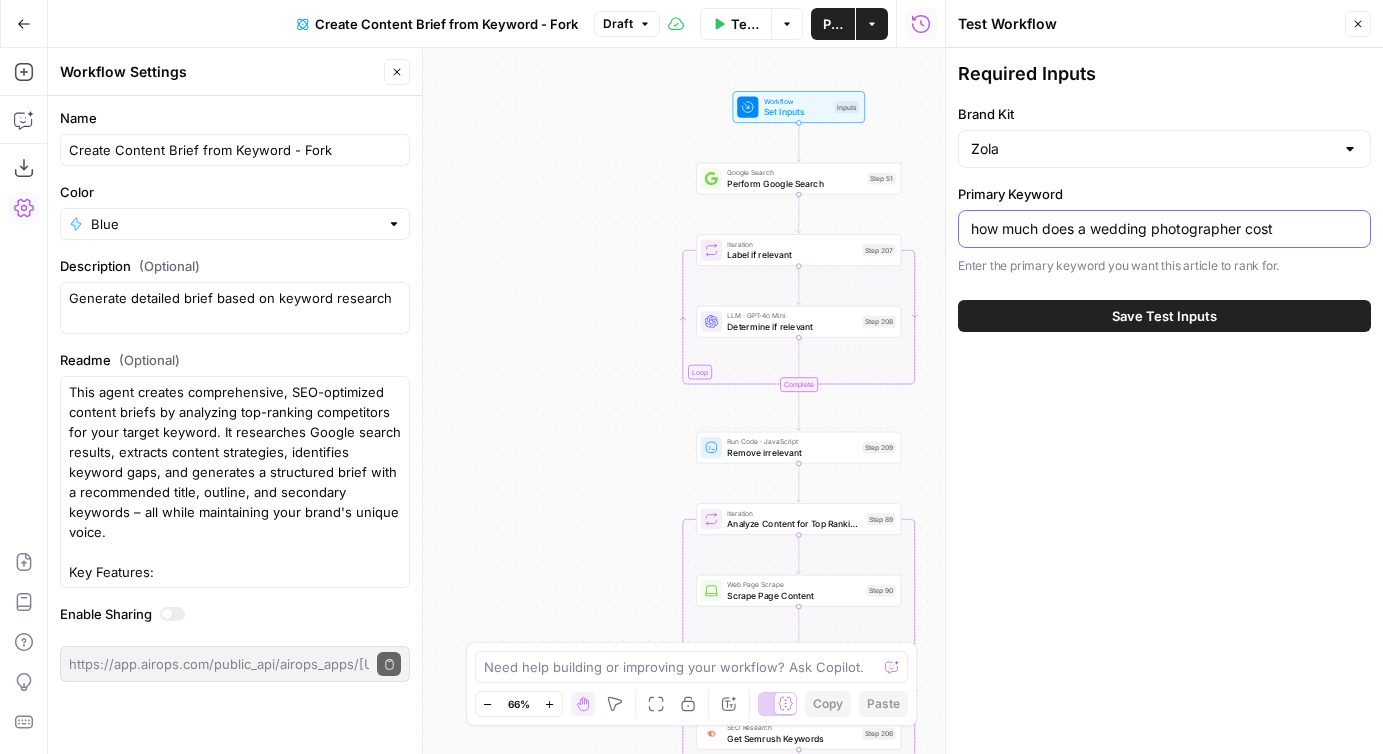 type on "how much does a wedding photographer cost" 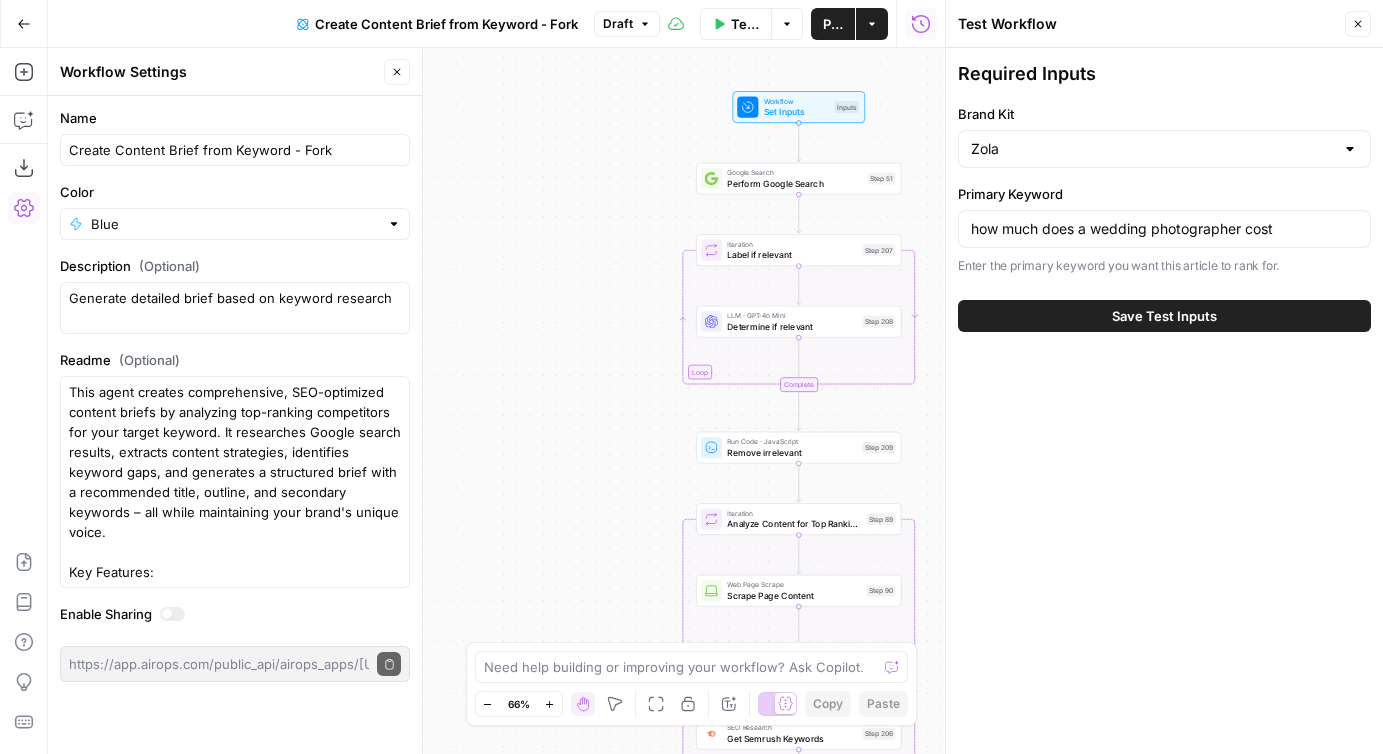 click on "Save Test Inputs" at bounding box center [1164, 316] 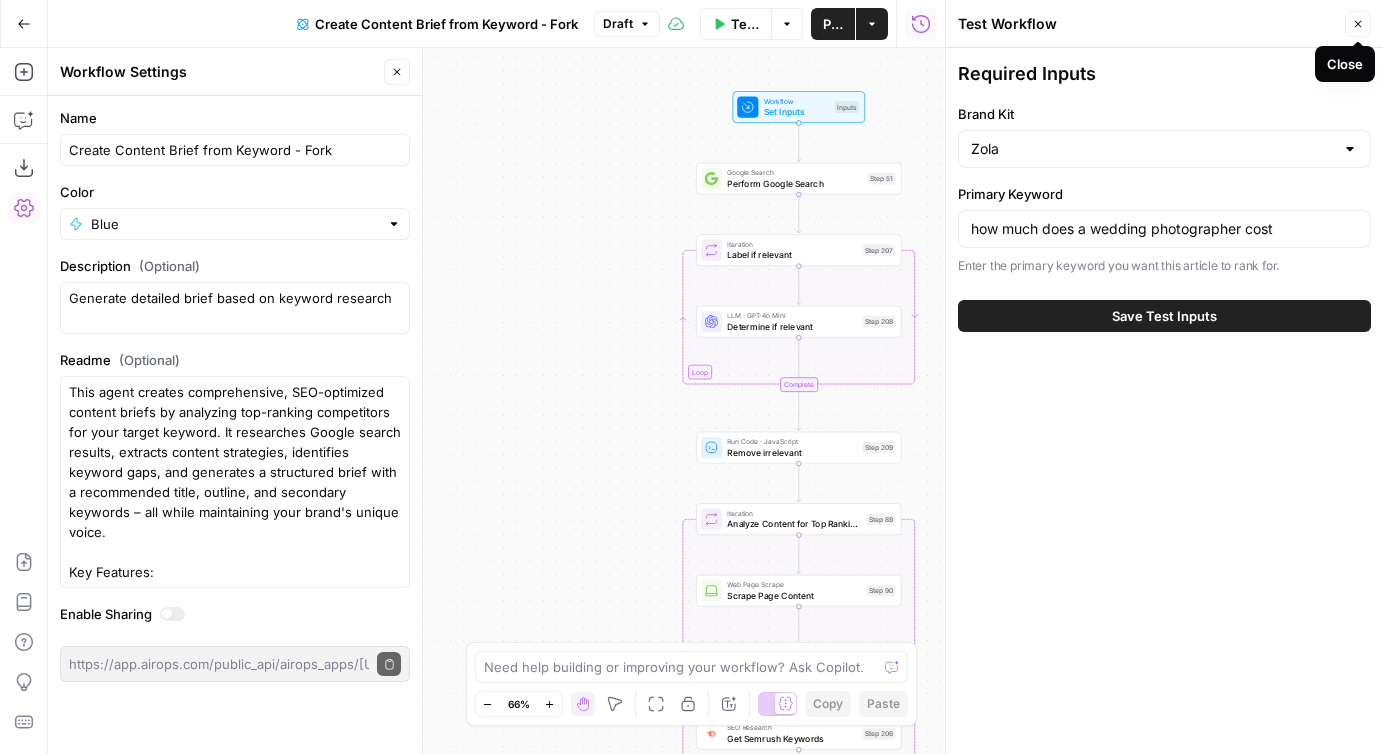 click 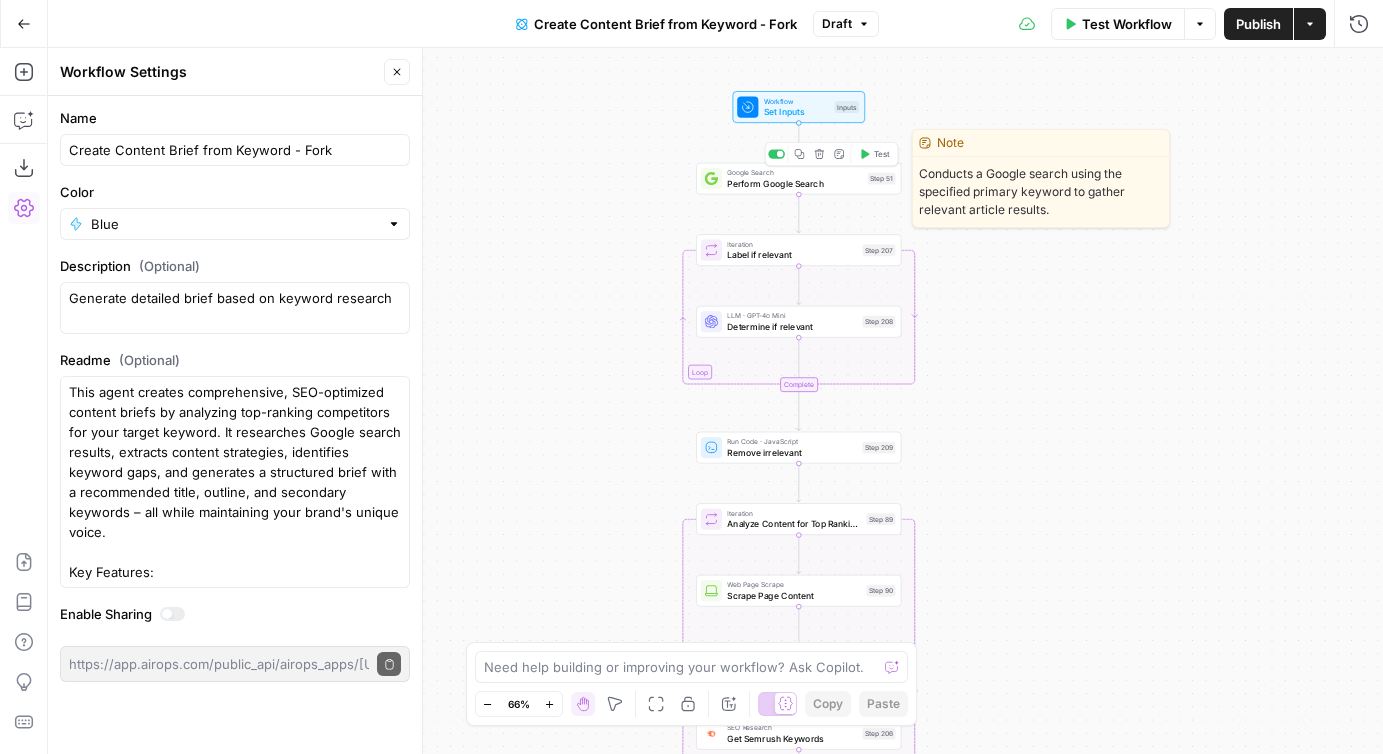 click 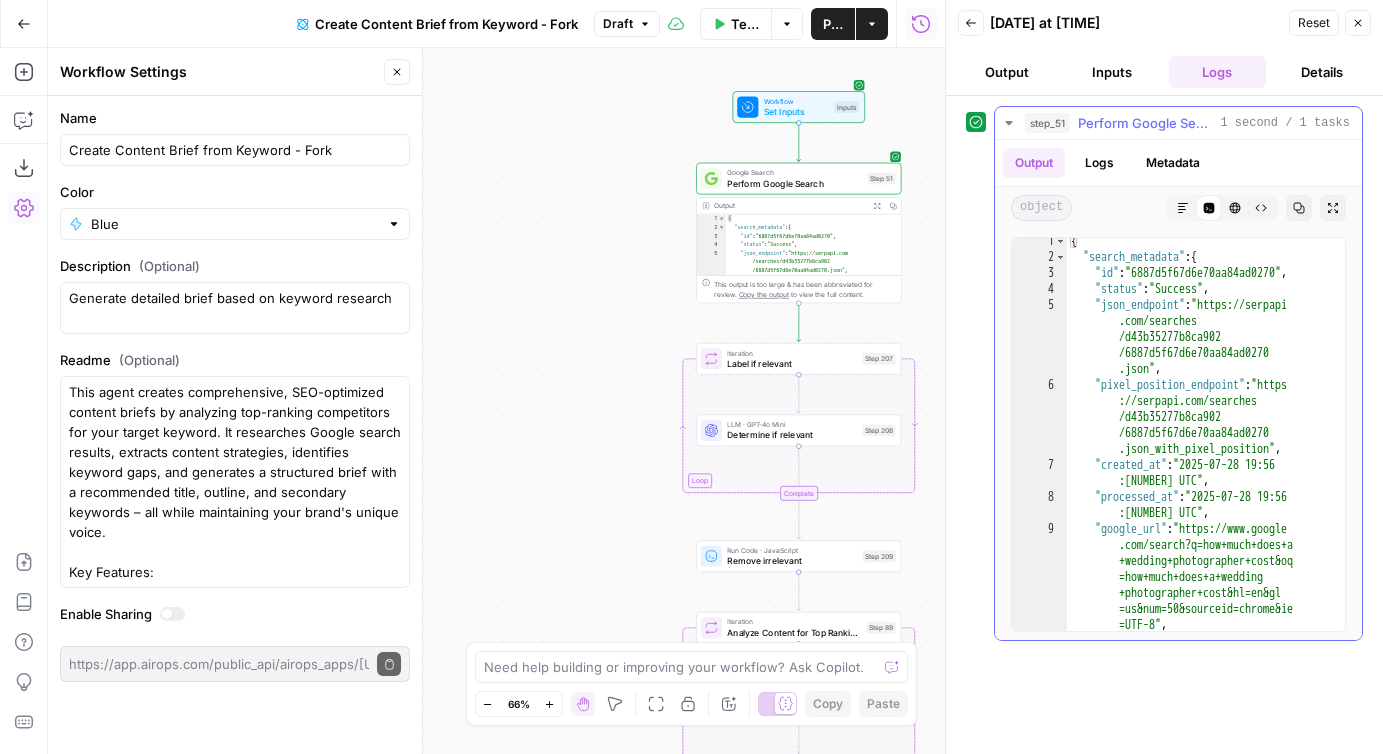 scroll, scrollTop: 0, scrollLeft: 0, axis: both 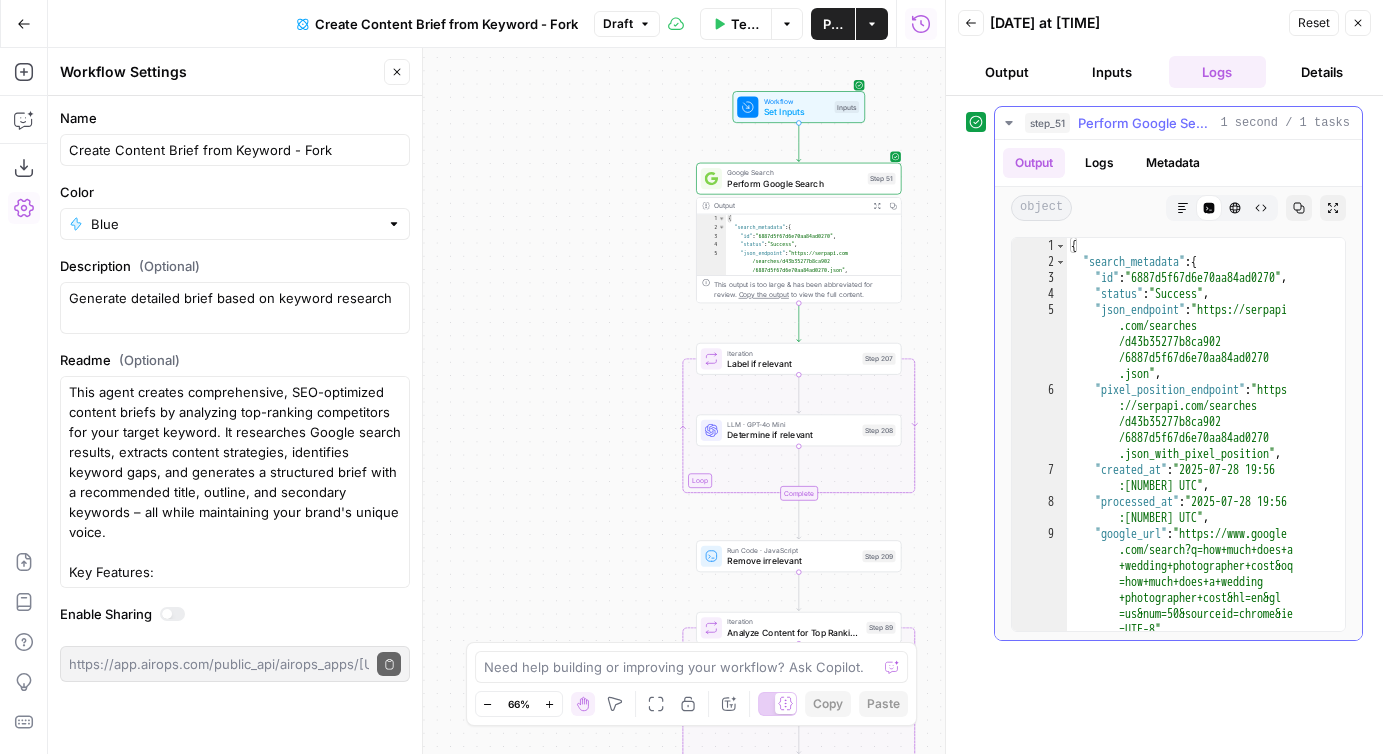 click on "Logs" at bounding box center [1099, 163] 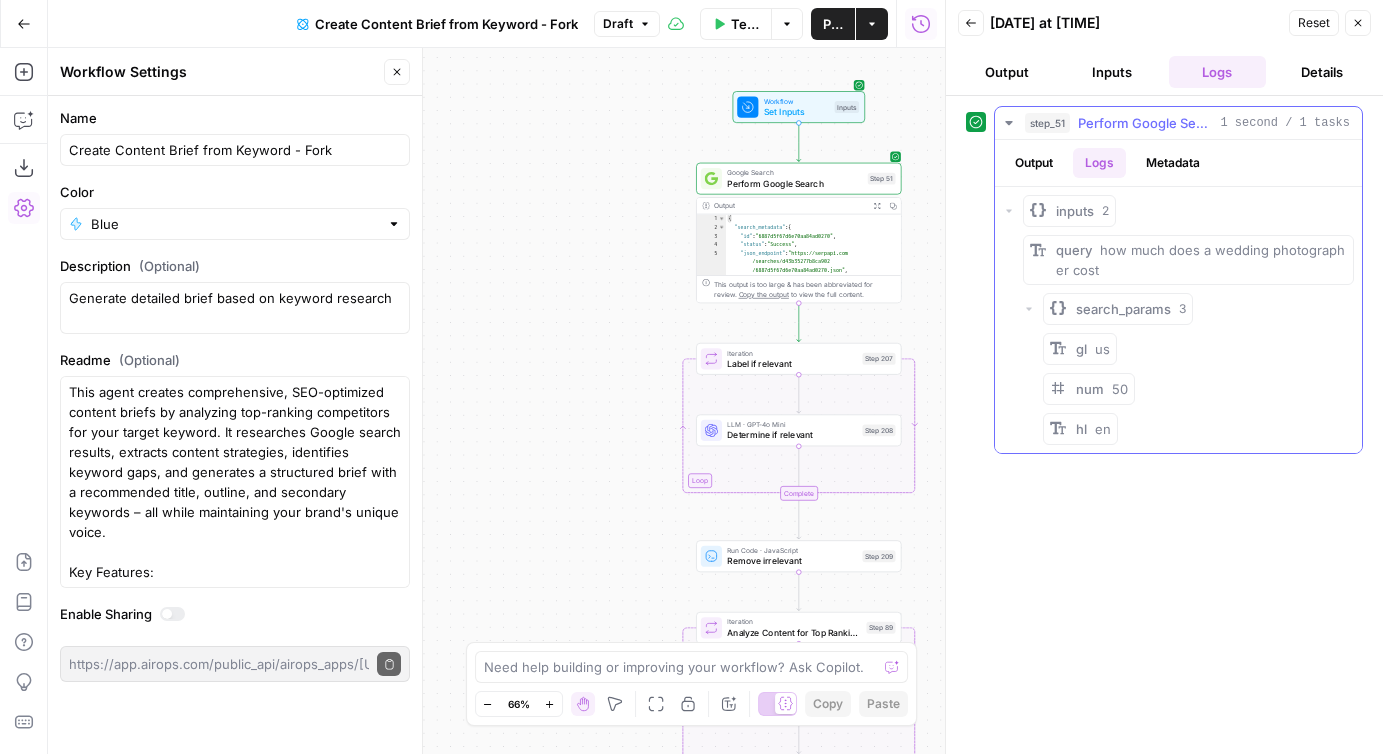 click on "Output" at bounding box center [1034, 163] 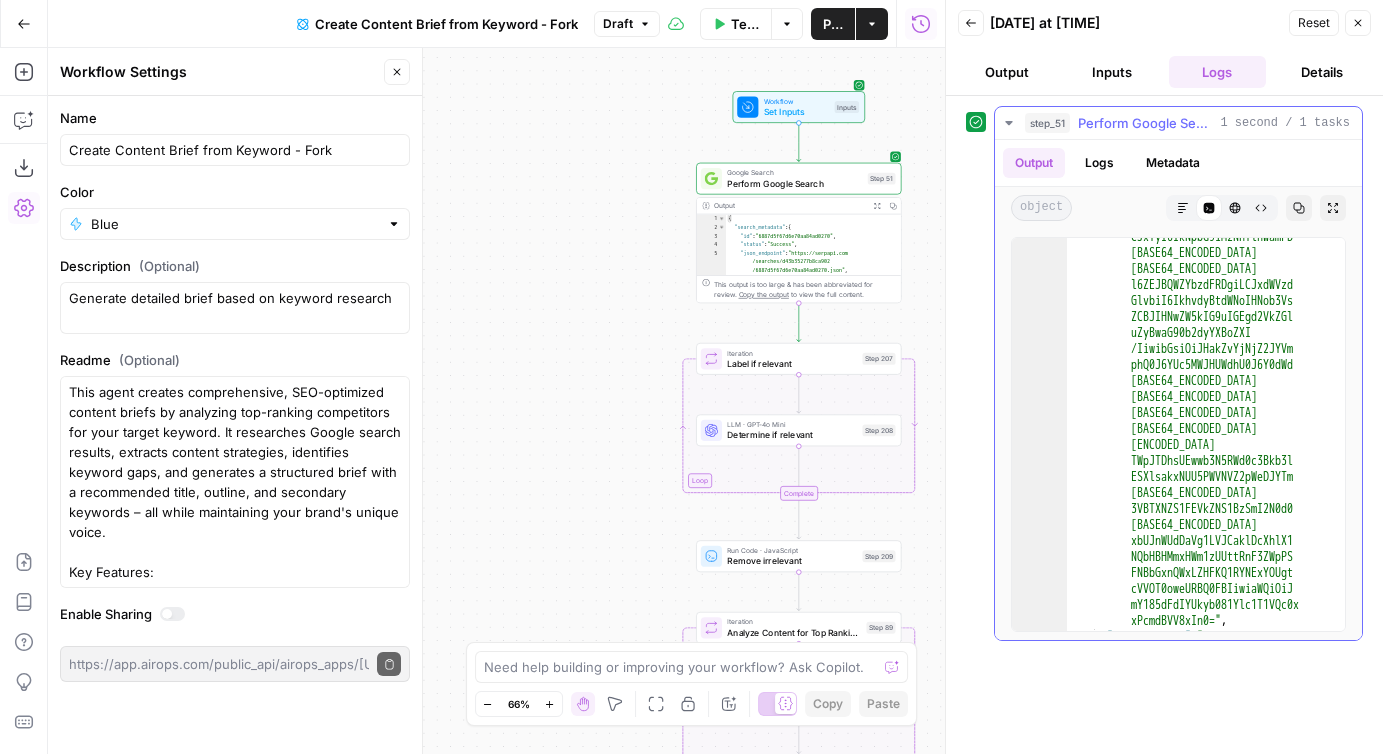 scroll, scrollTop: 1012, scrollLeft: 0, axis: vertical 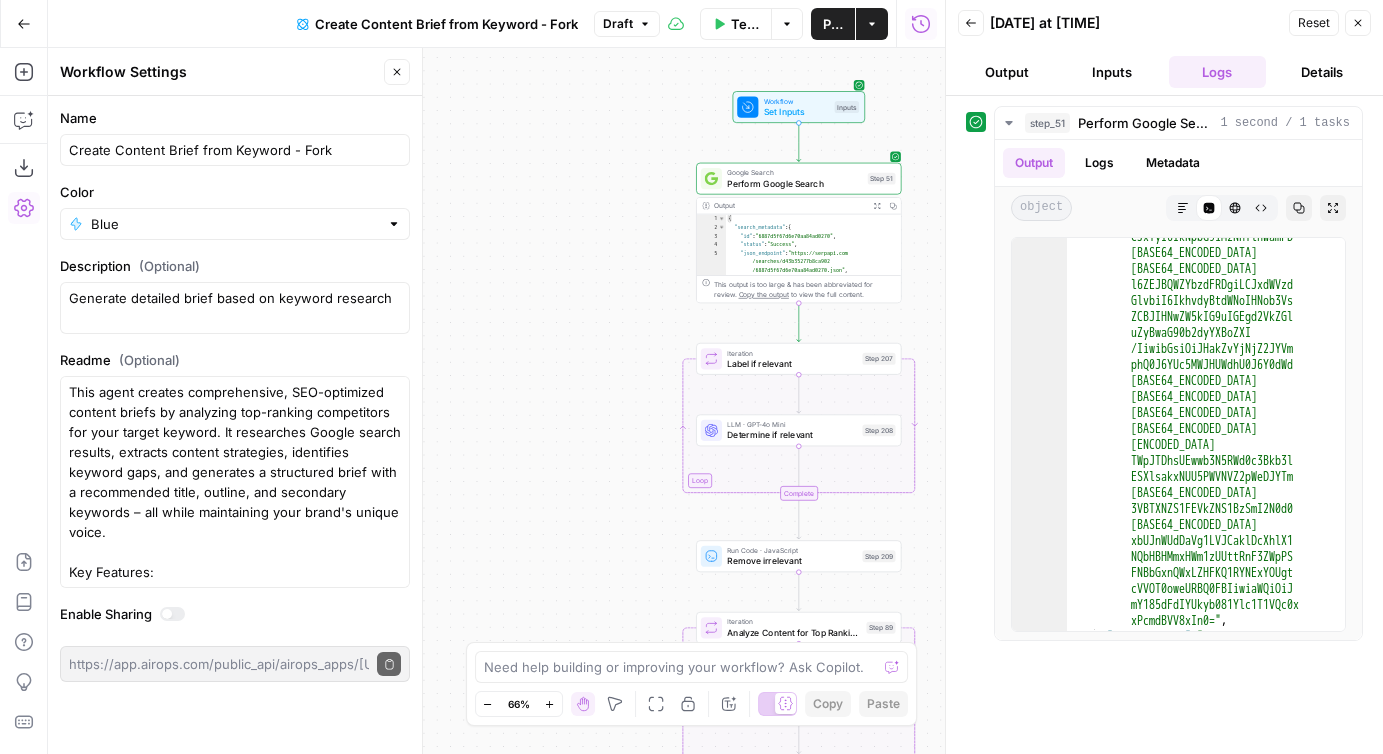 click on "Output" at bounding box center [1006, 72] 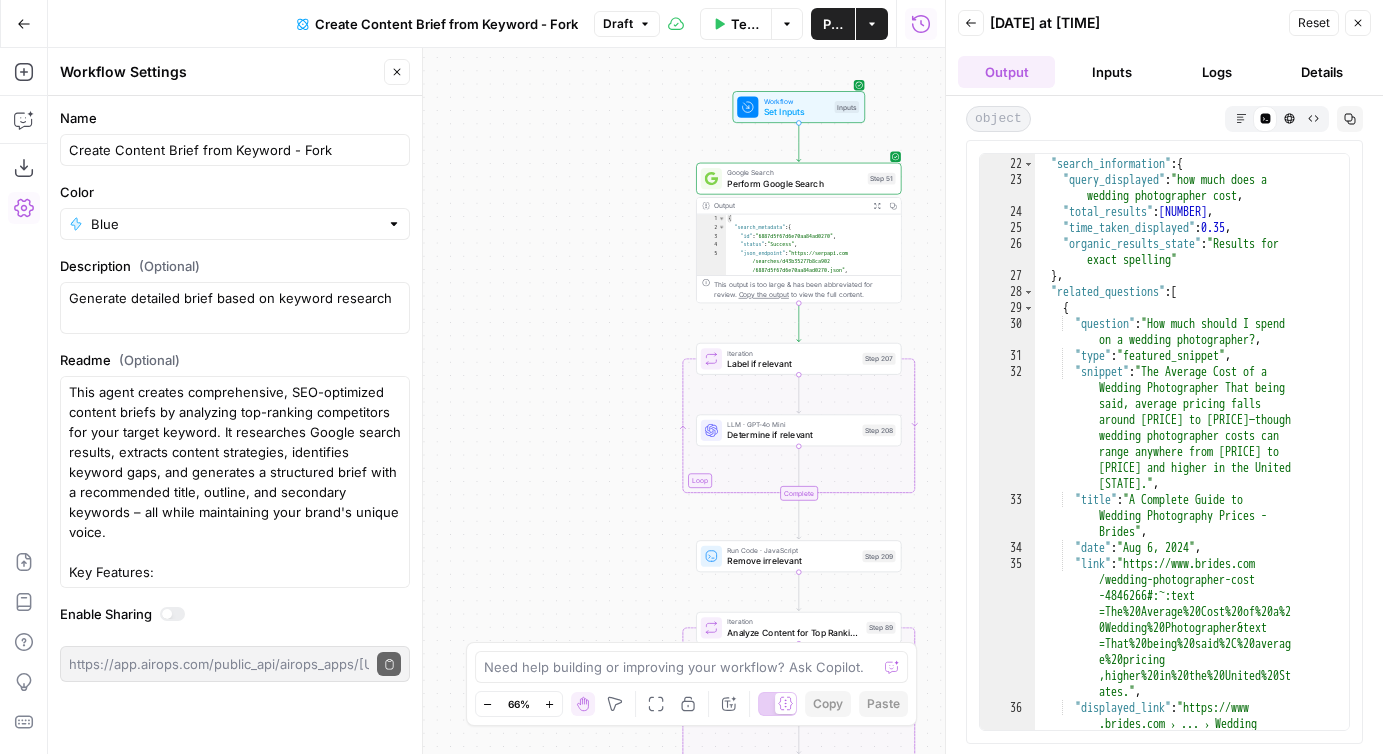 scroll, scrollTop: 455, scrollLeft: 0, axis: vertical 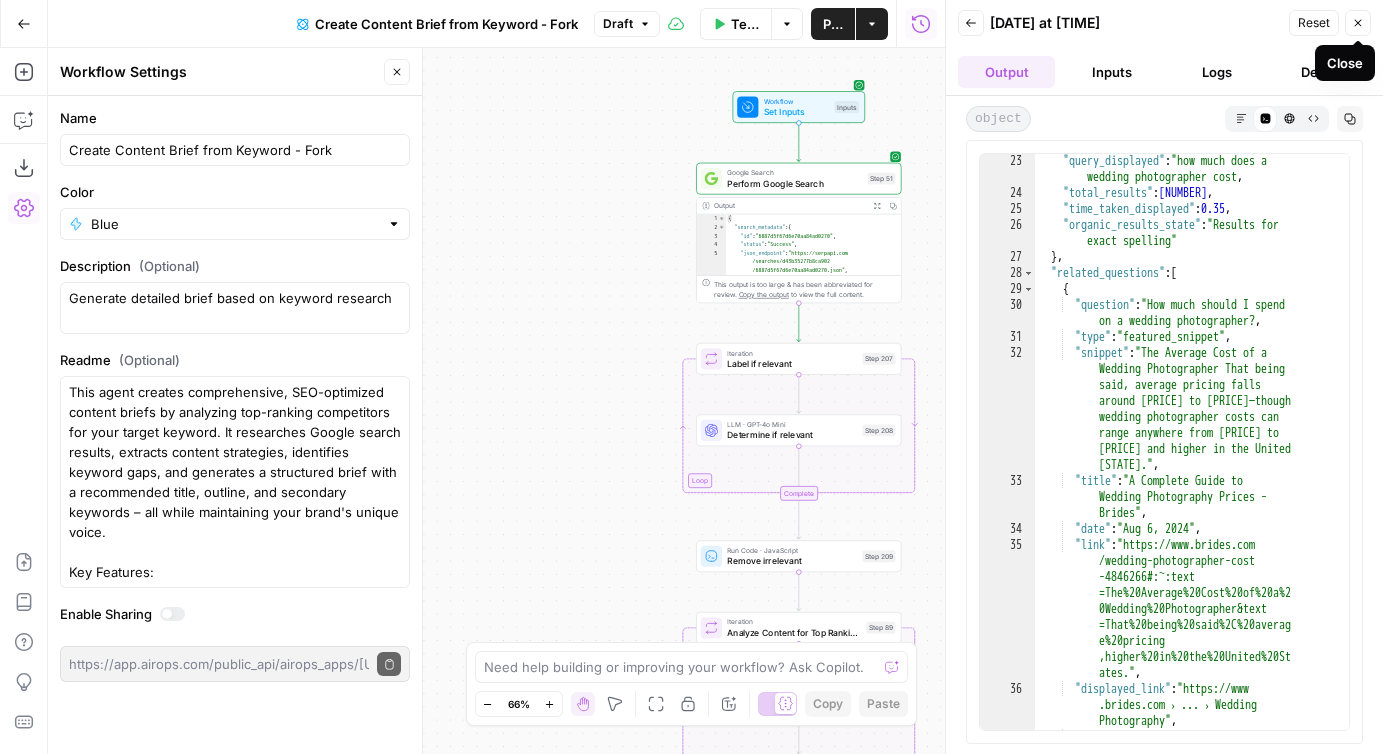 click 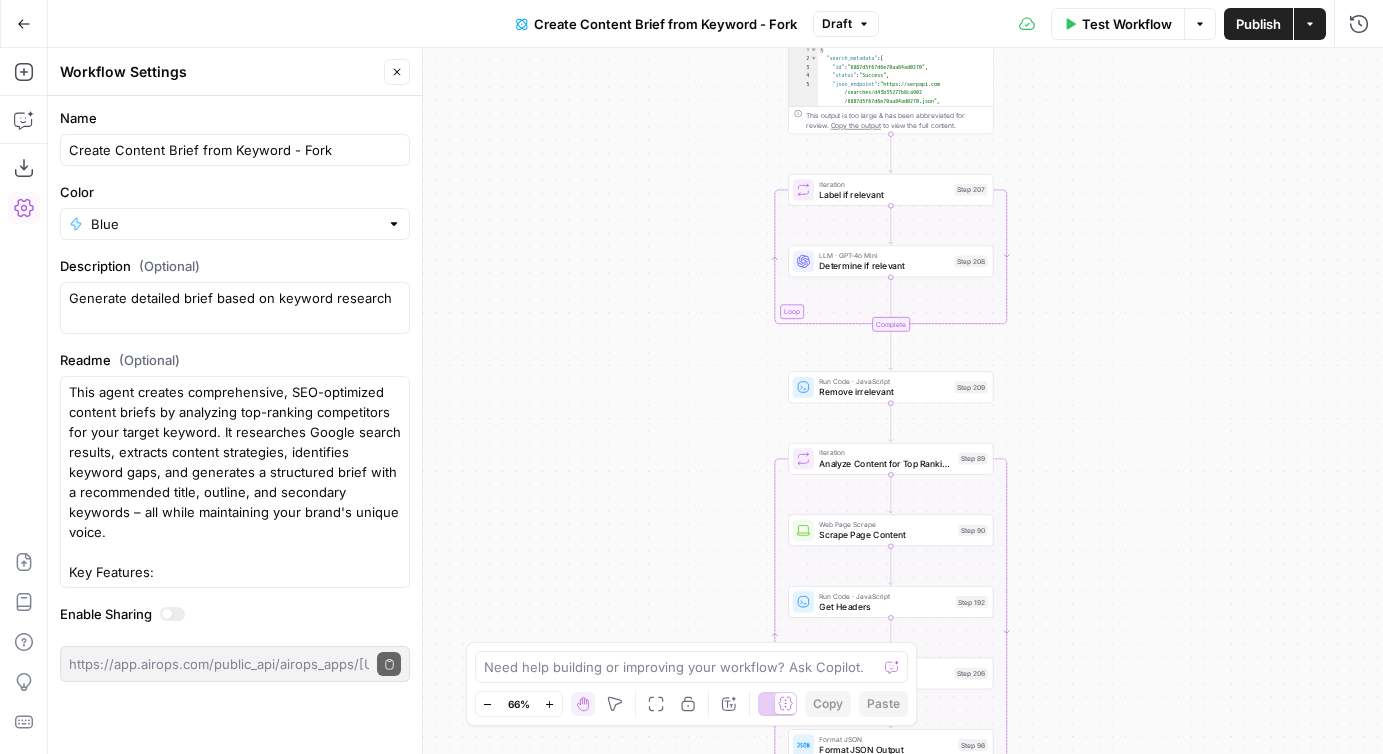 drag, startPoint x: 977, startPoint y: 379, endPoint x: 1058, endPoint y: 196, distance: 200.12495 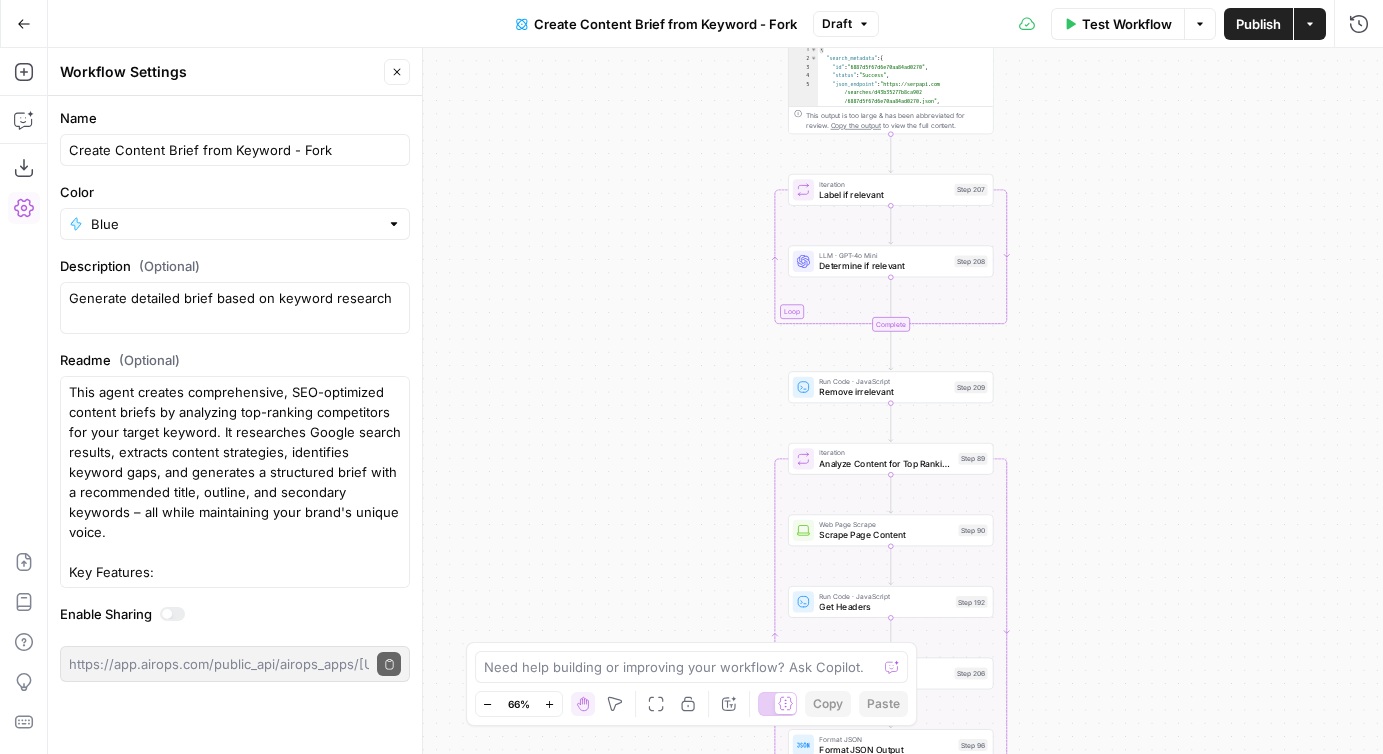 click on "Workflow Set Inputs Inputs Google Search Perform Google Search Step 51 Output Expand Output Copy 1 2 3 4 5 6 {    "search_metadata" :  {      "id" :  "6887d5f67d6e70aa84ad0270" ,      "status" :  "Success" ,      "json_endpoint" :  "https://serpapi.com          /searches/d43b35277b8ca902          /6887d5f67d6e70aa84ad0270.json" ,      "pixel_position_endpoint" :  "https://serpapi          .com/searches/d43b35277b8ca902          /6887d5f67d6e70aa84ad0270          .json_with_pixel_position" ,     This output is too large & has been abbreviated for review.   Copy the output   to view the full content. Loop Iteration Label if relevant Step 207 LLM · GPT-4o Mini Determine if relevant Step 208 Complete Run Code · JavaScript Remove irrelevant Step 209 Loop Iteration Analyze Content for Top Ranking Pages Step 89 Web Page Scrape Scrape Page Content Step 90 Run Code · JavaScript Get Headers Step 192 SEO Research Get Semrush Keywords Step 206 Format JSON Format JSON Output" at bounding box center [715, 401] 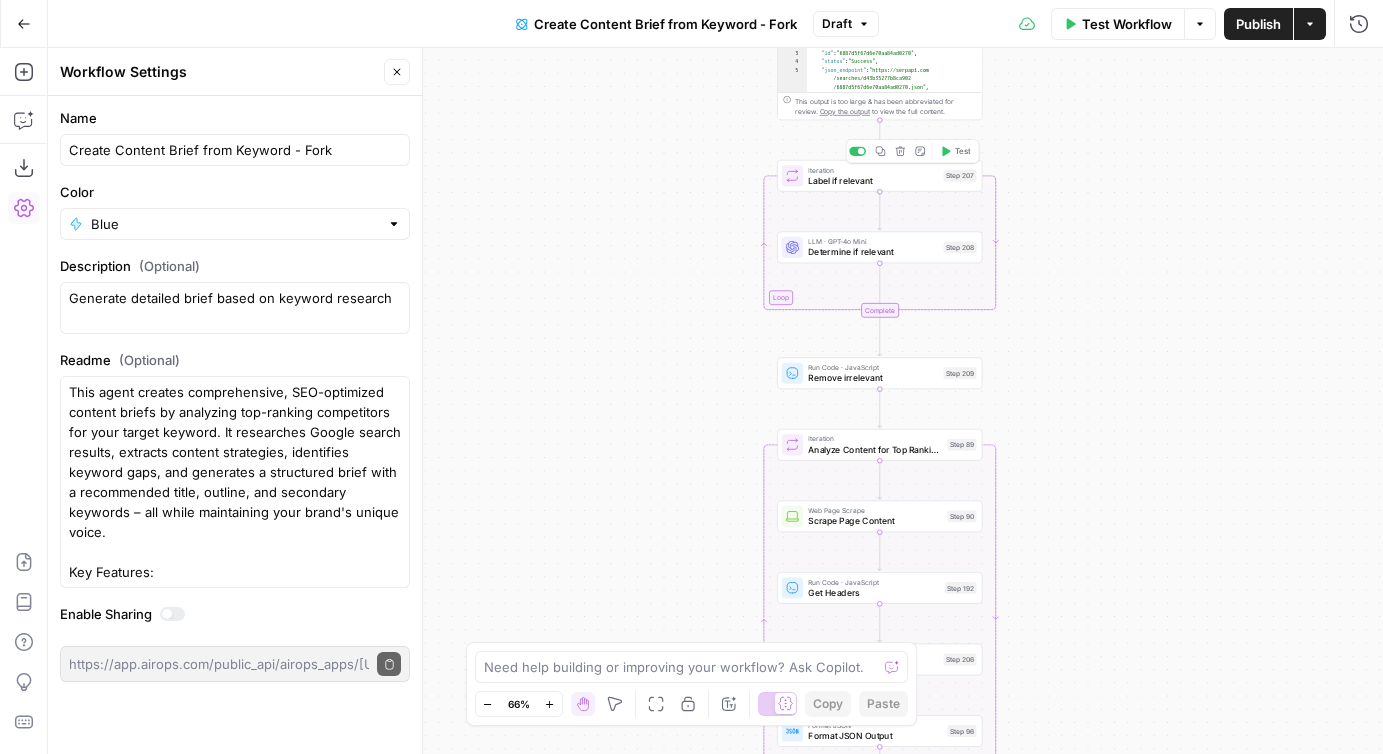click on "Label if relevant" at bounding box center (873, 180) 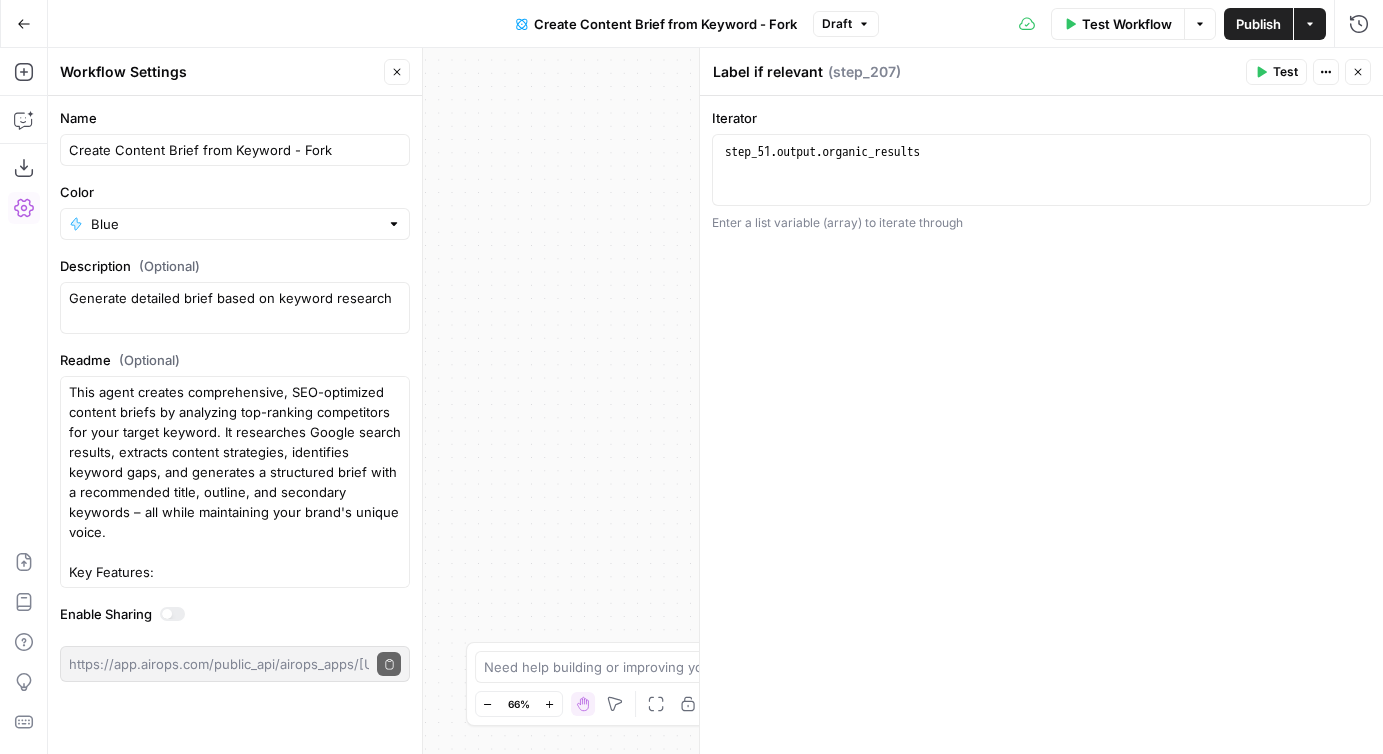click 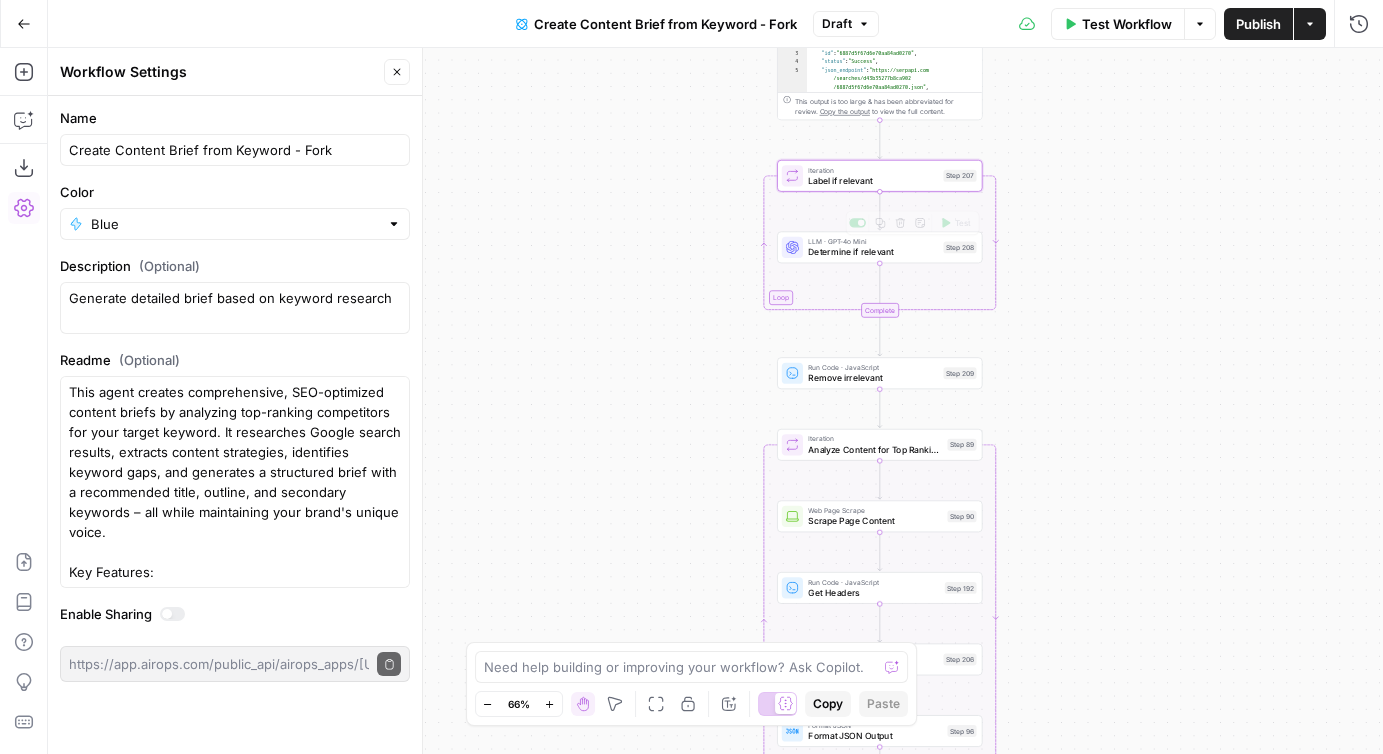 click on "Determine if relevant" at bounding box center [873, 251] 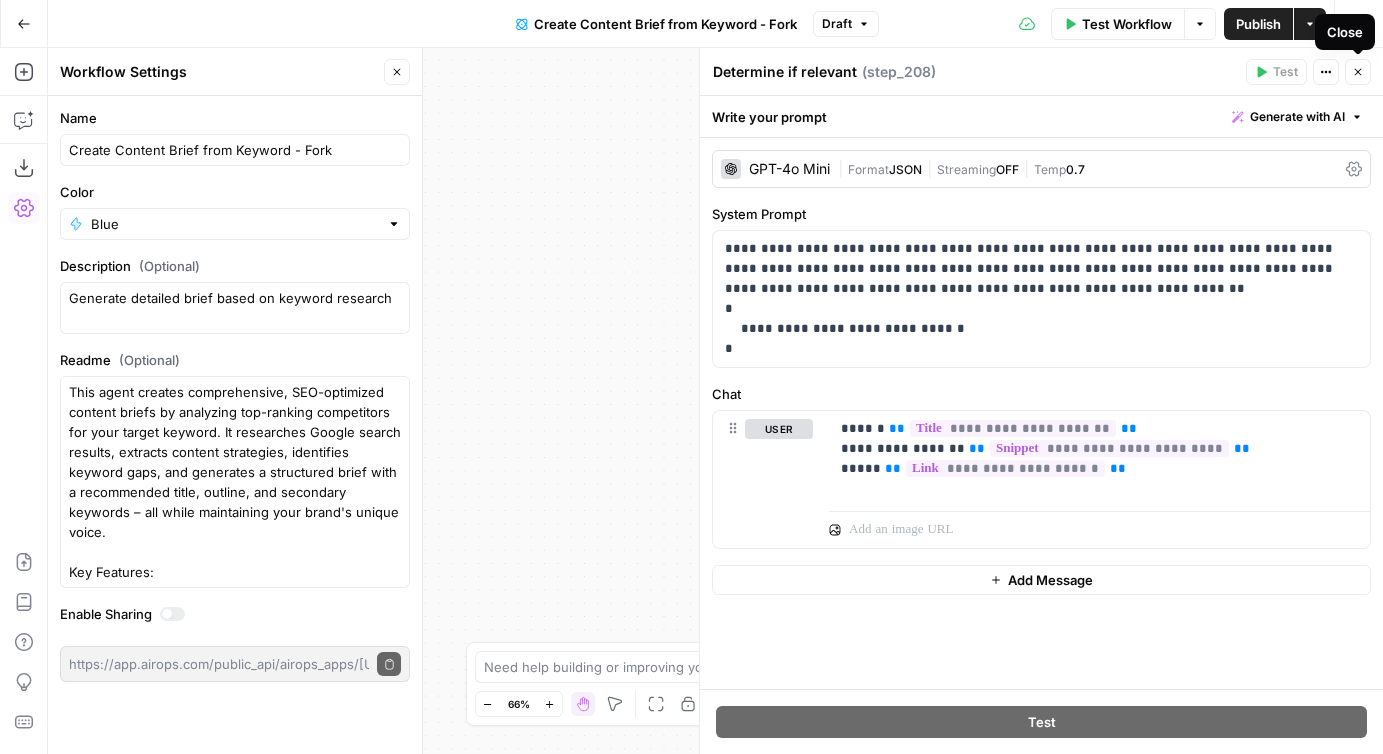 click on "Close" at bounding box center (1358, 72) 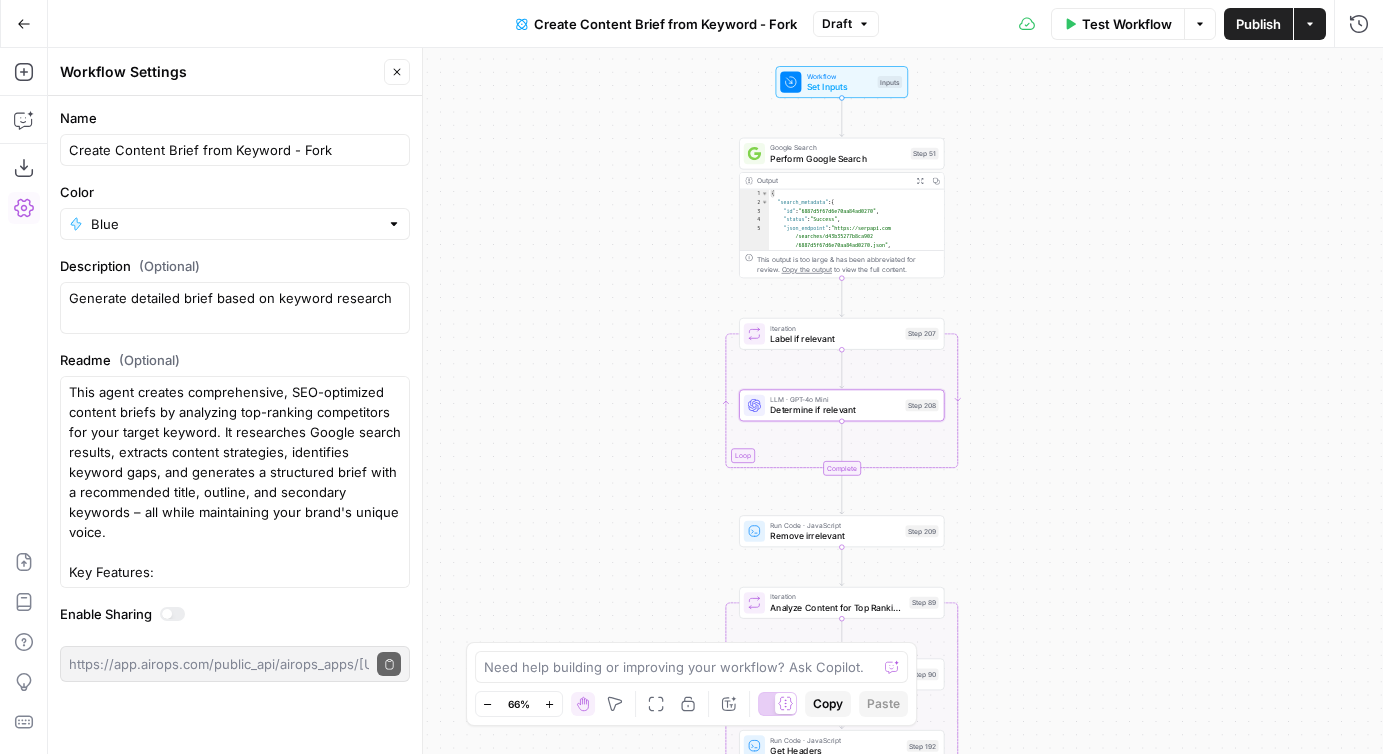 drag, startPoint x: 712, startPoint y: 159, endPoint x: 669, endPoint y: 314, distance: 160.85397 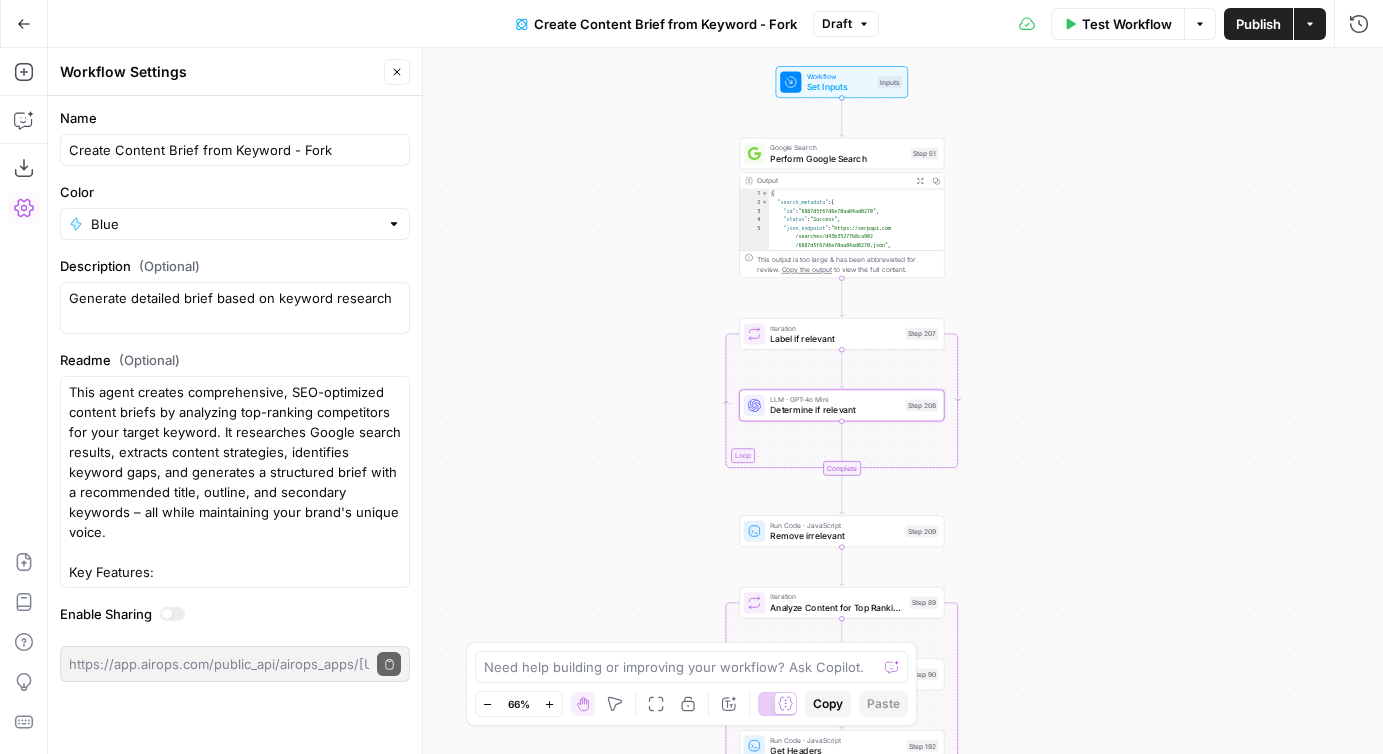 click on "Workflow Set Inputs Inputs Google Search Perform Google Search Step 51 Output Expand Output Copy 1 2 3 4 5 6 {    "search_metadata" :  {      "id" :  "6887d5f67d6e70aa84ad0270" ,      "status" :  "Success" ,      "json_endpoint" :  "https://serpapi.com          /searches/d43b35277b8ca902          /6887d5f67d6e70aa84ad0270.json" ,      "pixel_position_endpoint" :  "https://serpapi          .com/searches/d43b35277b8ca902          /6887d5f67d6e70aa84ad0270          .json_with_pixel_position" ,     This output is too large & has been abbreviated for review.   Copy the output   to view the full content. Loop Iteration Label if relevant Step 207 LLM · GPT-4o Mini Determine if relevant Step 208 Complete Run Code · JavaScript Remove irrelevant Step 209 Loop Iteration Analyze Content for Top Ranking Pages Step 89 Web Page Scrape Scrape Page Content Step 90 Run Code · JavaScript Get Headers Step 192 SEO Research Get Semrush Keywords Step 206 Format JSON Format JSON Output" at bounding box center (715, 401) 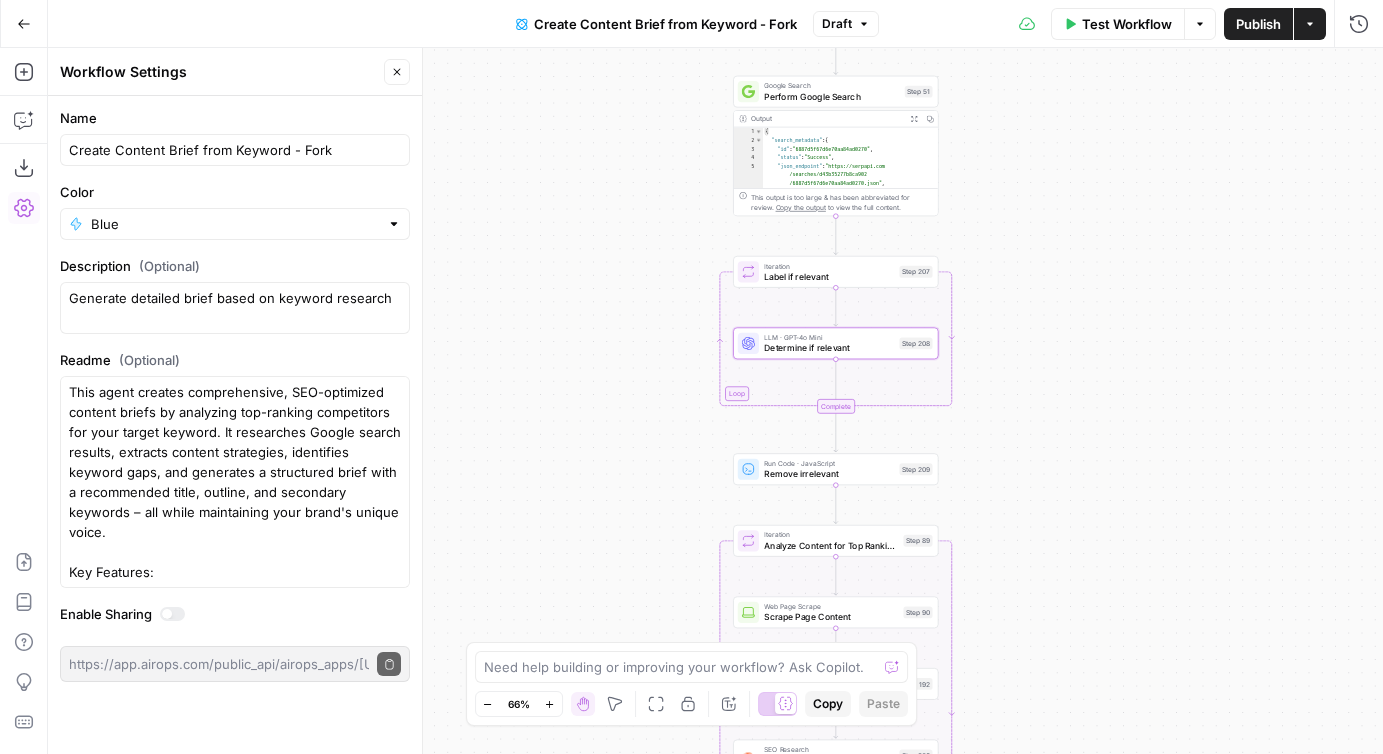 drag, startPoint x: 626, startPoint y: 284, endPoint x: 623, endPoint y: 221, distance: 63.07139 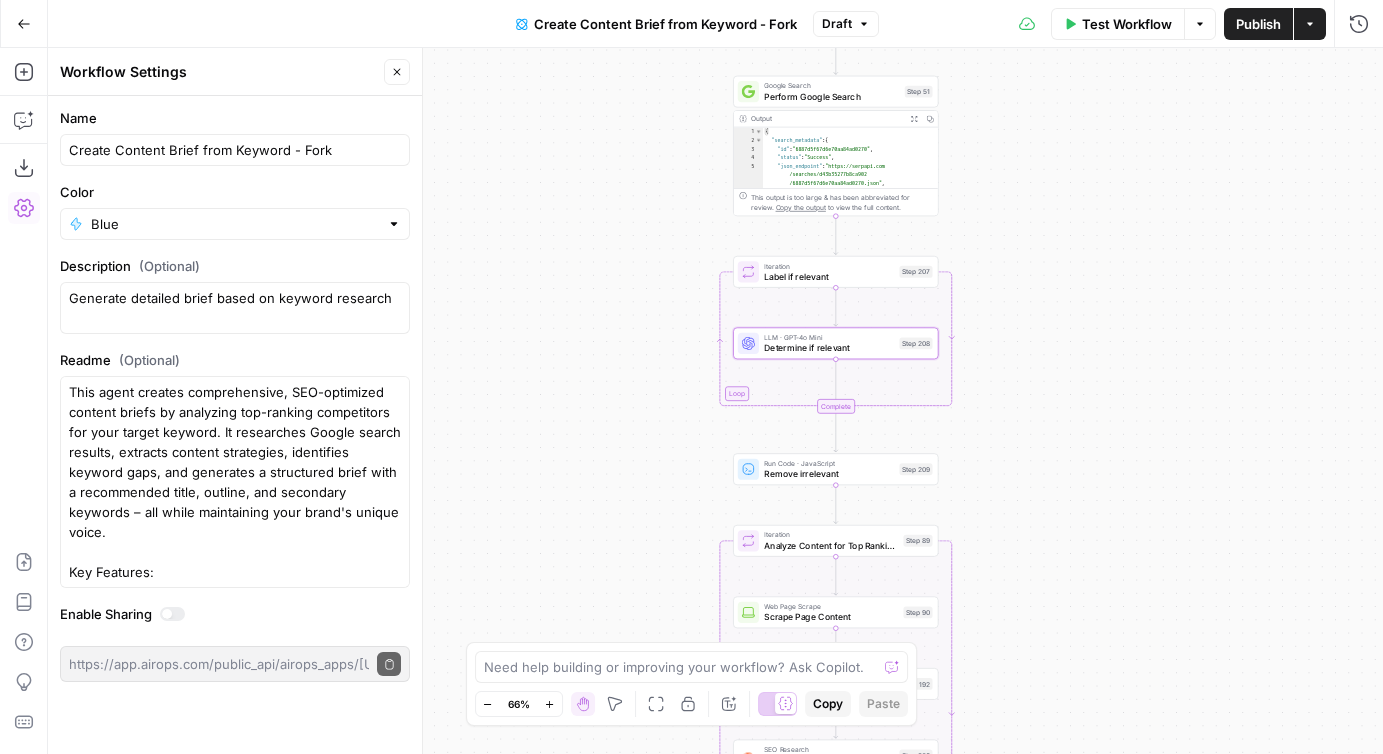 click on "Workflow Set Inputs Inputs Google Search Perform Google Search Step 51 Output Expand Output Copy 1 2 3 4 5 6 {    "search_metadata" :  {      "id" :  "6887d5f67d6e70aa84ad0270" ,      "status" :  "Success" ,      "json_endpoint" :  "https://serpapi.com          /searches/d43b35277b8ca902          /6887d5f67d6e70aa84ad0270.json" ,      "pixel_position_endpoint" :  "https://serpapi          .com/searches/d43b35277b8ca902          /6887d5f67d6e70aa84ad0270          .json_with_pixel_position" ,     This output is too large & has been abbreviated for review.   Copy the output   to view the full content. Loop Iteration Label if relevant Step 207 LLM · GPT-4o Mini Determine if relevant Step 208 Complete Run Code · JavaScript Remove irrelevant Step 209 Loop Iteration Analyze Content for Top Ranking Pages Step 89 Web Page Scrape Scrape Page Content Step 90 Run Code · JavaScript Get Headers Step 192 SEO Research Get Semrush Keywords Step 206 Format JSON Format JSON Output" at bounding box center [715, 401] 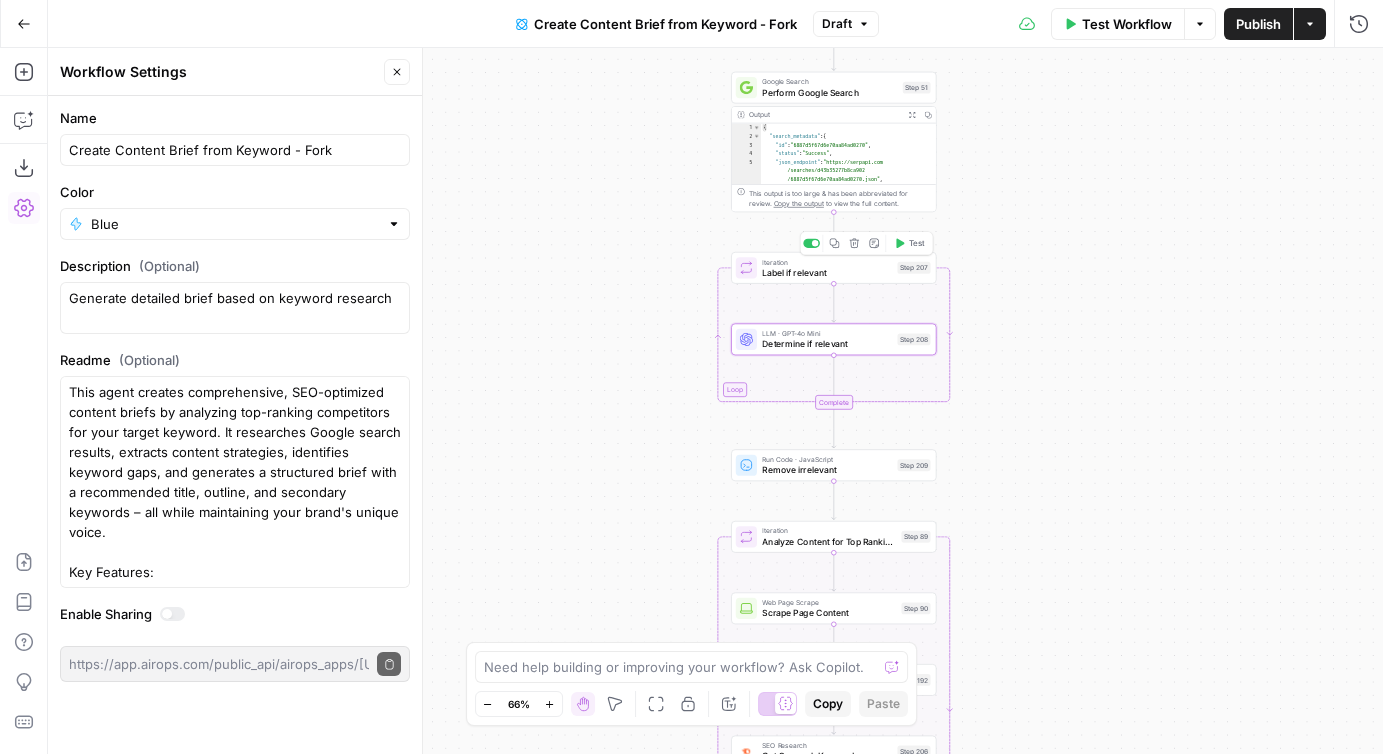 click 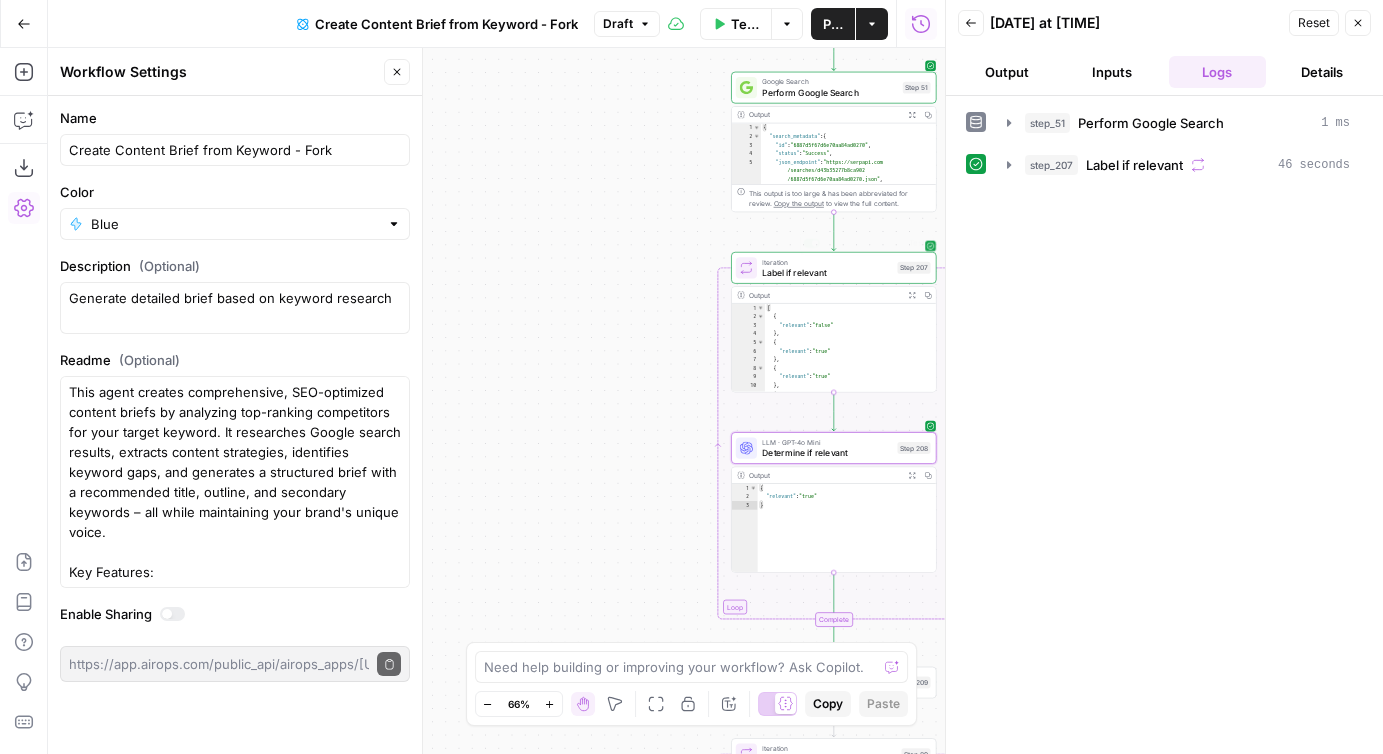 type on "*" 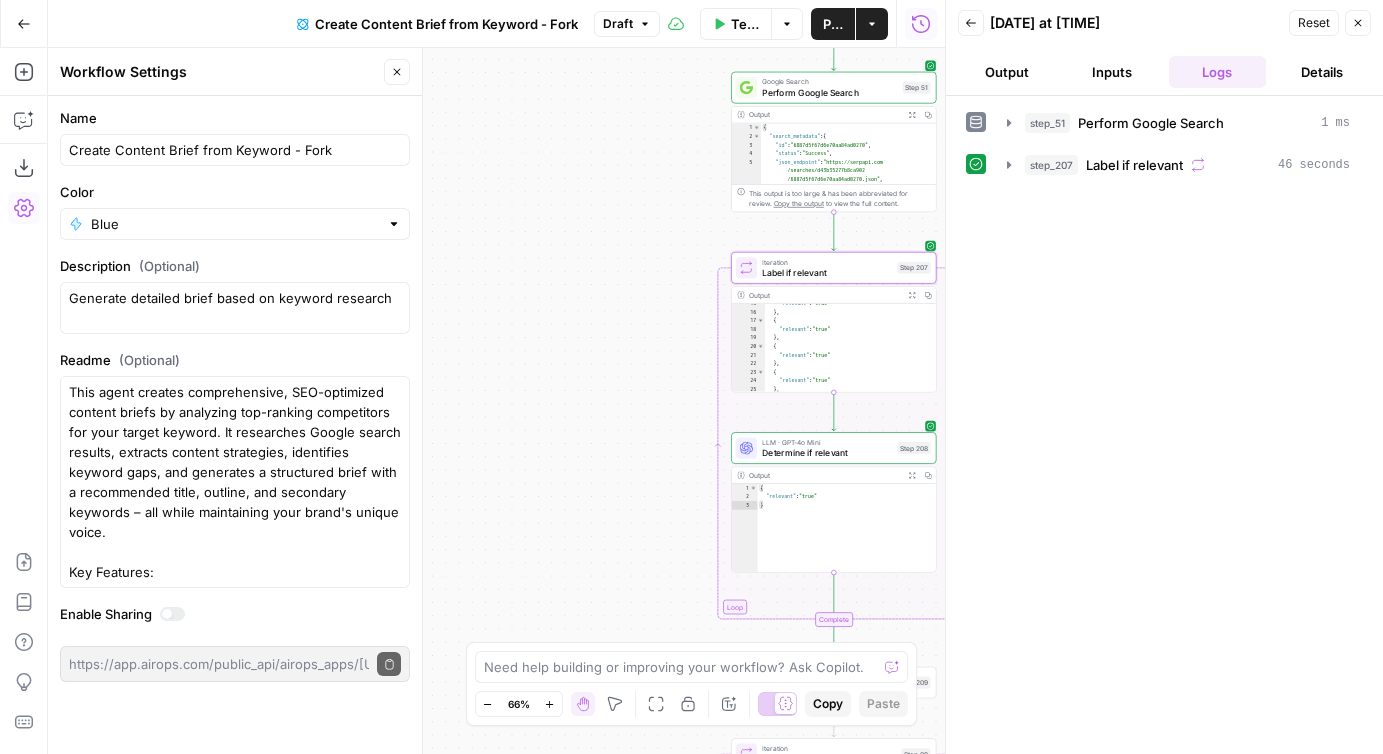 scroll, scrollTop: 0, scrollLeft: 0, axis: both 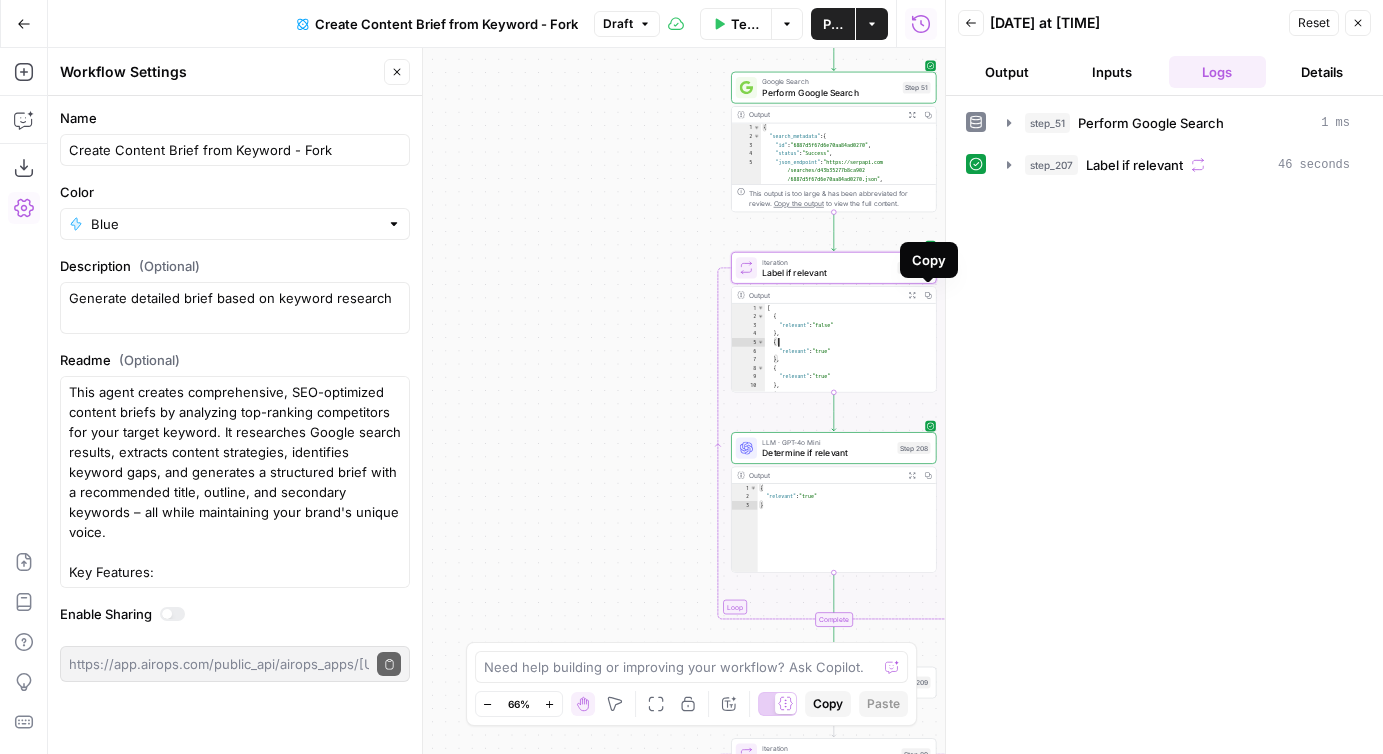 click 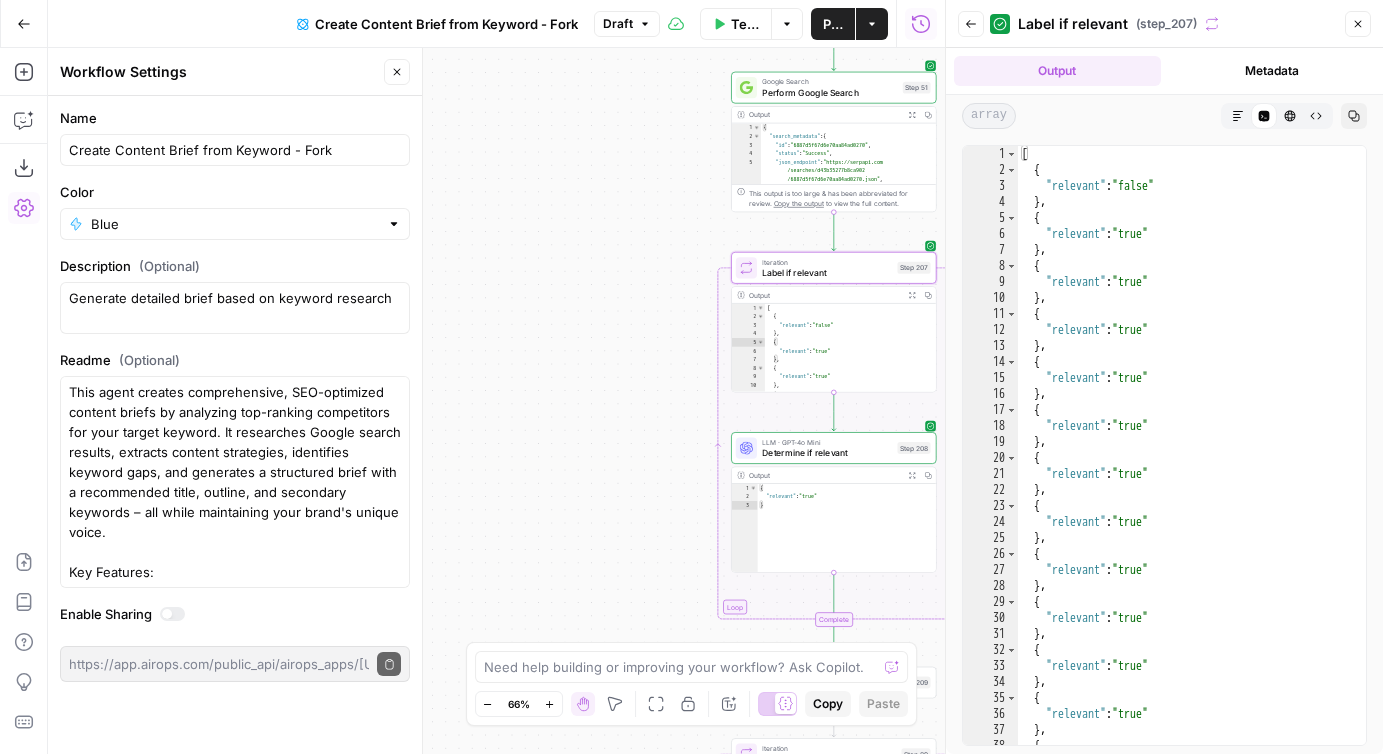 scroll, scrollTop: 0, scrollLeft: 0, axis: both 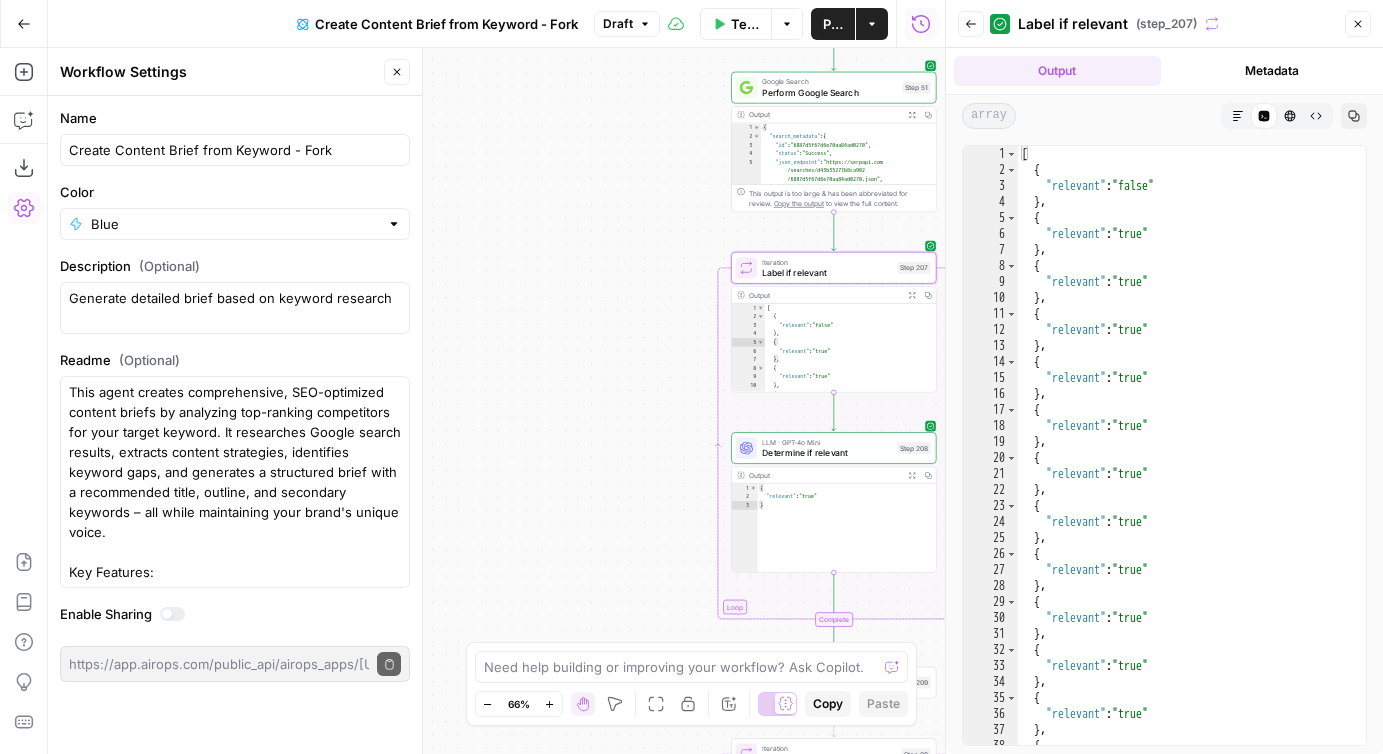 click 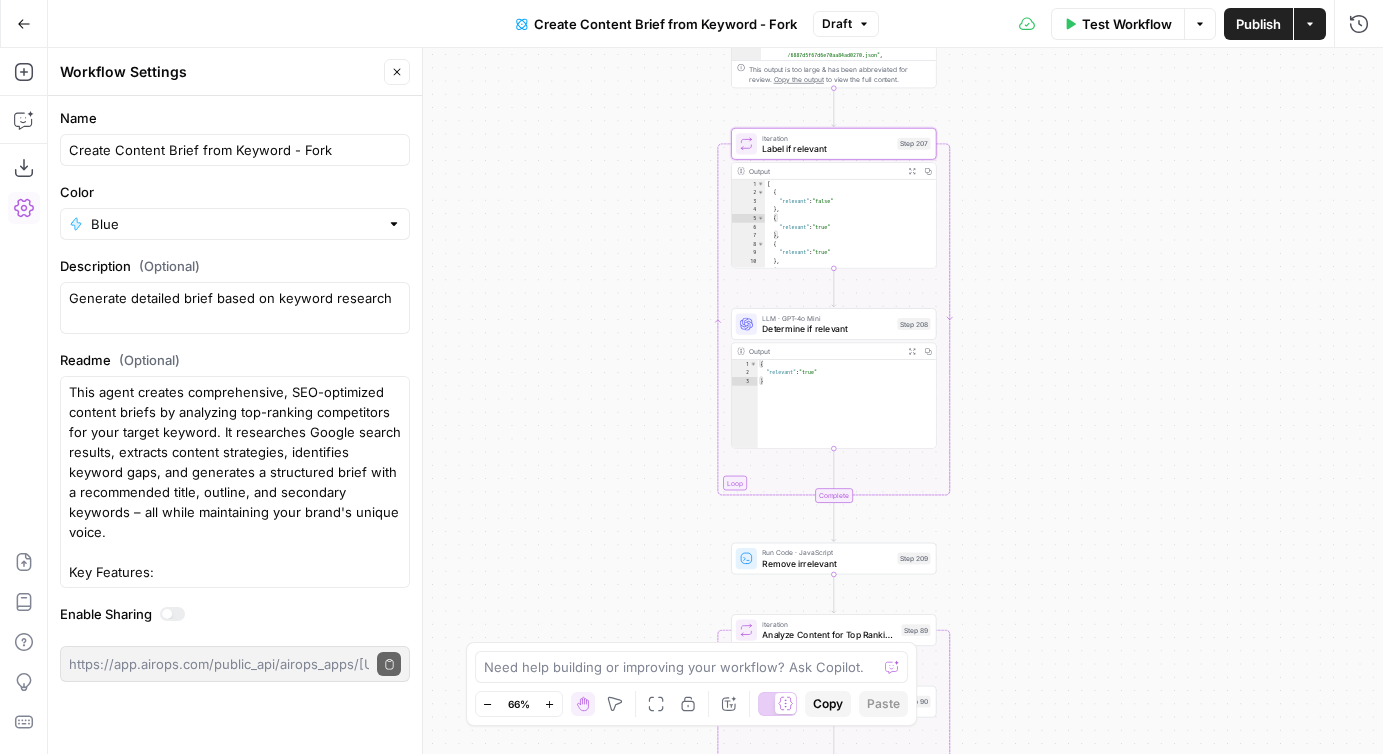 drag, startPoint x: 1102, startPoint y: 383, endPoint x: 1106, endPoint y: 149, distance: 234.03418 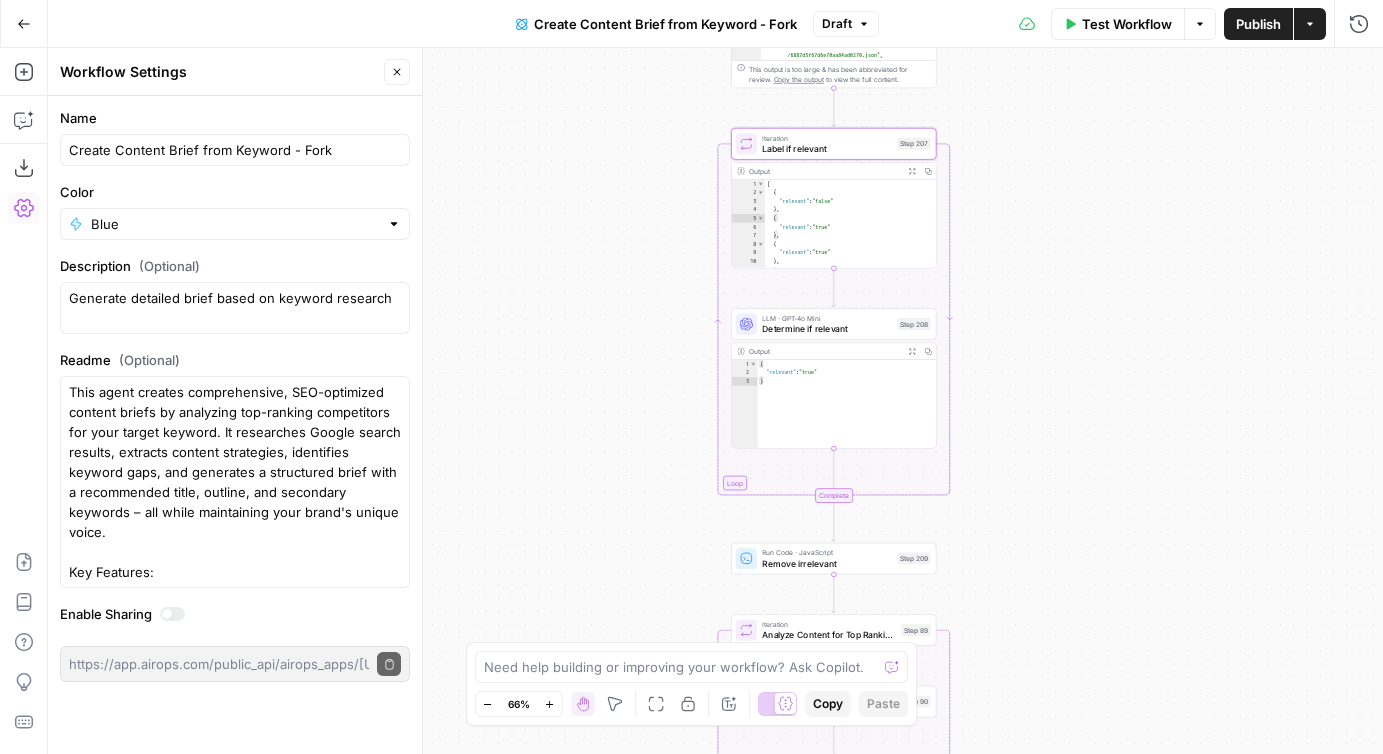 click on "Workflow Set Inputs Inputs Google Search Perform Google Search Step 51 Output Expand Output Copy 1 2 3 4 5 6 {    "search_metadata" :  {      "id" :  "6887d5f67d6e70aa84ad0270" ,      "status" :  "Success" ,      "json_endpoint" :  "https://serpapi.com          /searches/d43b35277b8ca902          /6887d5f67d6e70aa84ad0270.json" ,      "pixel_position_endpoint" :  "https://serpapi          .com/searches/d43b35277b8ca902          /6887d5f67d6e70aa84ad0270          .json_with_pixel_position" ,     This output is too large & has been abbreviated for review.   Copy the output   to view the full content. Loop Iteration Label if relevant Step 207 Output Expand Output Copy * 1 2 3 4 5 6 7 8 9 10 11 12 [    {      "relevant" :  "false"    } ,    {      "relevant" :  "true"    } ,    {      "relevant" :  "true"    } ,    {      "relevant" :  "true"     LLM · GPT-4o Mini Determine if relevant Step 208 Output Expand Output Copy 1 2 3 {    "relevant" :  "true" }     Complete" at bounding box center [715, 401] 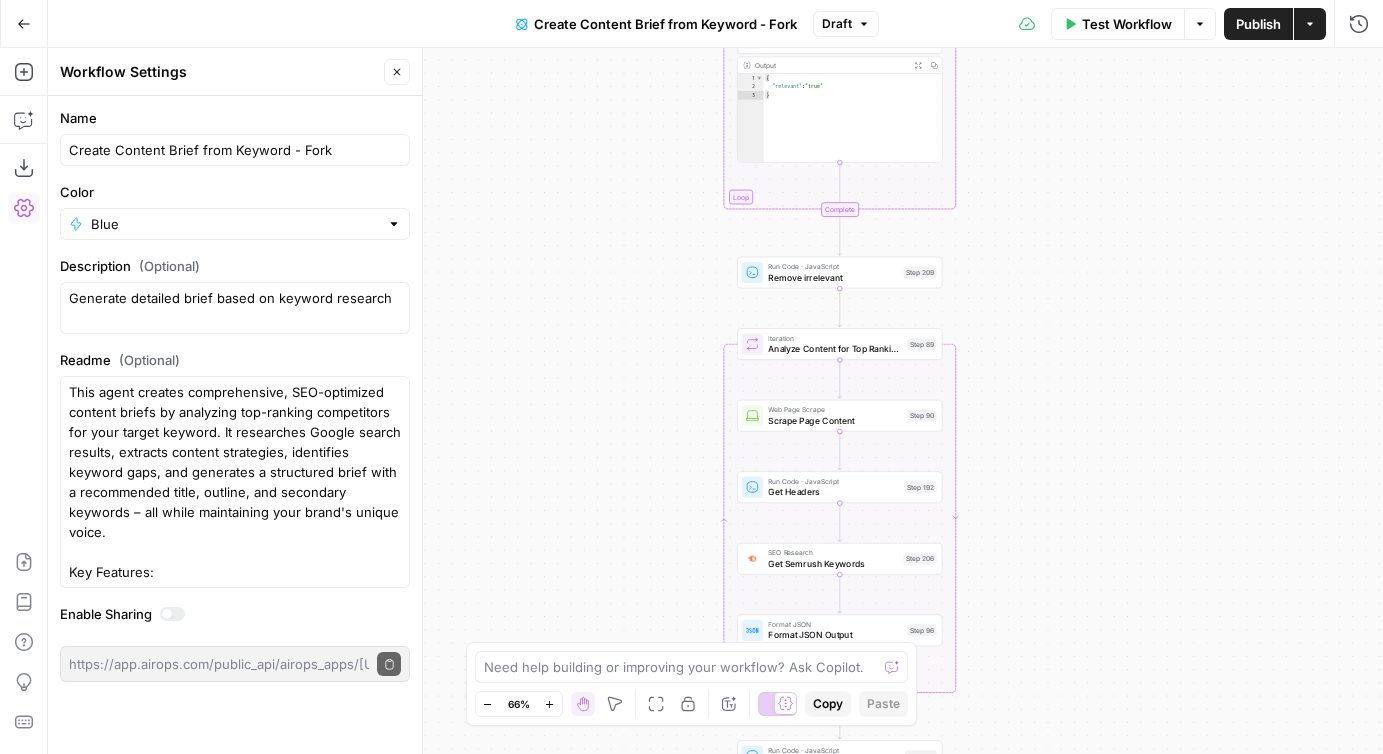 drag, startPoint x: 1040, startPoint y: 390, endPoint x: 1040, endPoint y: 207, distance: 183 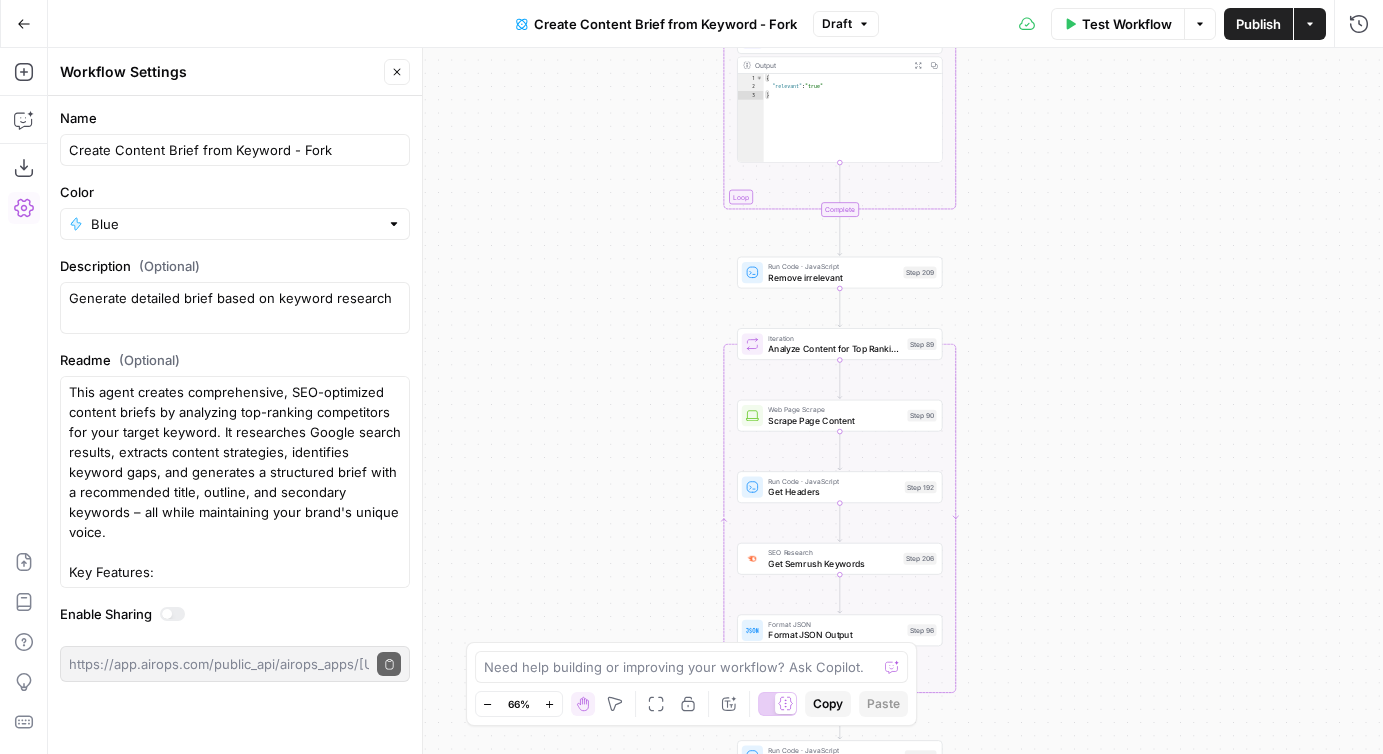 click on "Workflow Set Inputs Inputs Google Search Perform Google Search Step 51 Output Expand Output Copy 1 2 3 4 5 6 {    "search_metadata" :  {      "id" :  "6887d5f67d6e70aa84ad0270" ,      "status" :  "Success" ,      "json_endpoint" :  "https://serpapi.com          /searches/d43b35277b8ca902          /6887d5f67d6e70aa84ad0270.json" ,      "pixel_position_endpoint" :  "https://serpapi          .com/searches/d43b35277b8ca902          /6887d5f67d6e70aa84ad0270          .json_with_pixel_position" ,     This output is too large & has been abbreviated for review.   Copy the output   to view the full content. Loop Iteration Label if relevant Step 207 Output Expand Output Copy * 1 2 3 4 5 6 7 8 9 10 11 12 [    {      "relevant" :  "false"    } ,    {      "relevant" :  "true"    } ,    {      "relevant" :  "true"    } ,    {      "relevant" :  "true"     LLM · GPT-4o Mini Determine if relevant Step 208 Output Expand Output Copy 1 2 3 {    "relevant" :  "true" }     Complete" at bounding box center [715, 401] 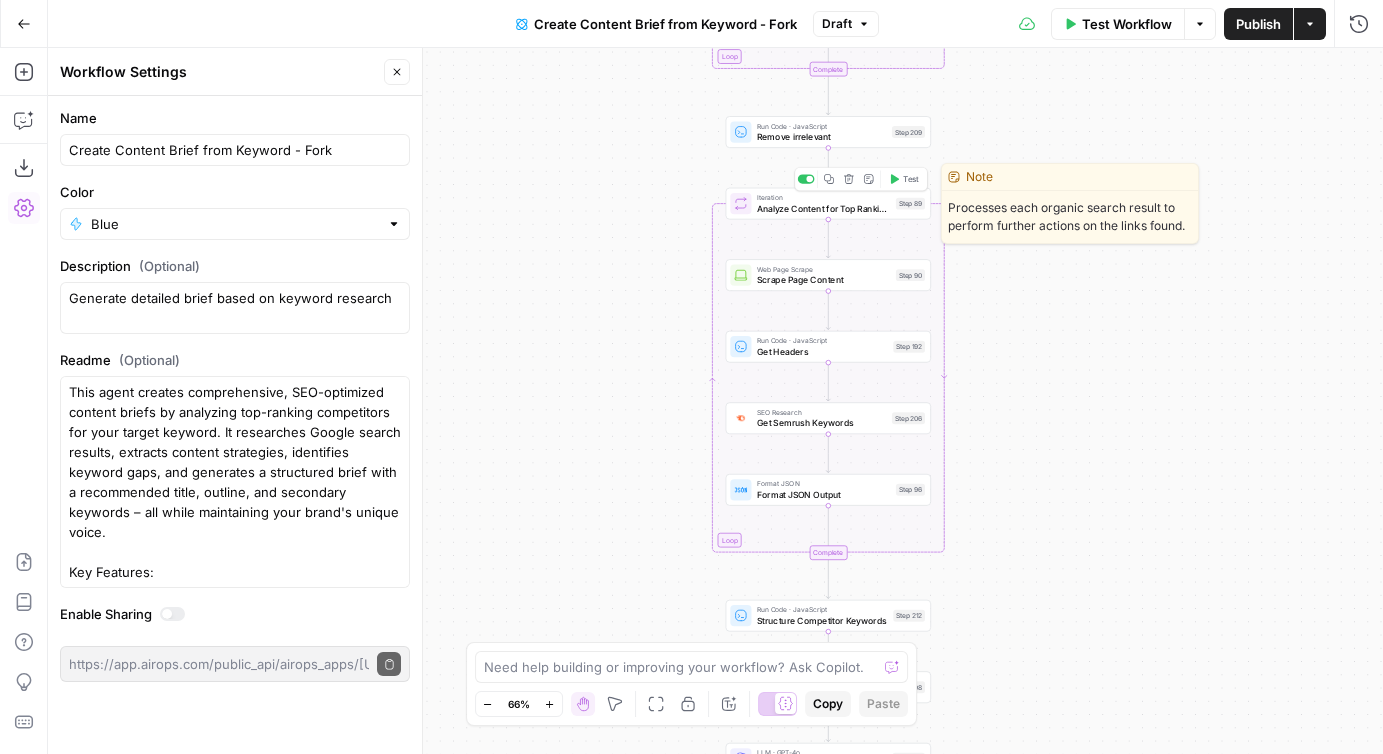 click on "Analyze Content for Top Ranking Pages" at bounding box center [824, 208] 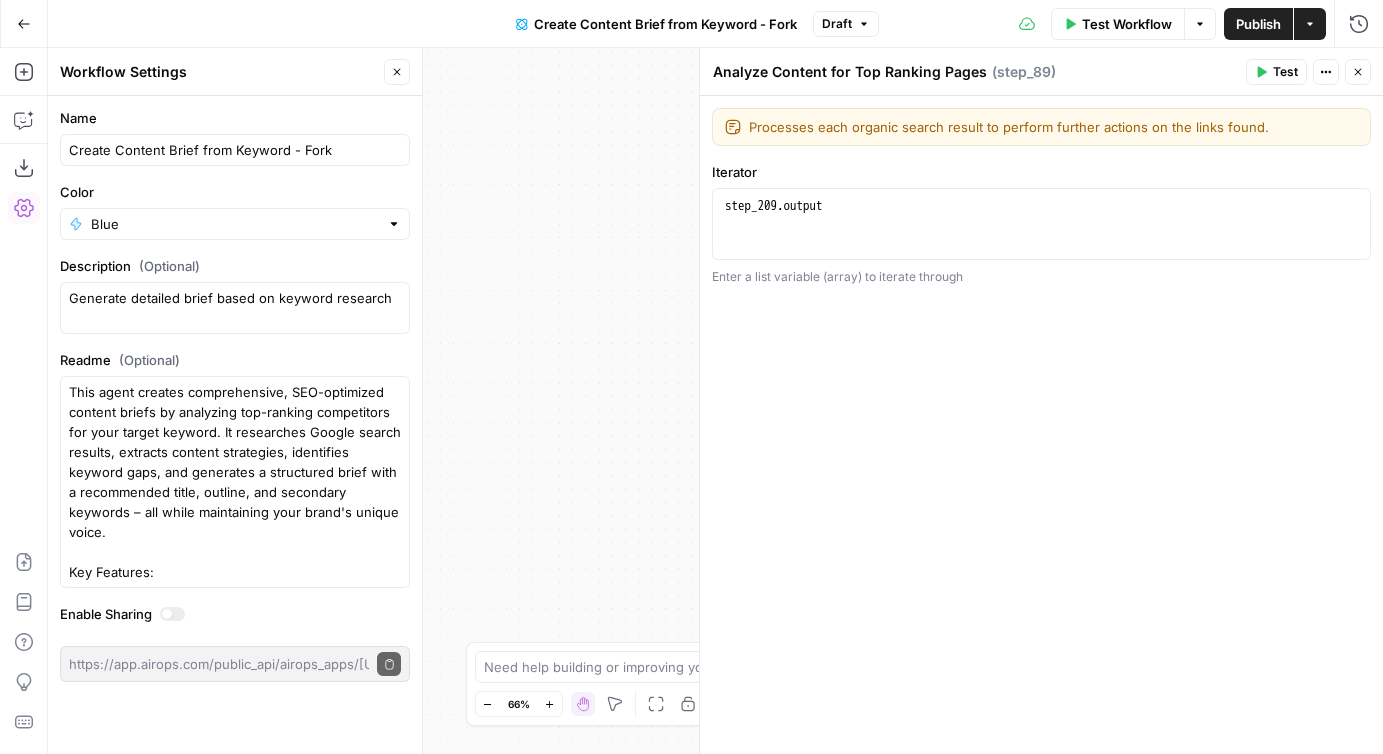 click 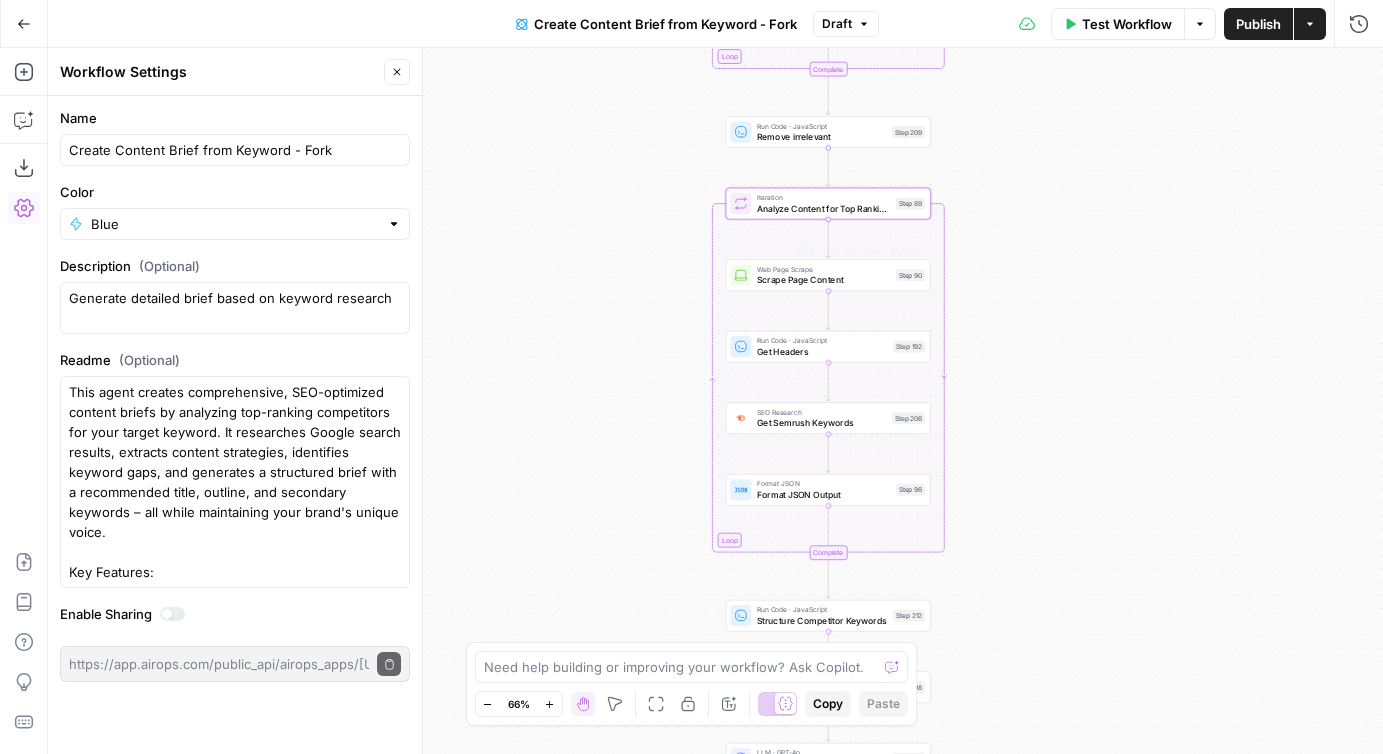 click on "Web Page Scrape Scrape Page Content Step 90 Copy step Delete step Edit Note Test" at bounding box center (828, 275) 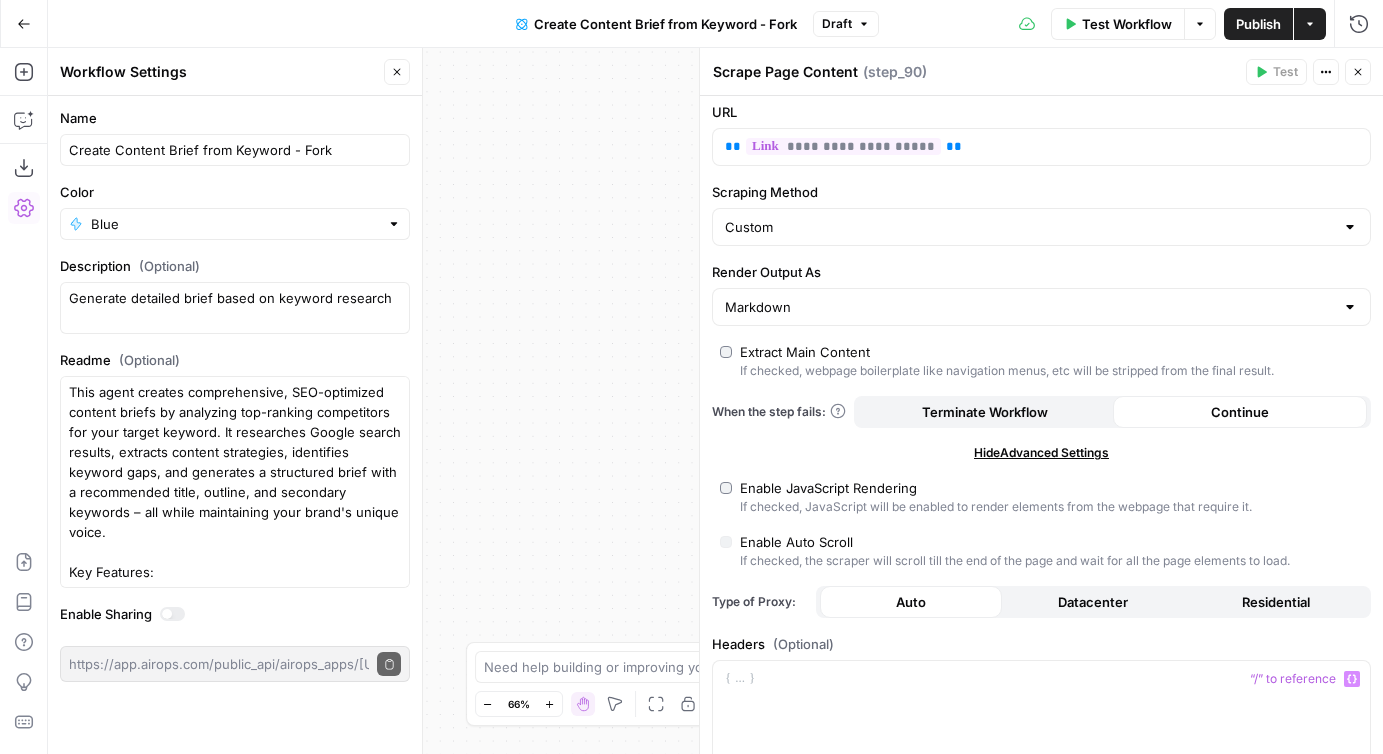scroll, scrollTop: 0, scrollLeft: 0, axis: both 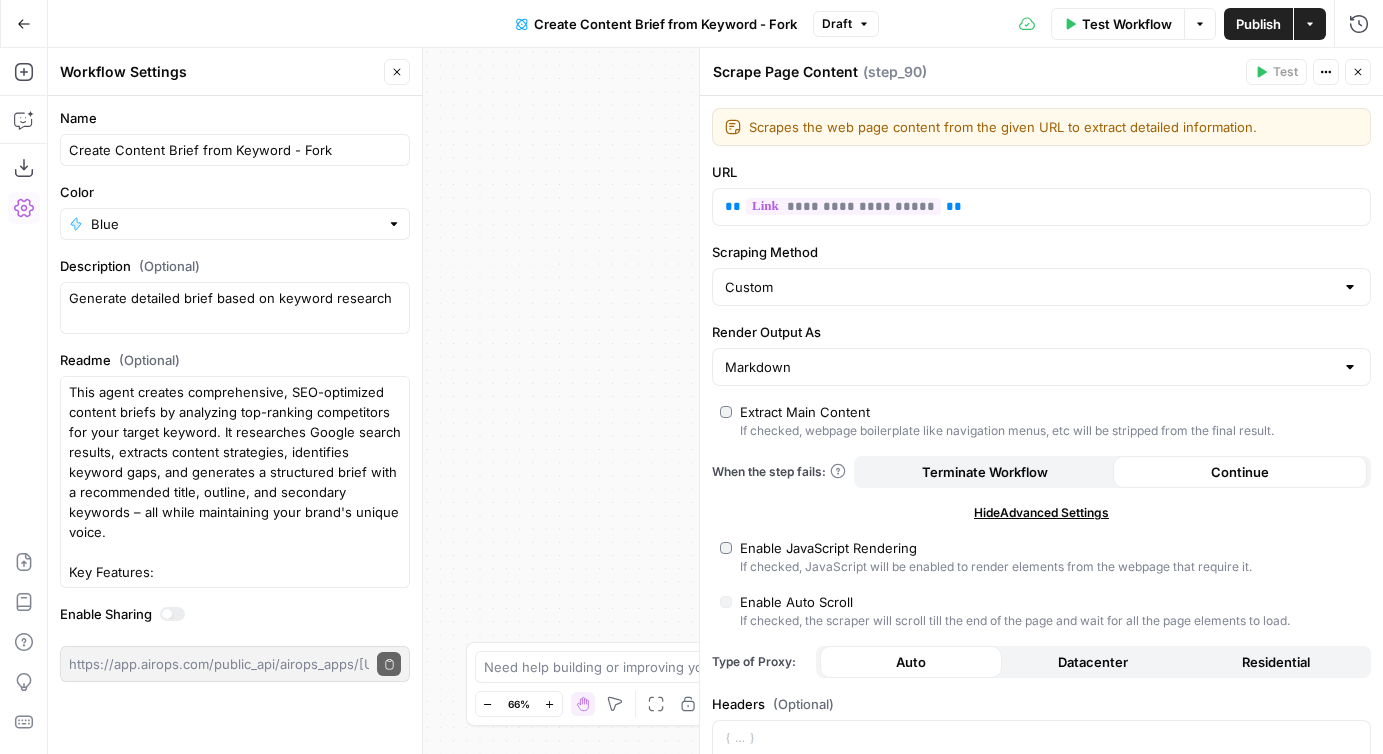 click 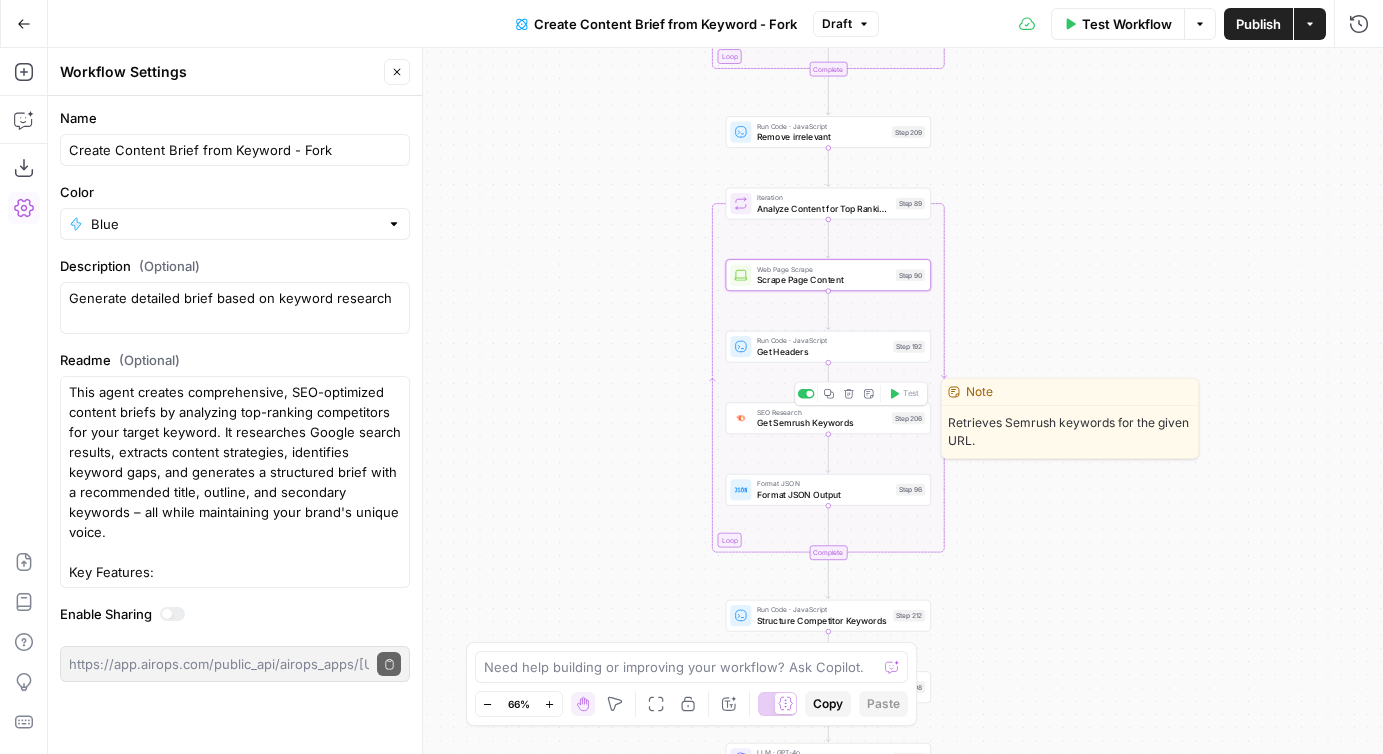 click on "Get Semrush Keywords" at bounding box center [822, 422] 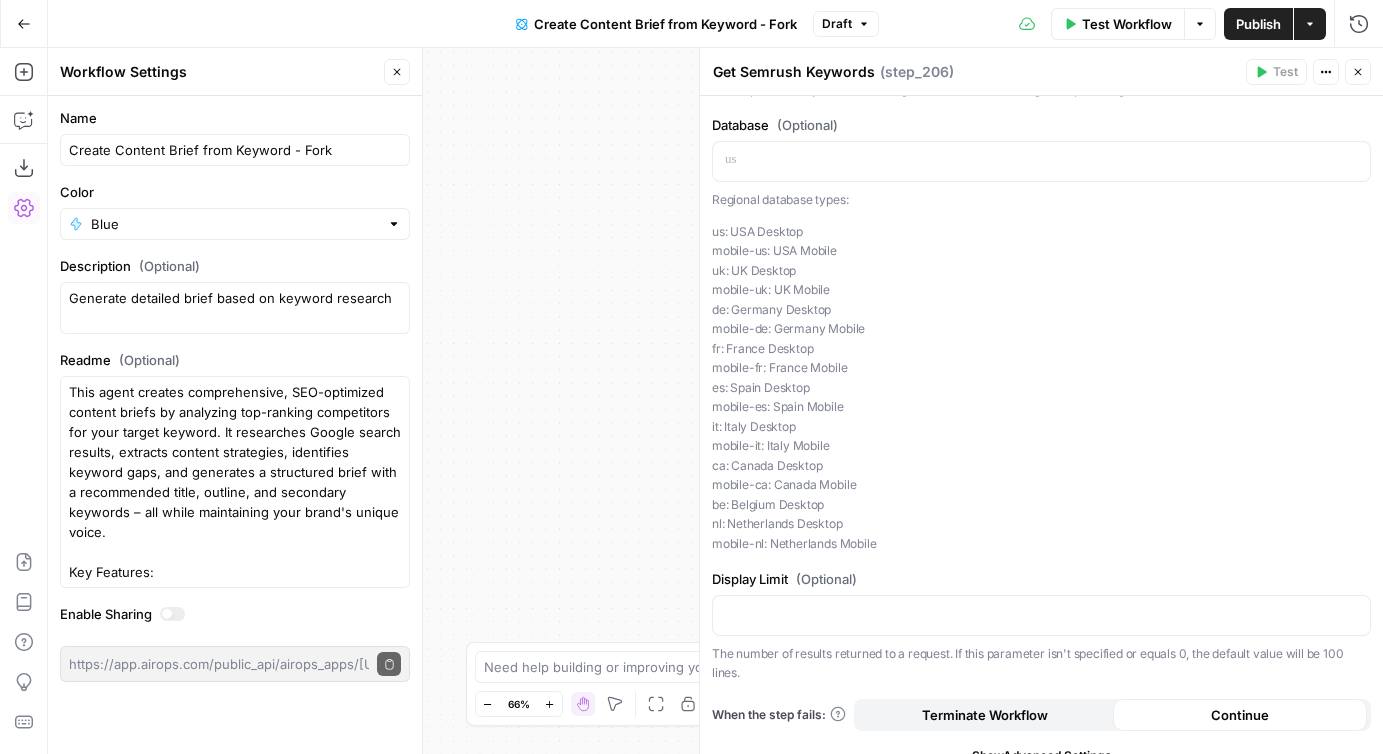 scroll, scrollTop: 0, scrollLeft: 0, axis: both 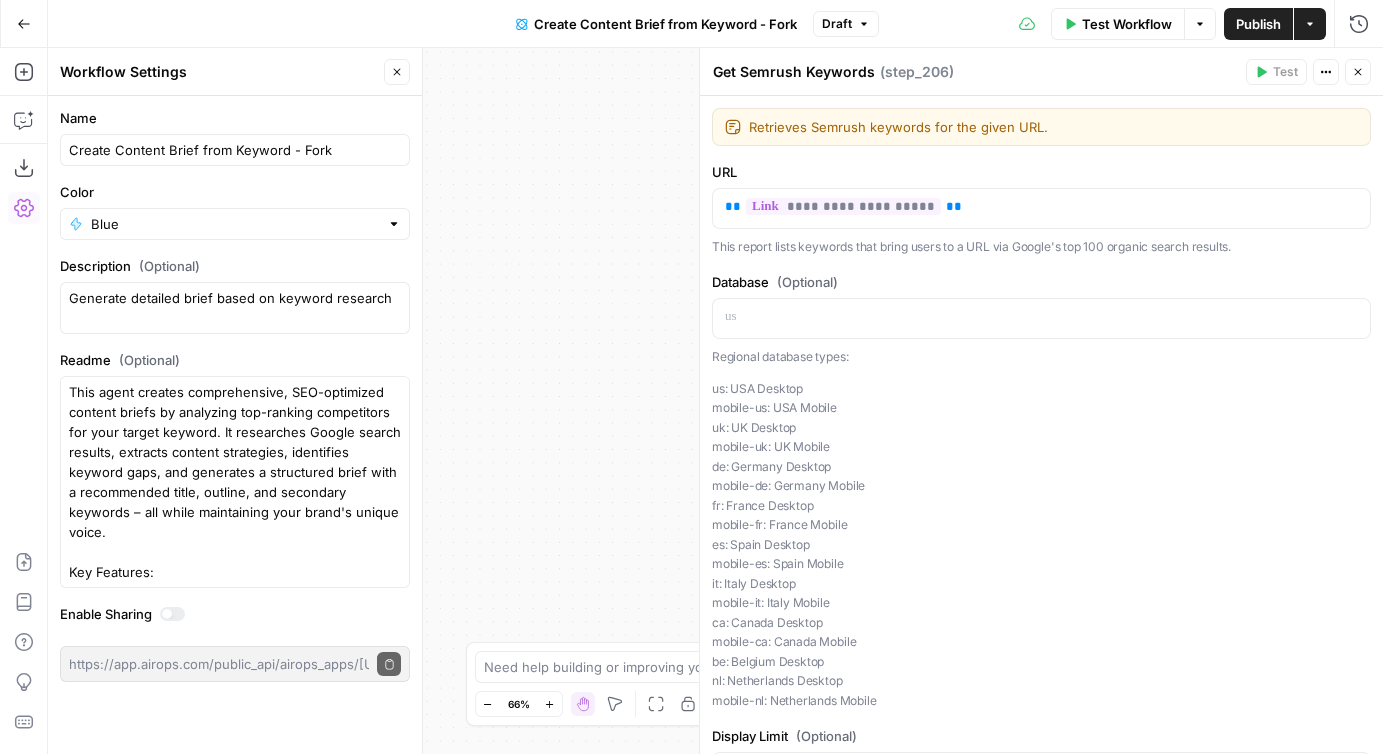 click 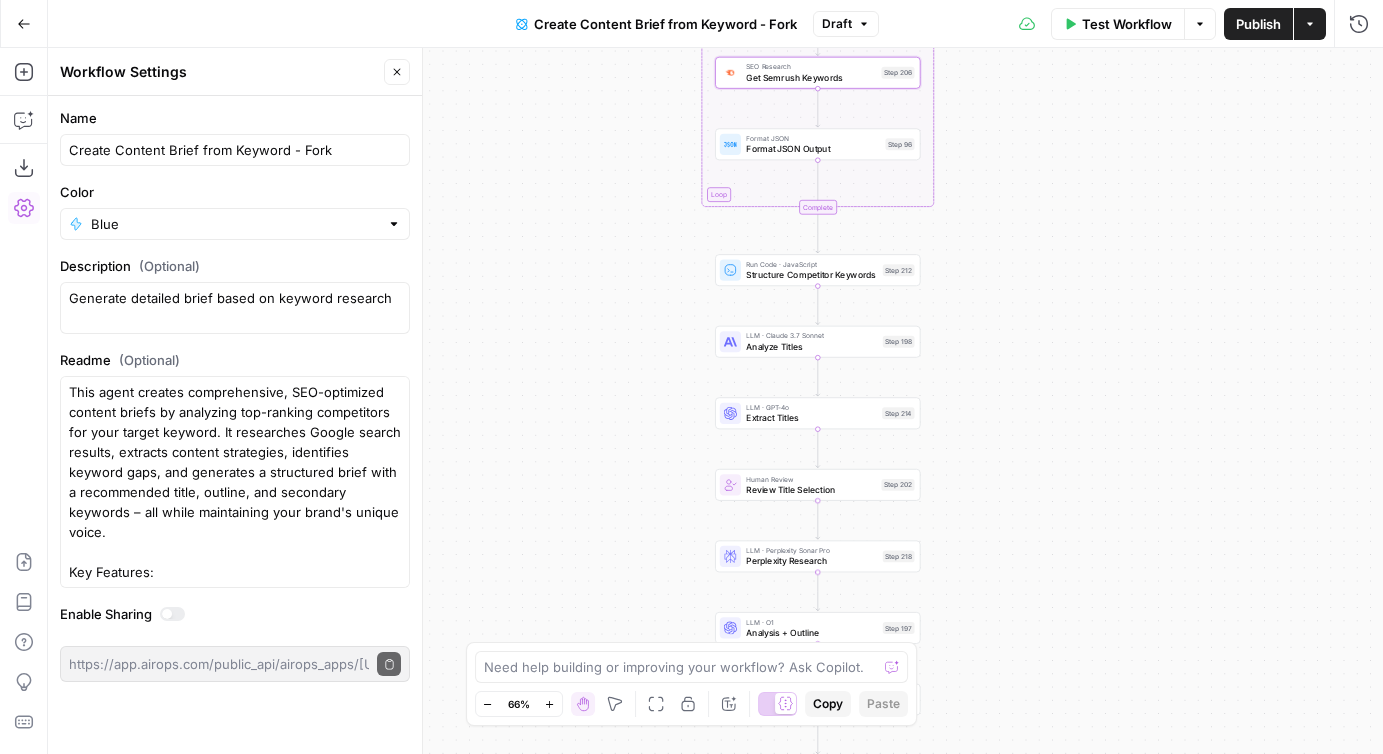 click on "Review Title Selection" at bounding box center [811, 489] 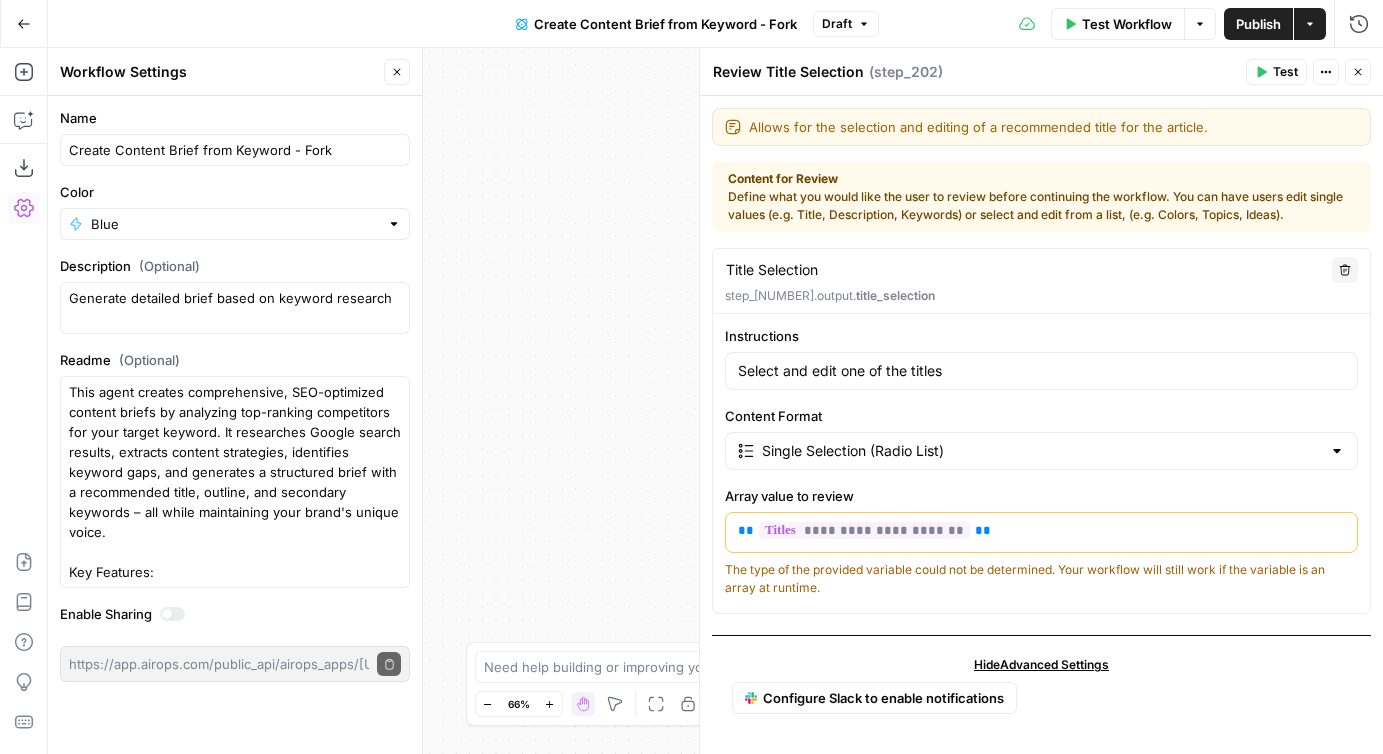 scroll, scrollTop: 35, scrollLeft: 0, axis: vertical 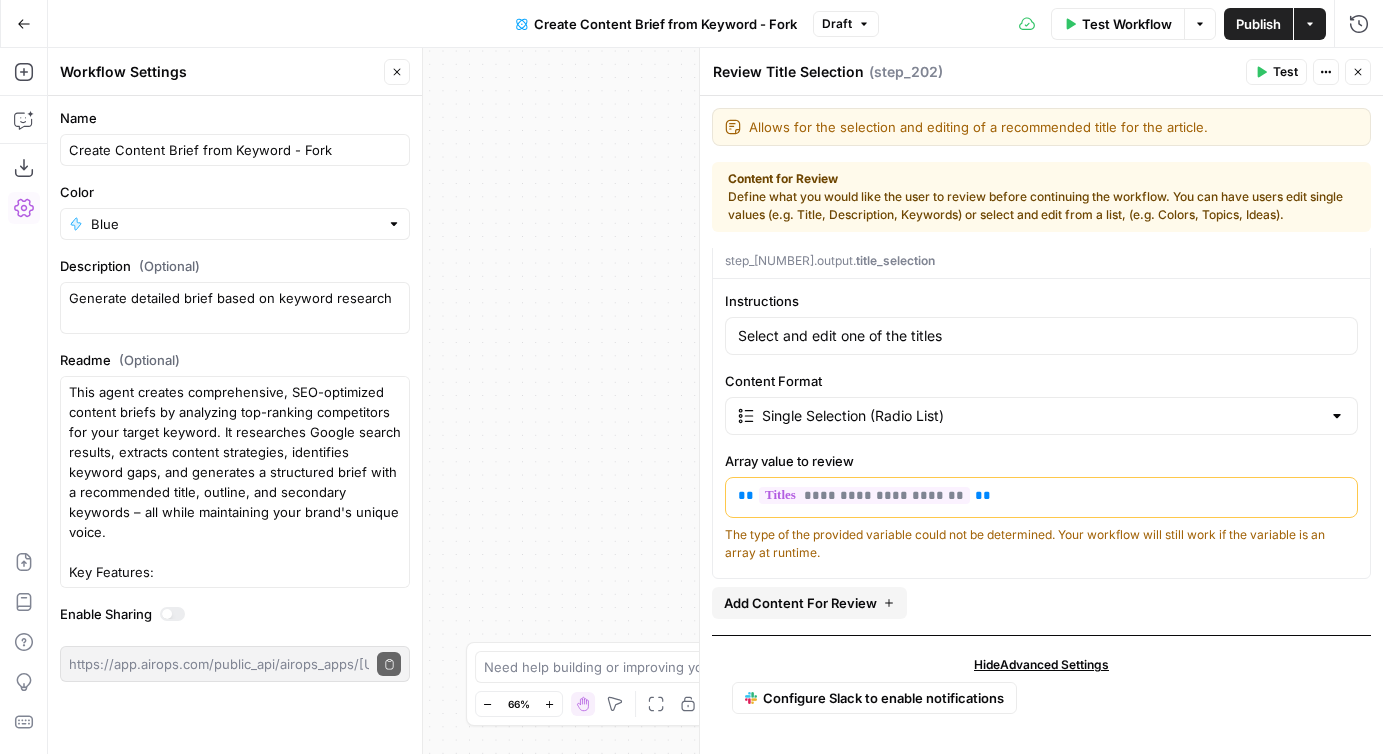 click on "Close" at bounding box center [1358, 72] 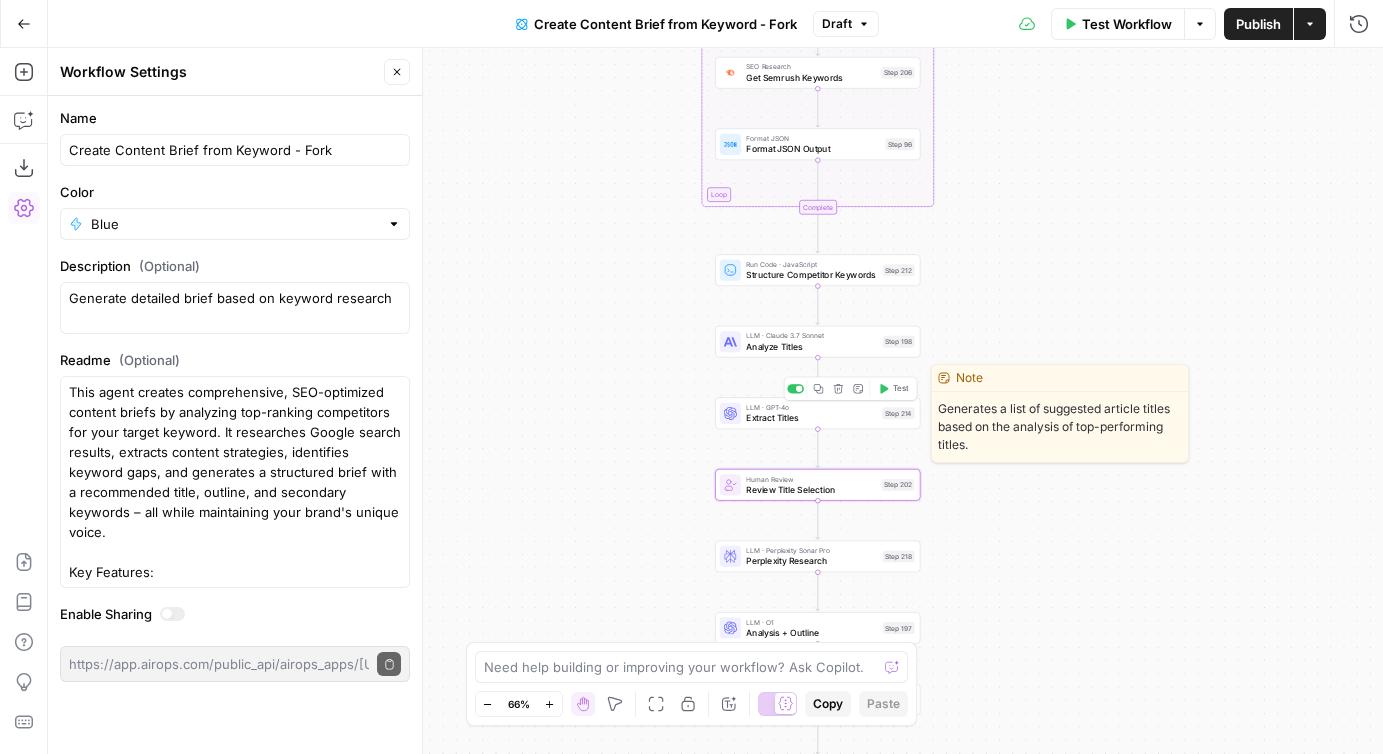 click on "Extract Titles" at bounding box center [811, 417] 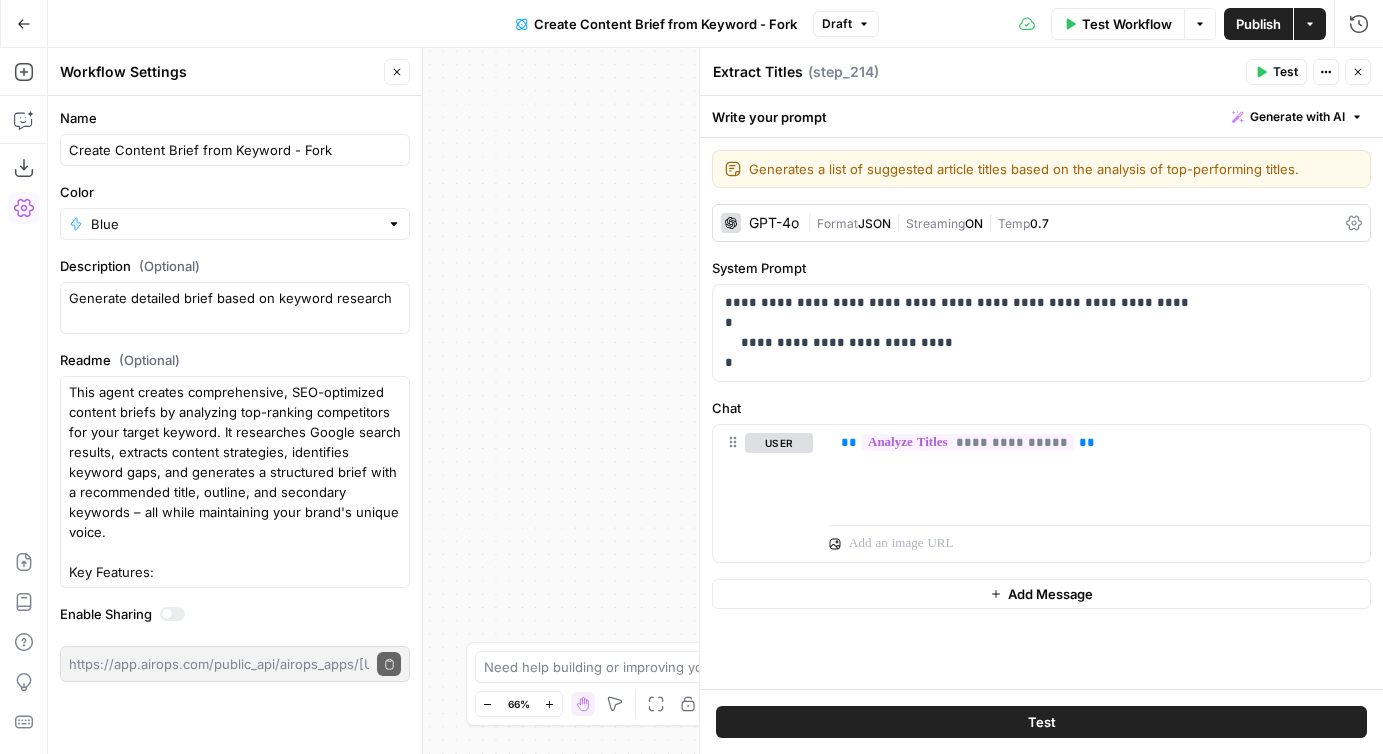 click on "Close" at bounding box center [1358, 72] 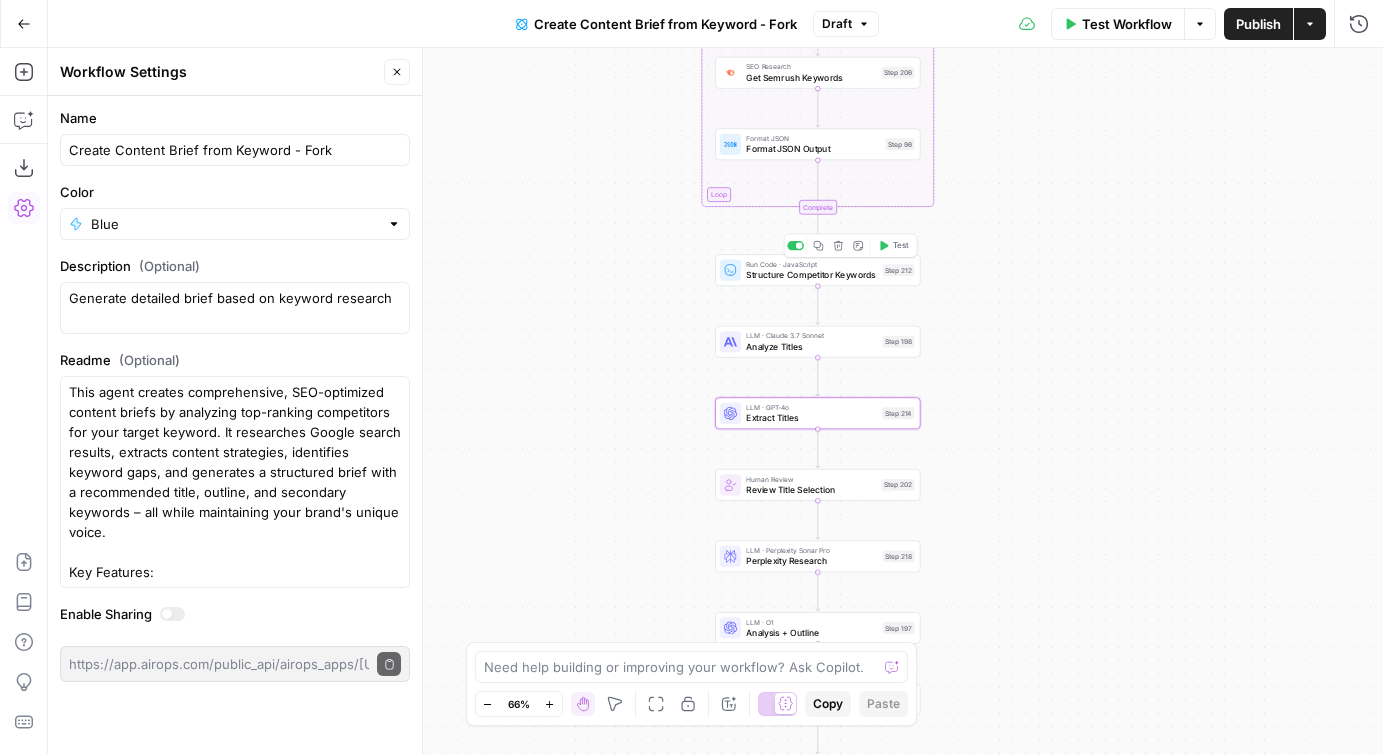 click on "Analyze Titles" at bounding box center [811, 346] 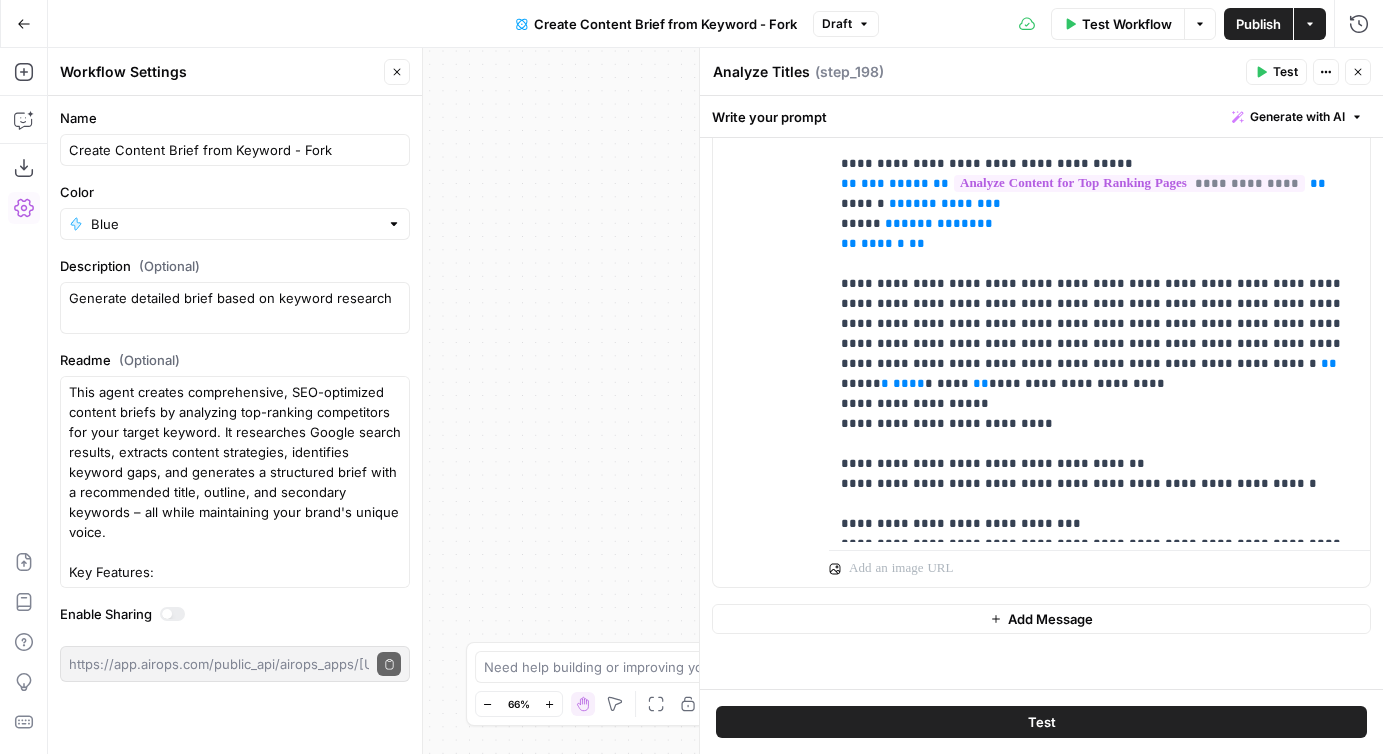scroll, scrollTop: 420, scrollLeft: 0, axis: vertical 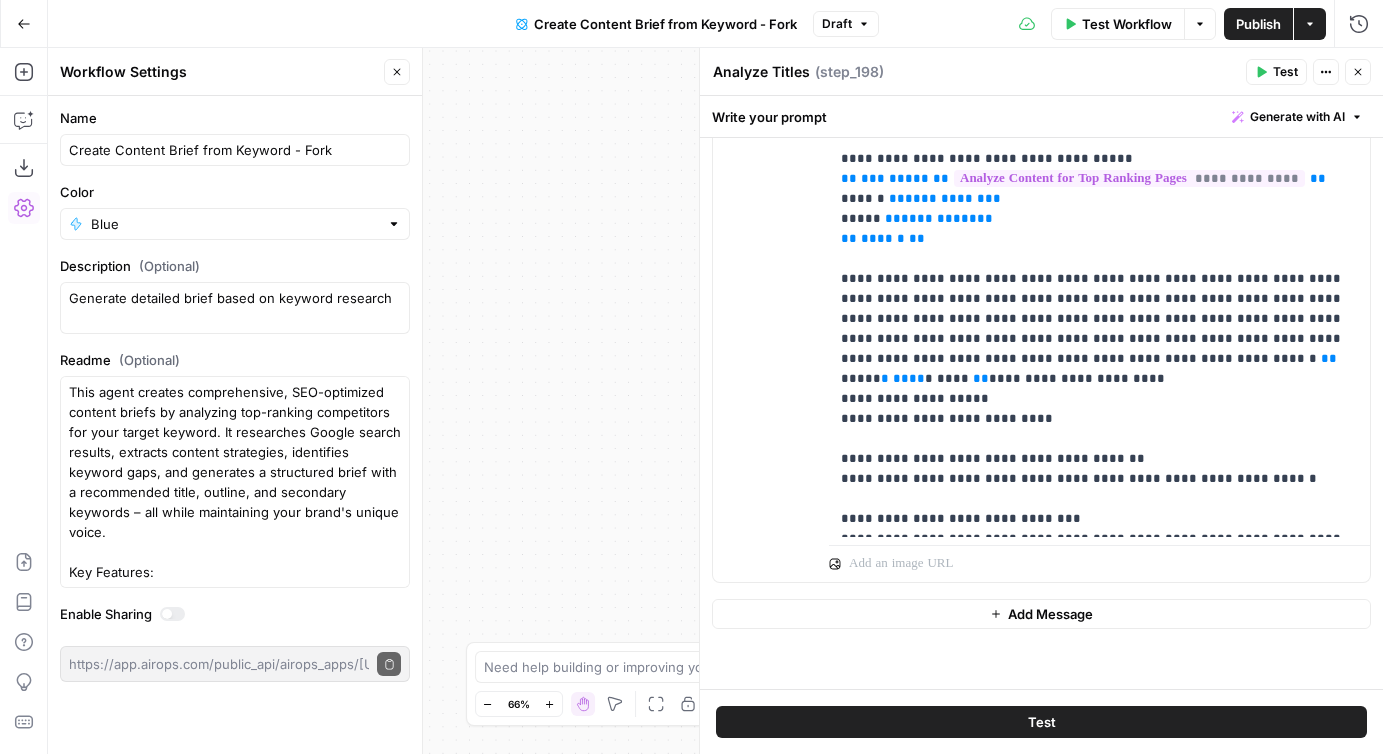 click 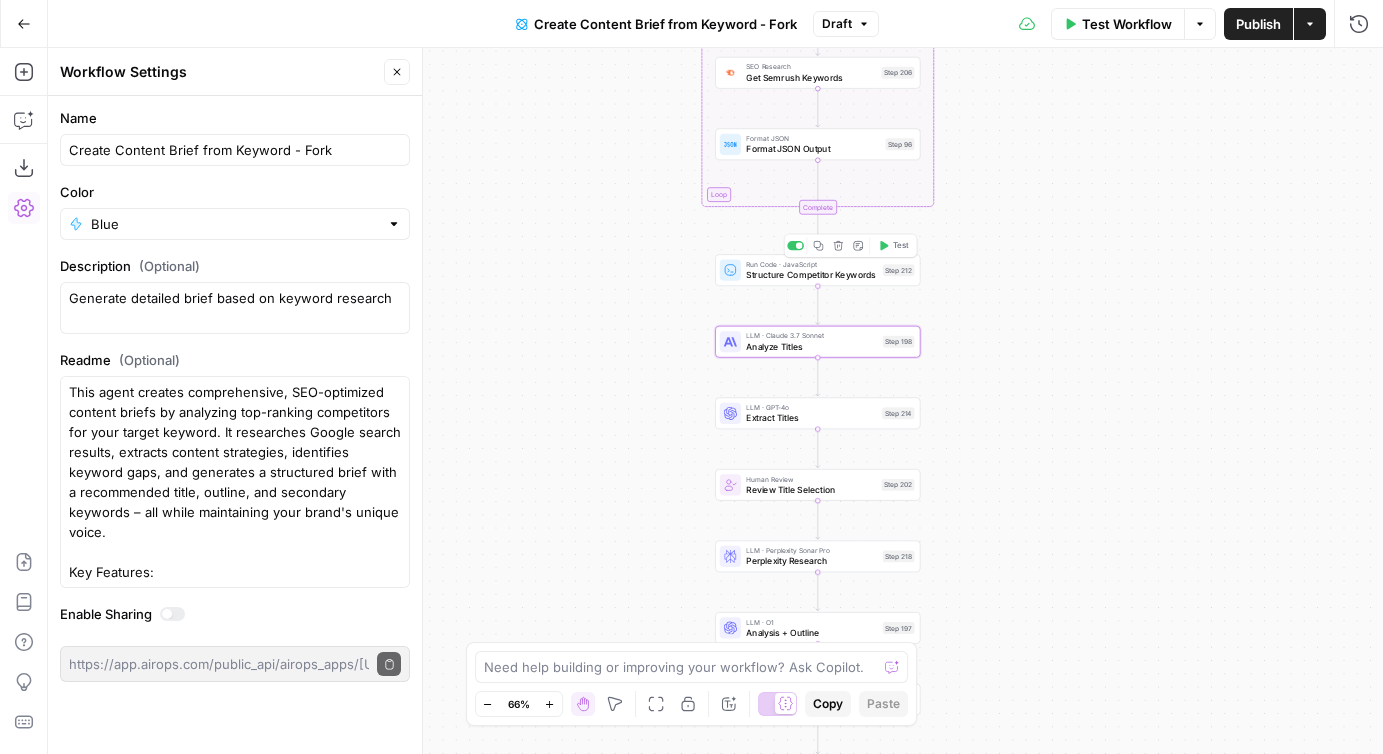 click on "Analyze Titles" at bounding box center [811, 346] 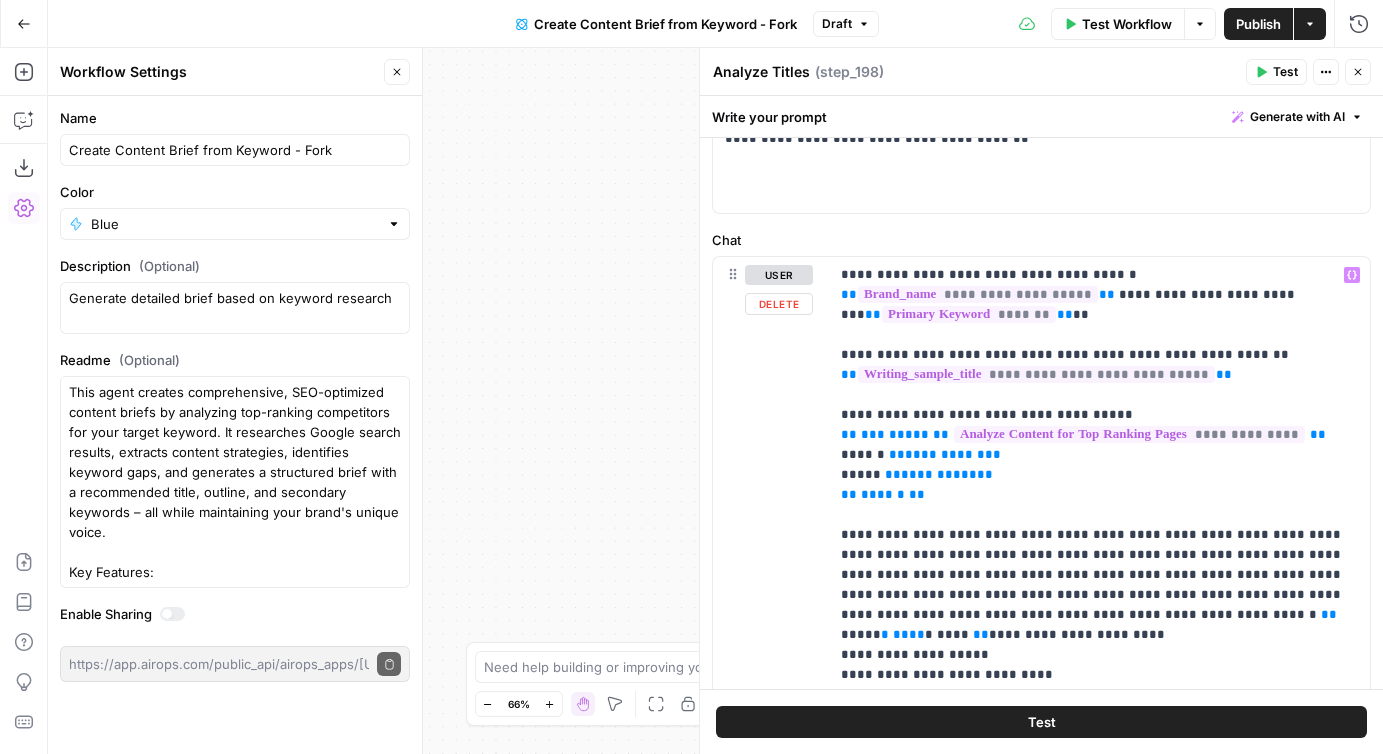 scroll, scrollTop: 420, scrollLeft: 0, axis: vertical 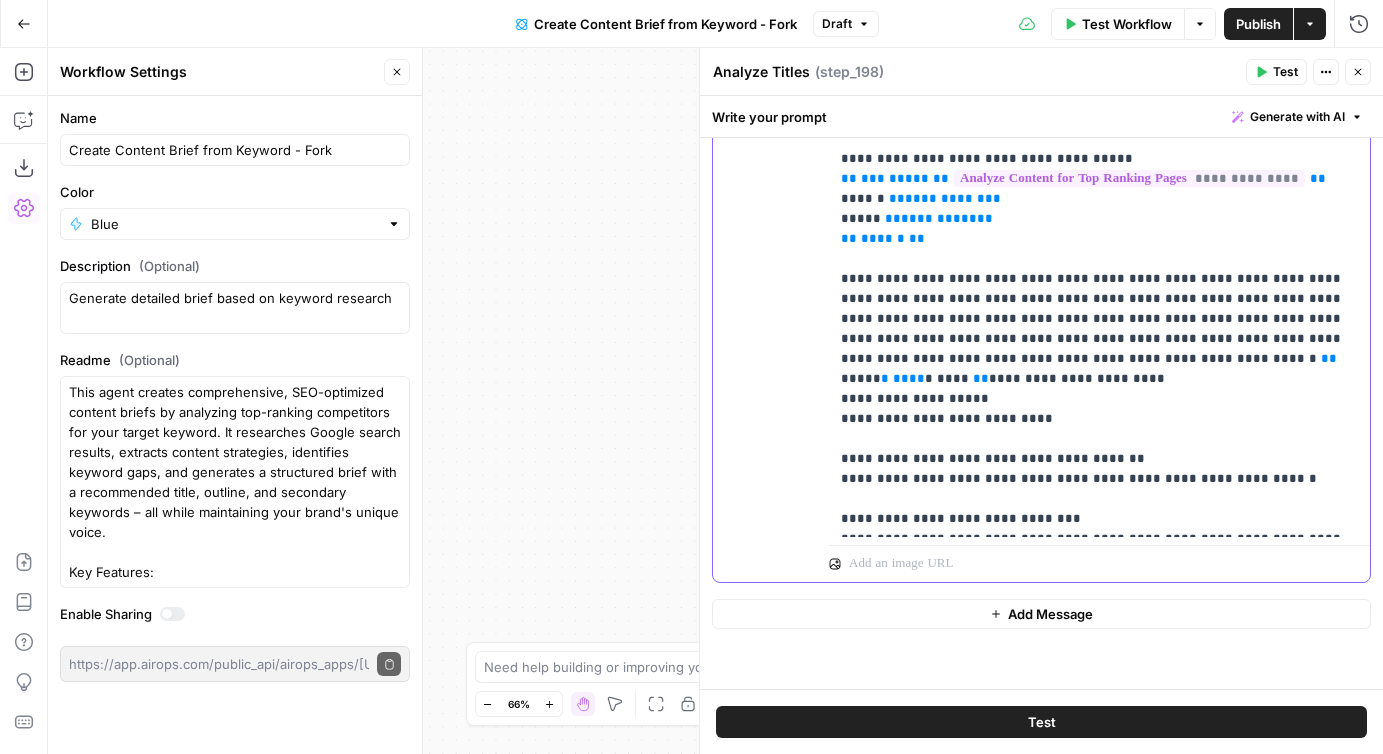 drag, startPoint x: 835, startPoint y: 501, endPoint x: 1023, endPoint y: 518, distance: 188.76706 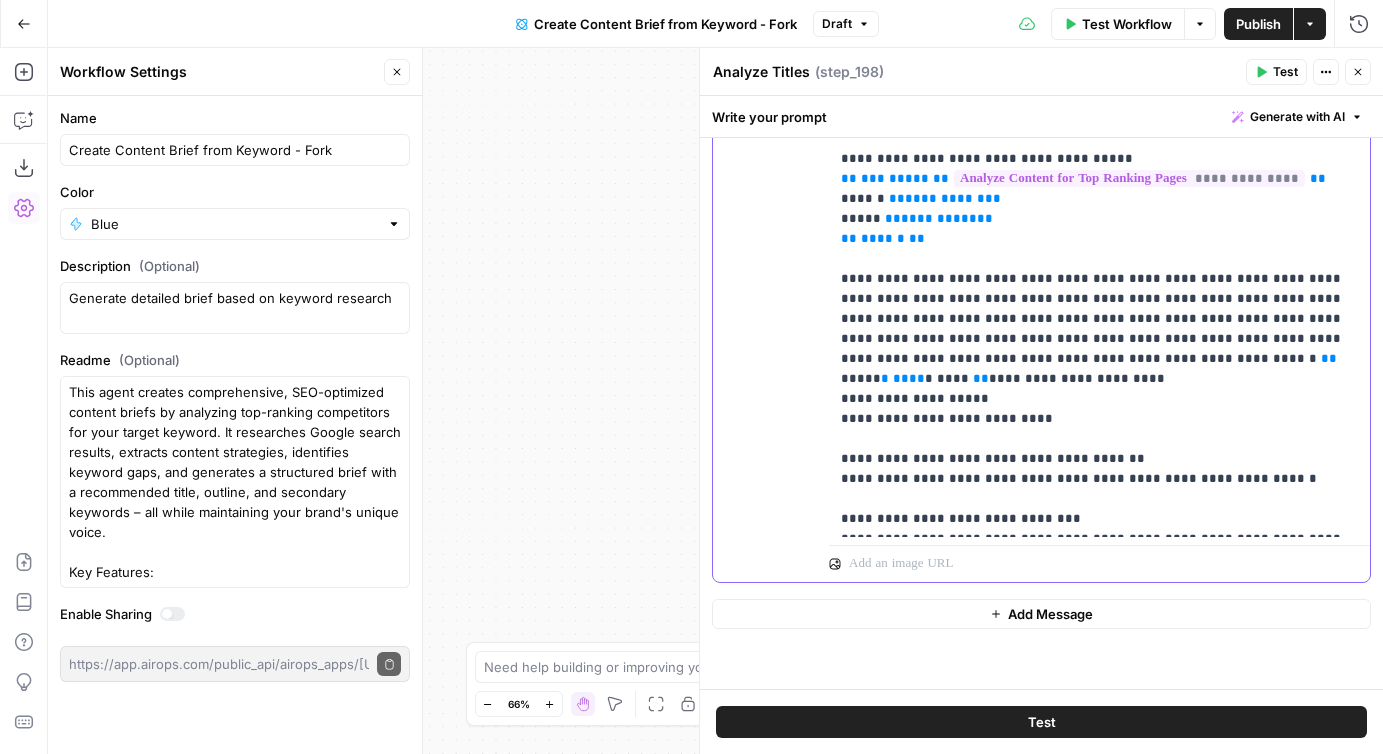 click on "**********" at bounding box center (1099, 269) 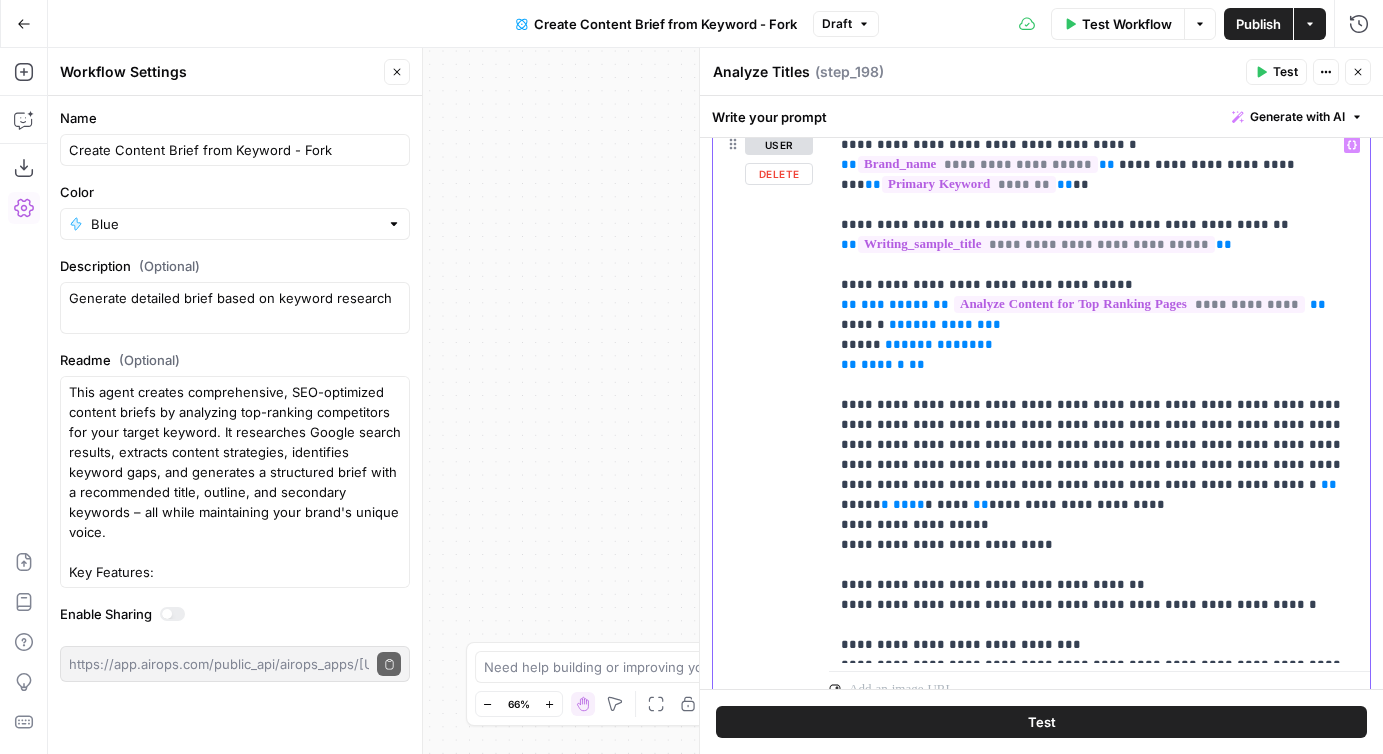 scroll, scrollTop: 420, scrollLeft: 0, axis: vertical 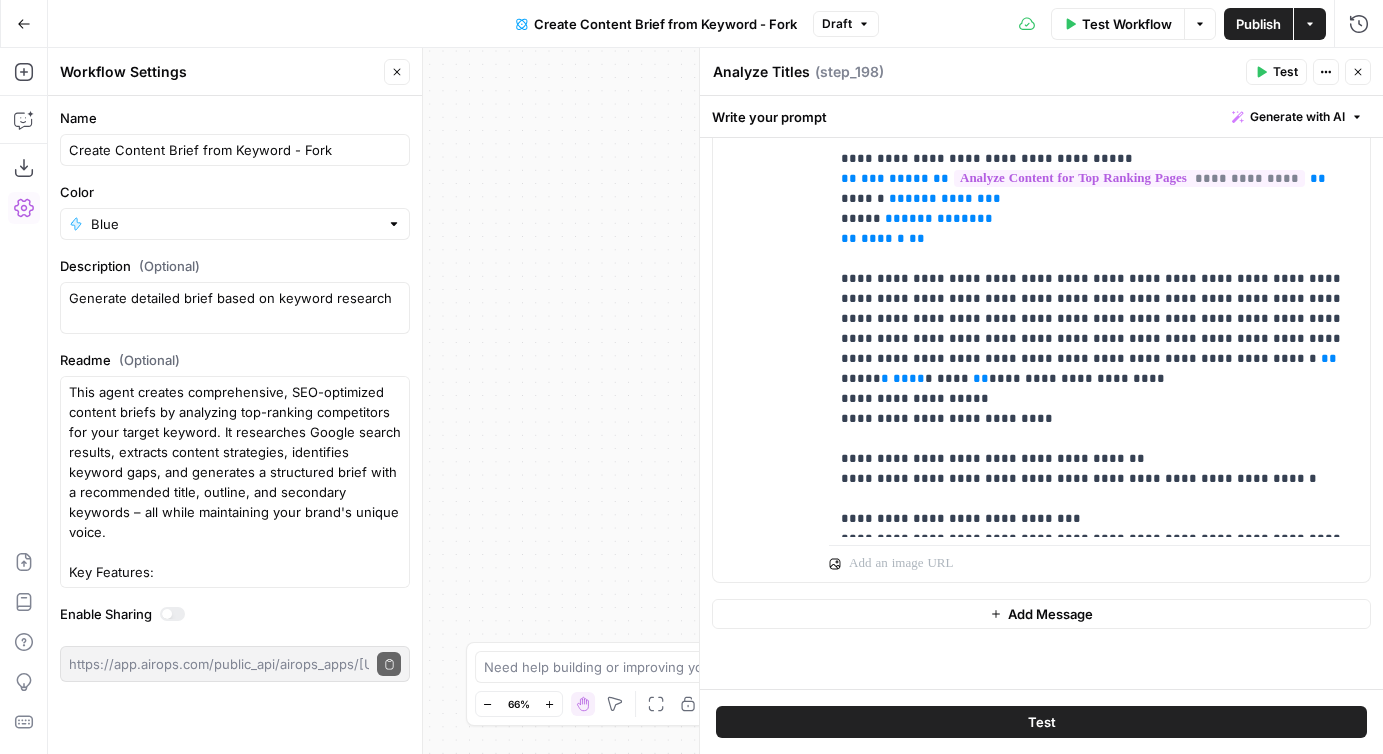 click 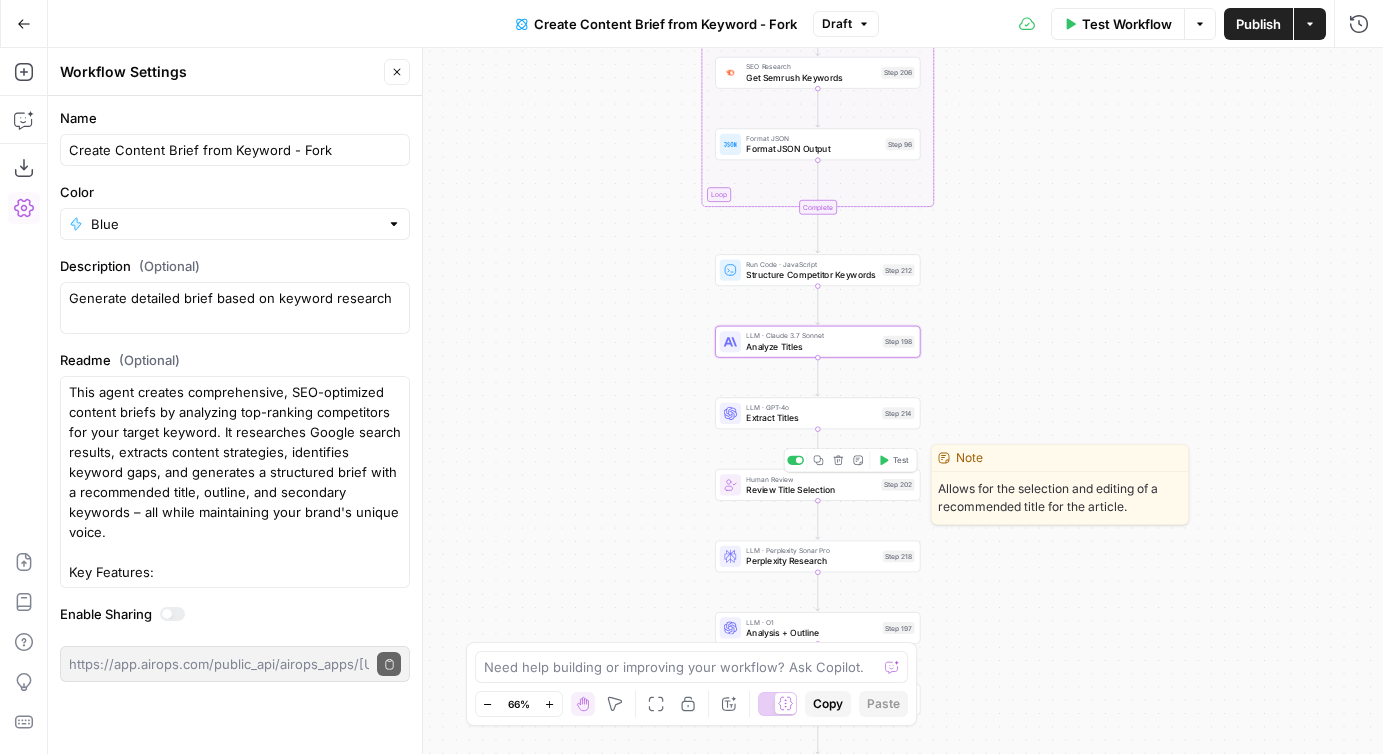 click on "Review Title Selection" at bounding box center [811, 489] 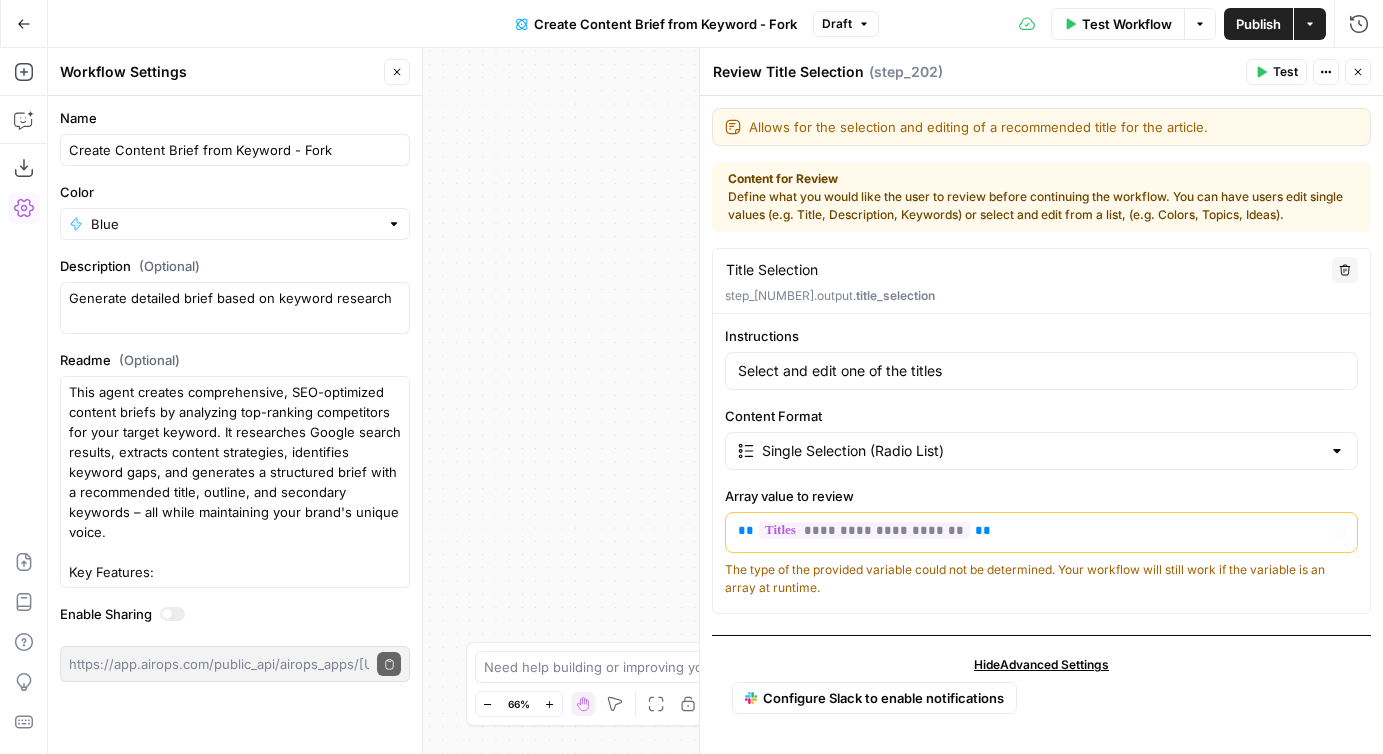 scroll, scrollTop: 35, scrollLeft: 0, axis: vertical 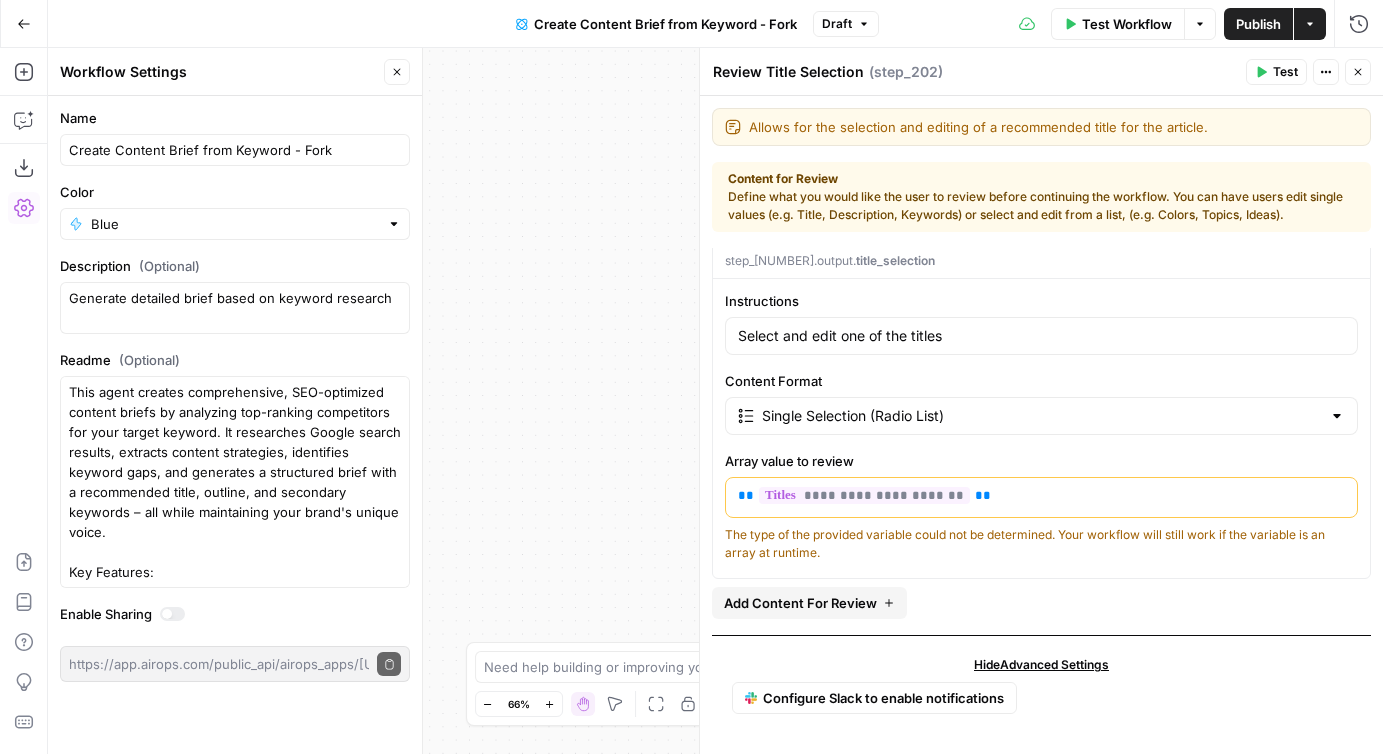 click on "Close" at bounding box center (1358, 72) 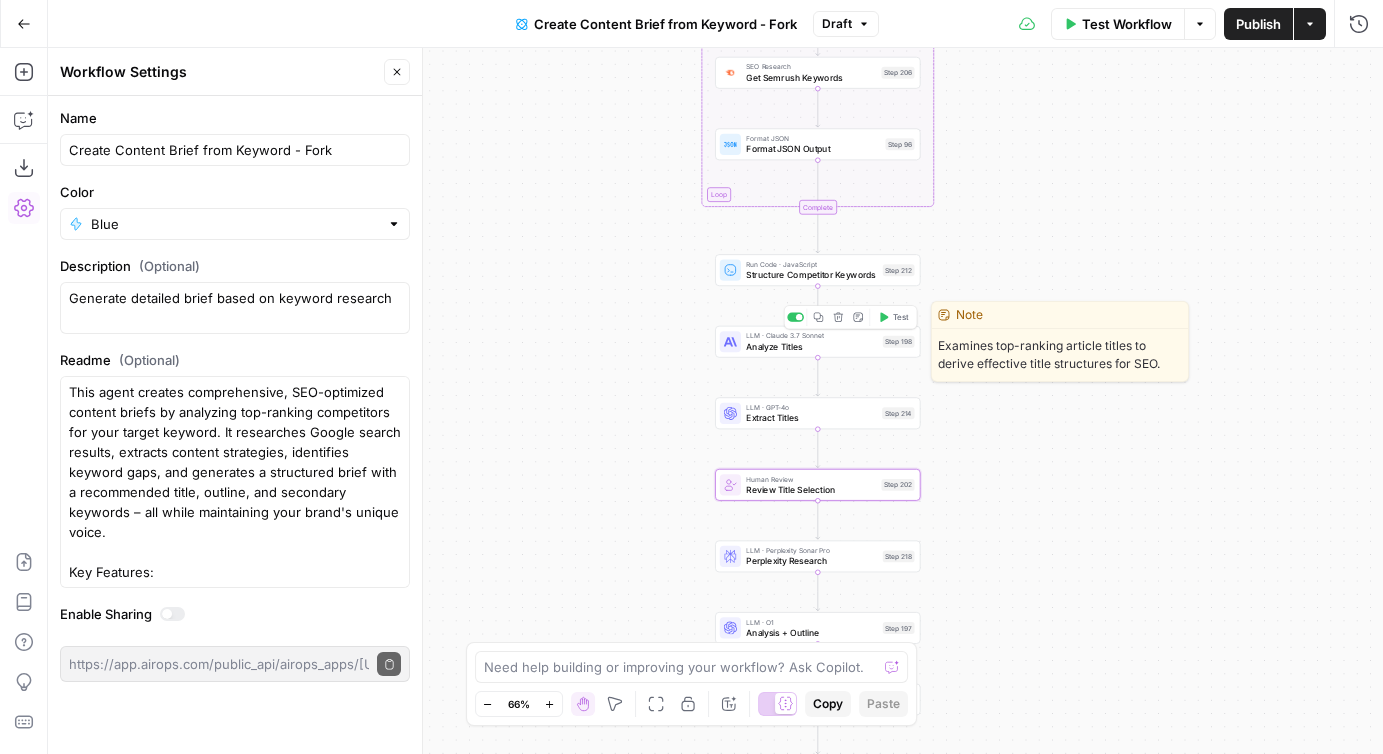 click on "LLM · Claude 3.7 Sonnet" at bounding box center (811, 335) 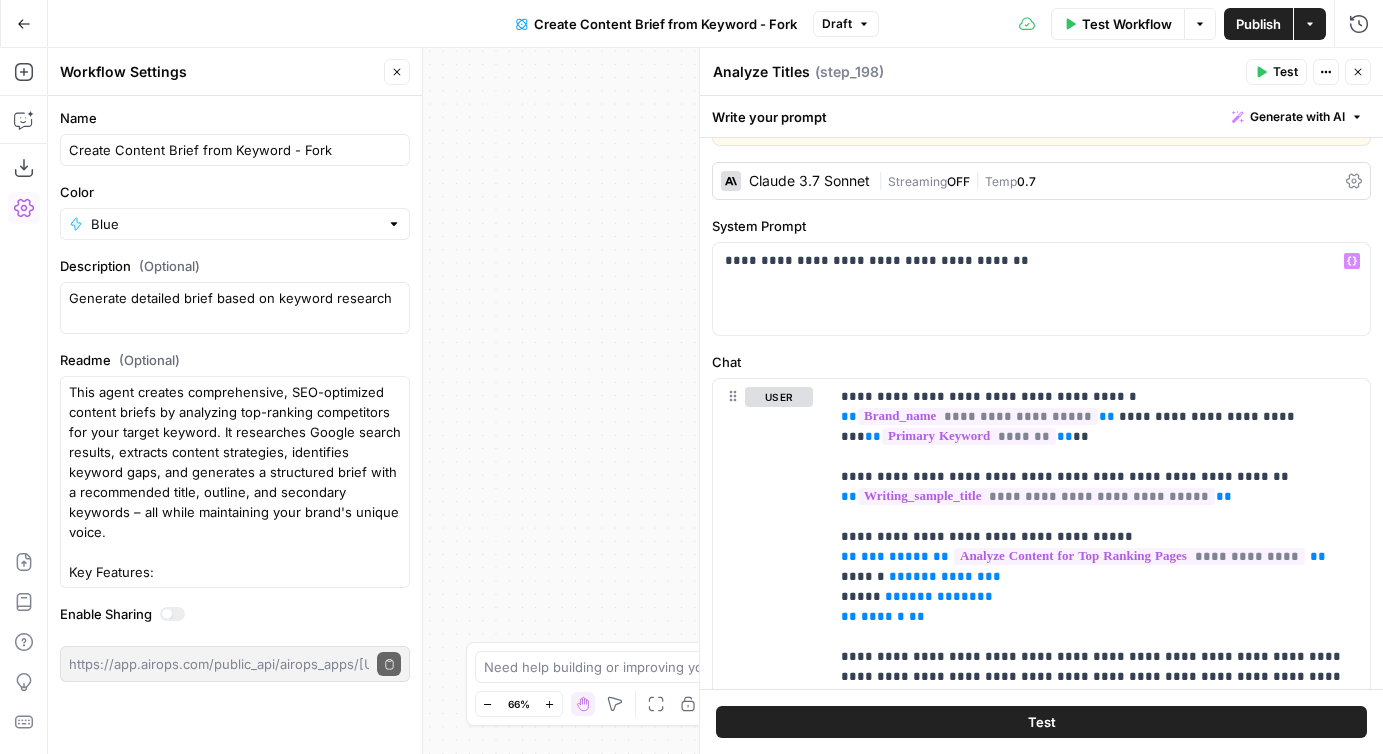 scroll, scrollTop: 44, scrollLeft: 0, axis: vertical 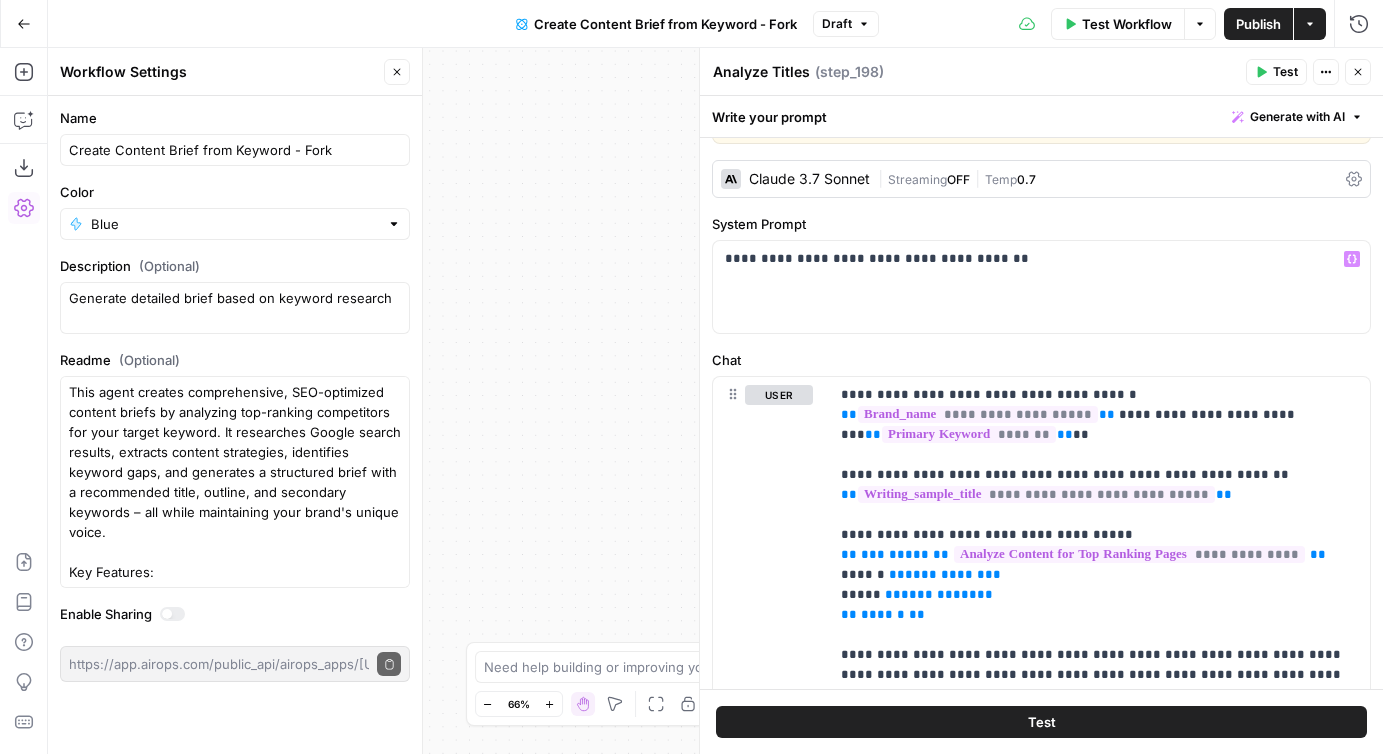 click on "Workflow Set Inputs Inputs Google Search Perform Google Search Step 51 Output Expand Output Copy 1 2 3 4 5 6 {    "search_metadata" :  {      "id" :  "6887d5f67d6e70aa84ad0270" ,      "status" :  "Success" ,      "json_endpoint" :  "https://serpapi.com          /searches/d43b35277b8ca902          /6887d5f67d6e70aa84ad0270.json" ,      "pixel_position_endpoint" :  "https://serpapi          .com/searches/d43b35277b8ca902          /6887d5f67d6e70aa84ad0270          .json_with_pixel_position" ,     This output is too large & has been abbreviated for review.   Copy the output   to view the full content. Loop Iteration Label if relevant Step 207 Output Expand Output Copy * 1 2 3 4 5 6 7 8 9 10 11 12 [    {      "relevant" :  "false"    } ,    {      "relevant" :  "true"    } ,    {      "relevant" :  "true"    } ,    {      "relevant" :  "true"     LLM · GPT-4o Mini Determine if relevant Step 208 Output Expand Output Copy 1 2 3 {    "relevant" :  "true" }     Complete" at bounding box center (715, 401) 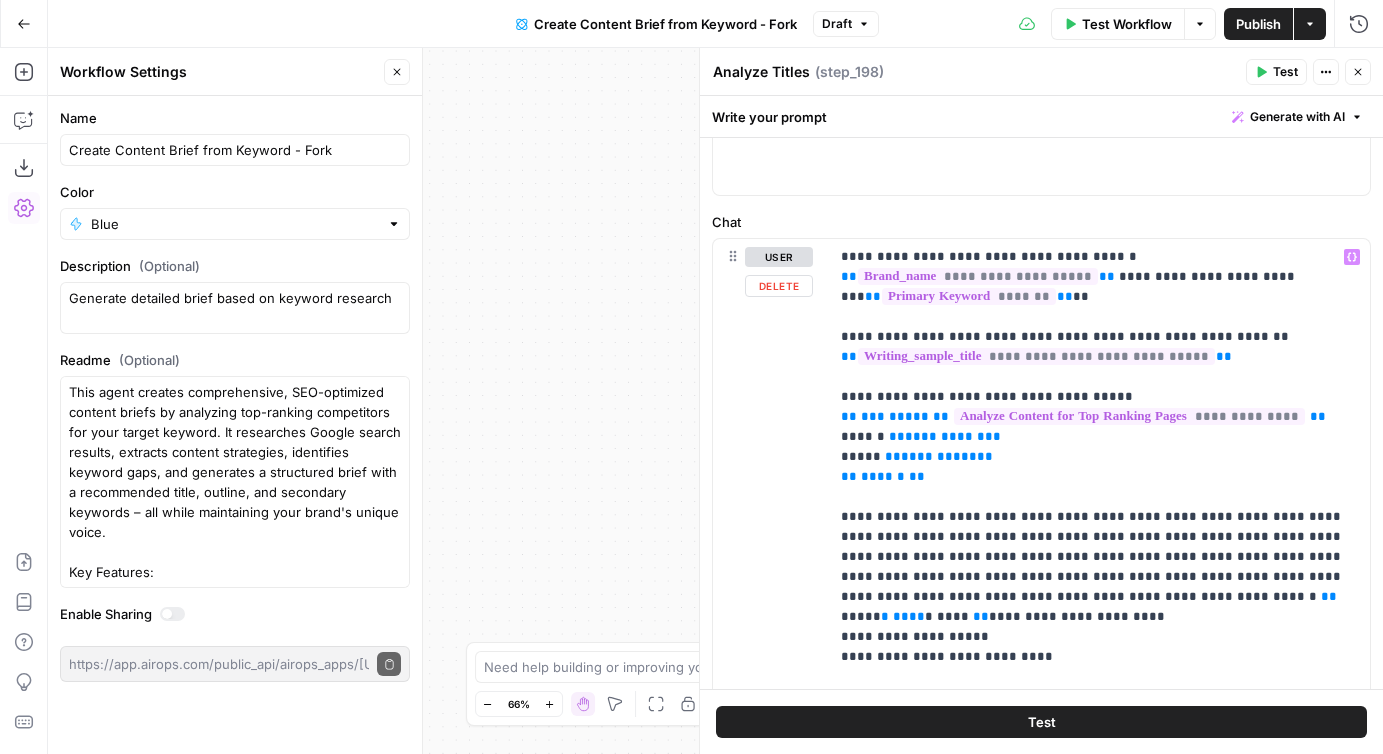 scroll, scrollTop: 195, scrollLeft: 0, axis: vertical 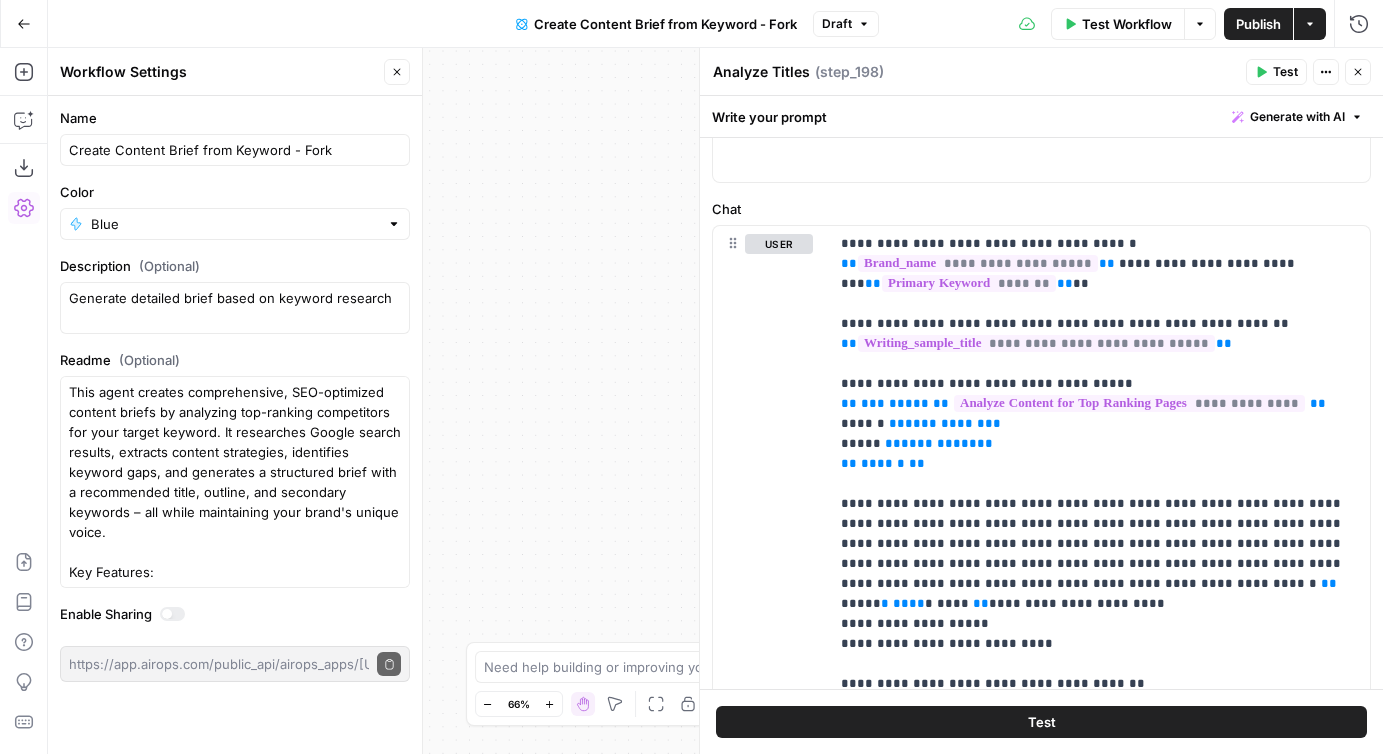 click 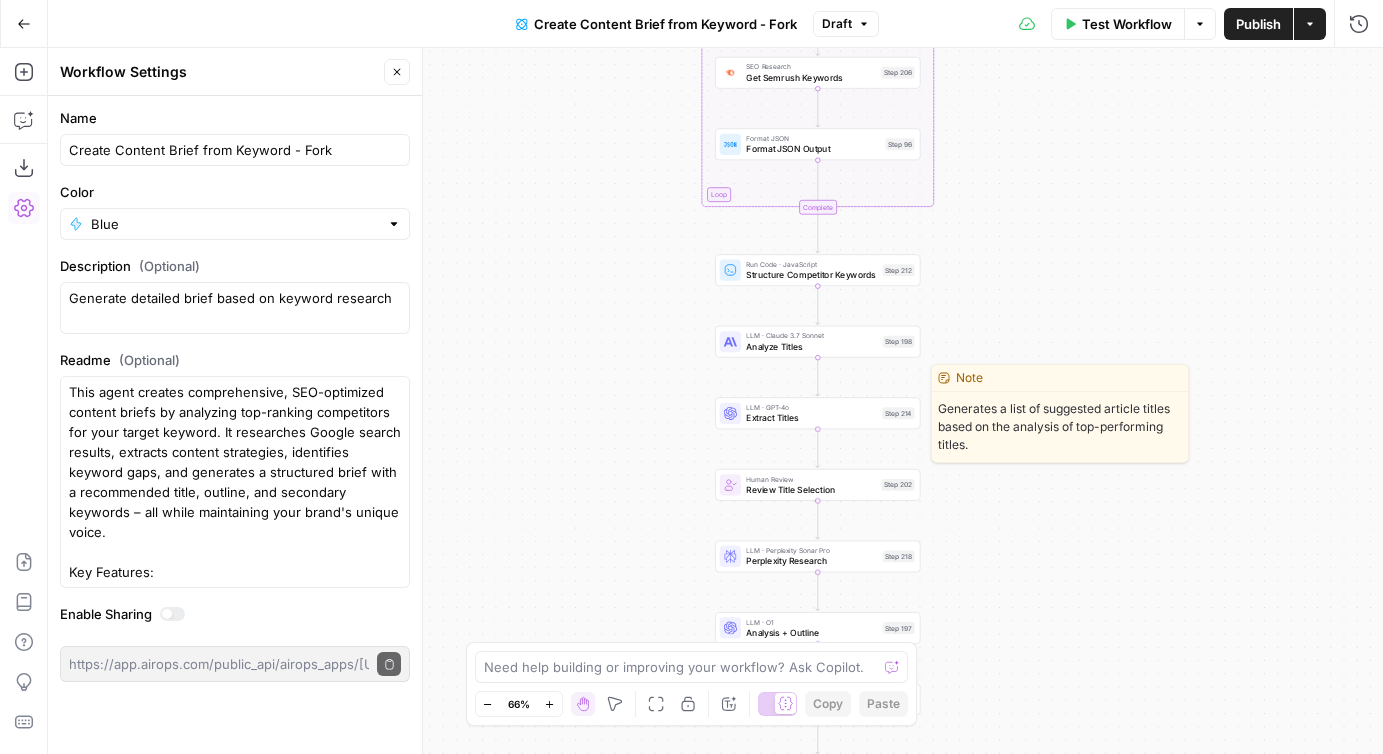click on "Extract Titles" at bounding box center (811, 417) 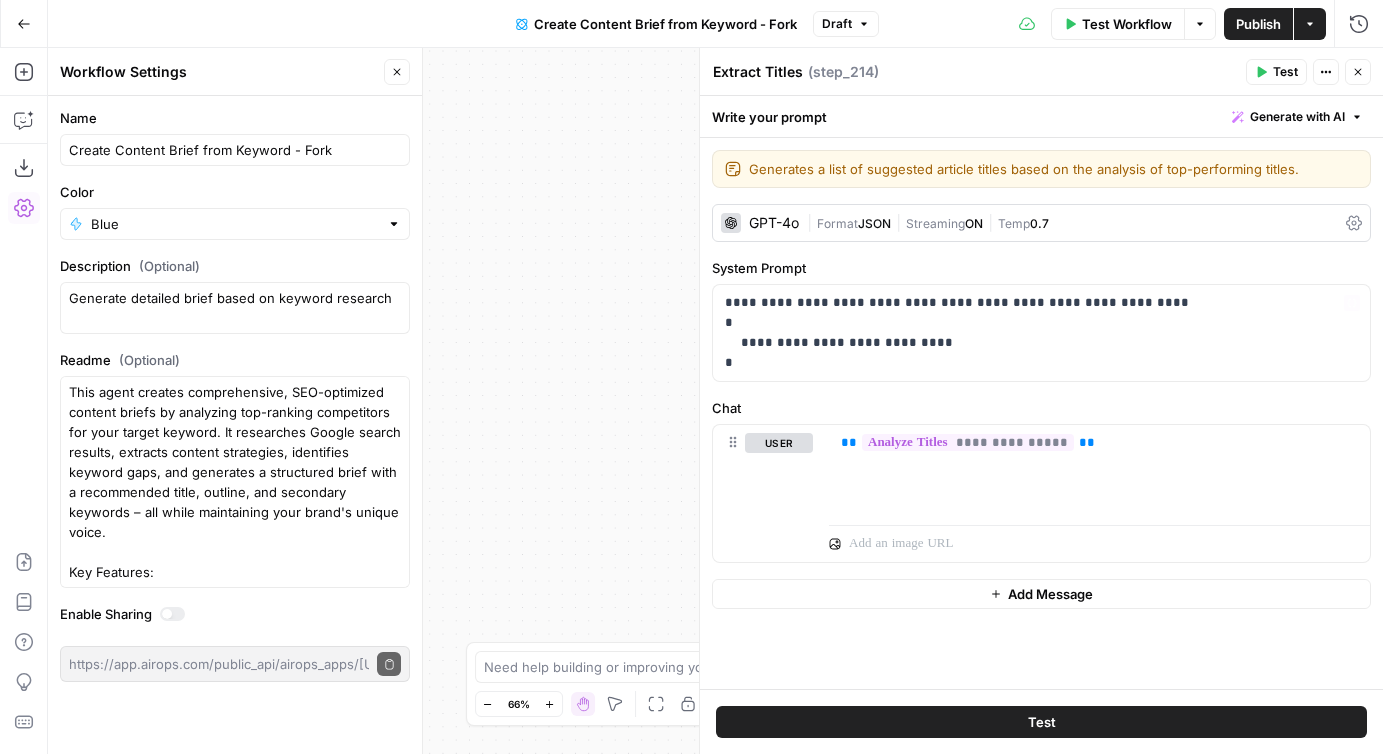 click on "E" at bounding box center [1351, 67] 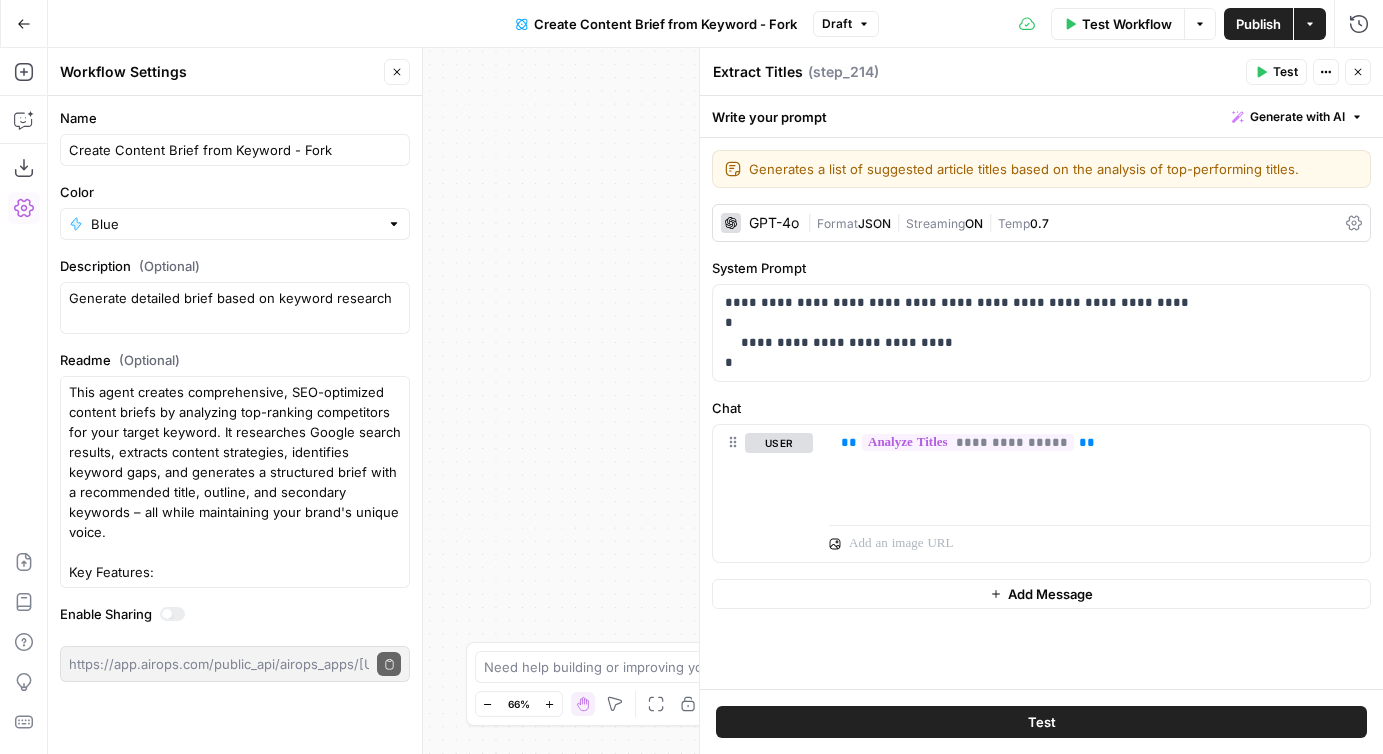 click 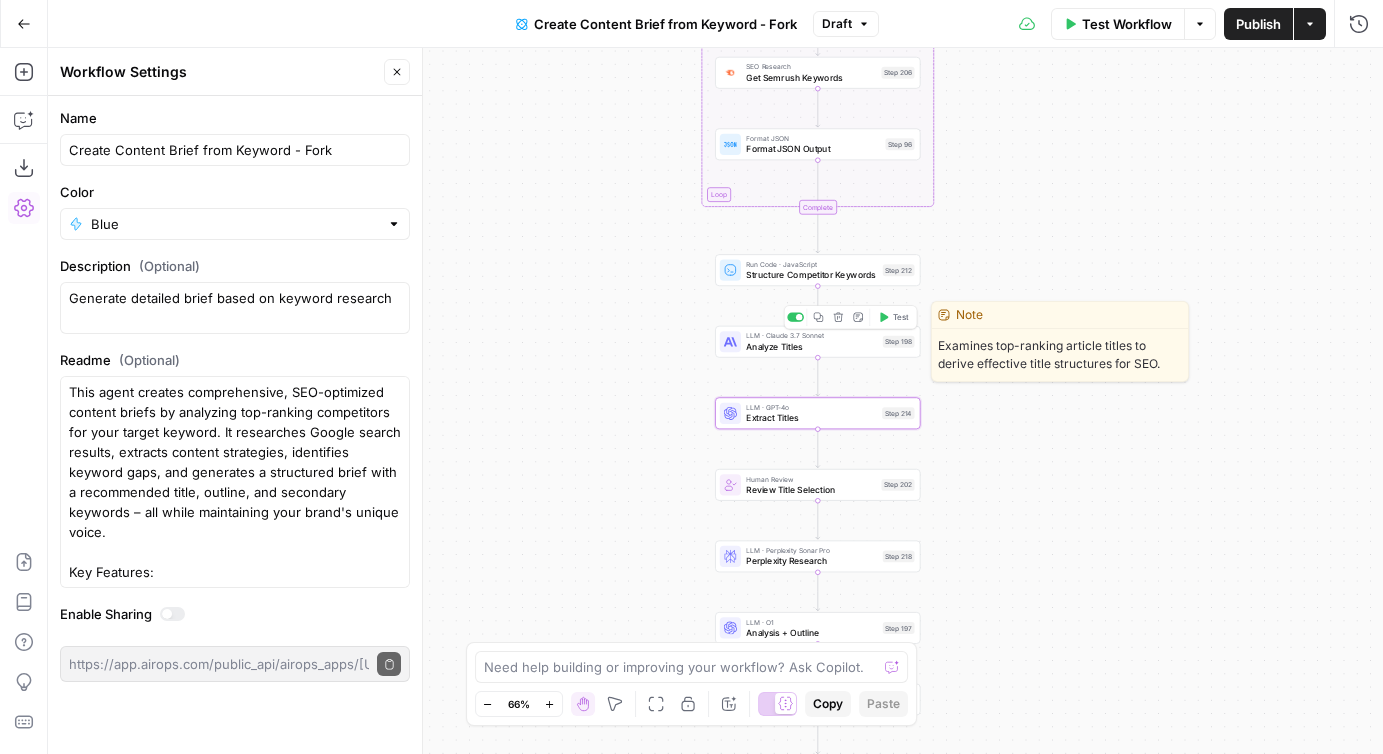 click on "Analyze Titles" at bounding box center [811, 346] 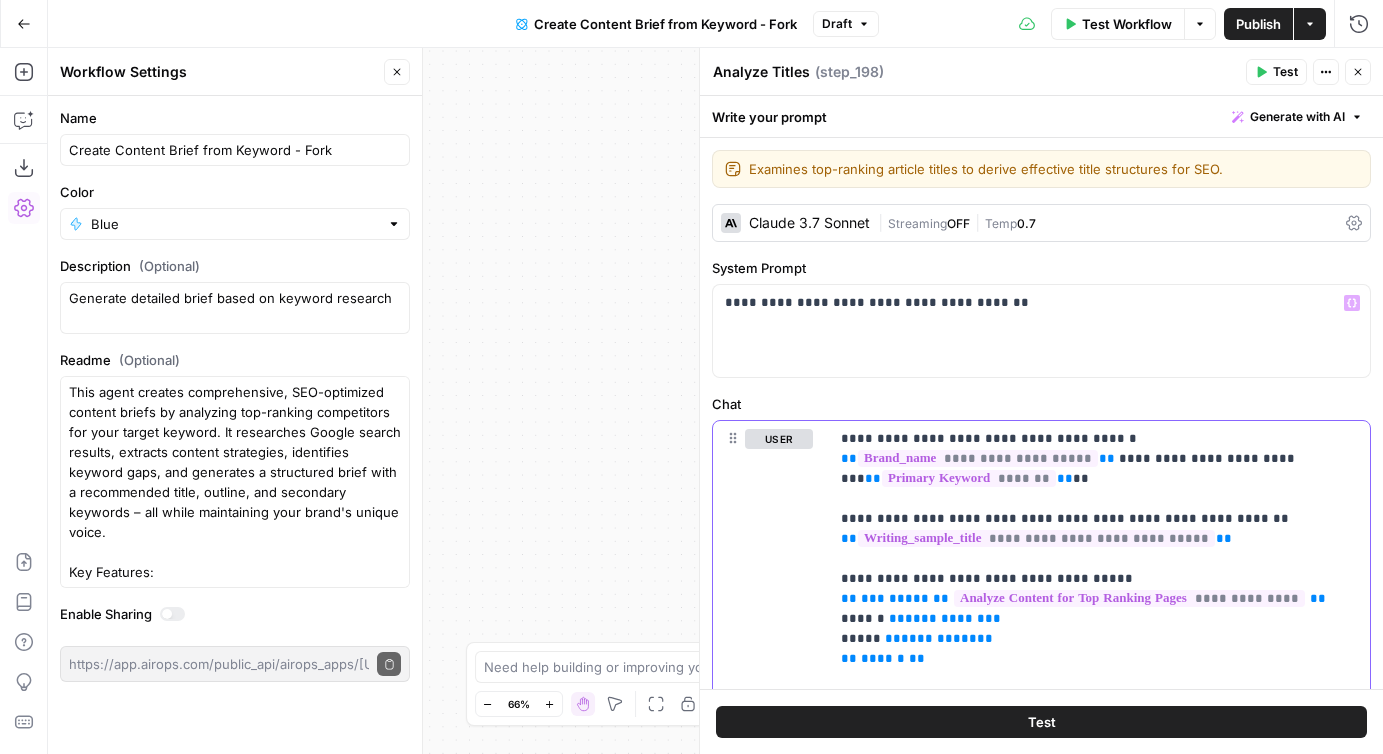 click on "**********" at bounding box center (1036, 538) 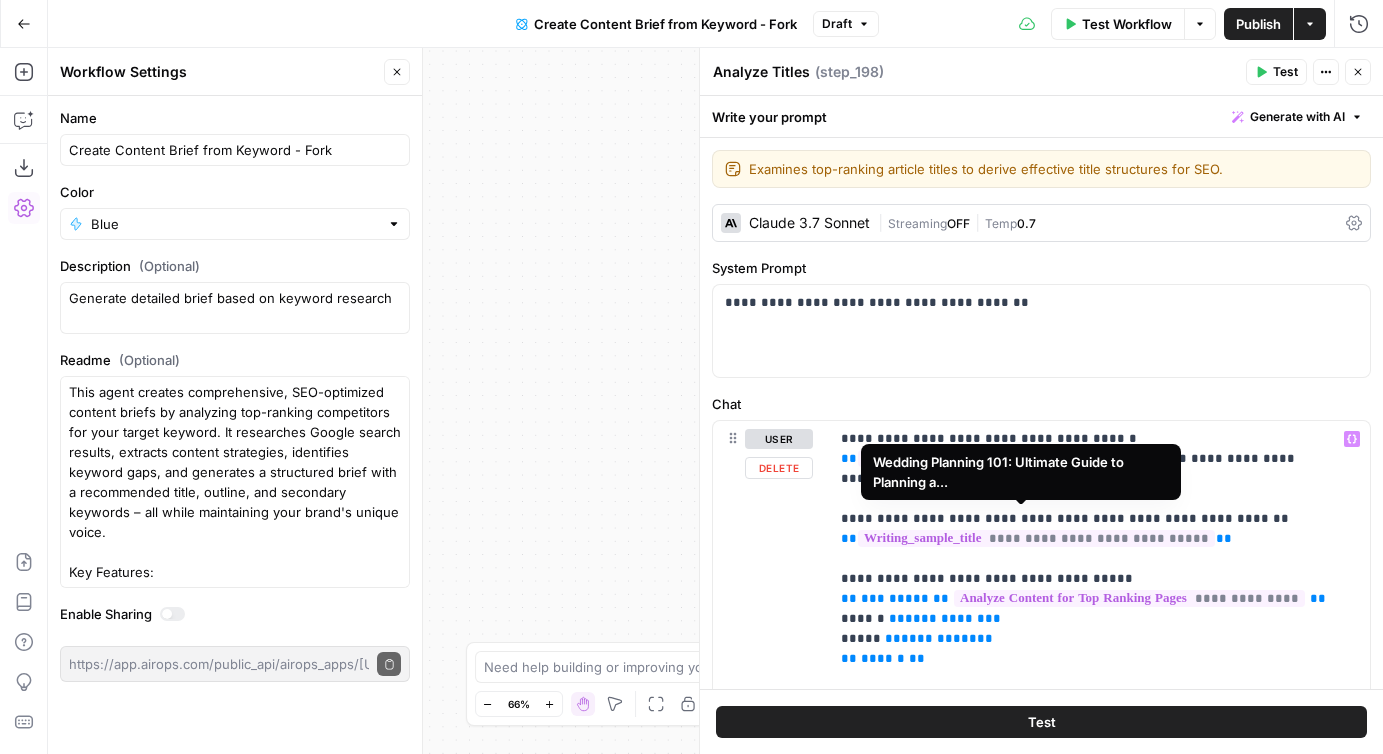 scroll, scrollTop: 267, scrollLeft: 0, axis: vertical 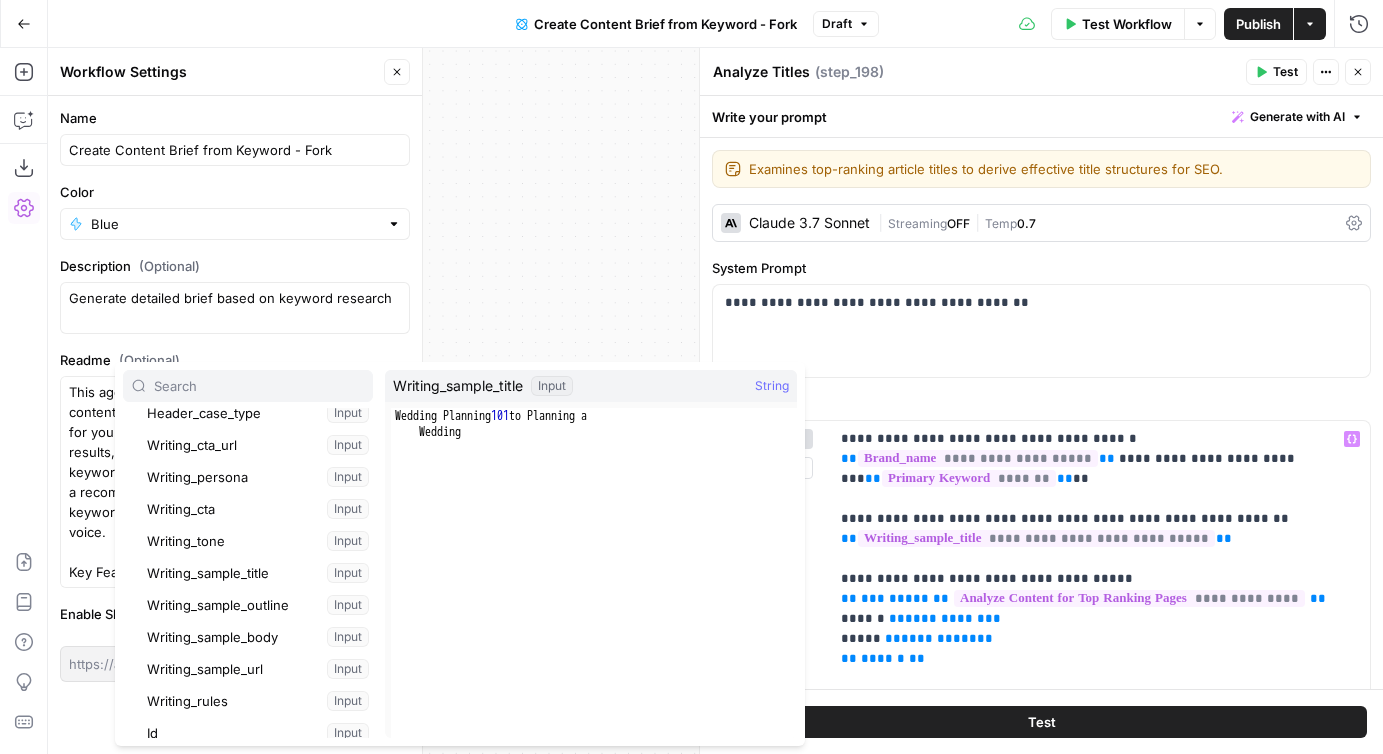 click on "Workflow Set Inputs Inputs Google Search Perform Google Search Step 51 Output Expand Output Copy 1 2 3 4 5 6 {    "search_metadata" :  {      "id" :  "6887d5f67d6e70aa84ad0270" ,      "status" :  "Success" ,      "json_endpoint" :  "https://serpapi.com          /searches/d43b35277b8ca902          /6887d5f67d6e70aa84ad0270.json" ,      "pixel_position_endpoint" :  "https://serpapi          .com/searches/d43b35277b8ca902          /6887d5f67d6e70aa84ad0270          .json_with_pixel_position" ,     This output is too large & has been abbreviated for review.   Copy the output   to view the full content. Loop Iteration Label if relevant Step 207 Output Expand Output Copy * 1 2 3 4 5 6 7 8 9 10 11 12 [    {      "relevant" :  "false"    } ,    {      "relevant" :  "true"    } ,    {      "relevant" :  "true"    } ,    {      "relevant" :  "true"     LLM · GPT-4o Mini Determine if relevant Step 208 Output Expand Output Copy 1 2 3 {    "relevant" :  "true" }     Complete" at bounding box center [715, 401] 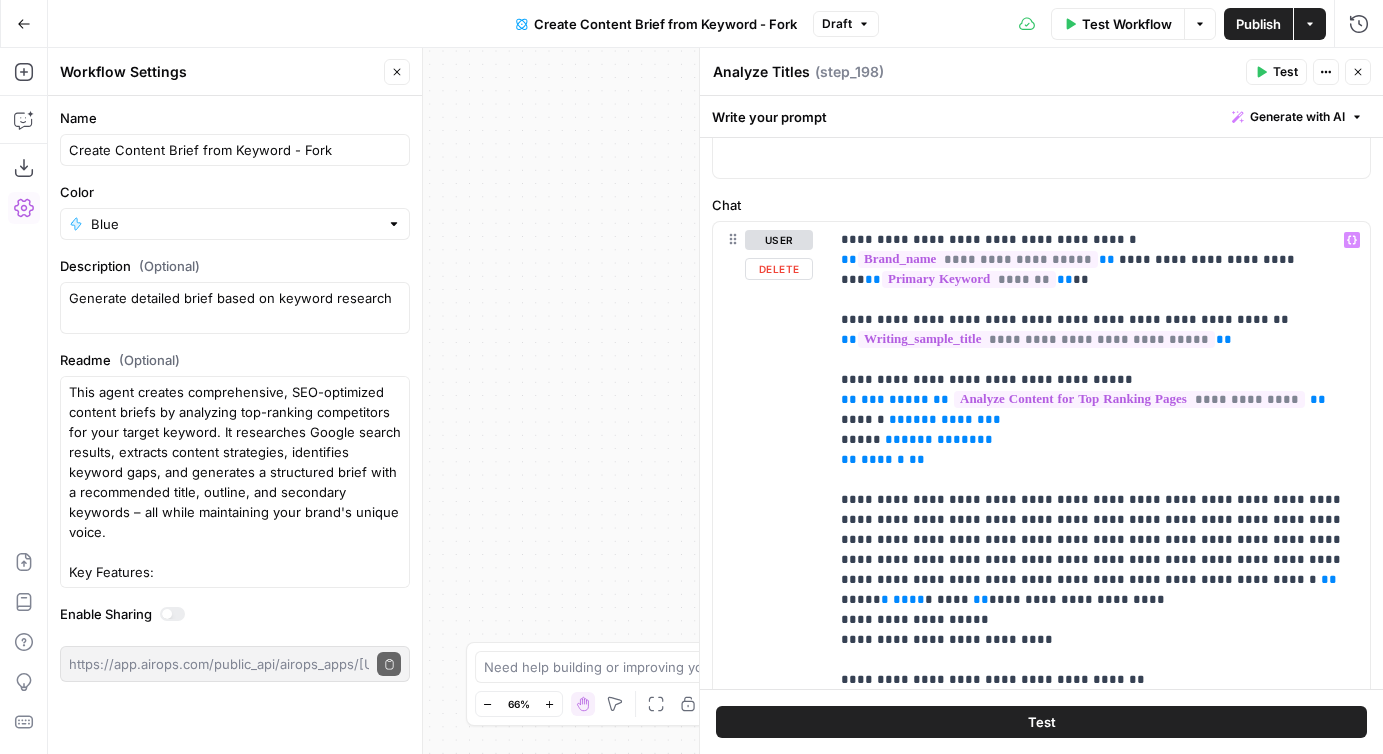scroll, scrollTop: 201, scrollLeft: 0, axis: vertical 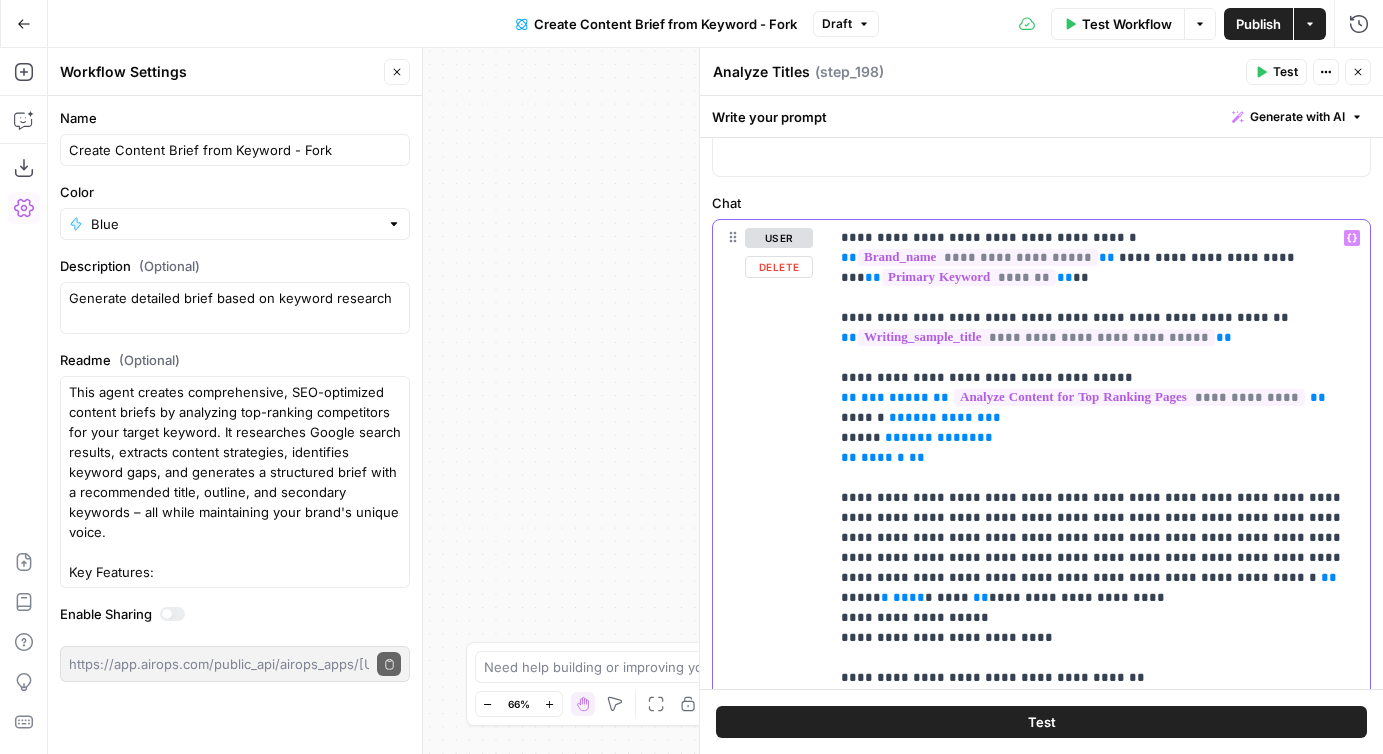click on "**********" at bounding box center (1099, 488) 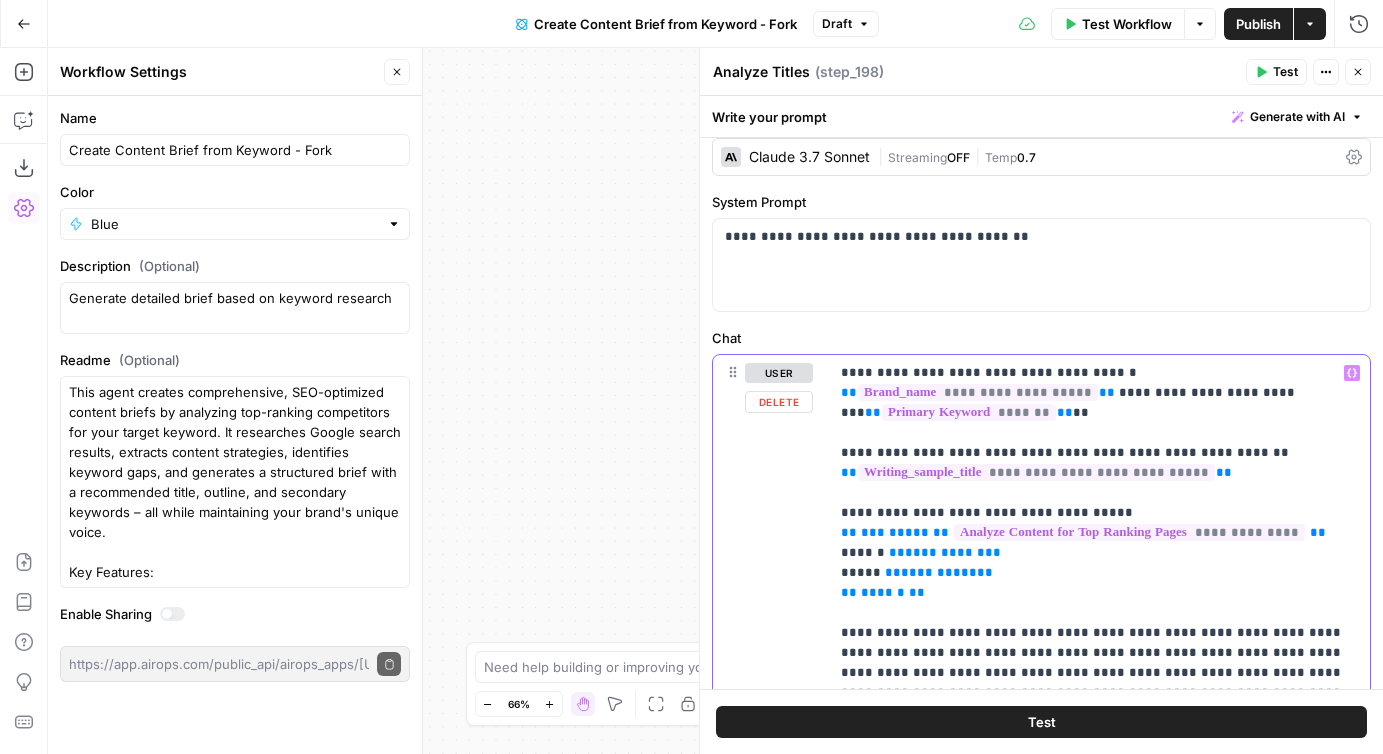 scroll, scrollTop: 68, scrollLeft: 0, axis: vertical 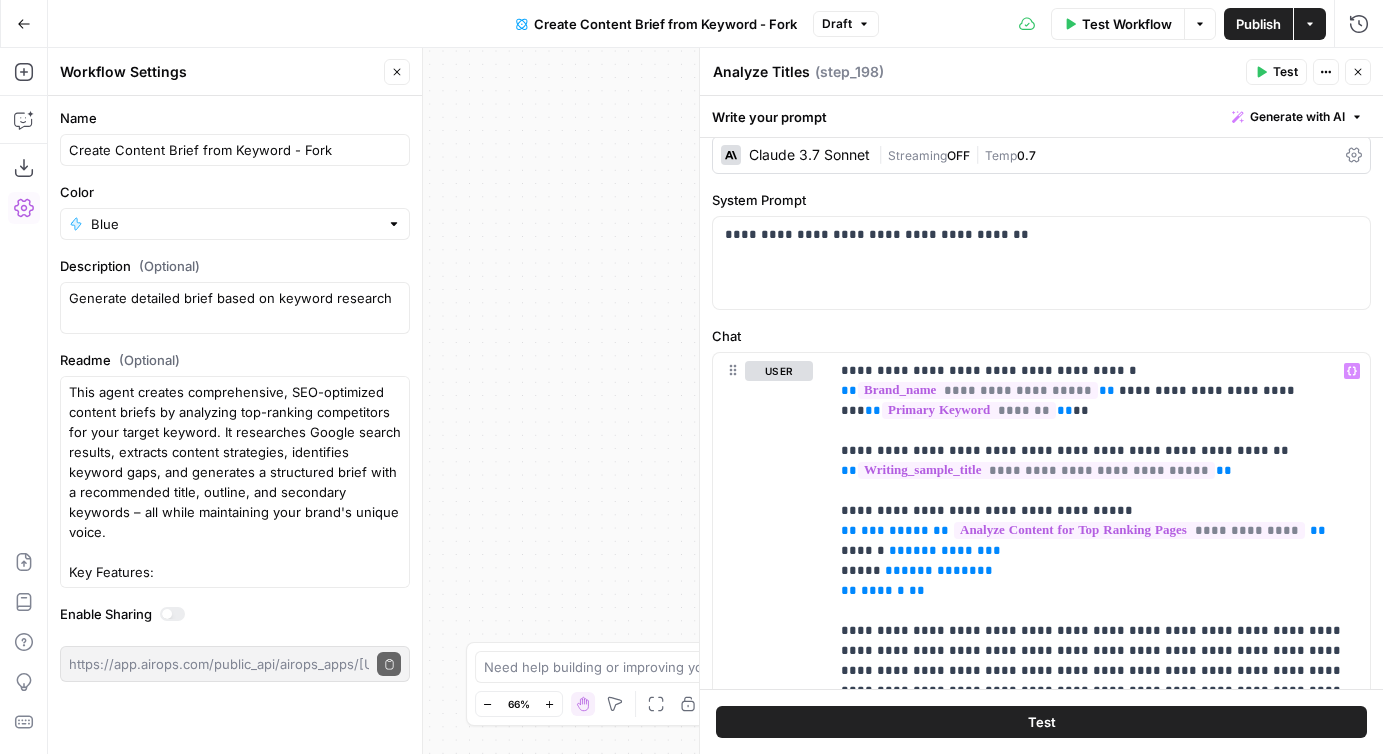 click 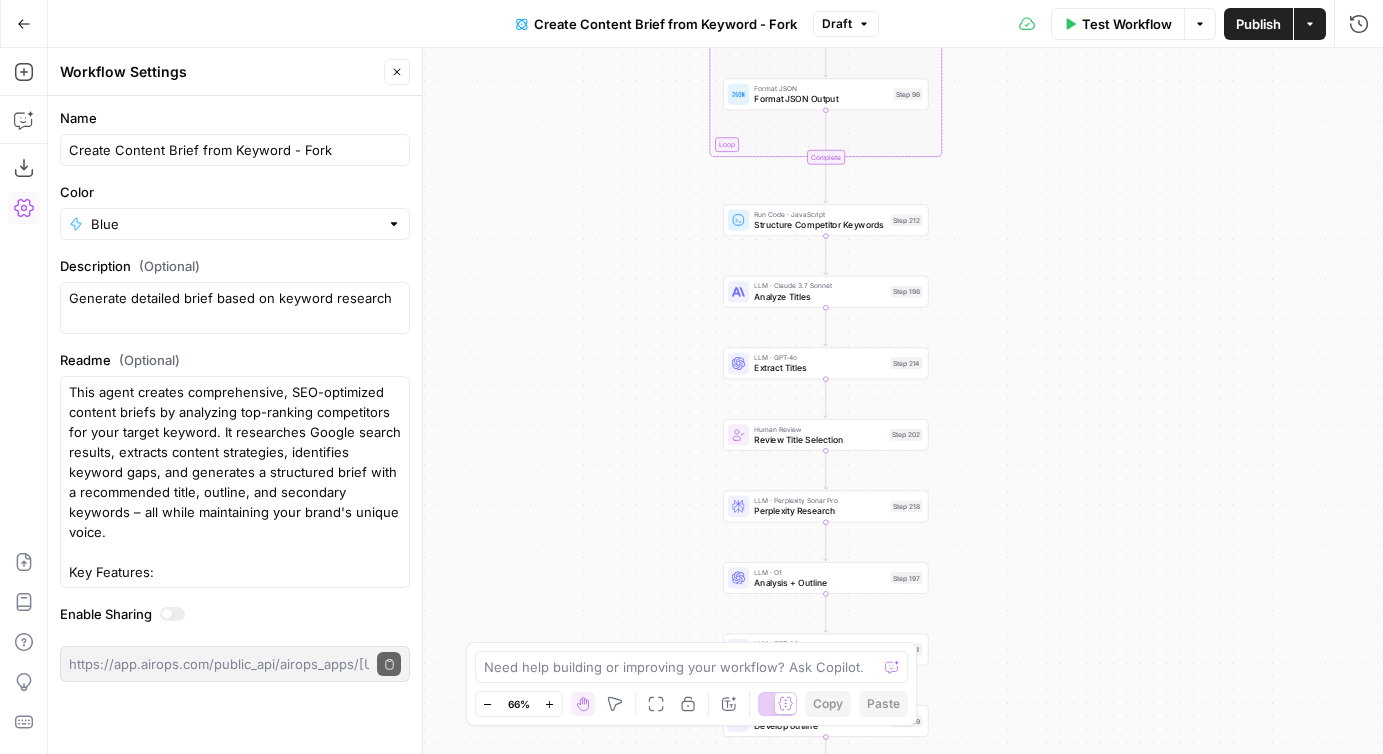 drag, startPoint x: 1029, startPoint y: 172, endPoint x: 1037, endPoint y: 122, distance: 50.635956 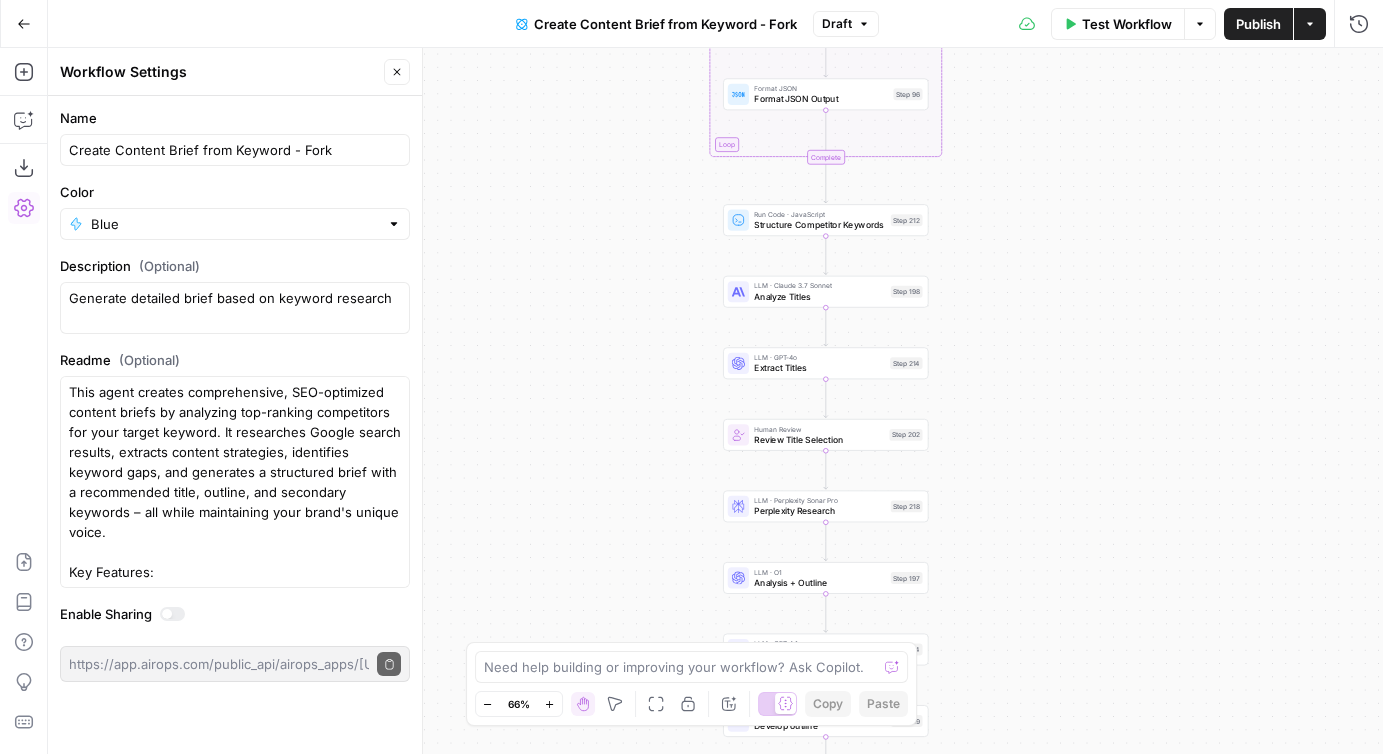 click on "Workflow Set Inputs Inputs Google Search Perform Google Search Step 51 Output Expand Output Copy 1 2 3 4 5 6 {    "search_metadata" :  {      "id" :  "6887d5f67d6e70aa84ad0270" ,      "status" :  "Success" ,      "json_endpoint" :  "https://serpapi.com          /searches/d43b35277b8ca902          /6887d5f67d6e70aa84ad0270.json" ,      "pixel_position_endpoint" :  "https://serpapi          .com/searches/d43b35277b8ca902          /6887d5f67d6e70aa84ad0270          .json_with_pixel_position" ,     This output is too large & has been abbreviated for review.   Copy the output   to view the full content. Loop Iteration Label if relevant Step 207 Output Expand Output Copy * 1 2 3 4 5 6 7 8 9 10 11 12 [    {      "relevant" :  "false"    } ,    {      "relevant" :  "true"    } ,    {      "relevant" :  "true"    } ,    {      "relevant" :  "true"     LLM · GPT-4o Mini Determine if relevant Step 208 Output Expand Output Copy 1 2 3 {    "relevant" :  "true" }     Complete" at bounding box center [715, 401] 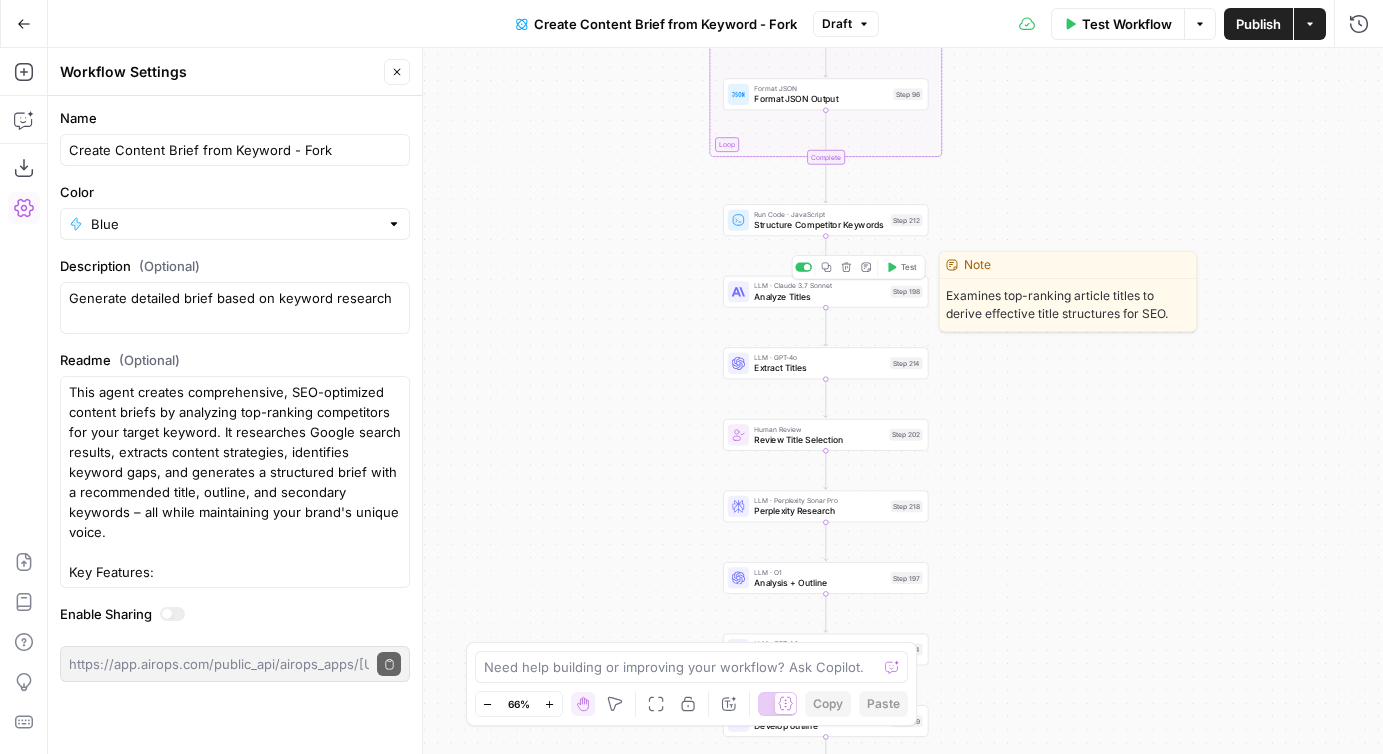 click on "Analyze Titles" at bounding box center (819, 296) 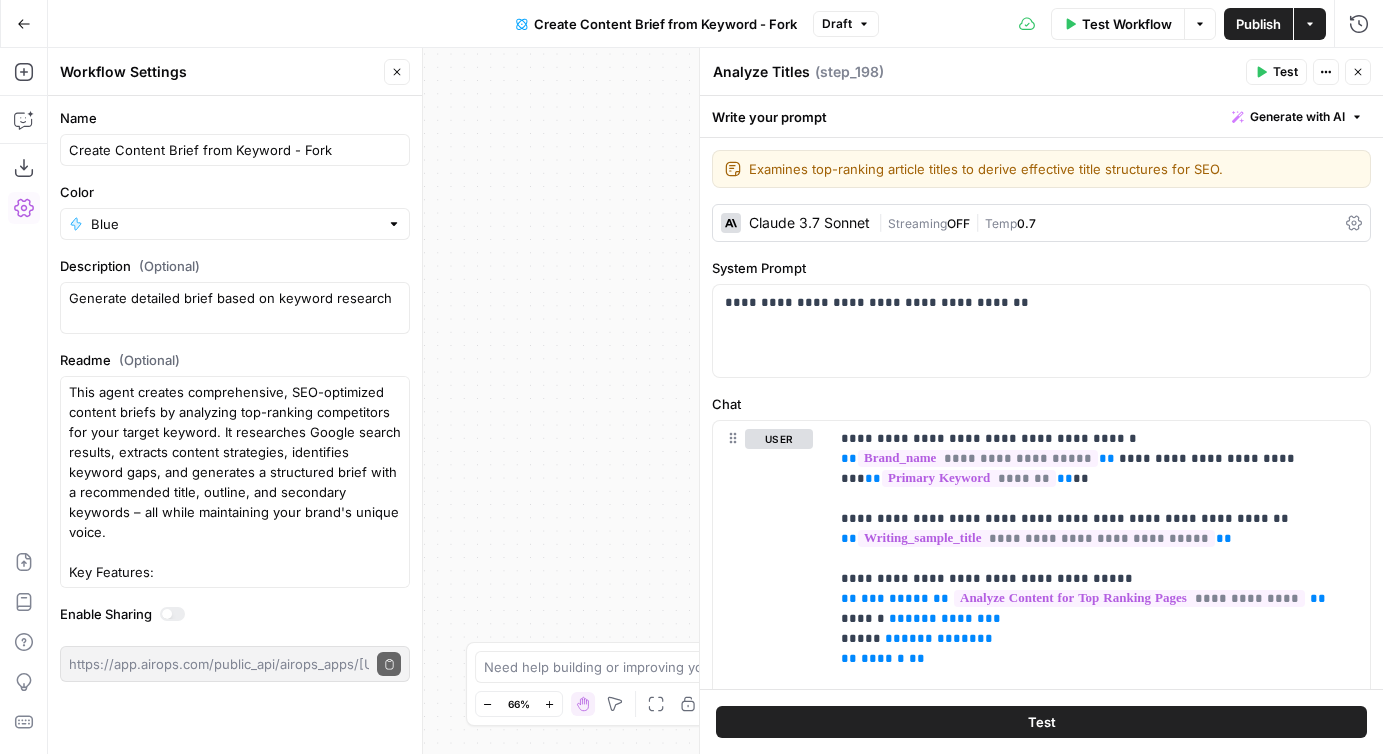 click on "Claude 3.7 Sonnet" at bounding box center [809, 223] 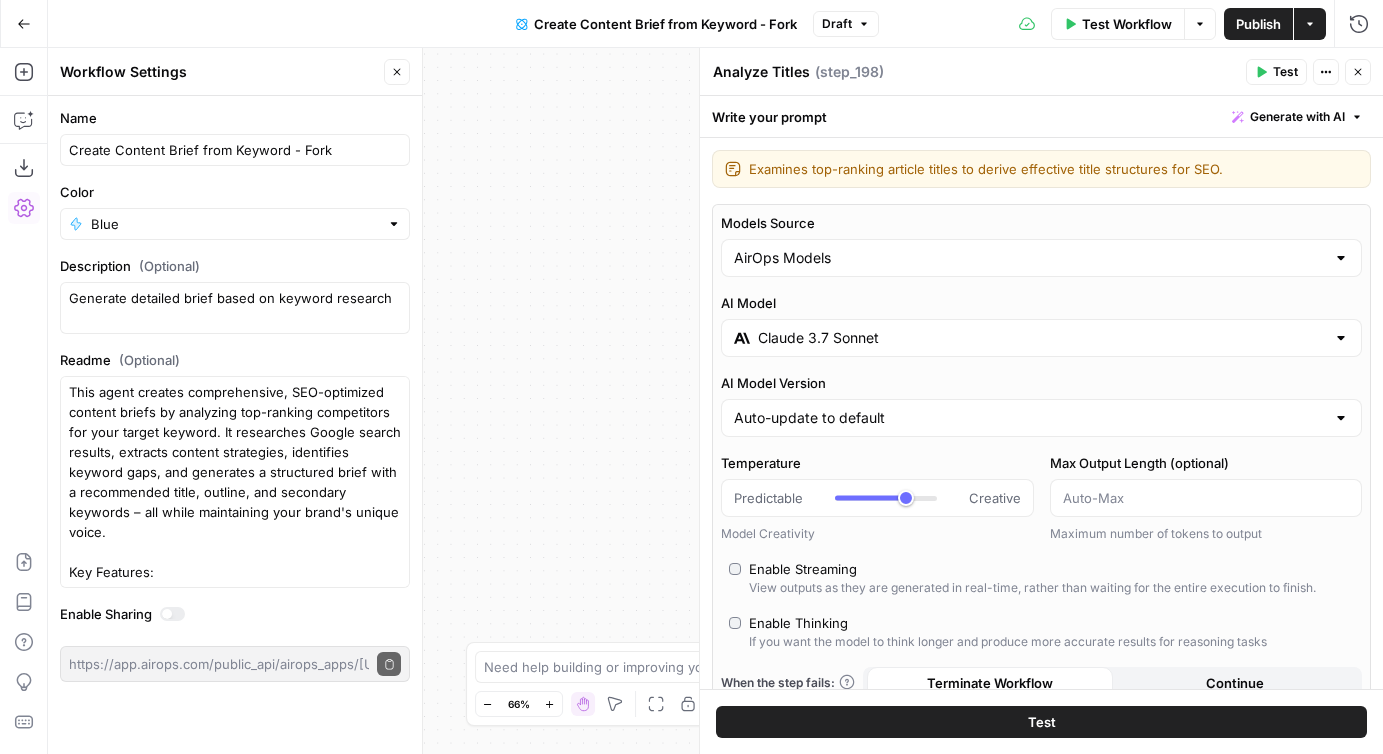 click 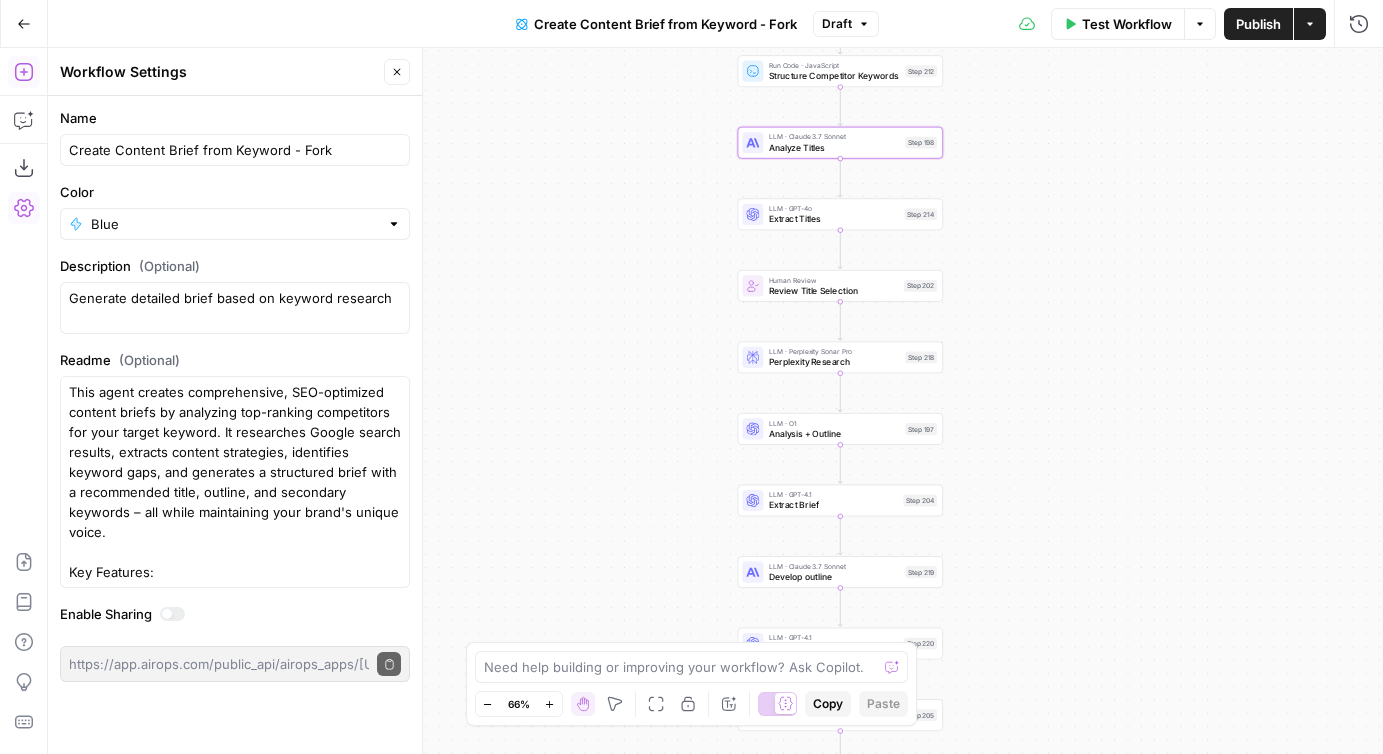 click 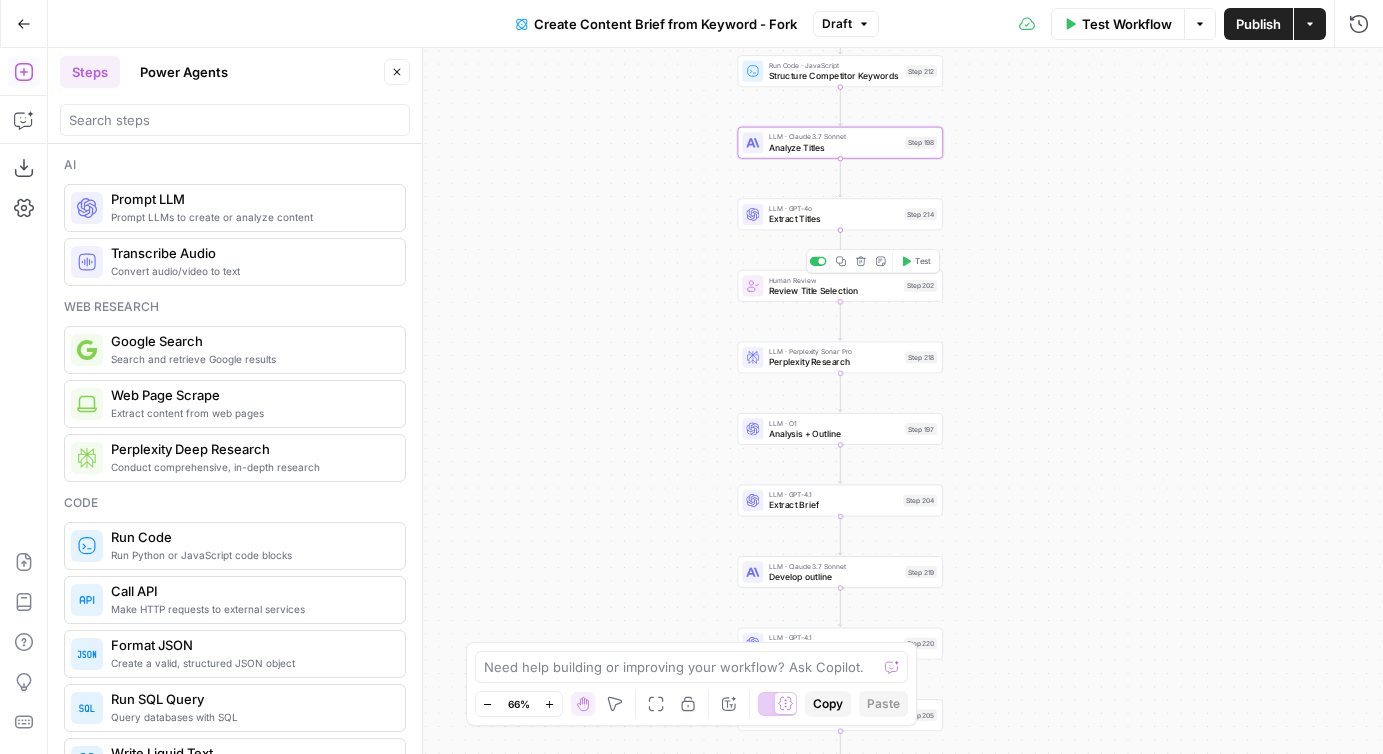 click on "Perplexity Research" at bounding box center [834, 361] 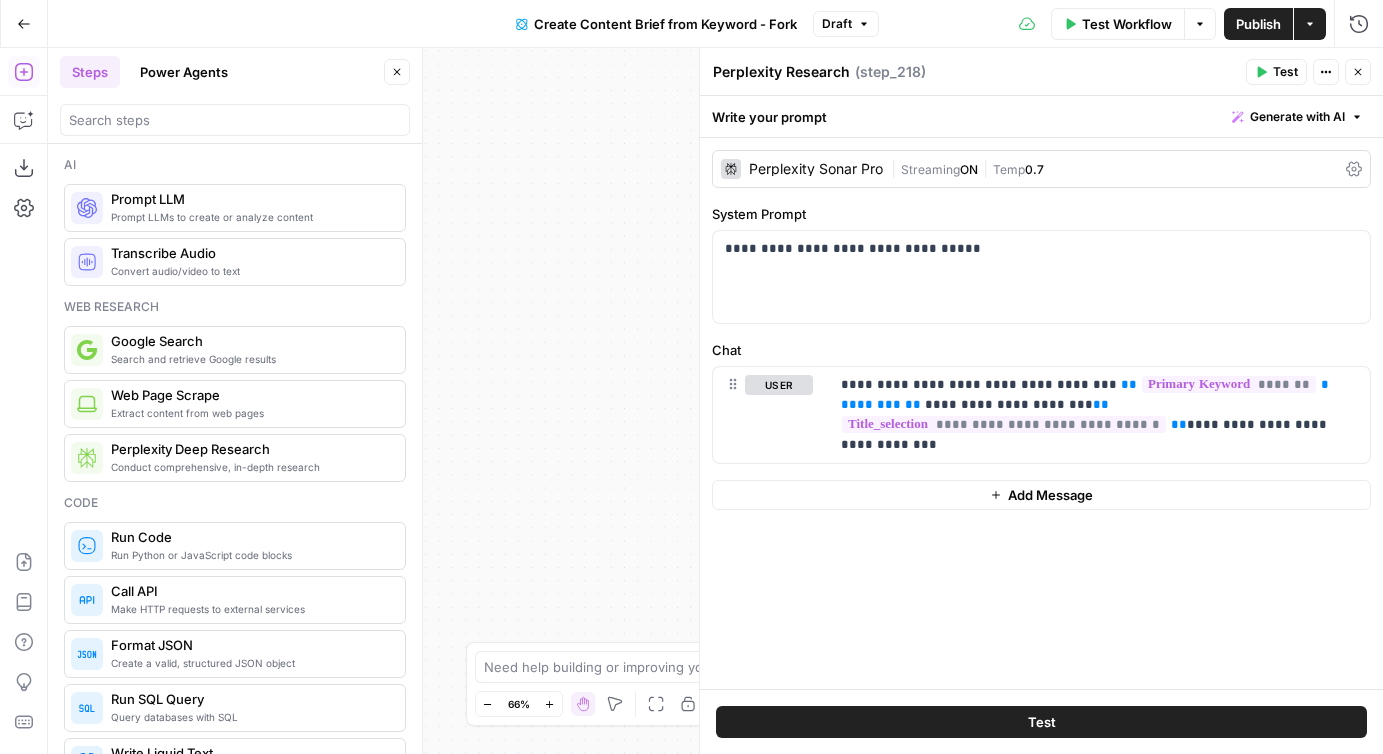 click 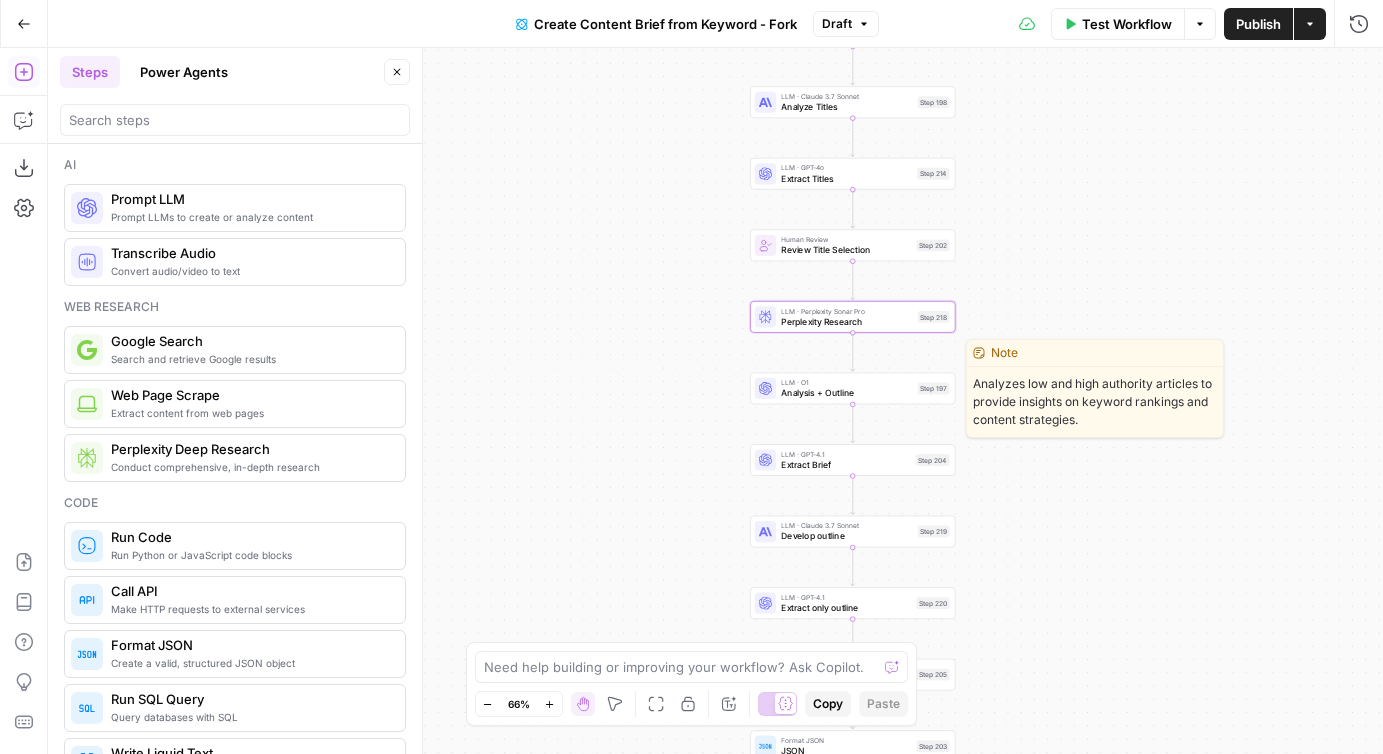 click on "Analysis + Outline" at bounding box center [846, 392] 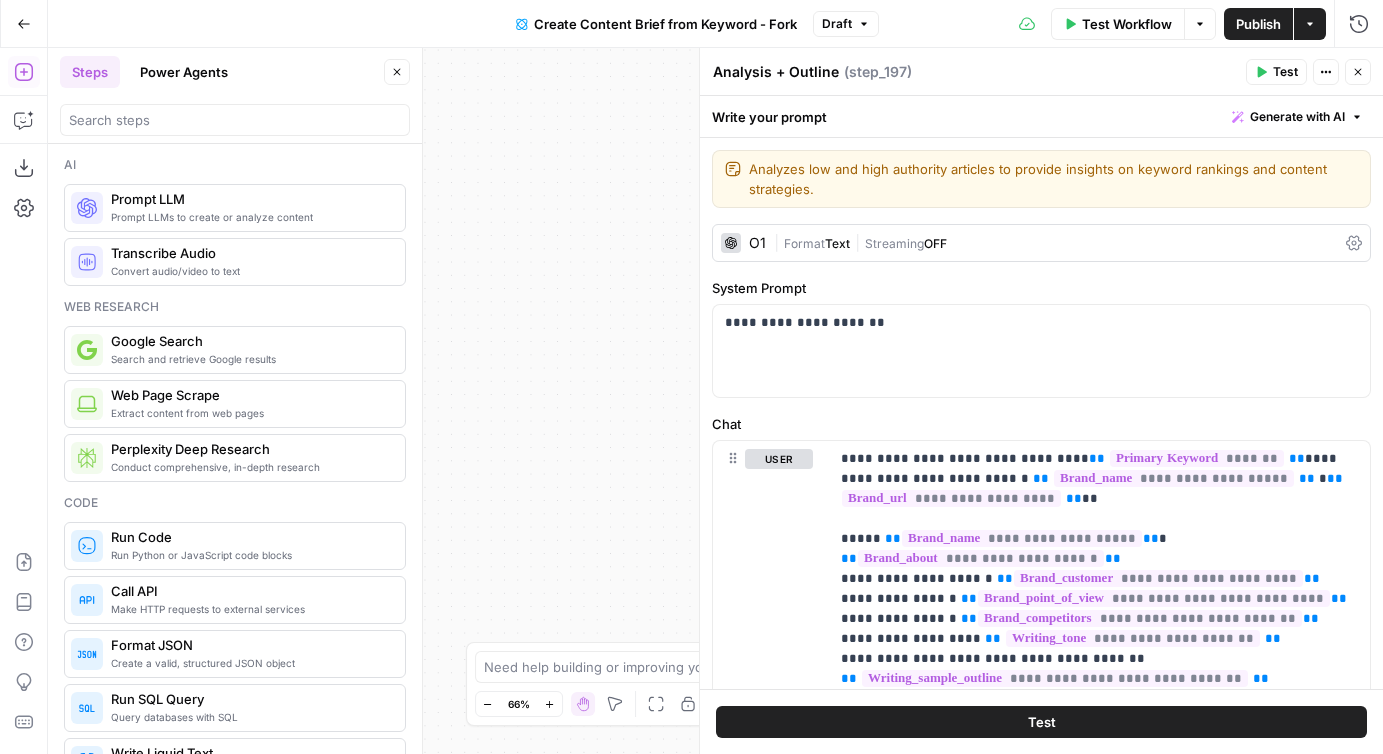 click 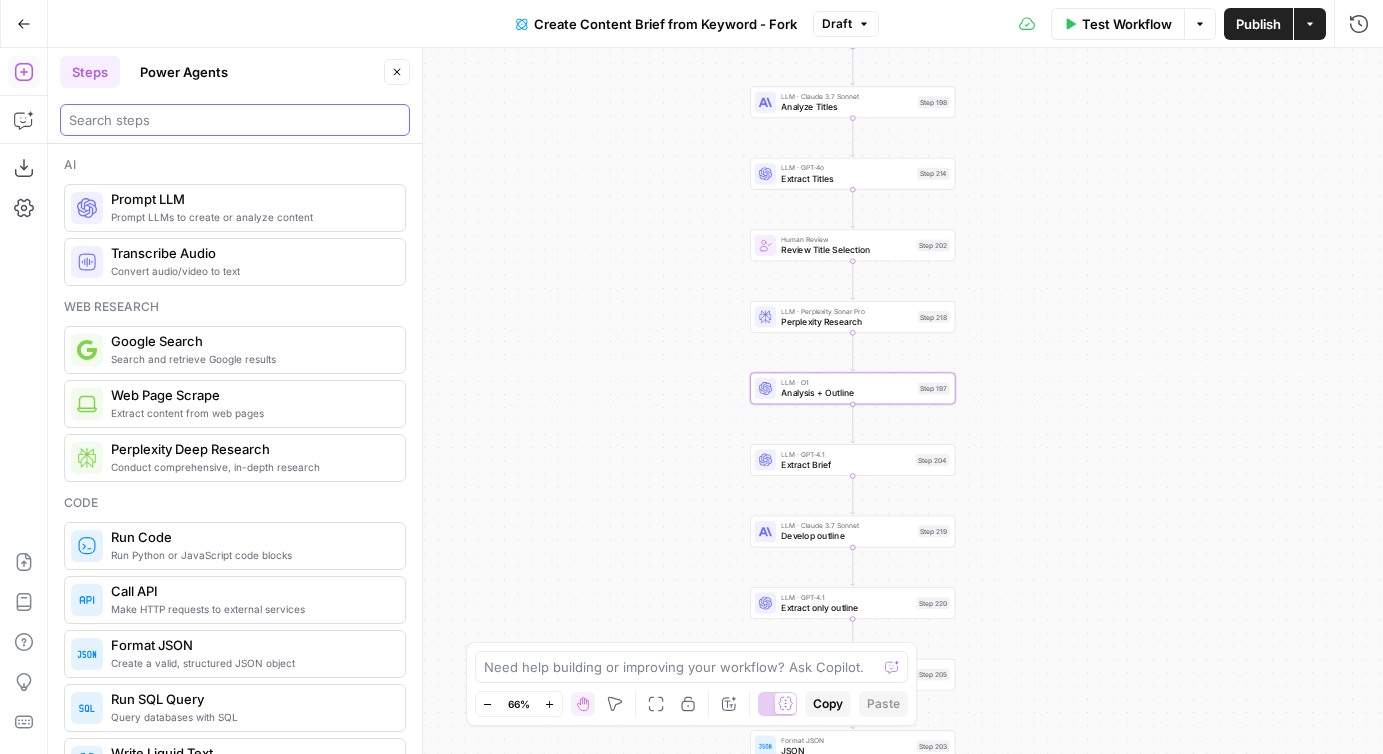click at bounding box center [235, 120] 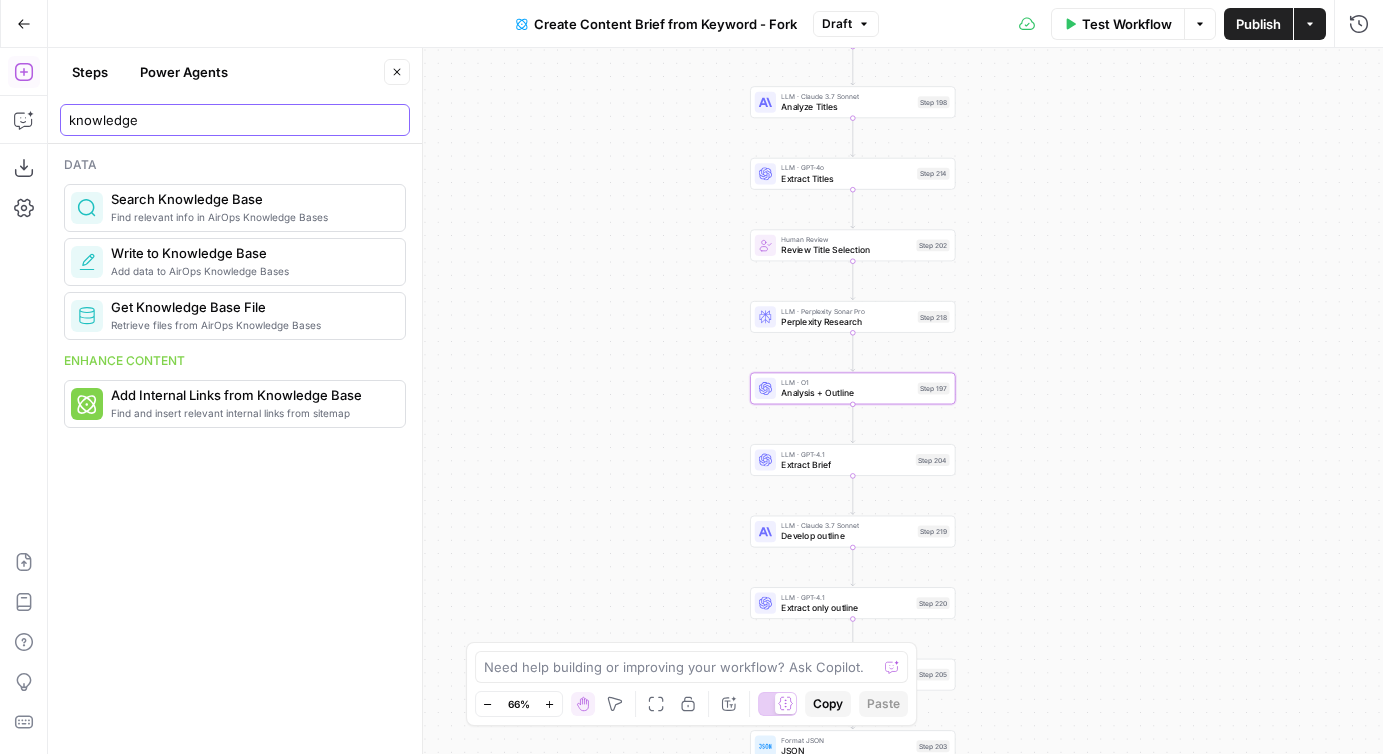 type on "knowledge" 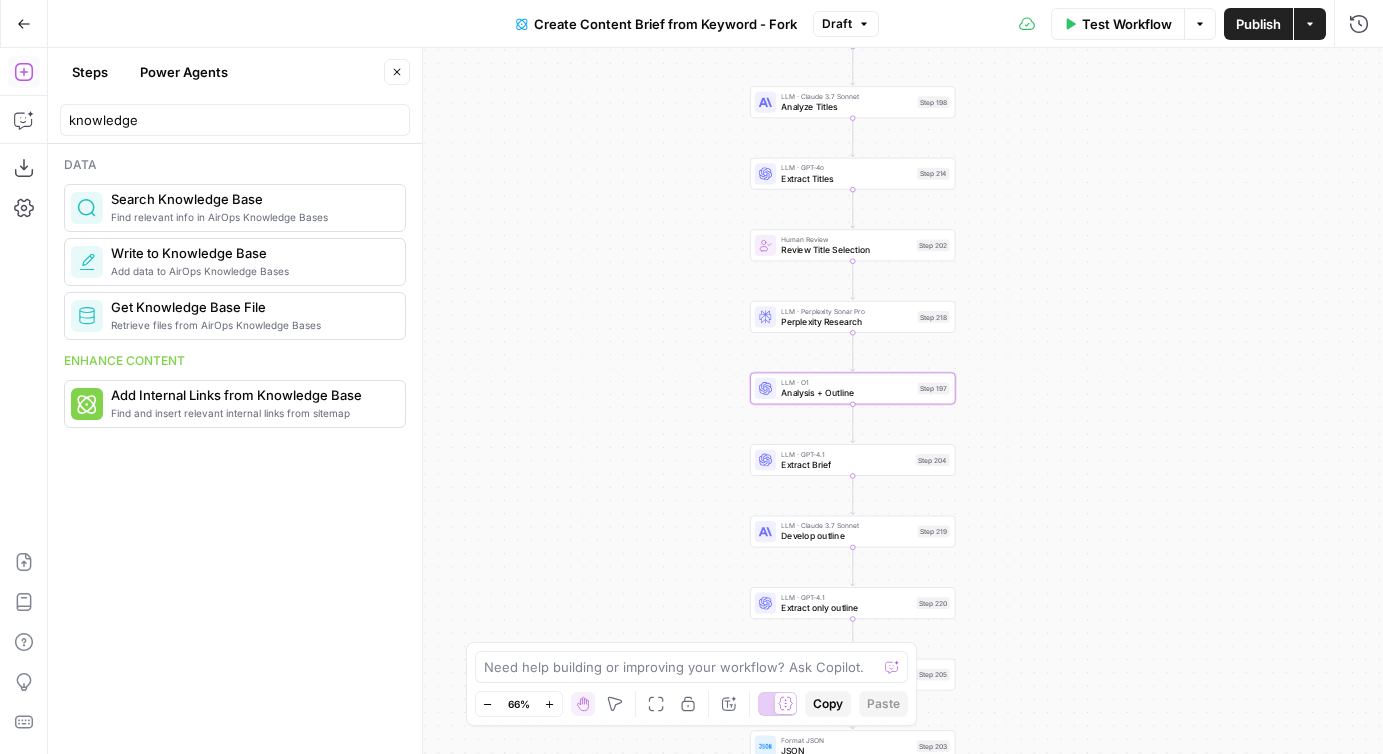 click on "Retrieve files from AirOps Knowledge Bases" at bounding box center [250, 325] 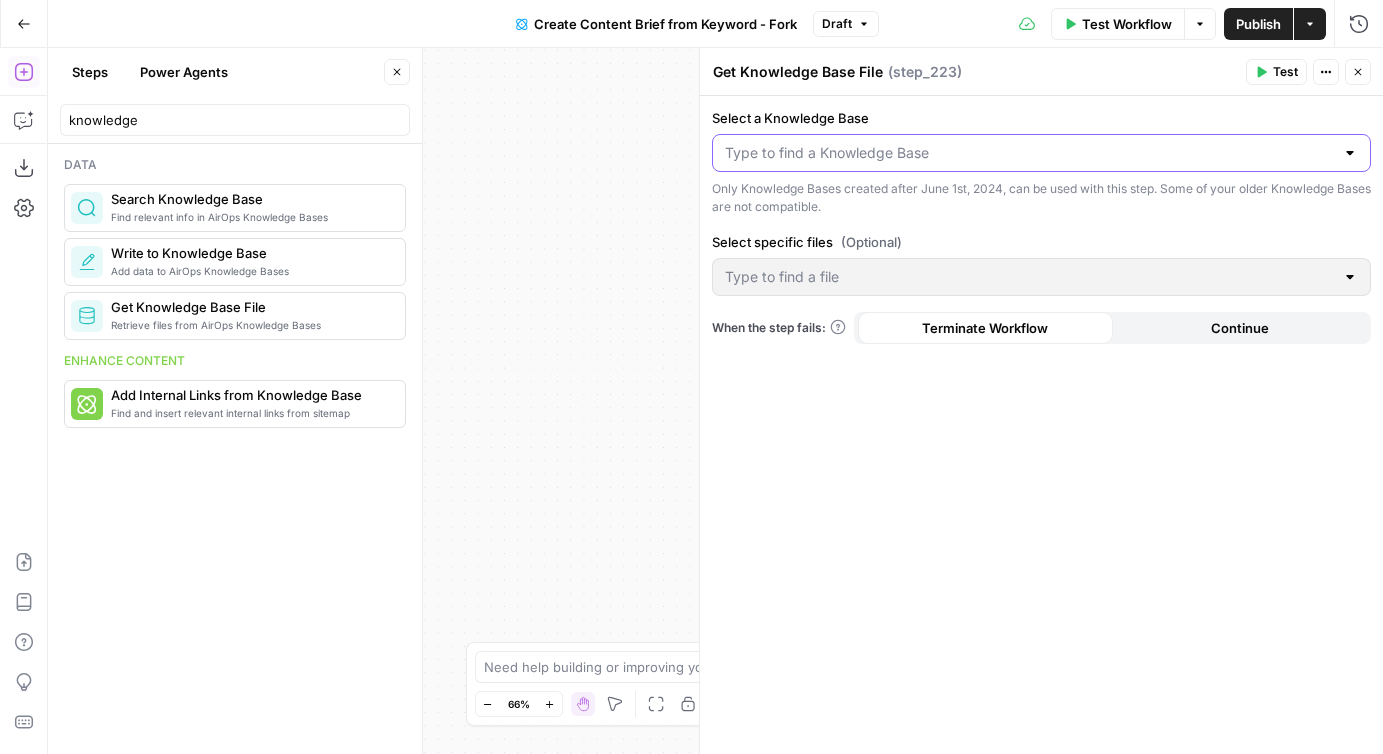 click on "Select a Knowledge Base" at bounding box center [1029, 153] 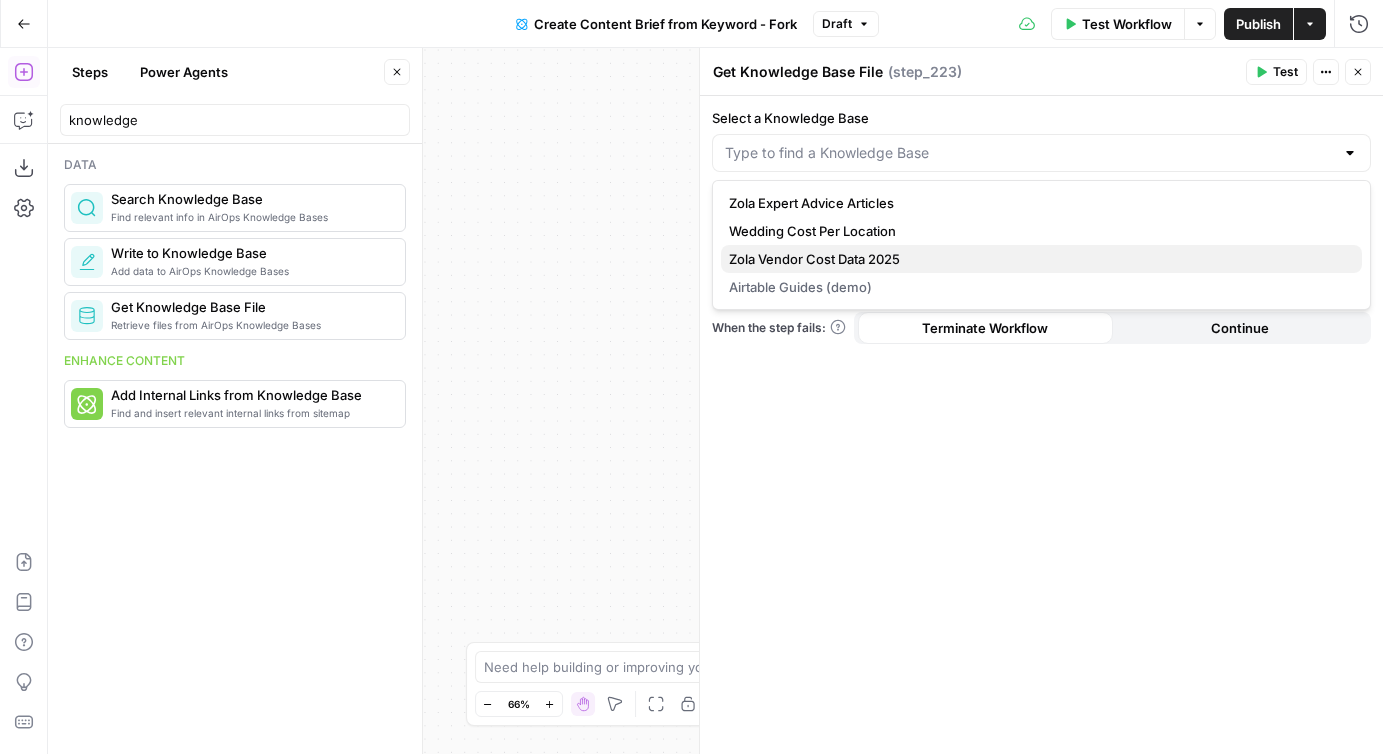 click on "Zola Vendor Cost Data 2025" at bounding box center (1037, 259) 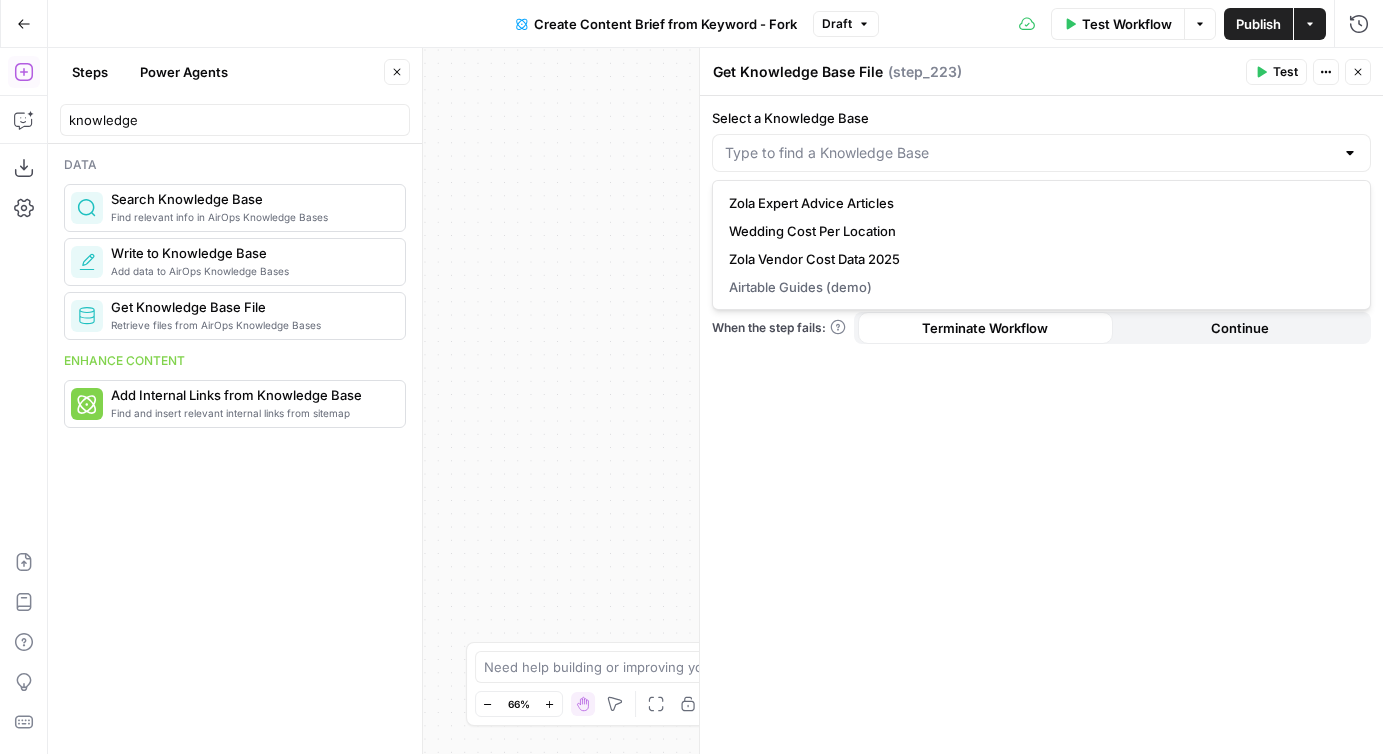 type on "Zola Vendor Cost Data 2025" 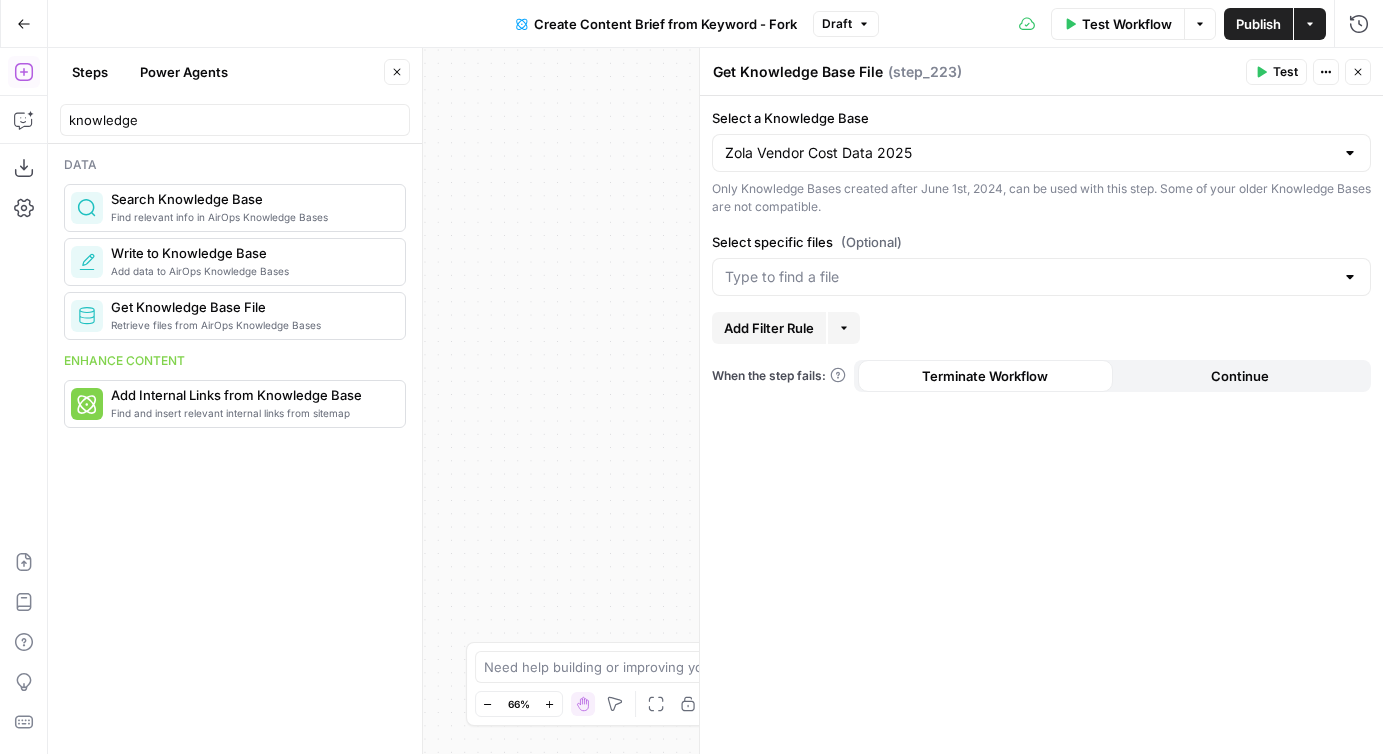 click at bounding box center [1041, 277] 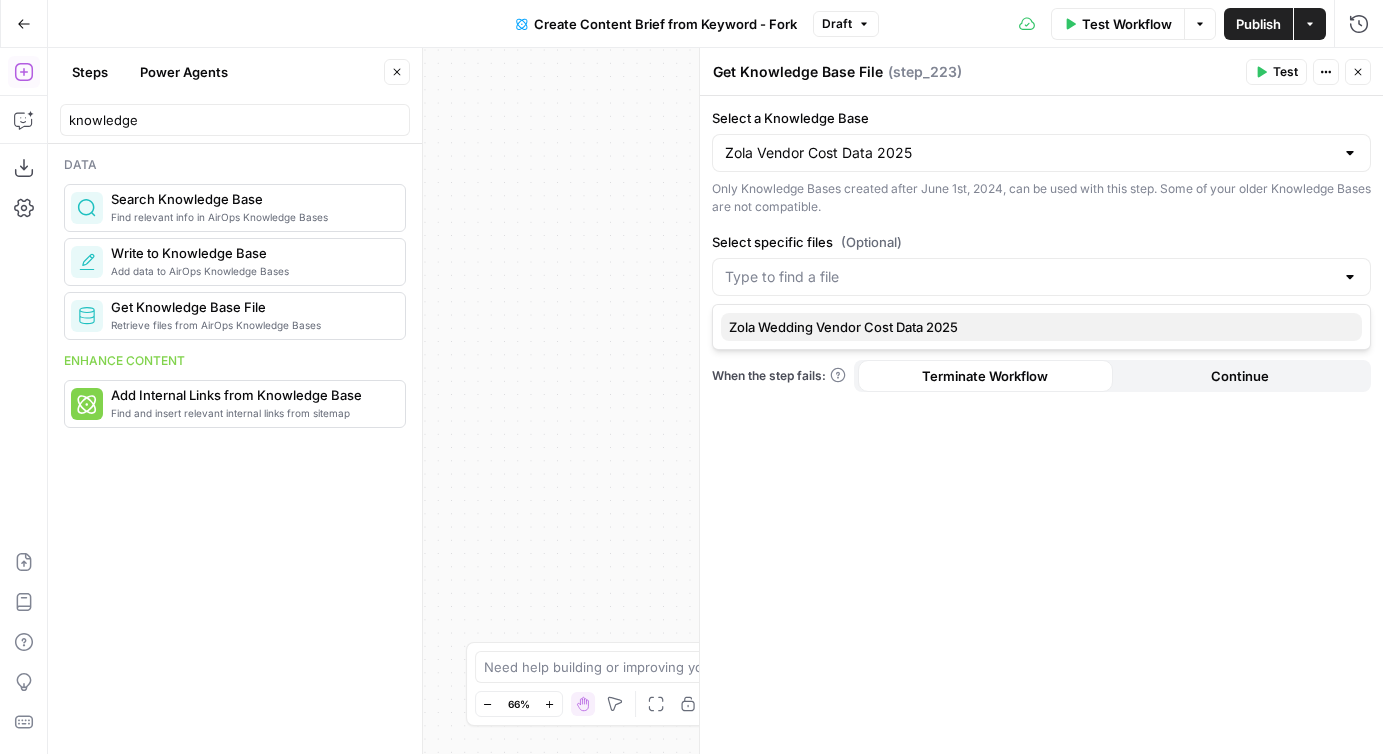 click on "Zola Wedding Vendor Cost Data 2025" at bounding box center (1037, 327) 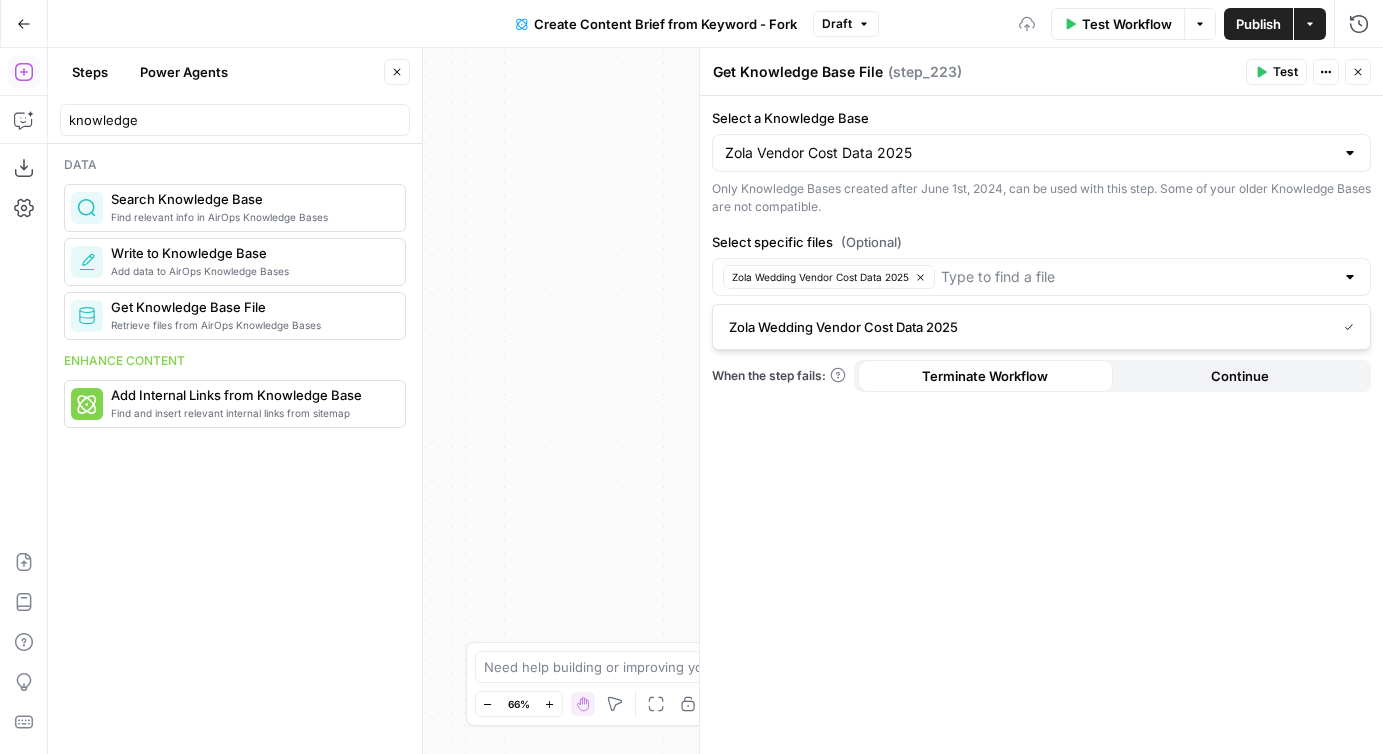 click on "Workflow Set Inputs Inputs Google Search Perform Google Search Step 51 Output Expand Output Copy 1 2 3 4 5 6 {    "search_metadata" :  {      "id" :  "6887d5f67d6e70aa84ad0270" ,      "status" :  "Success" ,      "json_endpoint" :  "https://serpapi.com          /searches/d43b35277b8ca902          /6887d5f67d6e70aa84ad0270.json" ,      "pixel_position_endpoint" :  "https://serpapi          .com/searches/d43b35277b8ca902          /6887d5f67d6e70aa84ad0270          .json_with_pixel_position" ,     This output is too large & has been abbreviated for review.   Copy the output   to view the full content. Loop Iteration Label if relevant Step 207 Output Expand Output Copy * 1 2 3 4 5 6 7 8 9 10 11 12 [    {      "relevant" :  "false"    } ,    {      "relevant" :  "true"    } ,    {      "relevant" :  "true"    } ,    {      "relevant" :  "true"     LLM · GPT-4o Mini Determine if relevant Step 208 Output Expand Output Copy 1 2 3 {    "relevant" :  "true" }     Complete" at bounding box center [715, 401] 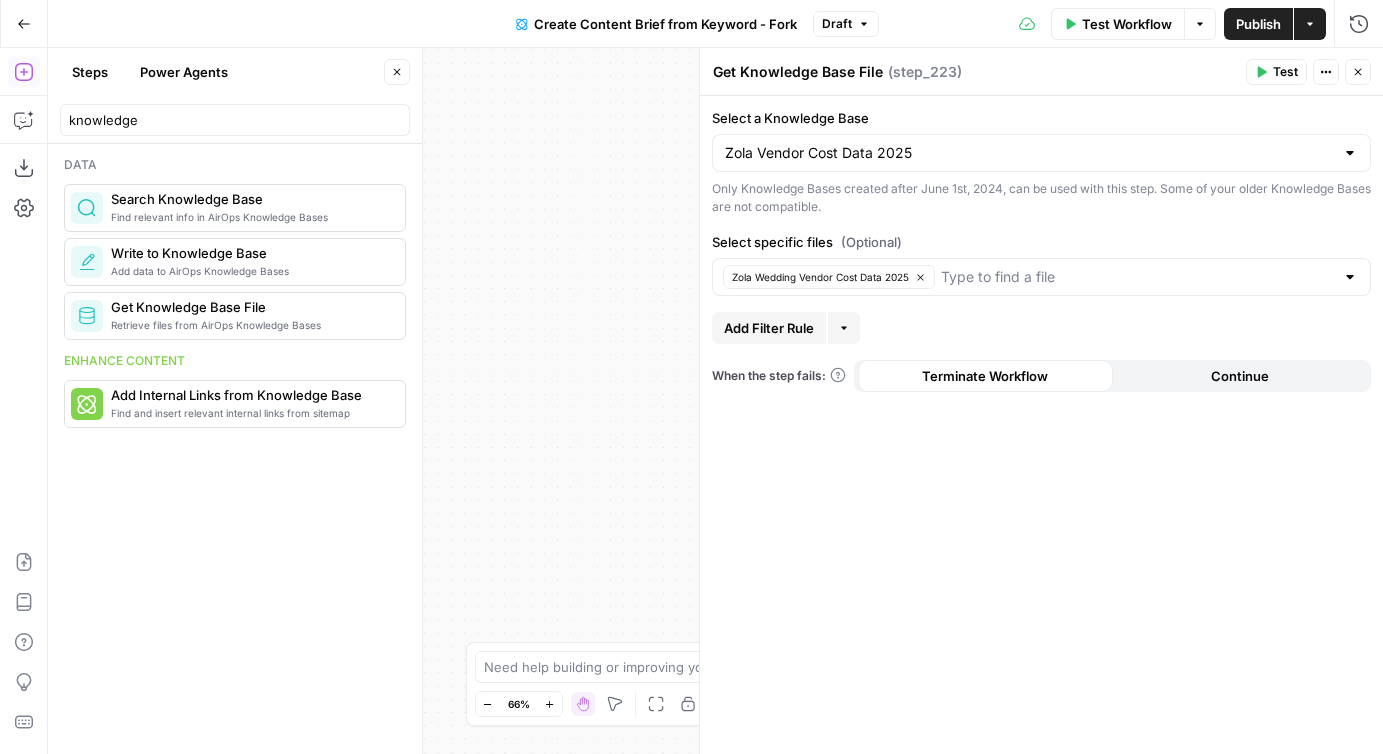 click 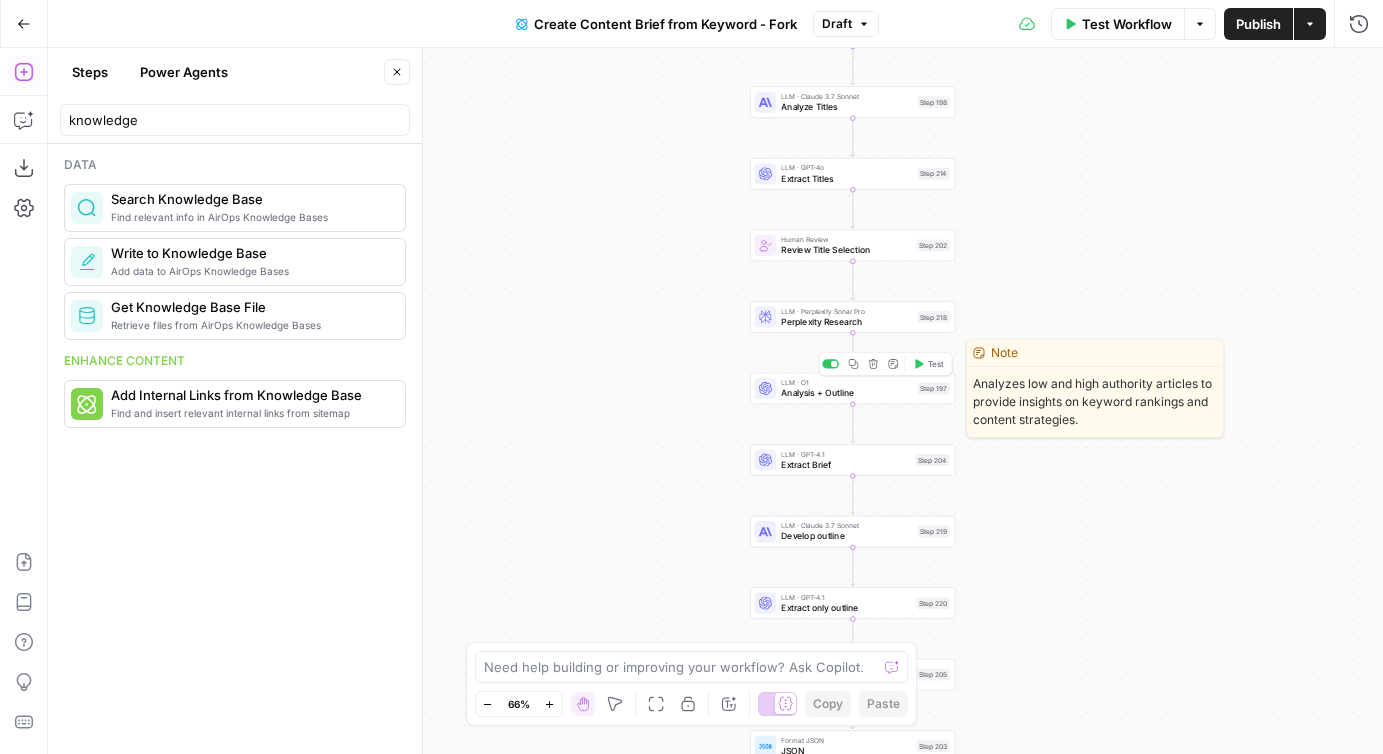 click on "Analysis + Outline" at bounding box center [846, 392] 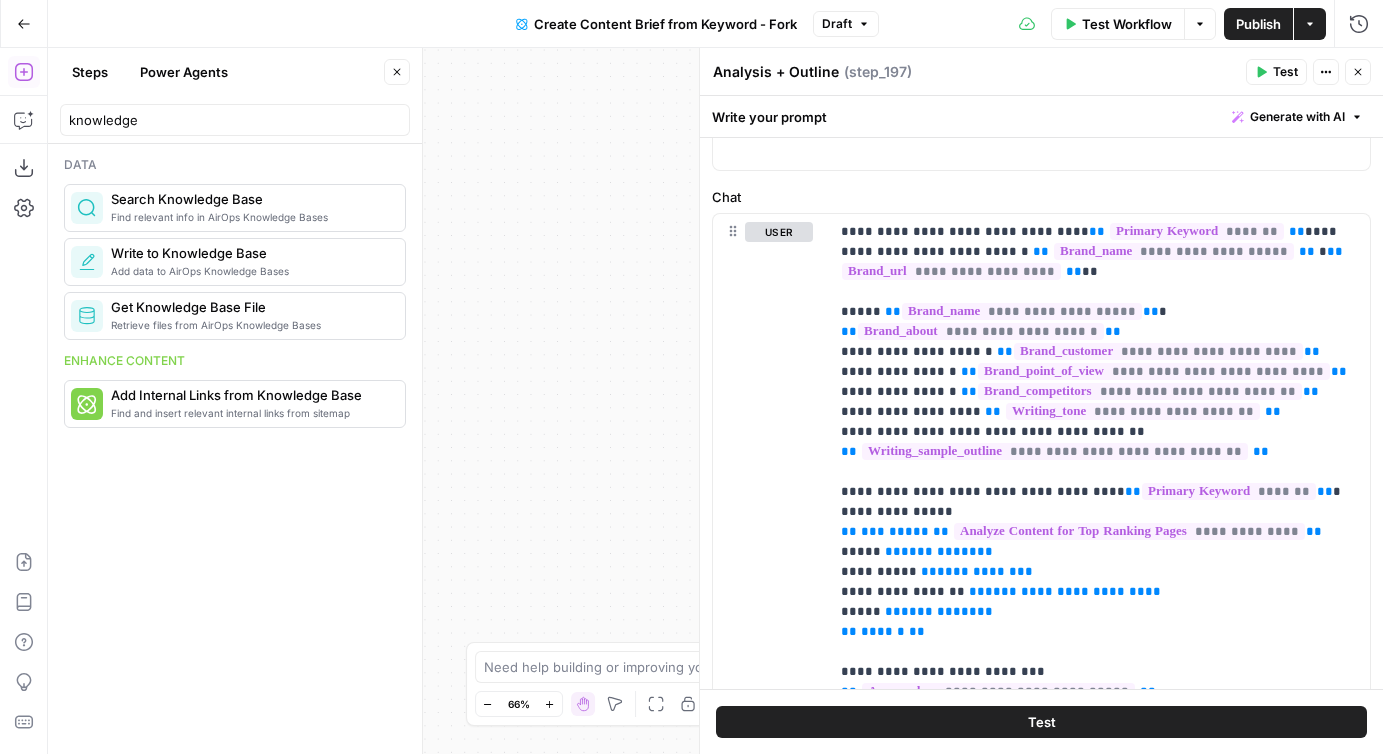 scroll, scrollTop: 271, scrollLeft: 0, axis: vertical 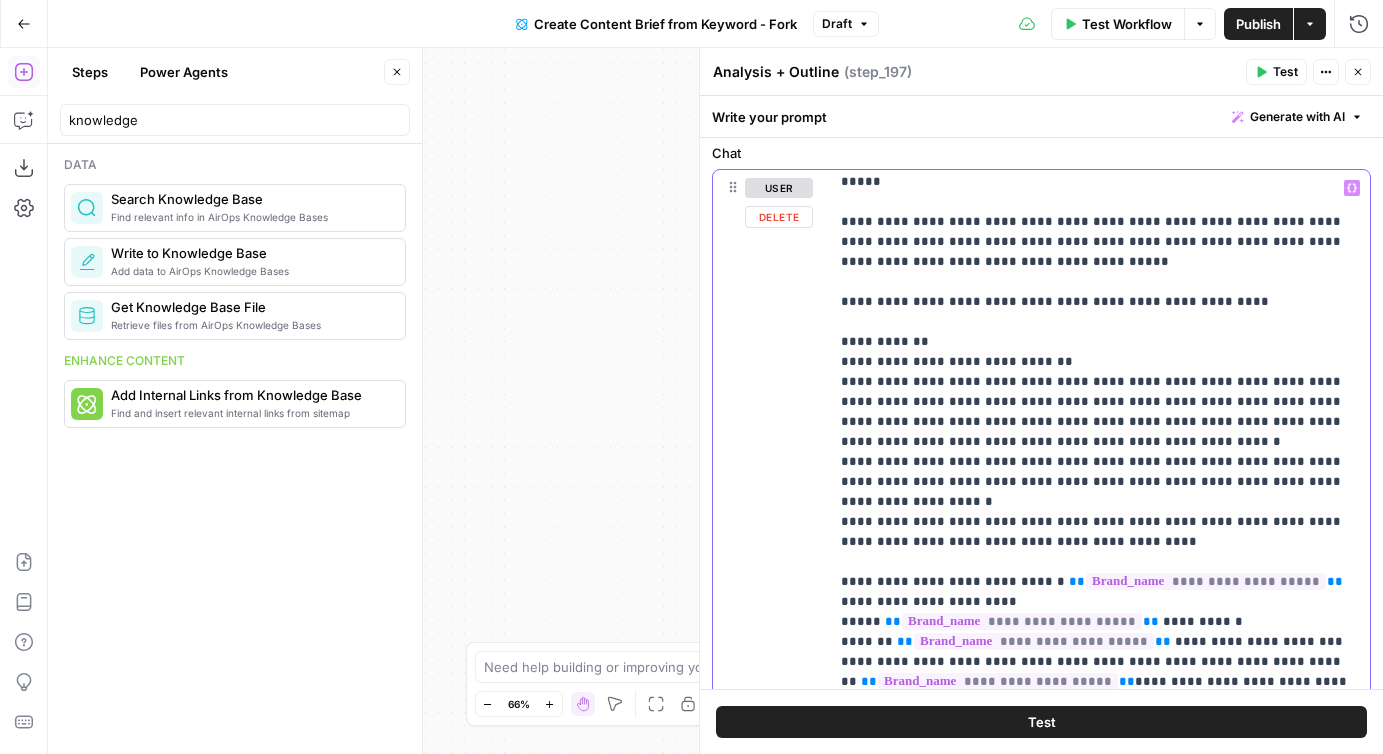 click on "**********" at bounding box center [1099, -168] 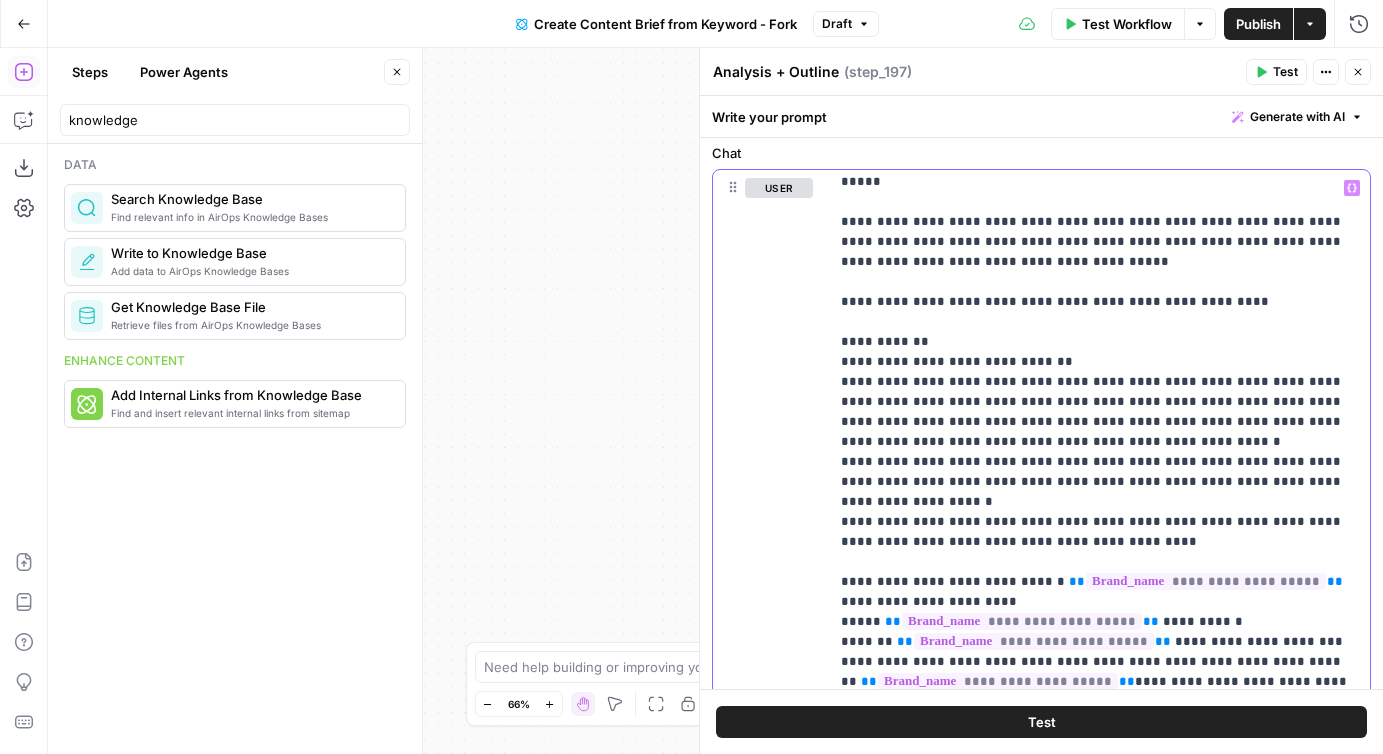 scroll, scrollTop: 1616, scrollLeft: 0, axis: vertical 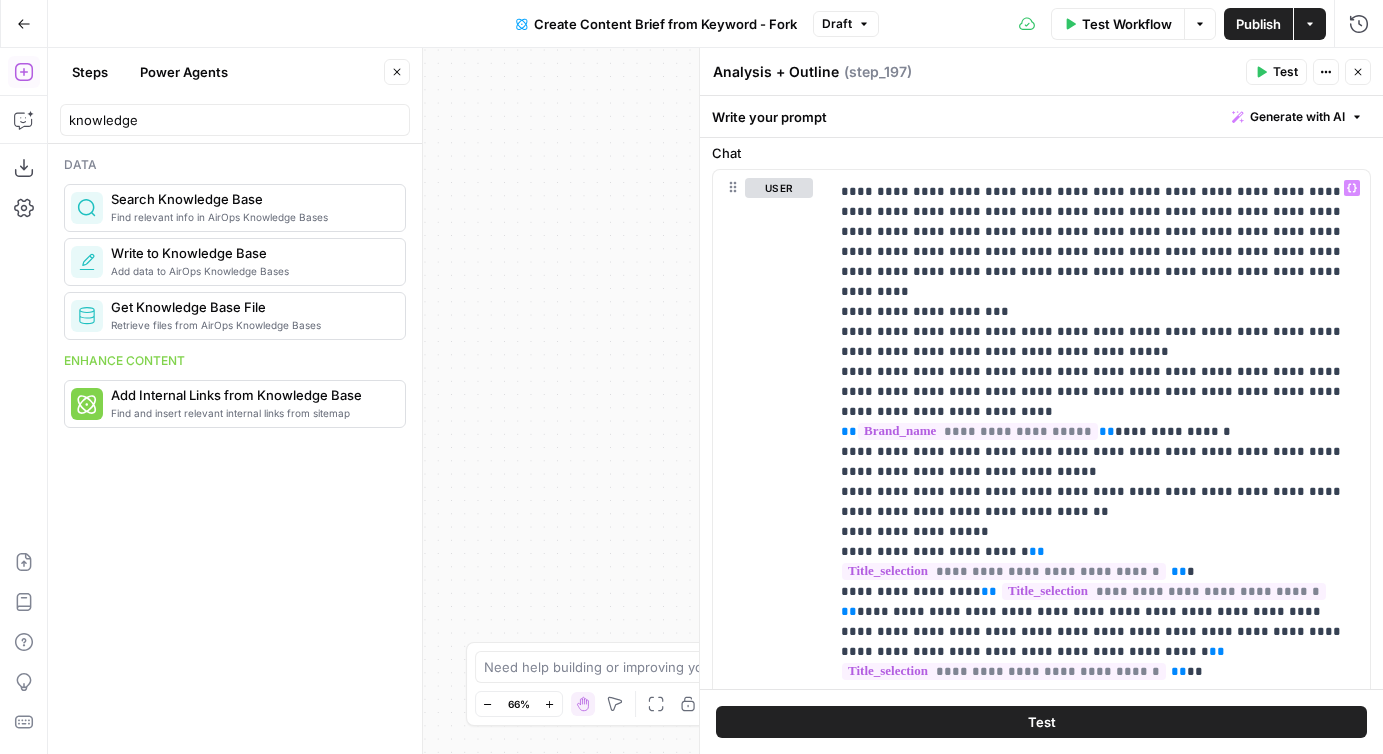 click on "Analysis + Outline" at bounding box center (776, 72) 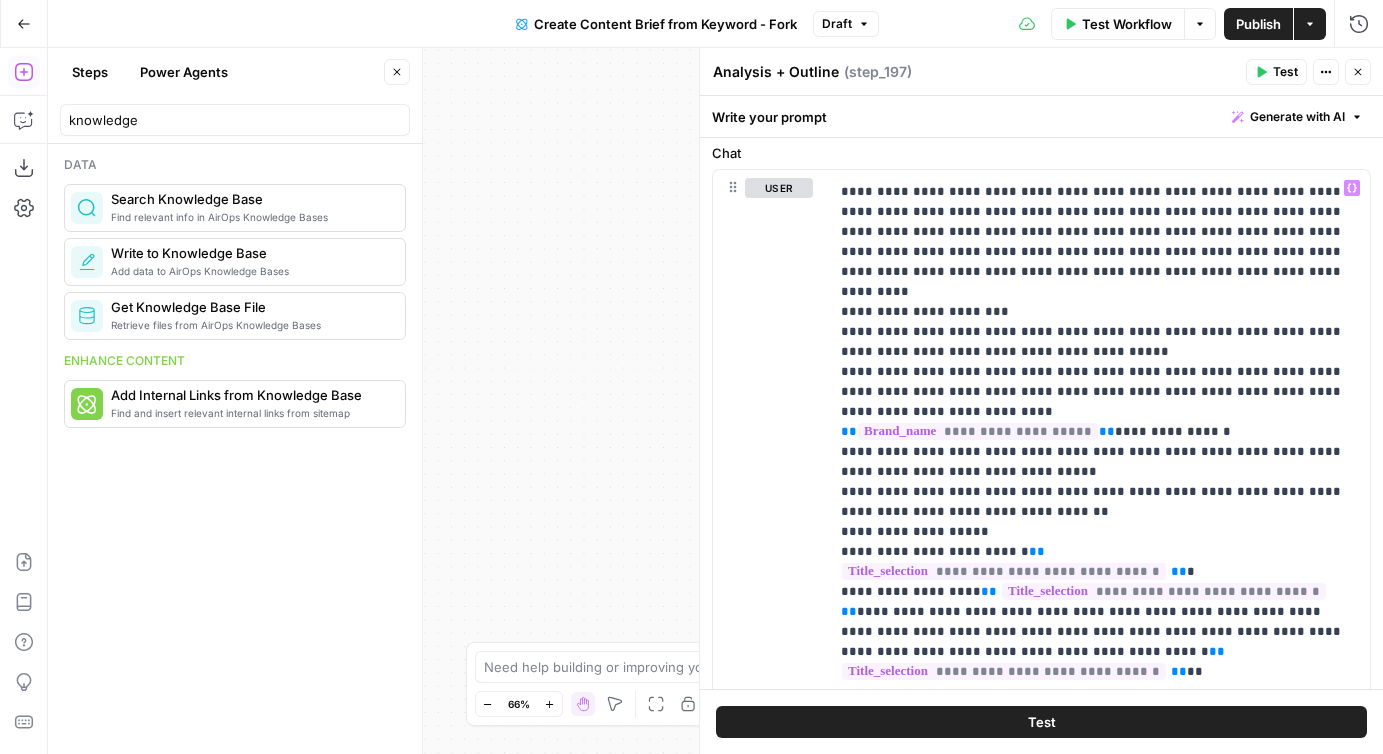 click on "Analysis + Outline" at bounding box center [776, 72] 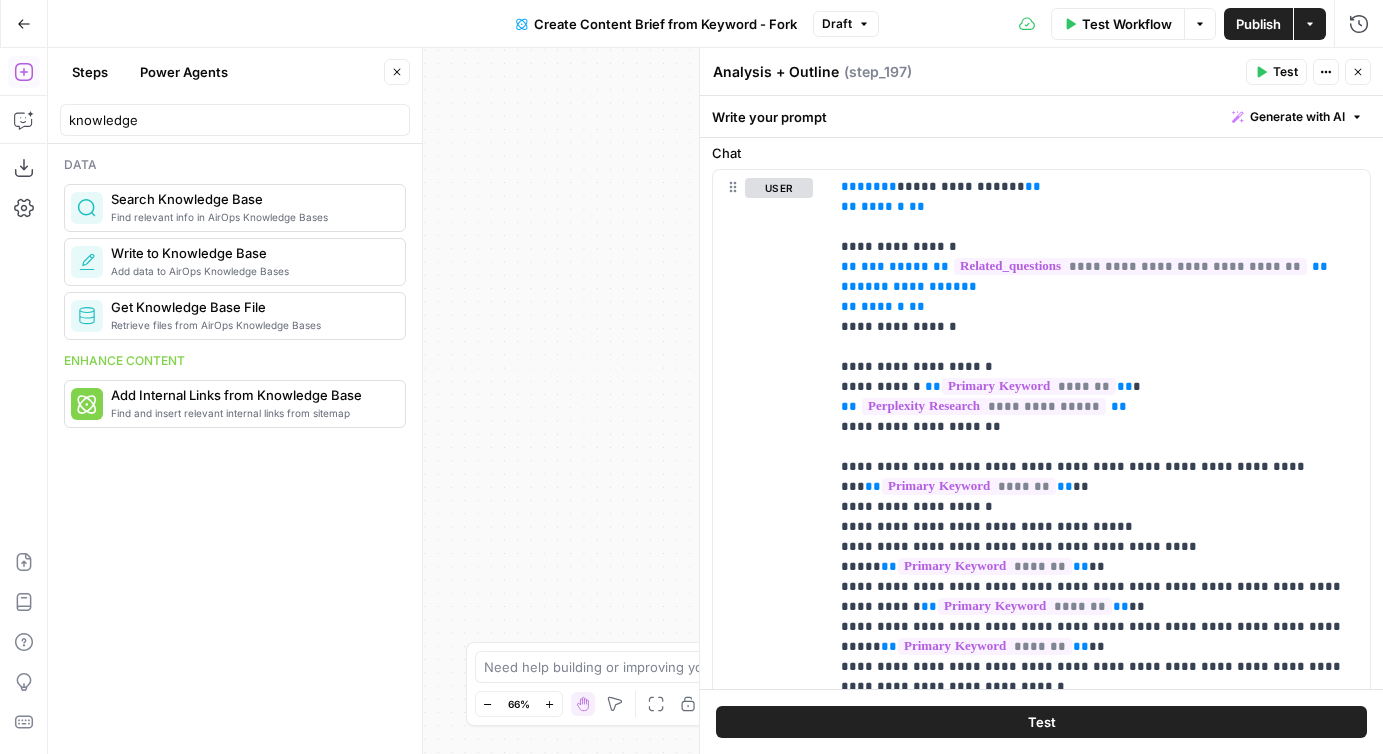 scroll, scrollTop: 0, scrollLeft: 0, axis: both 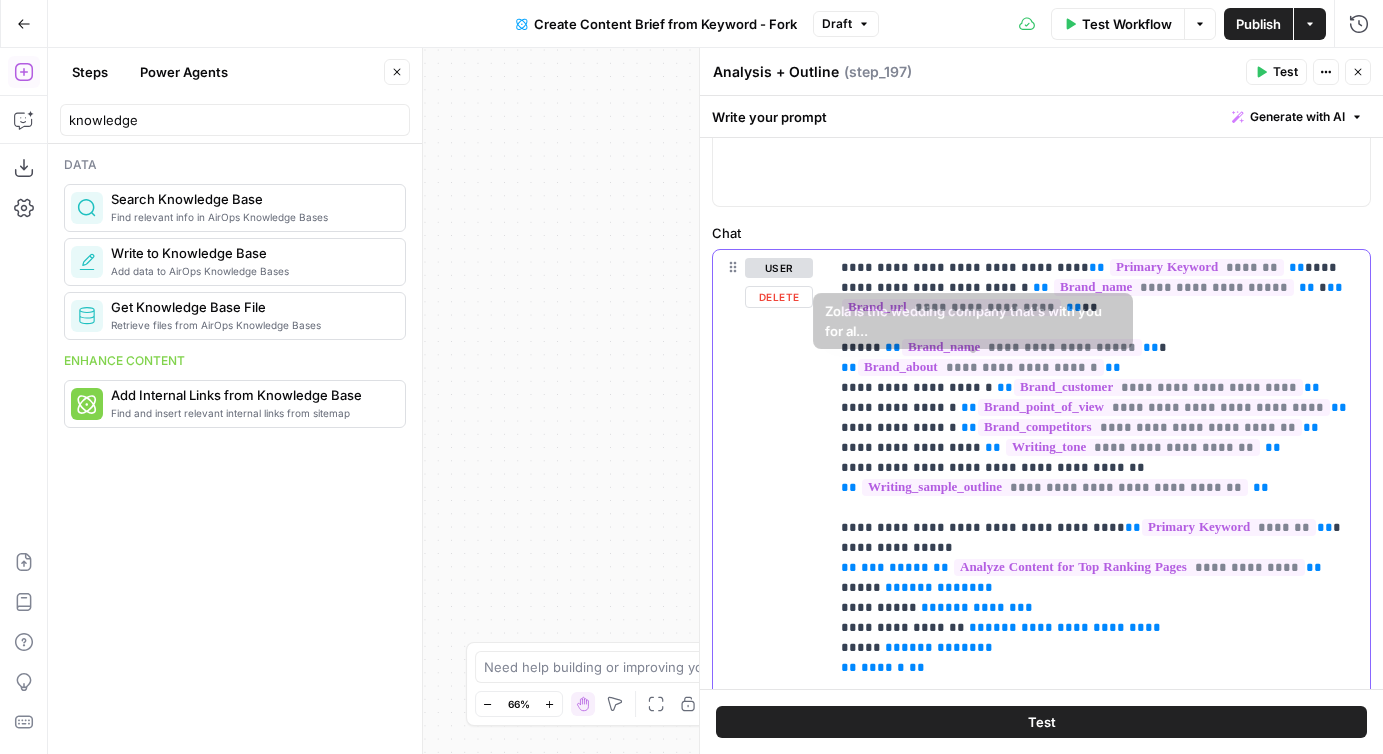 click on "**********" at bounding box center (1099, 2598) 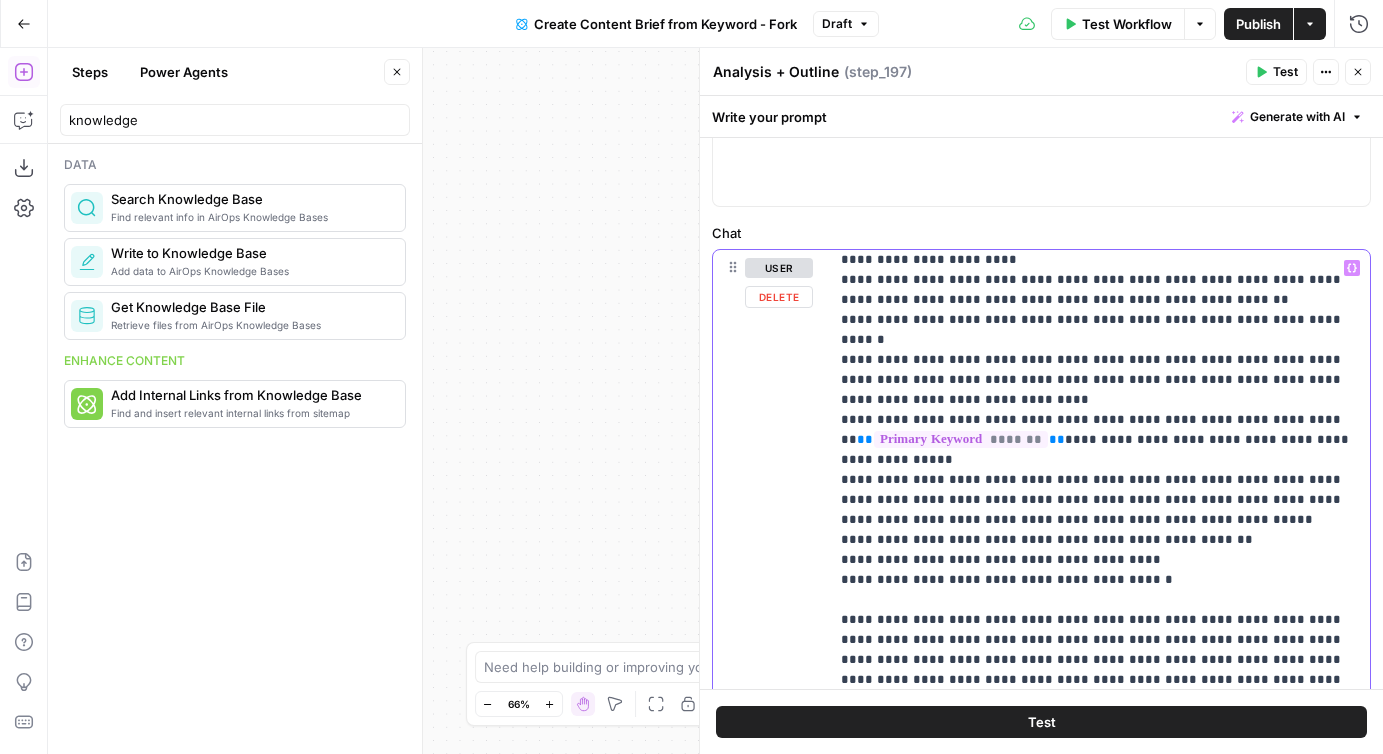 scroll, scrollTop: 3881, scrollLeft: 0, axis: vertical 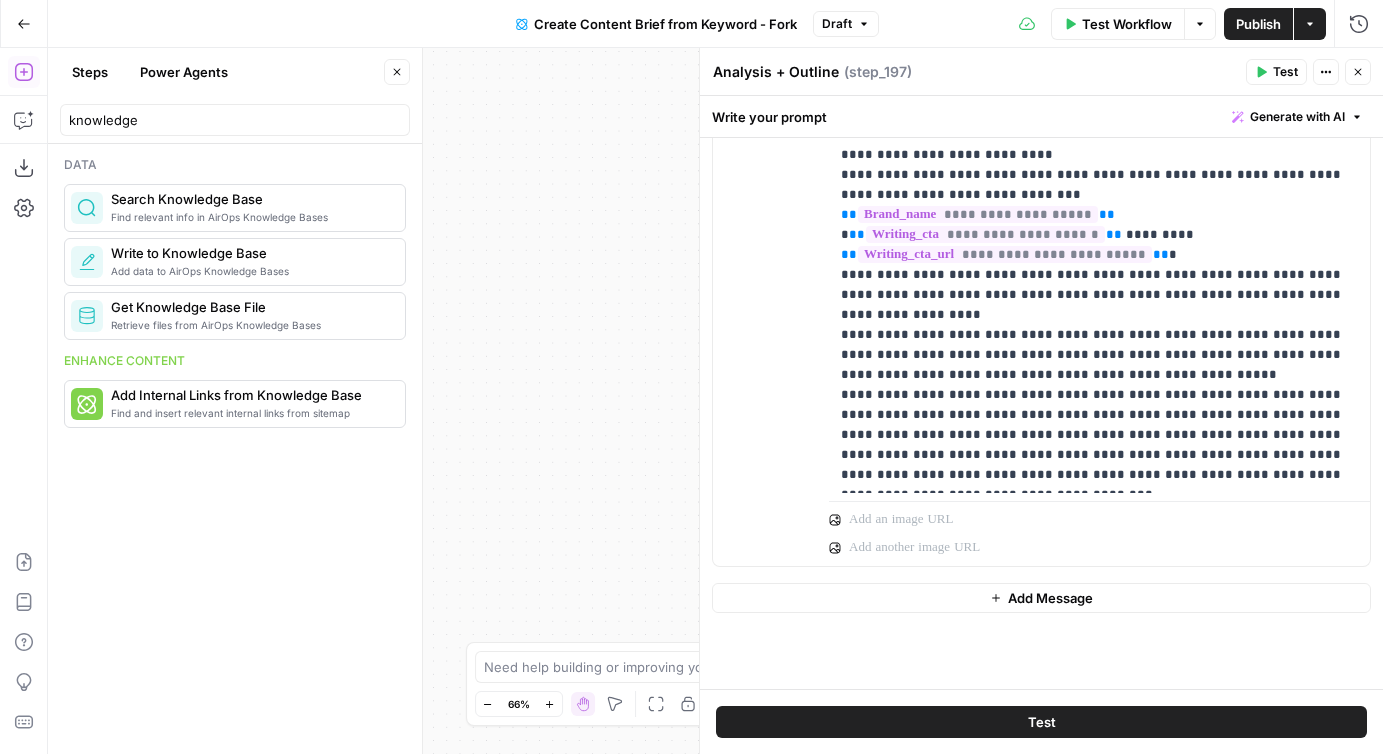 click on "**********" at bounding box center [1041, 413] 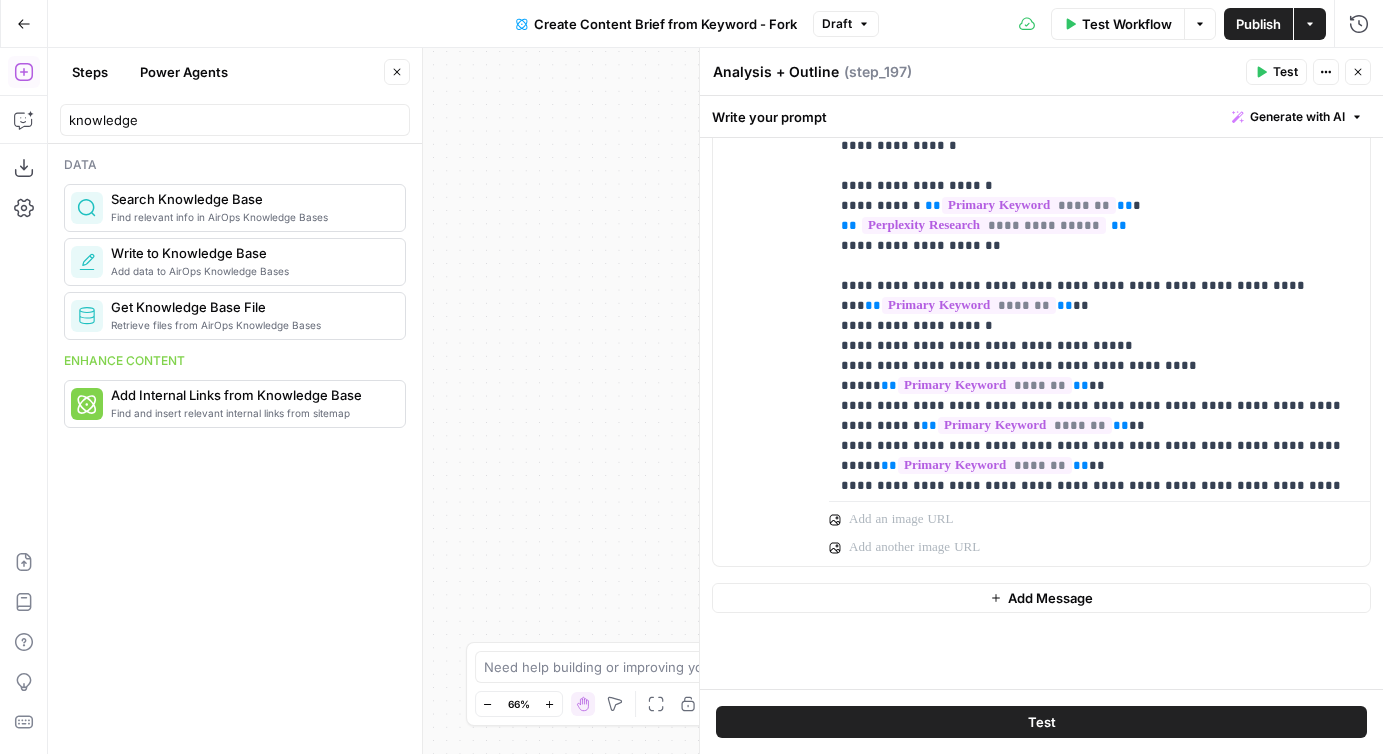 scroll, scrollTop: 0, scrollLeft: 0, axis: both 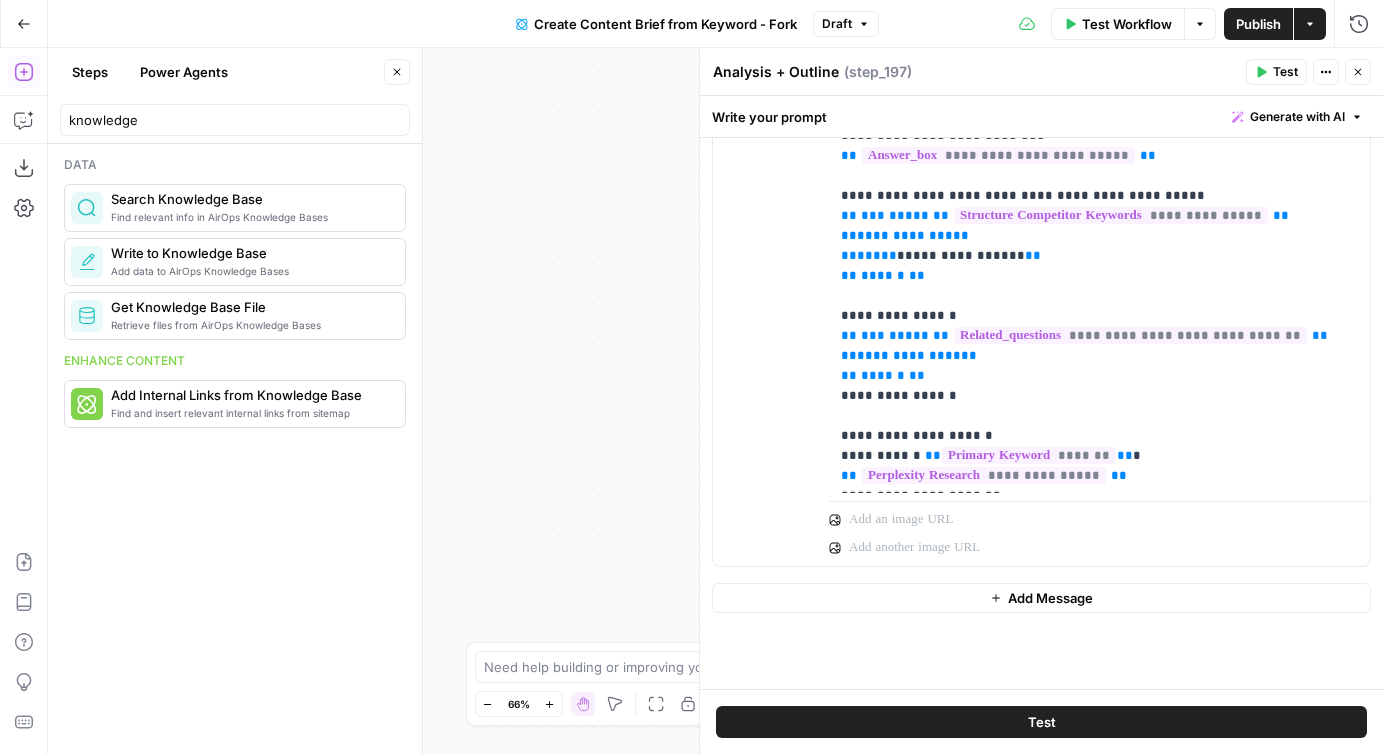 click on "Generate with AI" at bounding box center [1297, 117] 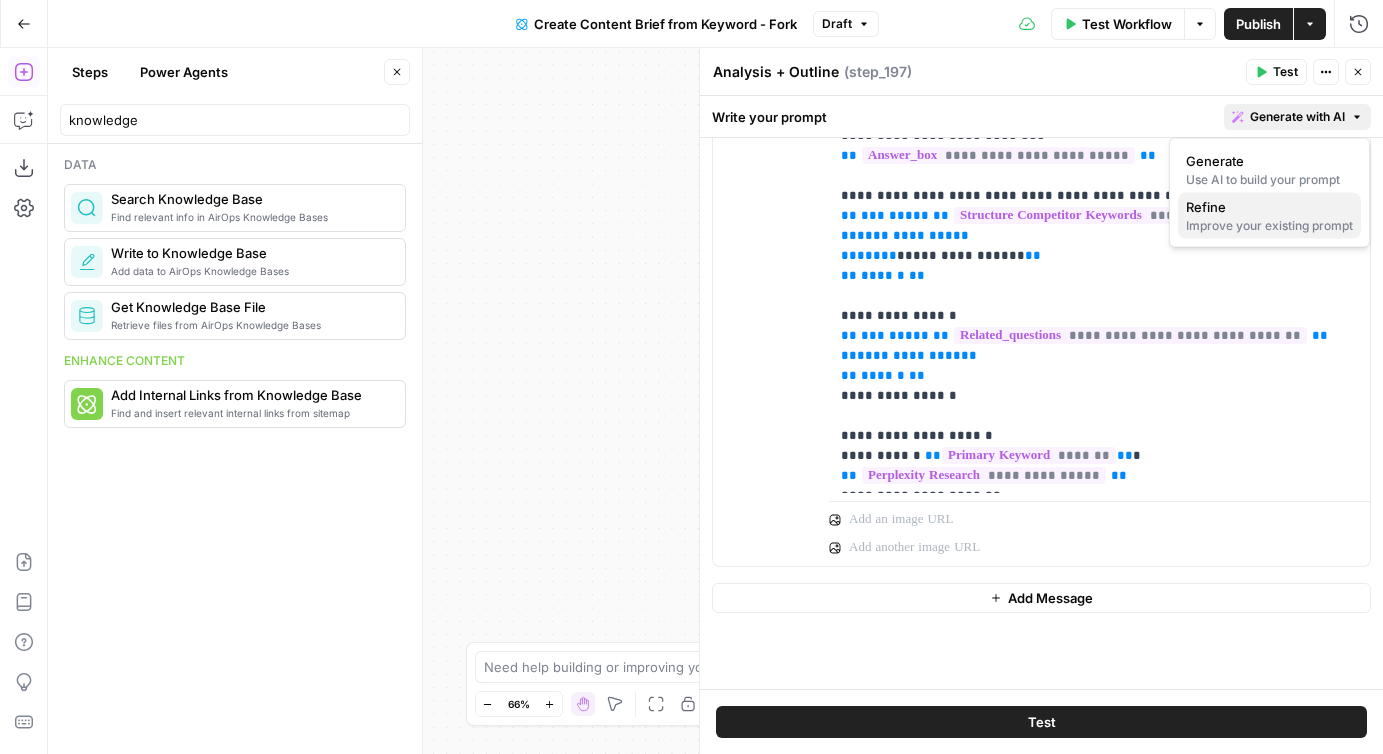 click on "Improve your existing prompt" at bounding box center (1269, 226) 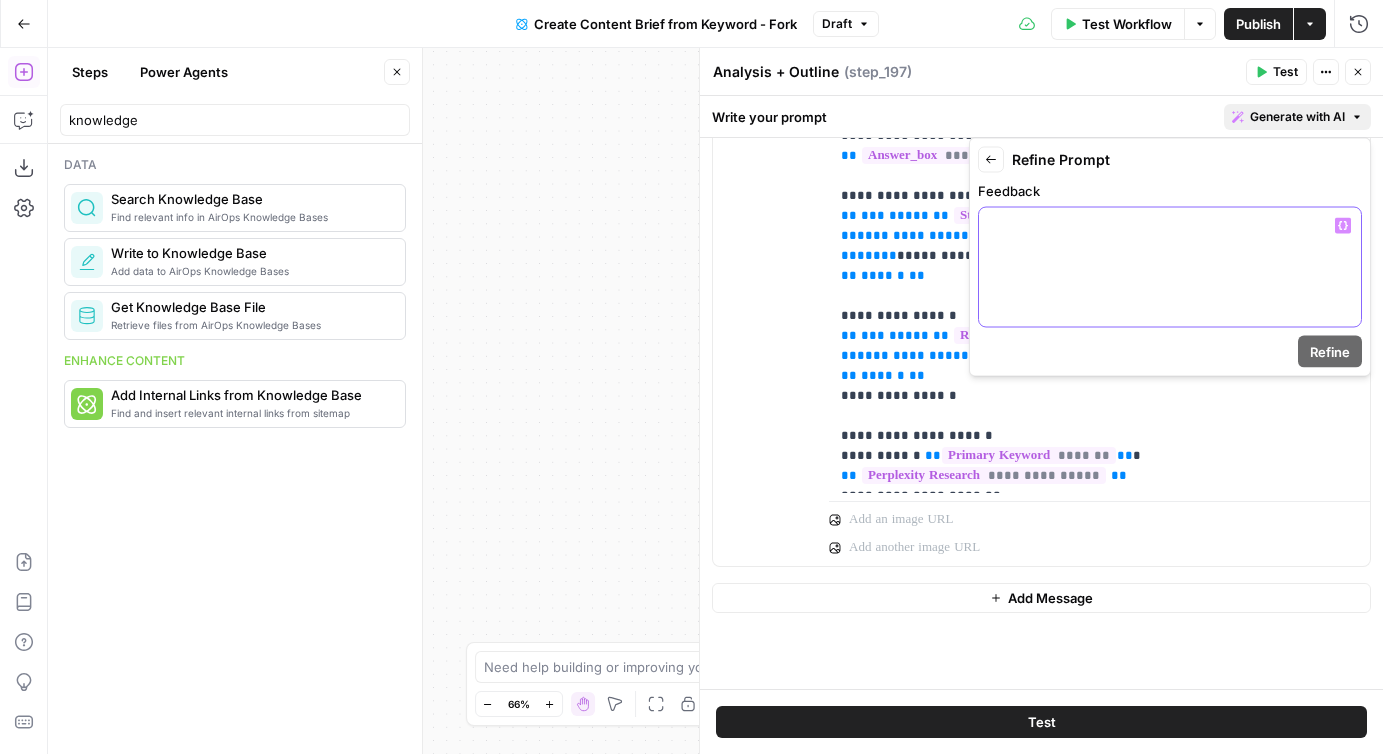 click at bounding box center [1170, 267] 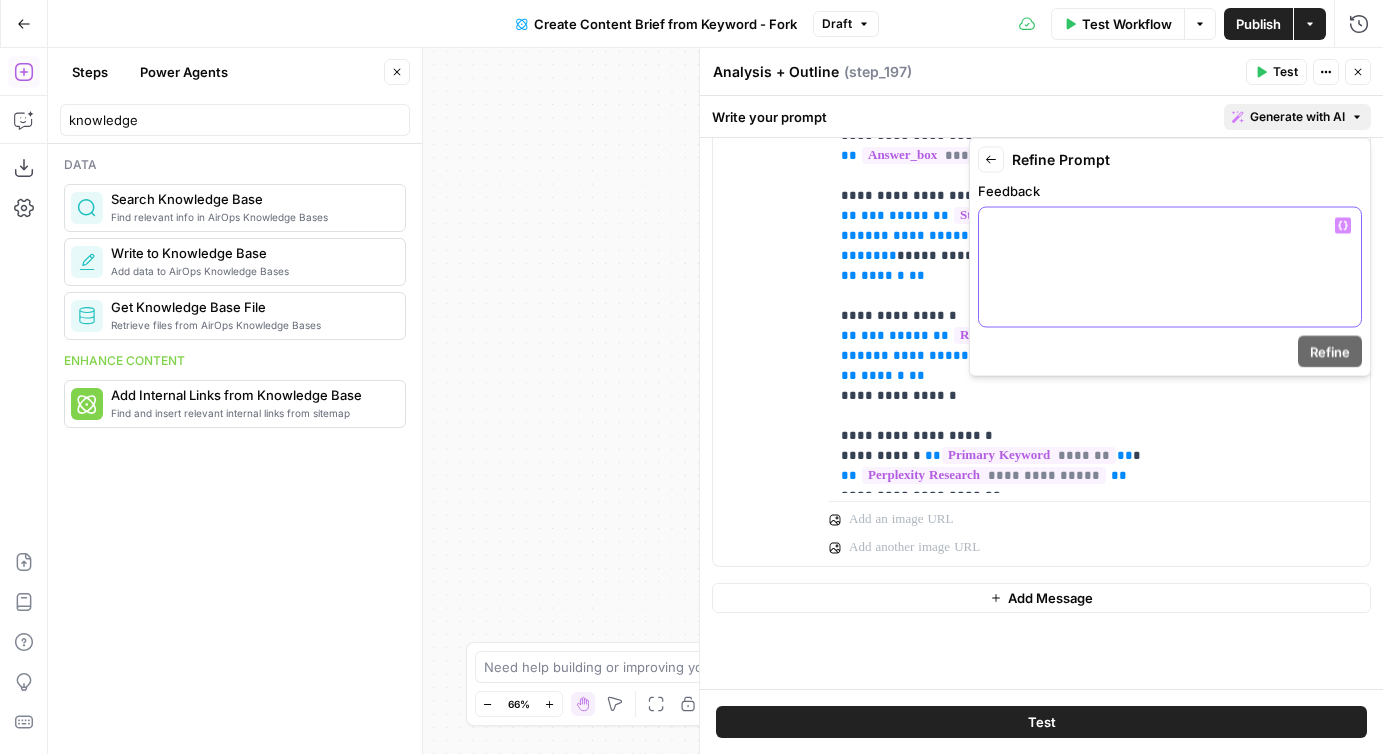 type 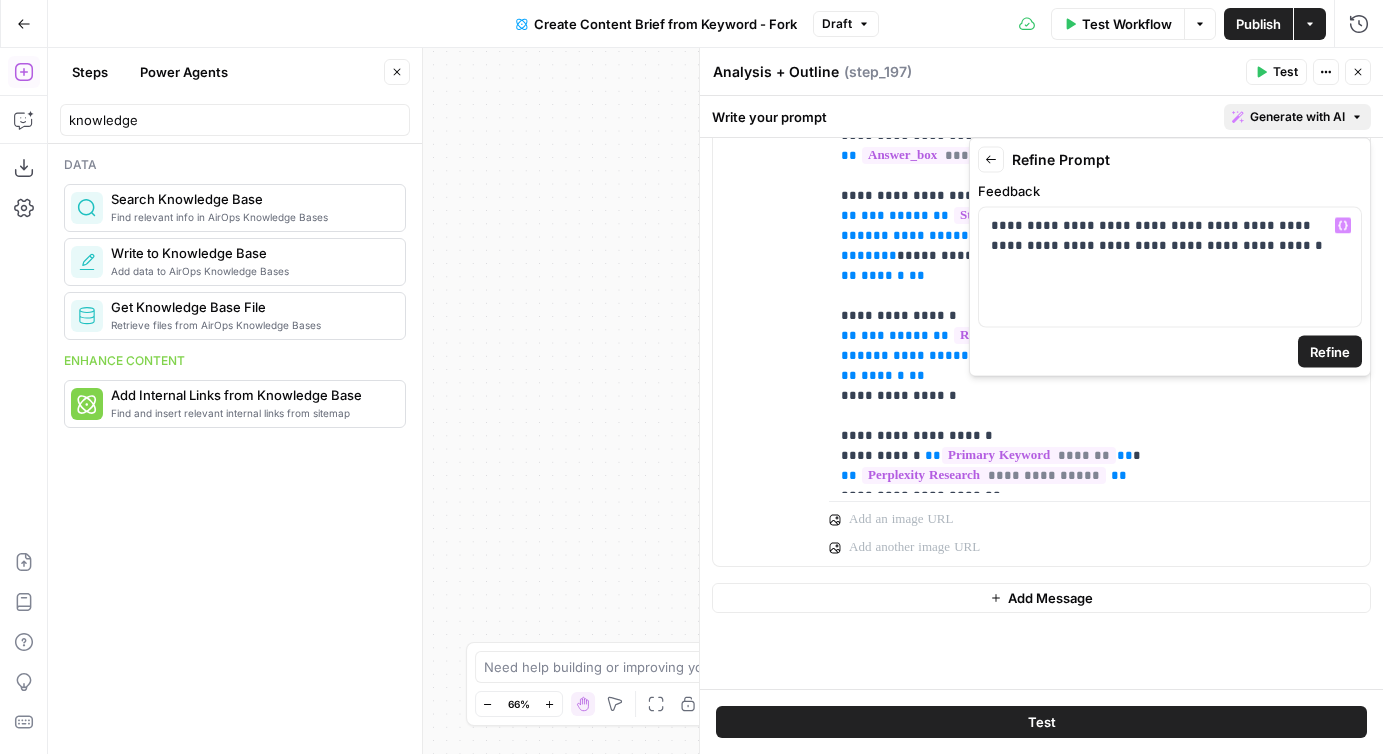 click on "Refine" at bounding box center [1330, 352] 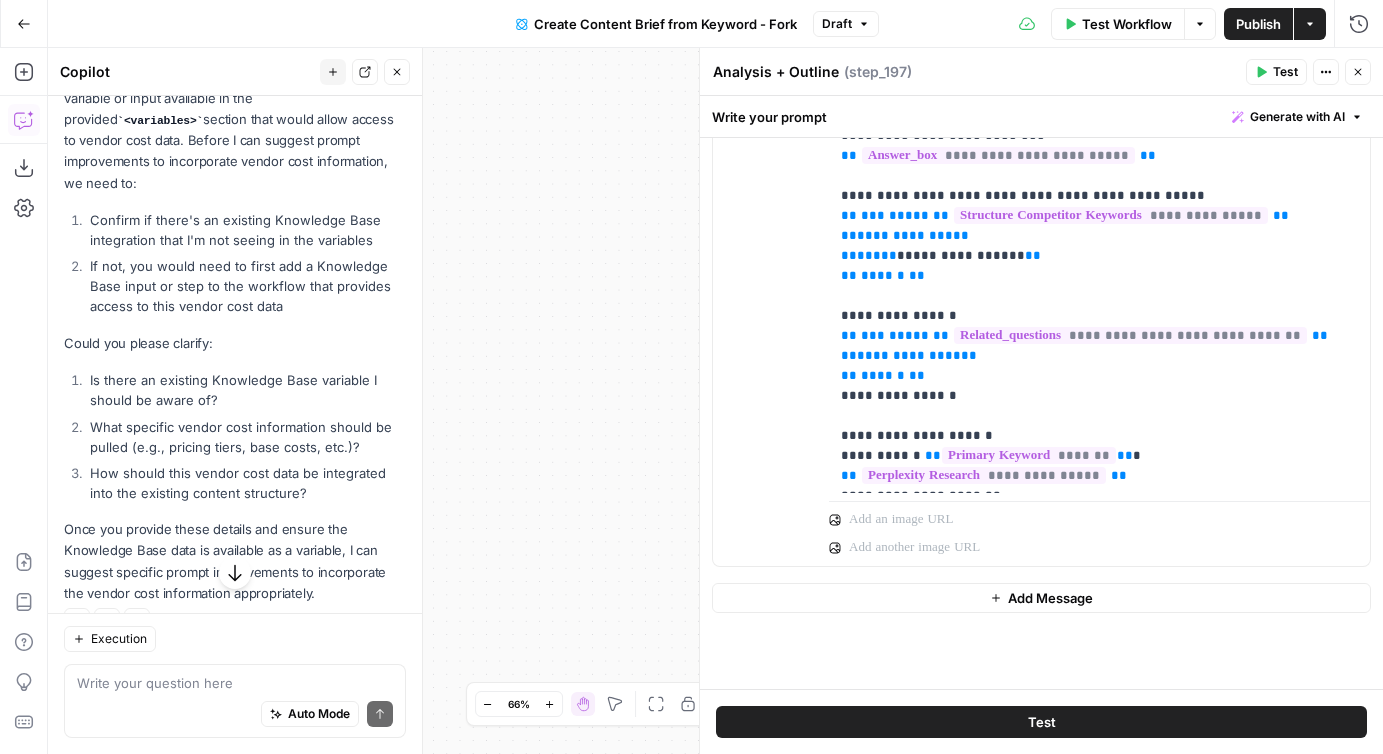 scroll, scrollTop: 370, scrollLeft: 0, axis: vertical 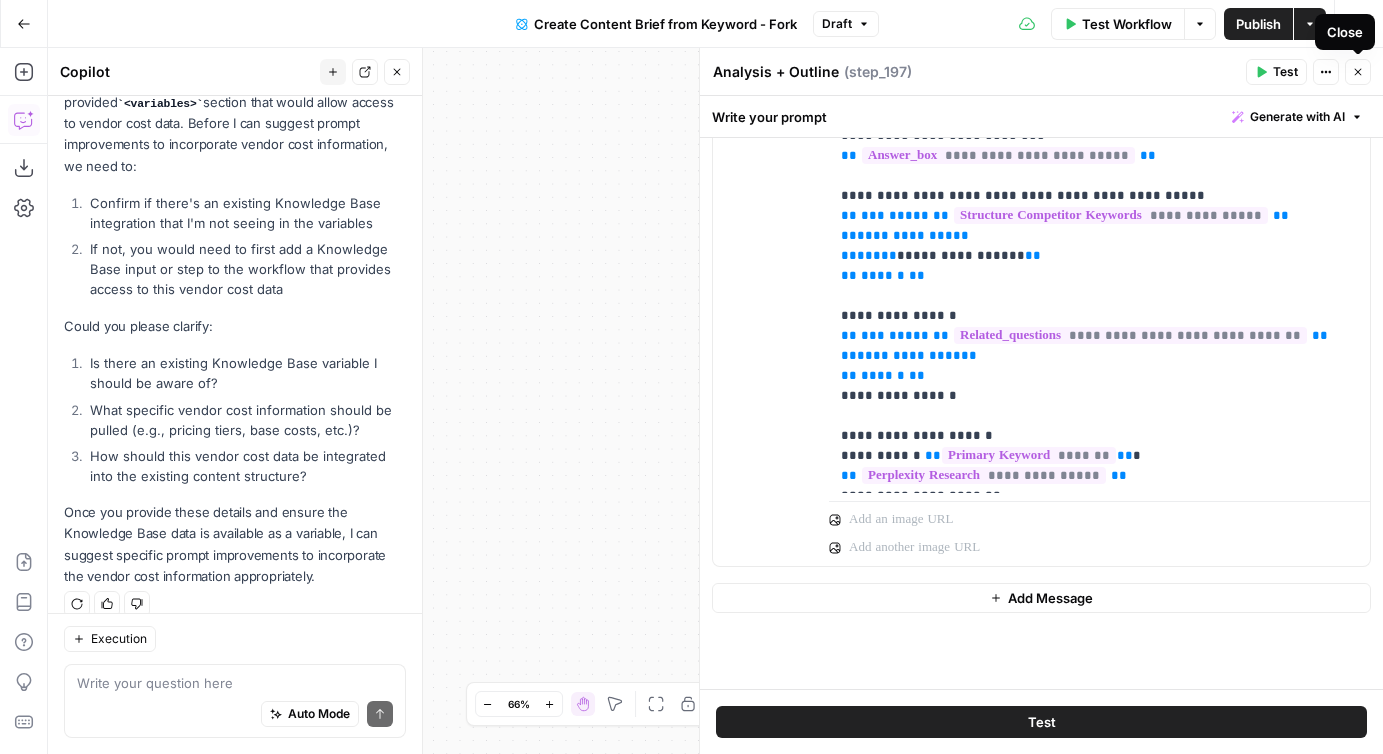 click 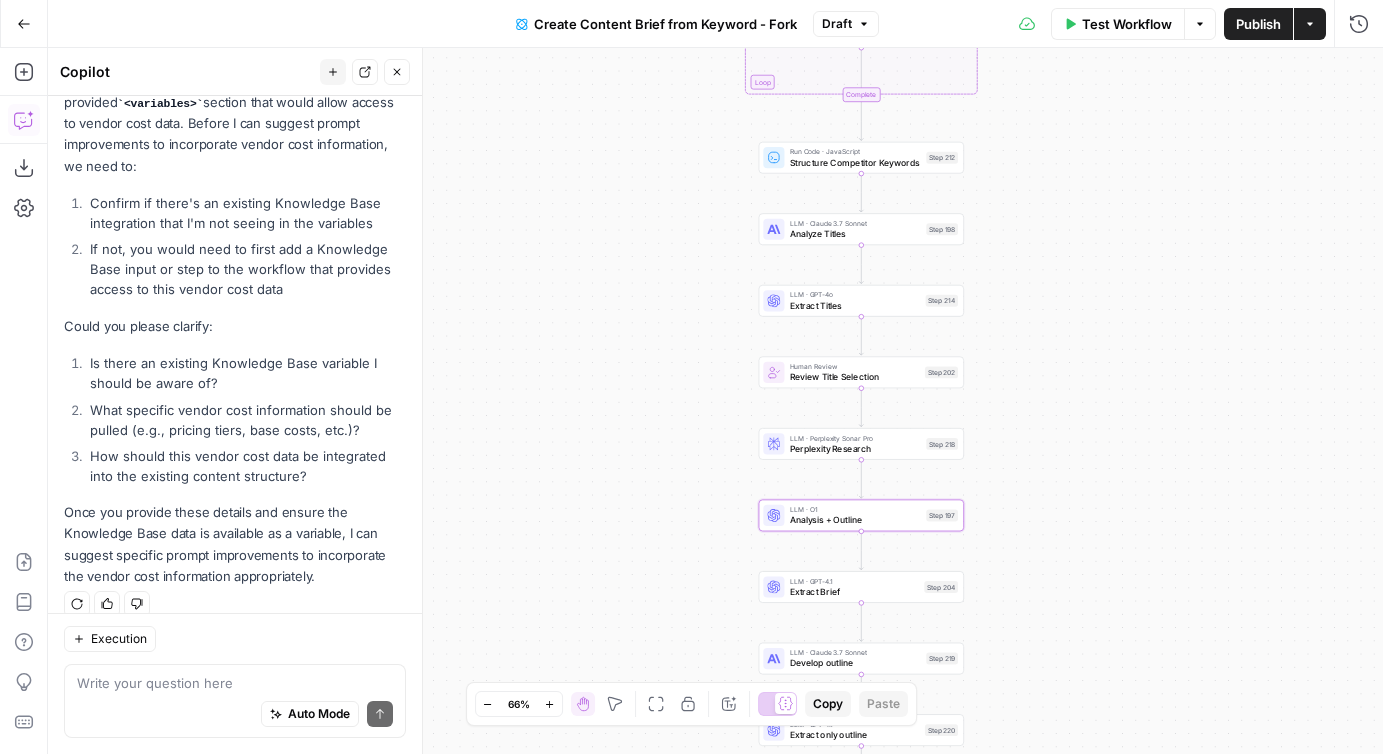 drag, startPoint x: 1042, startPoint y: 179, endPoint x: 1042, endPoint y: 417, distance: 238 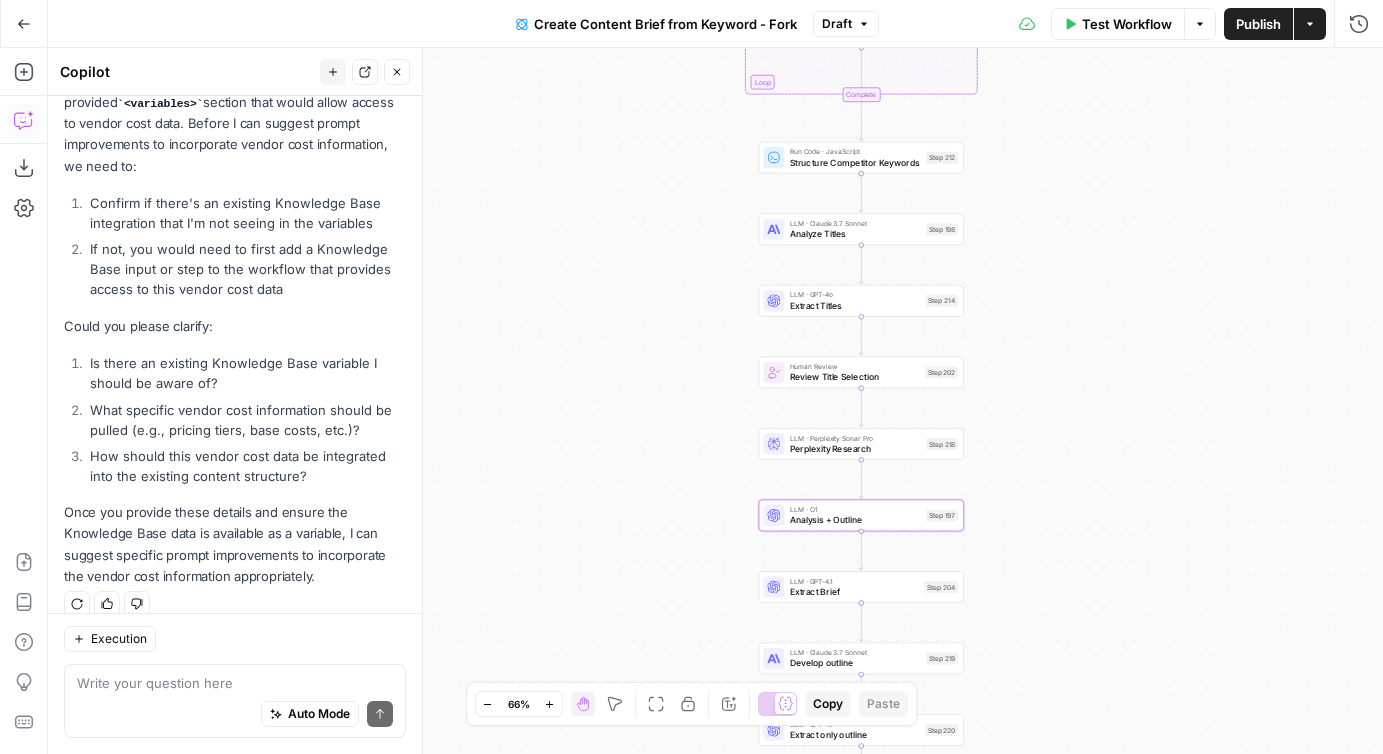 click on "Workflow Set Inputs Inputs Google Search Perform Google Search Step 51 Output Expand Output Copy 1 2 3 4 5 6 {    "search_metadata" :  {      "id" :  "6887d5f67d6e70aa84ad0270" ,      "status" :  "Success" ,      "json_endpoint" :  "https://serpapi.com          /searches/d43b35277b8ca902          /6887d5f67d6e70aa84ad0270.json" ,      "pixel_position_endpoint" :  "https://serpapi          .com/searches/d43b35277b8ca902          /6887d5f67d6e70aa84ad0270          .json_with_pixel_position" ,     This output is too large & has been abbreviated for review.   Copy the output   to view the full content. Loop Iteration Label if relevant Step 207 Output Expand Output Copy * 1 2 3 4 5 6 7 8 9 10 11 12 [    {      "relevant" :  "false"    } ,    {      "relevant" :  "true"    } ,    {      "relevant" :  "true"    } ,    {      "relevant" :  "true"     LLM · GPT-4o Mini Determine if relevant Step 208 Output Expand Output Copy 1 2 3 {    "relevant" :  "true" }     Complete" at bounding box center [715, 401] 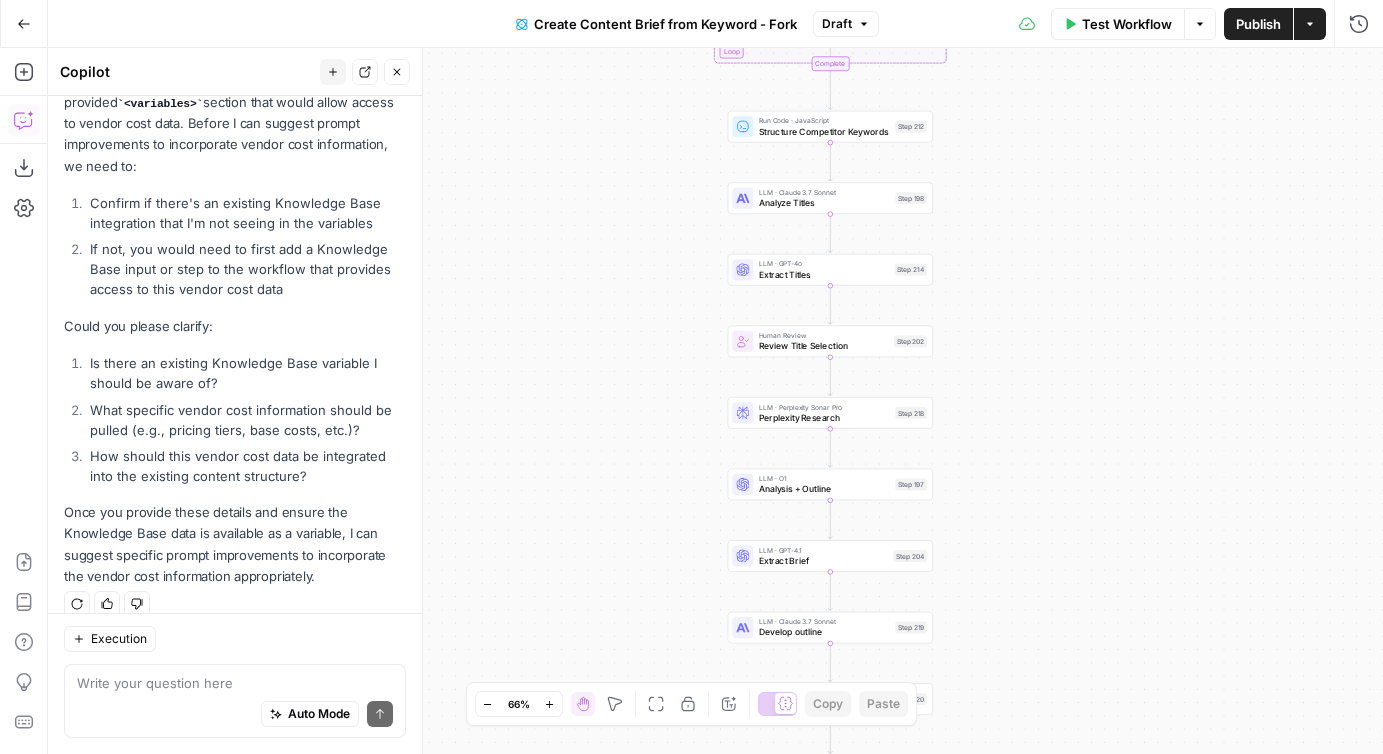 drag, startPoint x: 721, startPoint y: 201, endPoint x: 690, endPoint y: 170, distance: 43.840622 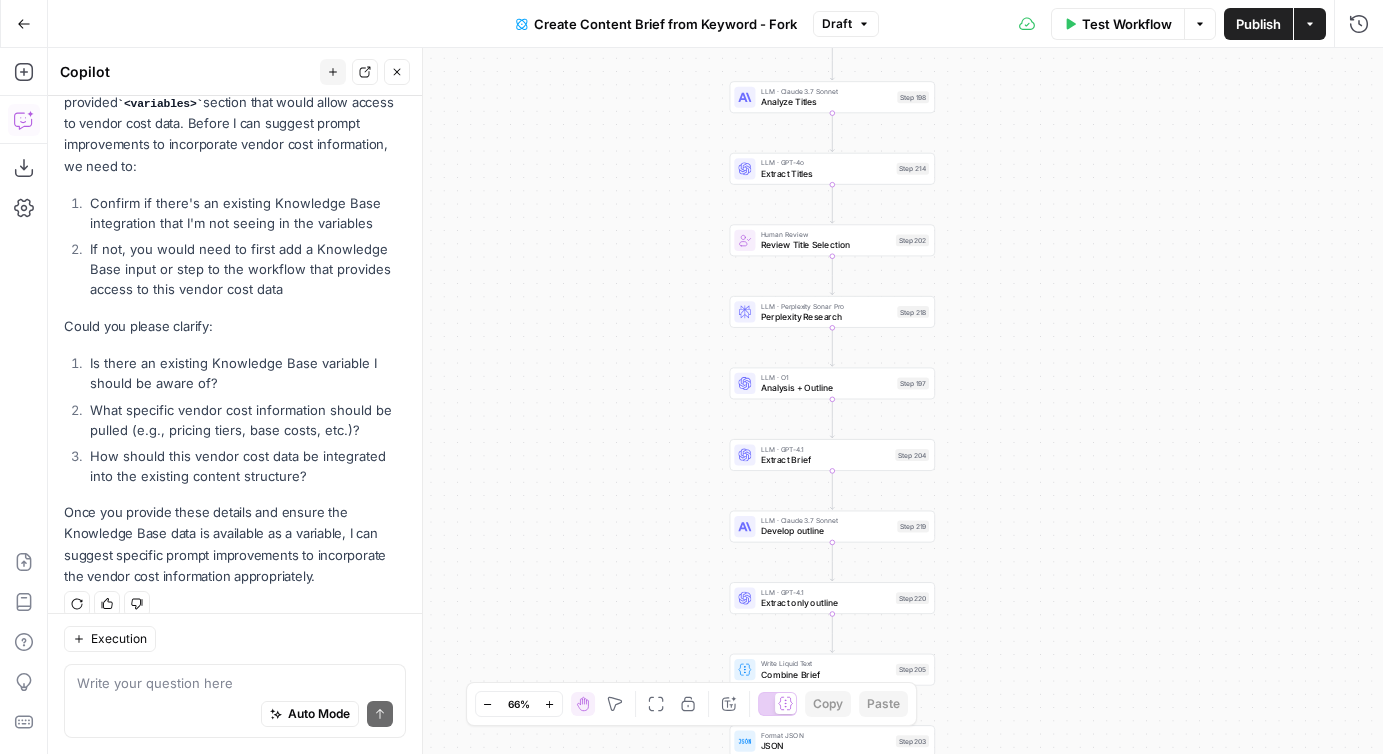drag, startPoint x: 702, startPoint y: 402, endPoint x: 704, endPoint y: 302, distance: 100.02 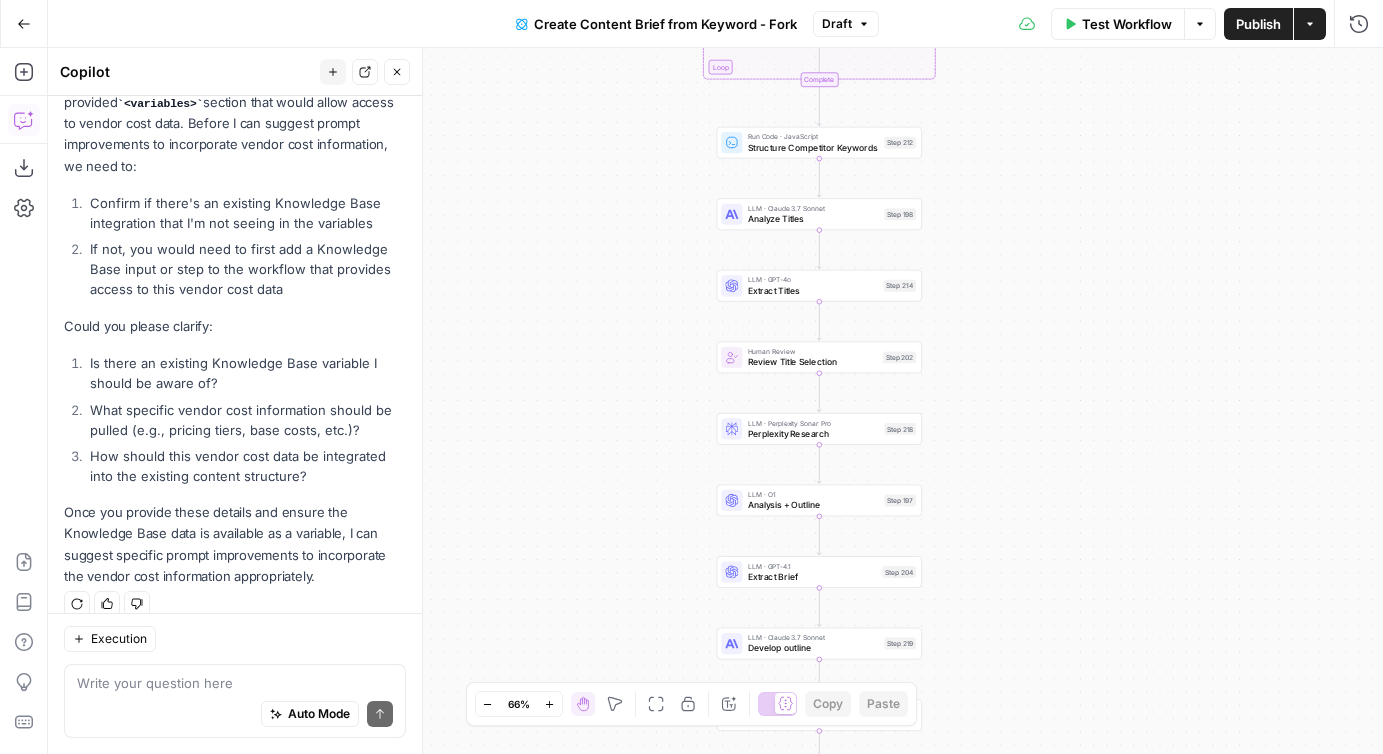 drag, startPoint x: 703, startPoint y: 452, endPoint x: 688, endPoint y: 567, distance: 115.97414 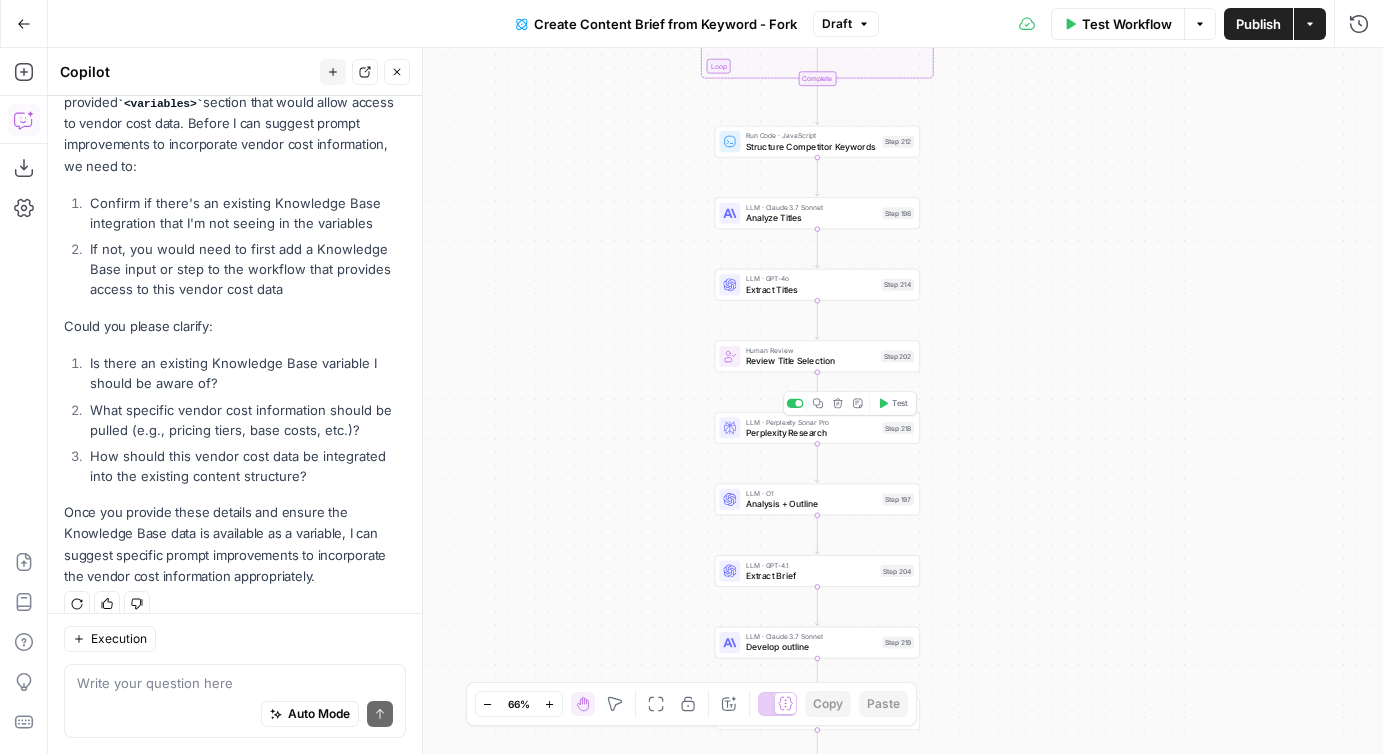 click on "LLM · Perplexity Sonar Pro Perplexity Research Step 218 Copy step Delete step Add Note Test" at bounding box center [817, 428] 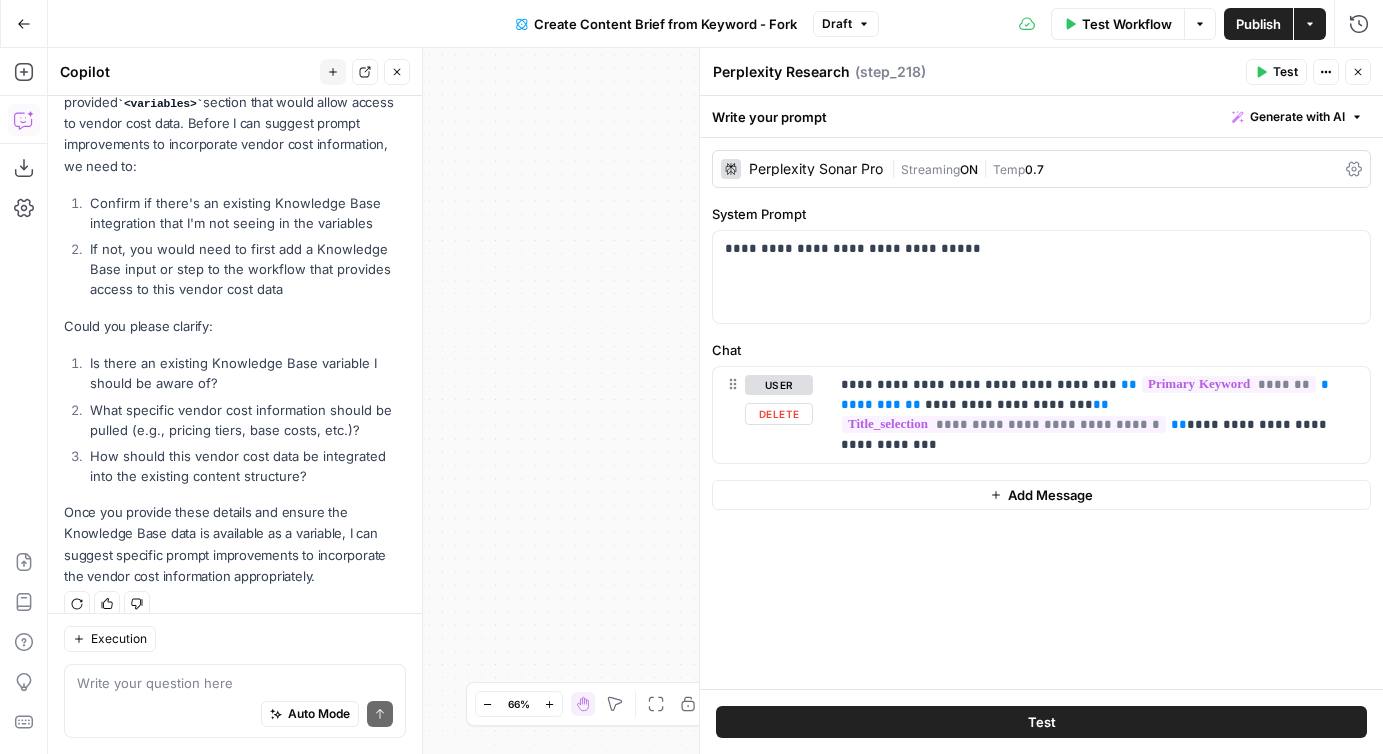 click on "Workflow Set Inputs Inputs Google Search Perform Google Search Step 51 Output Expand Output Copy 1 2 3 4 5 6 {    "search_metadata" :  {      "id" :  "6887d5f67d6e70aa84ad0270" ,      "status" :  "Success" ,      "json_endpoint" :  "https://serpapi.com          /searches/d43b35277b8ca902          /6887d5f67d6e70aa84ad0270.json" ,      "pixel_position_endpoint" :  "https://serpapi          .com/searches/d43b35277b8ca902          /6887d5f67d6e70aa84ad0270          .json_with_pixel_position" ,     This output is too large & has been abbreviated for review.   Copy the output   to view the full content. Loop Iteration Label if relevant Step 207 Output Expand Output Copy * 1 2 3 4 5 6 7 8 9 10 11 12 [    {      "relevant" :  "false"    } ,    {      "relevant" :  "true"    } ,    {      "relevant" :  "true"    } ,    {      "relevant" :  "true"     LLM · GPT-4o Mini Determine if relevant Step 208 Output Expand Output Copy 1 2 3 {    "relevant" :  "true" }     Complete" at bounding box center [715, 401] 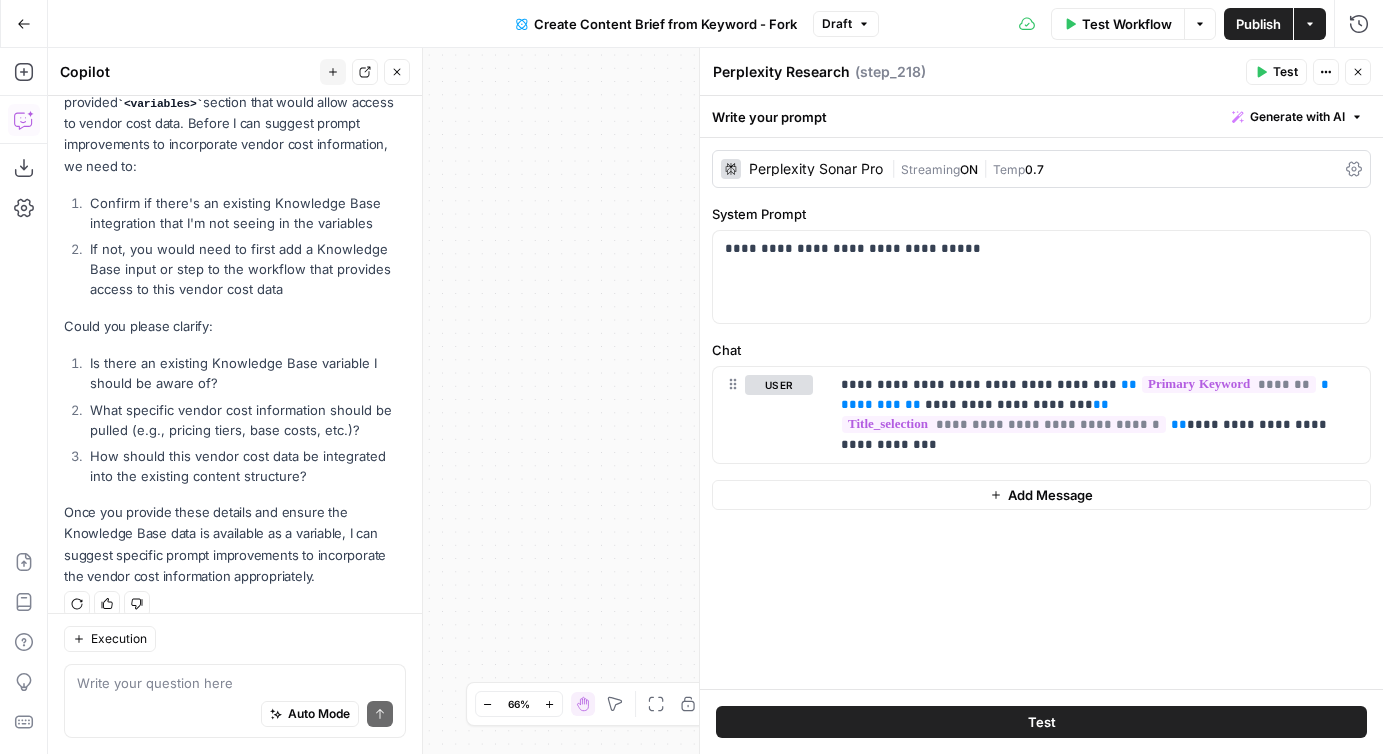 click on "Run History E" at bounding box center [1316, 67] 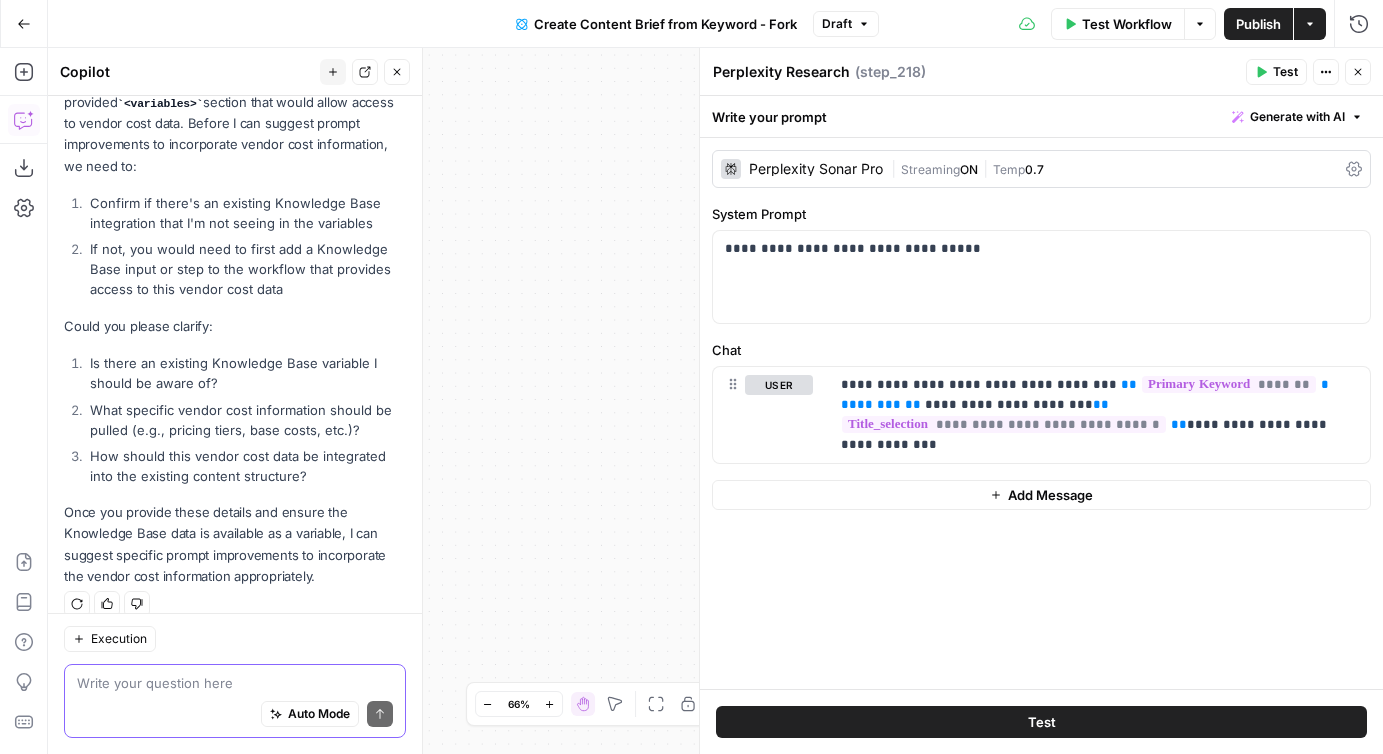 click at bounding box center (235, 683) 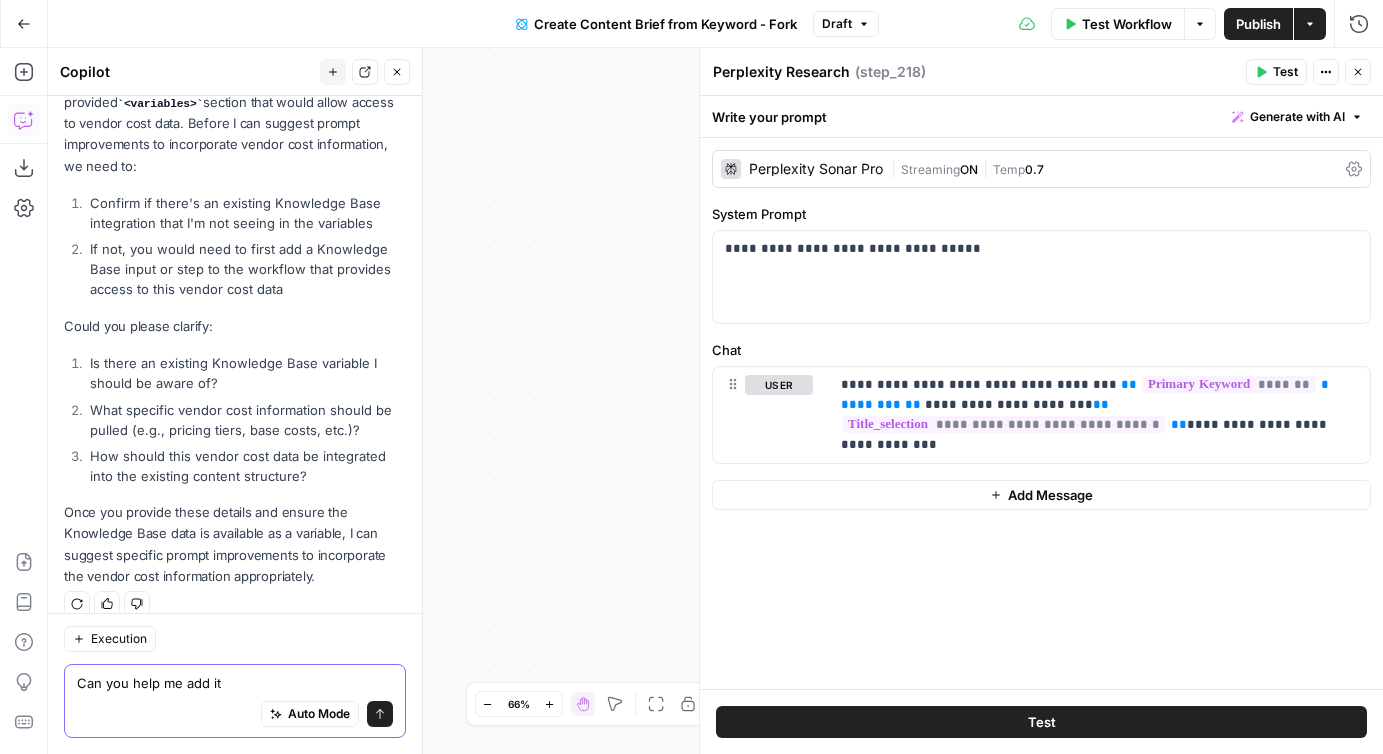 type on "Can you help me add it?" 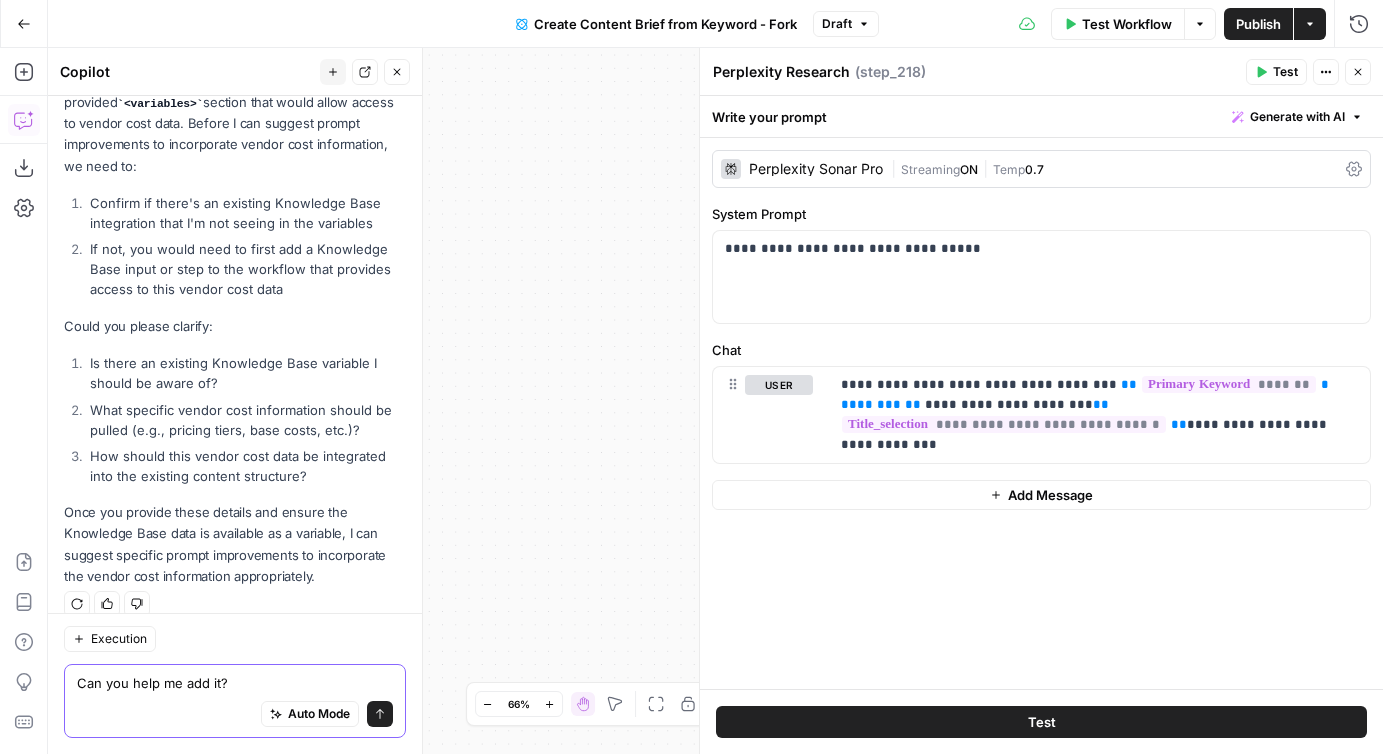 type 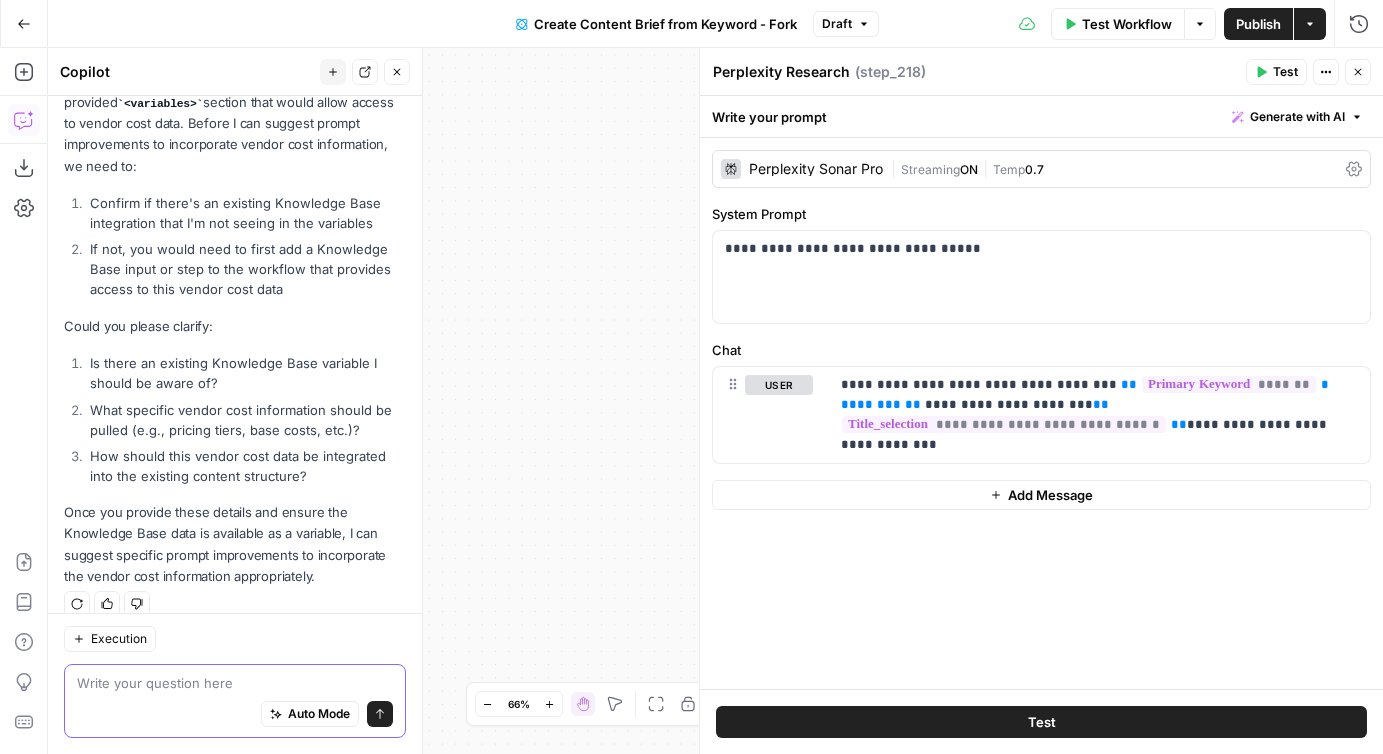 scroll, scrollTop: 388, scrollLeft: 0, axis: vertical 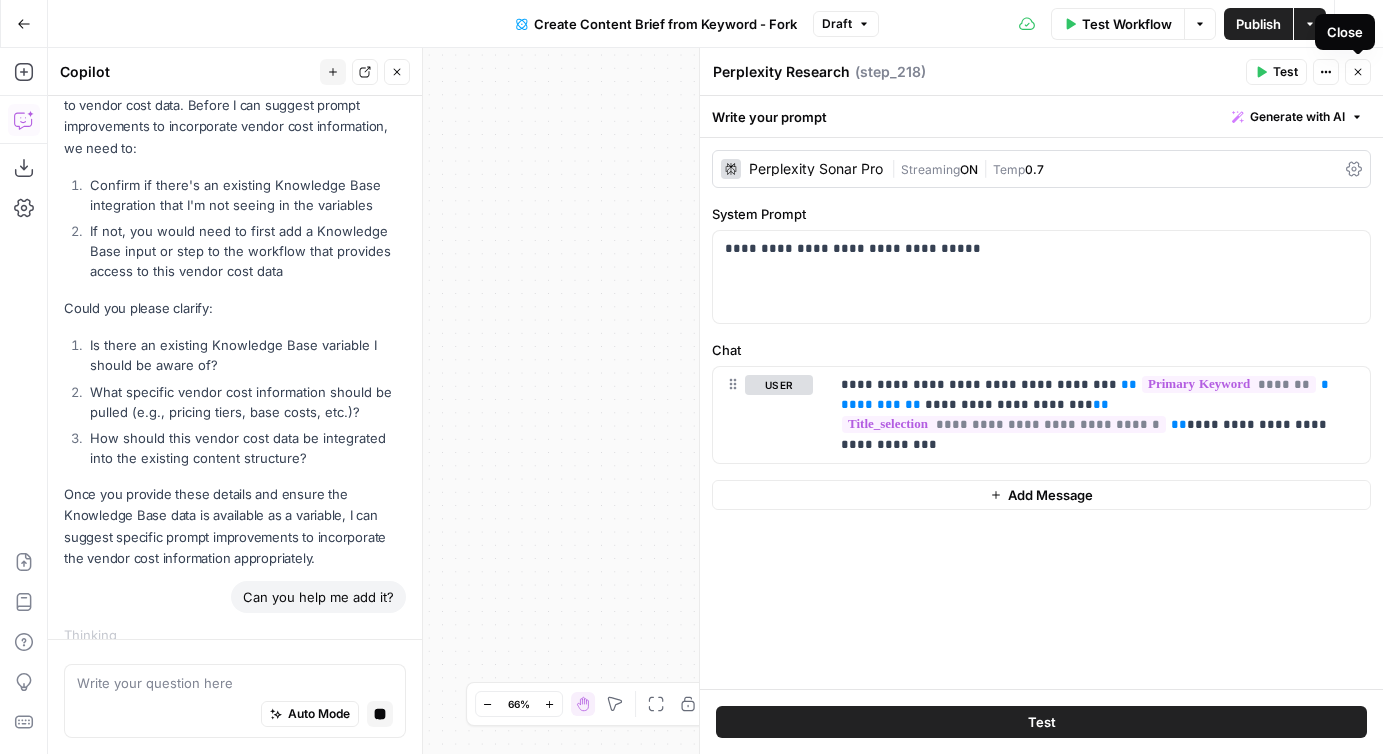 click 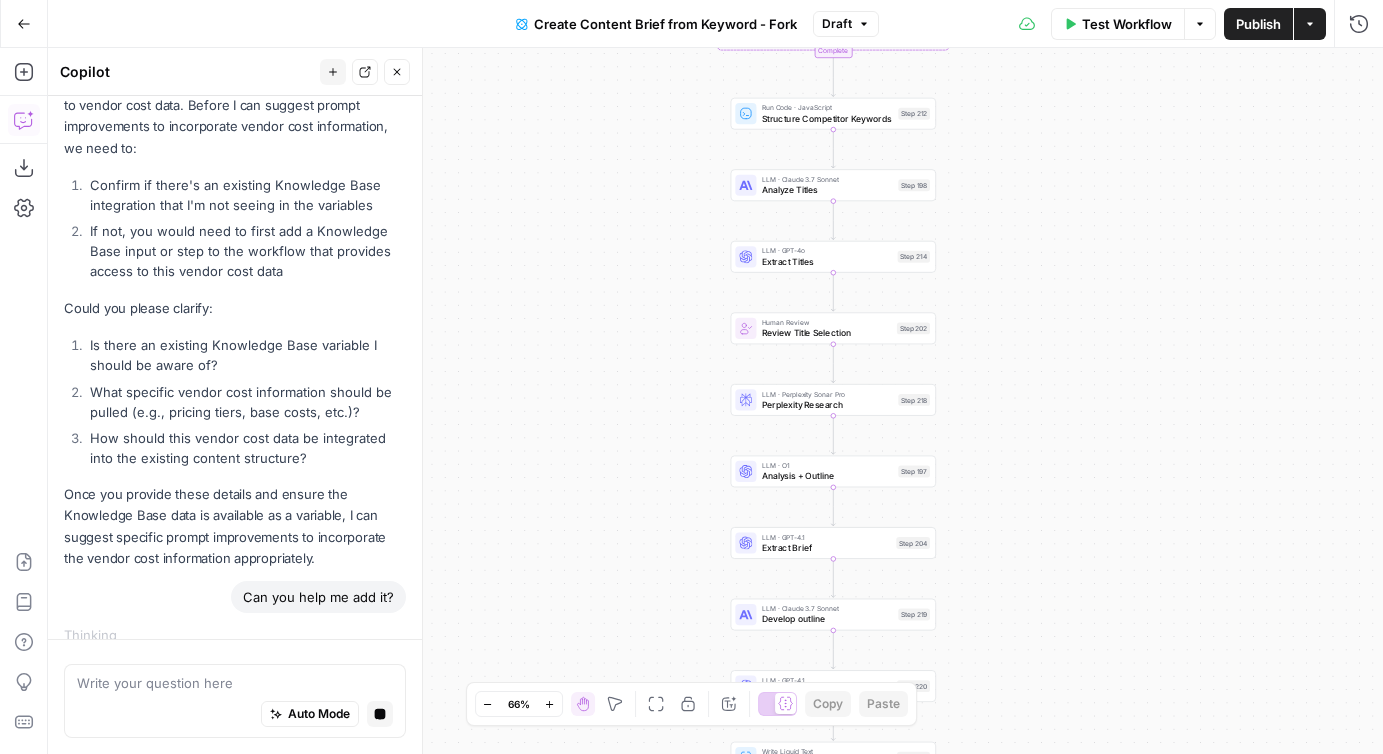drag, startPoint x: 981, startPoint y: 218, endPoint x: 1006, endPoint y: 139, distance: 82.86133 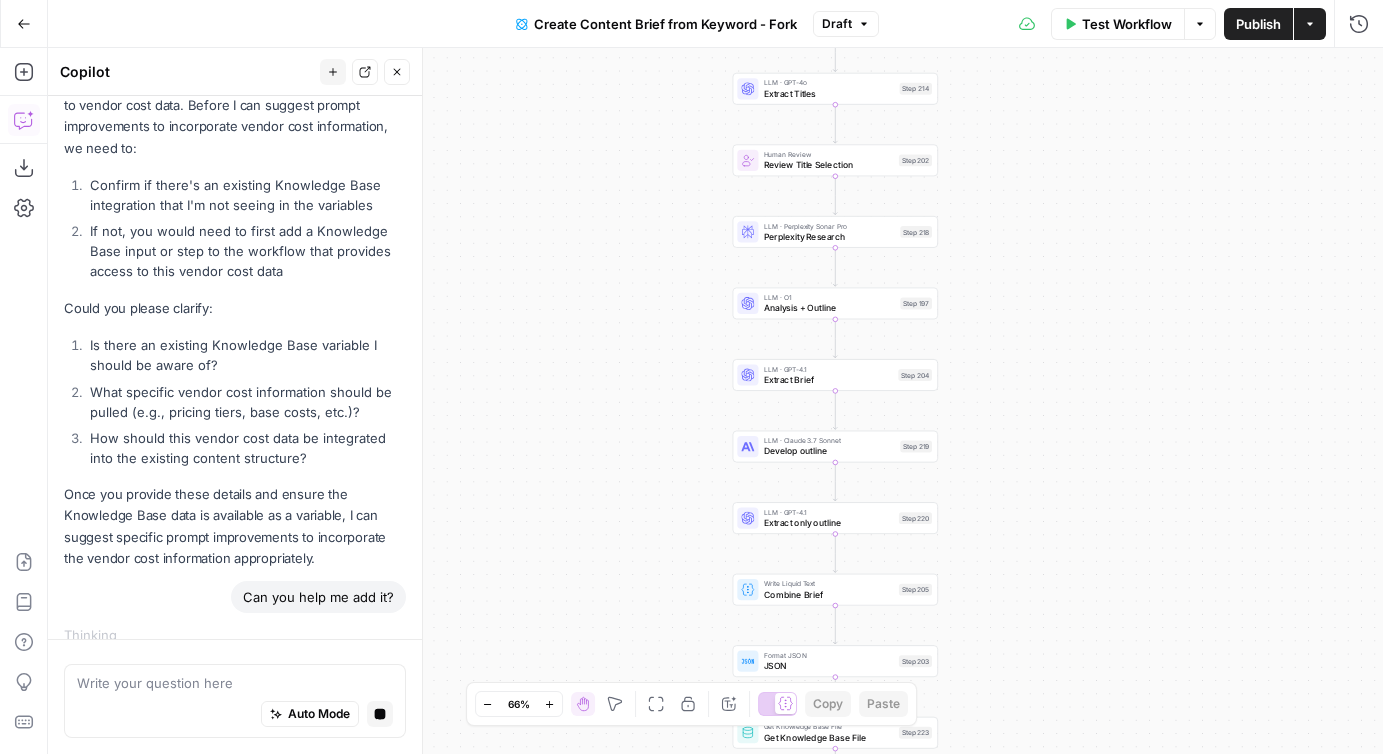 drag, startPoint x: 685, startPoint y: 408, endPoint x: 678, endPoint y: 291, distance: 117.20921 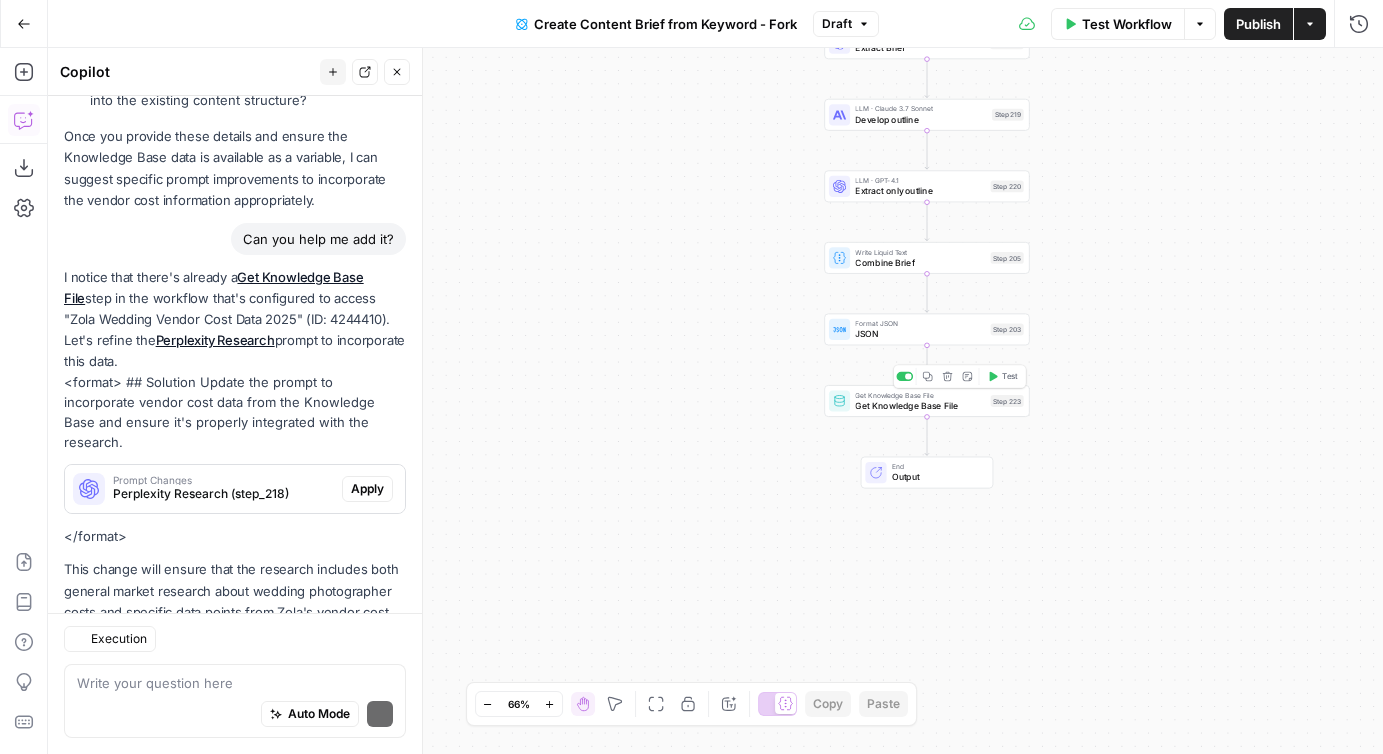 scroll, scrollTop: 804, scrollLeft: 0, axis: vertical 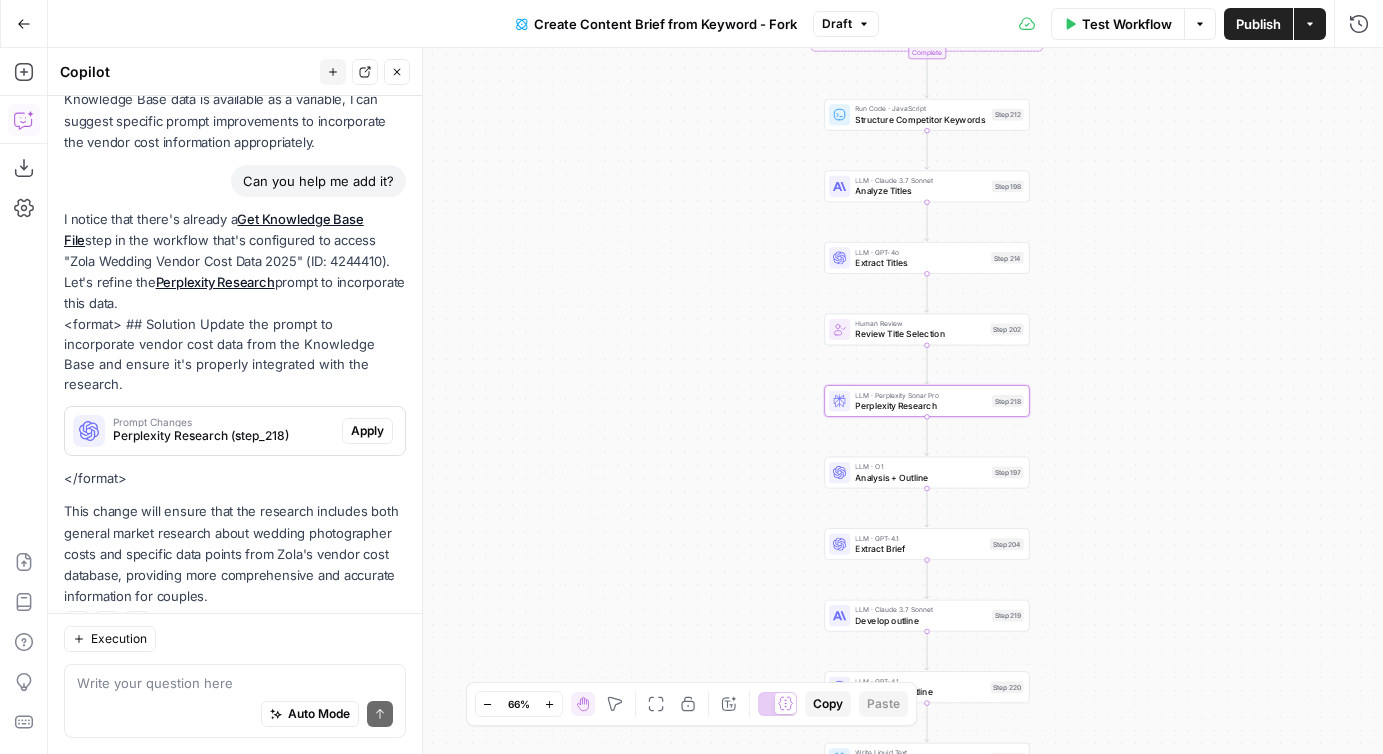 click on "Perplexity Research (step_218)" at bounding box center [223, 436] 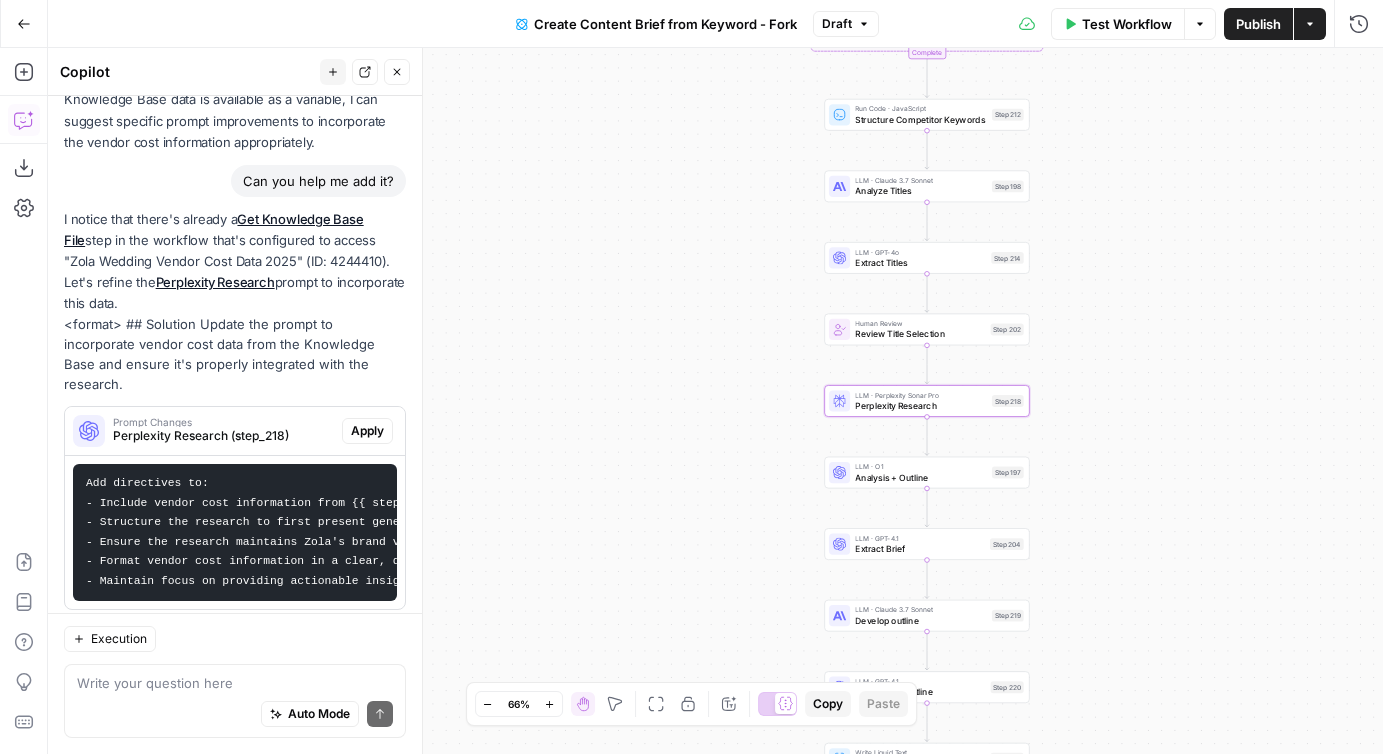 click on "Apply" at bounding box center (367, 431) 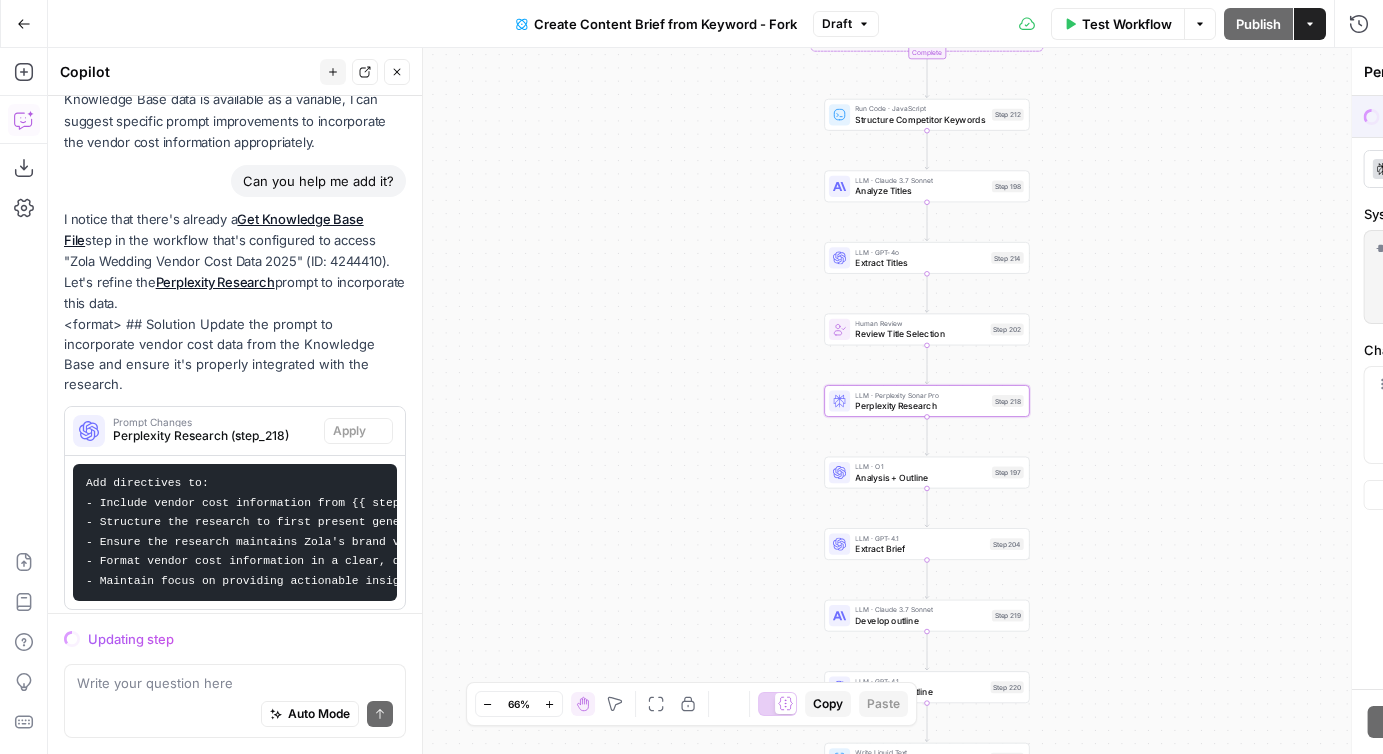 scroll, scrollTop: 958, scrollLeft: 0, axis: vertical 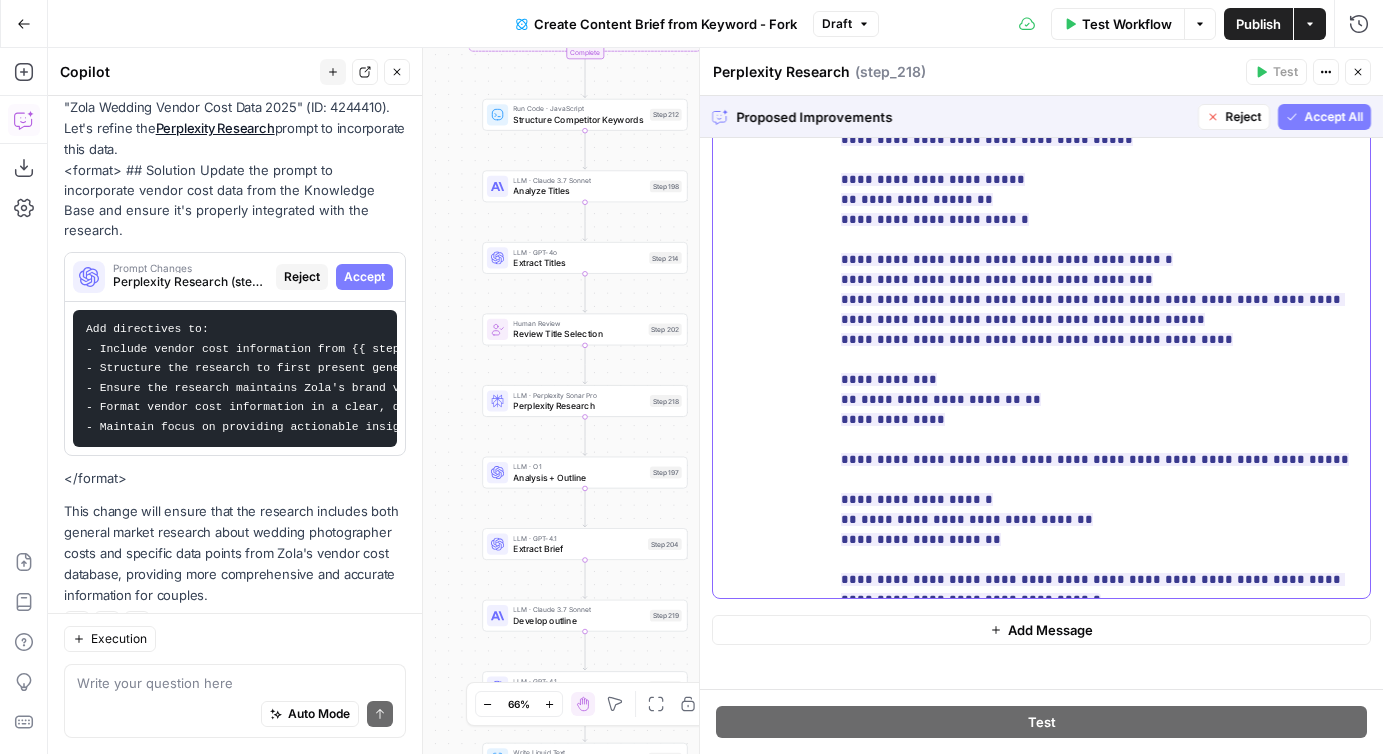 drag, startPoint x: 835, startPoint y: 383, endPoint x: 1104, endPoint y: 579, distance: 332.8318 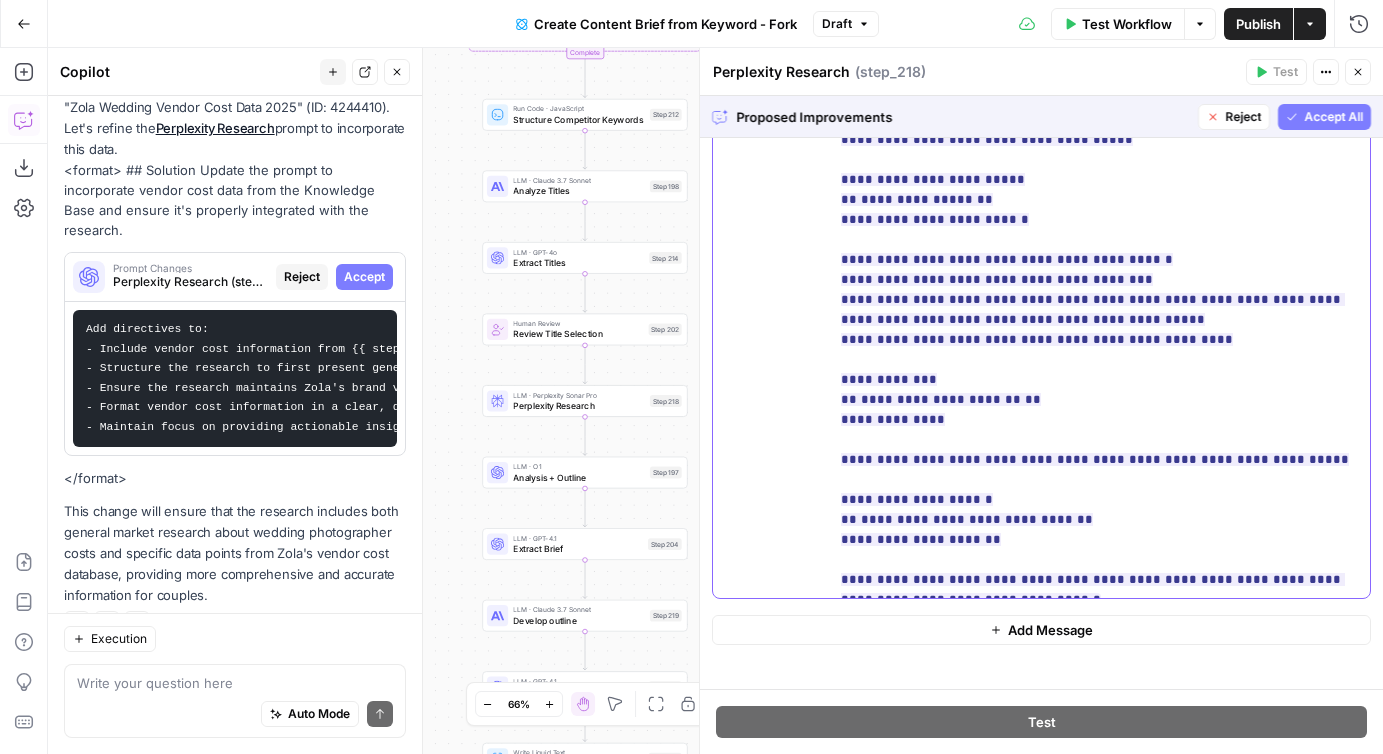 copy on "**********" 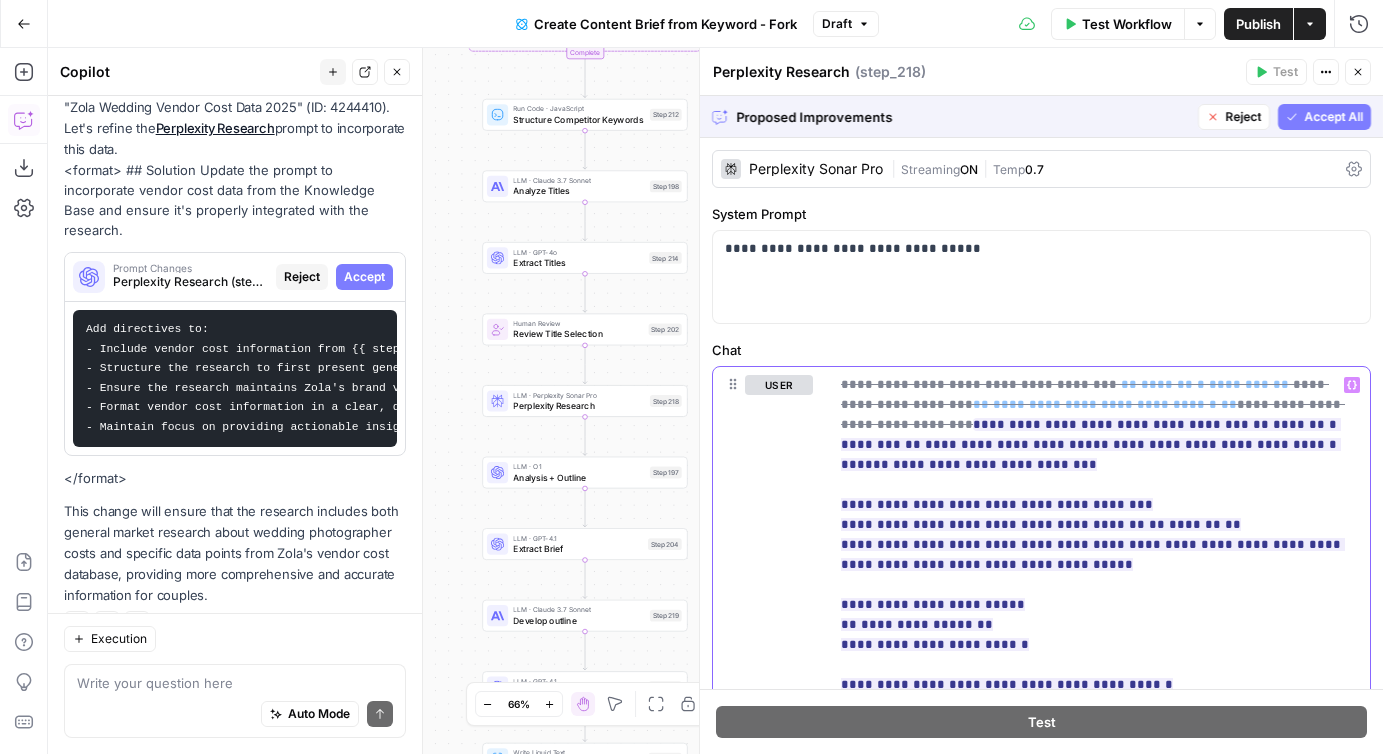 scroll, scrollTop: 33, scrollLeft: 0, axis: vertical 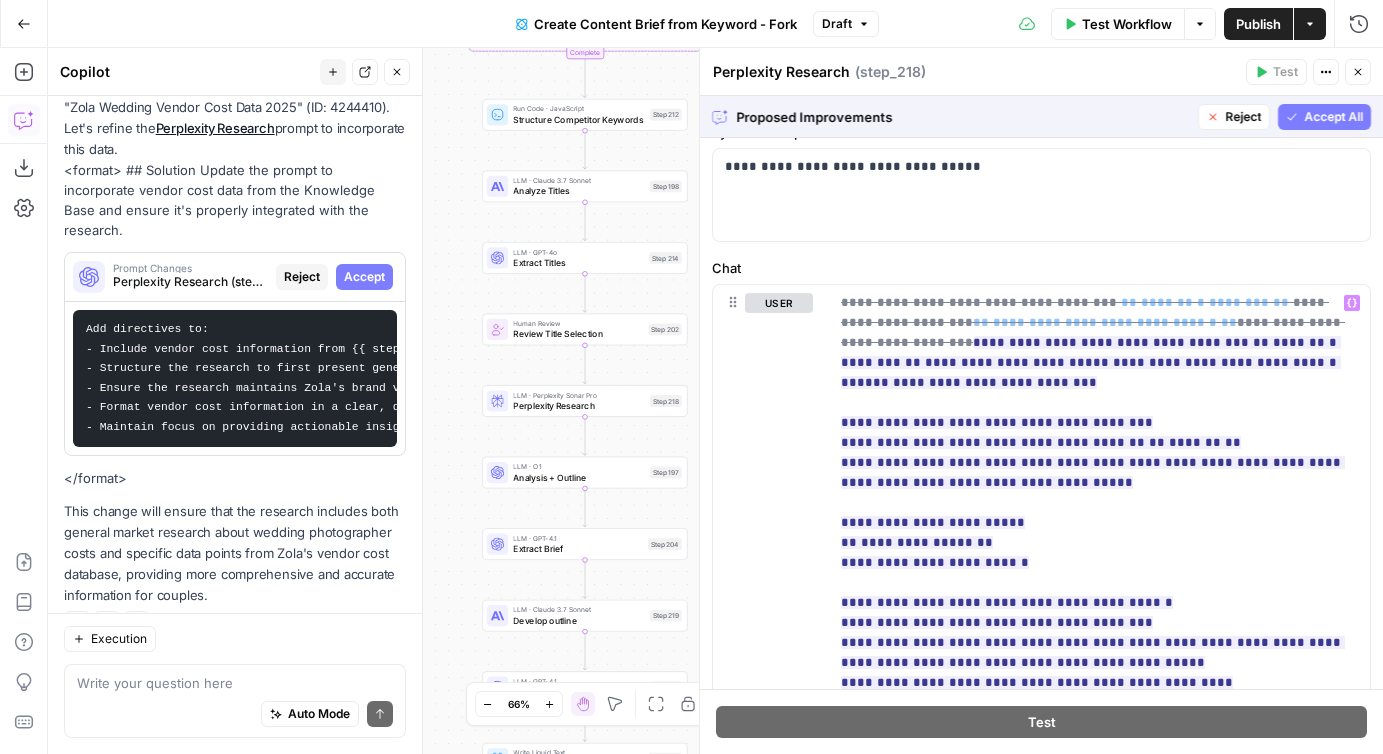 click on "Accept All" at bounding box center [1333, 117] 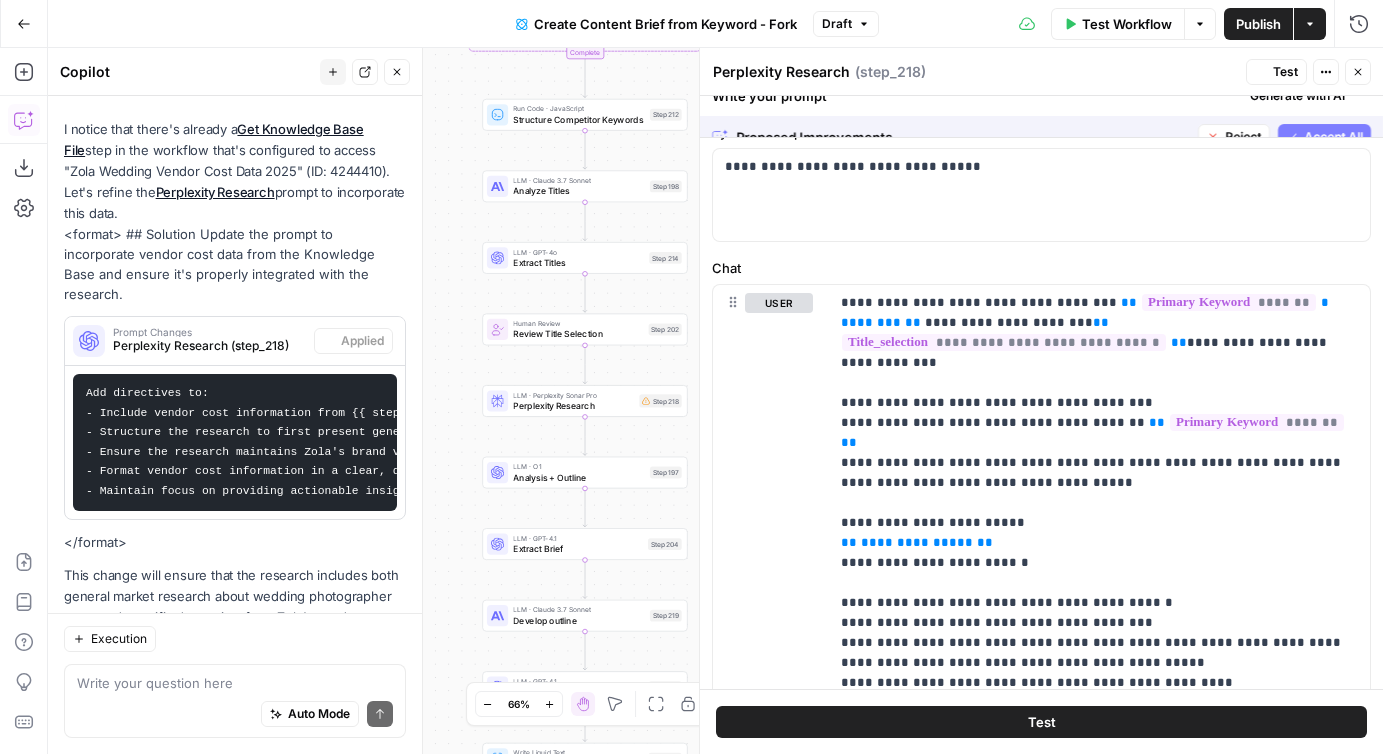 scroll, scrollTop: 1022, scrollLeft: 0, axis: vertical 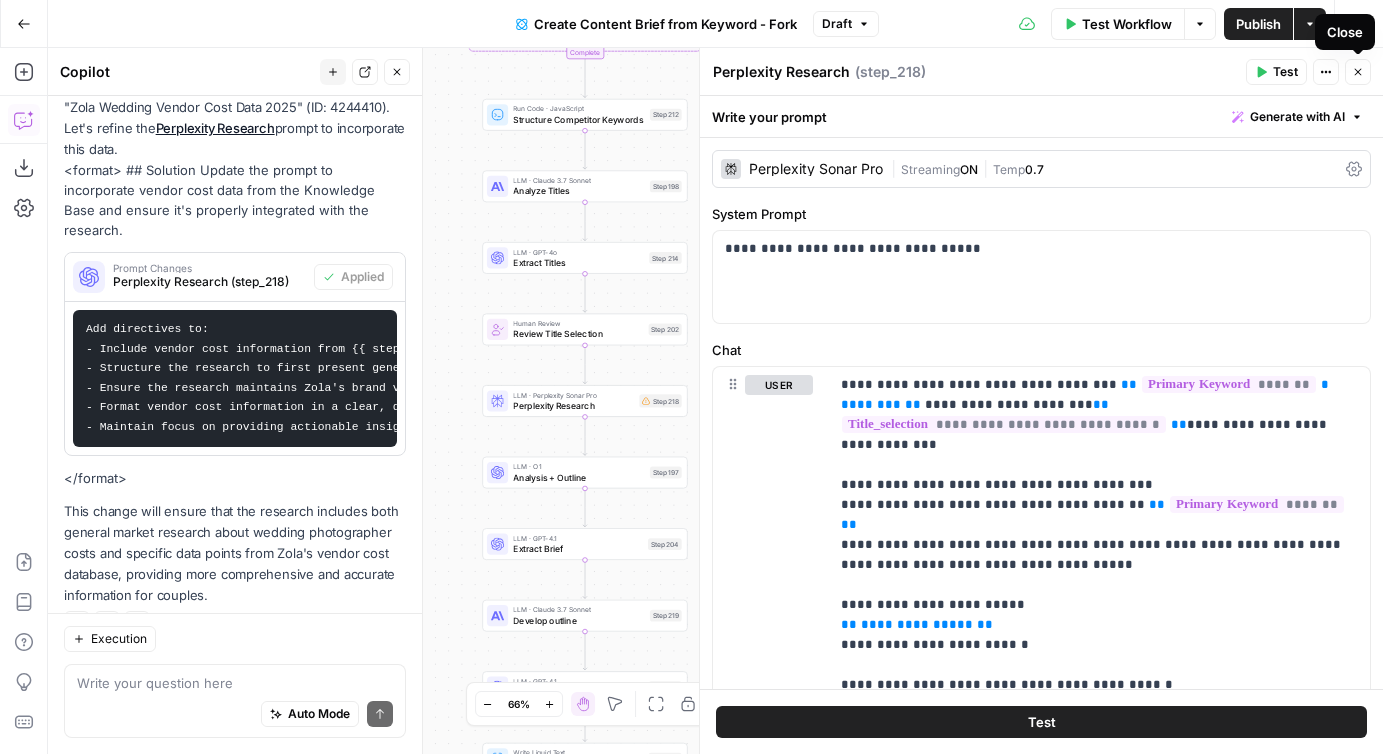 click 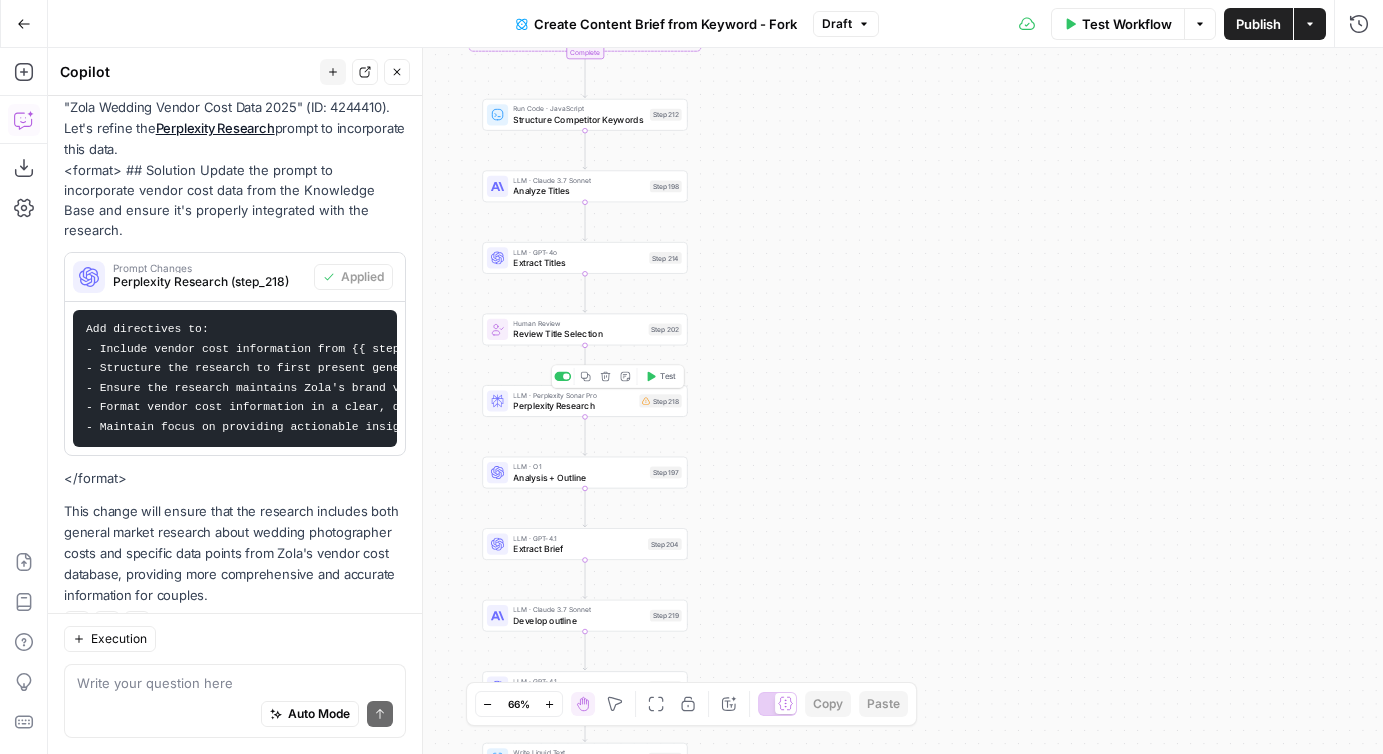click on "Perplexity Research" at bounding box center (573, 405) 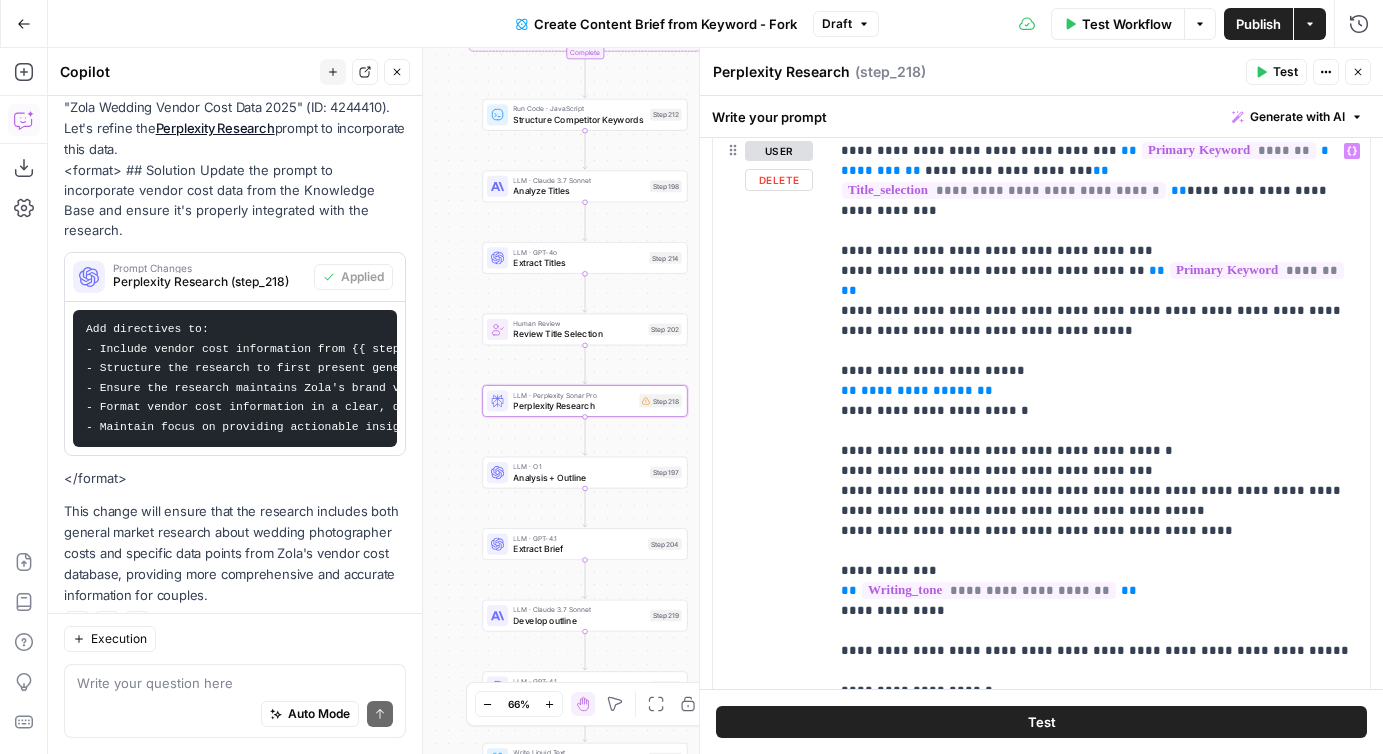 scroll, scrollTop: 233, scrollLeft: 0, axis: vertical 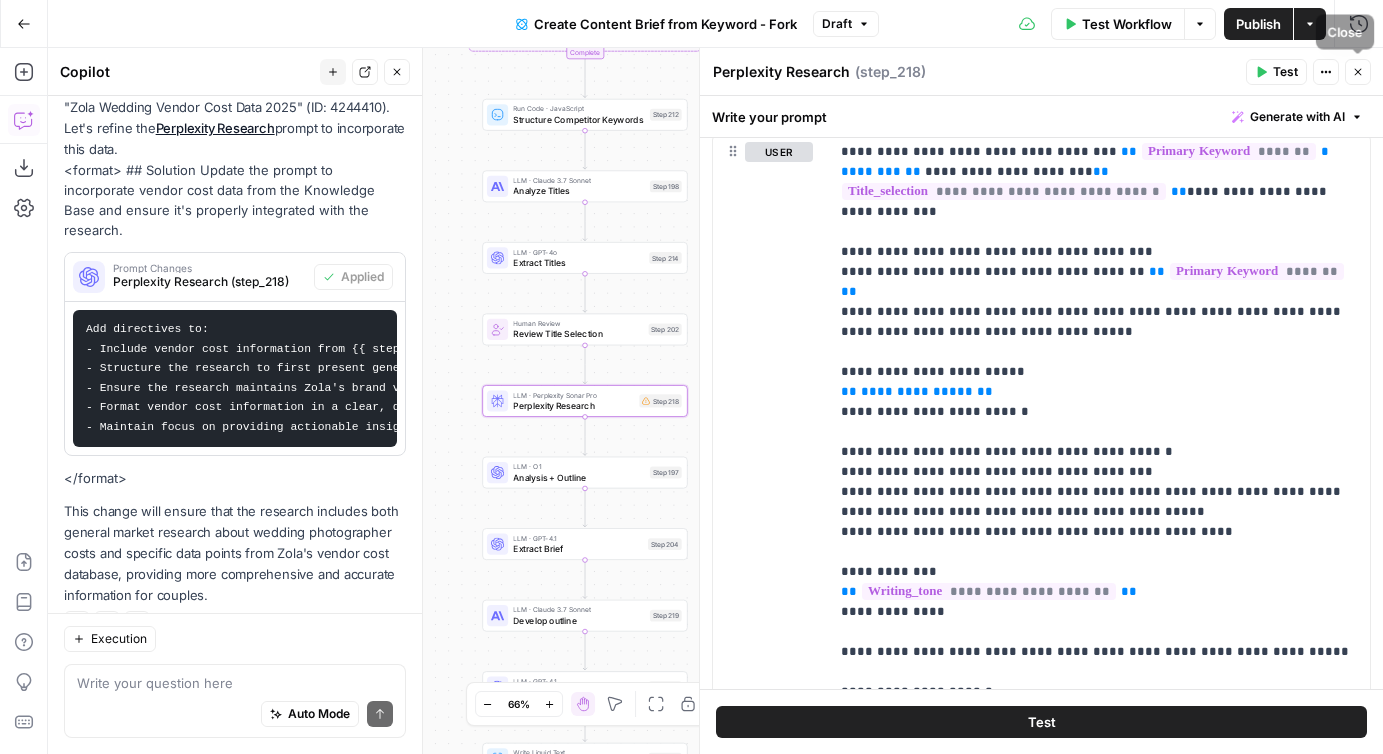 click 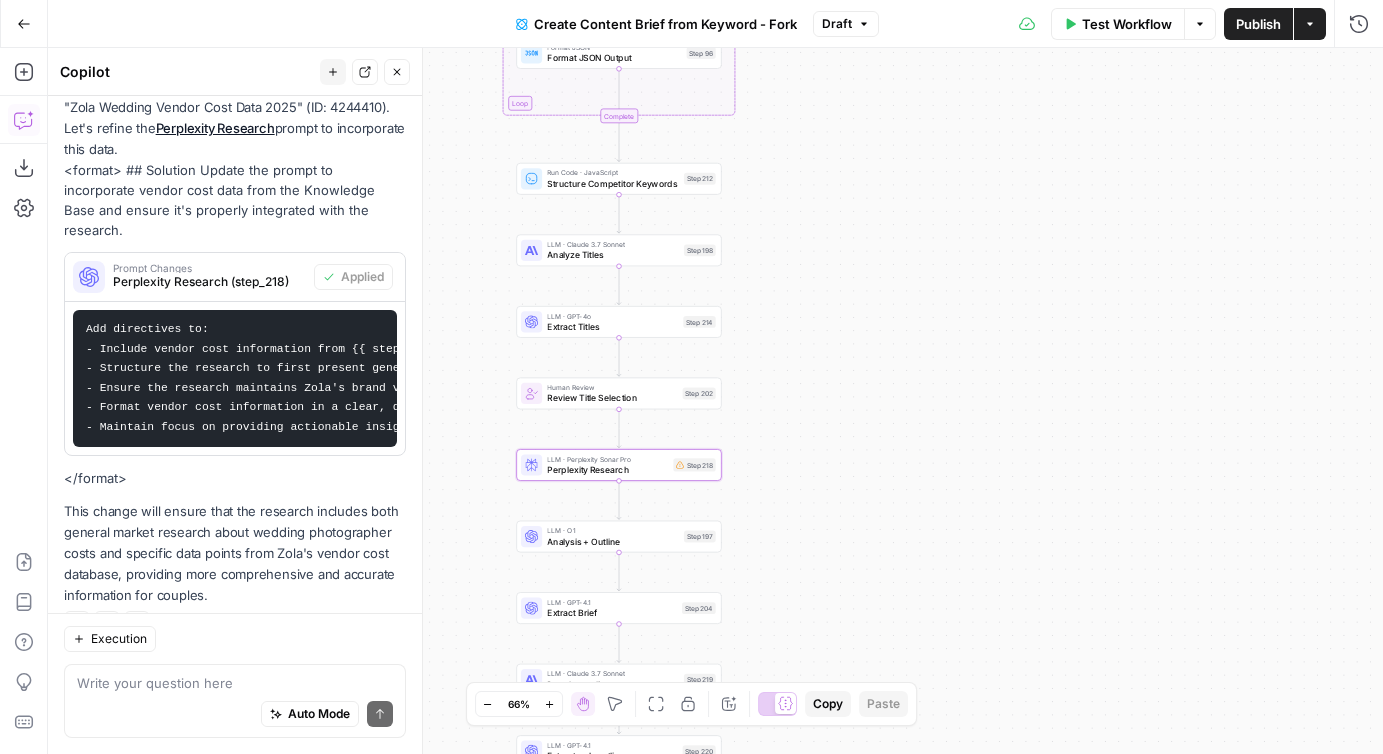 drag, startPoint x: 775, startPoint y: 297, endPoint x: 809, endPoint y: 360, distance: 71.5891 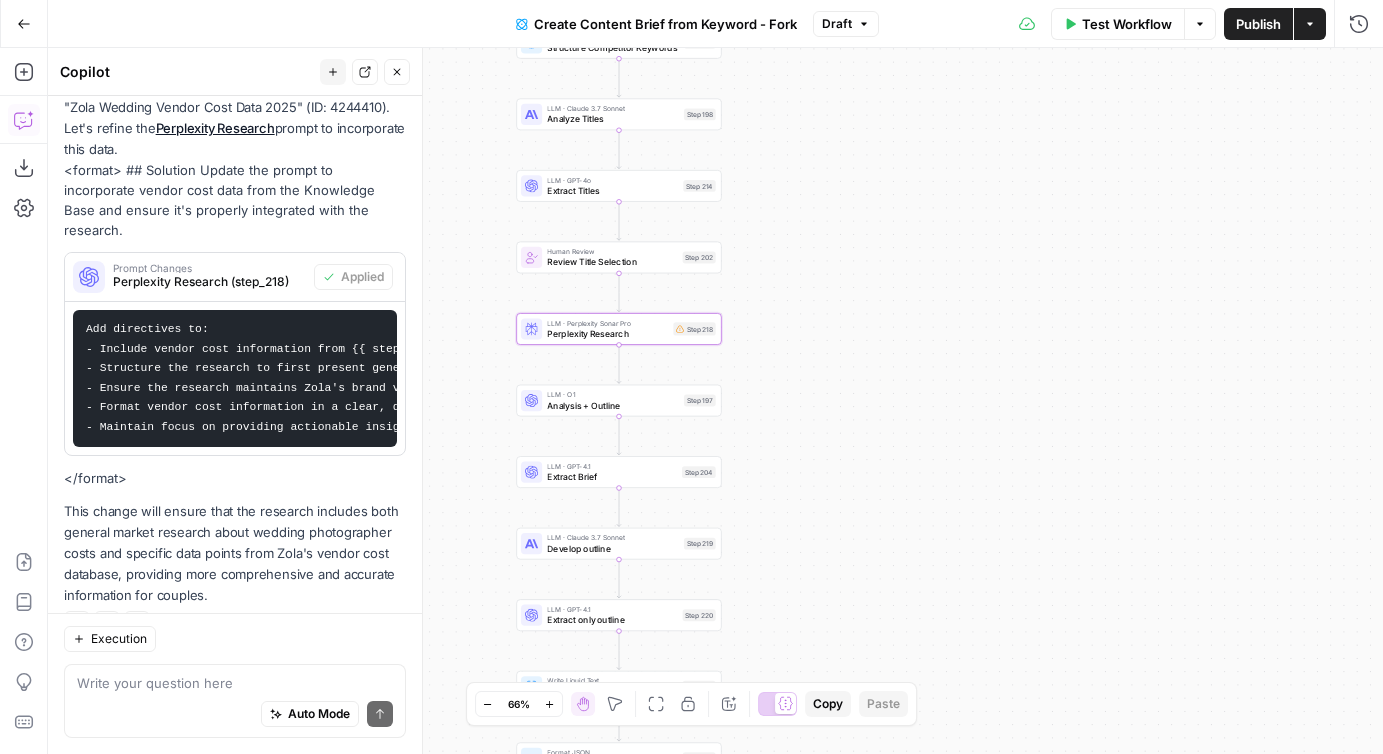 drag, startPoint x: 808, startPoint y: 411, endPoint x: 807, endPoint y: 130, distance: 281.00177 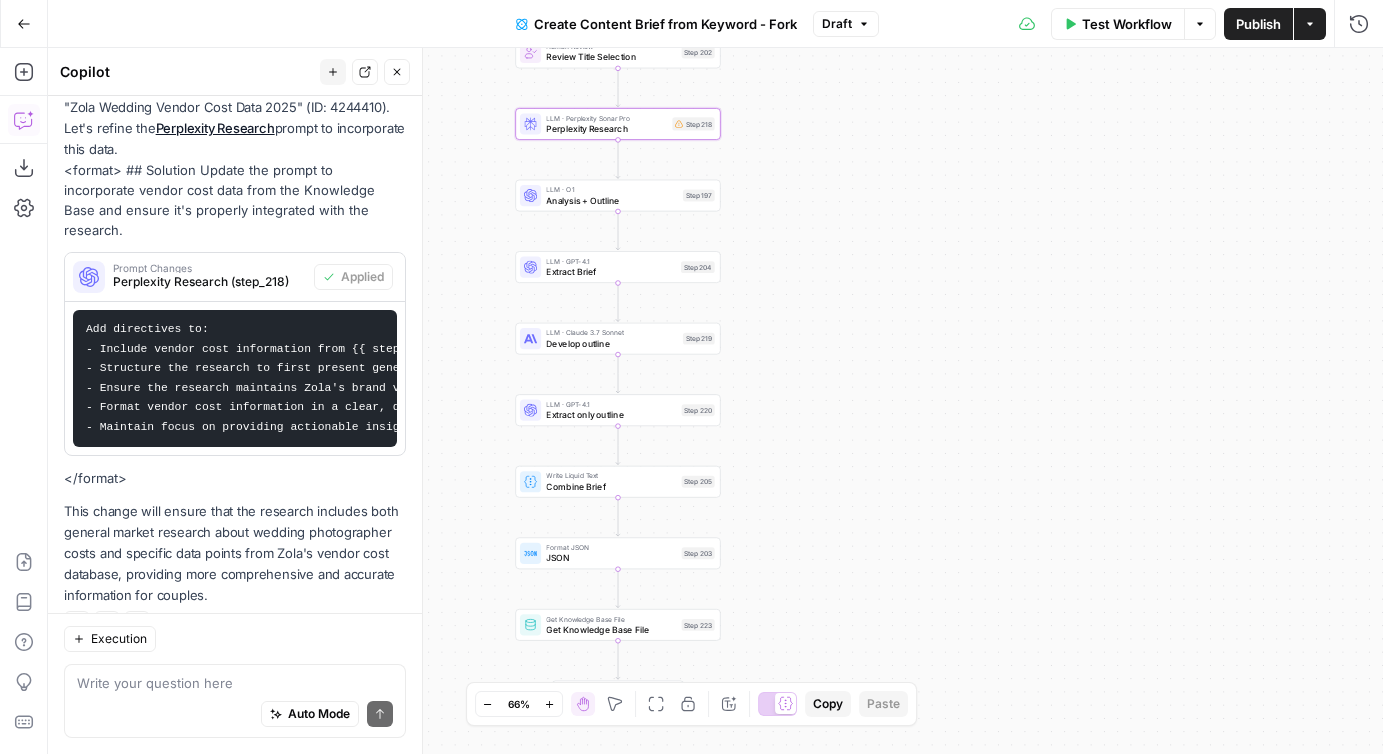 drag, startPoint x: 800, startPoint y: 433, endPoint x: 800, endPoint y: 269, distance: 164 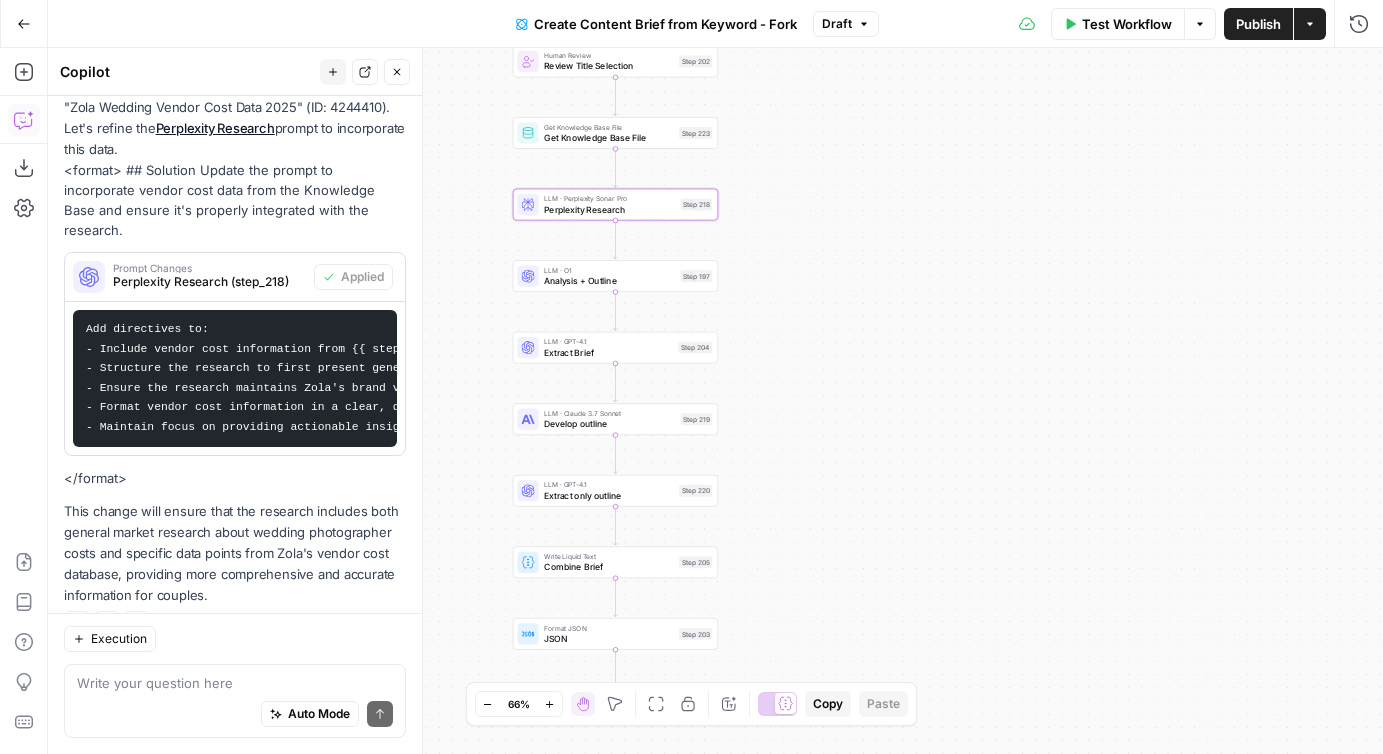 drag, startPoint x: 786, startPoint y: 313, endPoint x: 791, endPoint y: 232, distance: 81.154175 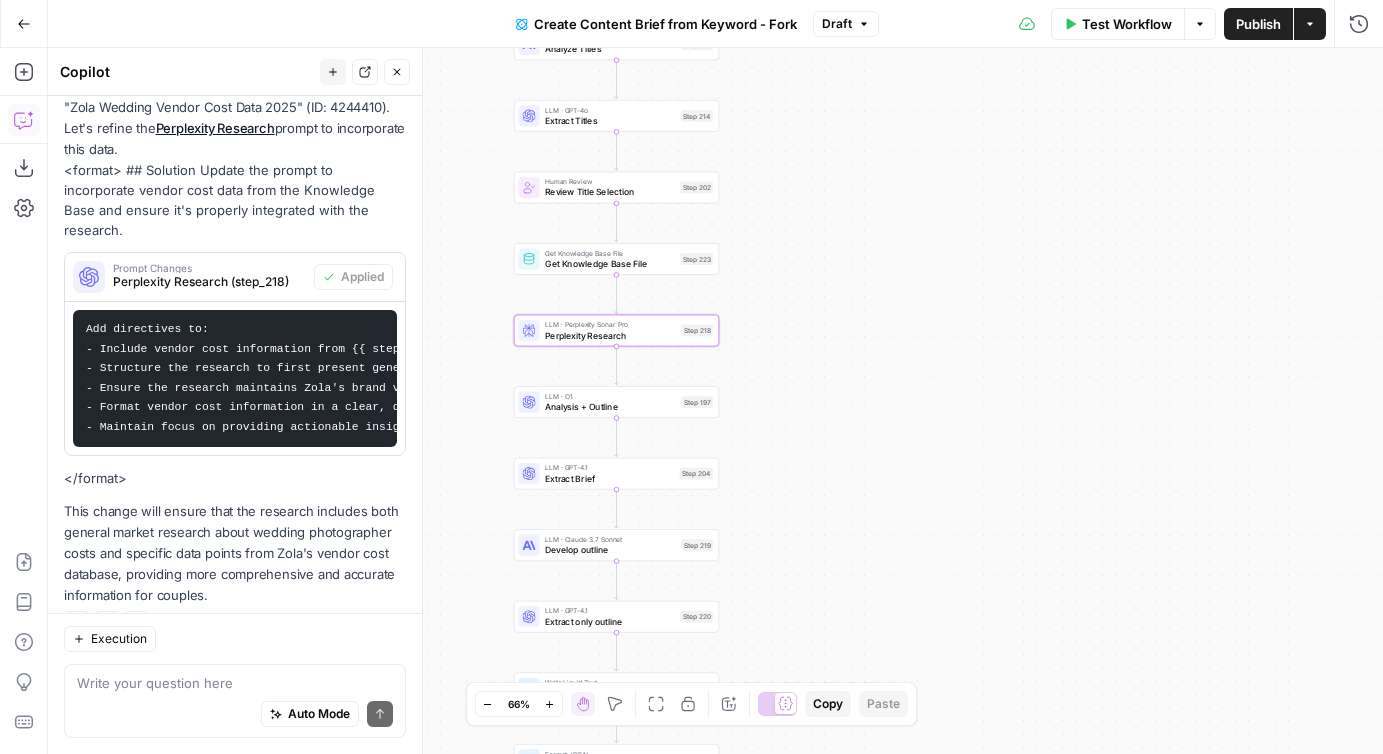 drag, startPoint x: 811, startPoint y: 131, endPoint x: 810, endPoint y: 269, distance: 138.00362 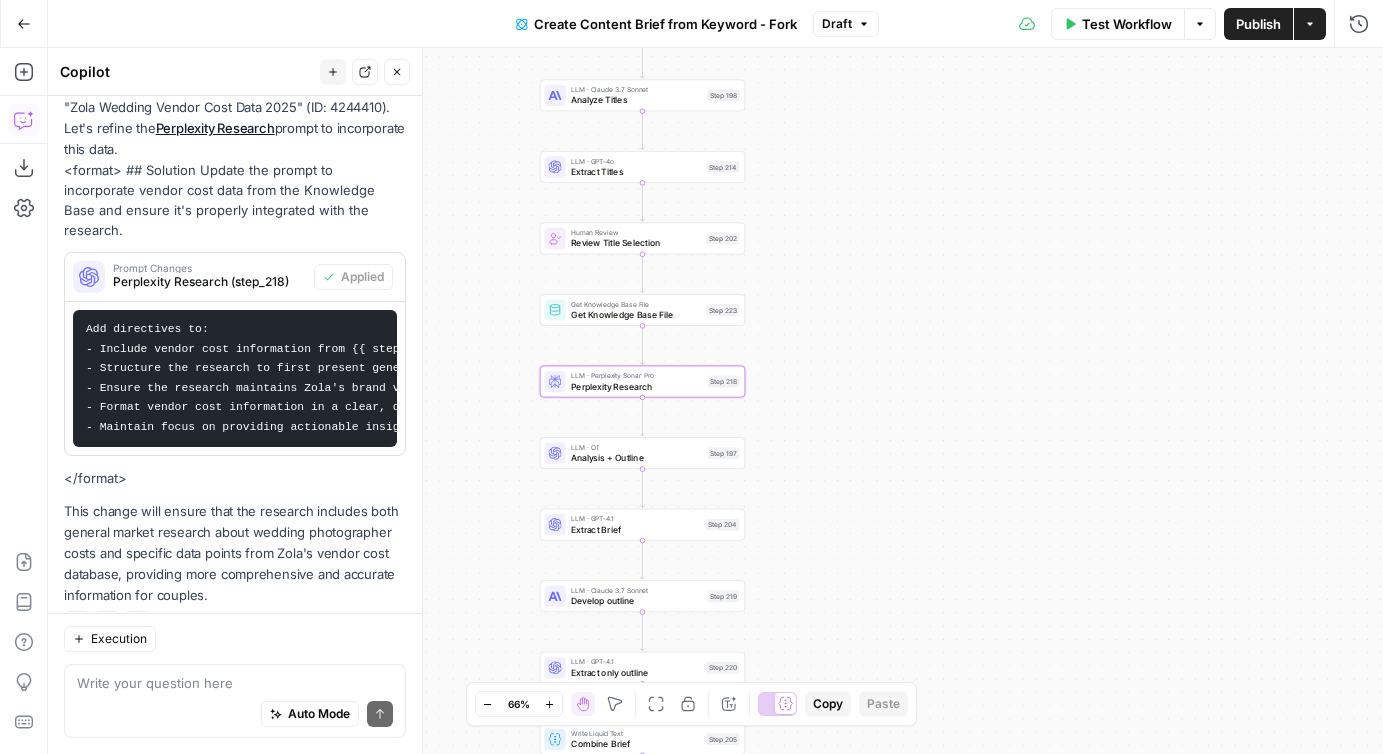 drag, startPoint x: 810, startPoint y: 269, endPoint x: 846, endPoint y: 257, distance: 37.94733 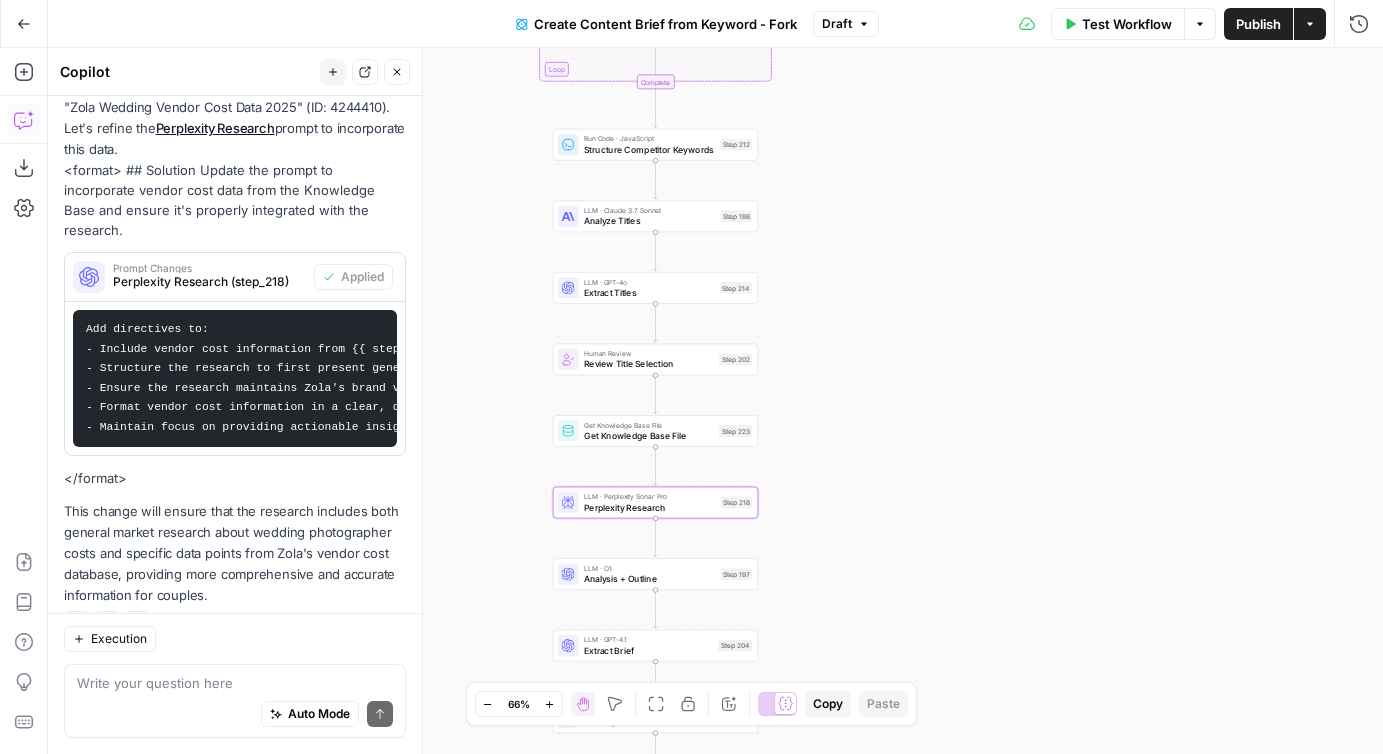 drag, startPoint x: 812, startPoint y: 155, endPoint x: 817, endPoint y: 350, distance: 195.06409 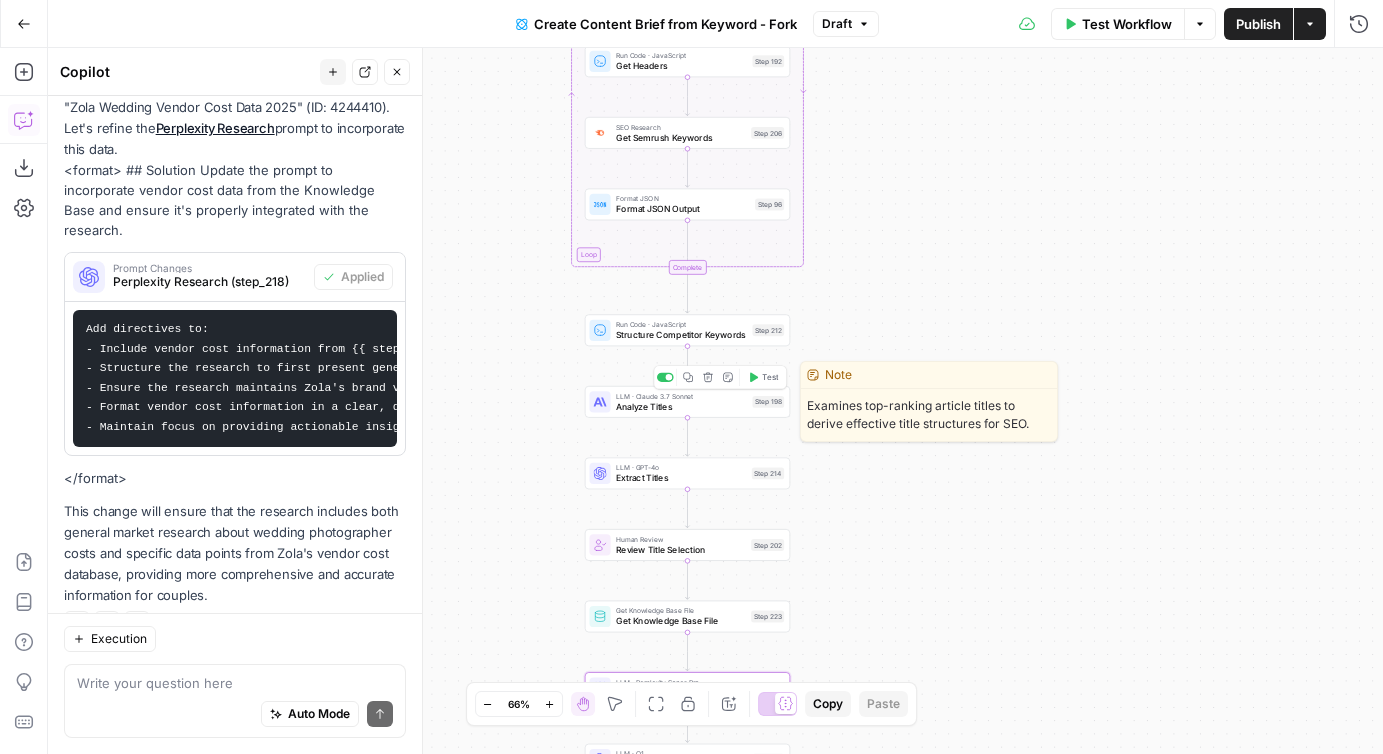 click on "Analyze Titles" at bounding box center [681, 406] 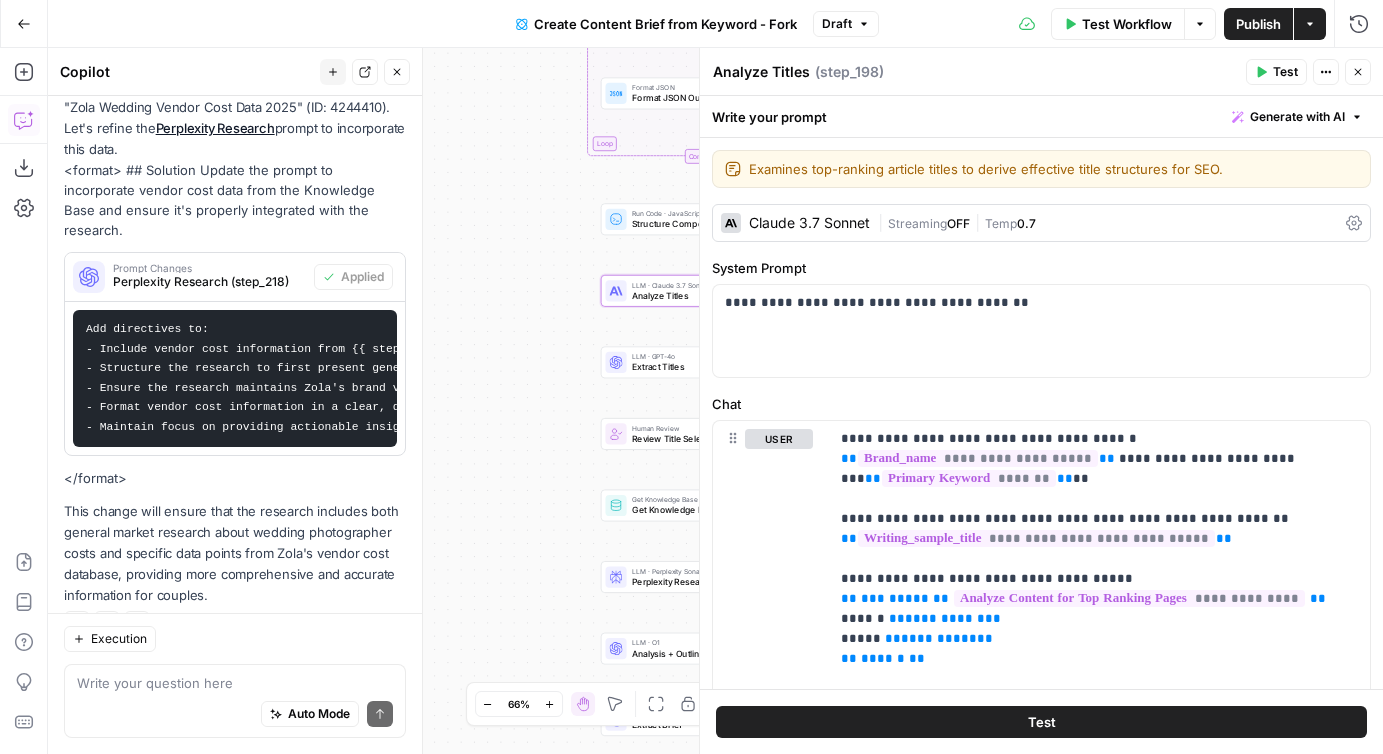click on "Generate with AI" at bounding box center (1297, 117) 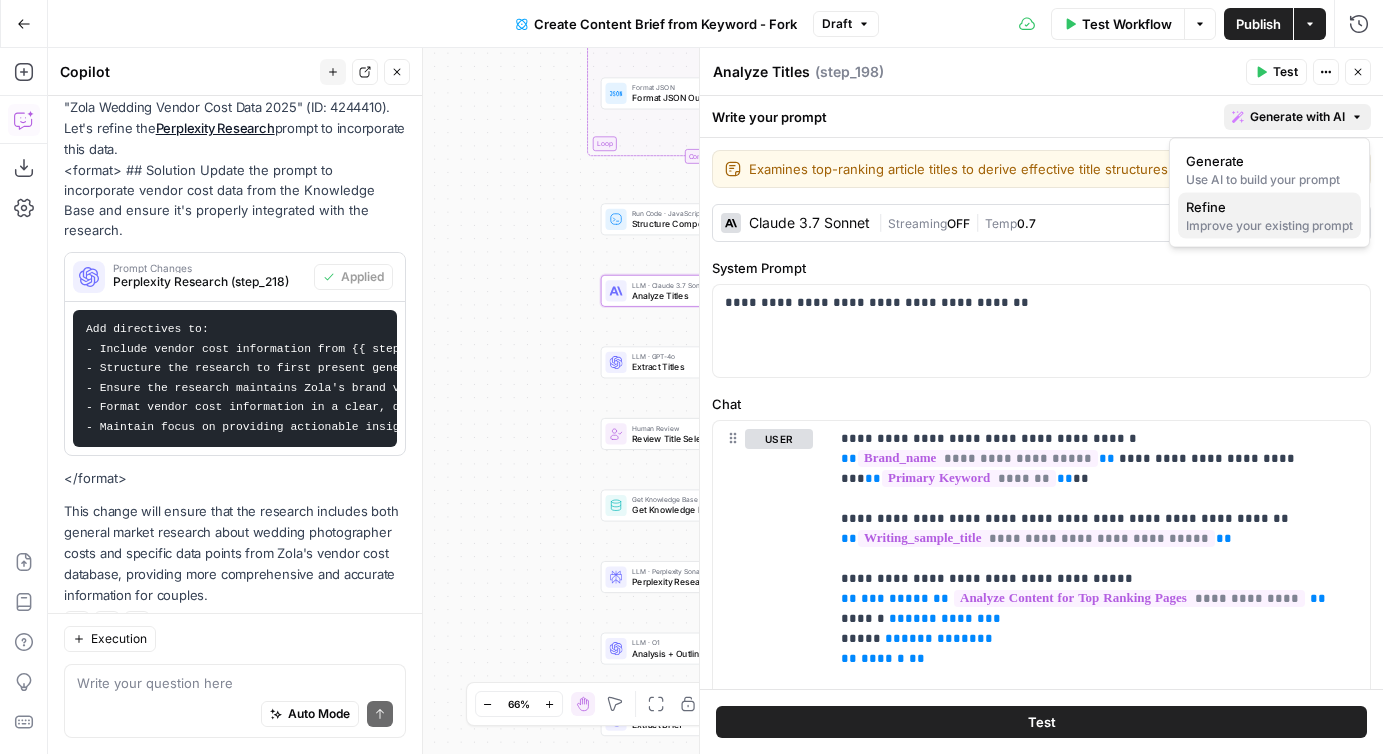click on "Improve your existing prompt" at bounding box center (1269, 226) 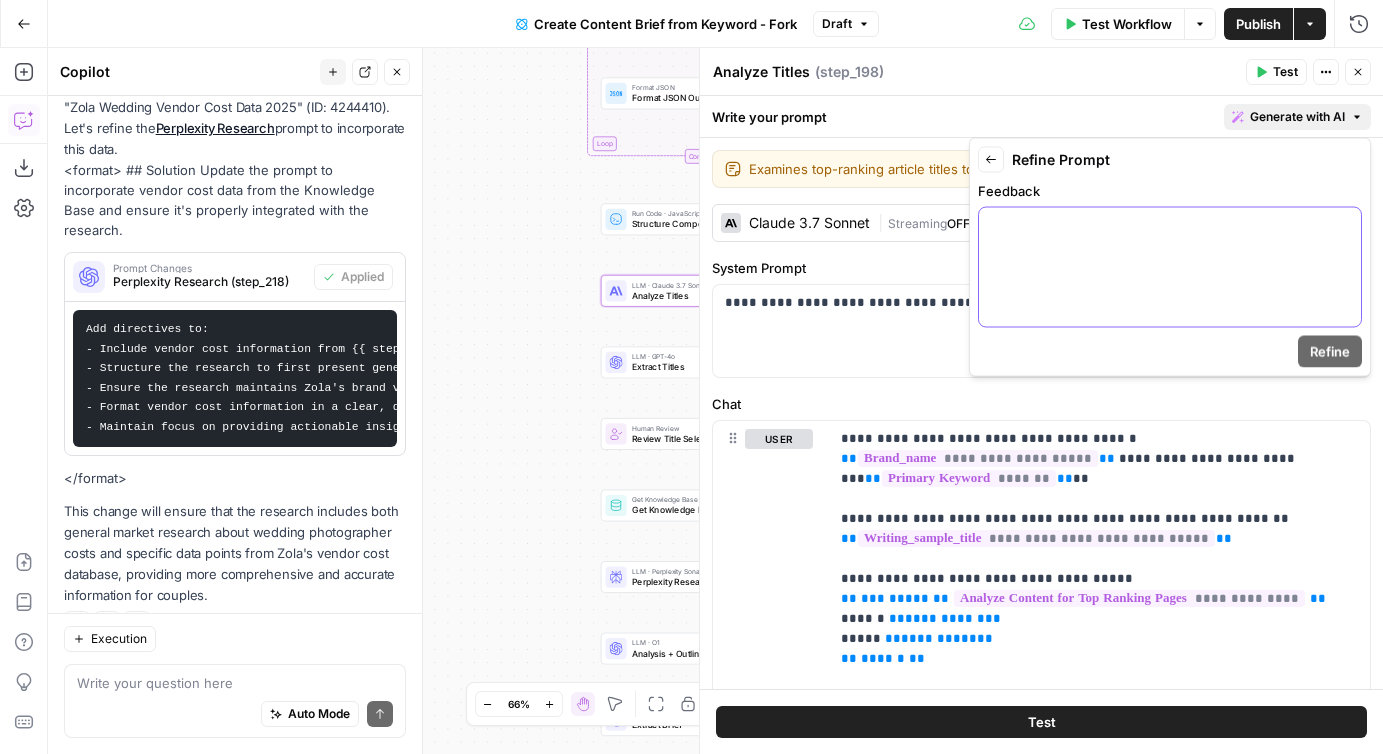click at bounding box center (1170, 267) 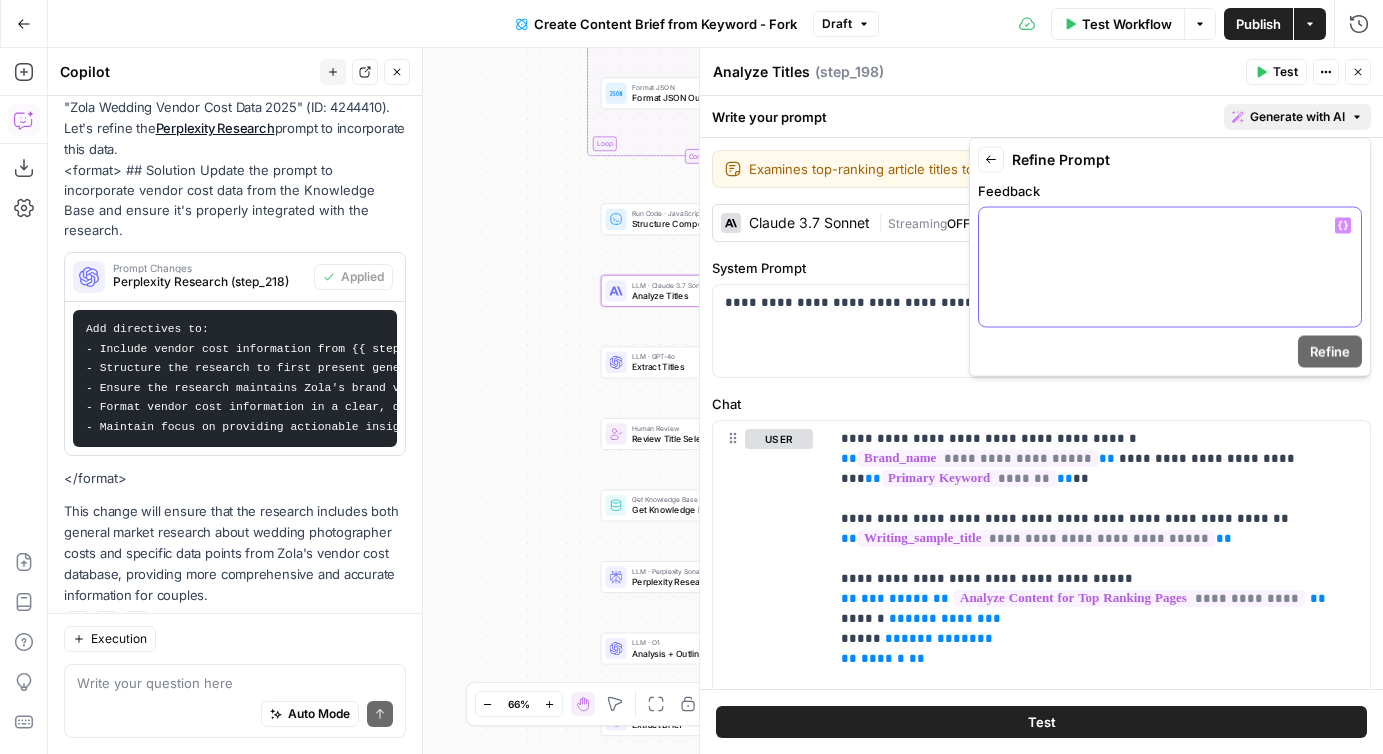 type 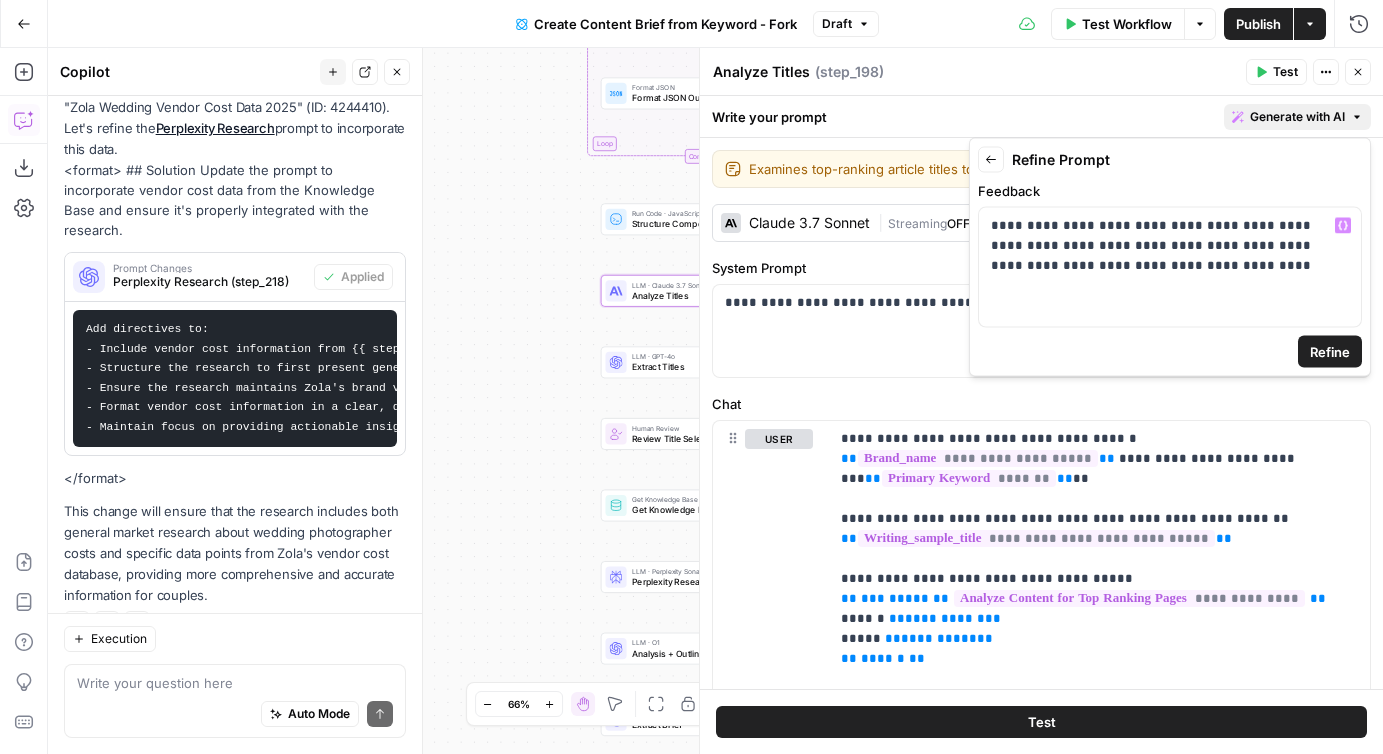 click on "Refine" at bounding box center [1330, 352] 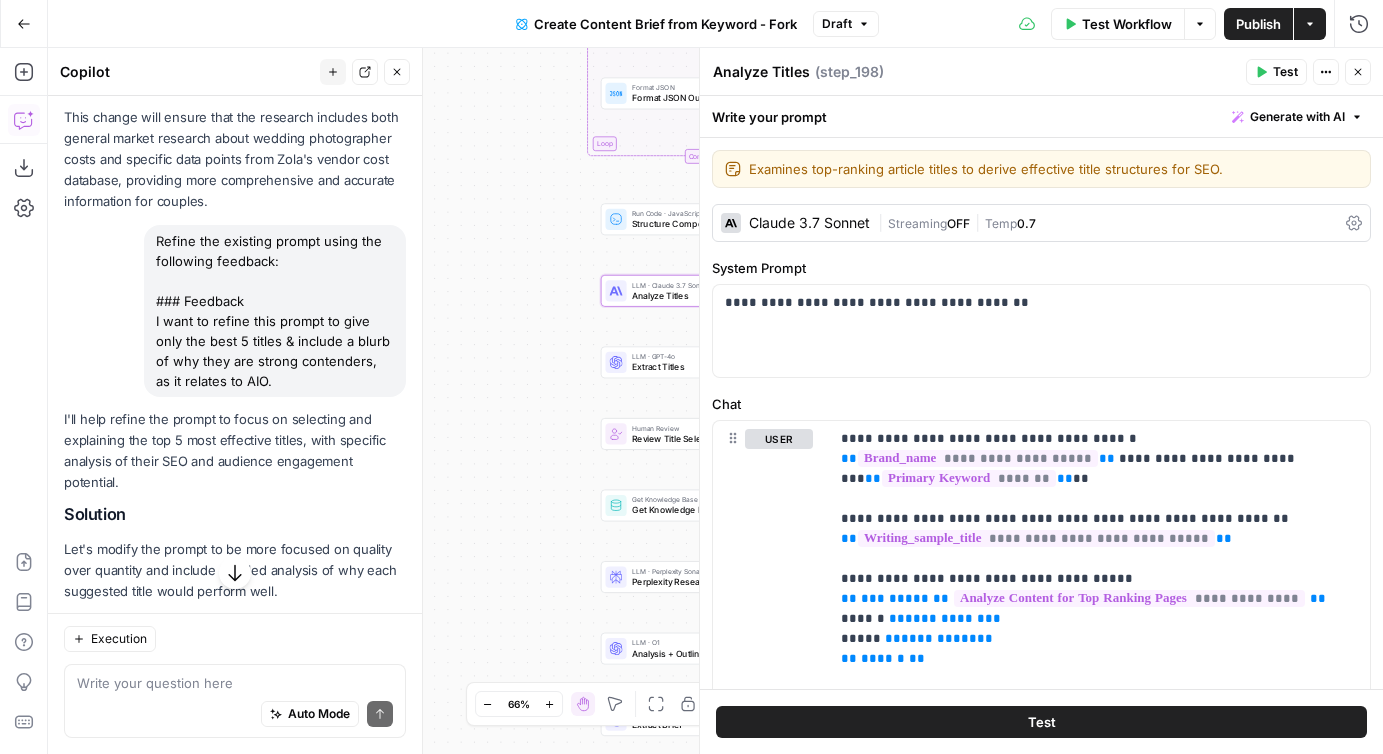scroll, scrollTop: 1592, scrollLeft: 0, axis: vertical 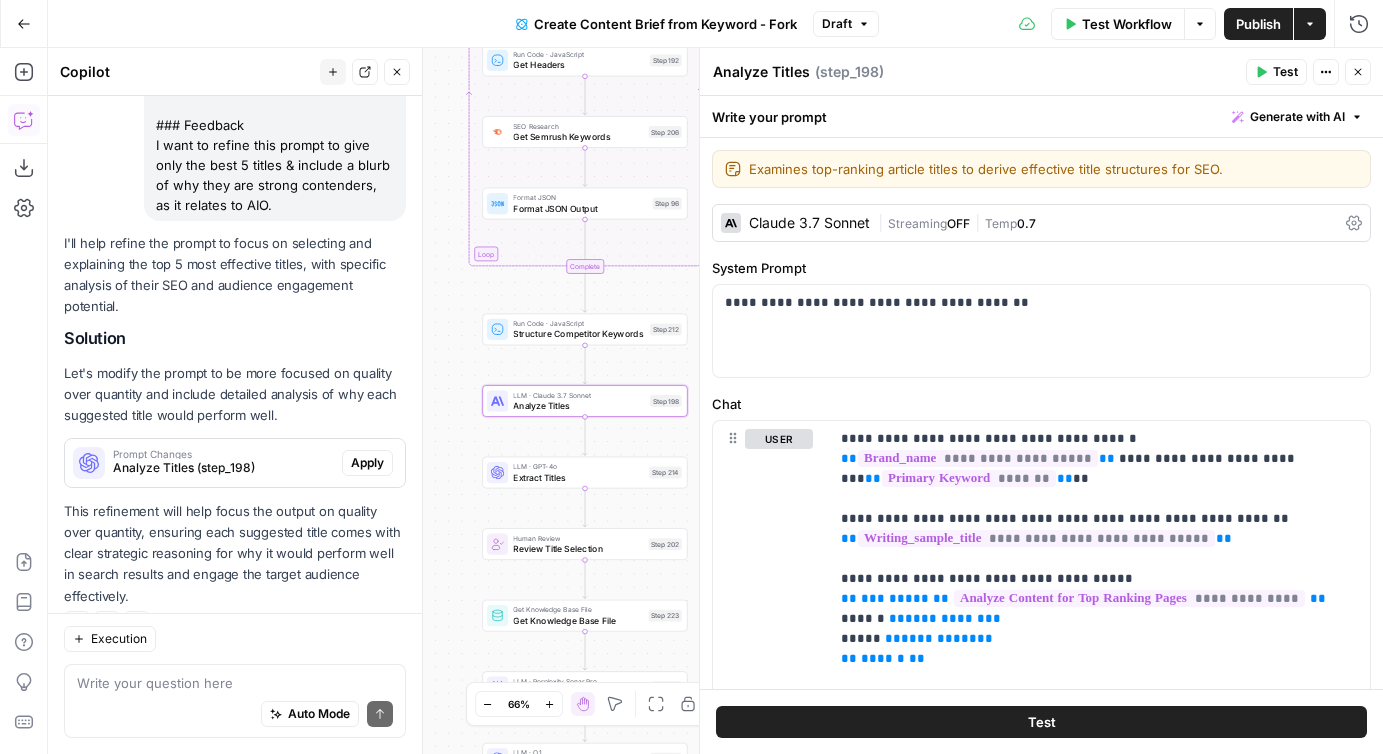 click on "Analyze Titles (step_198)" at bounding box center [223, 468] 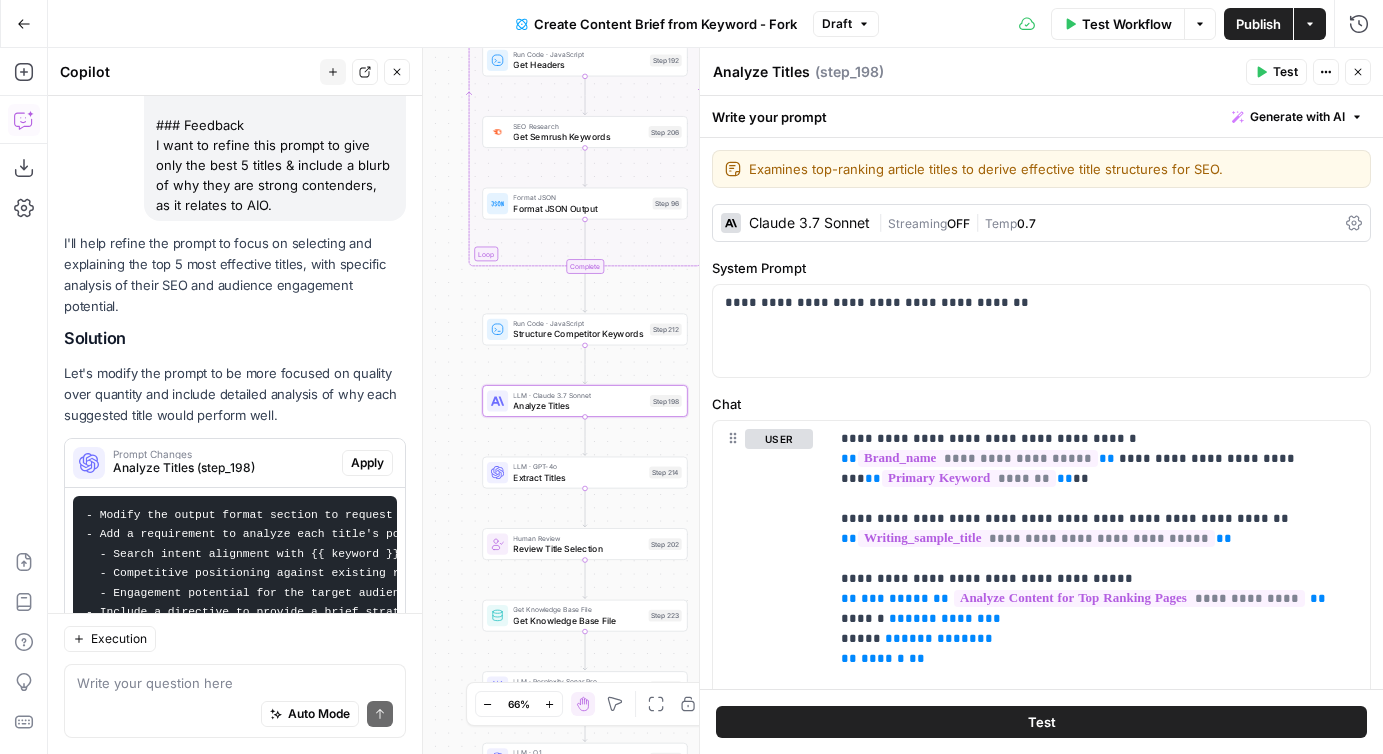 scroll, scrollTop: 1866, scrollLeft: 0, axis: vertical 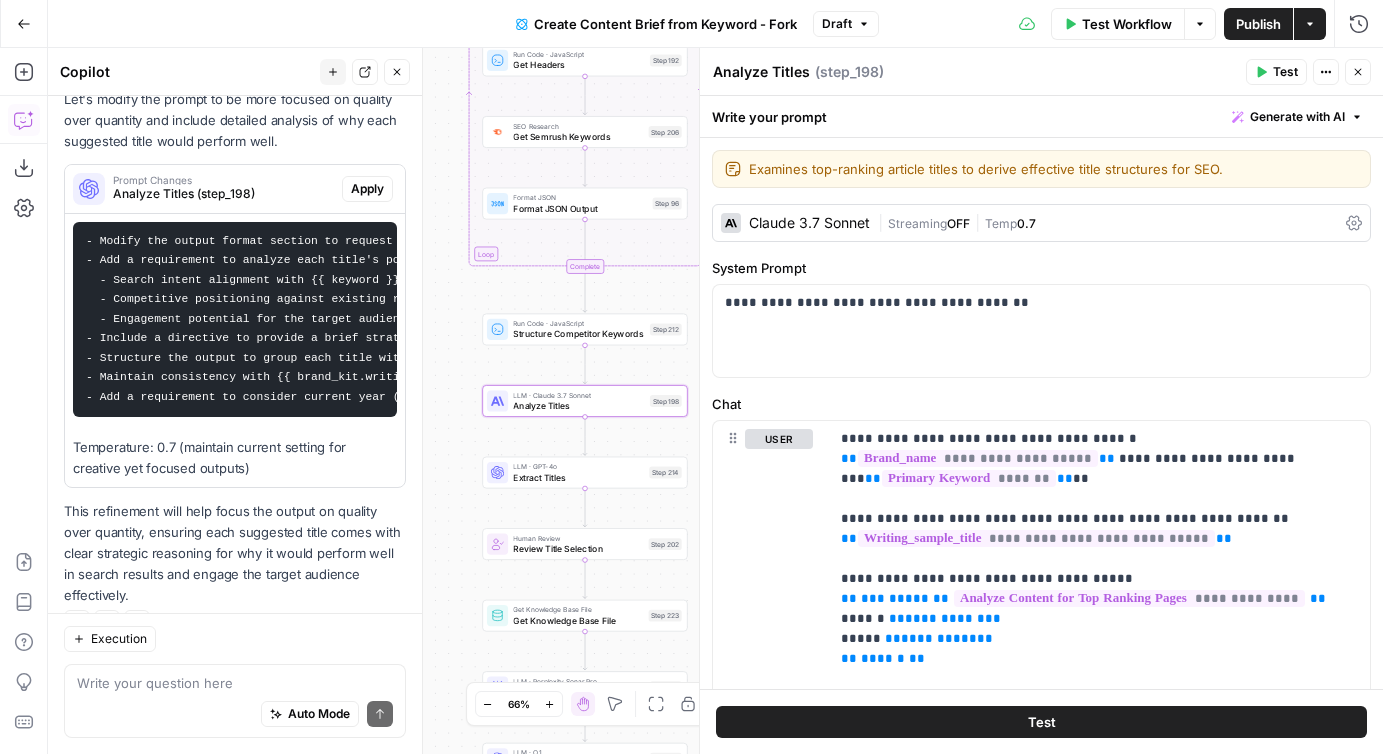 click on "- Modify the output format section to request exactly 5 title recommendations instead of 10
- Add a requirement to analyze each title's potential effectiveness based on:
- Search intent alignment with {{ keyword }}
- Competitive positioning against existing ranked content from {{ step_89.output }}
- Engagement potential for the target audience
- Include a directive to provide a brief strategic rationale (2-3 sentences) for each recommended title
- Structure the output to group each title with its corresponding analysis
- Maintain consistency with {{ brand_kit.writing_tone }} while explaining the strategic value of each title
- Add a requirement to consider current year ({{ "now" | date: "%Y" }}) relevance in title selection
Temperature: 0.7 (maintain current setting for creative yet focused outputs)" at bounding box center [235, 350] 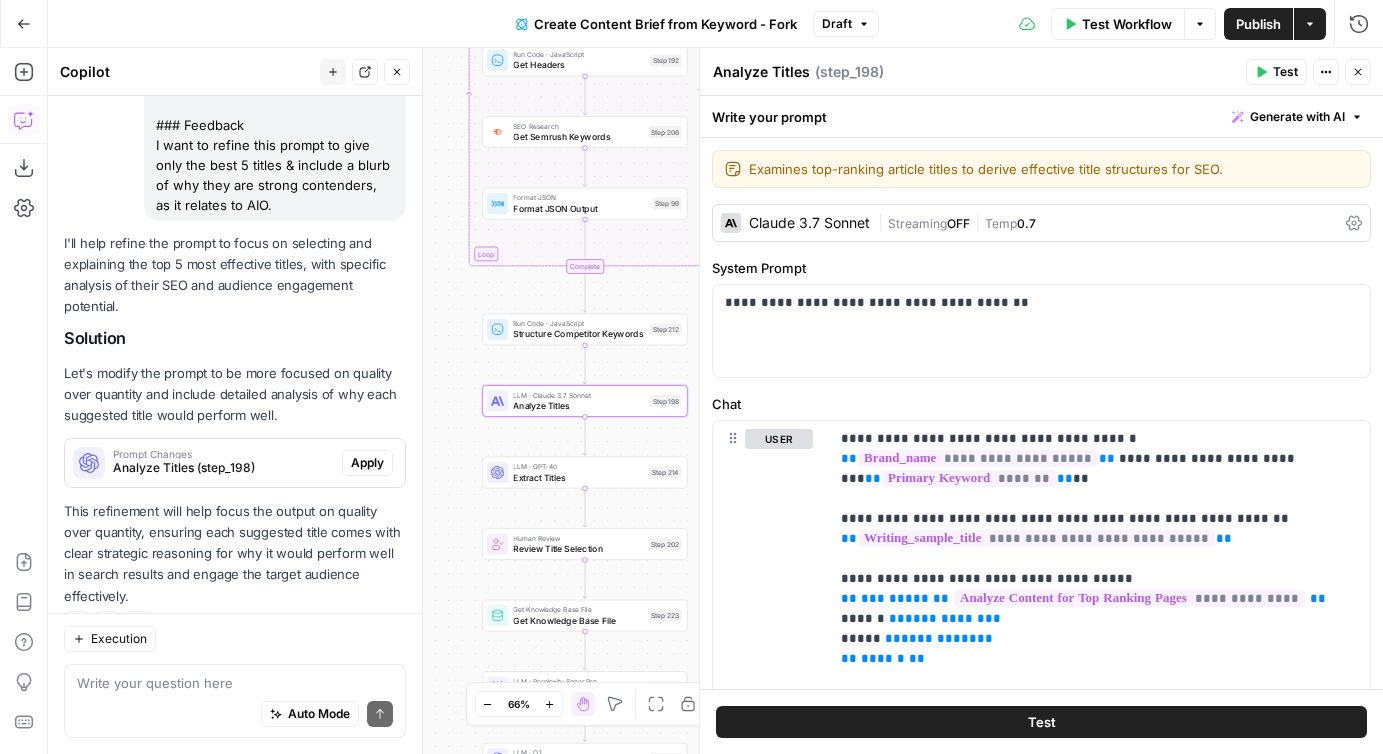 click on "Analyze Titles (step_198)" at bounding box center (223, 468) 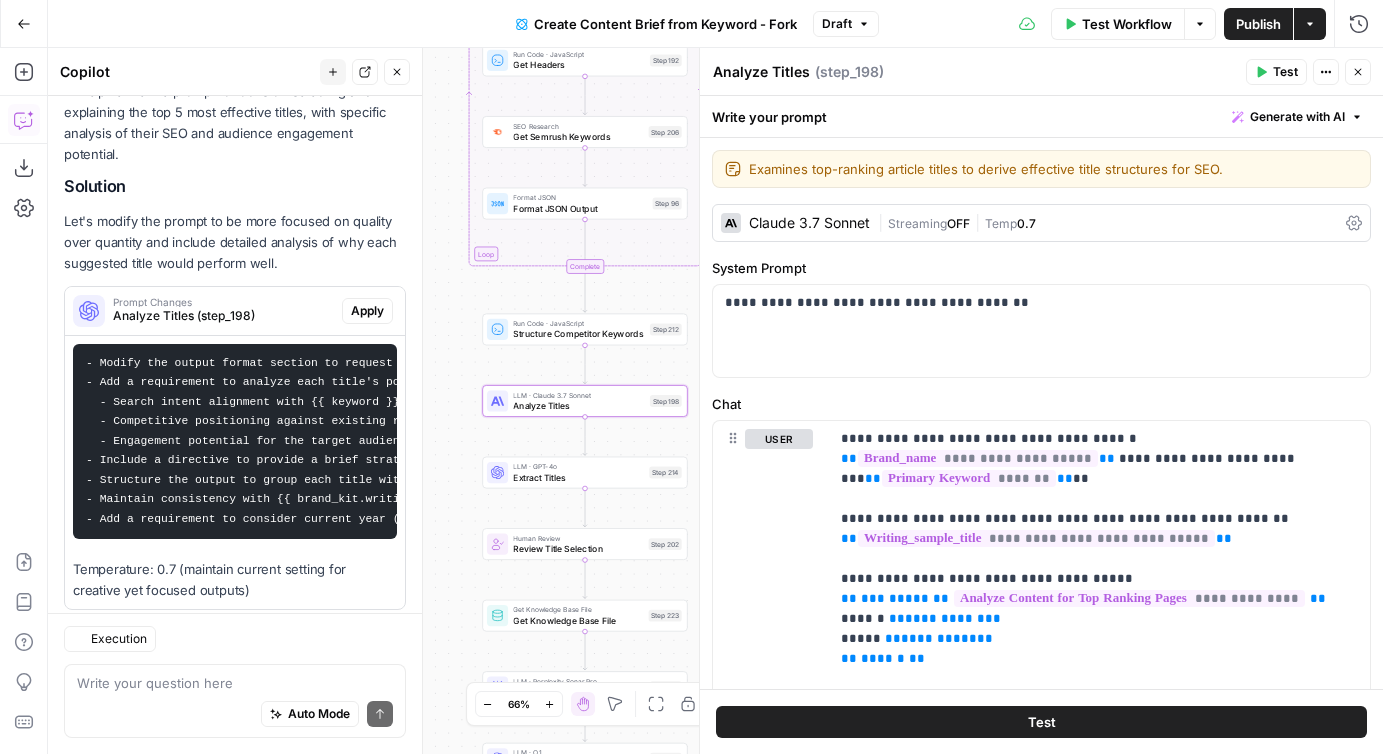 scroll, scrollTop: 1866, scrollLeft: 0, axis: vertical 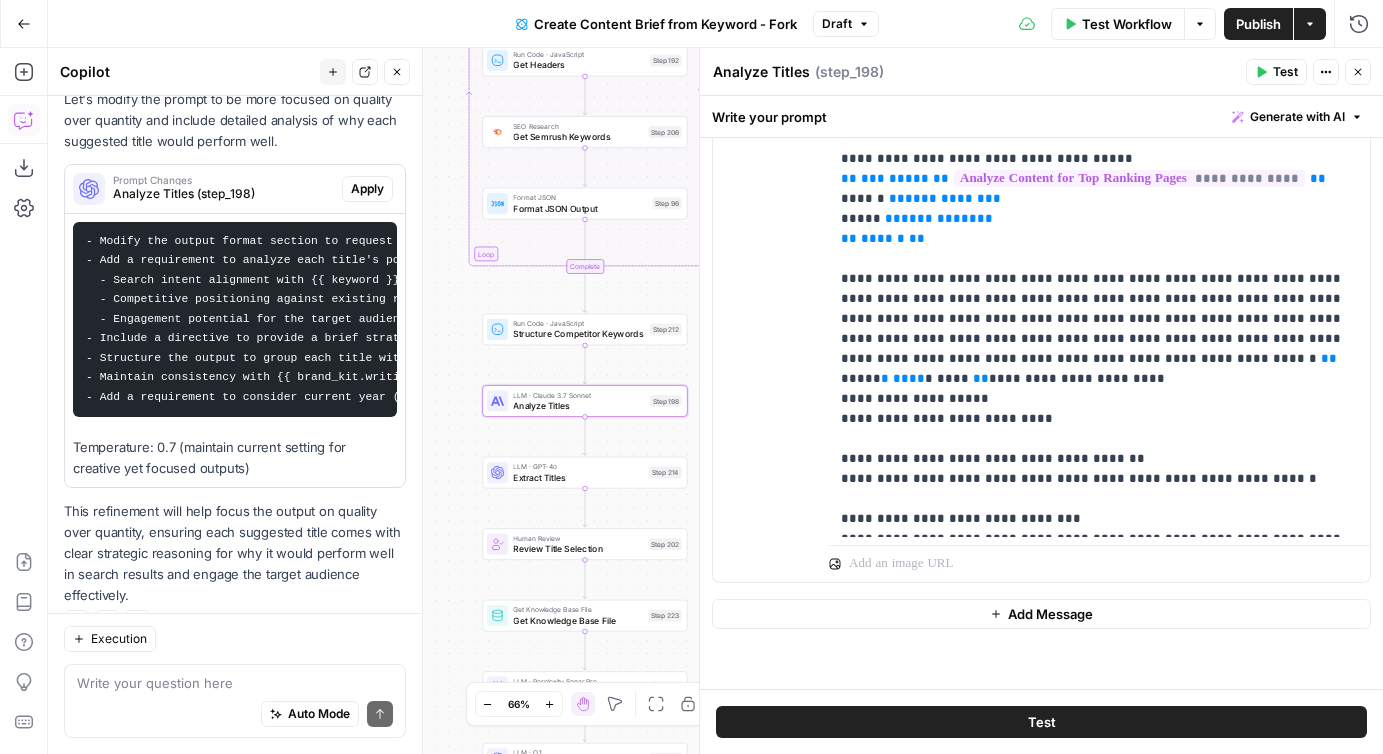 click on "Apply" at bounding box center [367, 189] 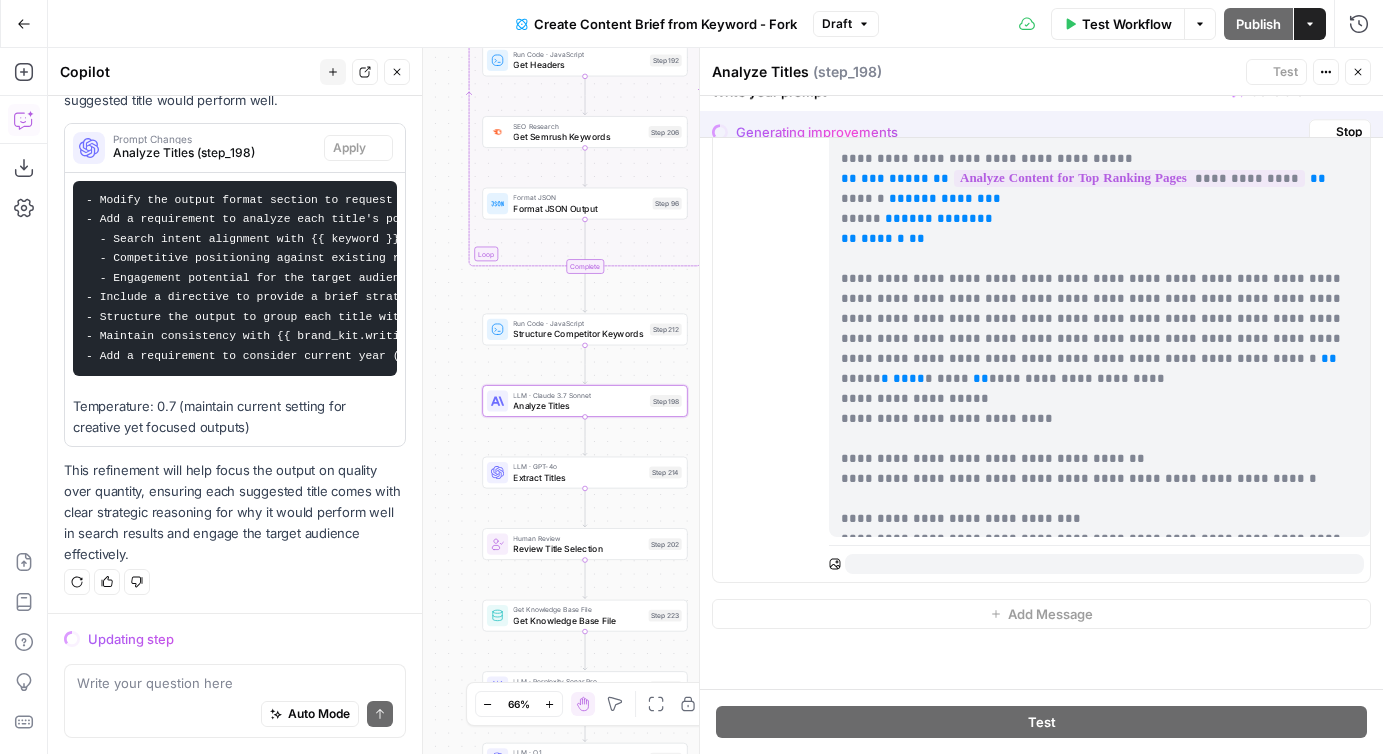 scroll, scrollTop: 1802, scrollLeft: 0, axis: vertical 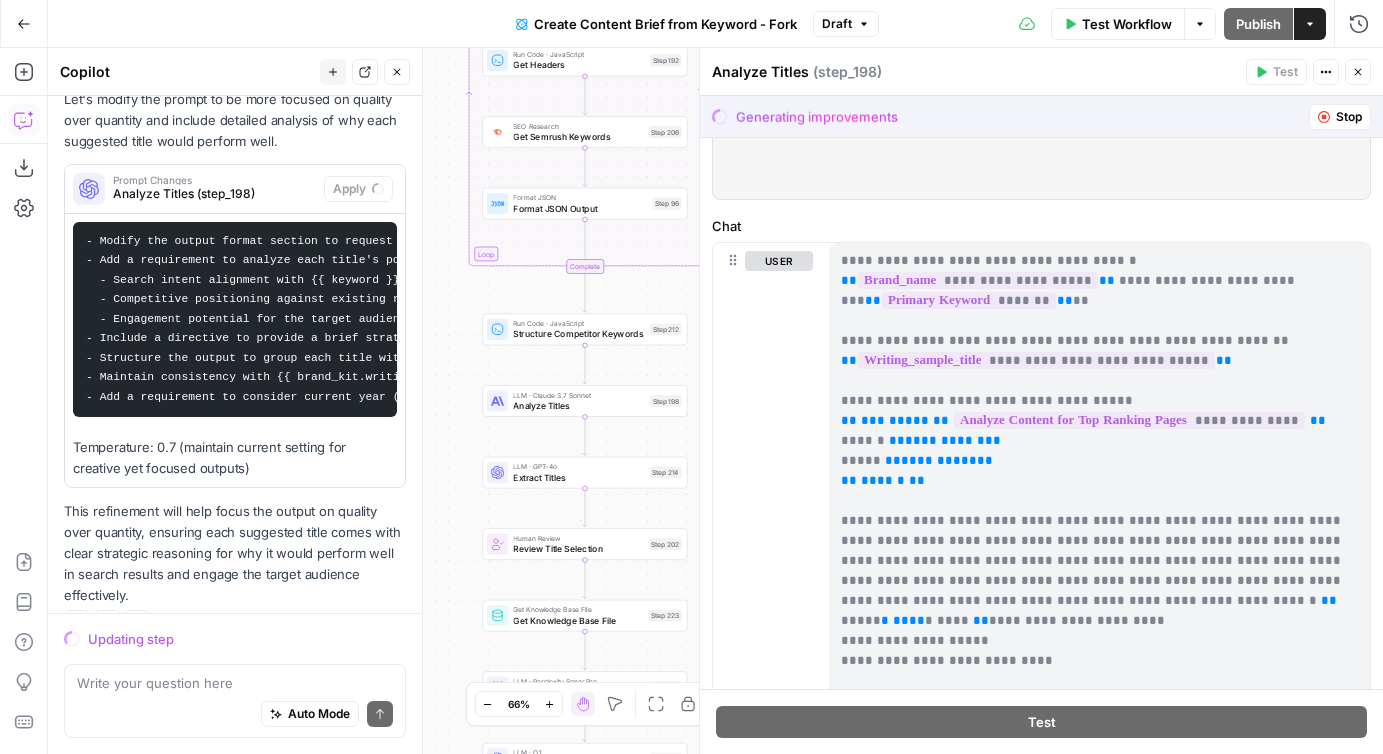 click on "**********" at bounding box center [1099, 511] 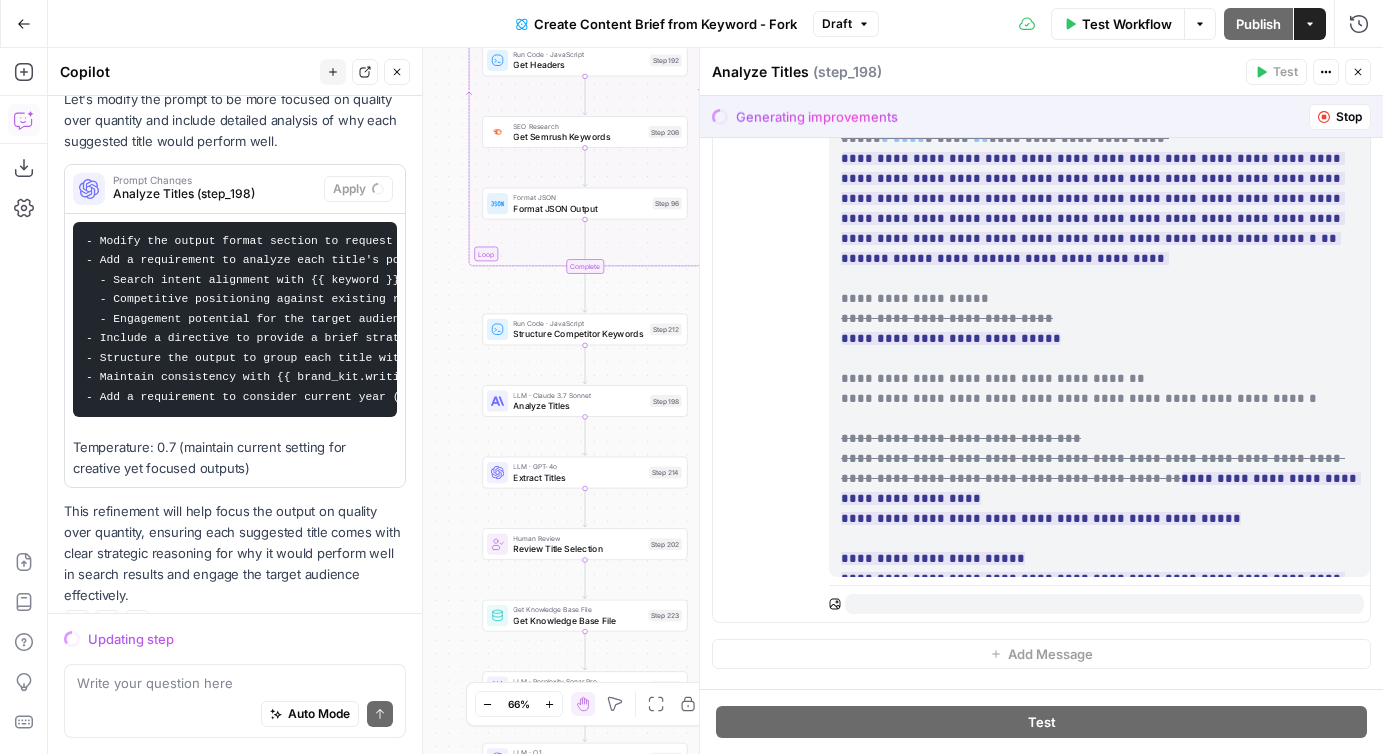 scroll, scrollTop: 651, scrollLeft: 0, axis: vertical 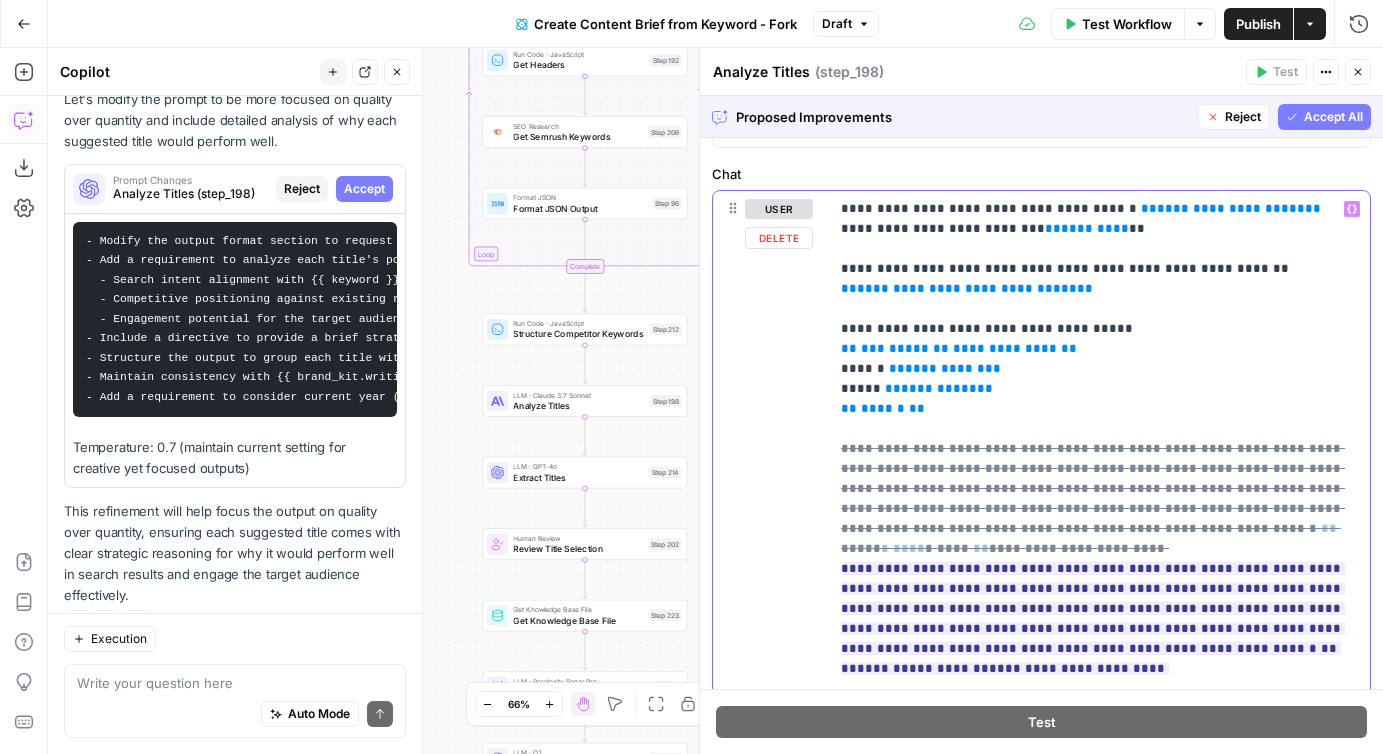 click on "**********" at bounding box center [1099, 779] 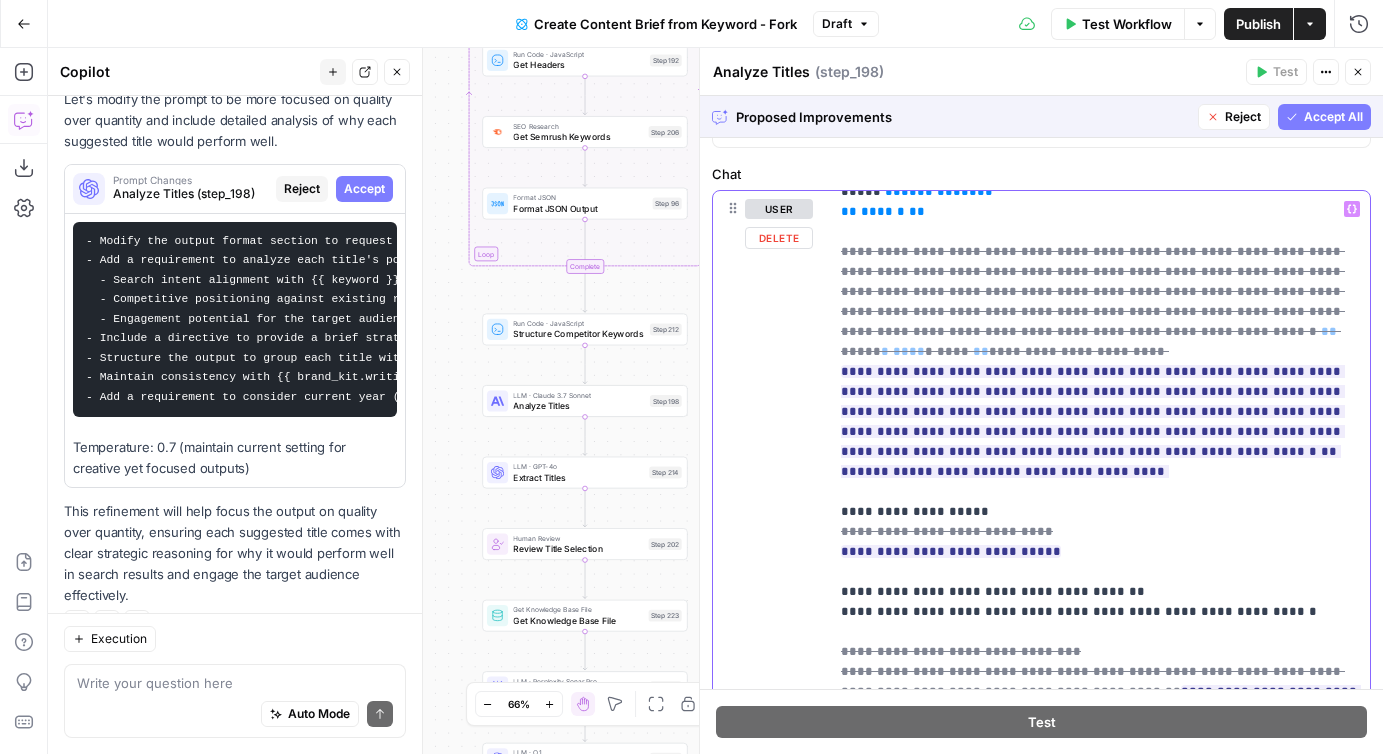 scroll, scrollTop: 206, scrollLeft: 0, axis: vertical 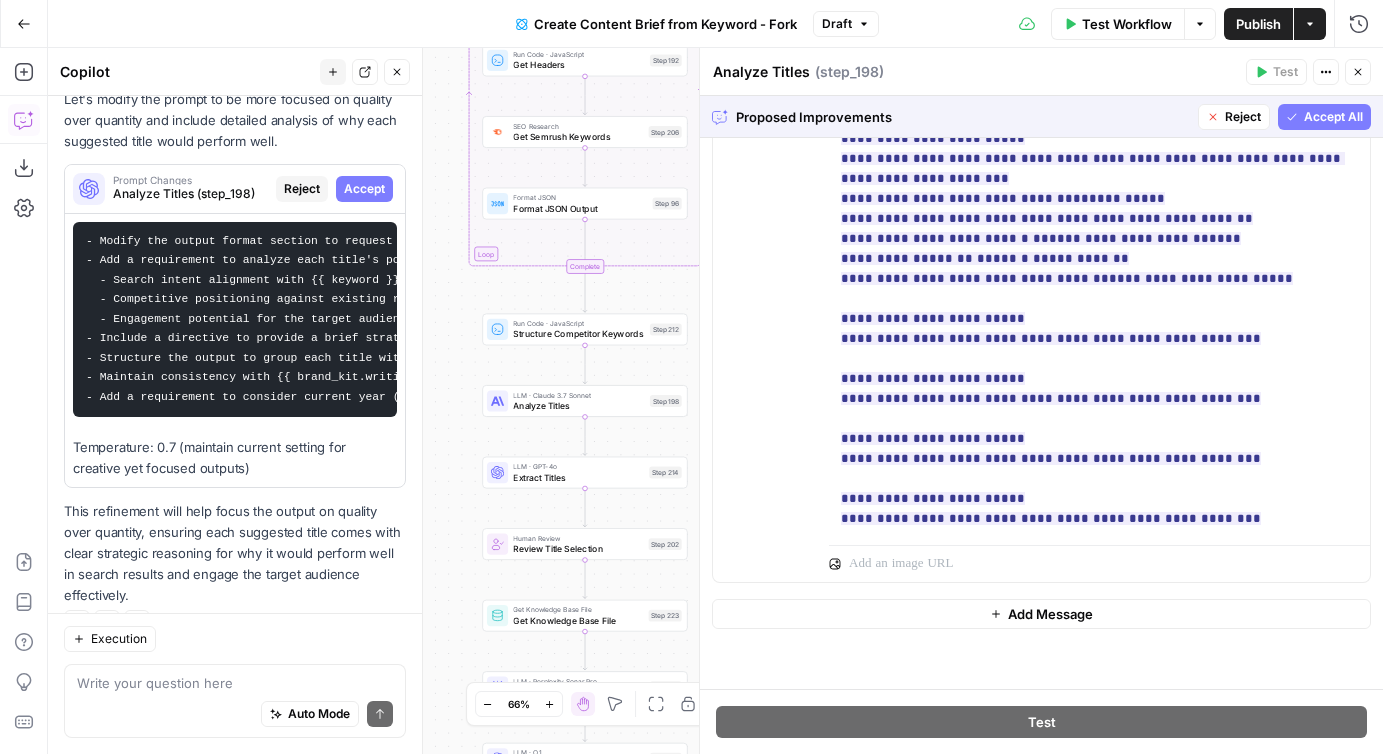 click on "Accept All" at bounding box center [1333, 117] 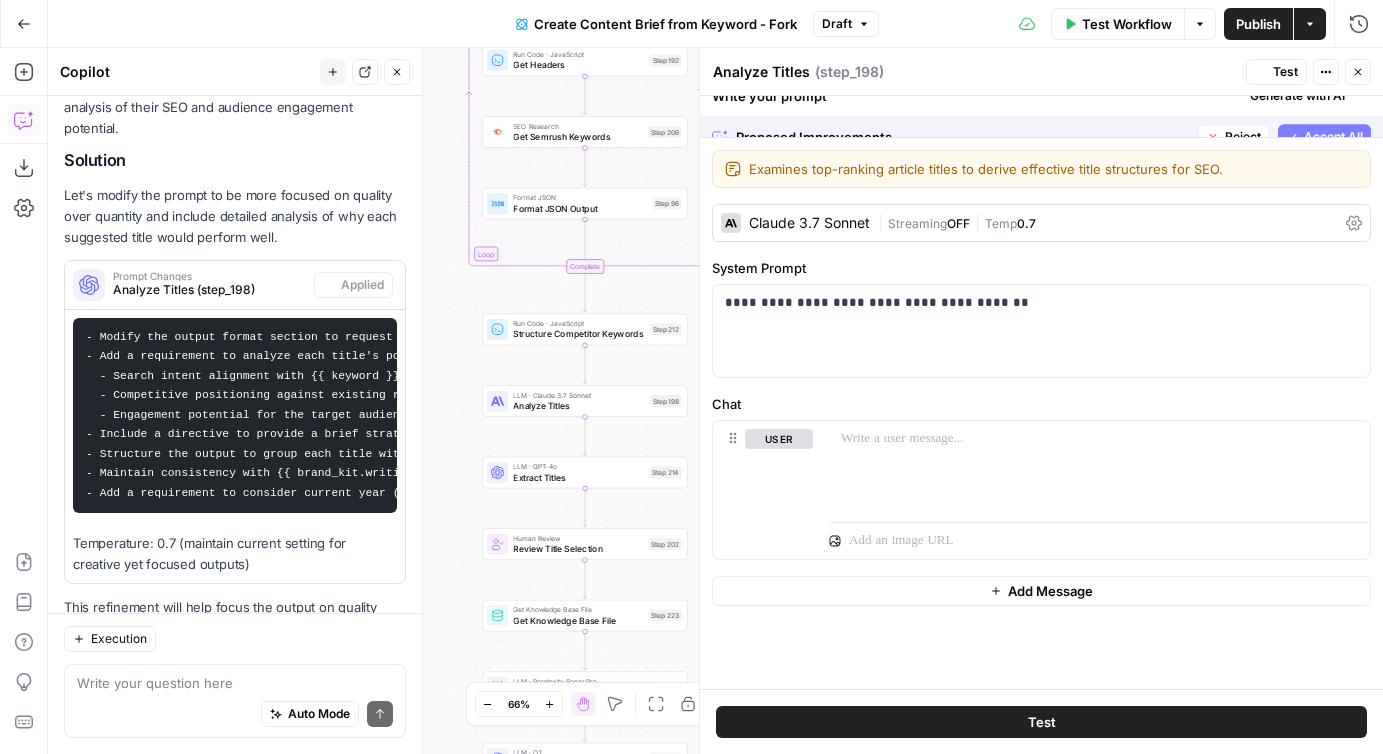 scroll, scrollTop: 1898, scrollLeft: 0, axis: vertical 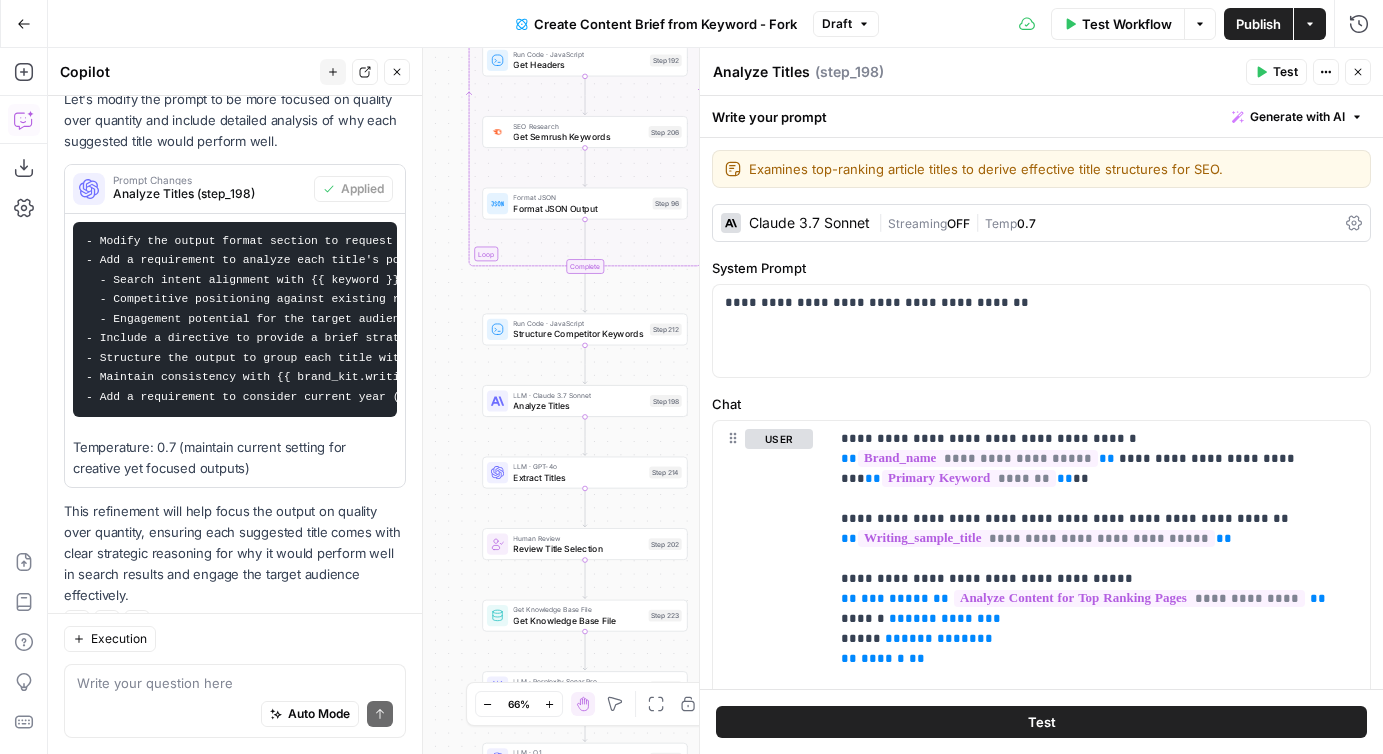 click on "Test" at bounding box center [1041, 722] 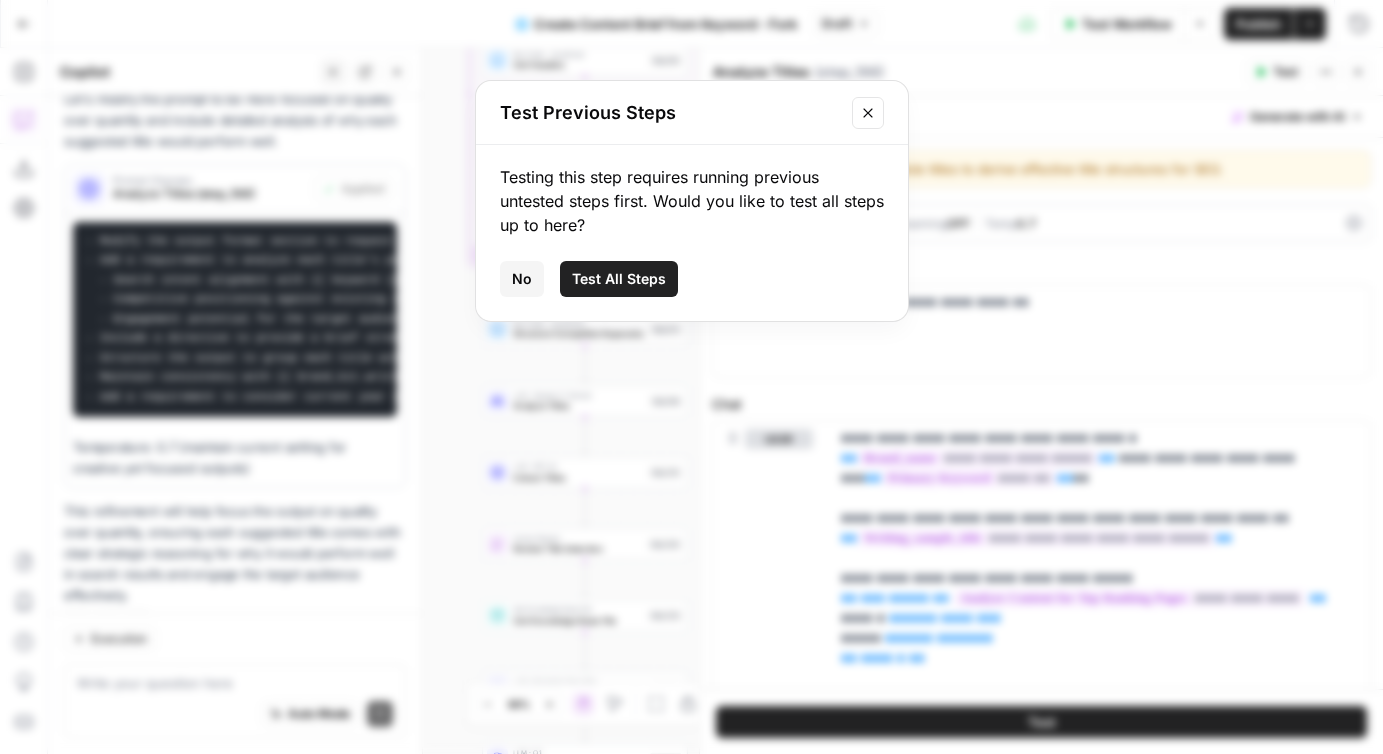 click on "No" at bounding box center (522, 279) 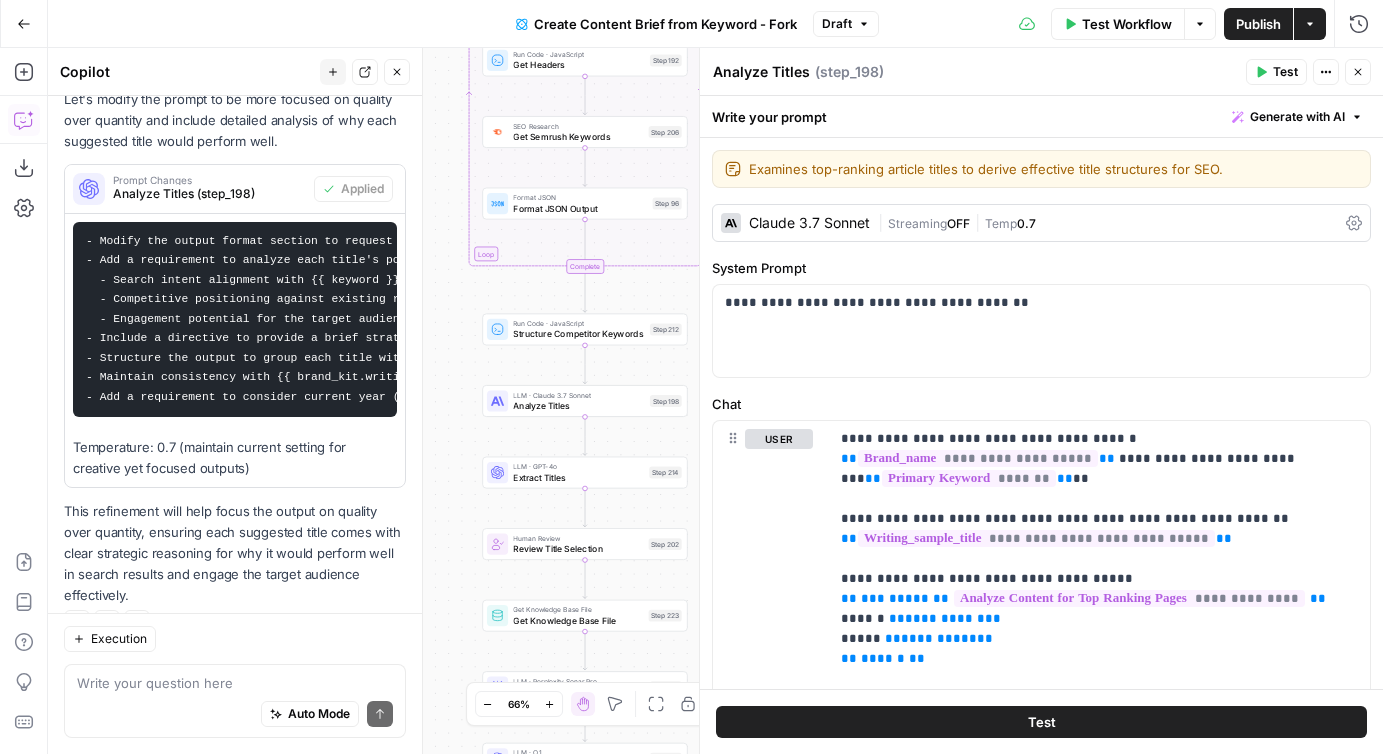 click on "Close" at bounding box center [1358, 72] 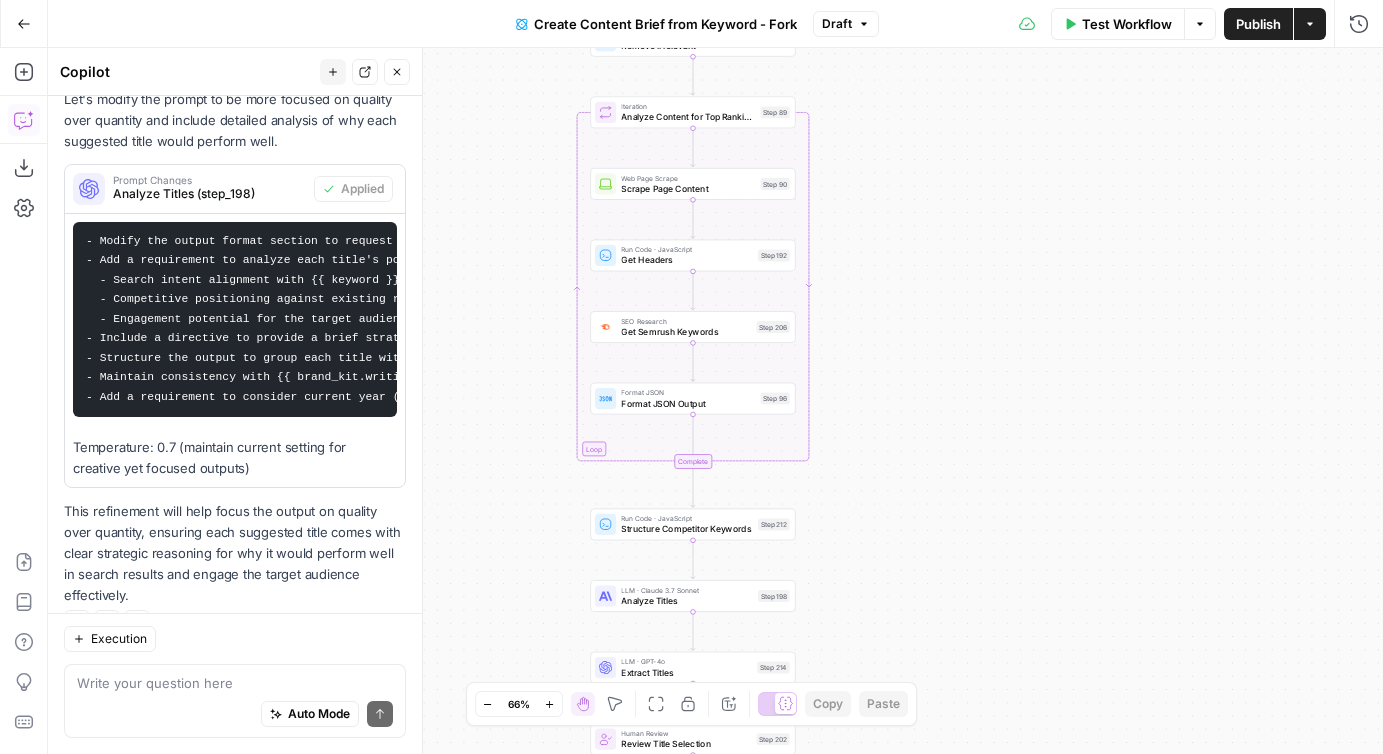 drag, startPoint x: 766, startPoint y: 170, endPoint x: 880, endPoint y: 381, distance: 239.82703 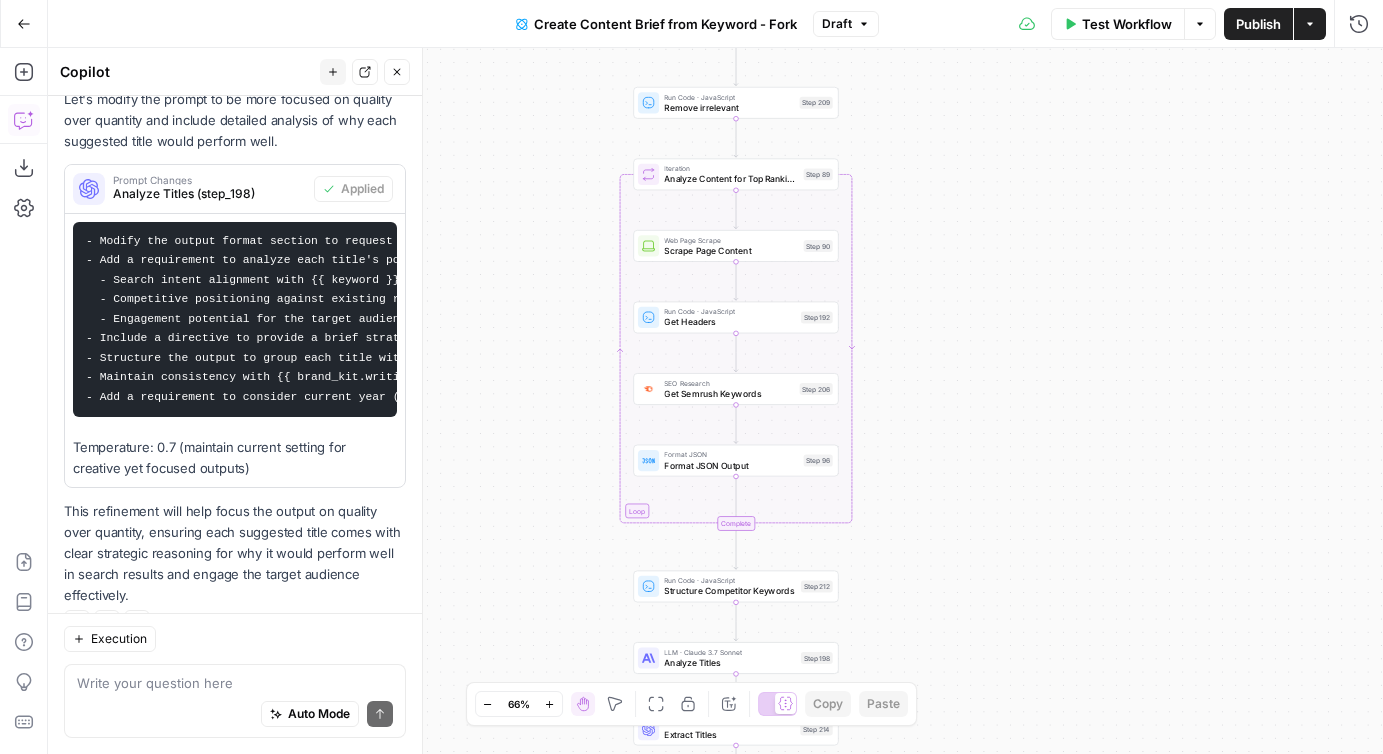 drag, startPoint x: 907, startPoint y: 102, endPoint x: 943, endPoint y: 120, distance: 40.24922 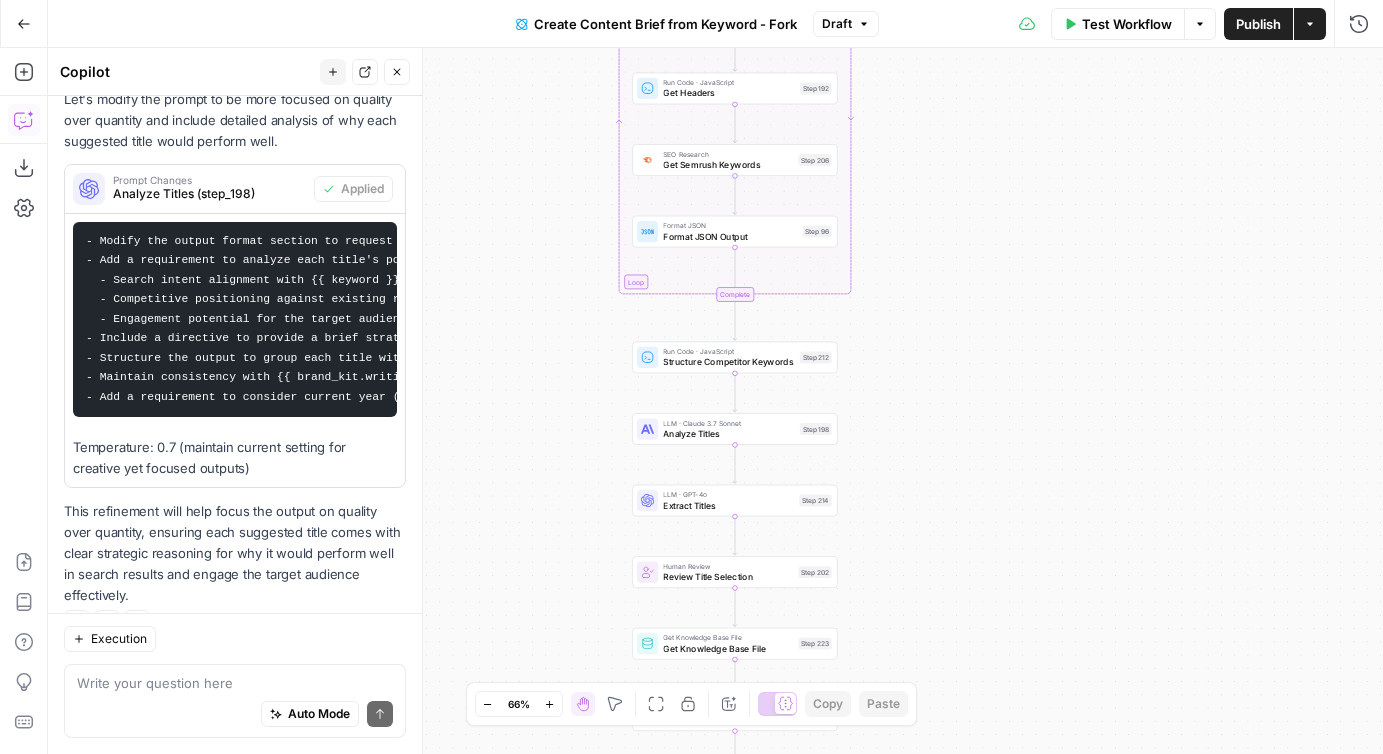drag, startPoint x: 930, startPoint y: 375, endPoint x: 930, endPoint y: 172, distance: 203 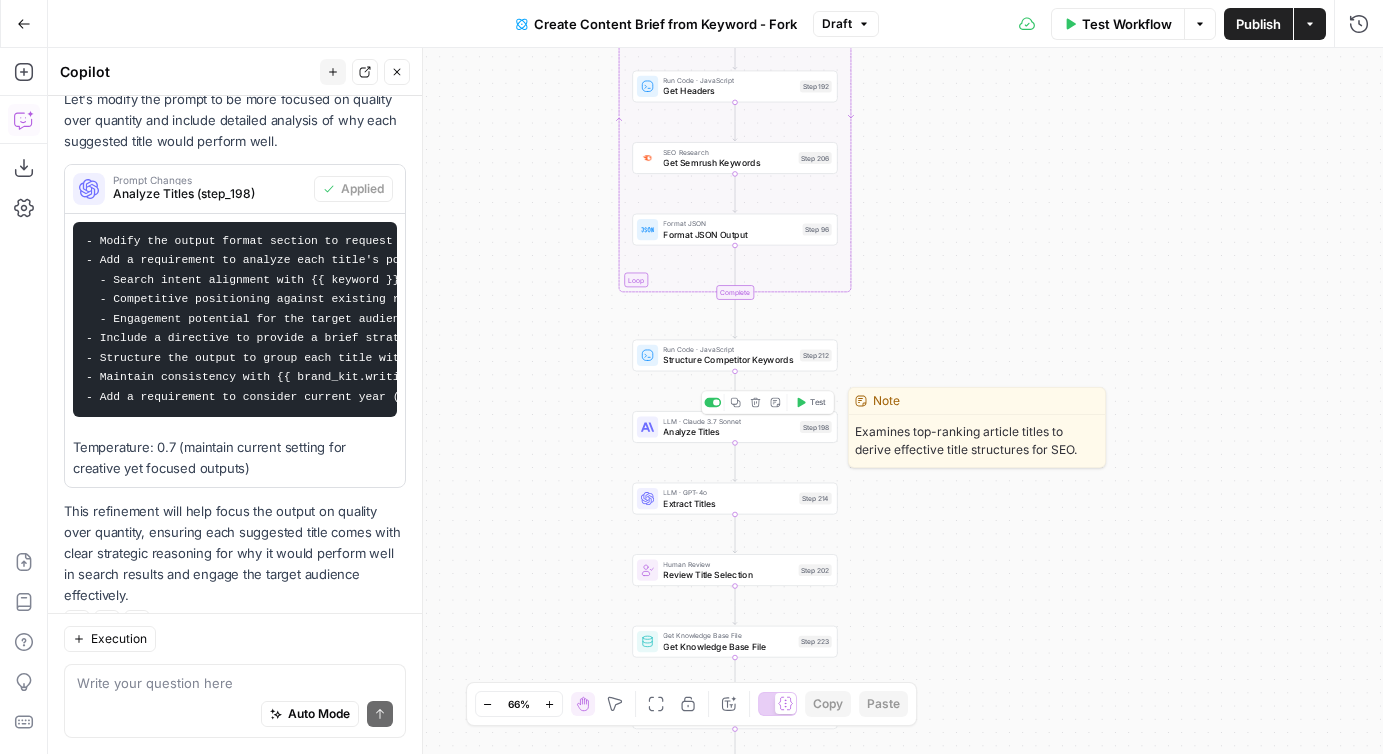 click on "Test" at bounding box center [810, 402] 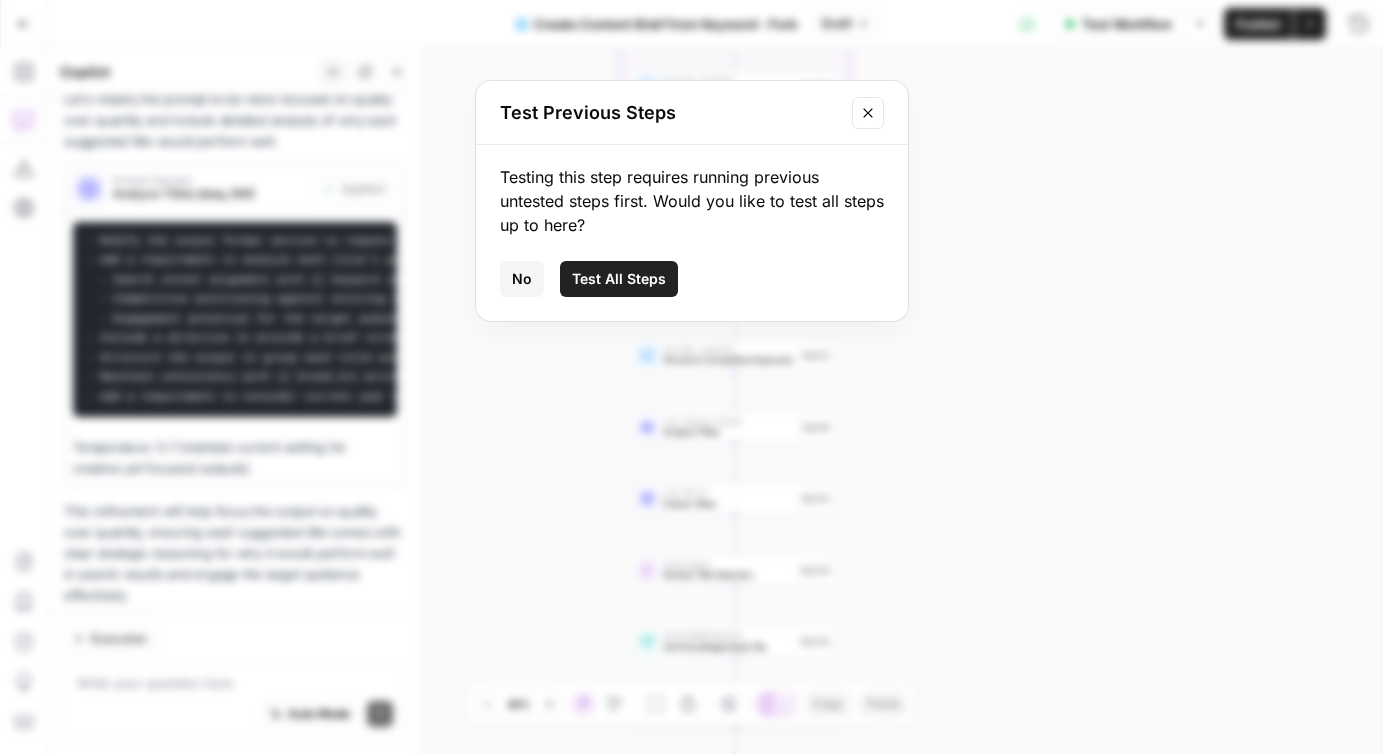 click on "Test All Steps" at bounding box center (619, 279) 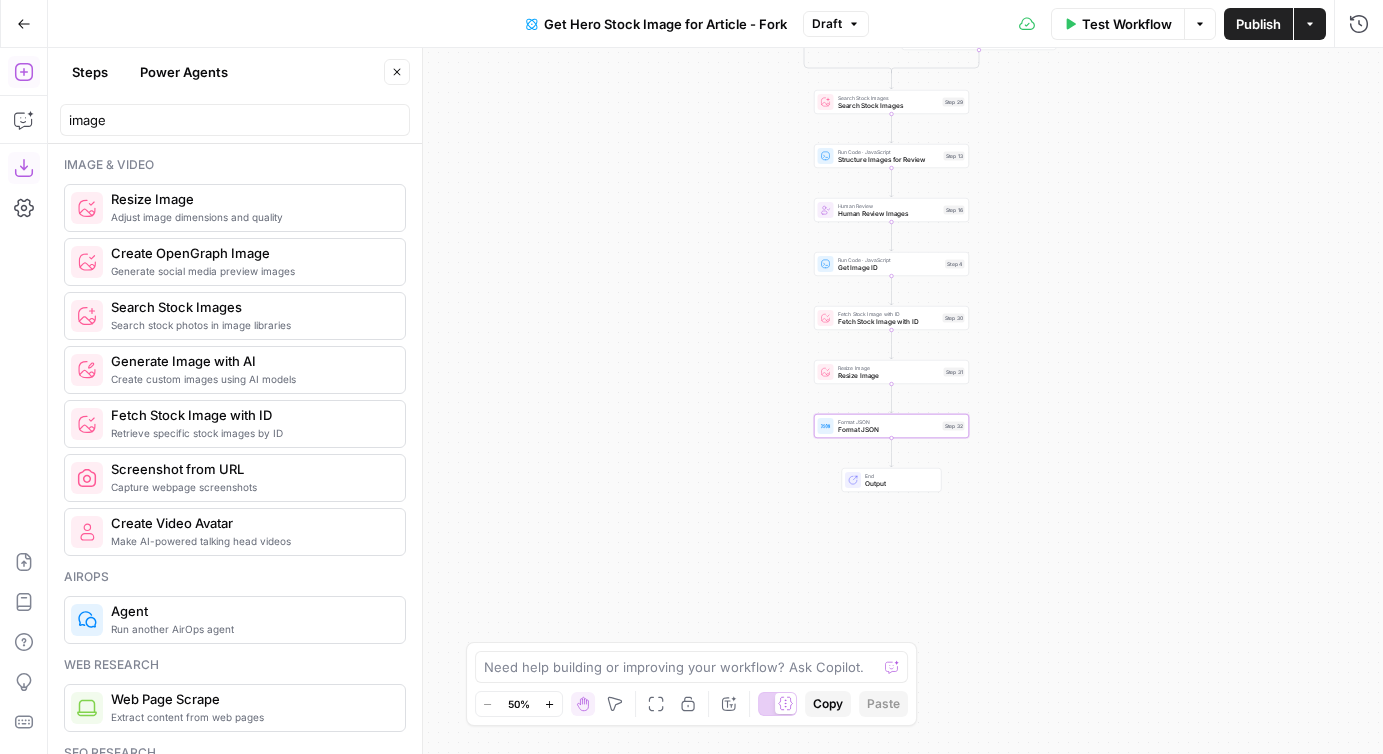 scroll, scrollTop: 0, scrollLeft: 0, axis: both 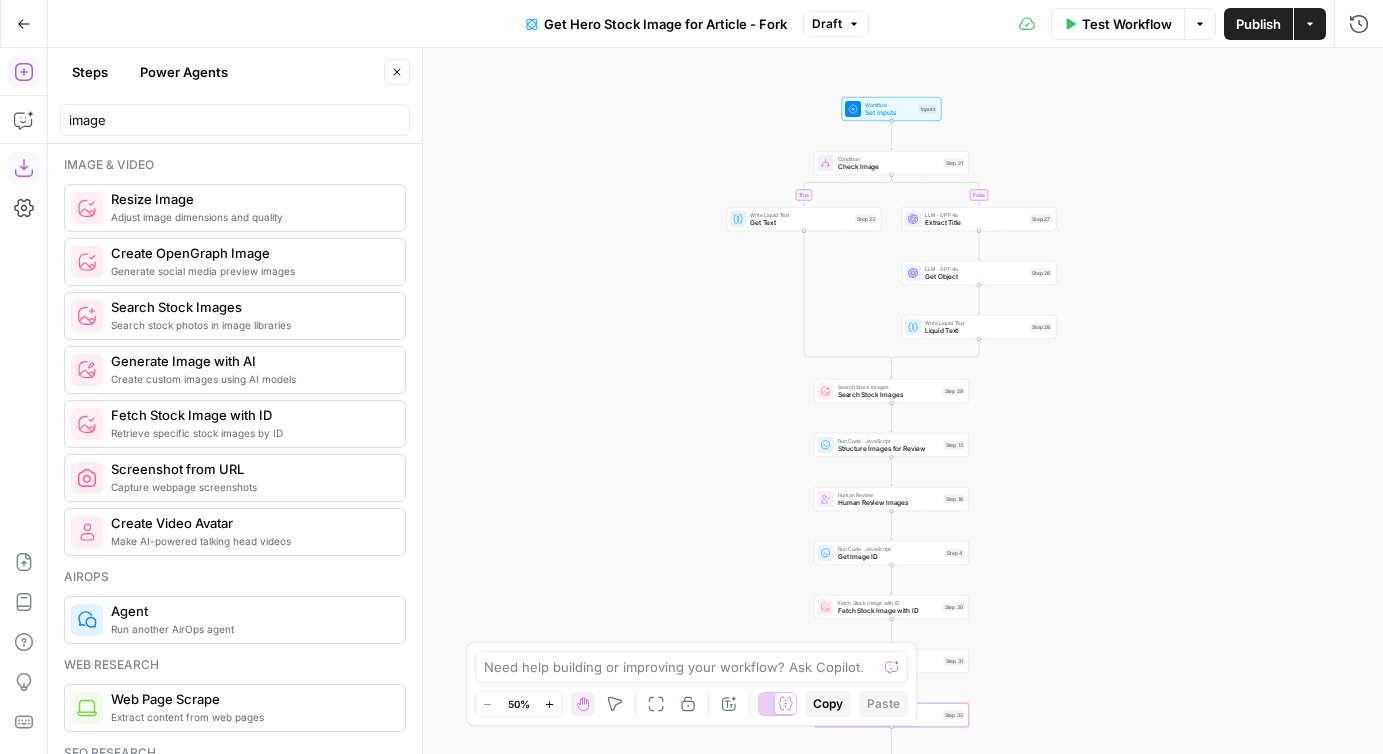 drag, startPoint x: 1050, startPoint y: 84, endPoint x: 1050, endPoint y: 373, distance: 289 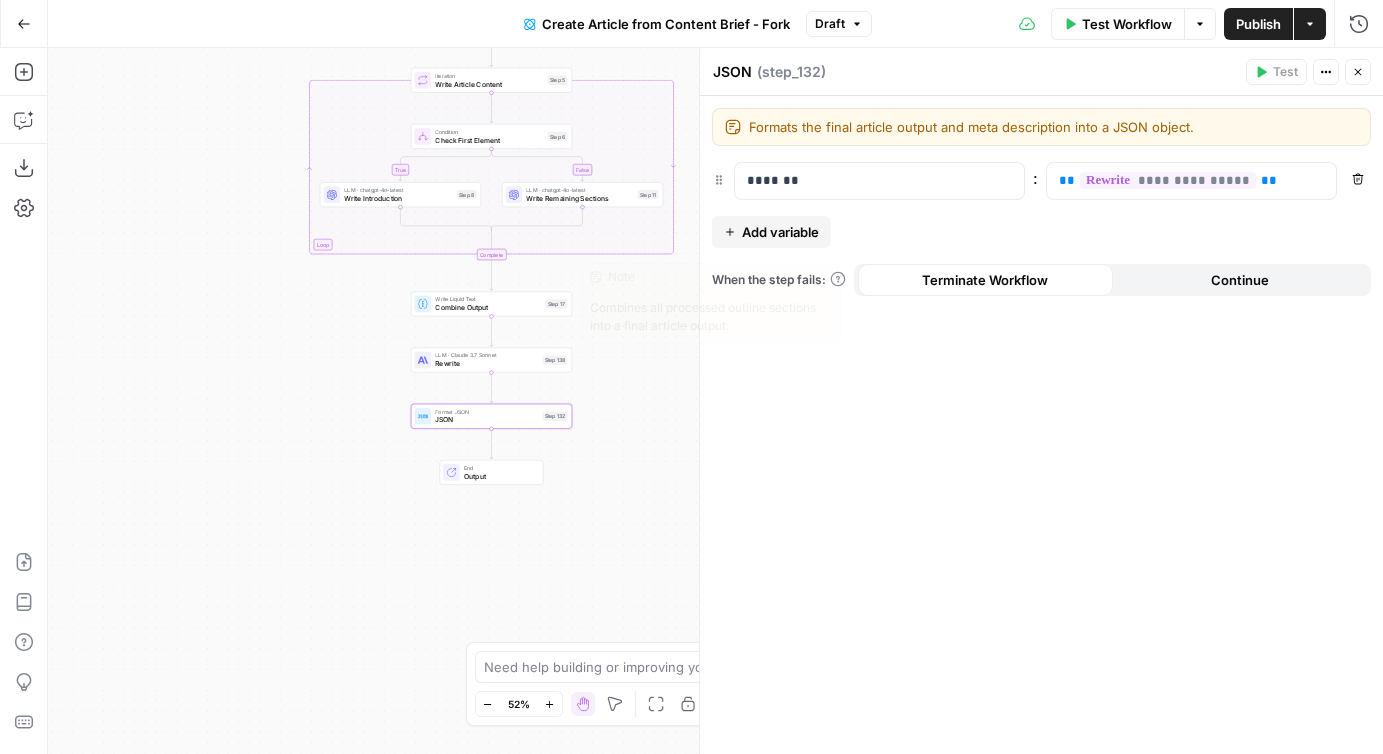 scroll, scrollTop: 0, scrollLeft: 0, axis: both 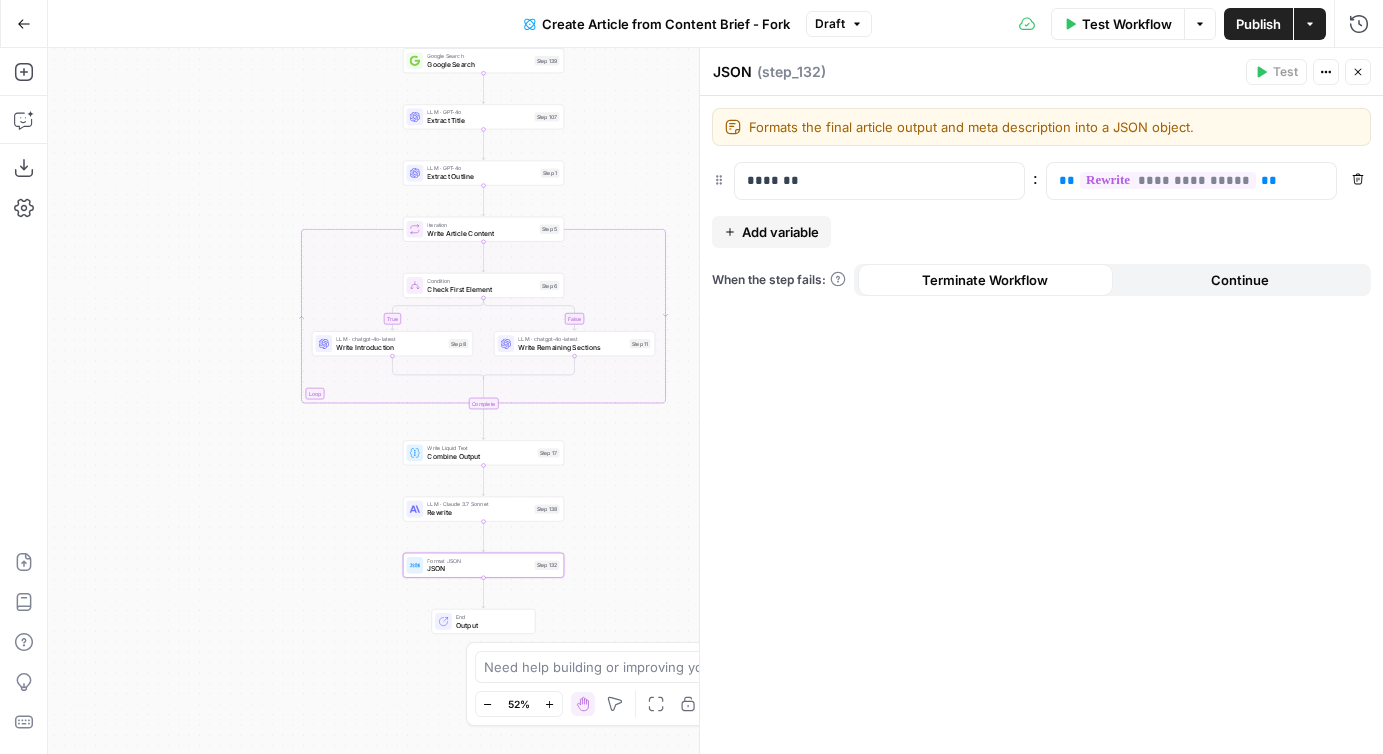 drag, startPoint x: 221, startPoint y: 279, endPoint x: 211, endPoint y: 428, distance: 149.33519 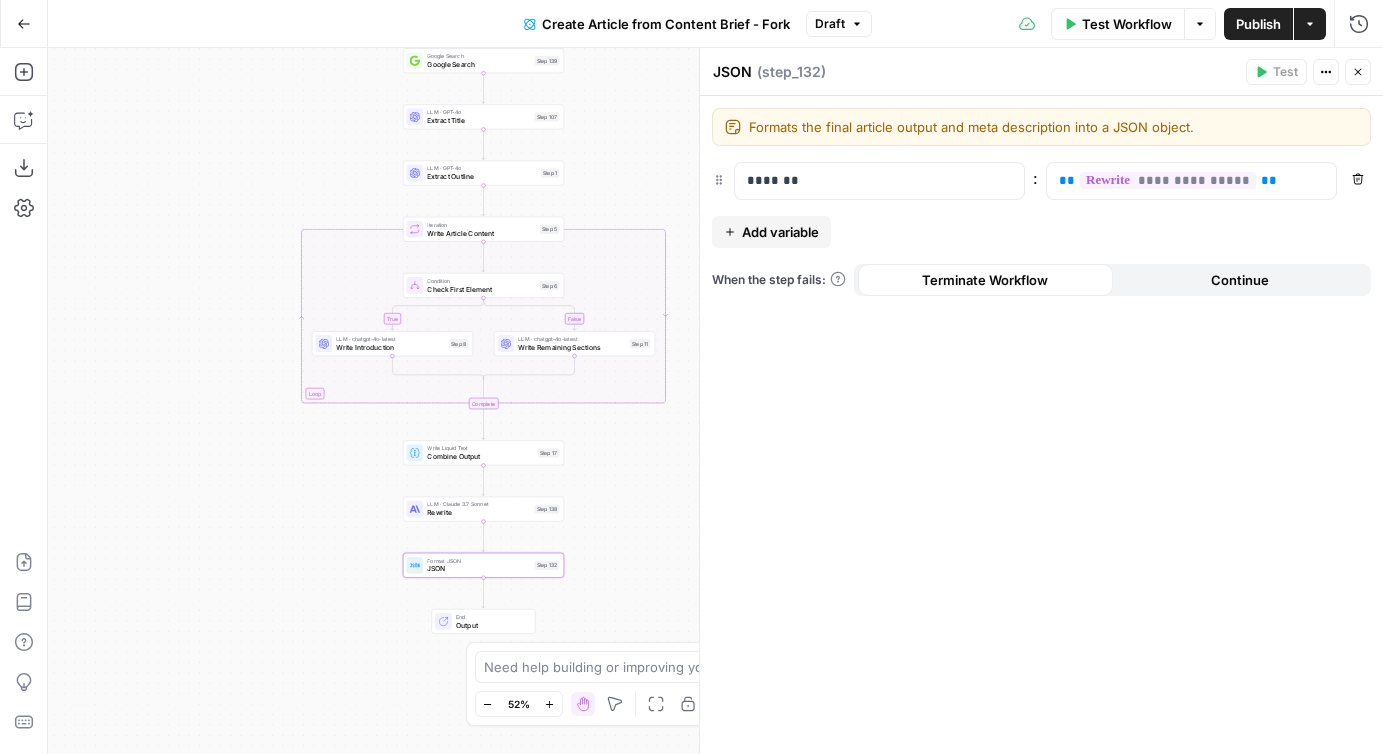 click on "true false Workflow Set Inputs Inputs Google Search Google Search Step 139 LLM · GPT-4o Extract Title Step 107 LLM · GPT-4o Extract Outline Step 1 Loop Iteration Write Article Content Step 5 Condition Check First Element Step 6 LLM · chatgpt-4o-latest Write Introduction Step 8 LLM · chatgpt-4o-latest Write Remaining Sections Step 11 Complete Write Liquid Text Combine Output Step 17 LLM · Claude 3.7 Sonnet Rewrite Step 138 Format JSON JSON Step 132 End Output" at bounding box center (715, 401) 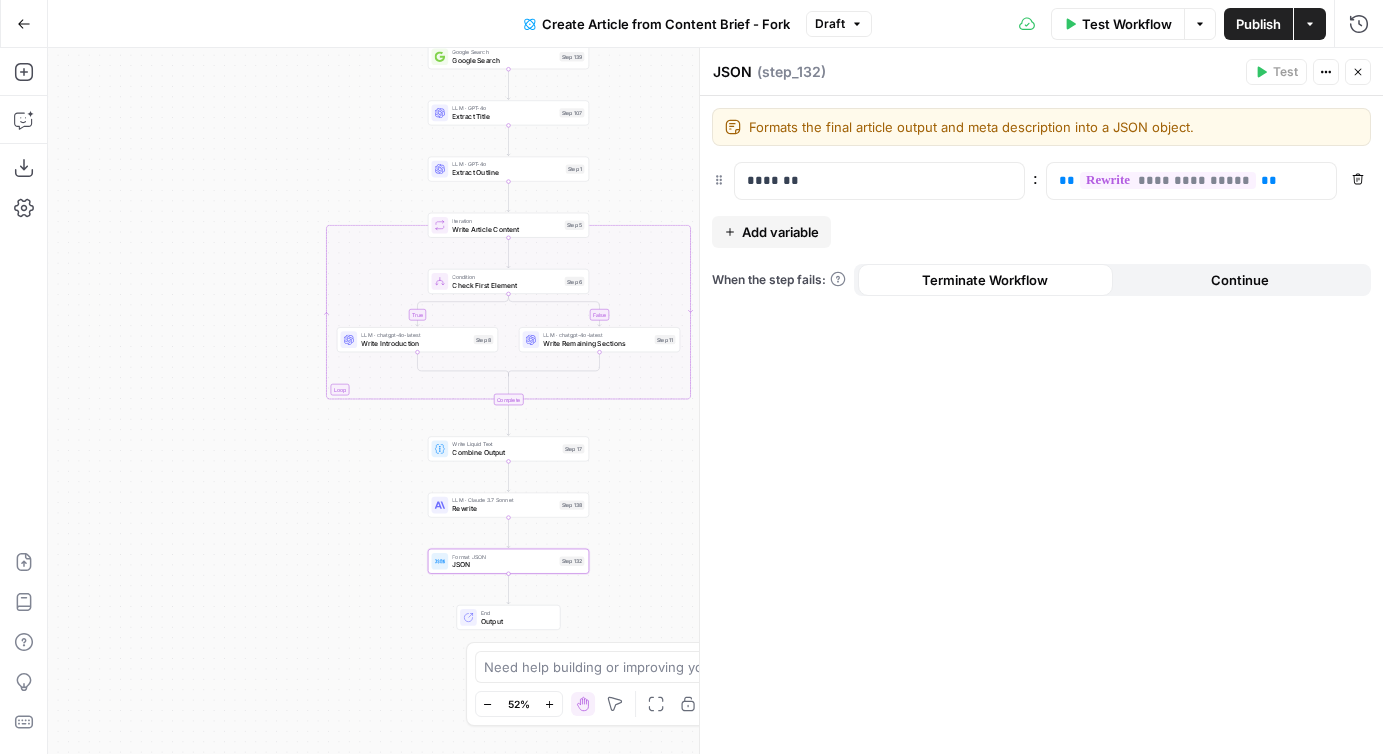 drag, startPoint x: 261, startPoint y: 208, endPoint x: 288, endPoint y: 205, distance: 27.166155 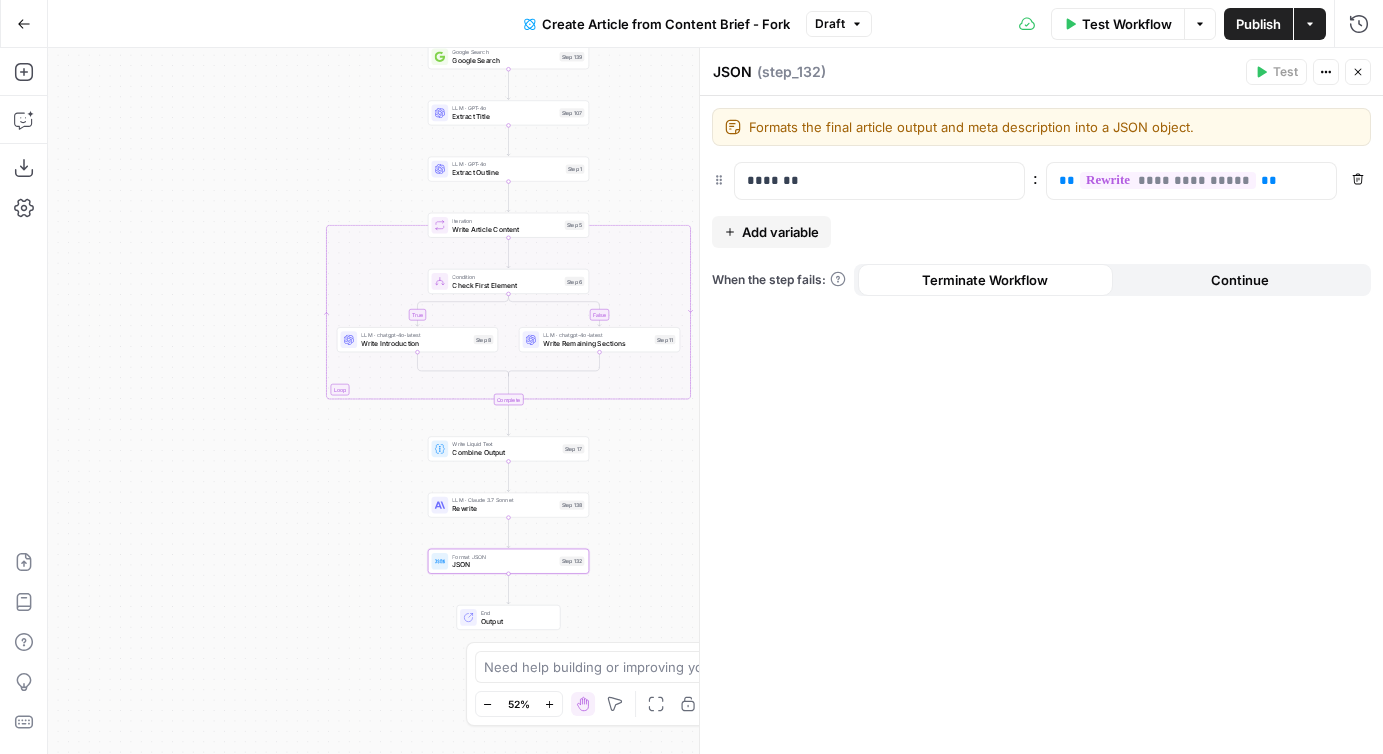 click on "true false Workflow Set Inputs Inputs Google Search Google Search Step 139 LLM · GPT-4o Extract Title Step 107 LLM · GPT-4o Extract Outline Step 1 Loop Iteration Write Article Content Step 5 Condition Check First Element Step 6 LLM · chatgpt-4o-latest Write Introduction Step 8 LLM · chatgpt-4o-latest Write Remaining Sections Step 11 Complete Write Liquid Text Combine Output Step 17 LLM · Claude 3.7 Sonnet Rewrite Step 138 Format JSON JSON Step 132 End Output" at bounding box center [715, 401] 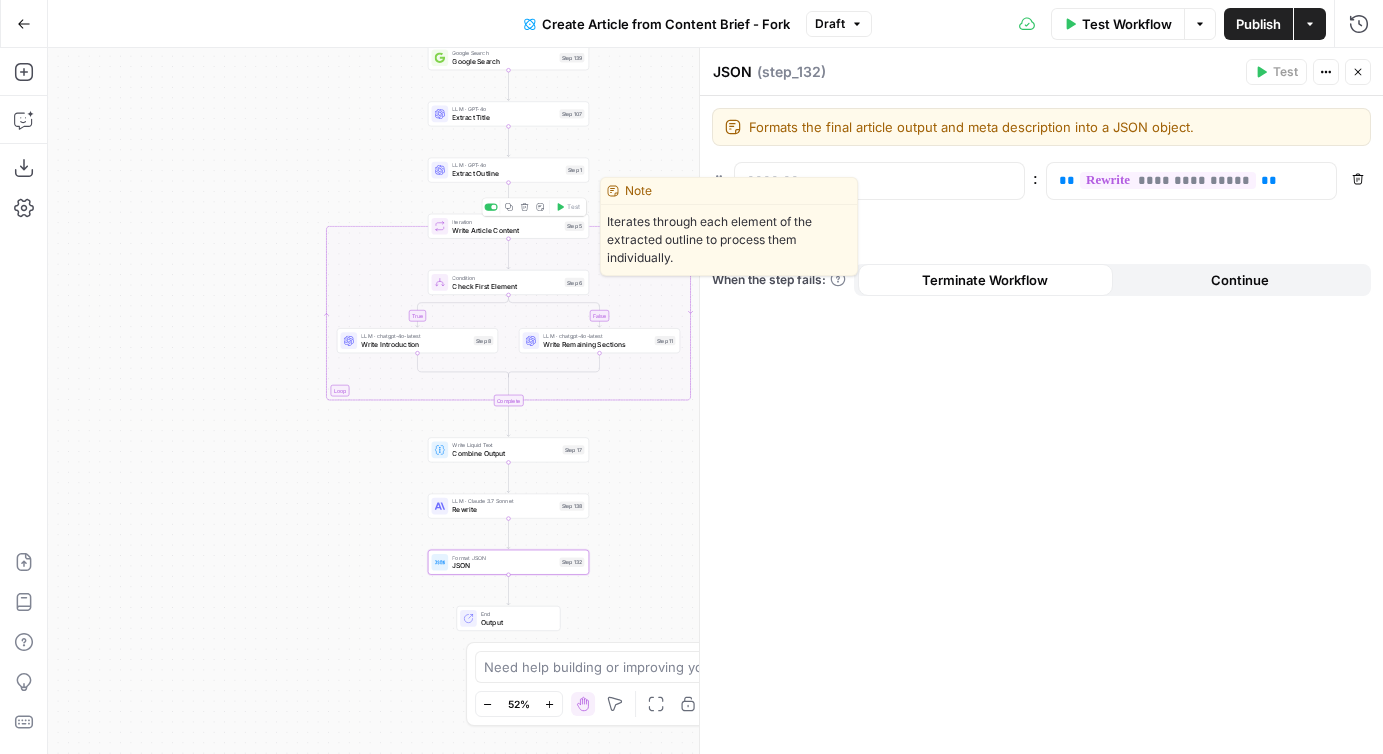 click on "Write Article Content" at bounding box center (506, 230) 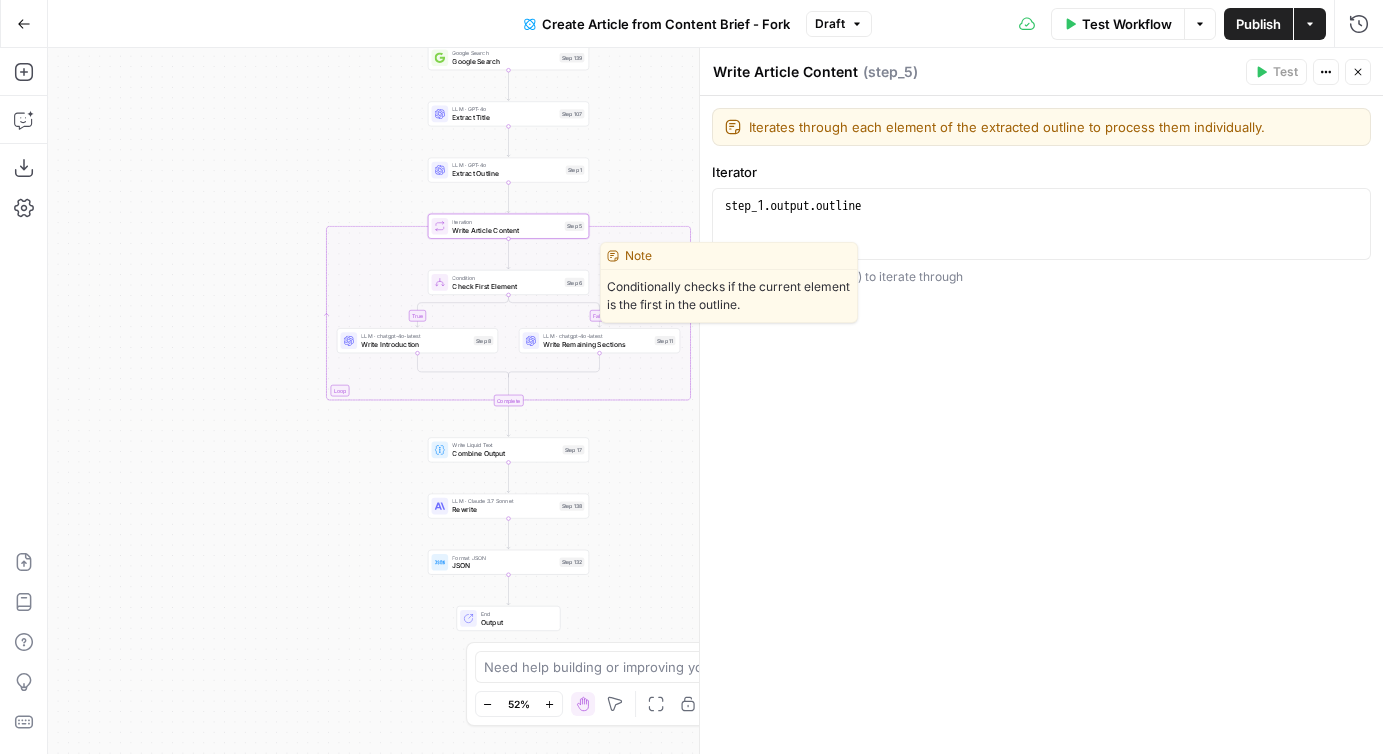 click on "Check First Element" at bounding box center [506, 286] 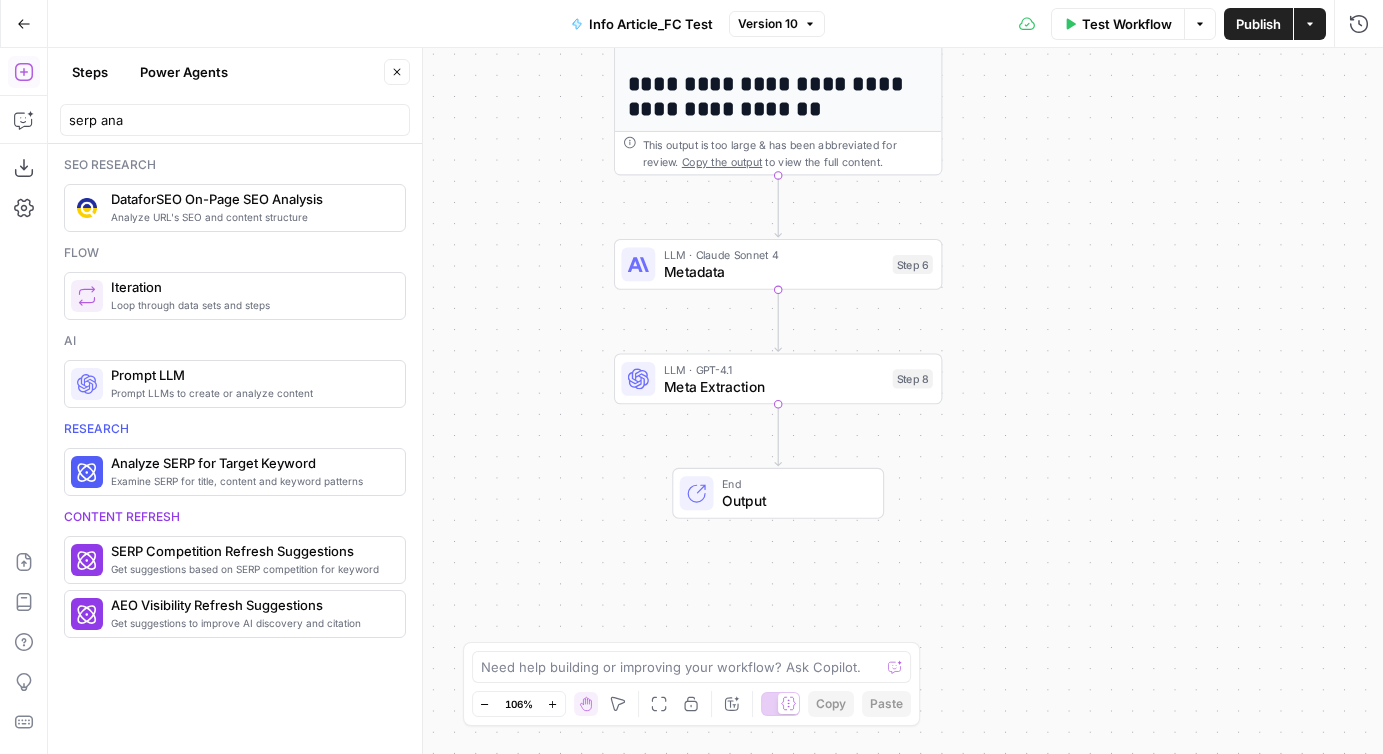 scroll, scrollTop: 0, scrollLeft: 0, axis: both 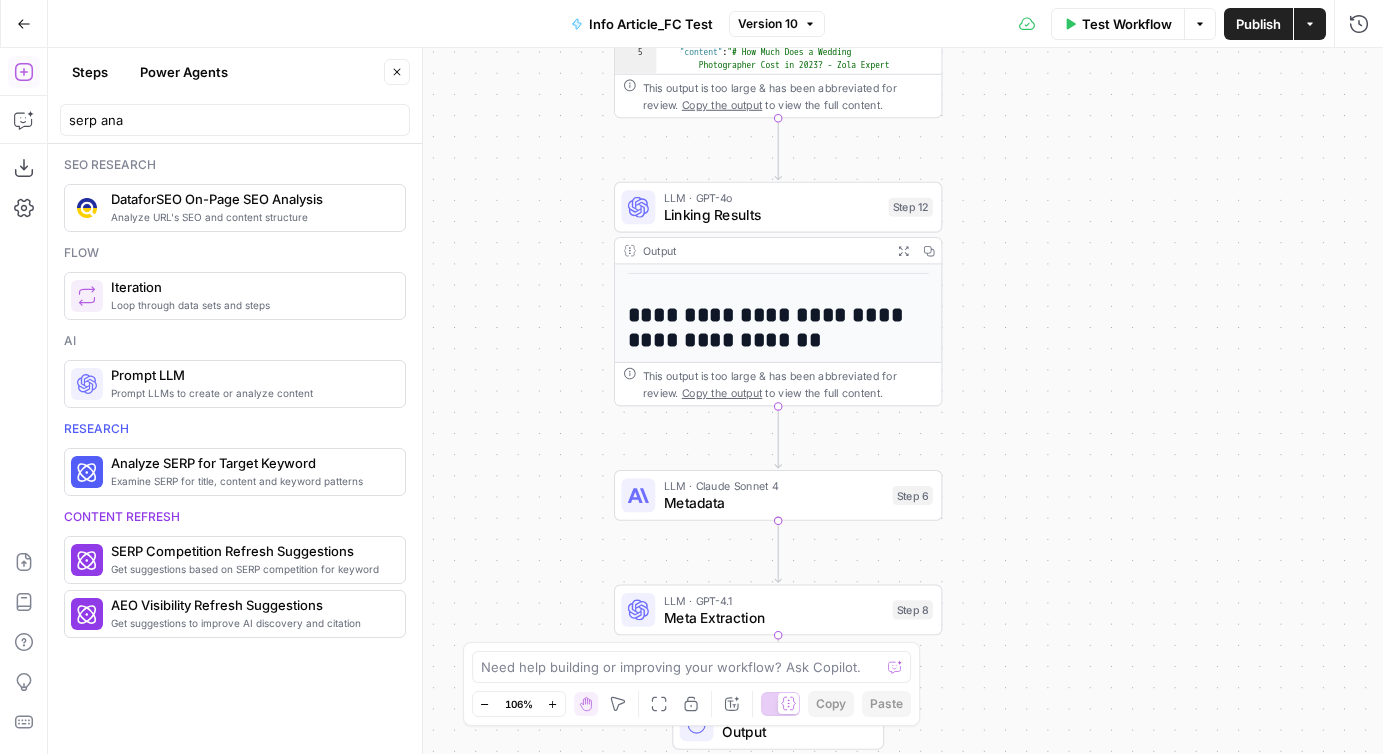 drag, startPoint x: 0, startPoint y: 0, endPoint x: 1094, endPoint y: 442, distance: 1179.9153 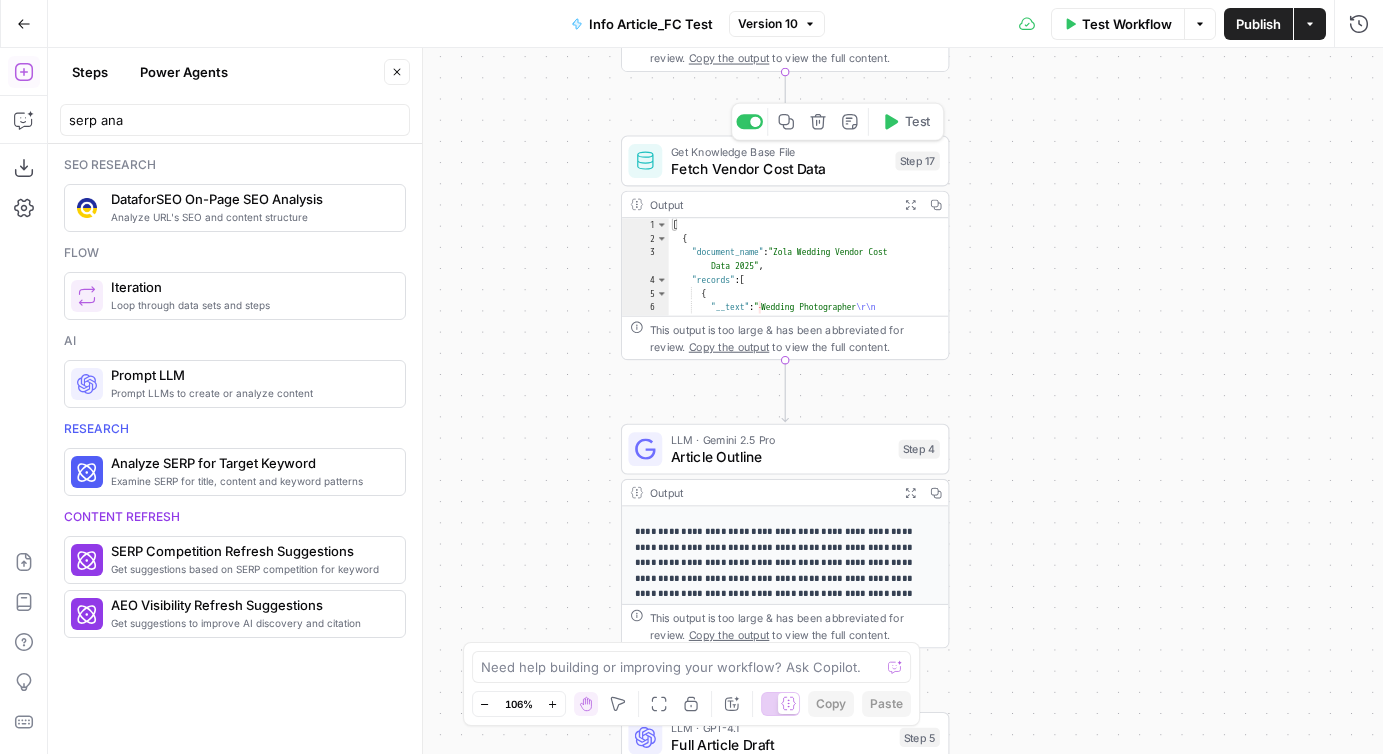 click on "Get Knowledge Base File Fetch Vendor Cost Data Step 17 Copy step Delete step Add Note Test" at bounding box center [785, 161] 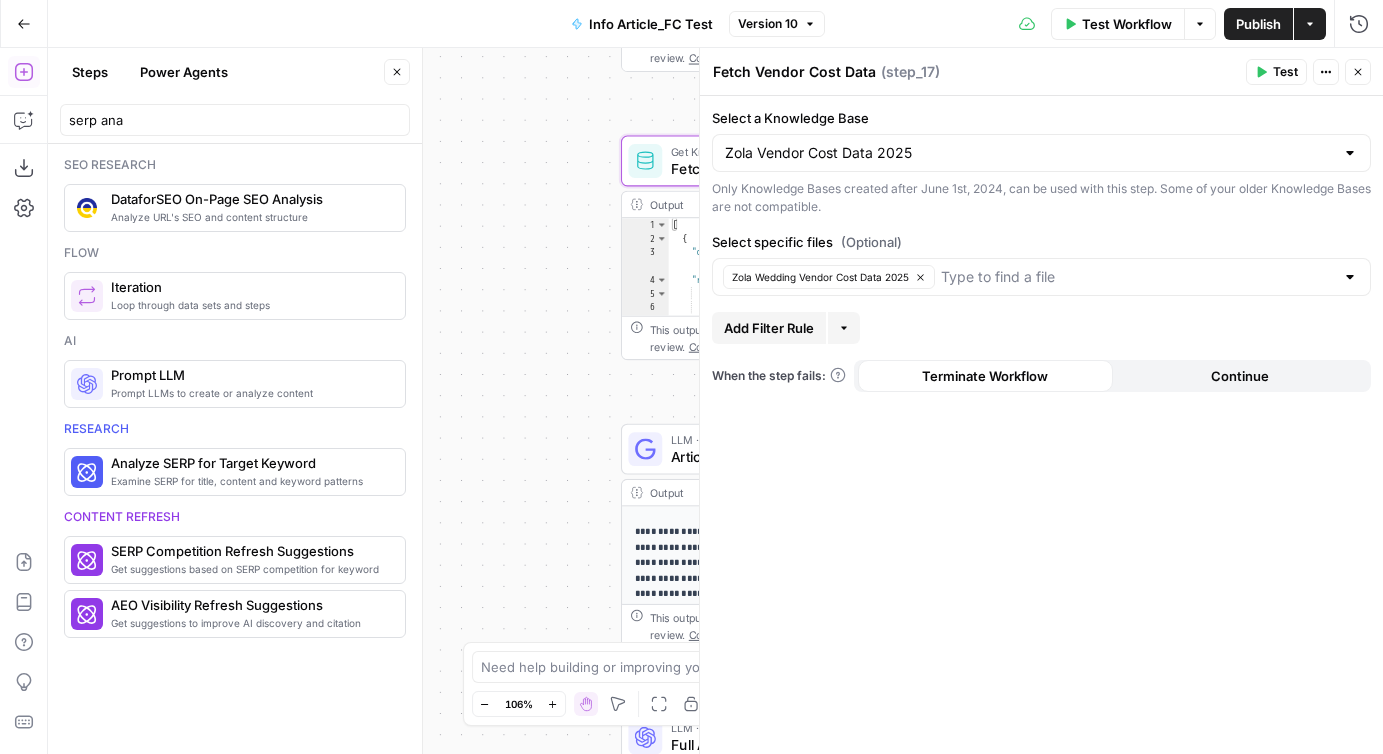 click on "Close" at bounding box center (1358, 72) 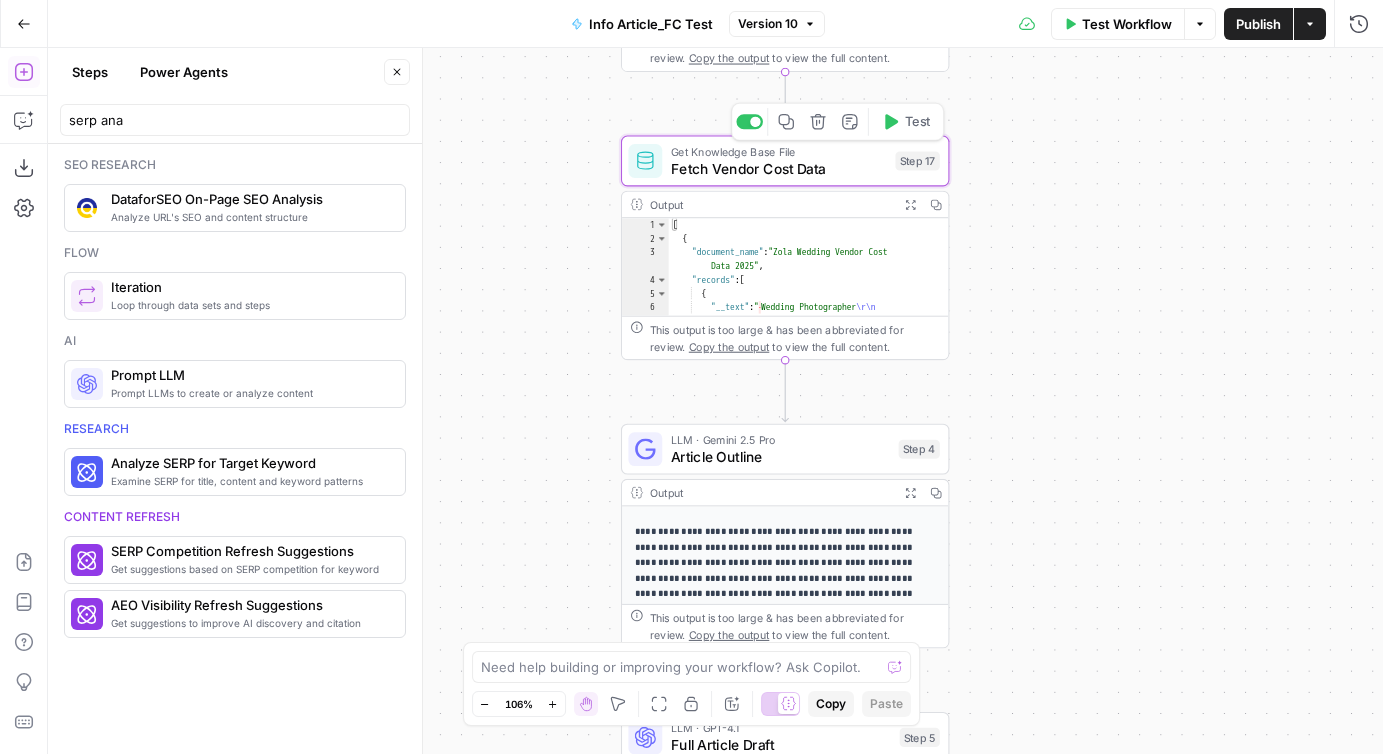 click on "Fetch Vendor Cost Data" at bounding box center (779, 168) 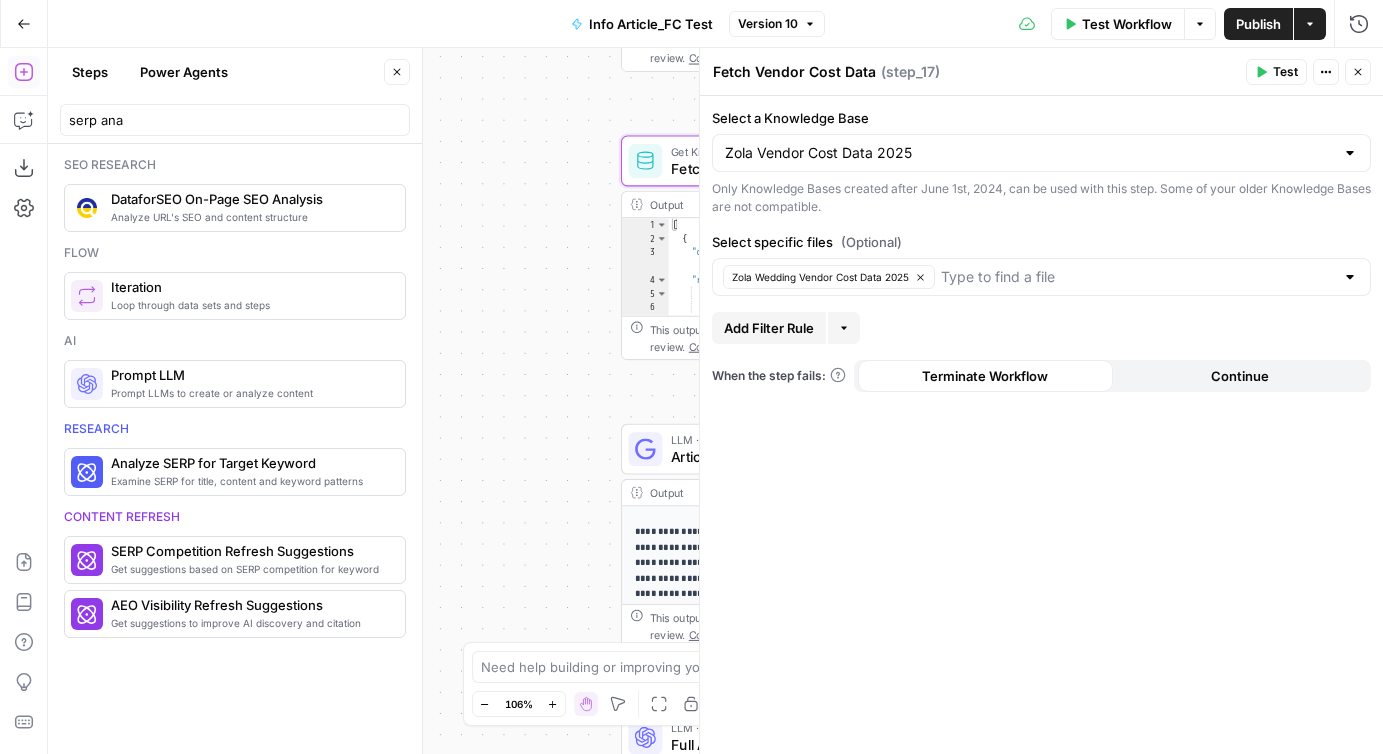 click on "**********" at bounding box center [715, 401] 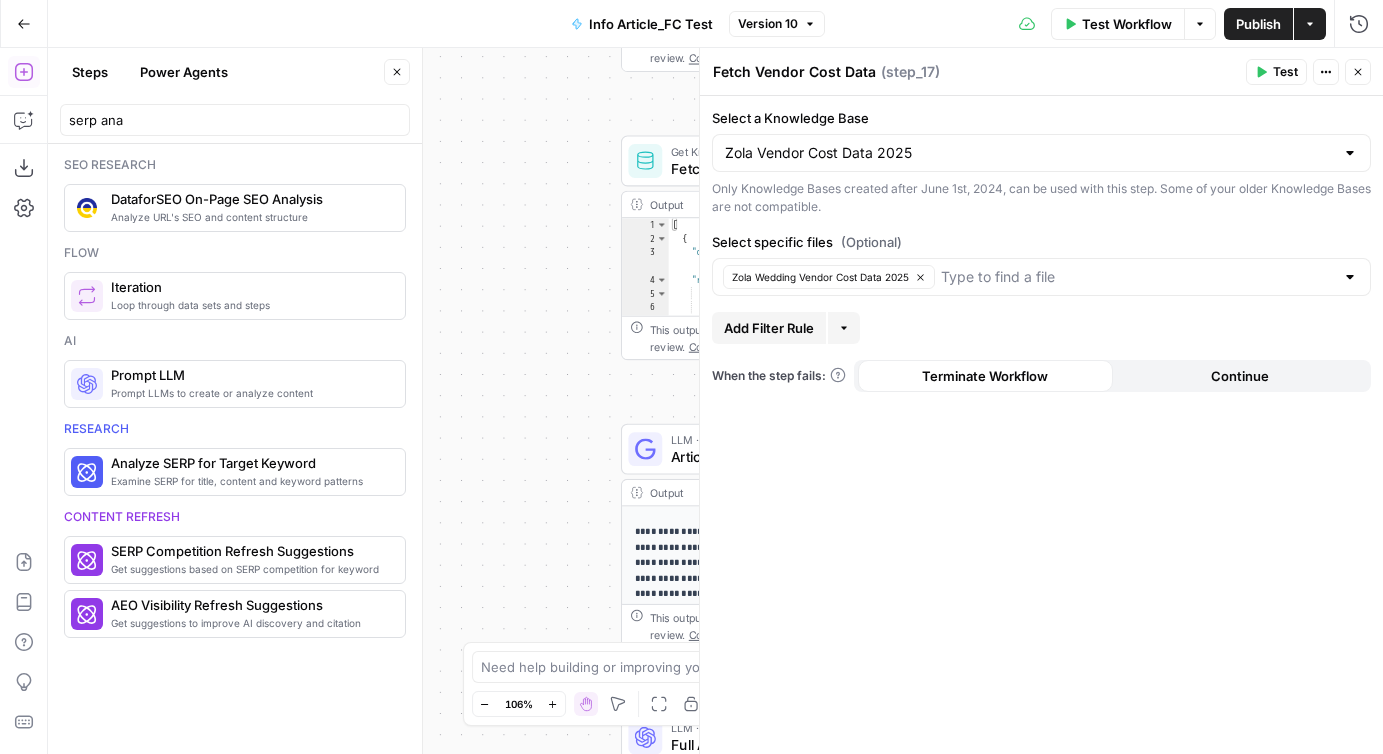 click 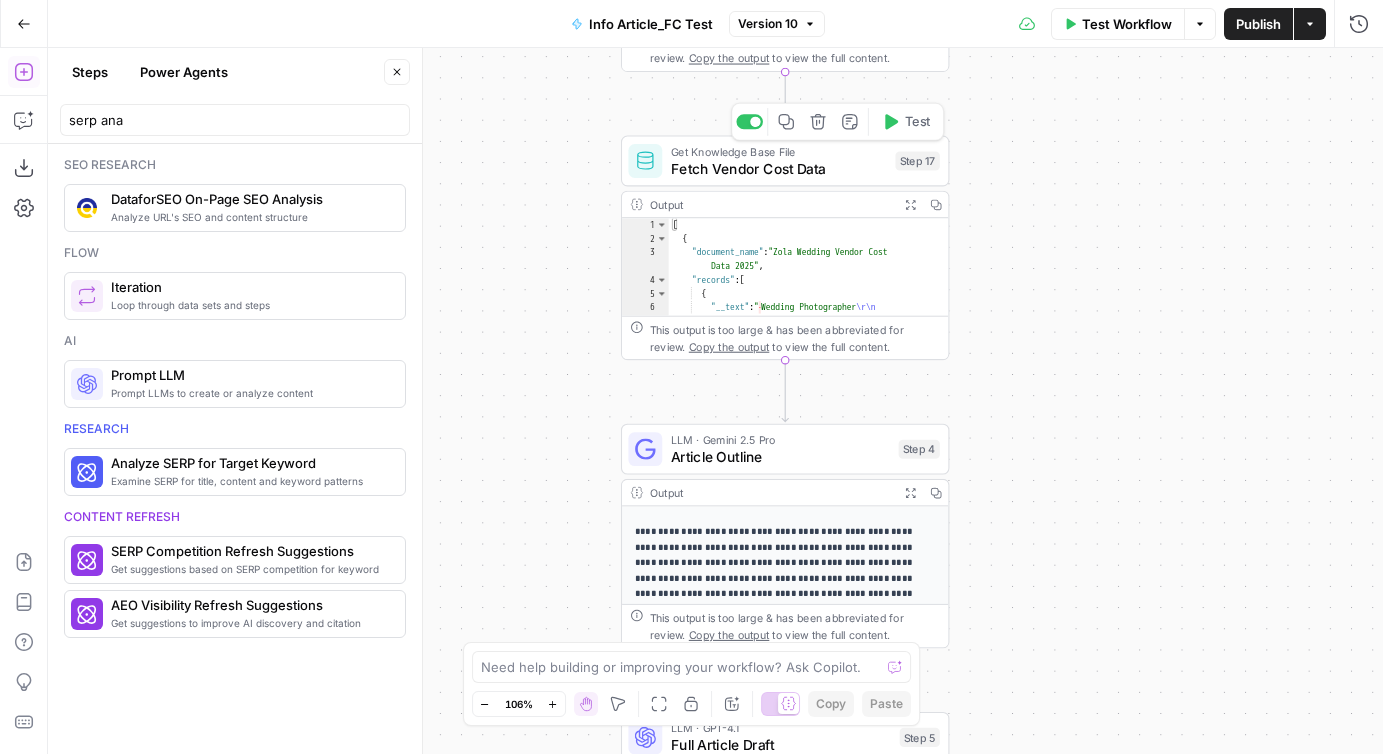 click on "Fetch Vendor Cost Data" at bounding box center [779, 168] 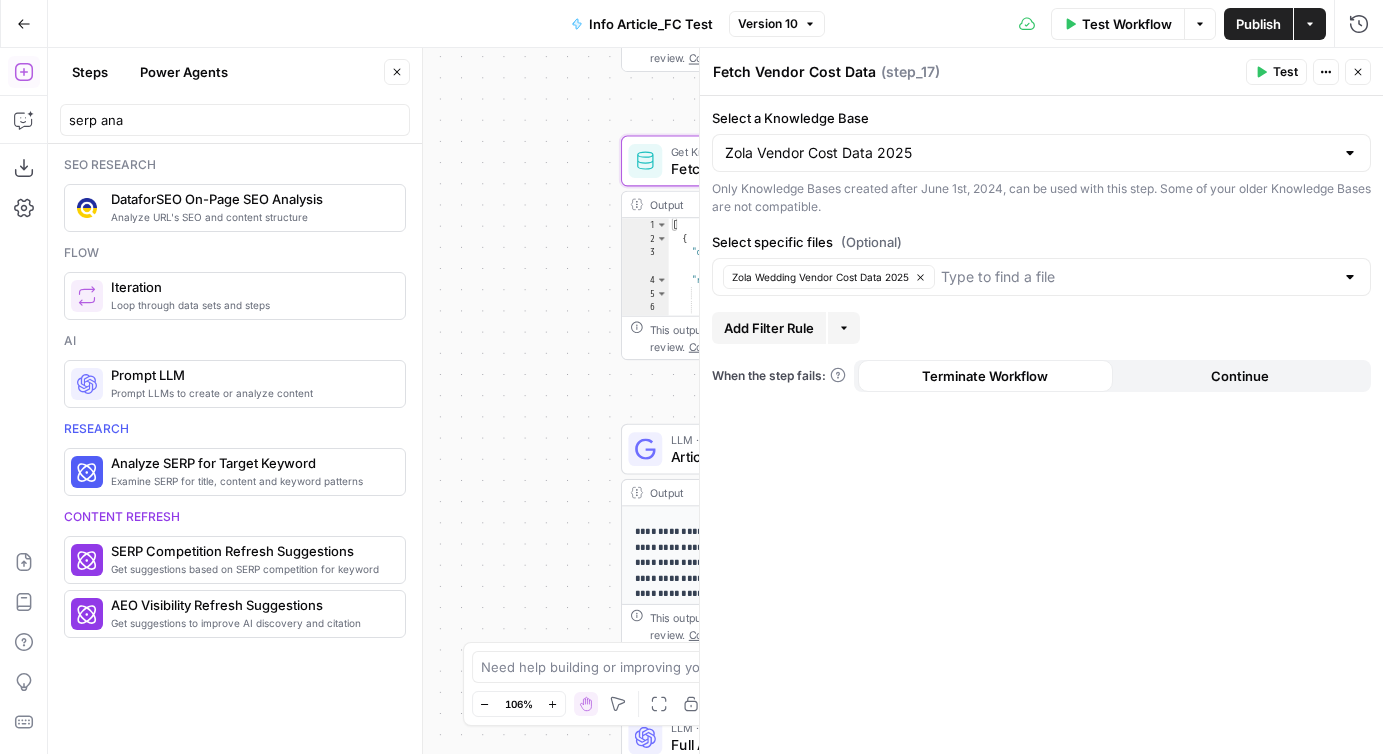 click on "Fetch Vendor Cost Data" at bounding box center [794, 72] 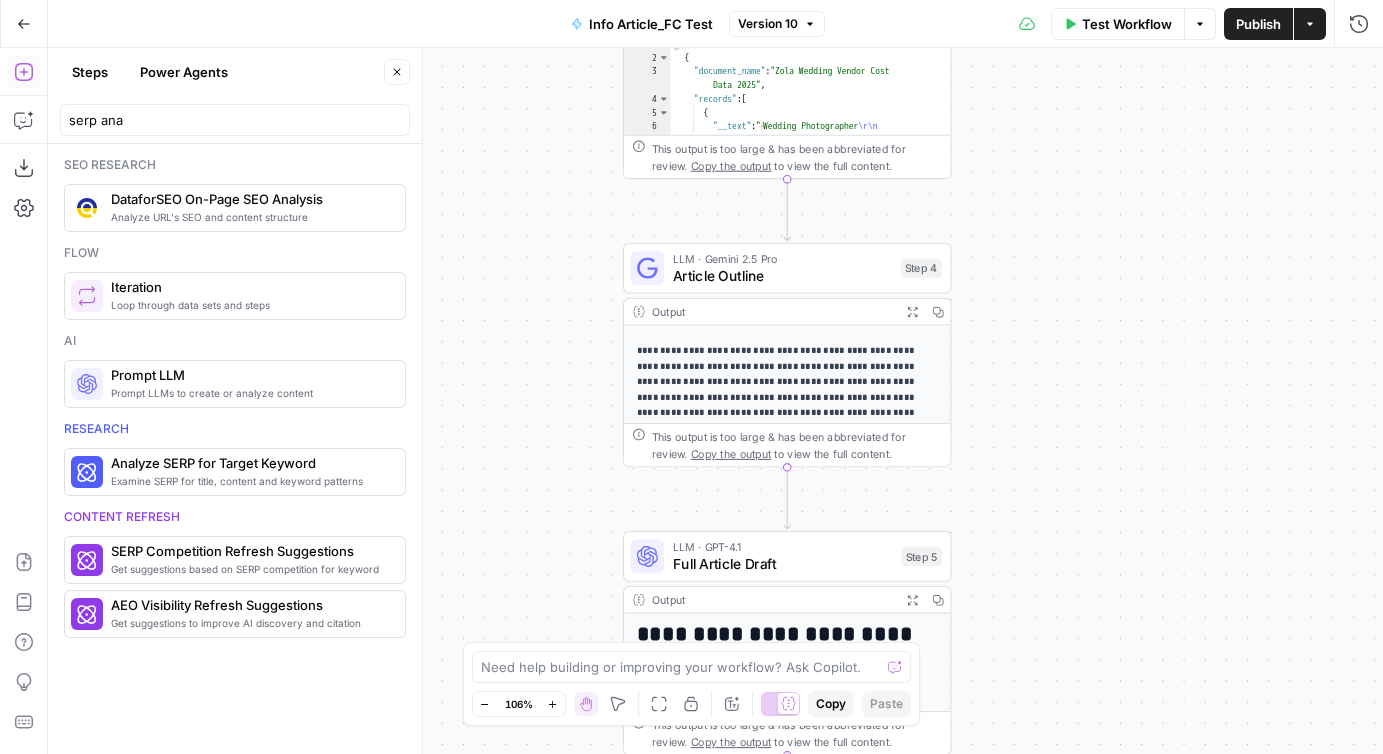 drag, startPoint x: 1013, startPoint y: 488, endPoint x: 1015, endPoint y: 307, distance: 181.01105 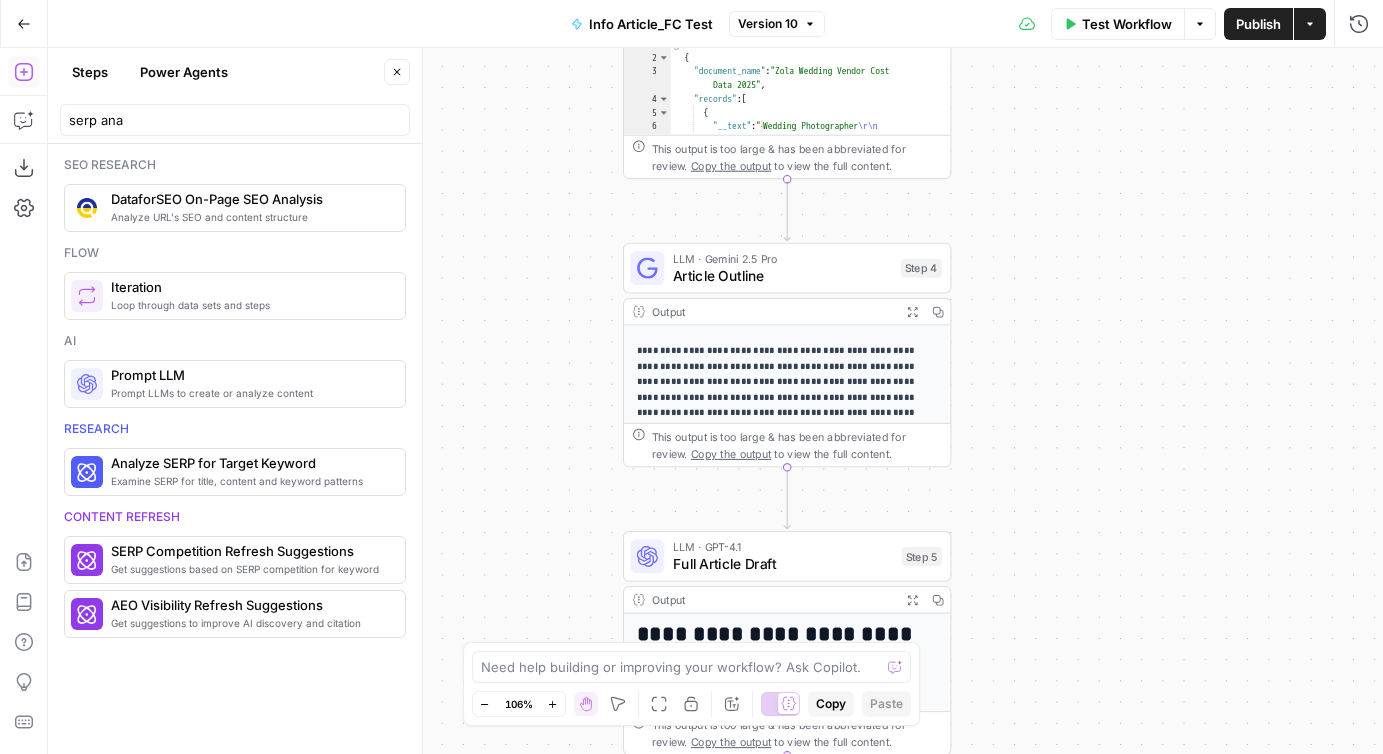 click on "**********" at bounding box center (715, 401) 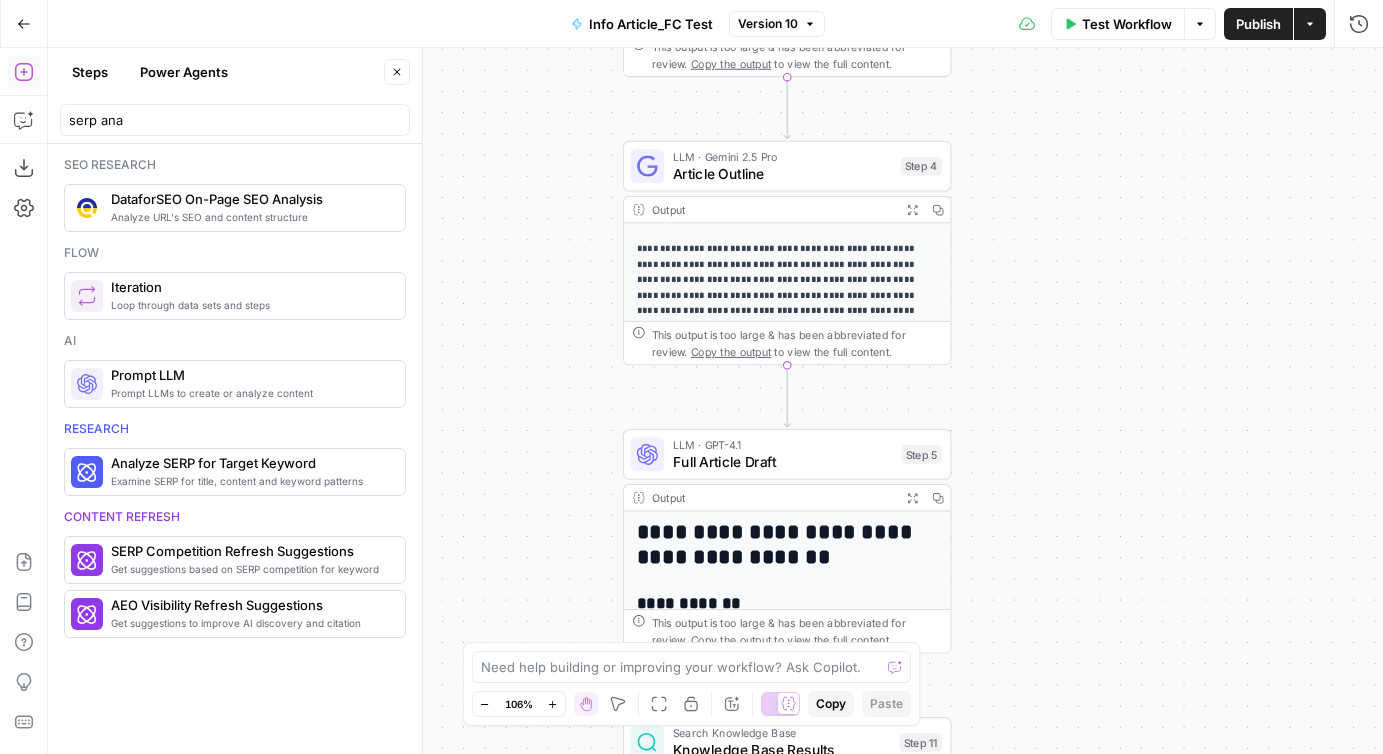 drag, startPoint x: 1015, startPoint y: 307, endPoint x: 1015, endPoint y: 155, distance: 152 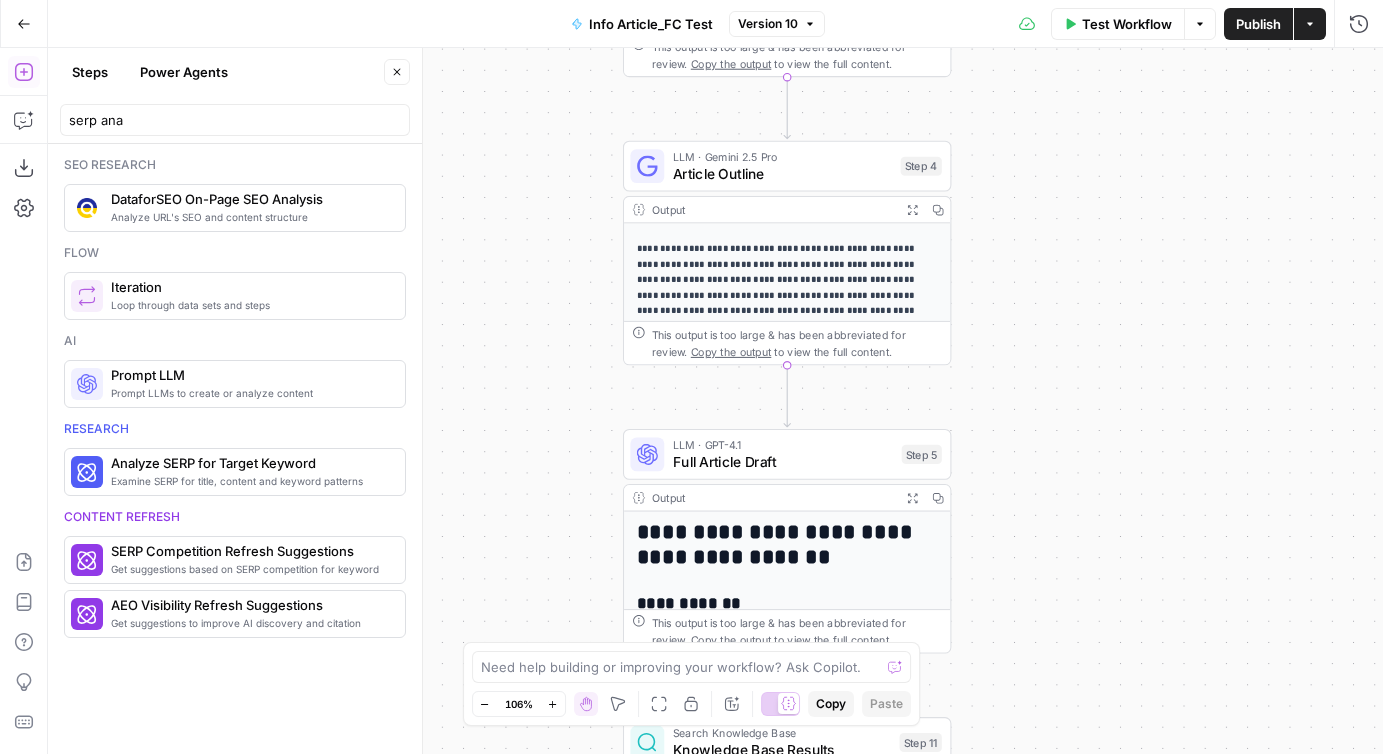 click on "**********" at bounding box center [715, 401] 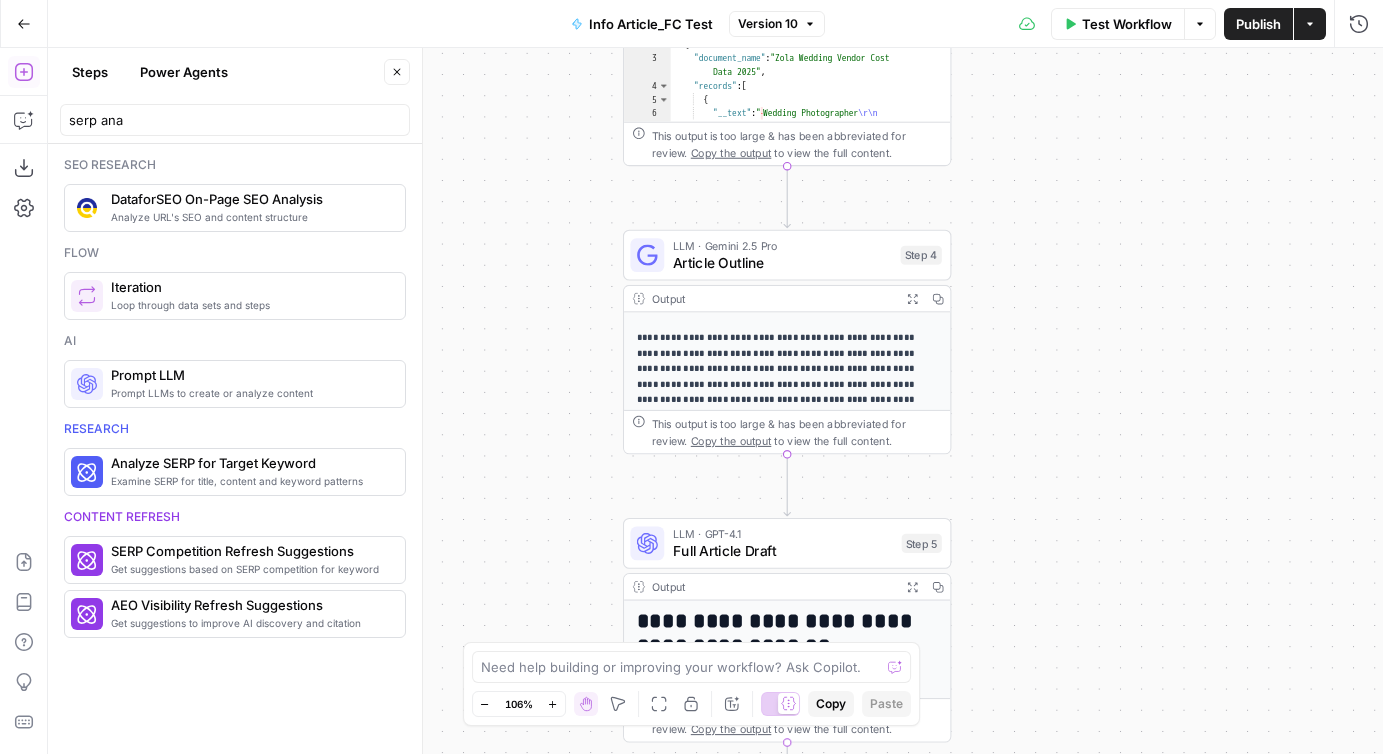 drag, startPoint x: 1015, startPoint y: 155, endPoint x: 1016, endPoint y: 313, distance: 158.00316 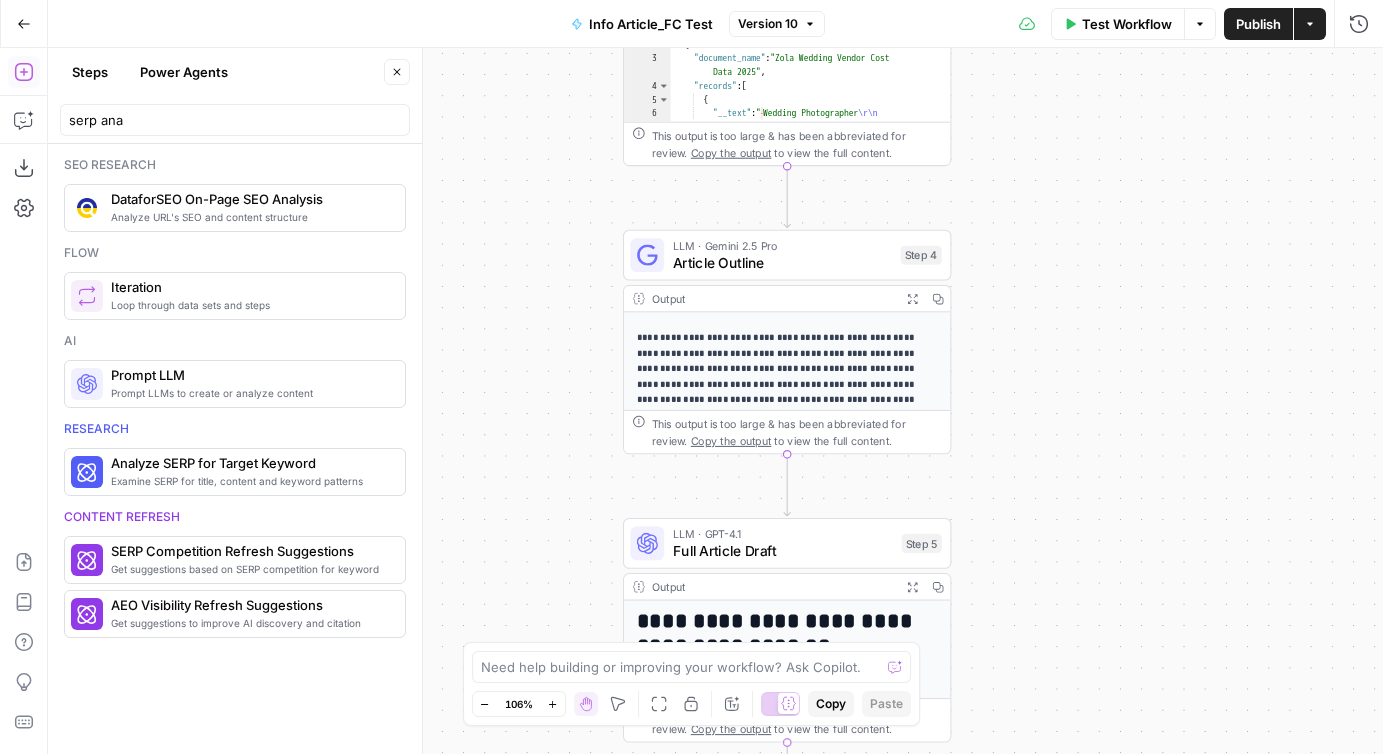click on "**********" at bounding box center [715, 401] 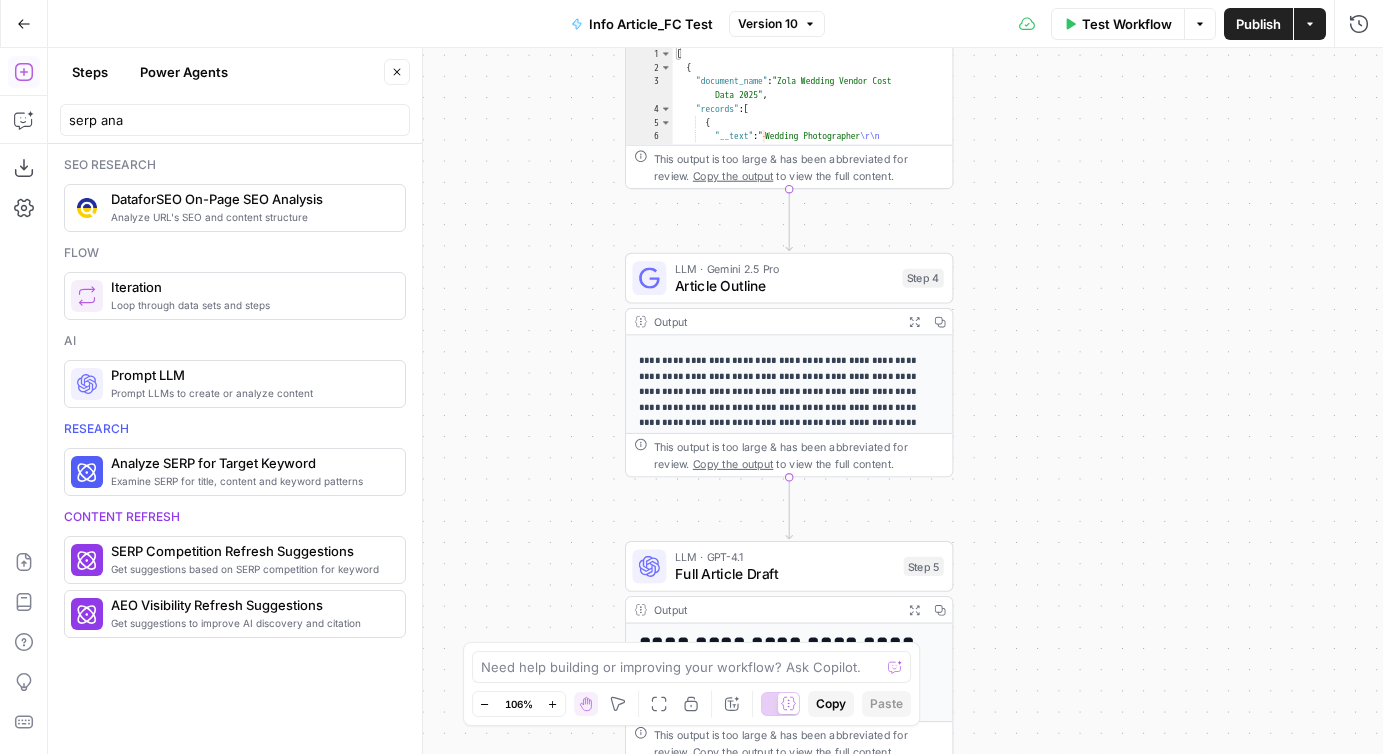 drag, startPoint x: 594, startPoint y: 236, endPoint x: 578, endPoint y: 516, distance: 280.45676 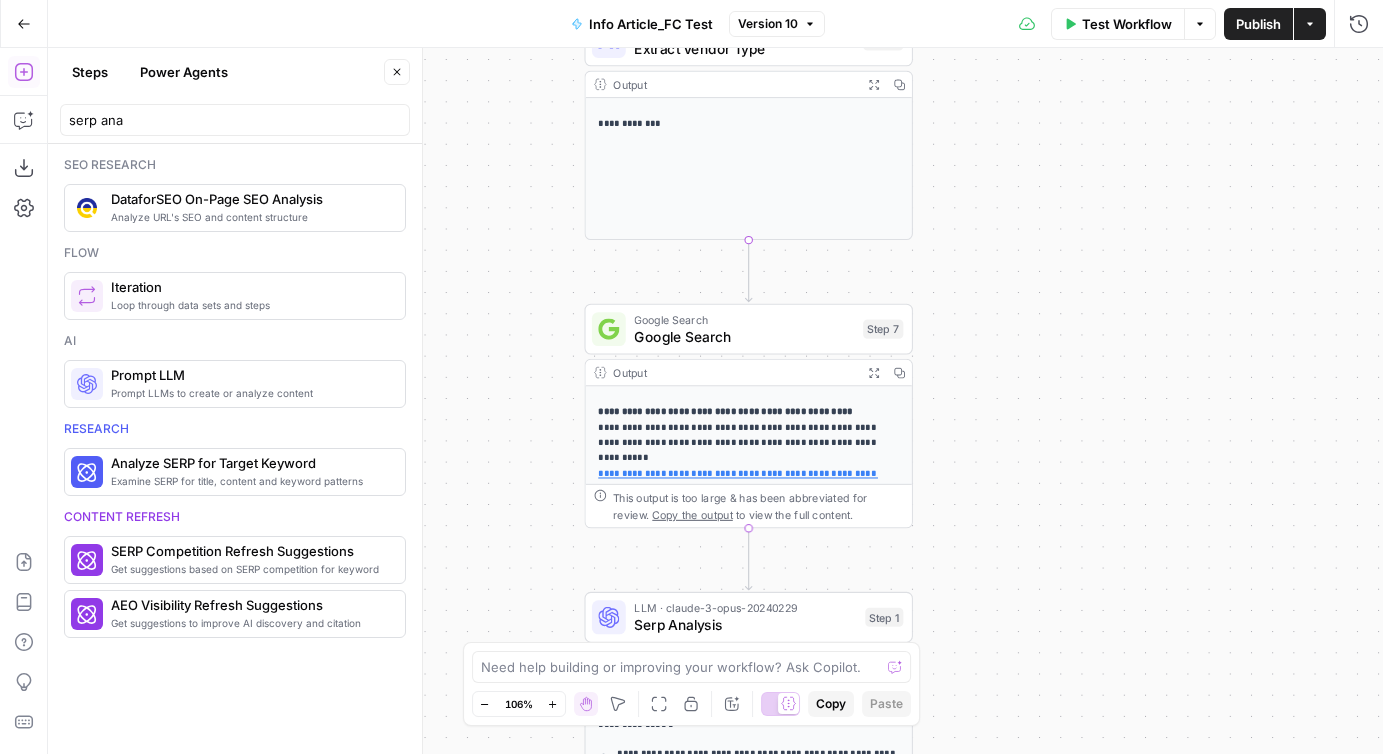 drag, startPoint x: 1037, startPoint y: 204, endPoint x: 1065, endPoint y: 59, distance: 147.67871 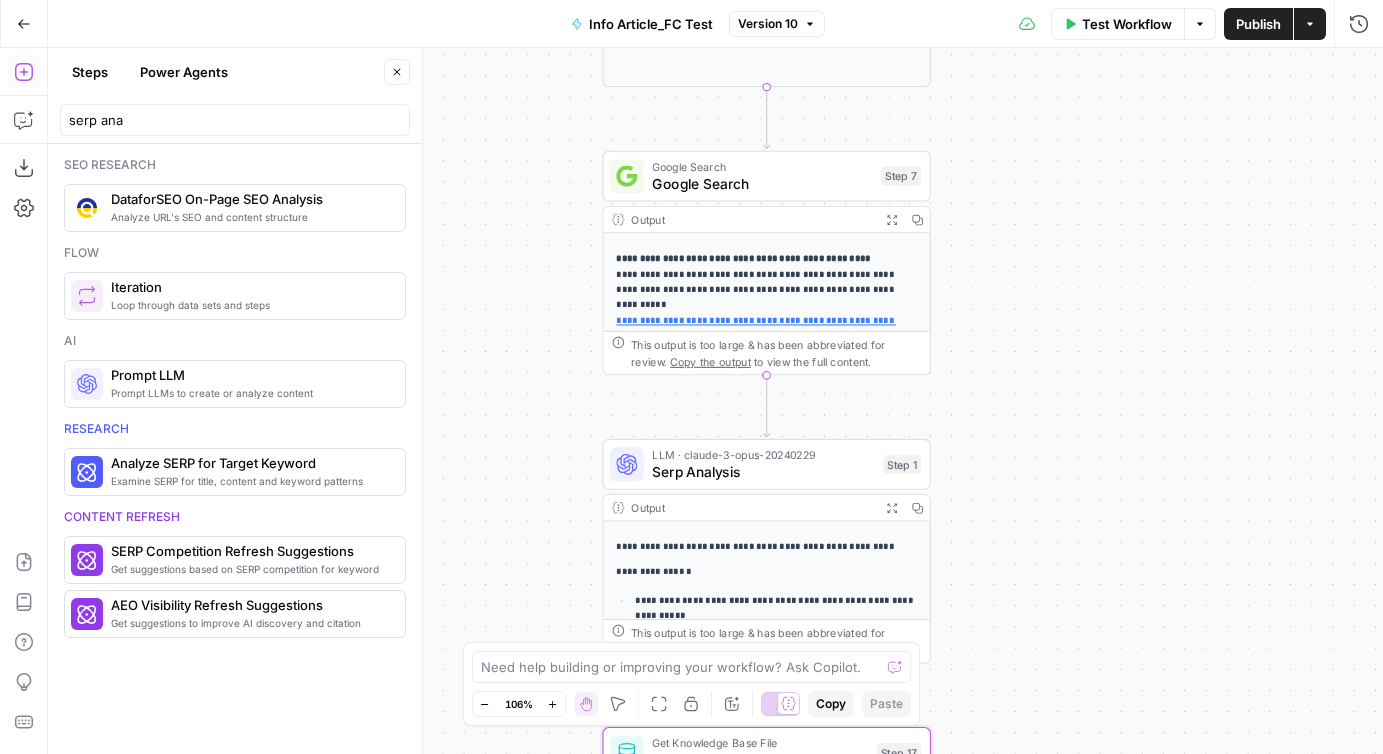 drag, startPoint x: 1051, startPoint y: 462, endPoint x: 1051, endPoint y: 175, distance: 287 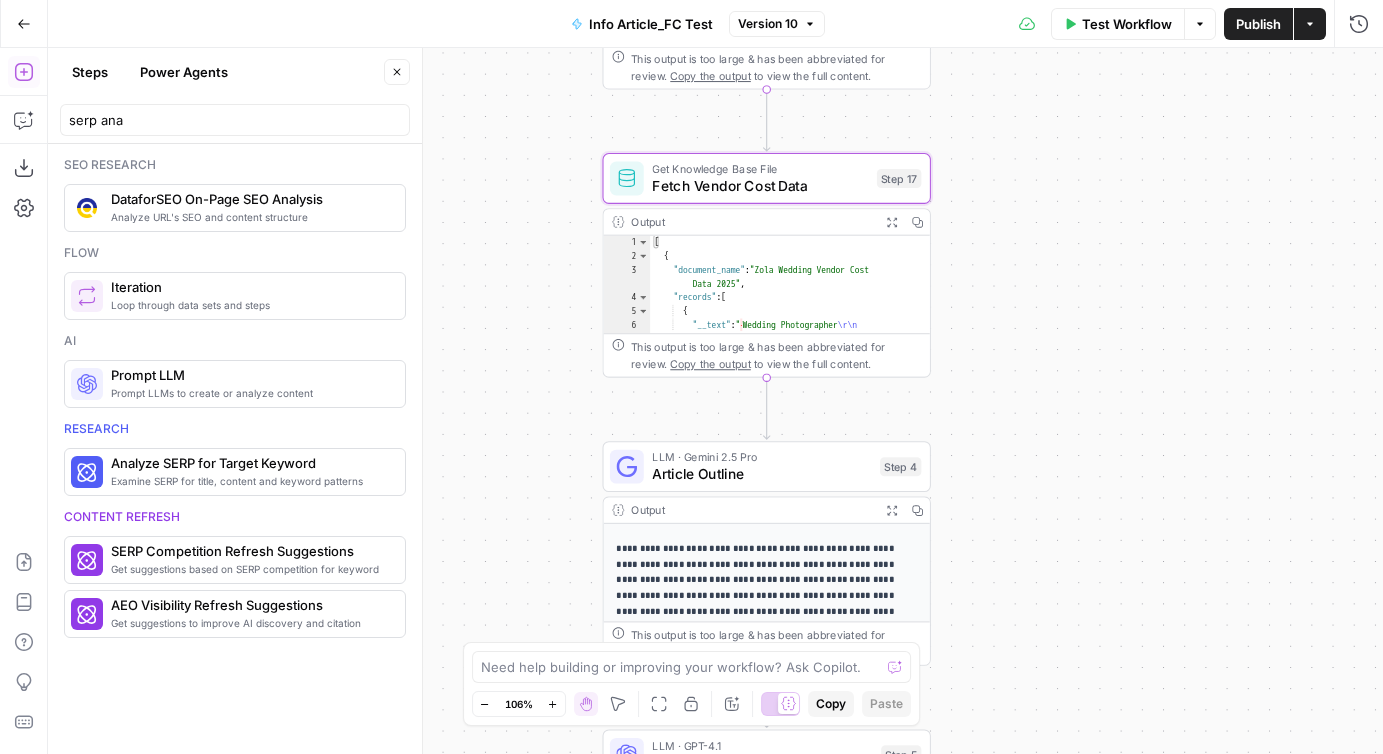 drag, startPoint x: 1056, startPoint y: 536, endPoint x: 1059, endPoint y: 185, distance: 351.01282 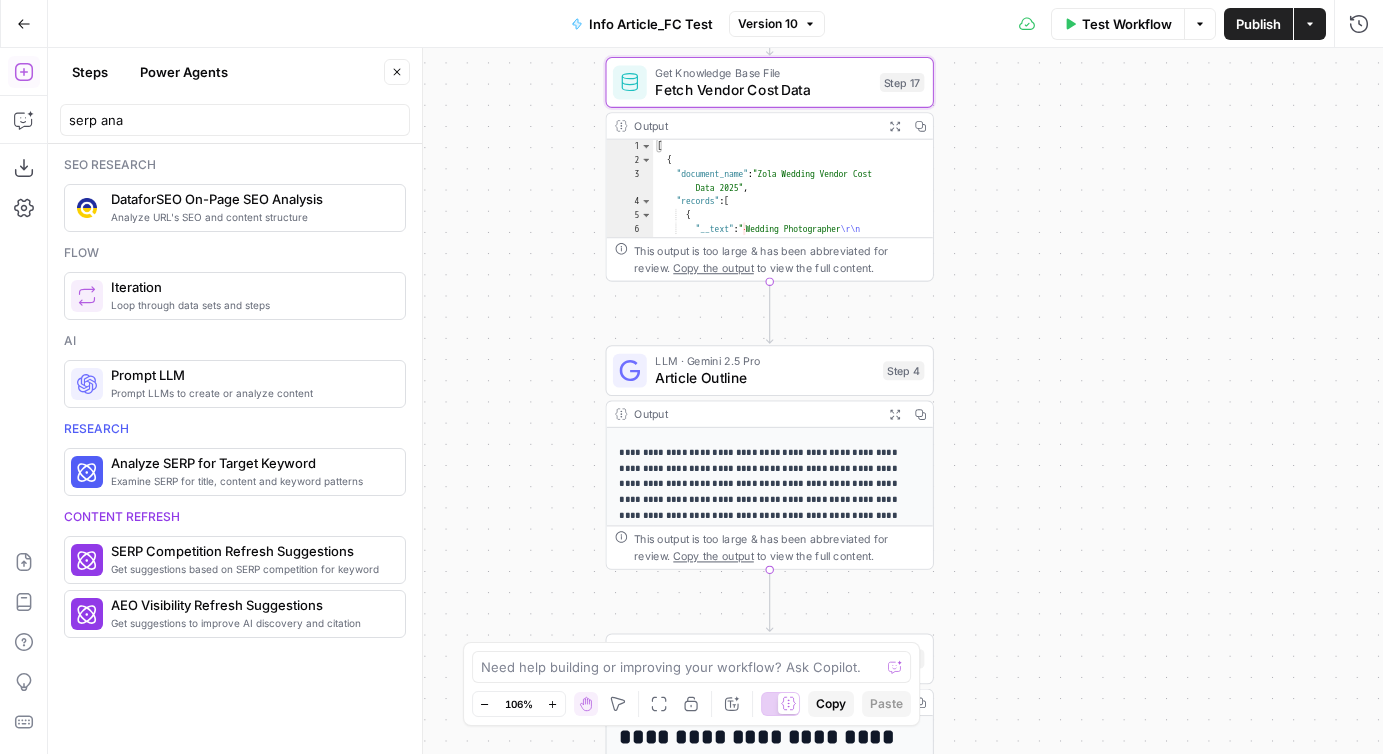 drag, startPoint x: 1046, startPoint y: 445, endPoint x: 1046, endPoint y: 226, distance: 219 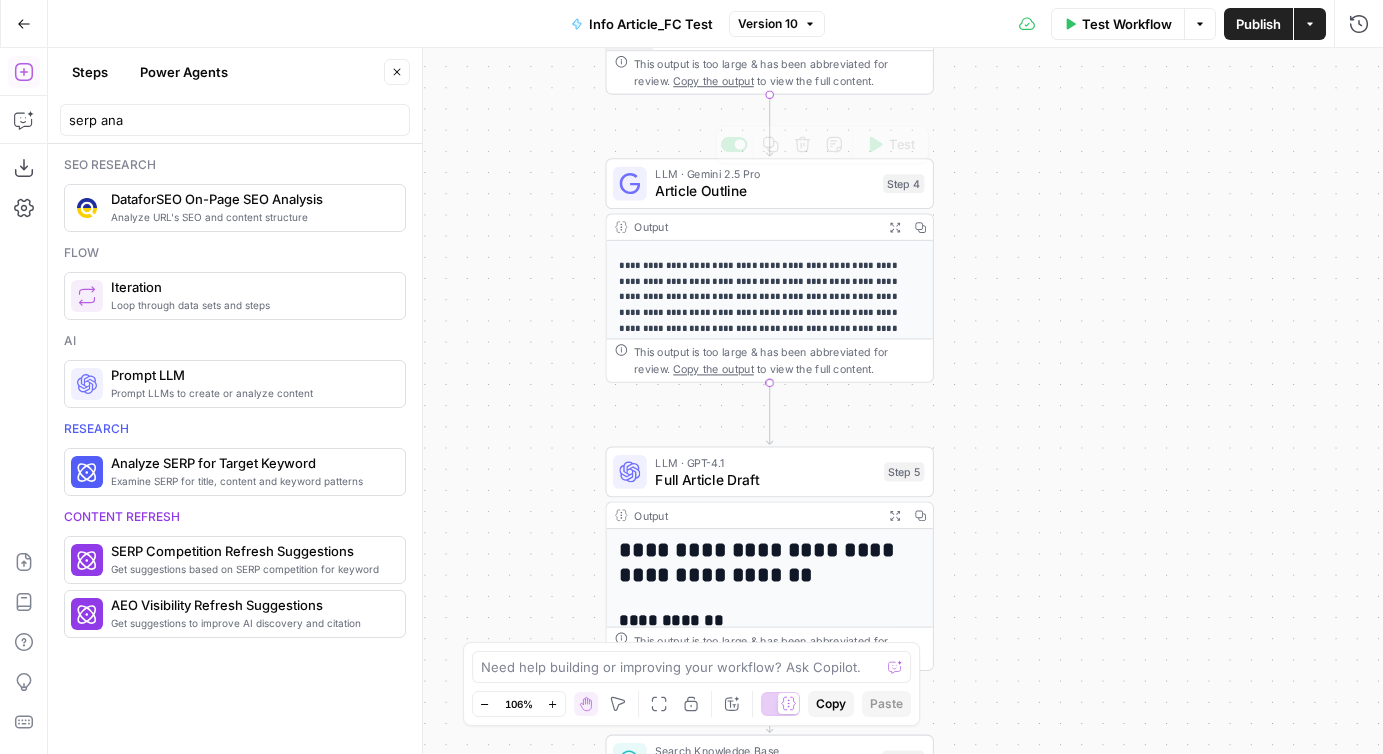 click on "Article Outline" at bounding box center (764, 190) 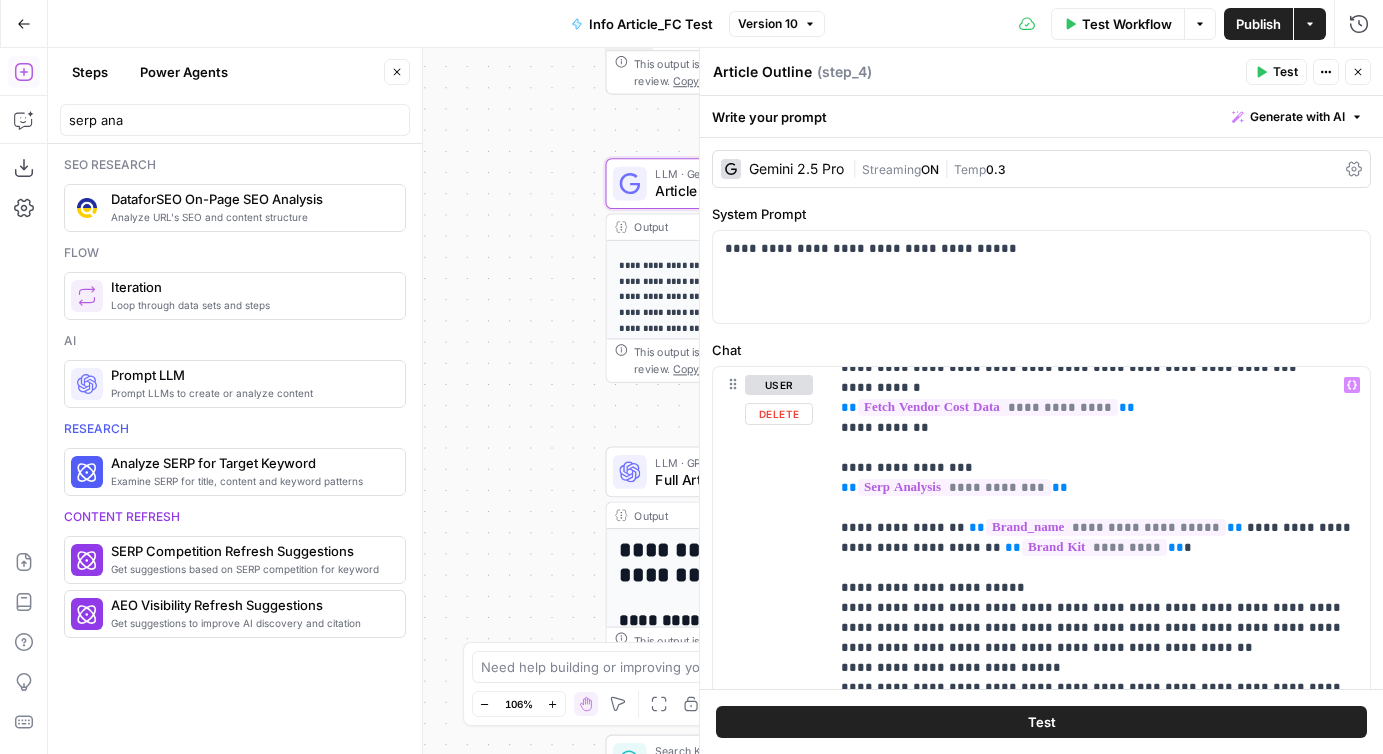 scroll, scrollTop: 0, scrollLeft: 0, axis: both 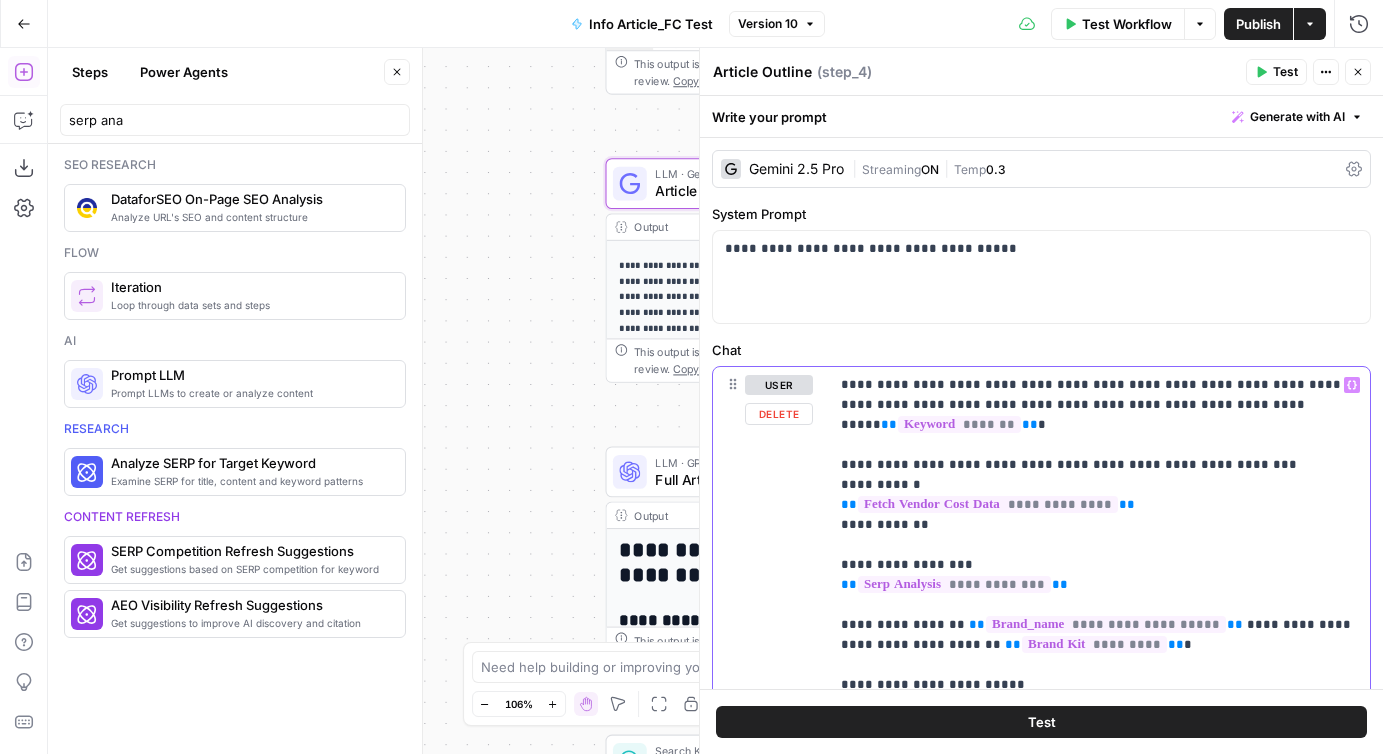 drag, startPoint x: 834, startPoint y: 443, endPoint x: 961, endPoint y: 506, distance: 141.76741 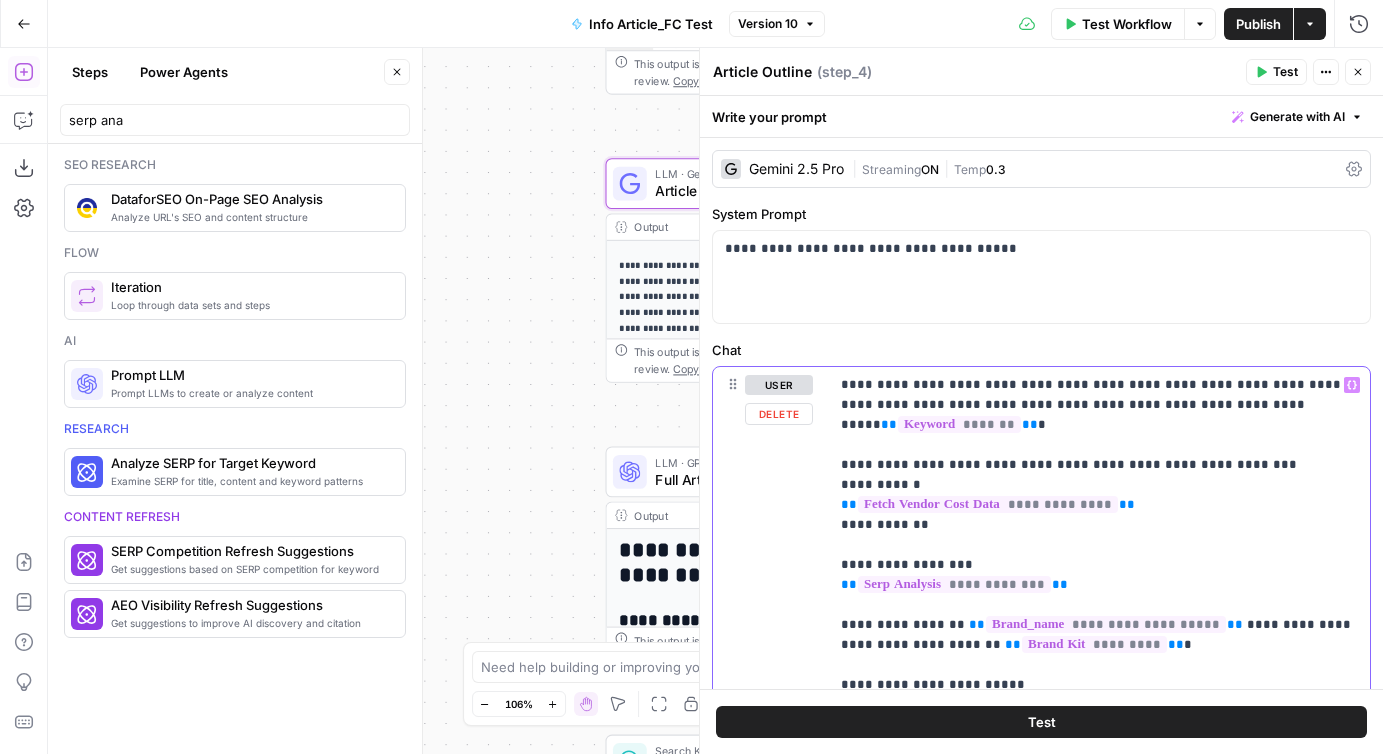 click on "**********" at bounding box center (1099, 774) 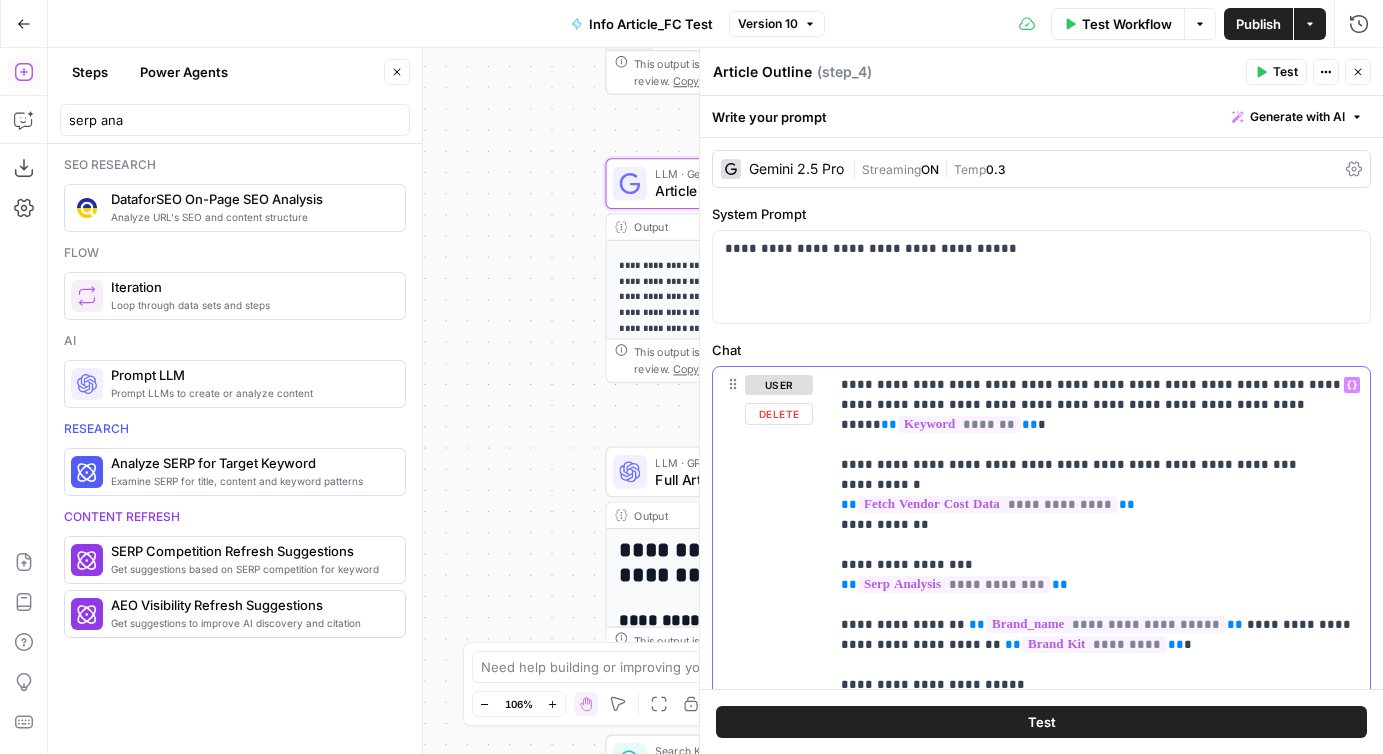 copy on "**********" 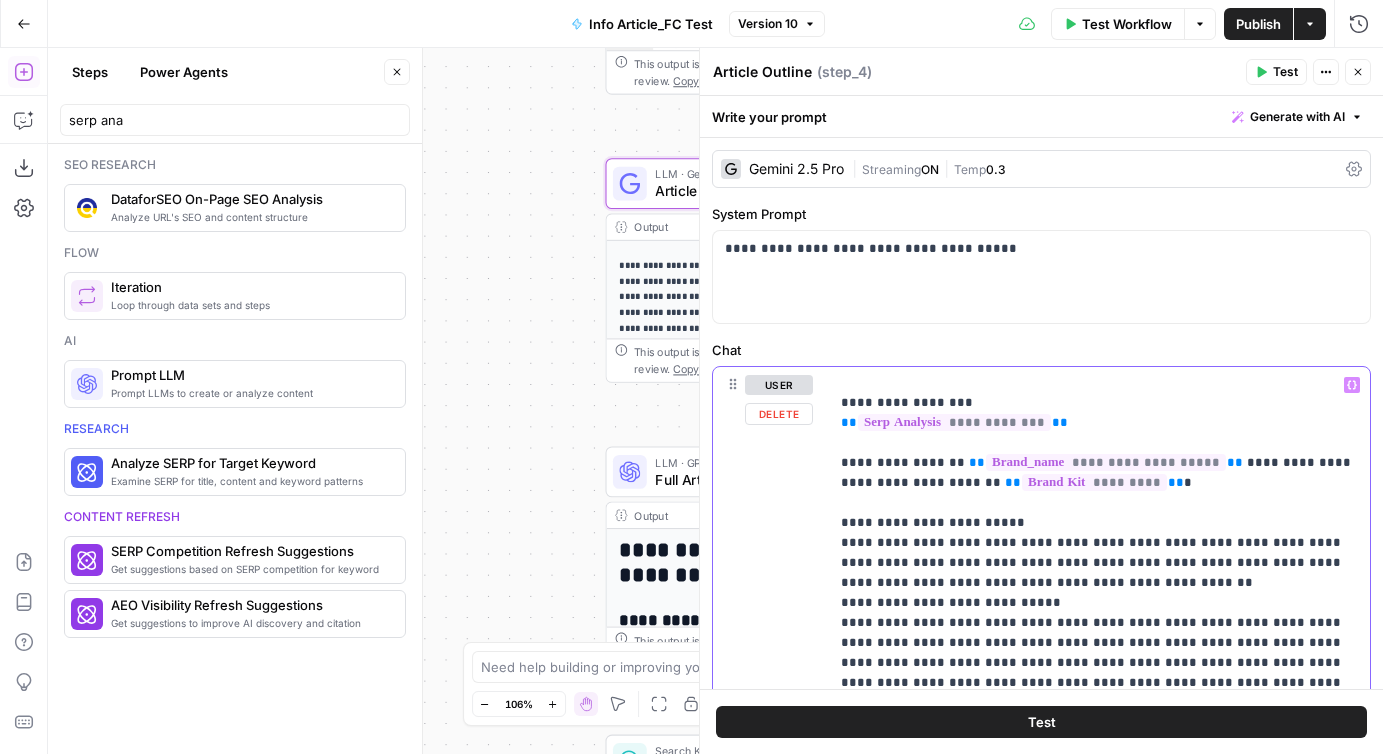scroll, scrollTop: 181, scrollLeft: 0, axis: vertical 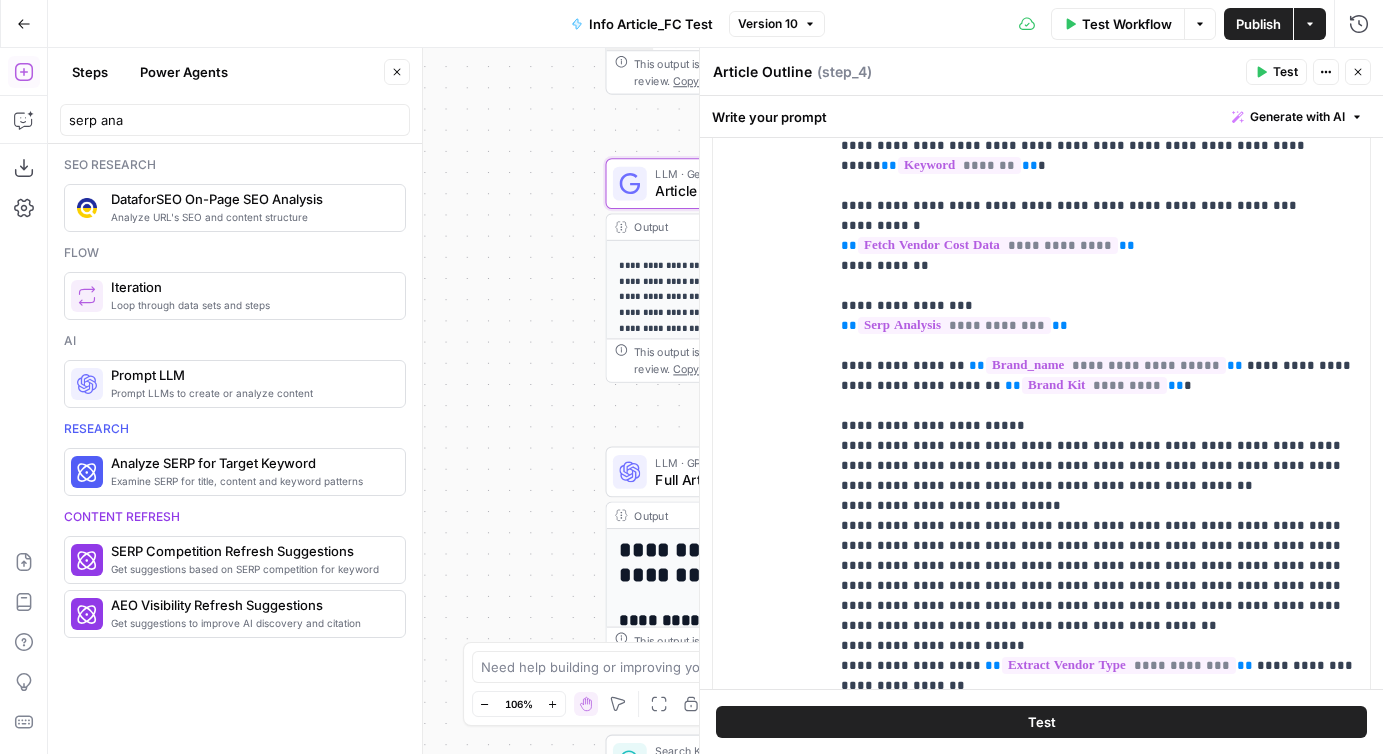 click 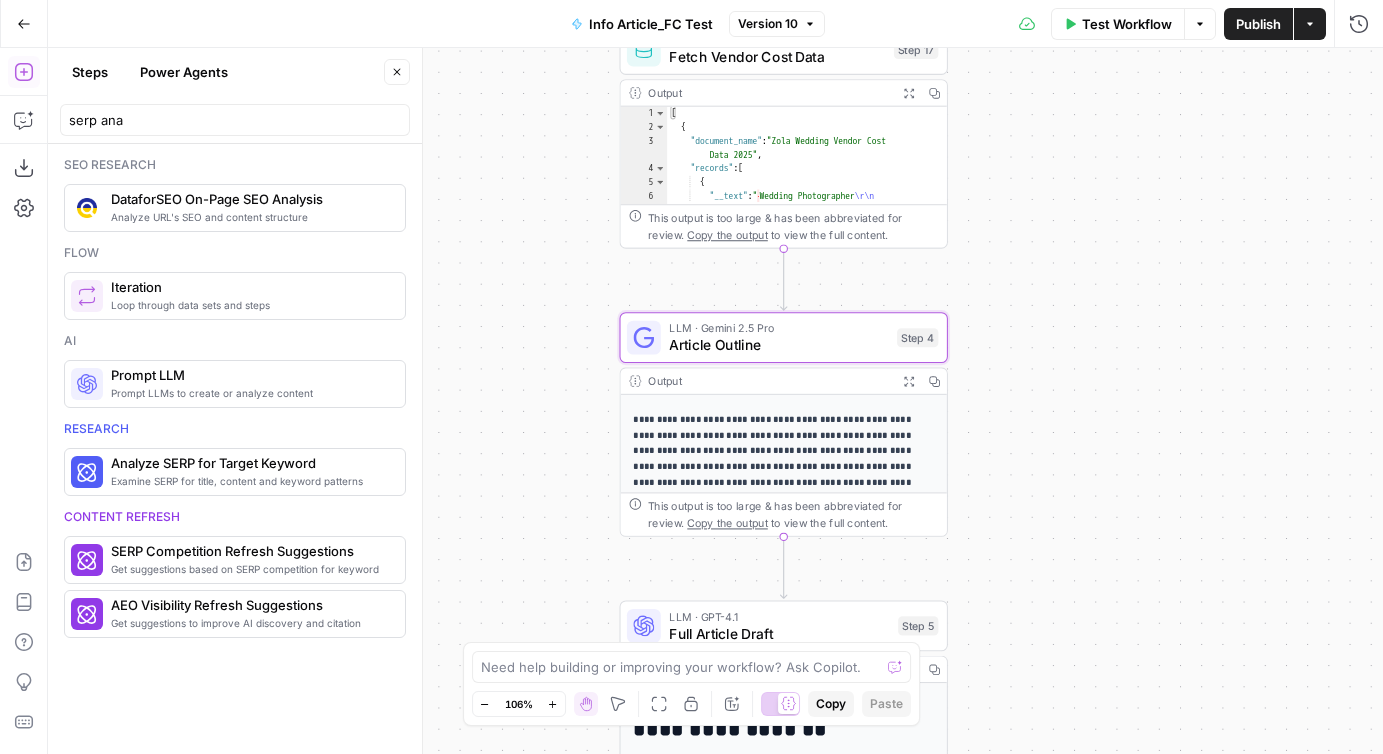 drag, startPoint x: 1111, startPoint y: 128, endPoint x: 1113, endPoint y: 362, distance: 234.00854 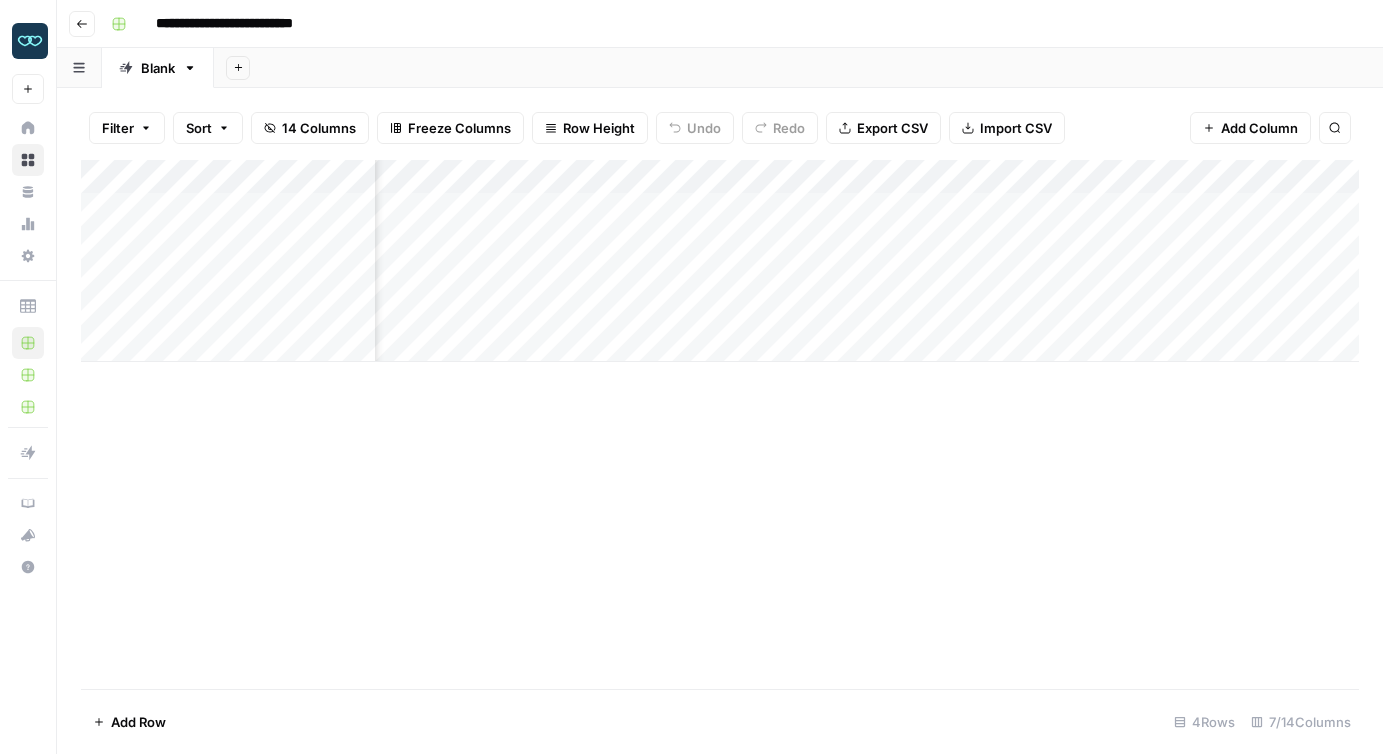 scroll, scrollTop: 0, scrollLeft: 0, axis: both 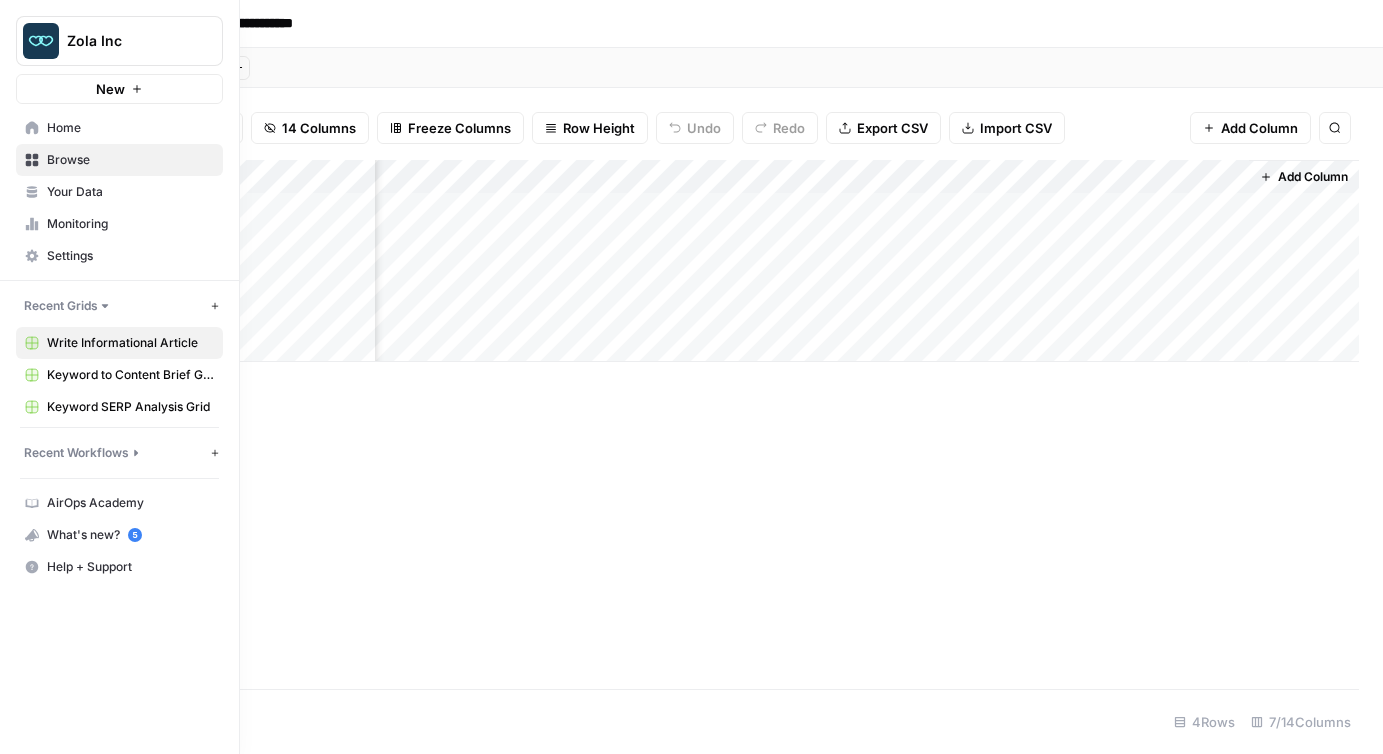 click on "Home" at bounding box center (130, 128) 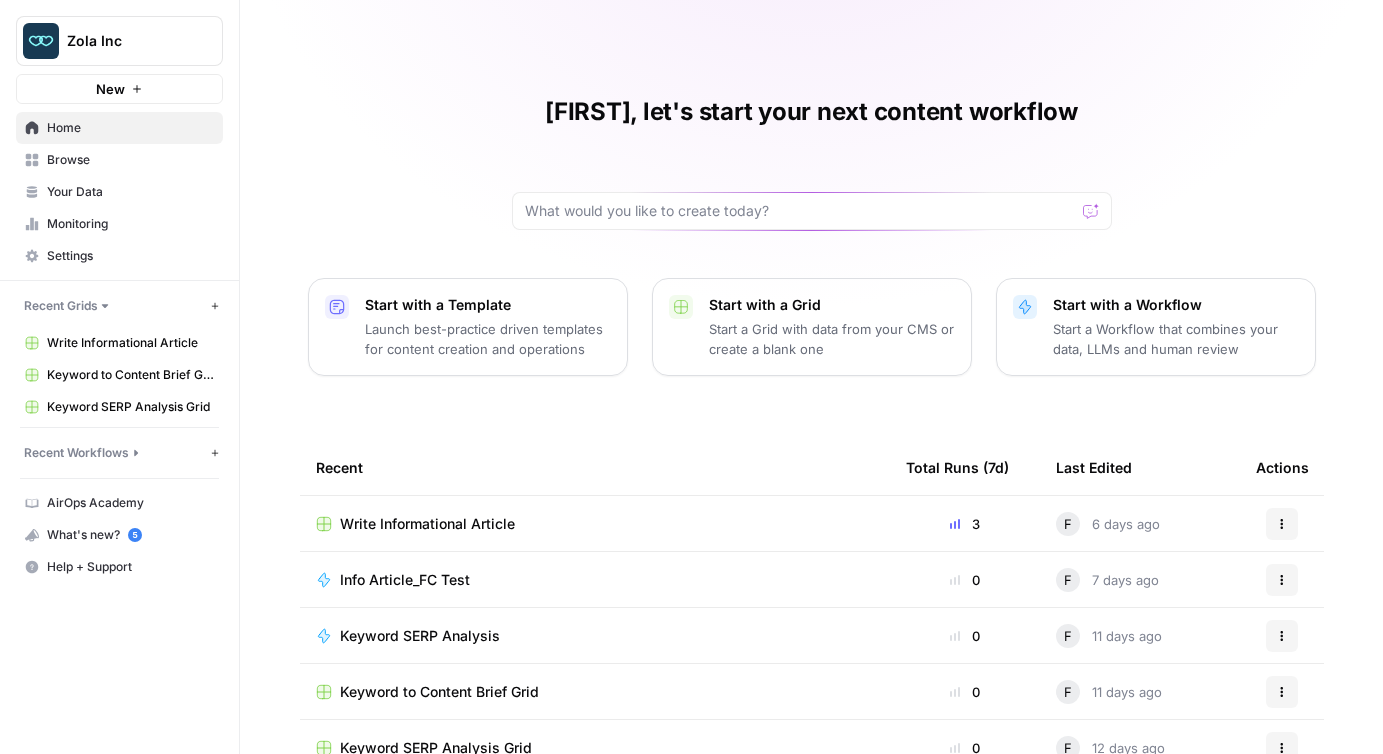 click on "Recent Grids" at bounding box center [61, 306] 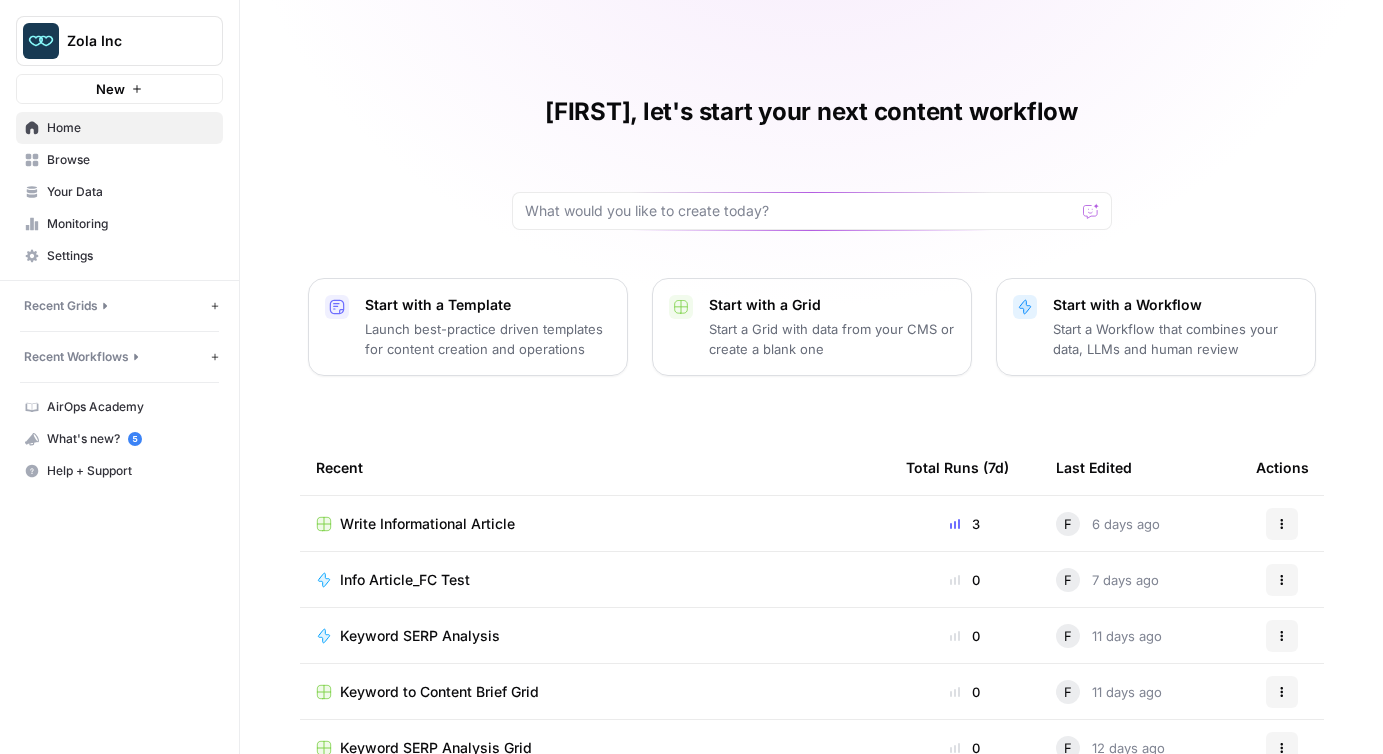 click on "Recent Grids" at bounding box center [61, 306] 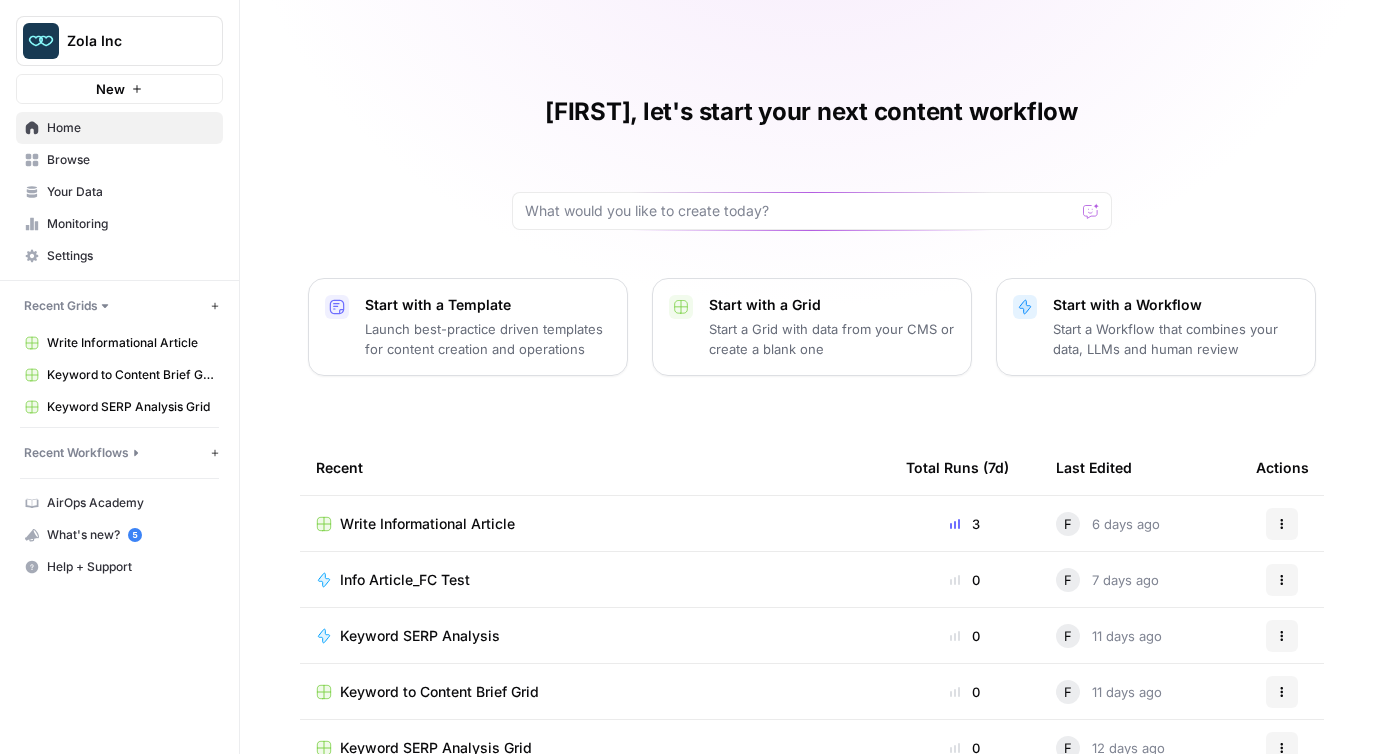 click on "Write Informational Article" at bounding box center (130, 343) 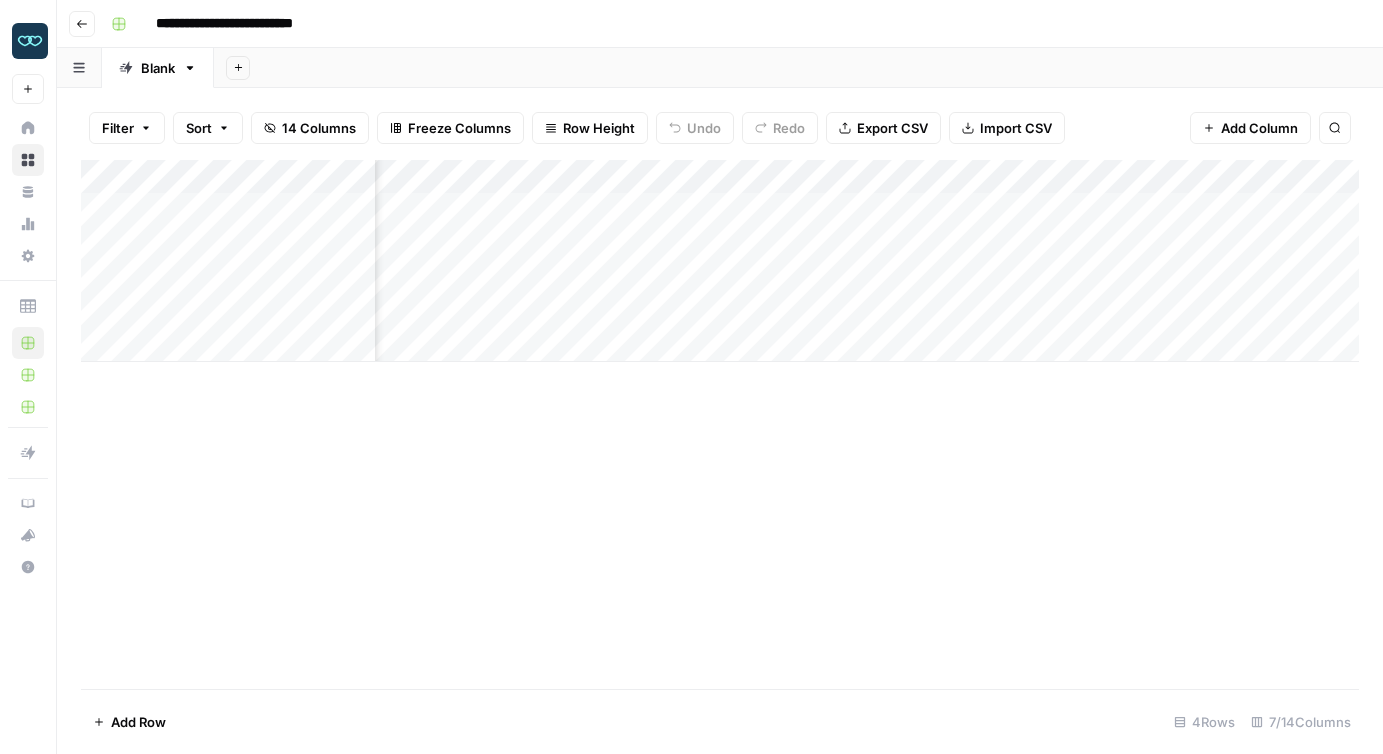 scroll, scrollTop: 0, scrollLeft: 0, axis: both 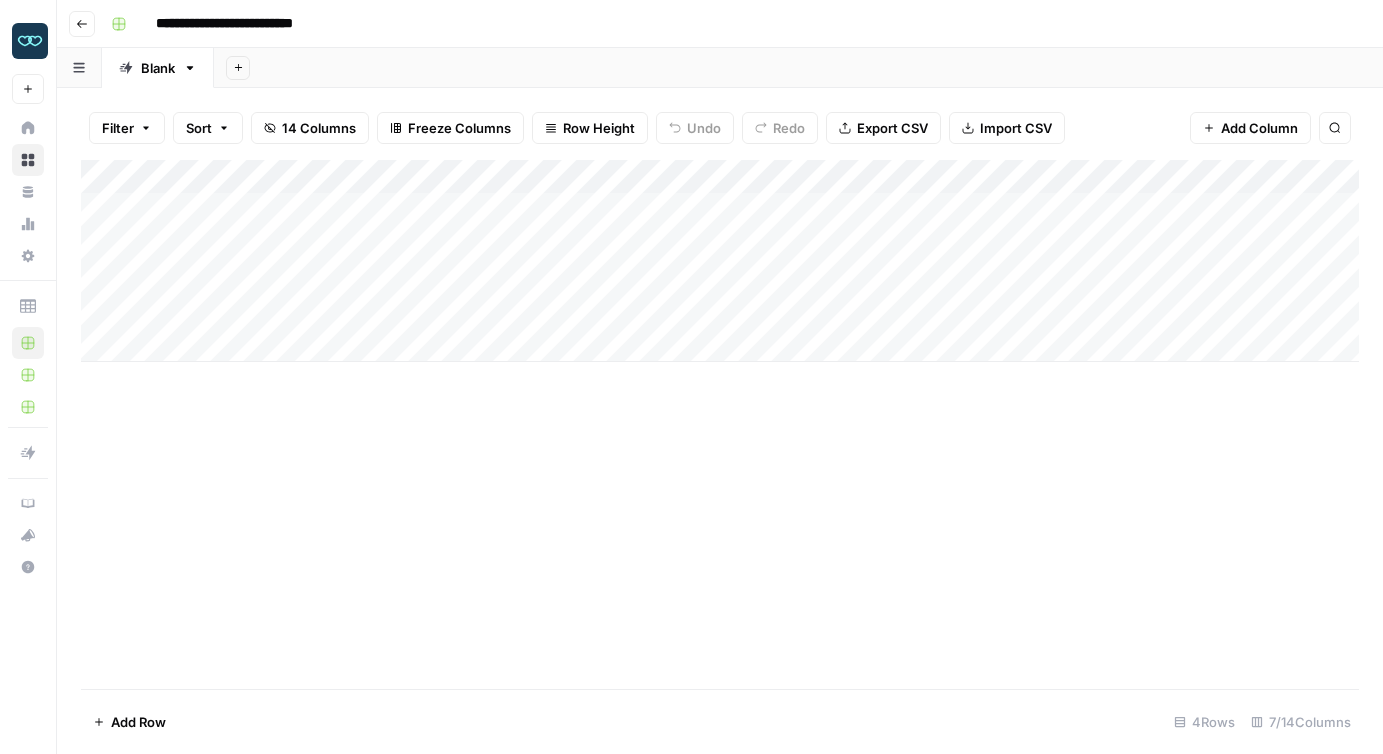 click on "Add Column" at bounding box center (720, 261) 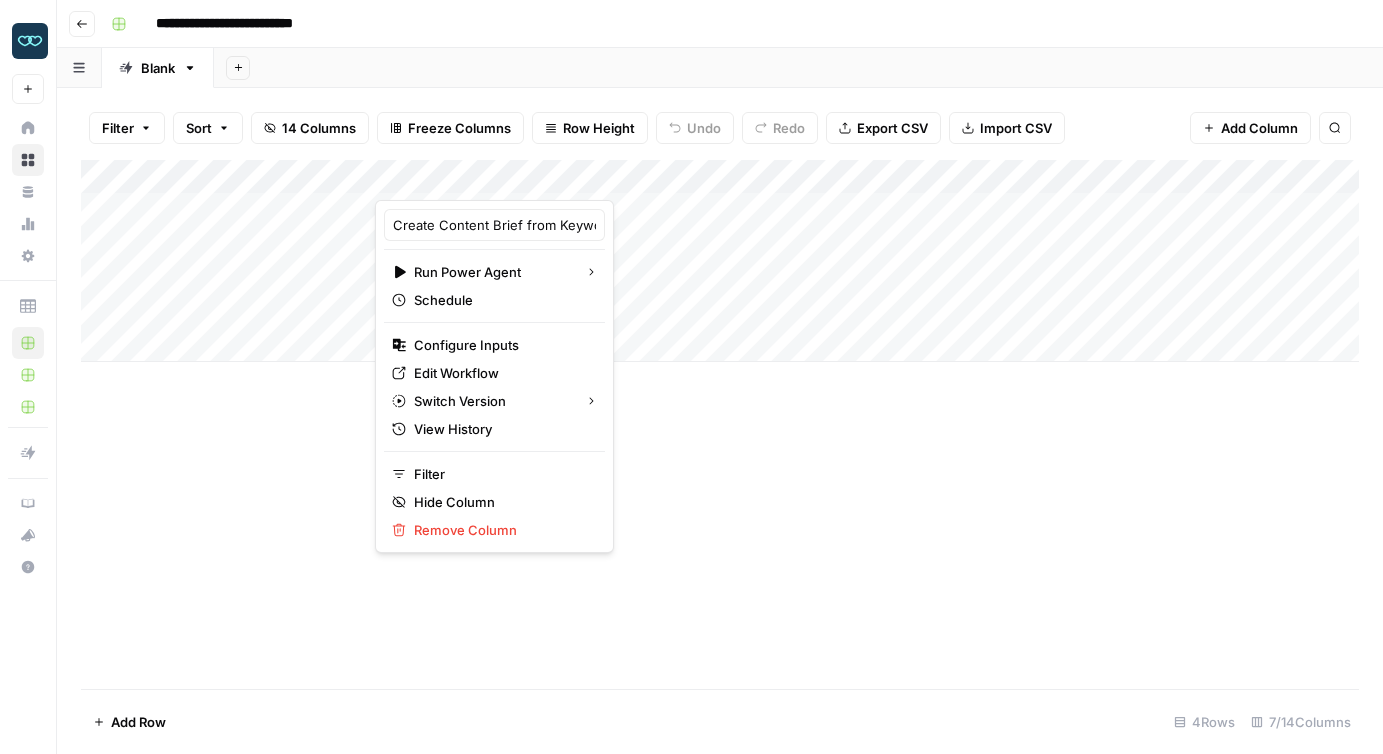 click on "Add Column" at bounding box center (720, 424) 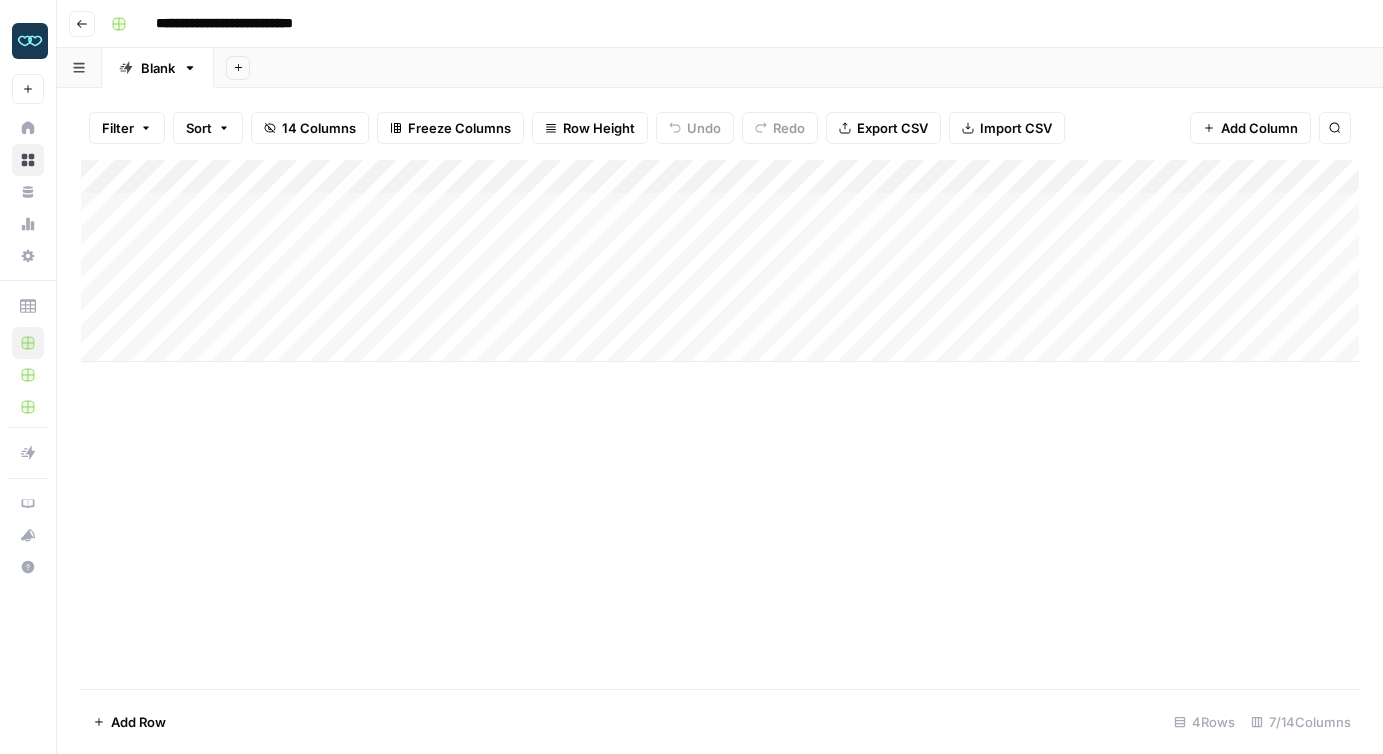 click on "Add Column" at bounding box center [720, 261] 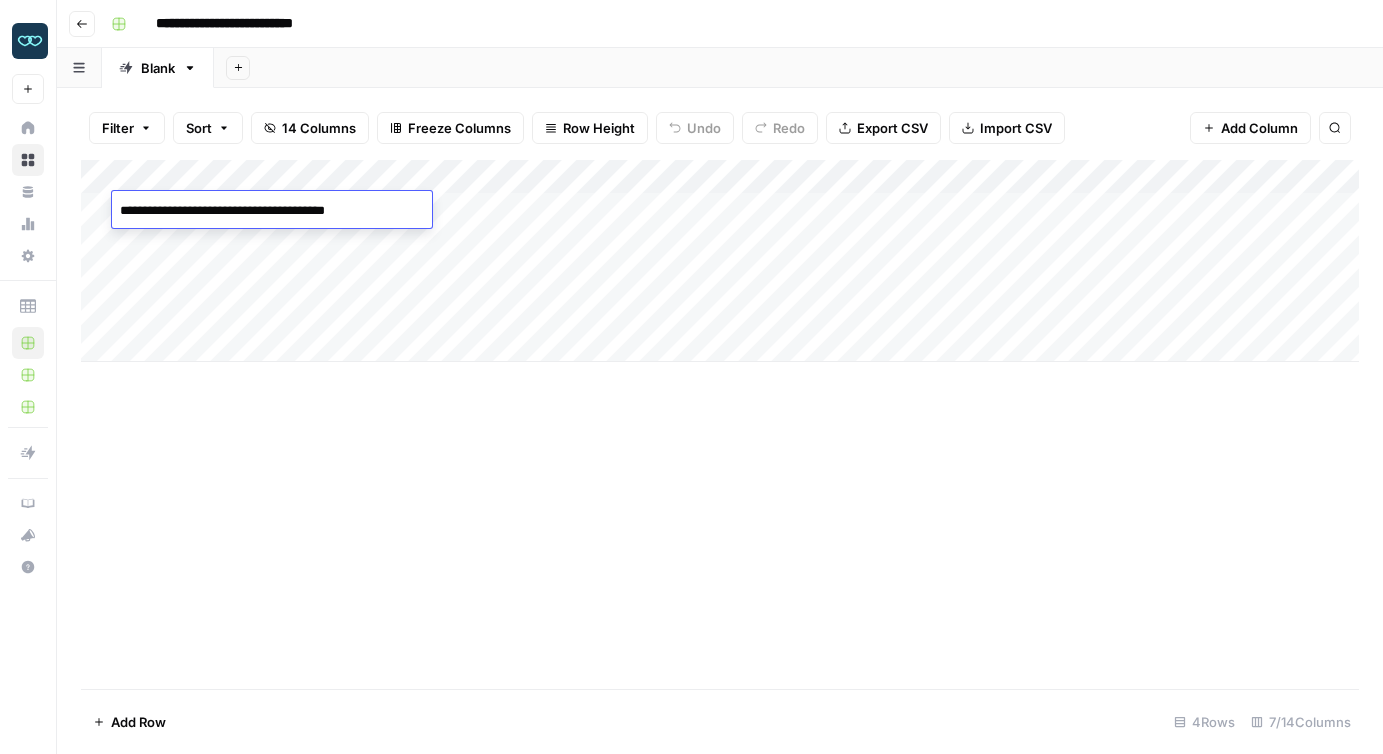 click on "**********" at bounding box center [272, 211] 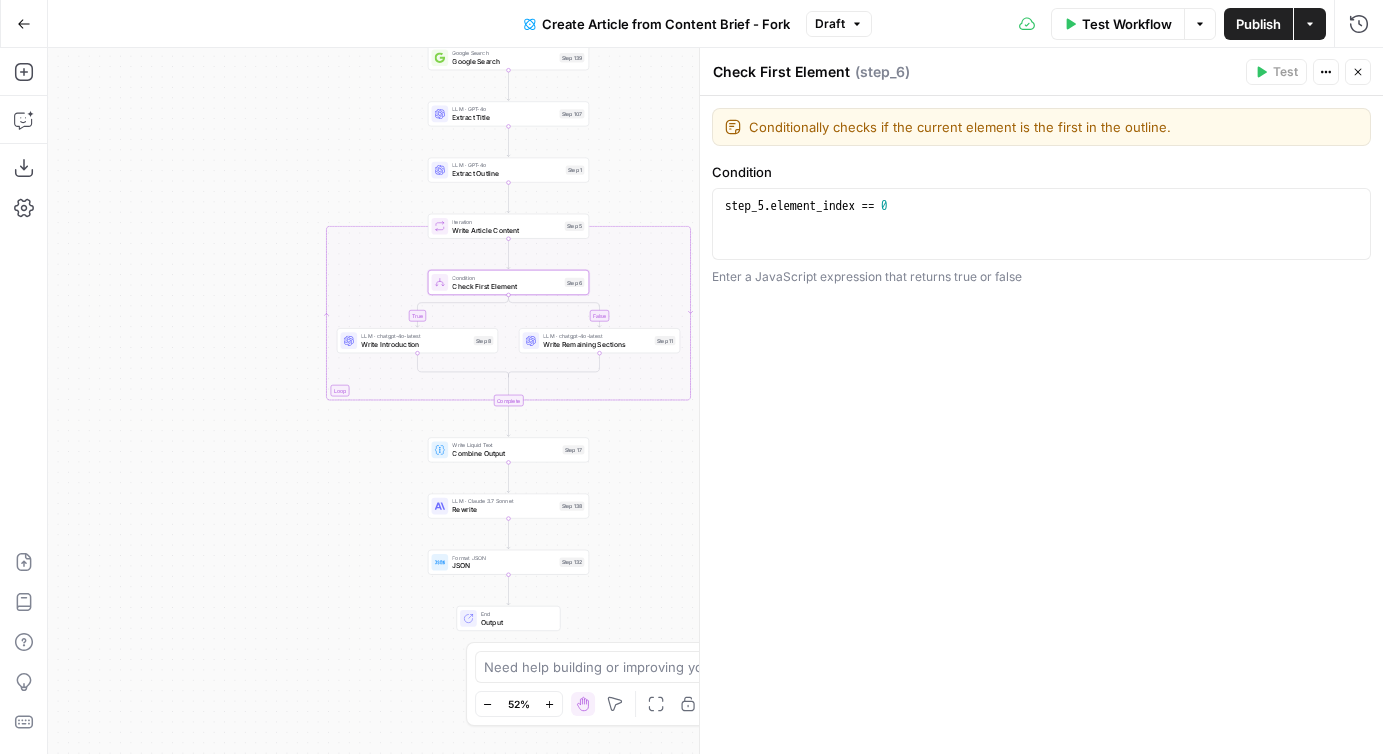 scroll, scrollTop: 0, scrollLeft: 0, axis: both 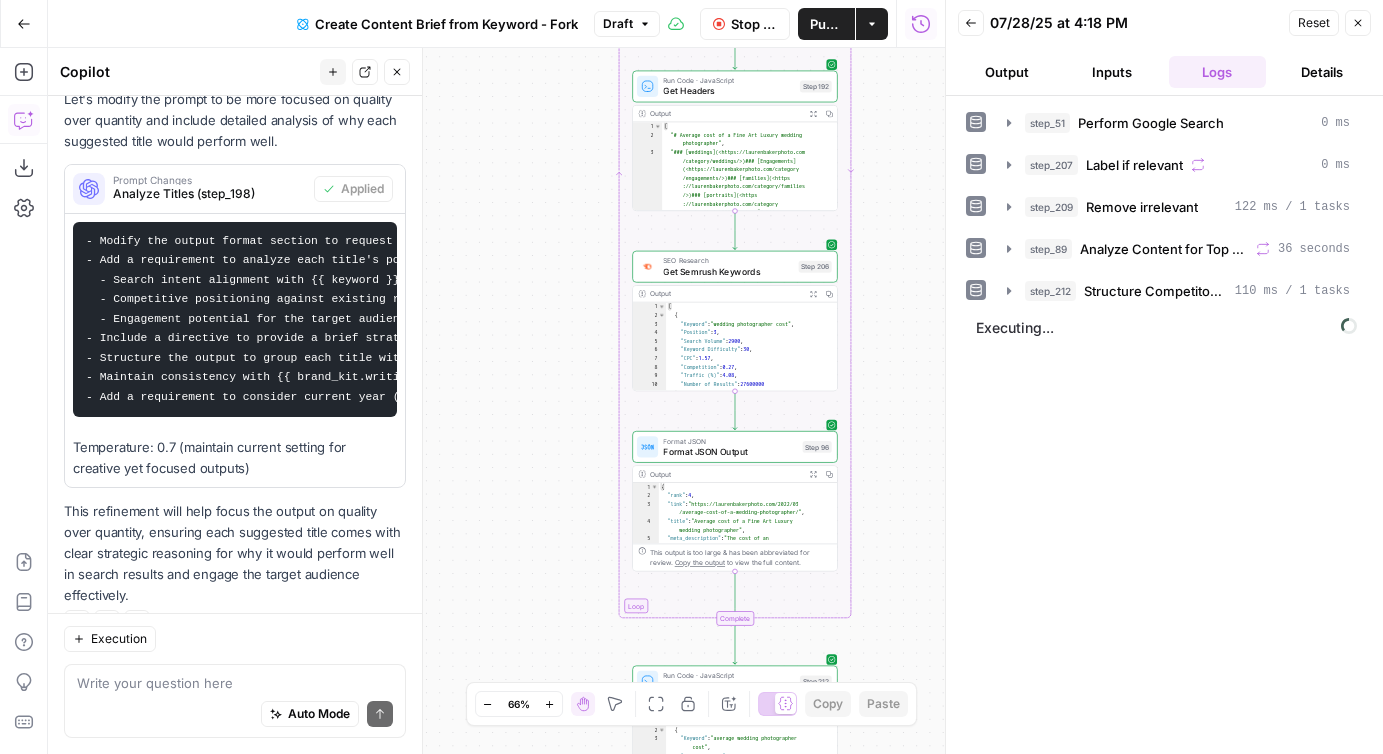 click on "Close" at bounding box center [1358, 23] 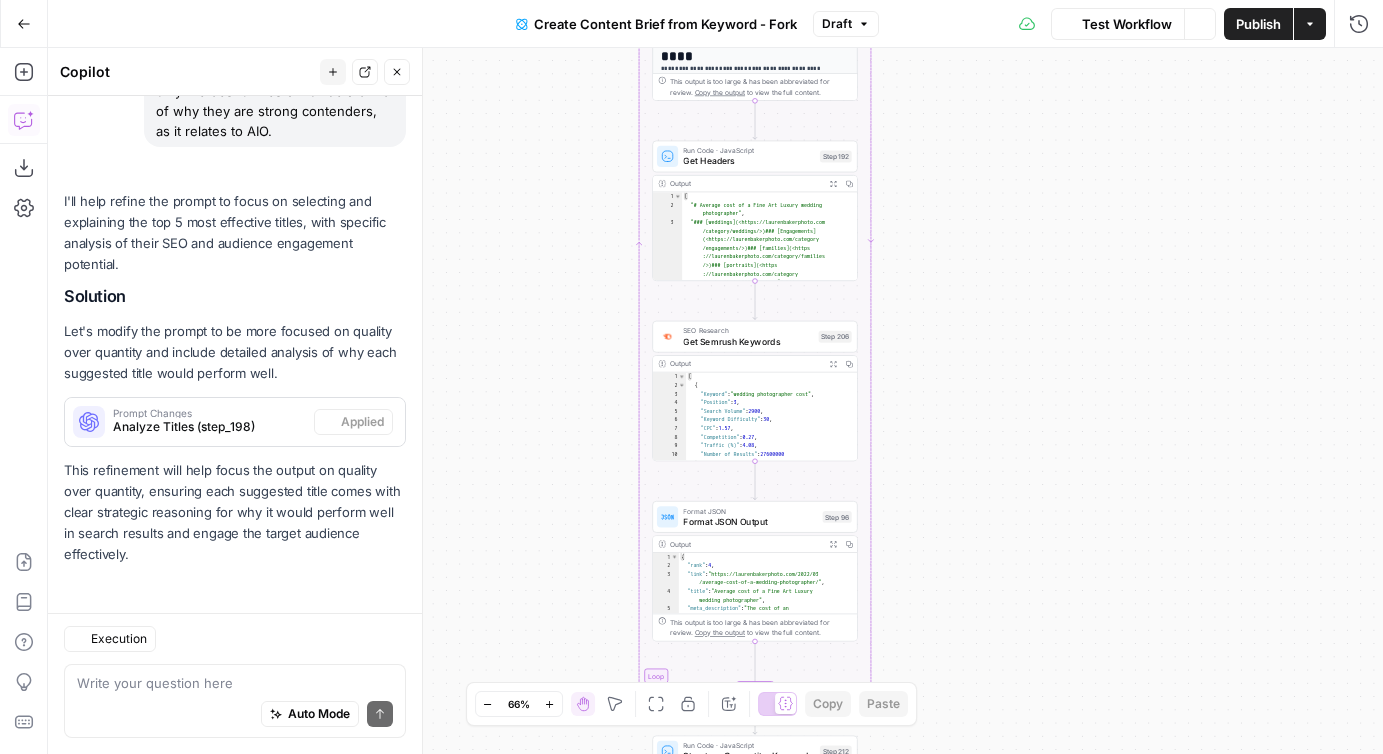 scroll, scrollTop: 1471, scrollLeft: 0, axis: vertical 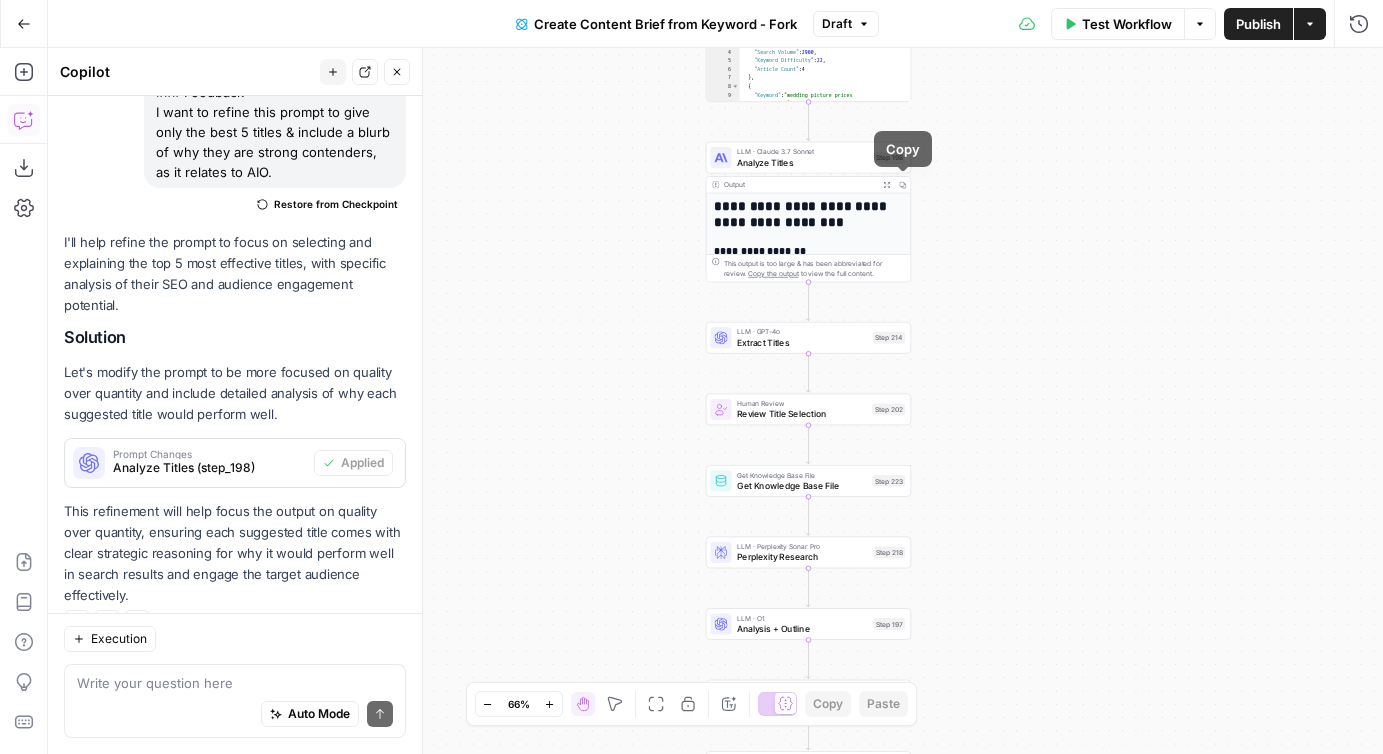 click 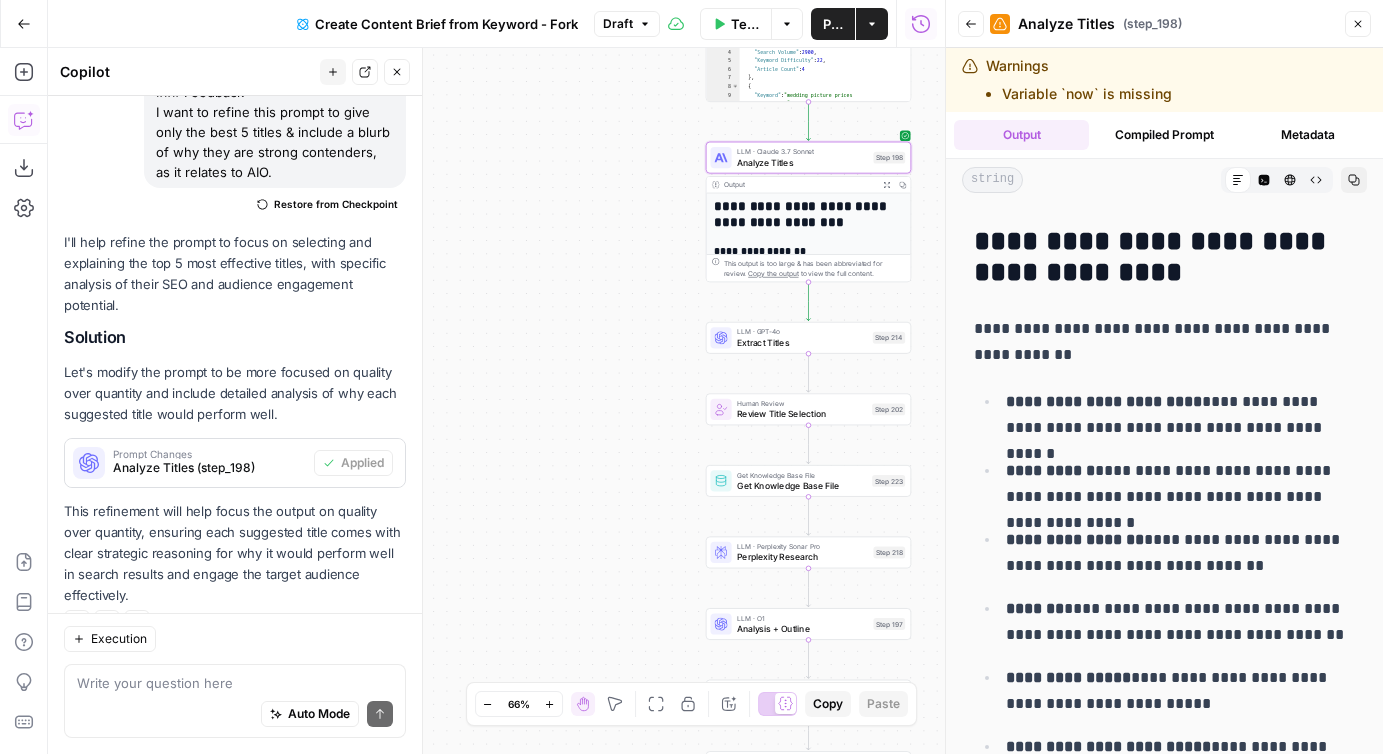 scroll, scrollTop: 450, scrollLeft: 0, axis: vertical 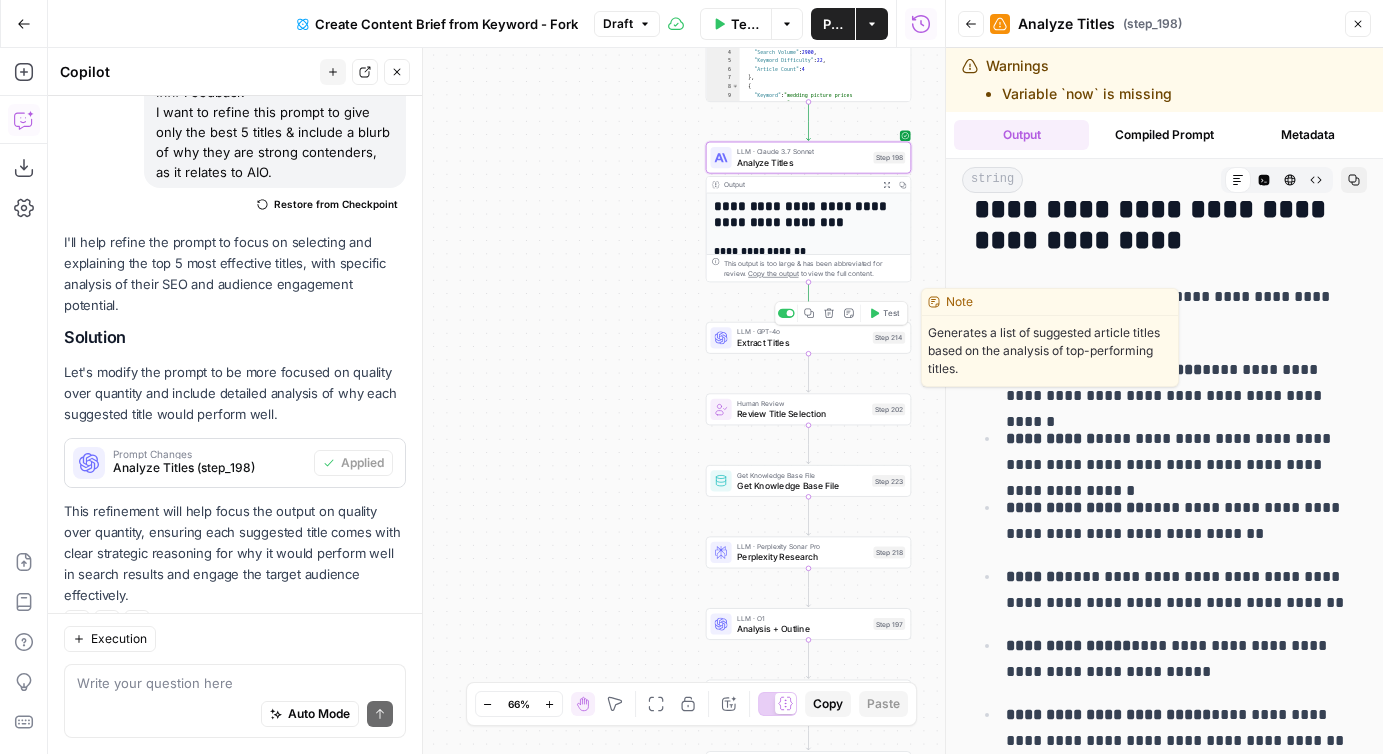 click 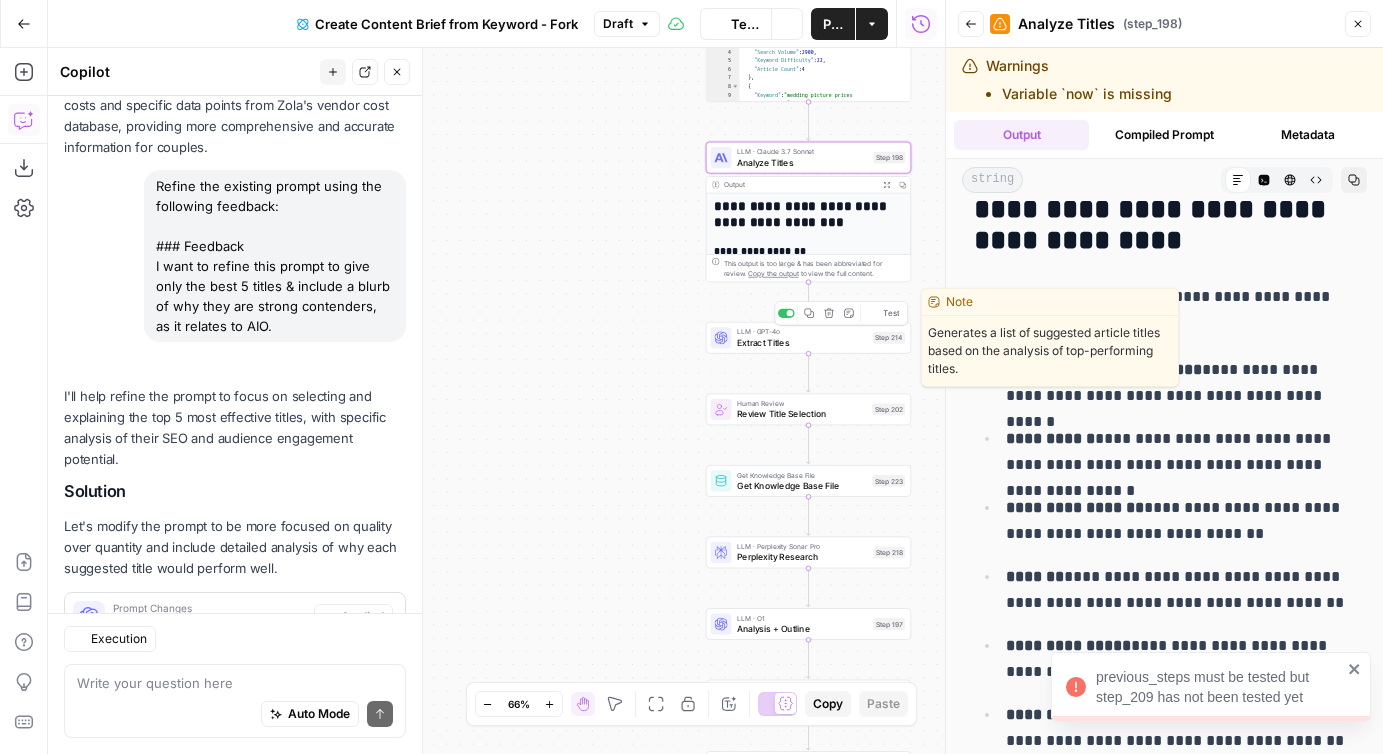 scroll, scrollTop: 1471, scrollLeft: 0, axis: vertical 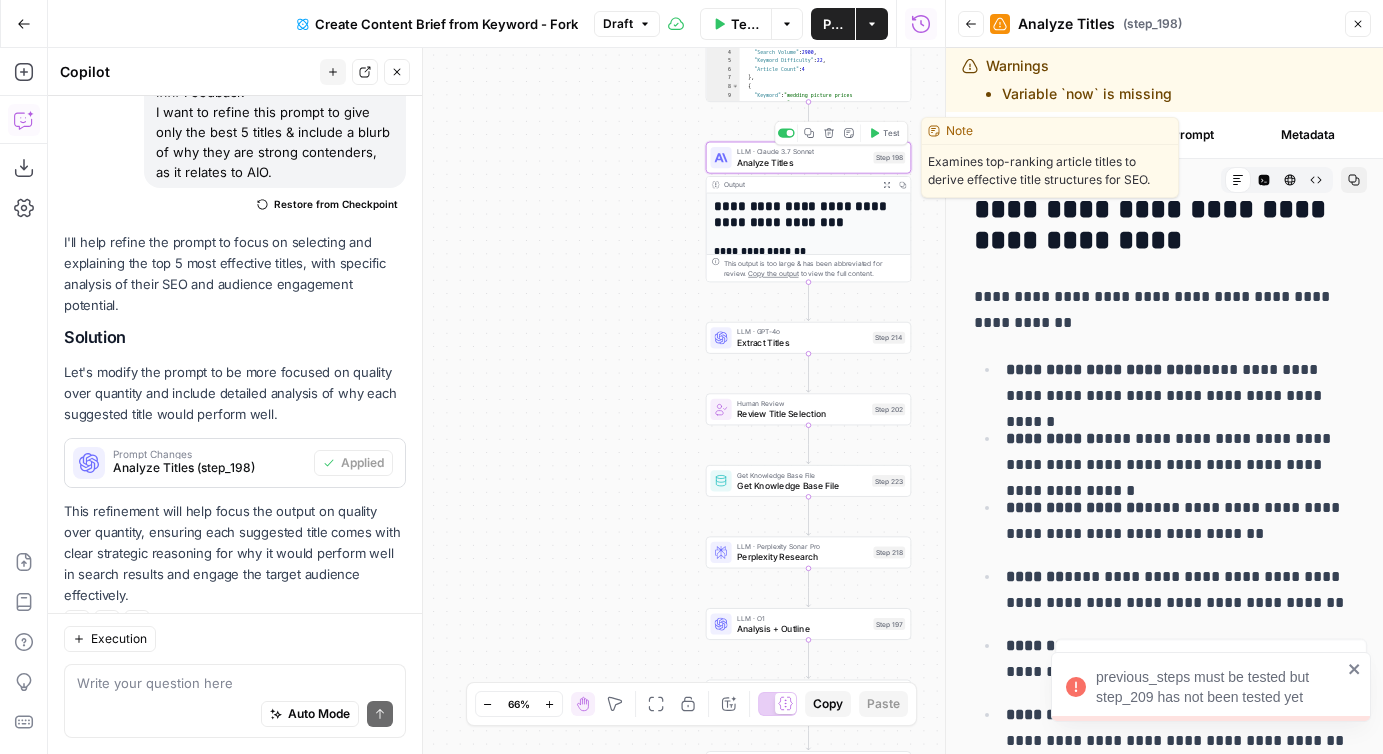 click 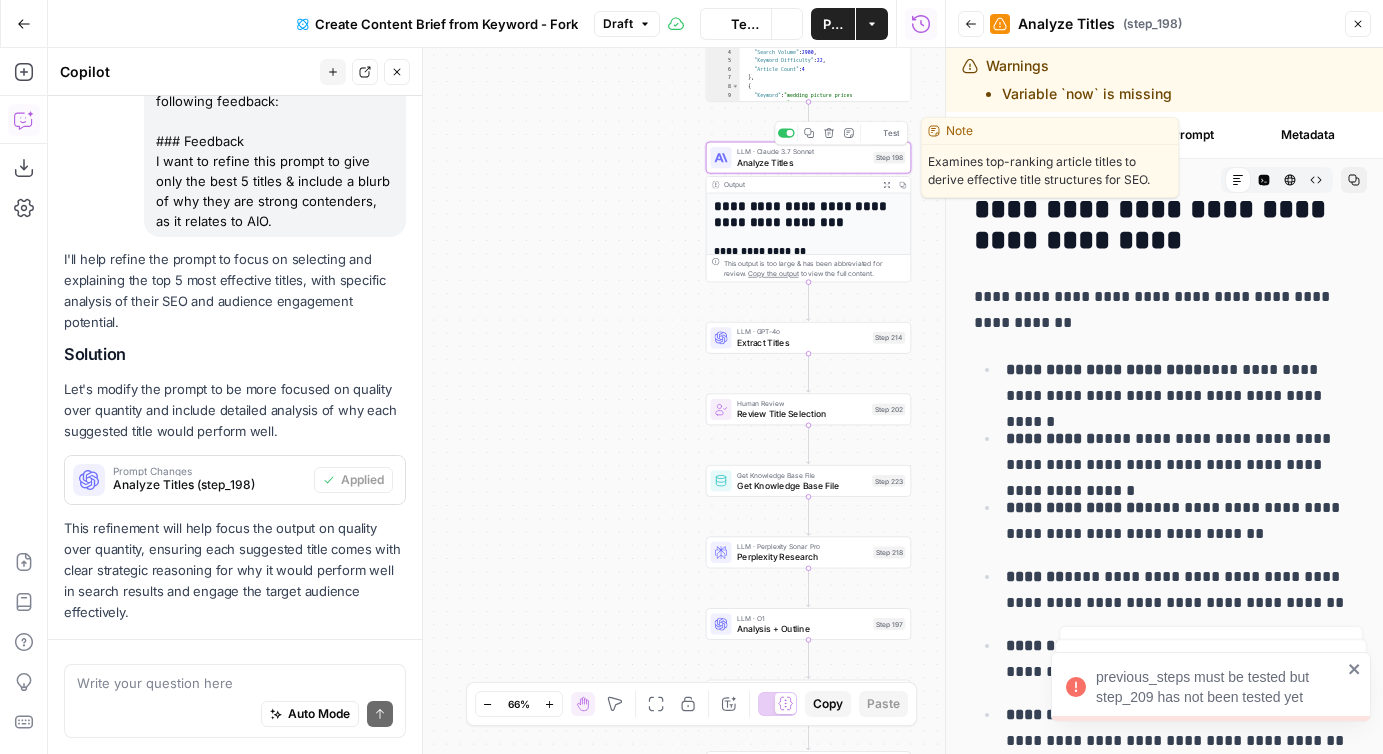 scroll, scrollTop: 1471, scrollLeft: 0, axis: vertical 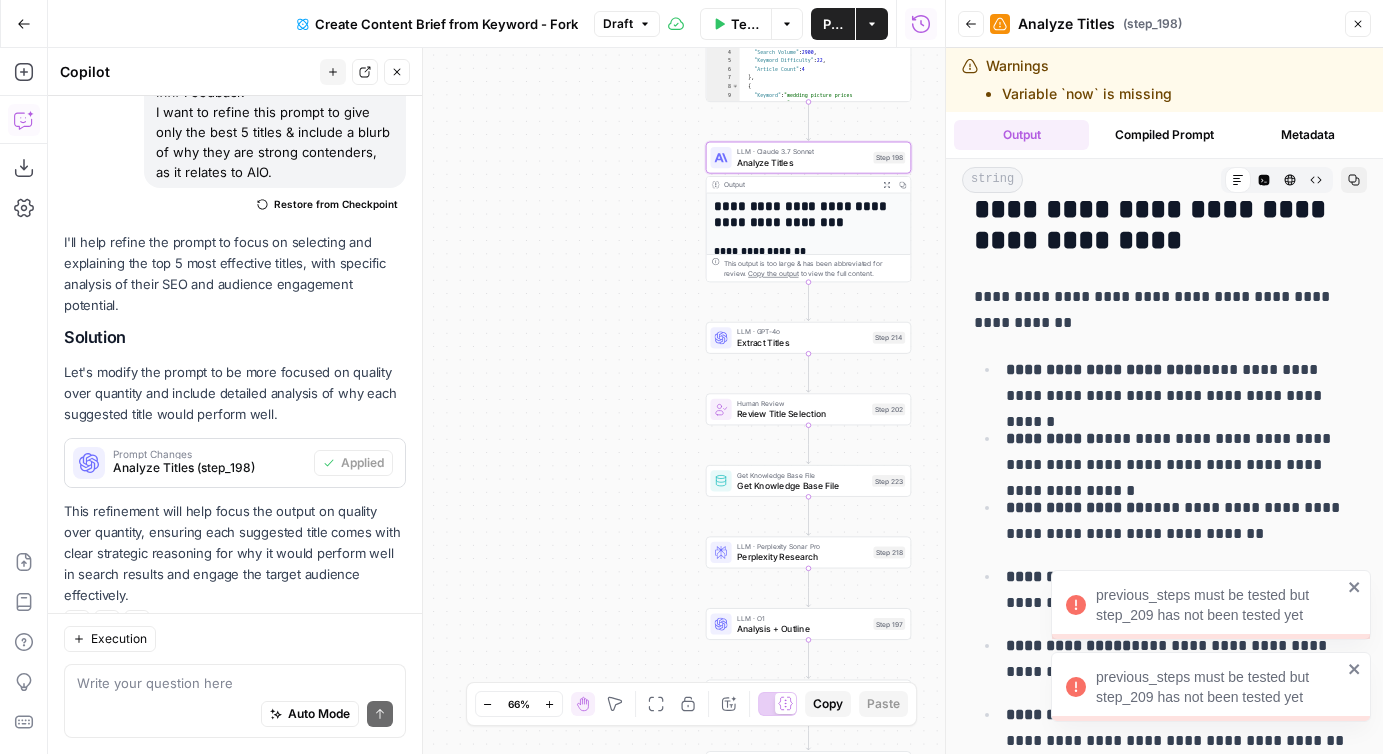 click 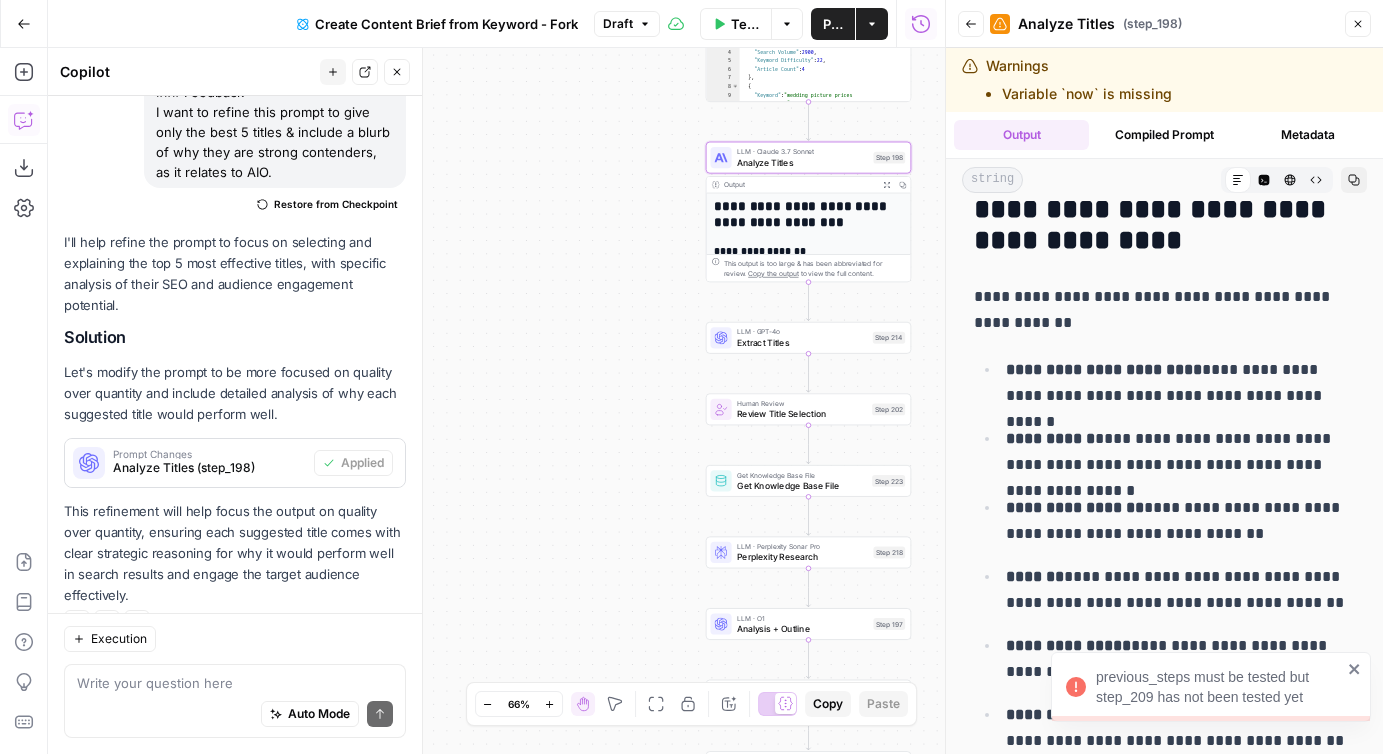 click on "**********" at bounding box center (1180, 590) 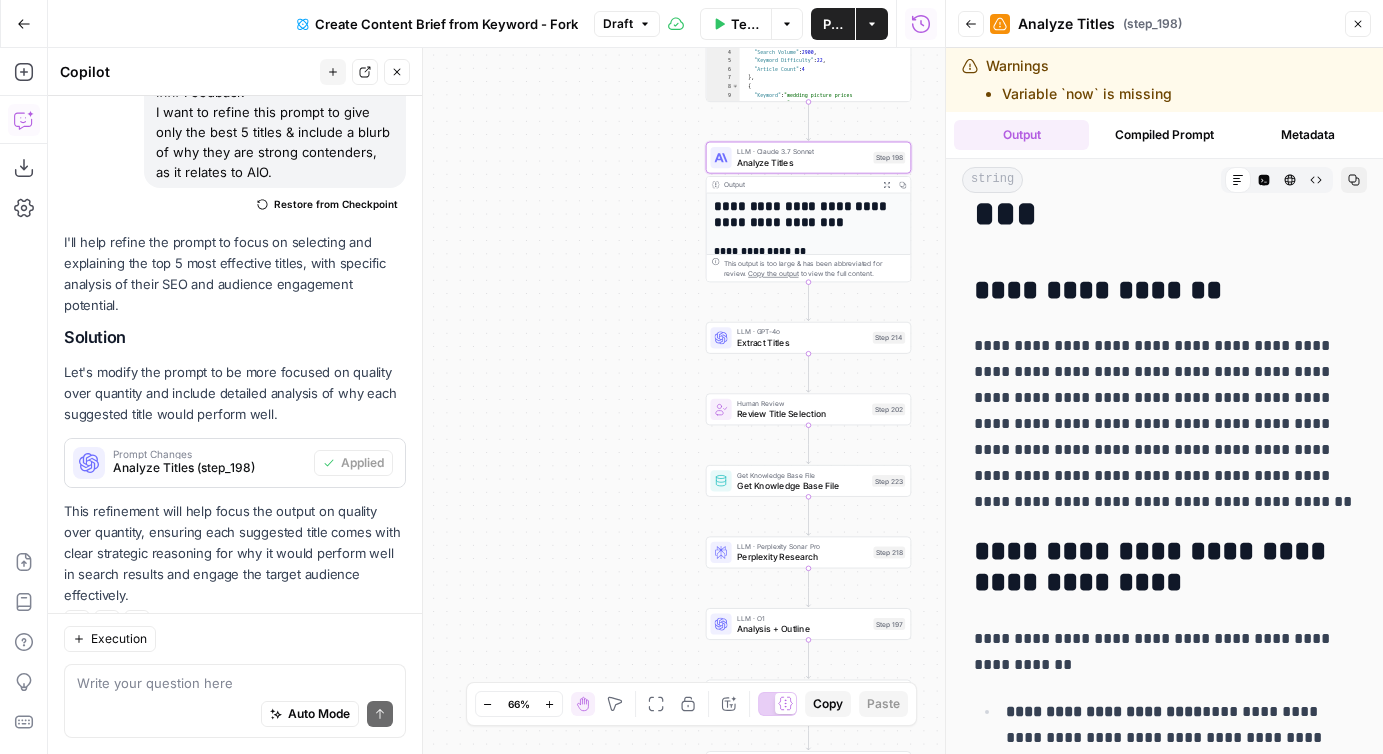 scroll, scrollTop: 0, scrollLeft: 0, axis: both 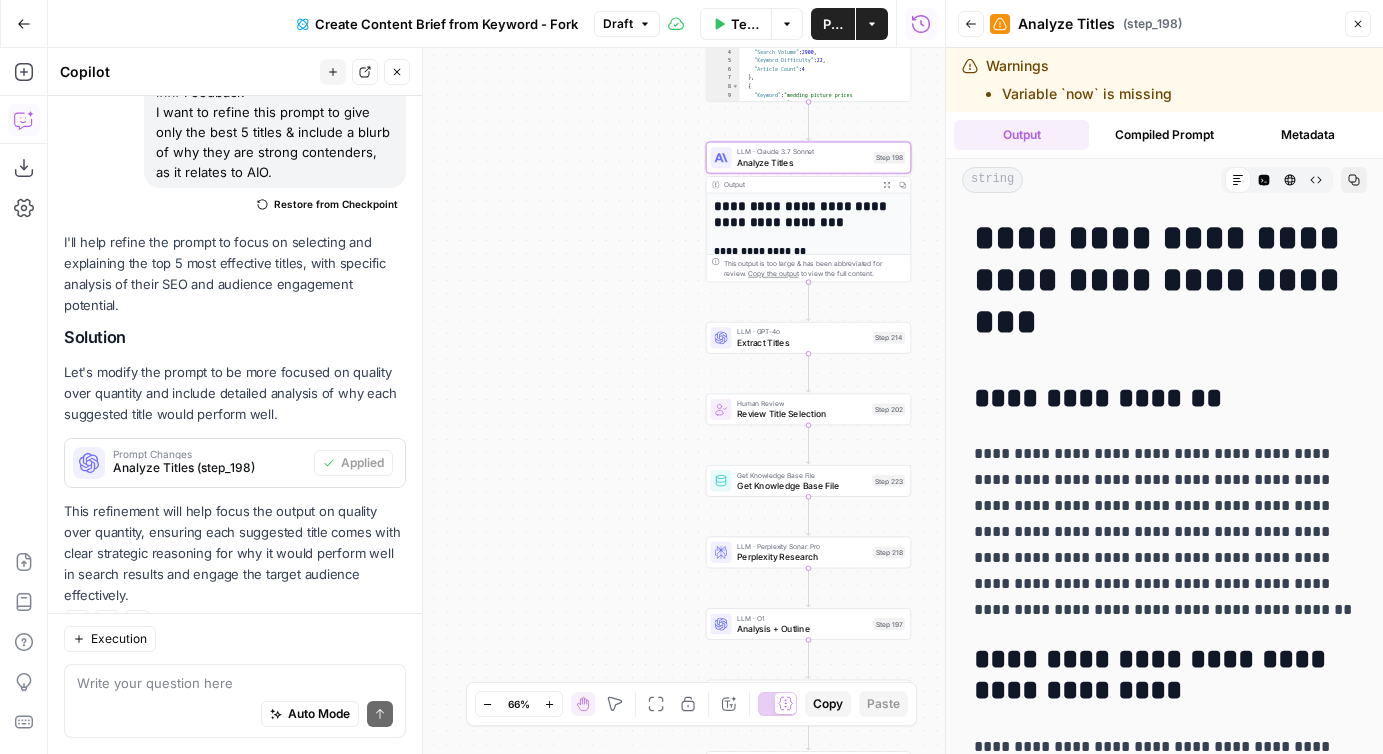 drag, startPoint x: 1365, startPoint y: 25, endPoint x: 1202, endPoint y: 76, distance: 170.79227 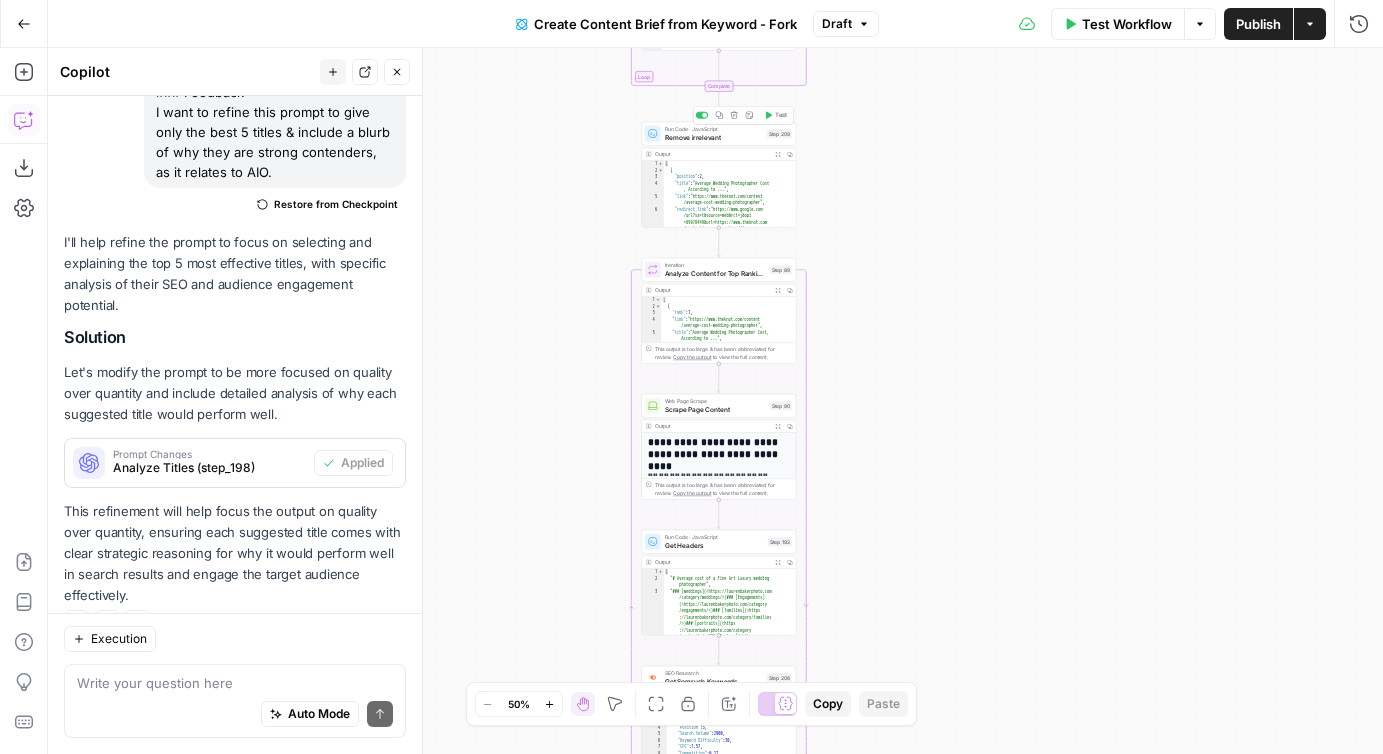 click 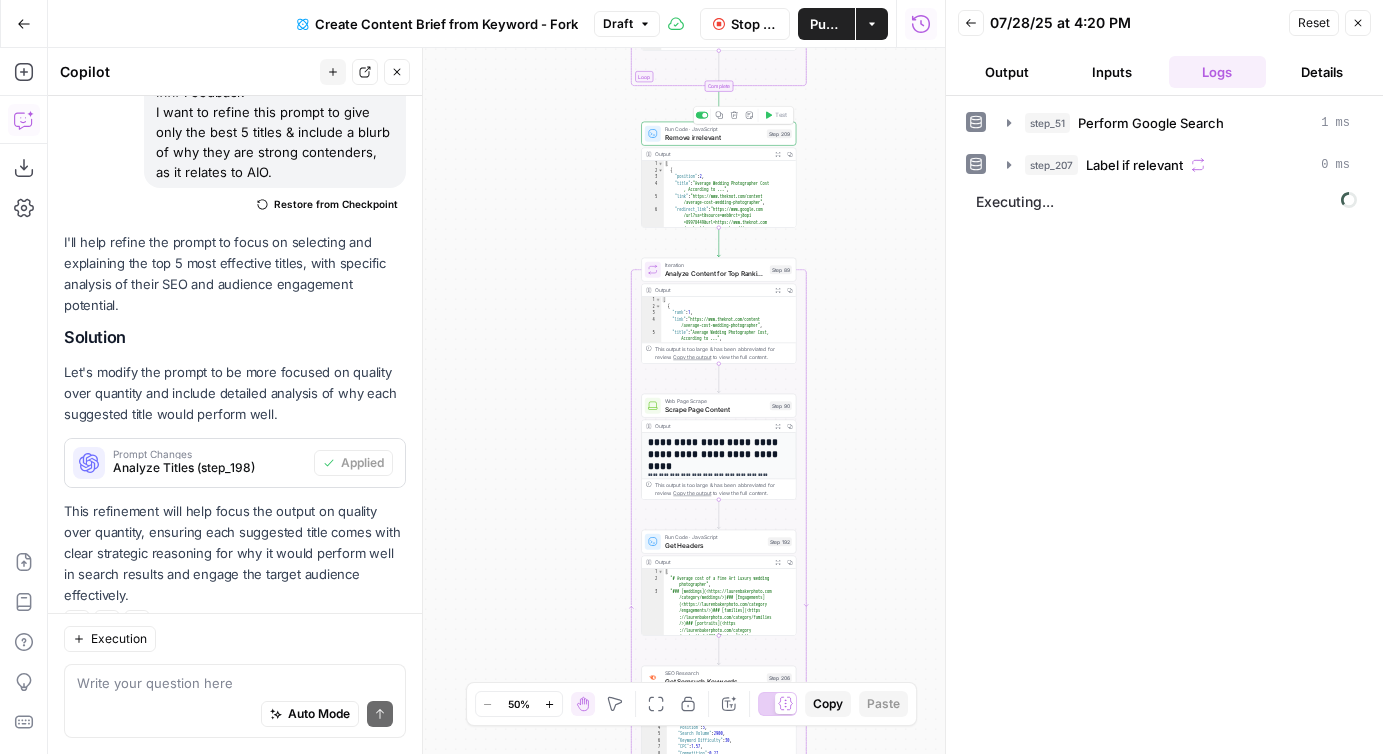 scroll, scrollTop: 1471, scrollLeft: 0, axis: vertical 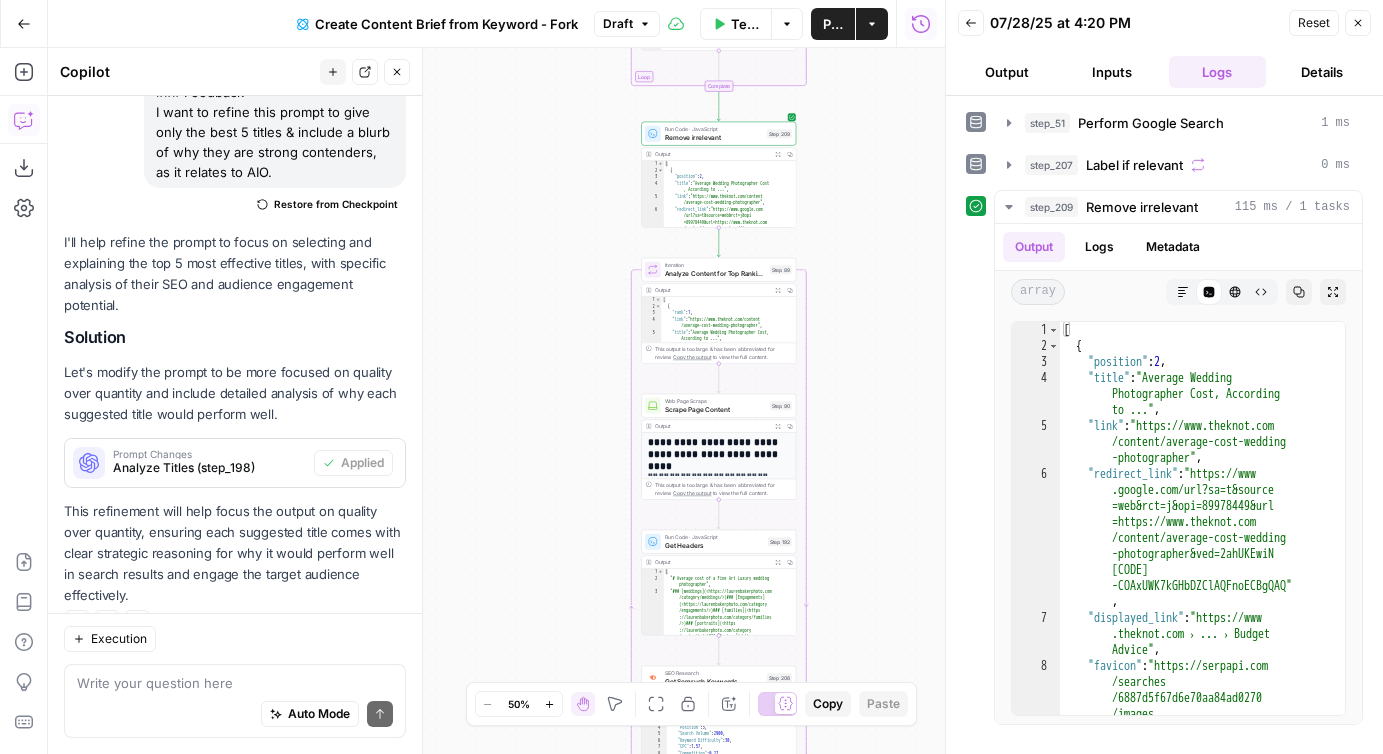 click 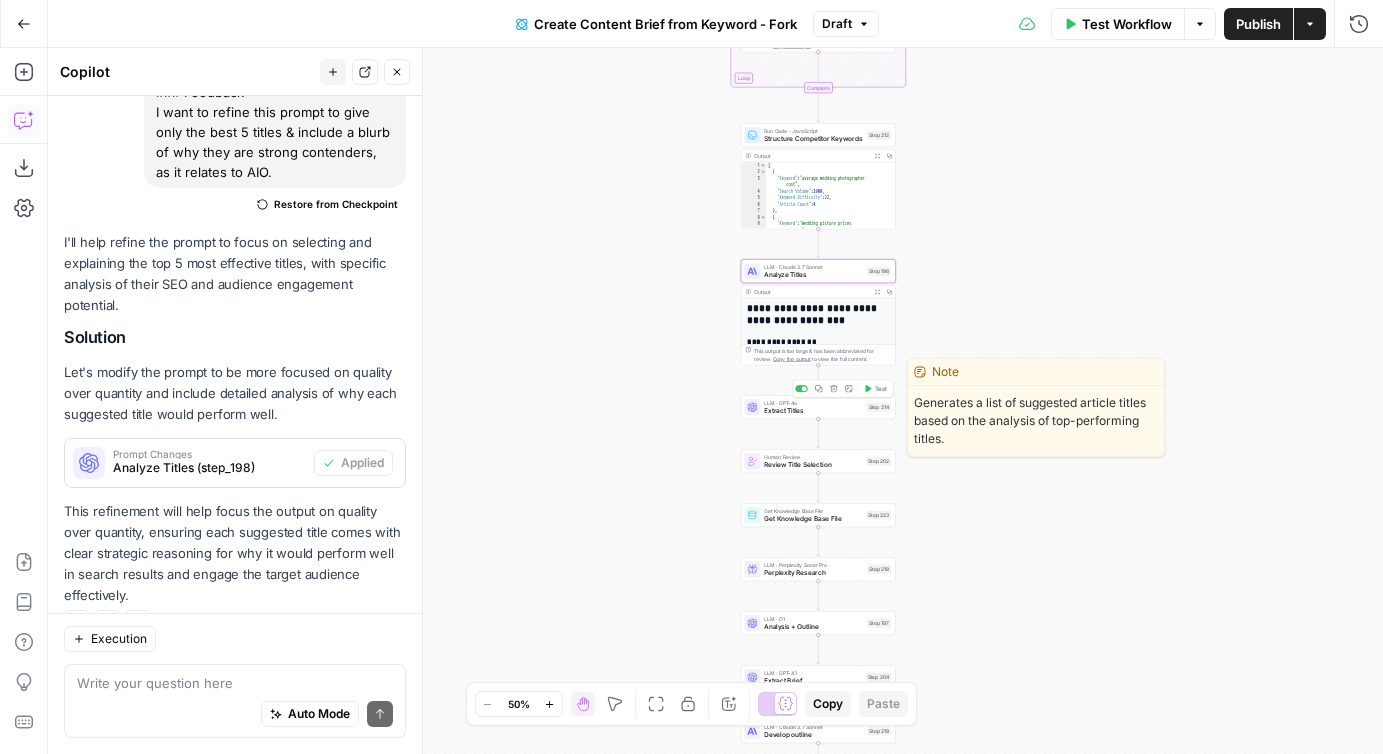 click 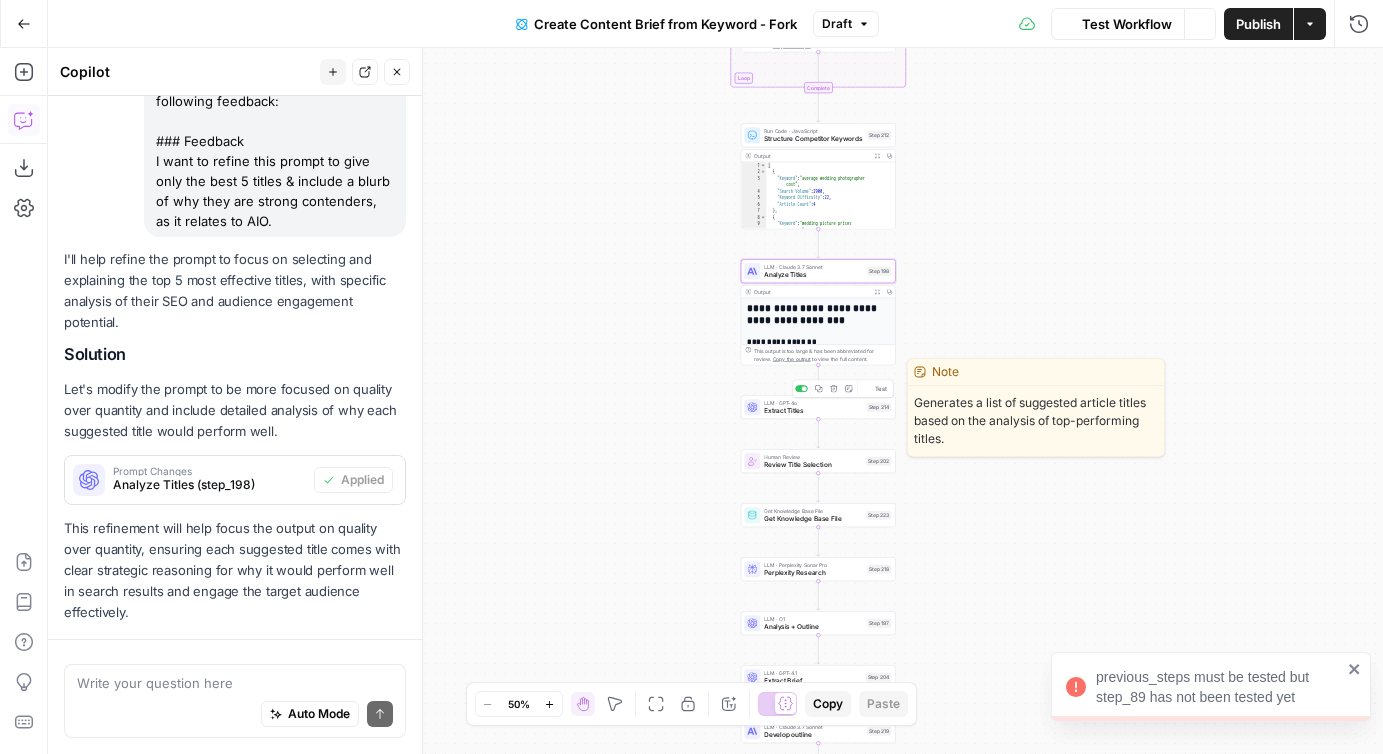 scroll, scrollTop: 1471, scrollLeft: 0, axis: vertical 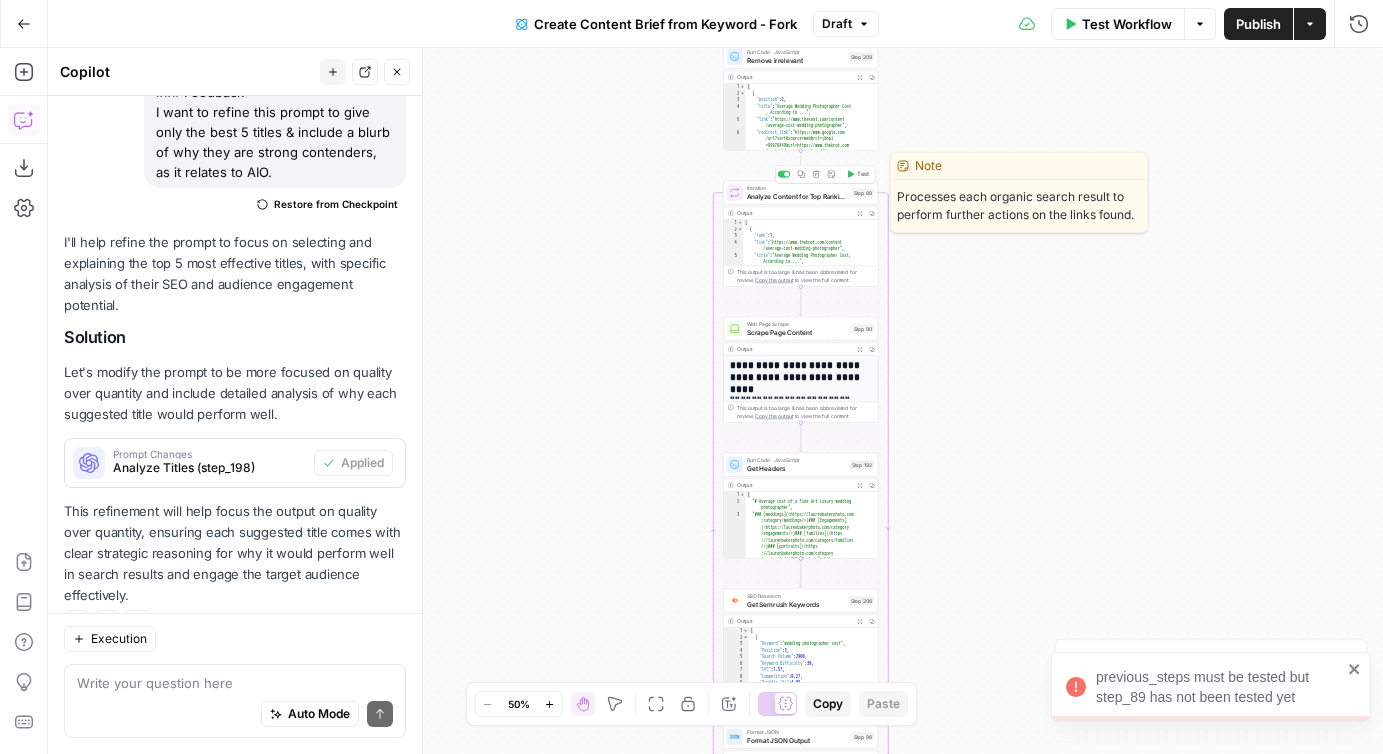 click 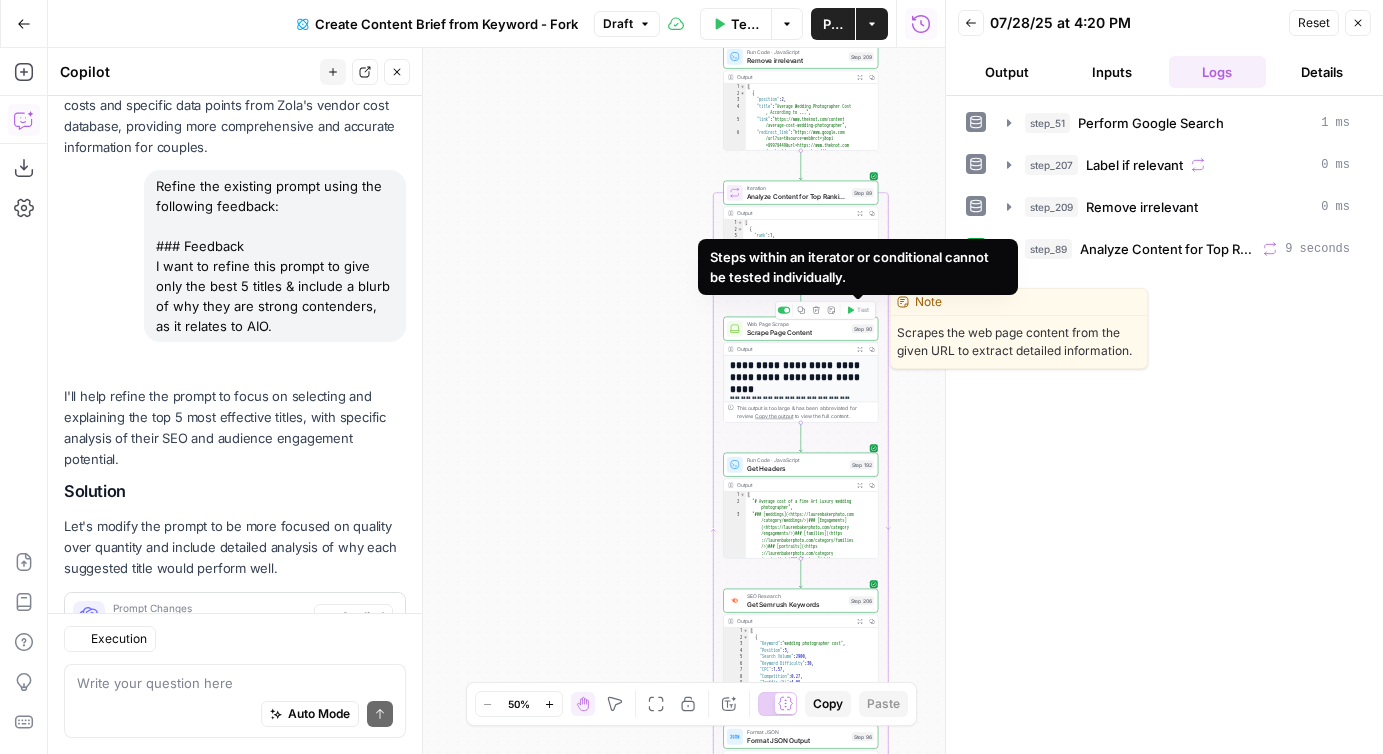 scroll, scrollTop: 1471, scrollLeft: 0, axis: vertical 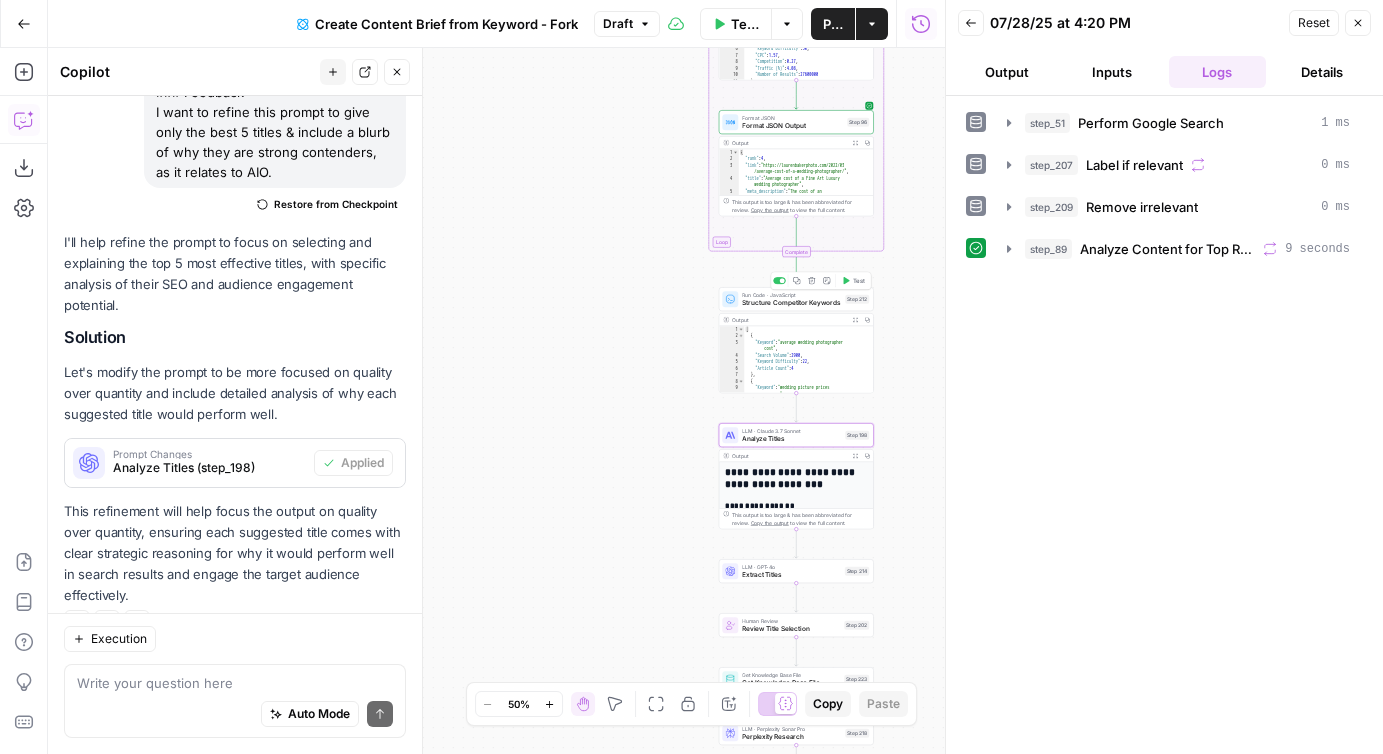 click 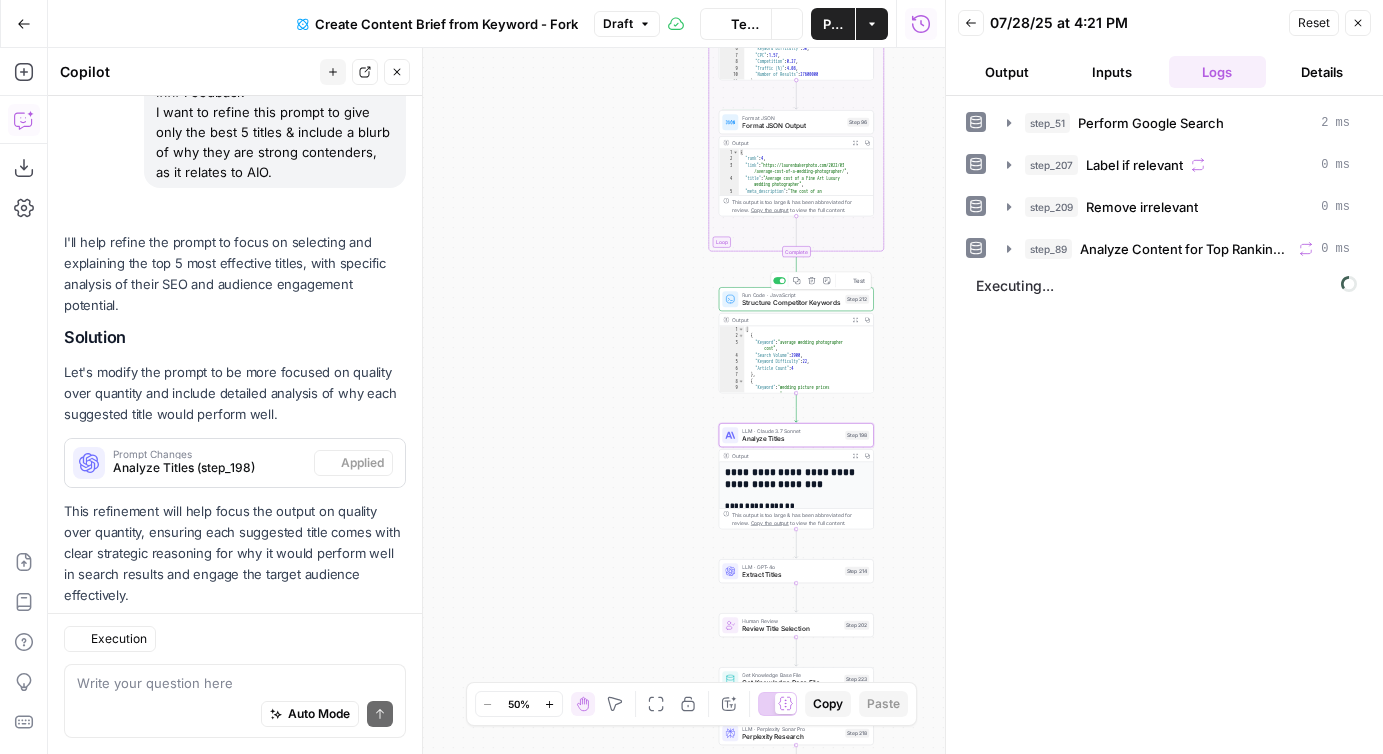 scroll, scrollTop: 1471, scrollLeft: 0, axis: vertical 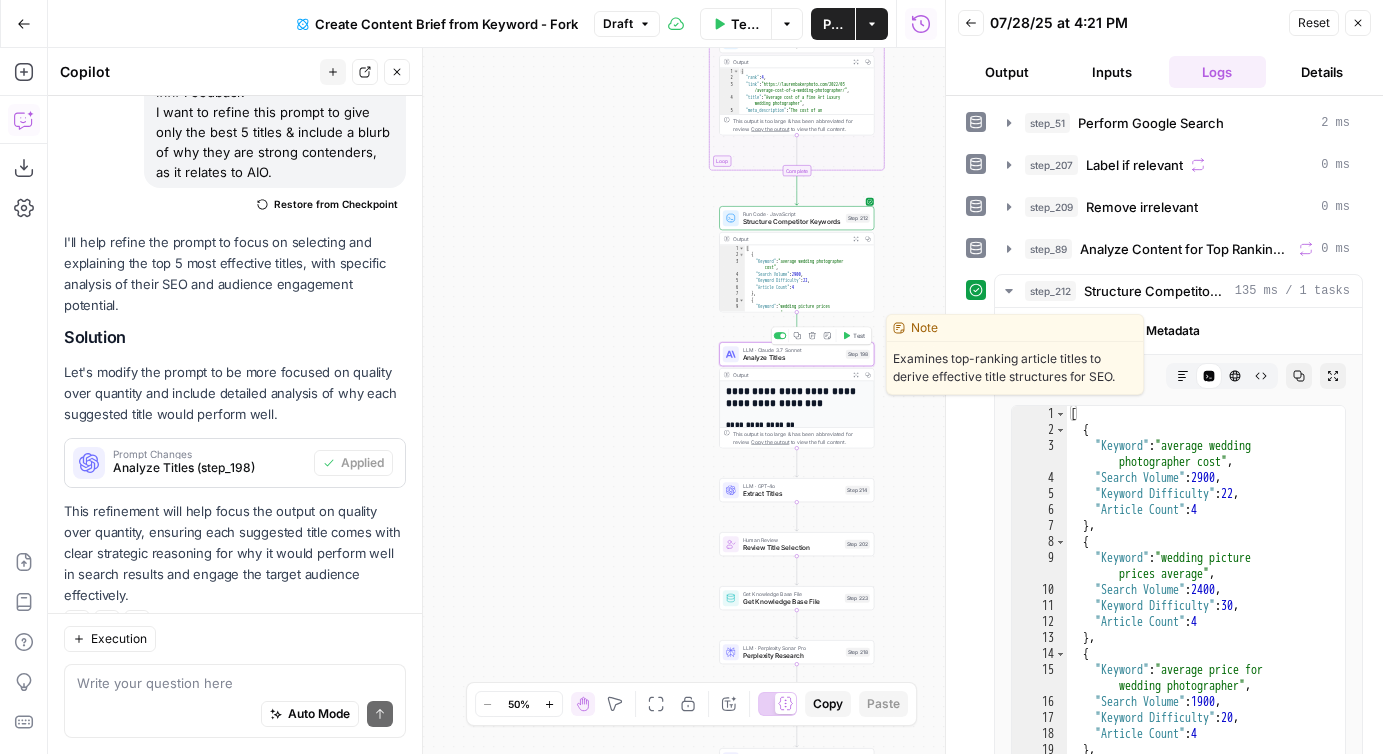 click 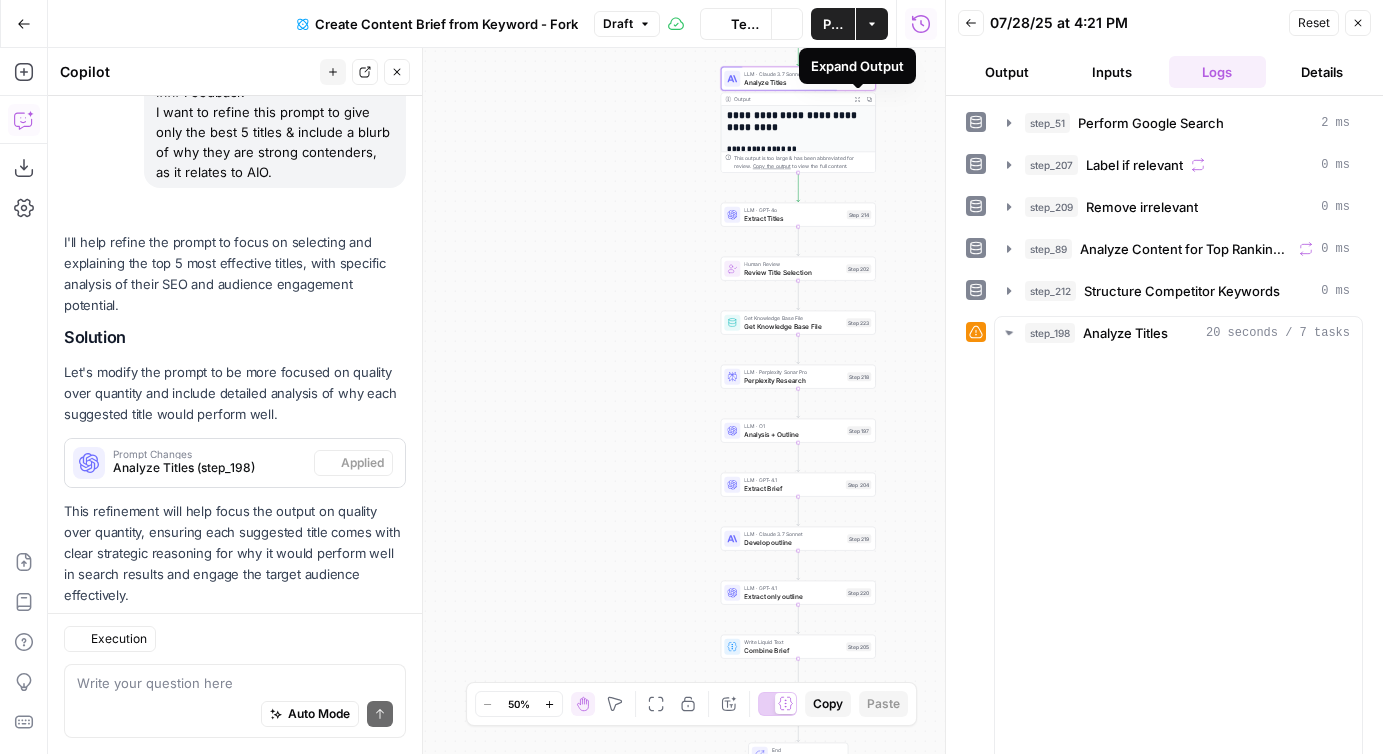 scroll, scrollTop: 1471, scrollLeft: 0, axis: vertical 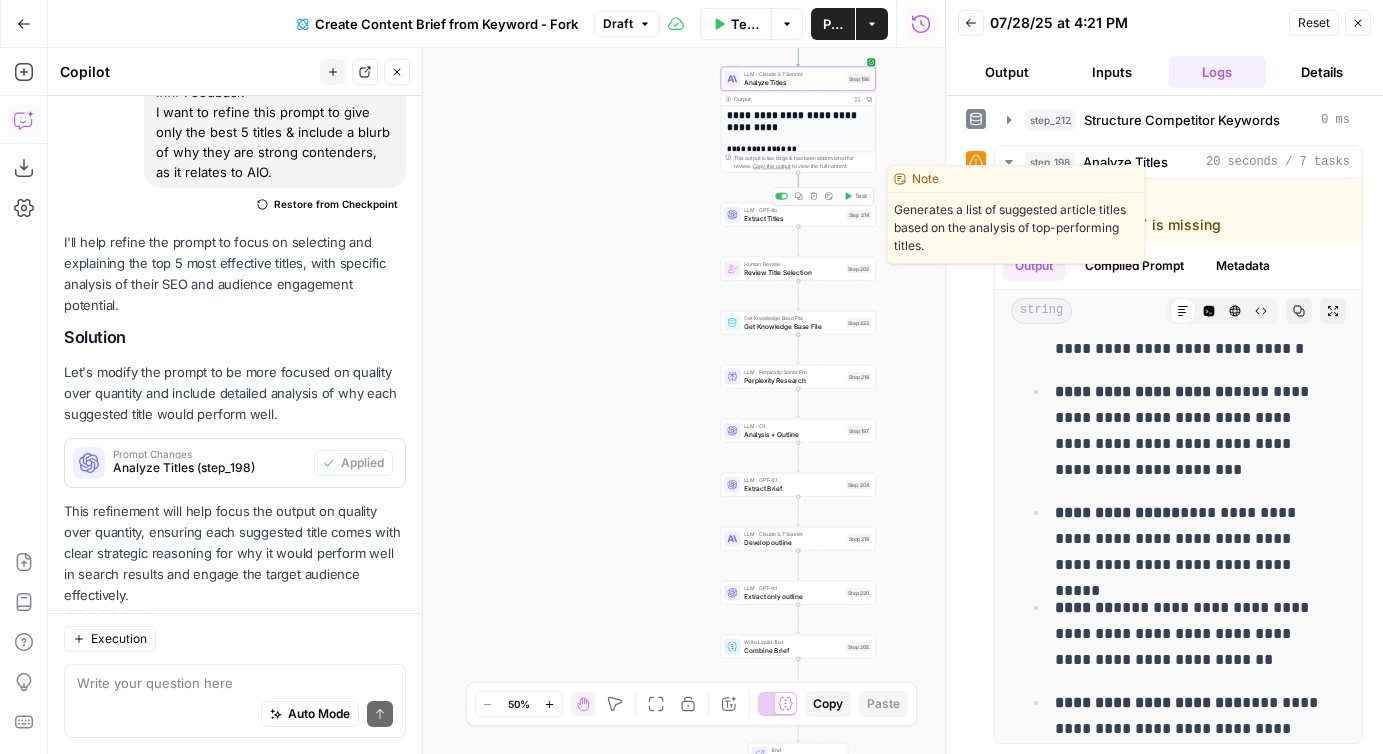 click 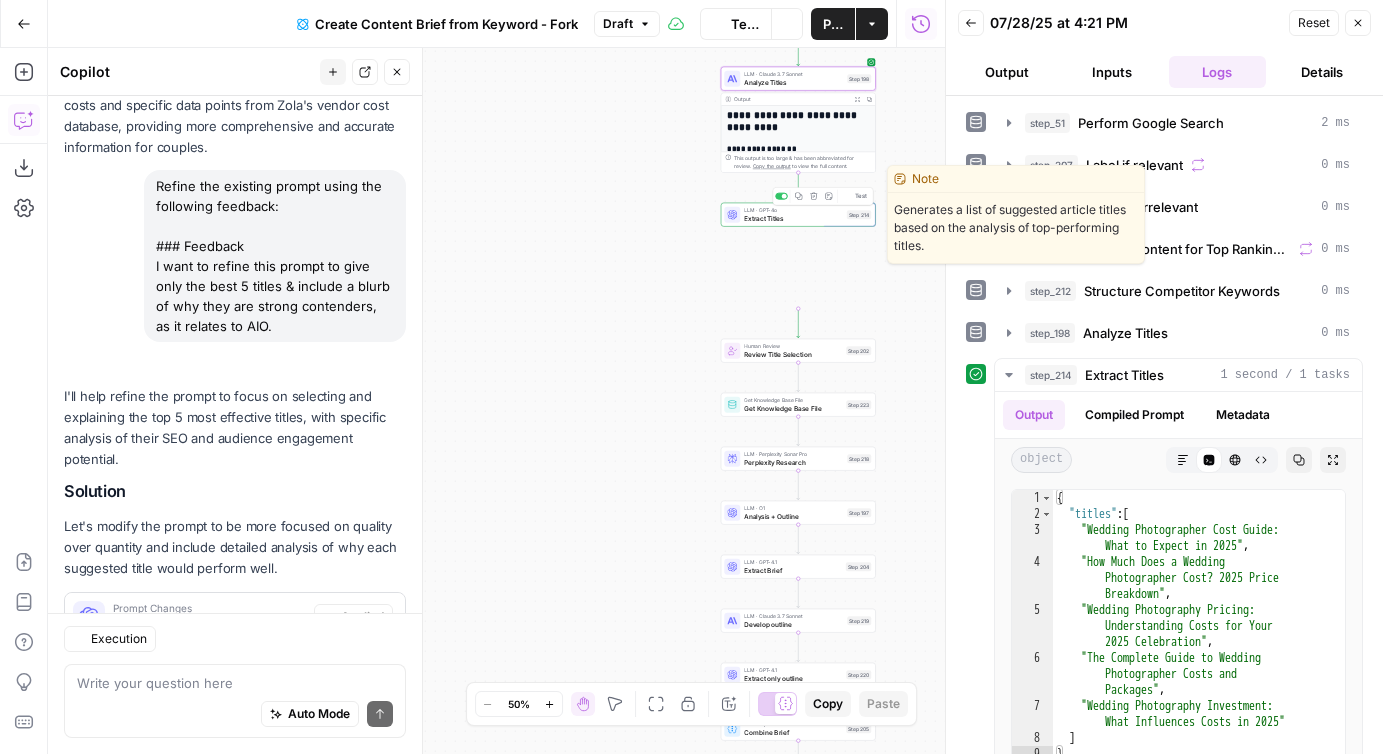 scroll, scrollTop: 1471, scrollLeft: 0, axis: vertical 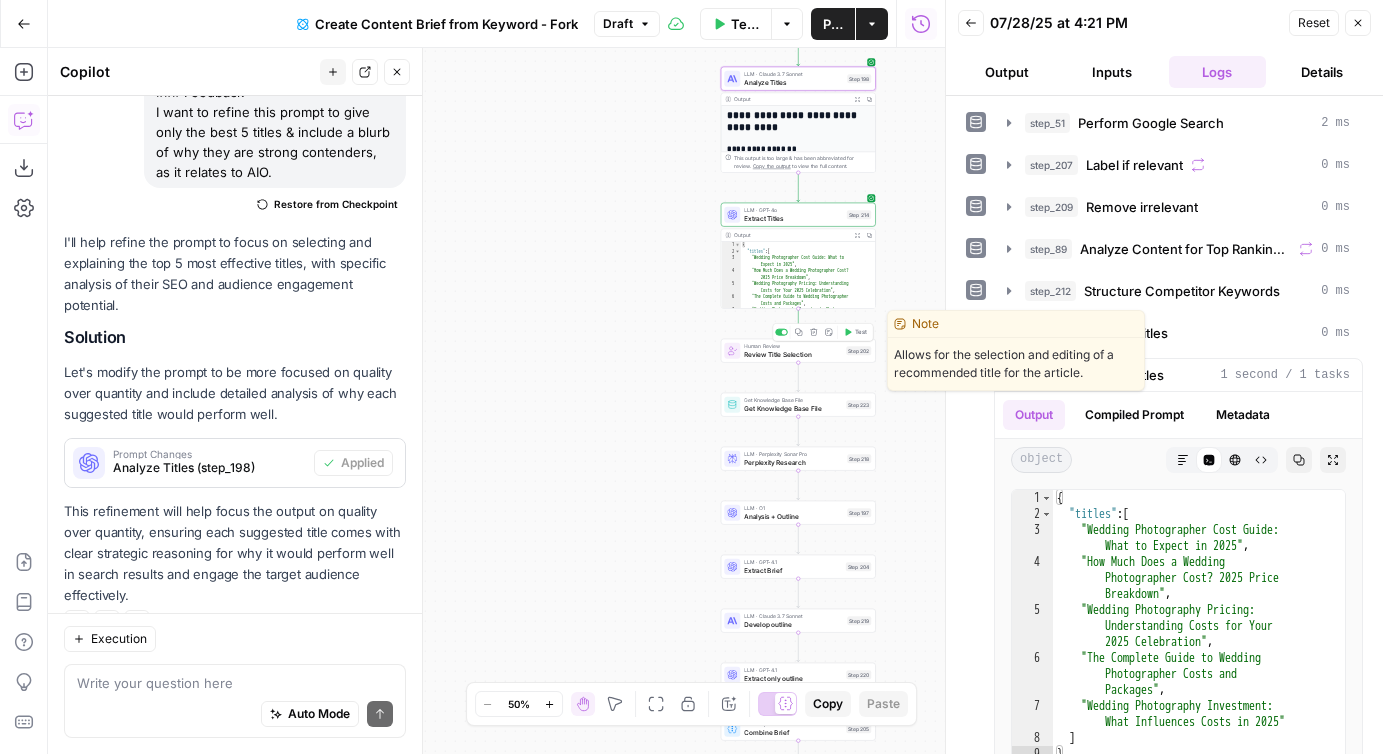 click 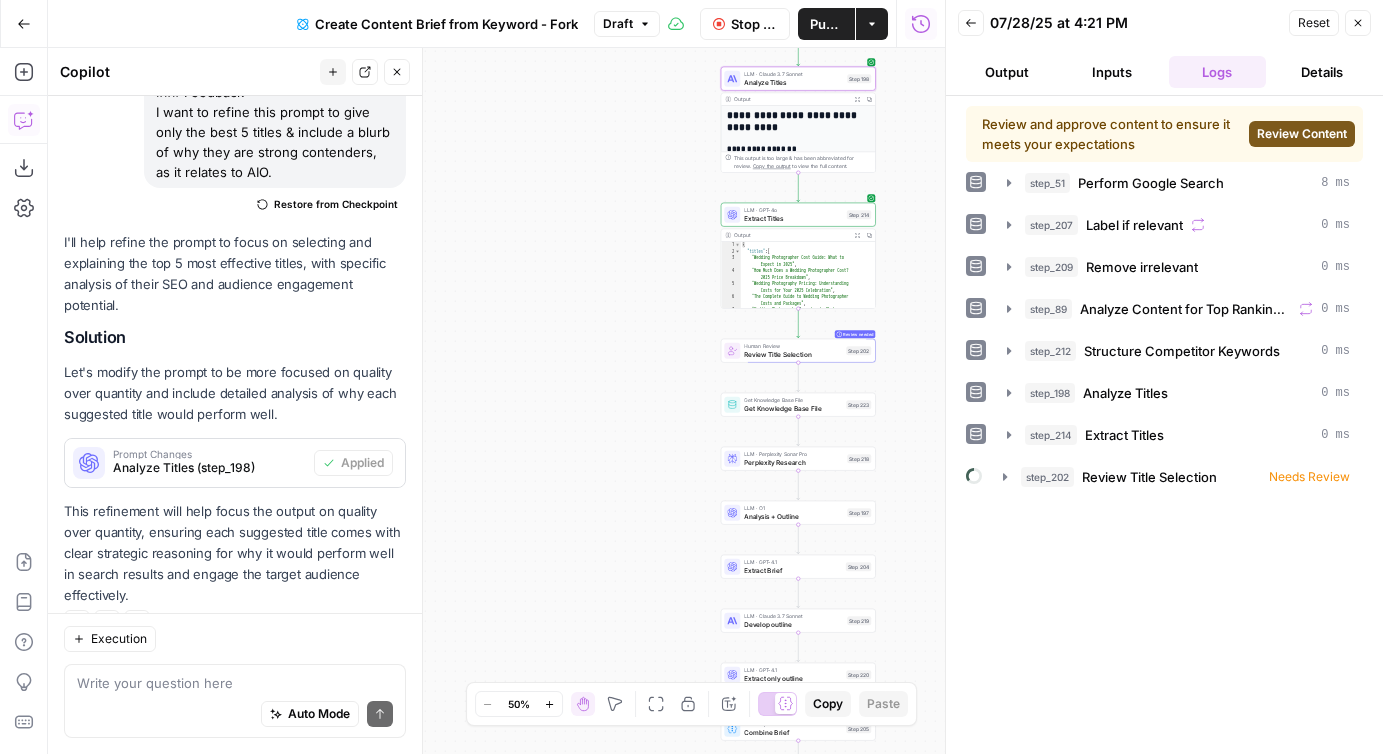click on "Review Content" at bounding box center [1302, 134] 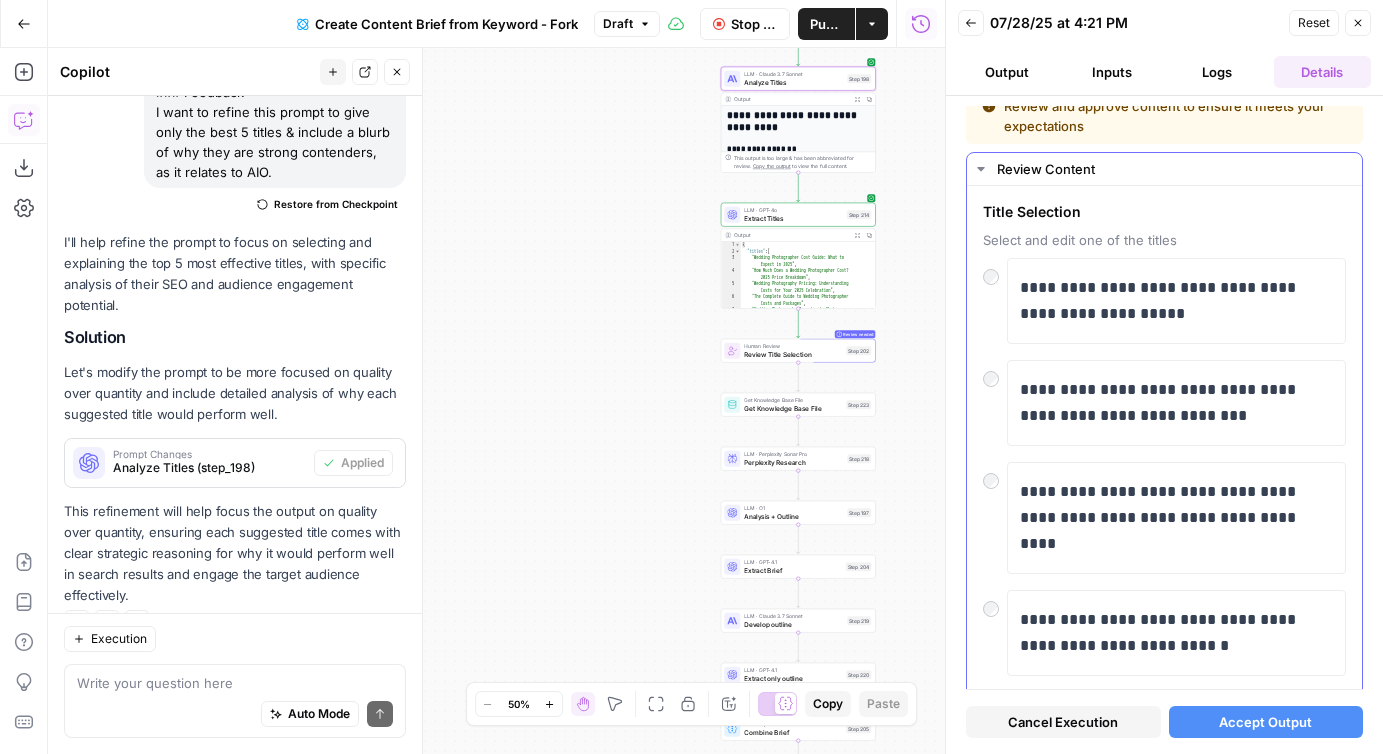 scroll, scrollTop: 166, scrollLeft: 0, axis: vertical 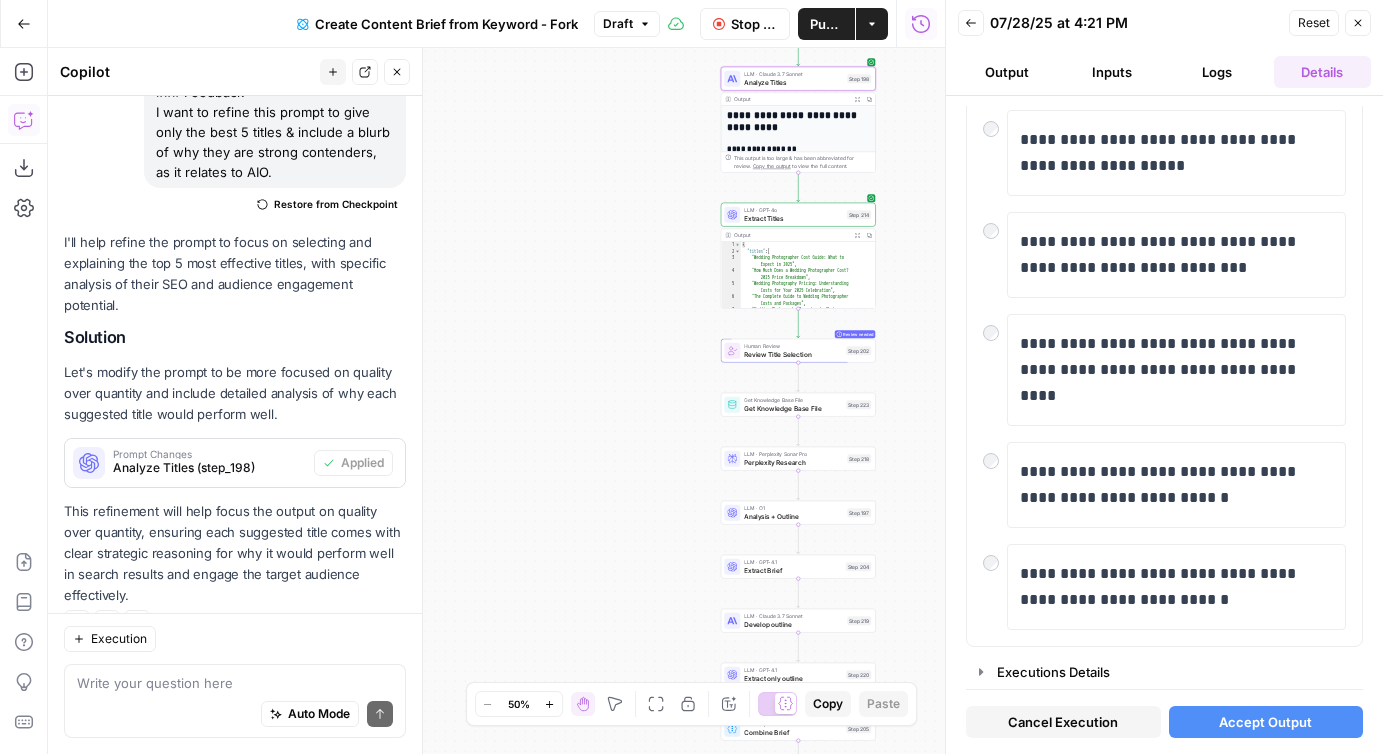 click on "Output" at bounding box center (1006, 72) 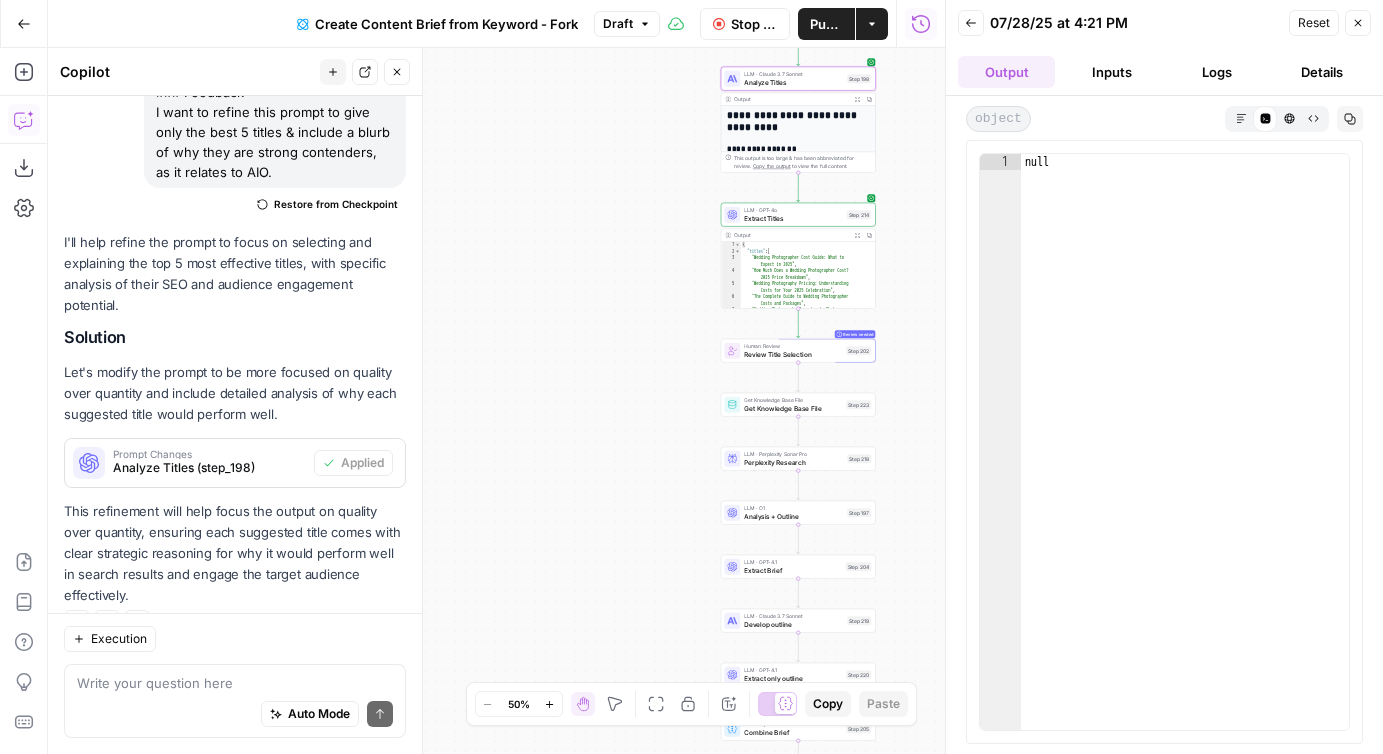 click on "Inputs" at bounding box center (1111, 72) 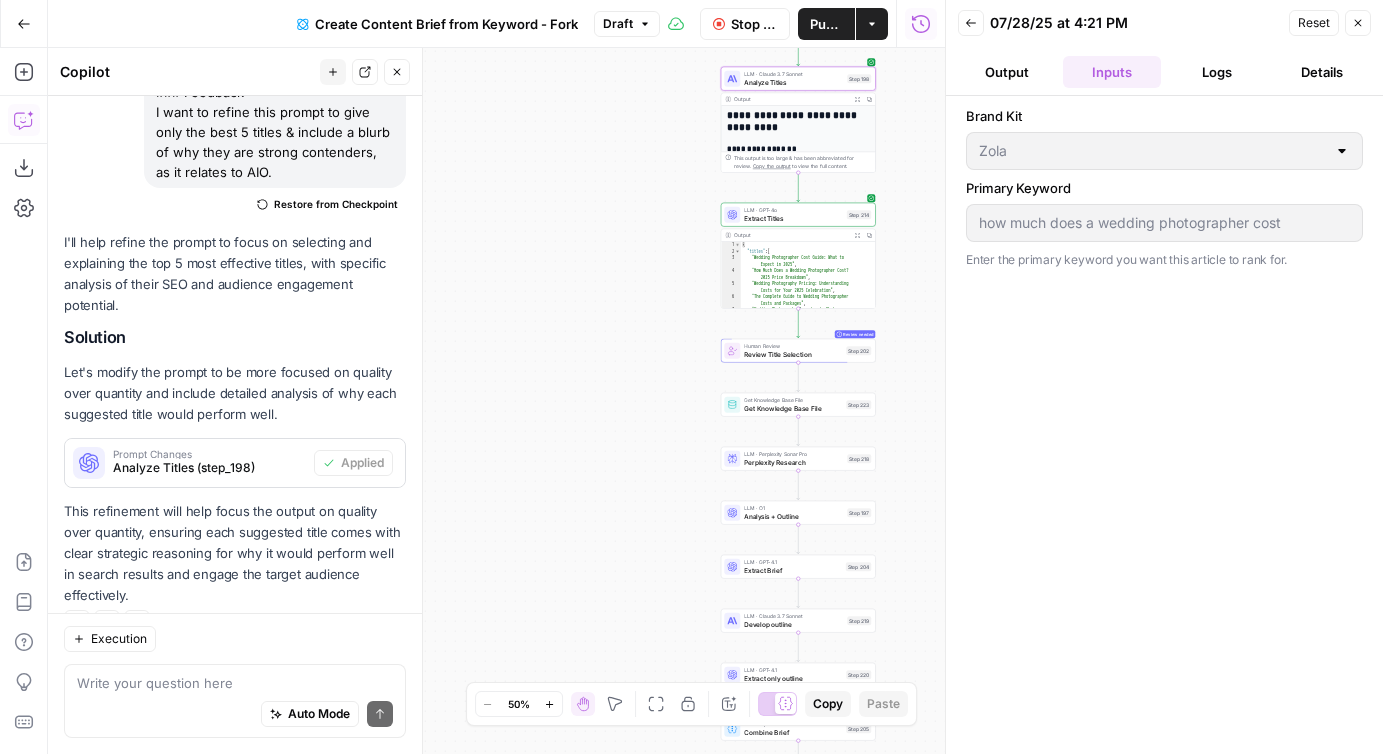 click 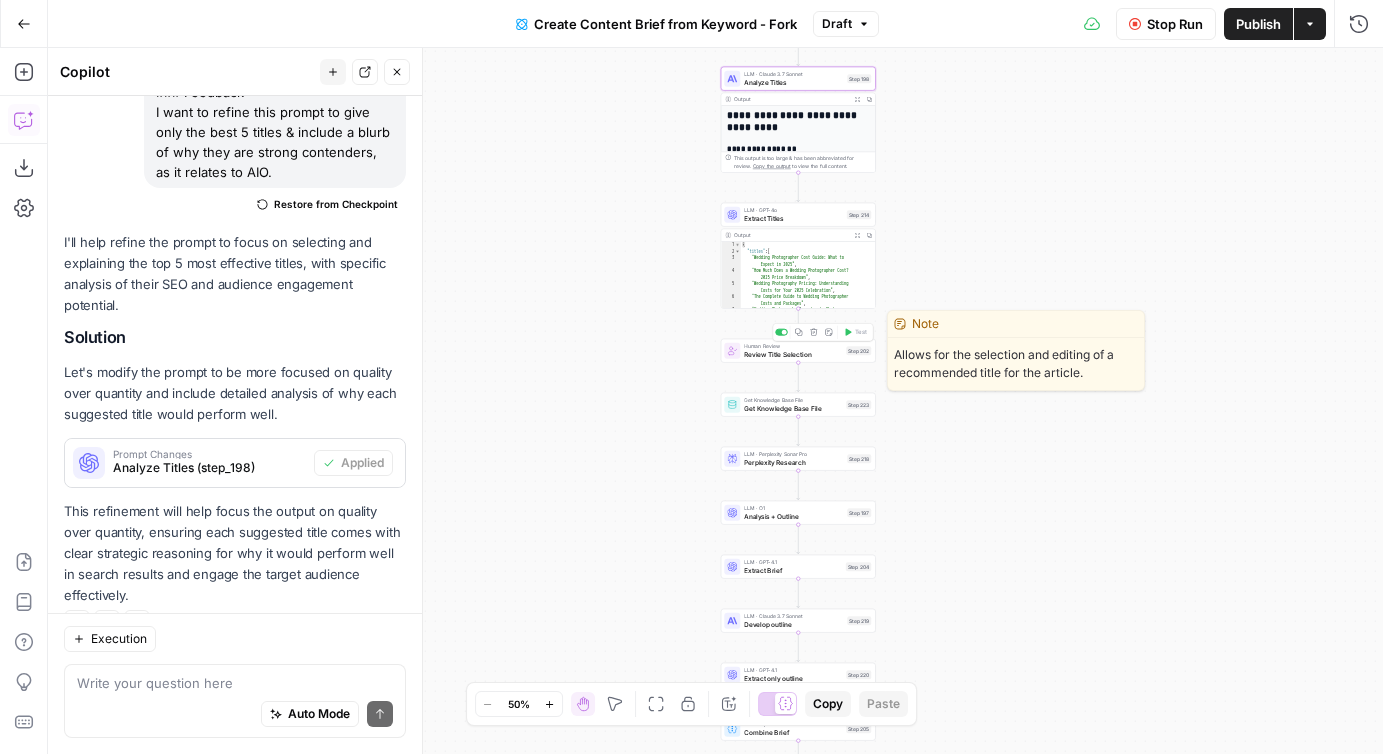 click on "Review Title Selection" at bounding box center [793, 354] 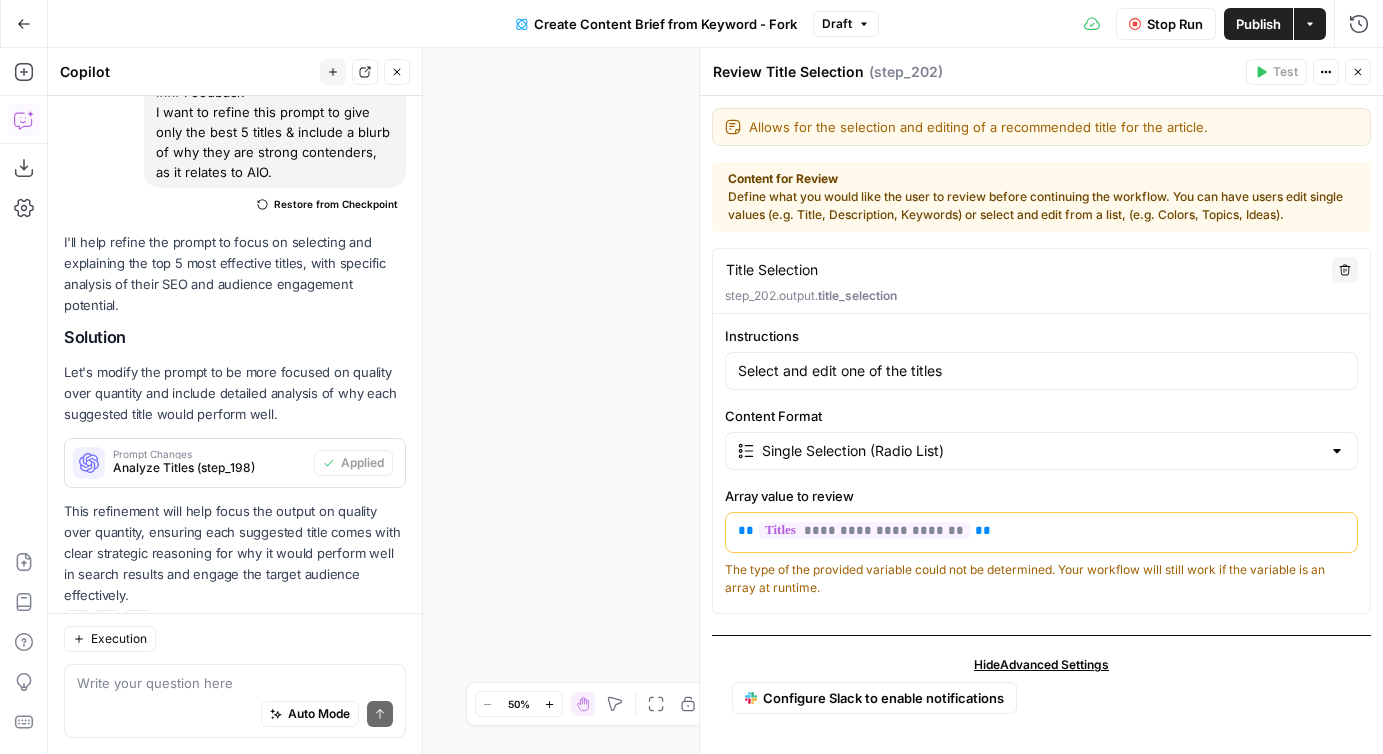 scroll, scrollTop: 35, scrollLeft: 0, axis: vertical 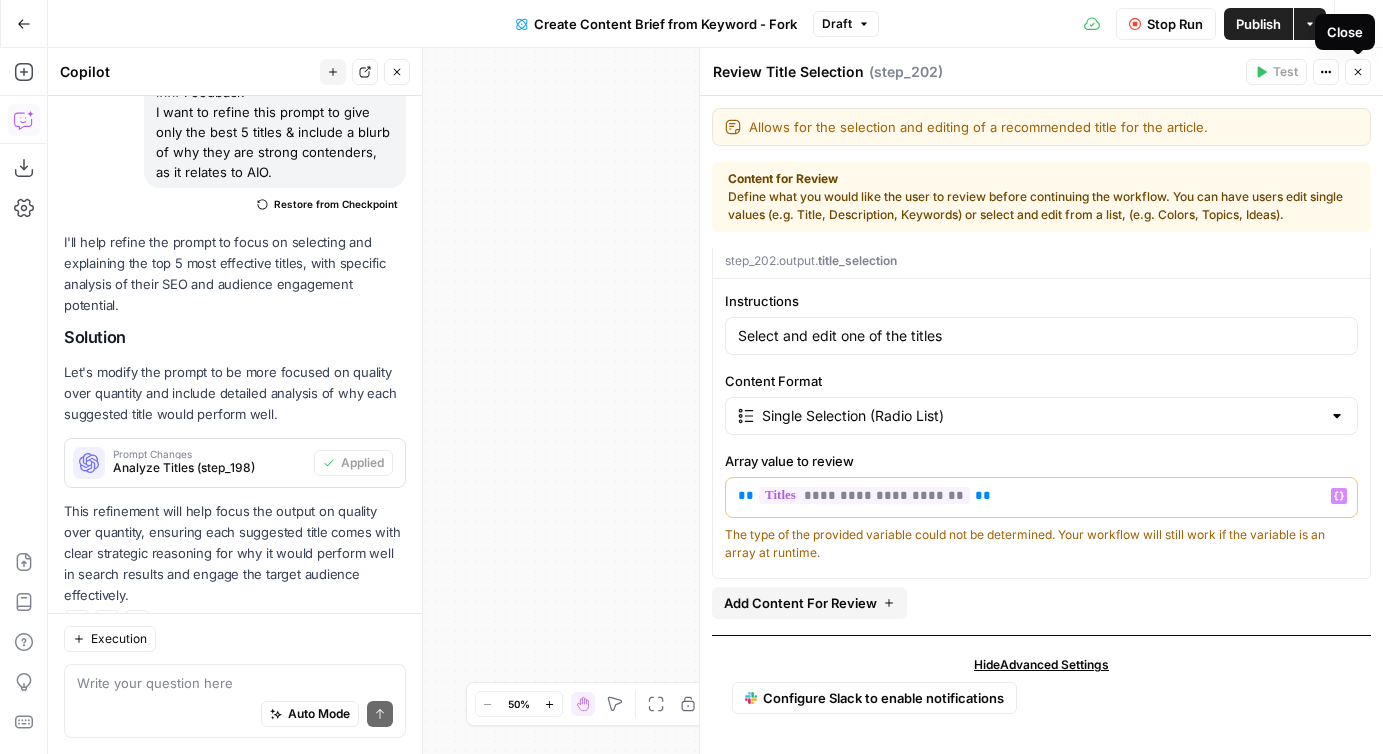 click 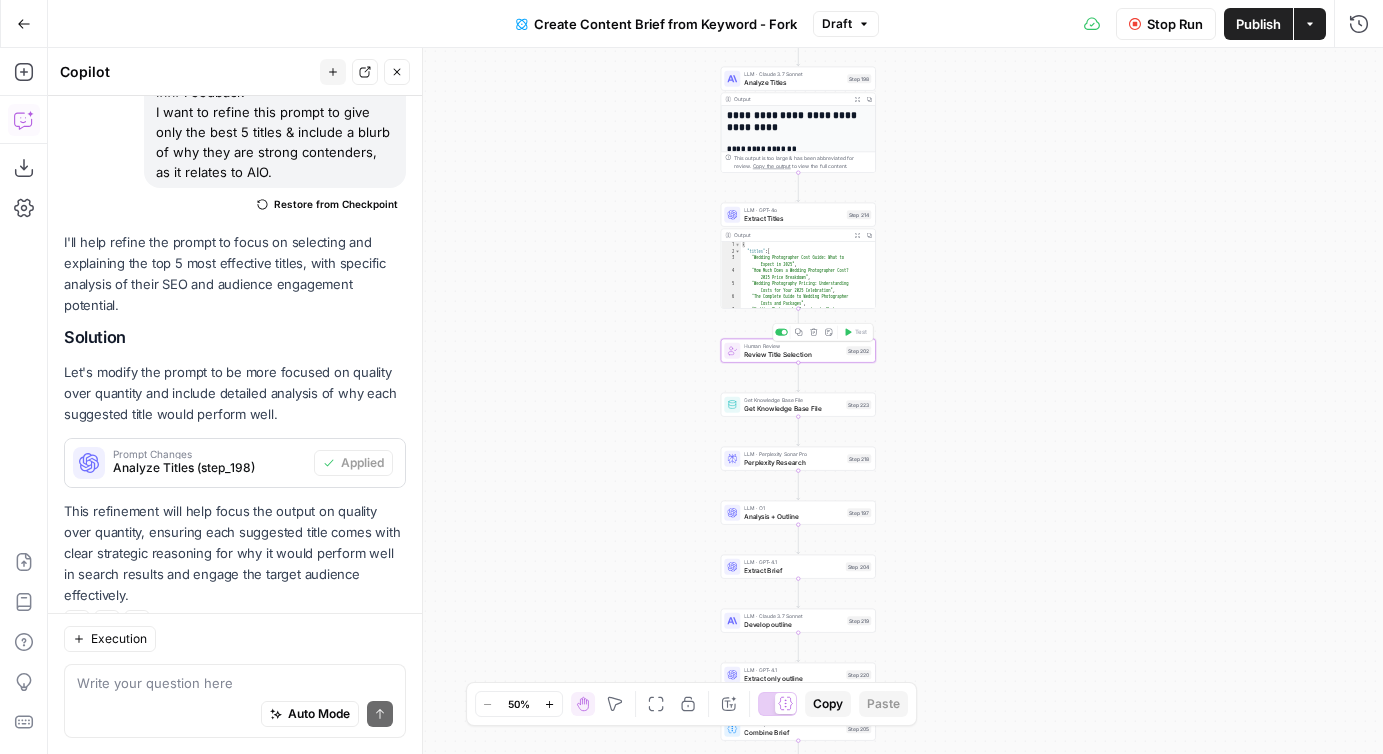 click on "Review Title Selection" at bounding box center (793, 354) 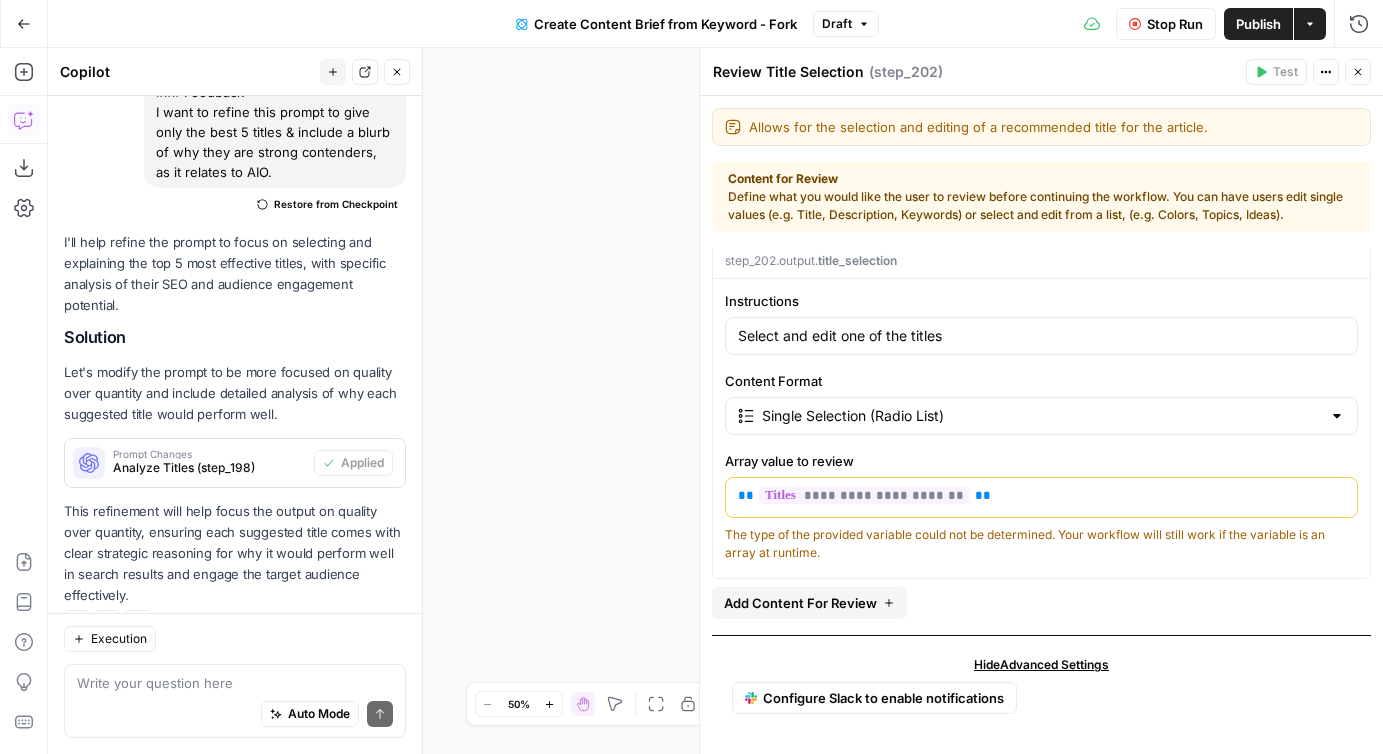 scroll, scrollTop: 0, scrollLeft: 0, axis: both 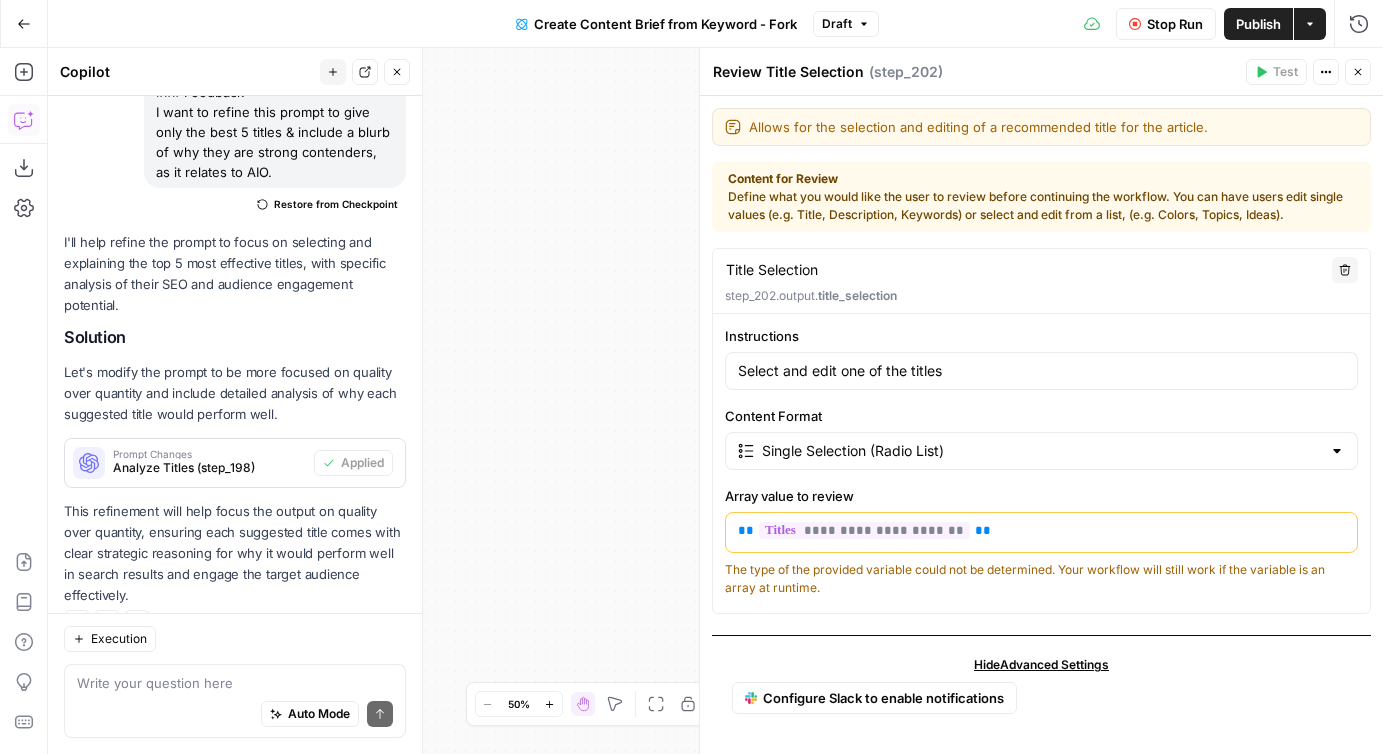 drag, startPoint x: 730, startPoint y: 297, endPoint x: 921, endPoint y: 297, distance: 191 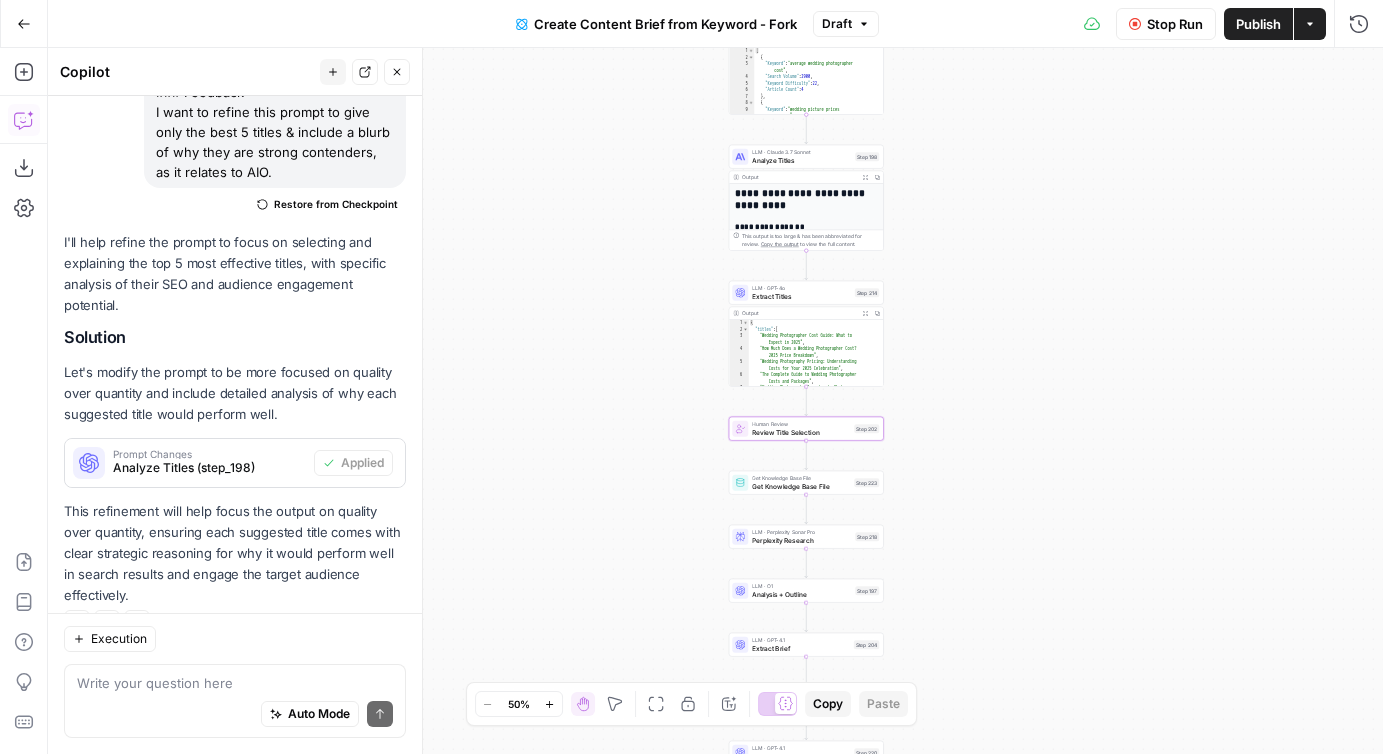 click on "Extract Titles" at bounding box center [801, 296] 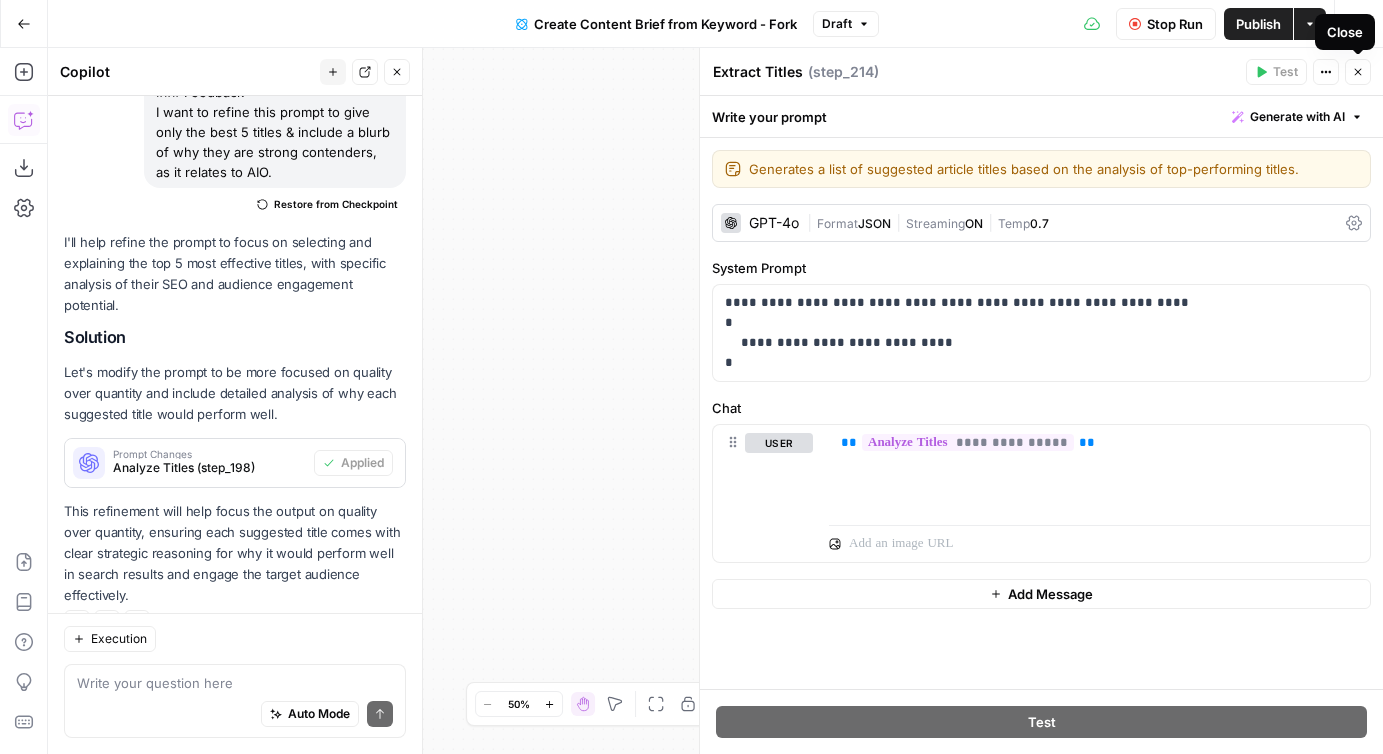 click 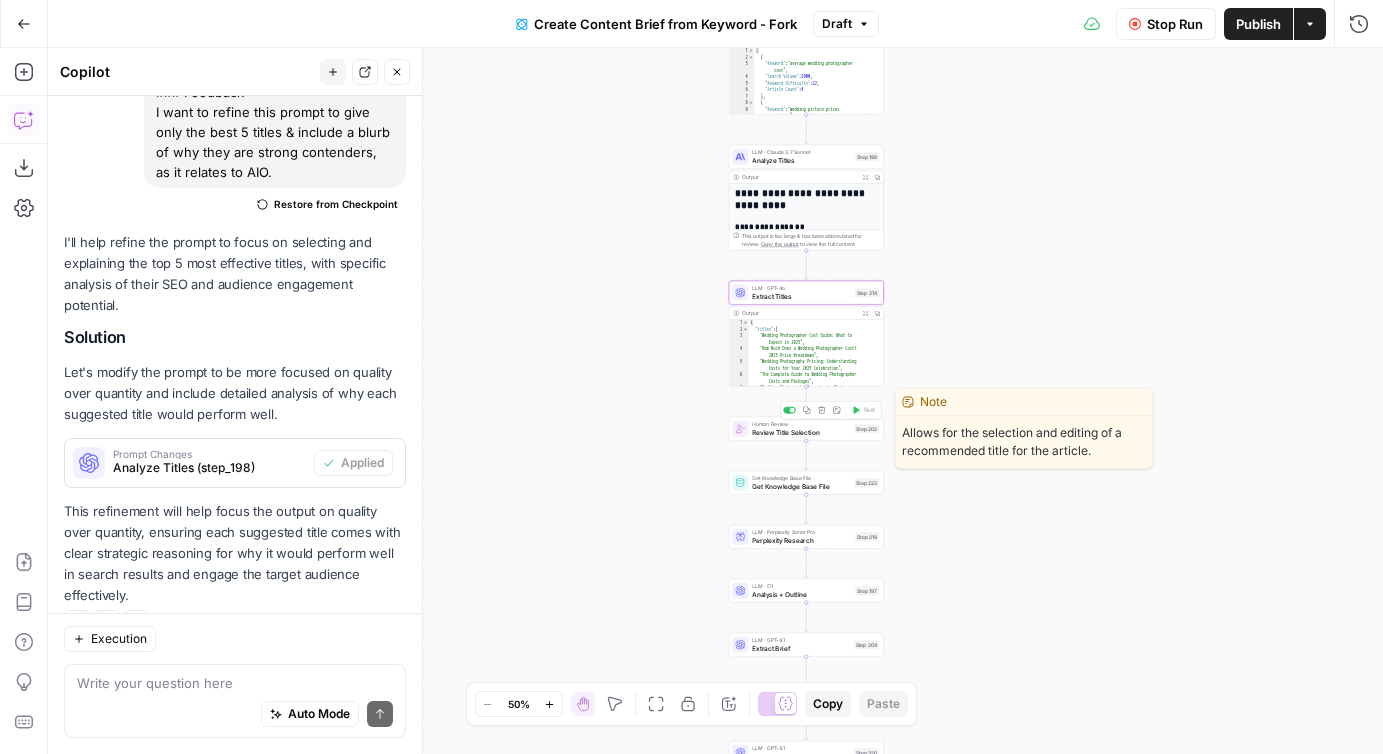 click on "Review Title Selection" at bounding box center (801, 432) 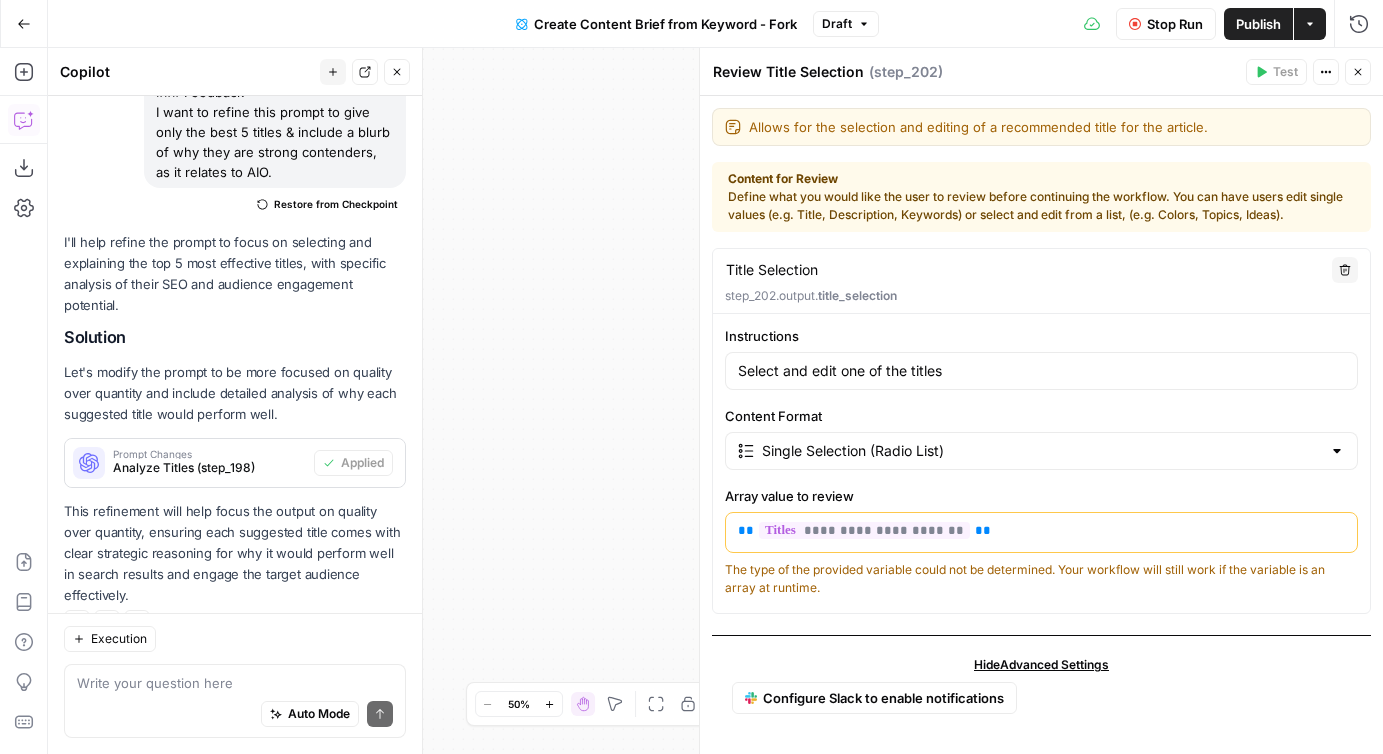 scroll, scrollTop: 35, scrollLeft: 0, axis: vertical 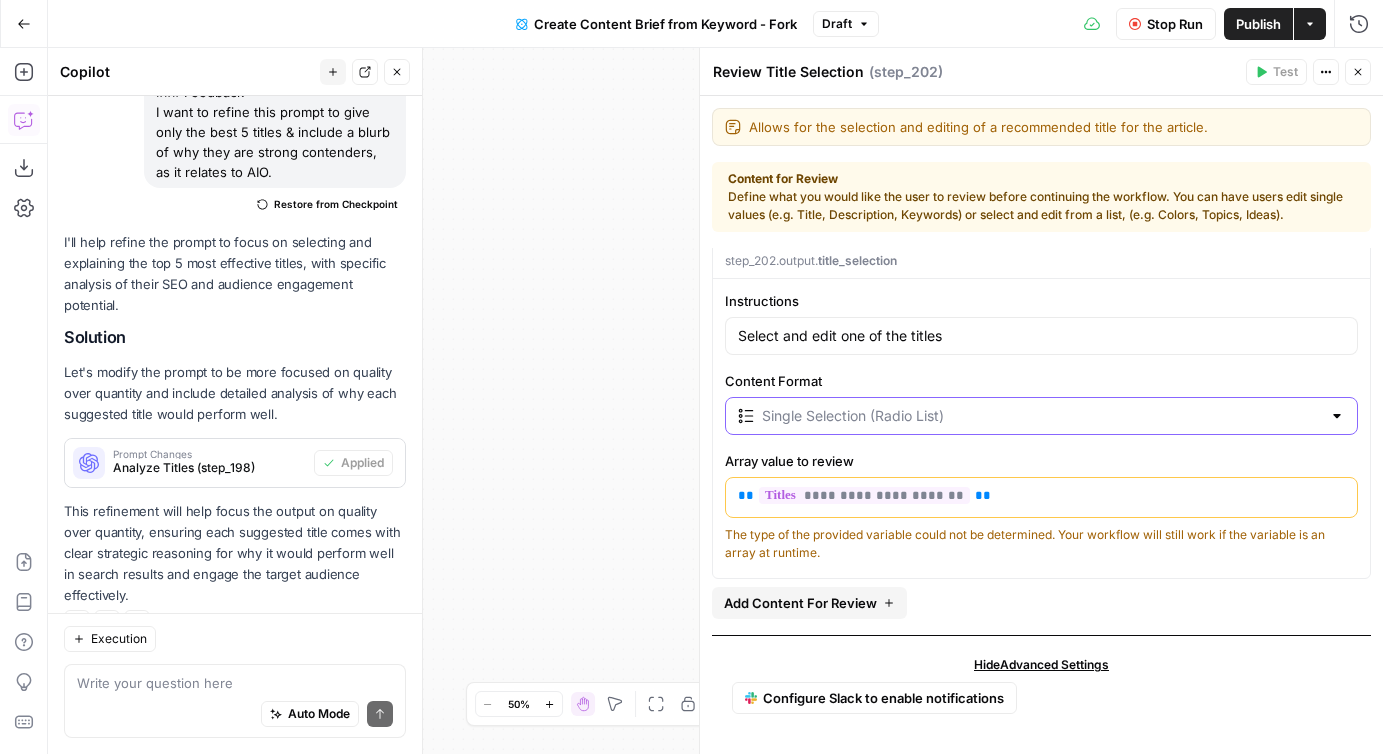 click on "Content Format" at bounding box center [1041, 416] 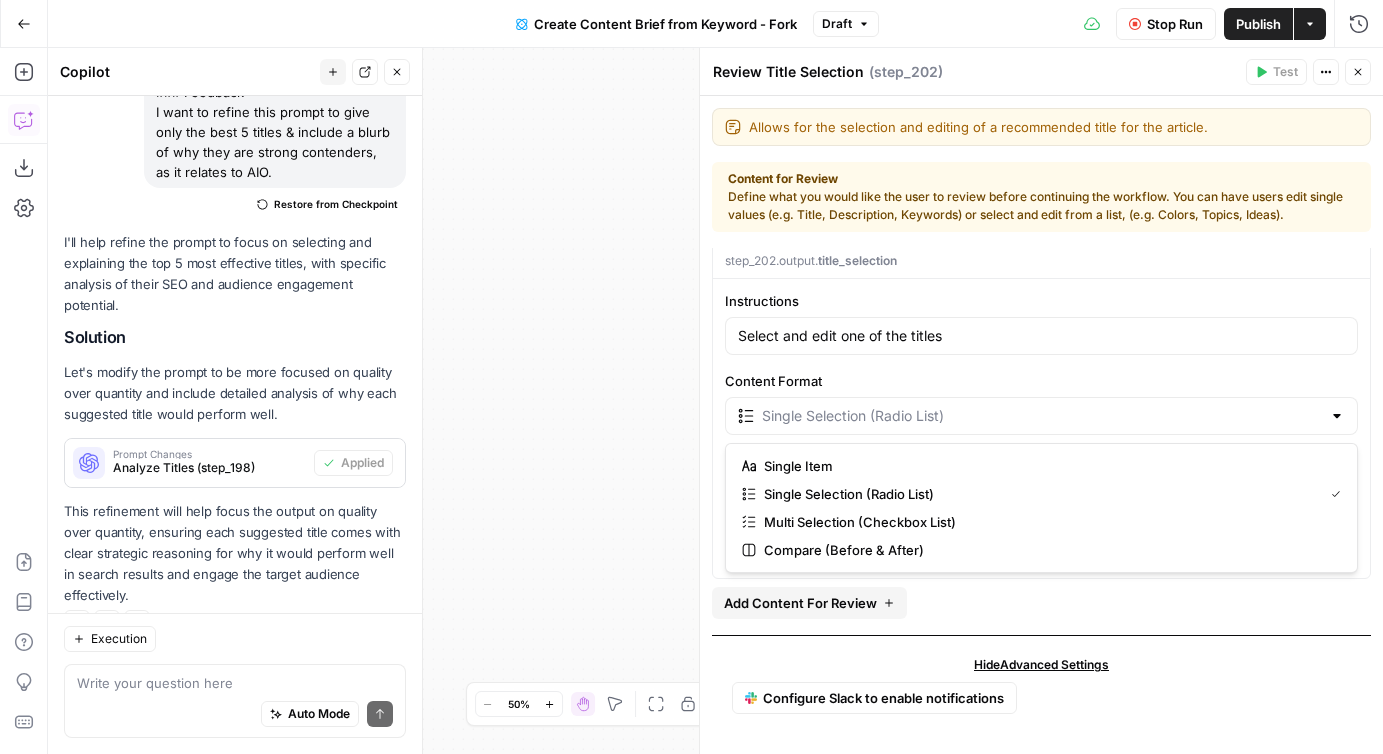 type on "Single Selection (Radio List)" 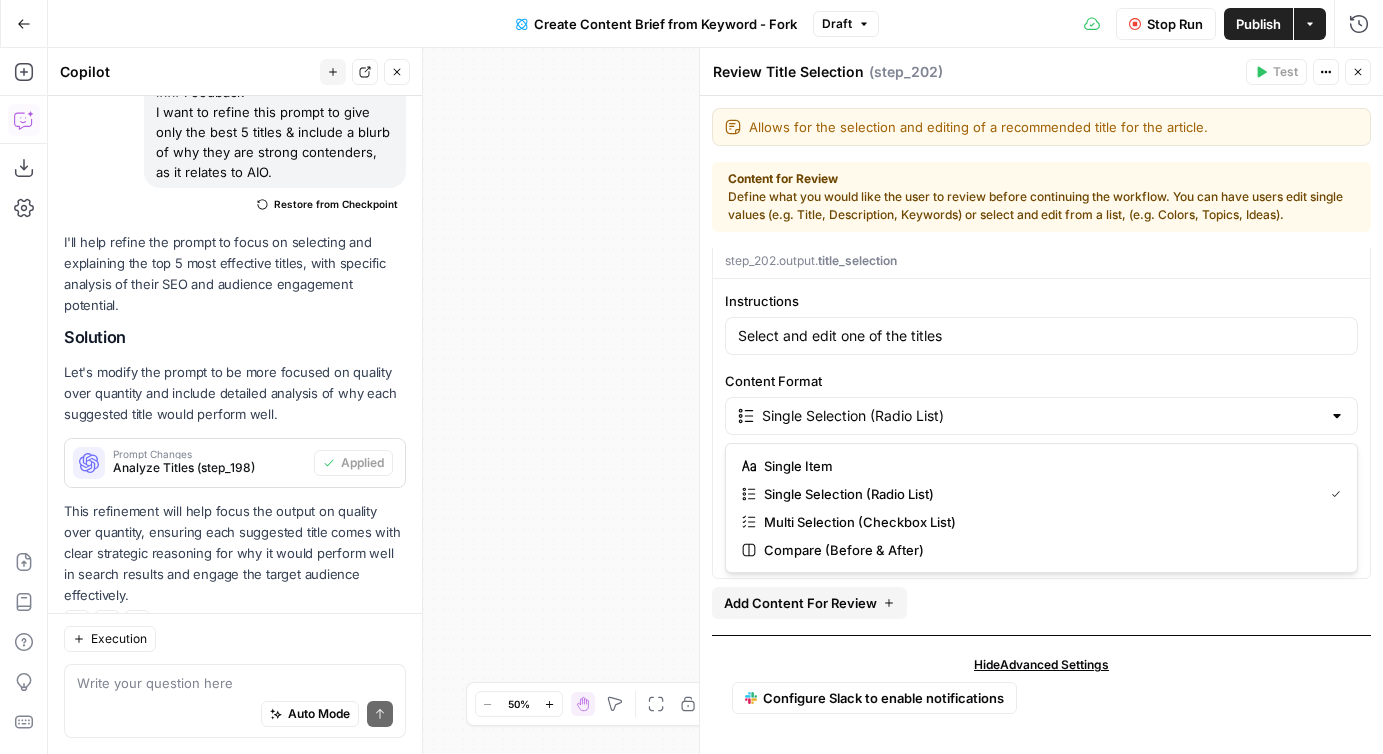 click on "Close" at bounding box center (1358, 72) 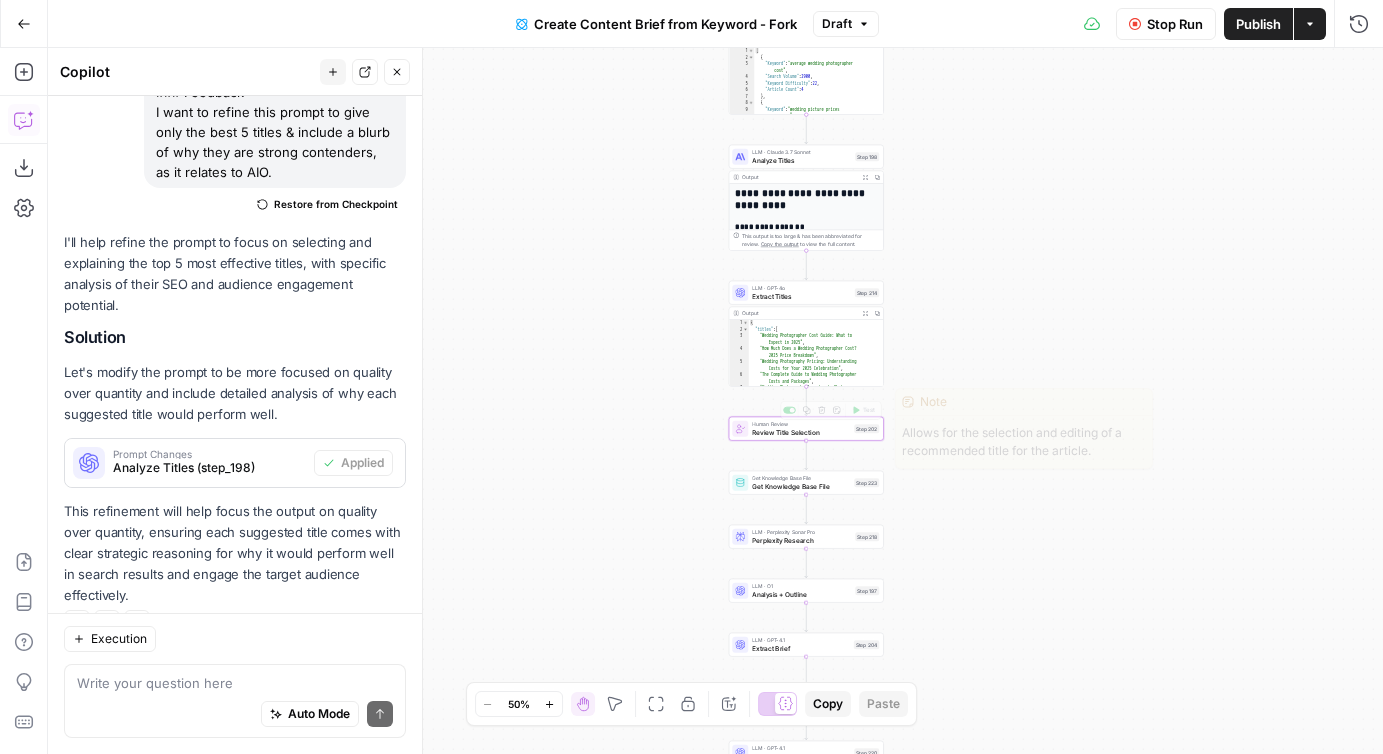 click on "Review Title Selection" at bounding box center [801, 432] 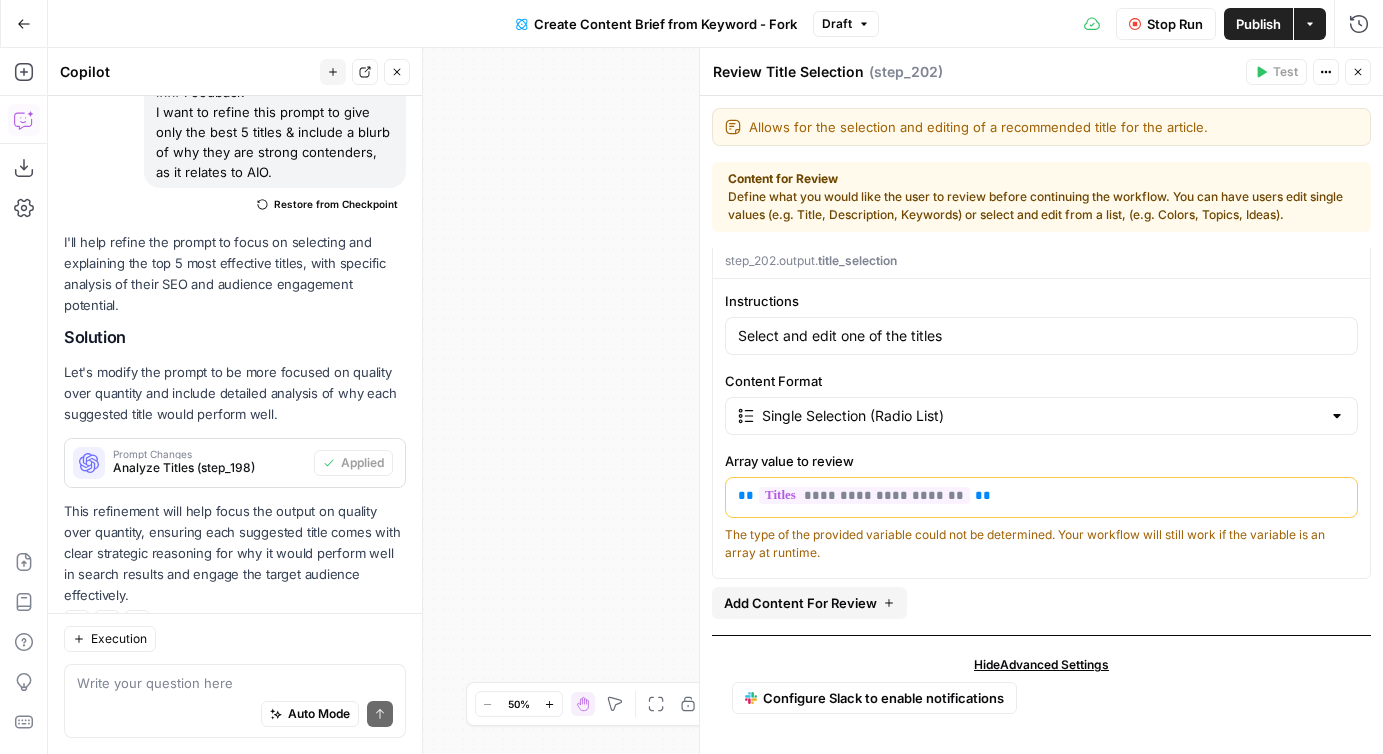 scroll, scrollTop: 0, scrollLeft: 0, axis: both 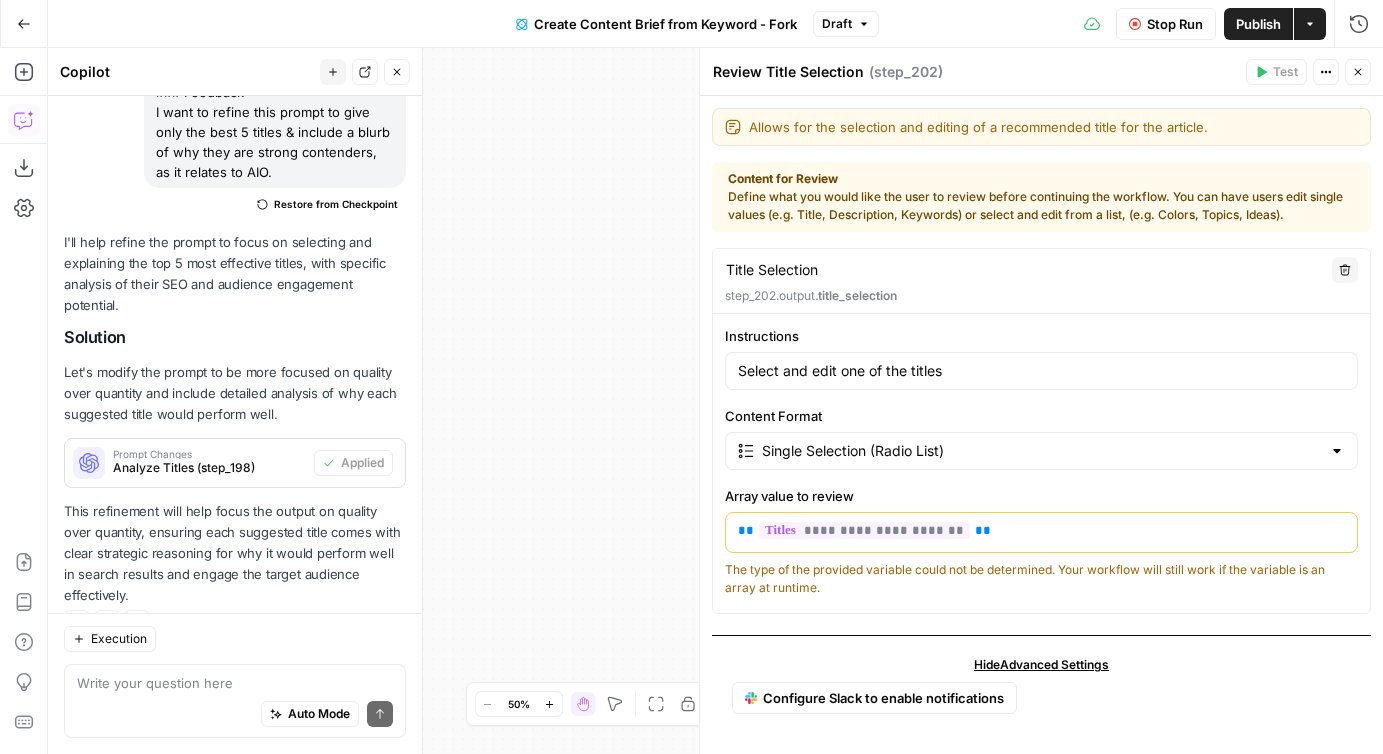 click 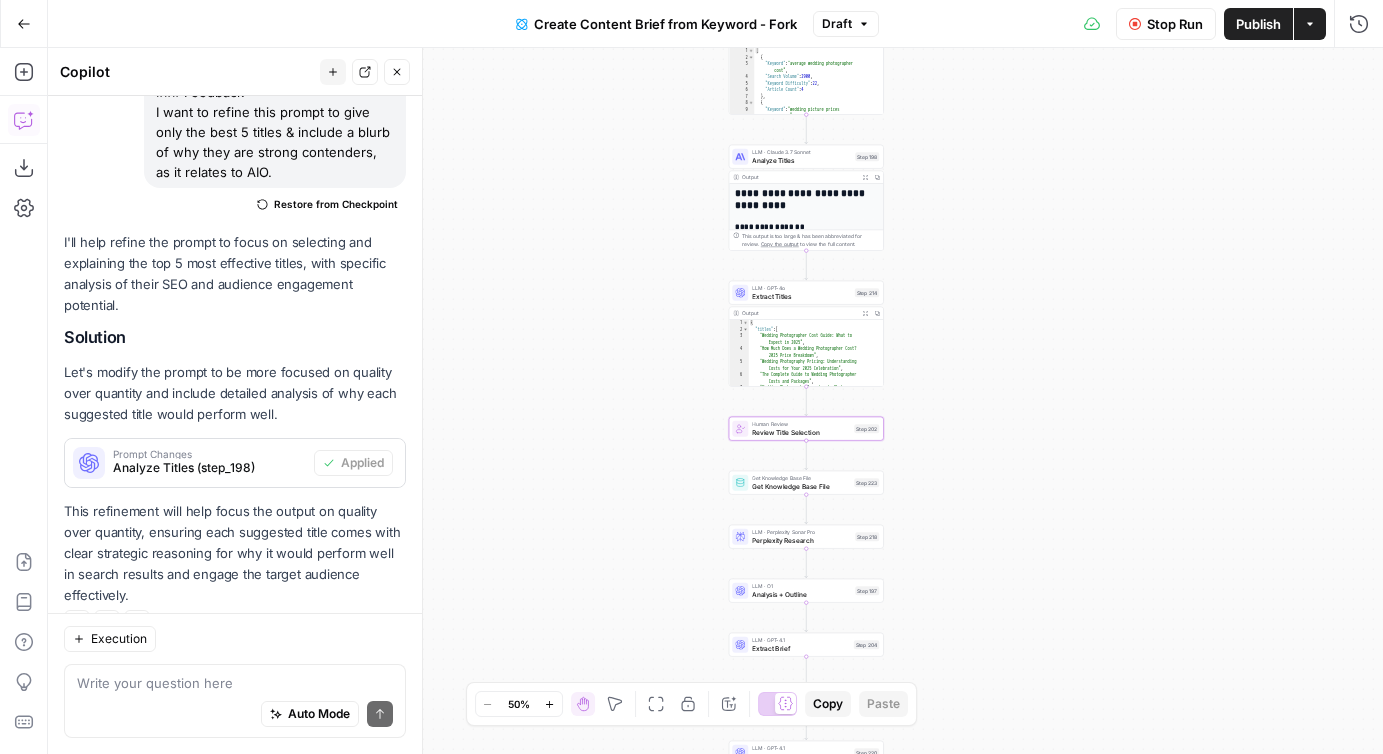 click 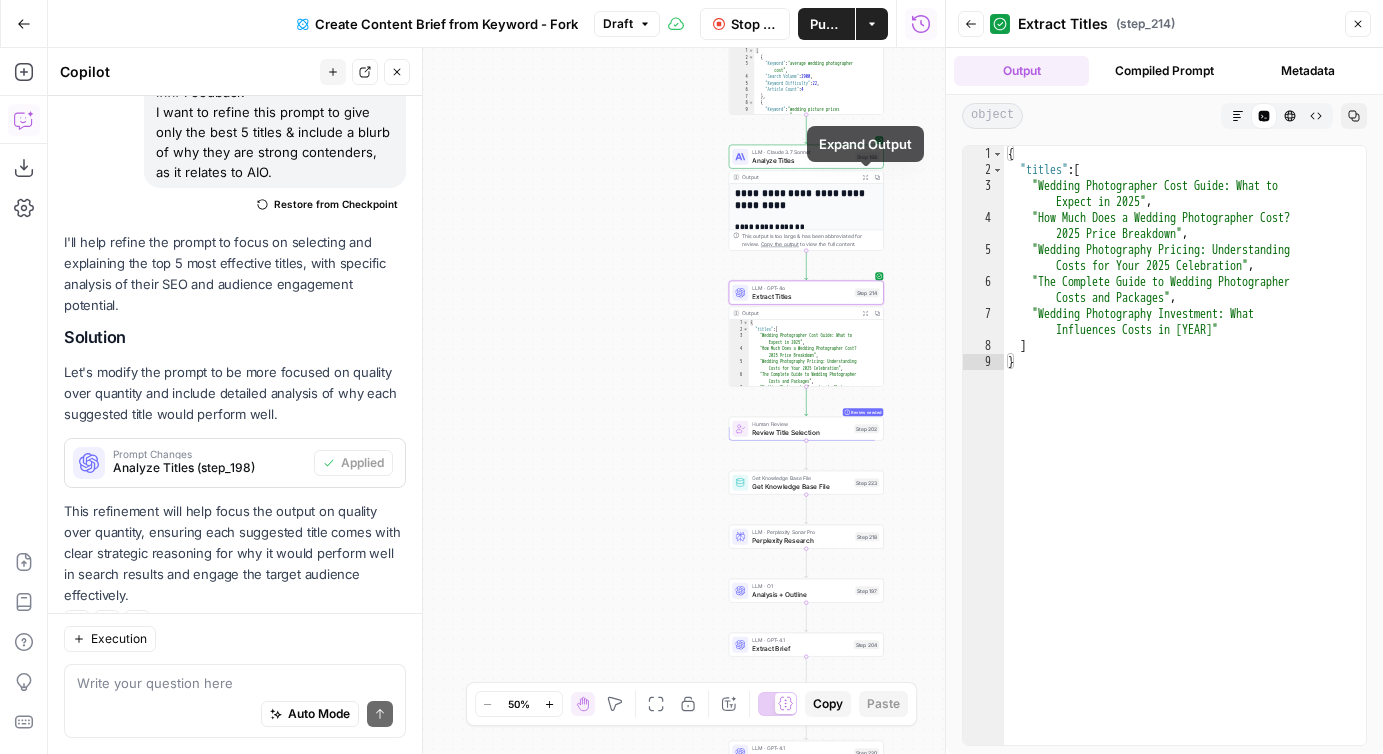 click 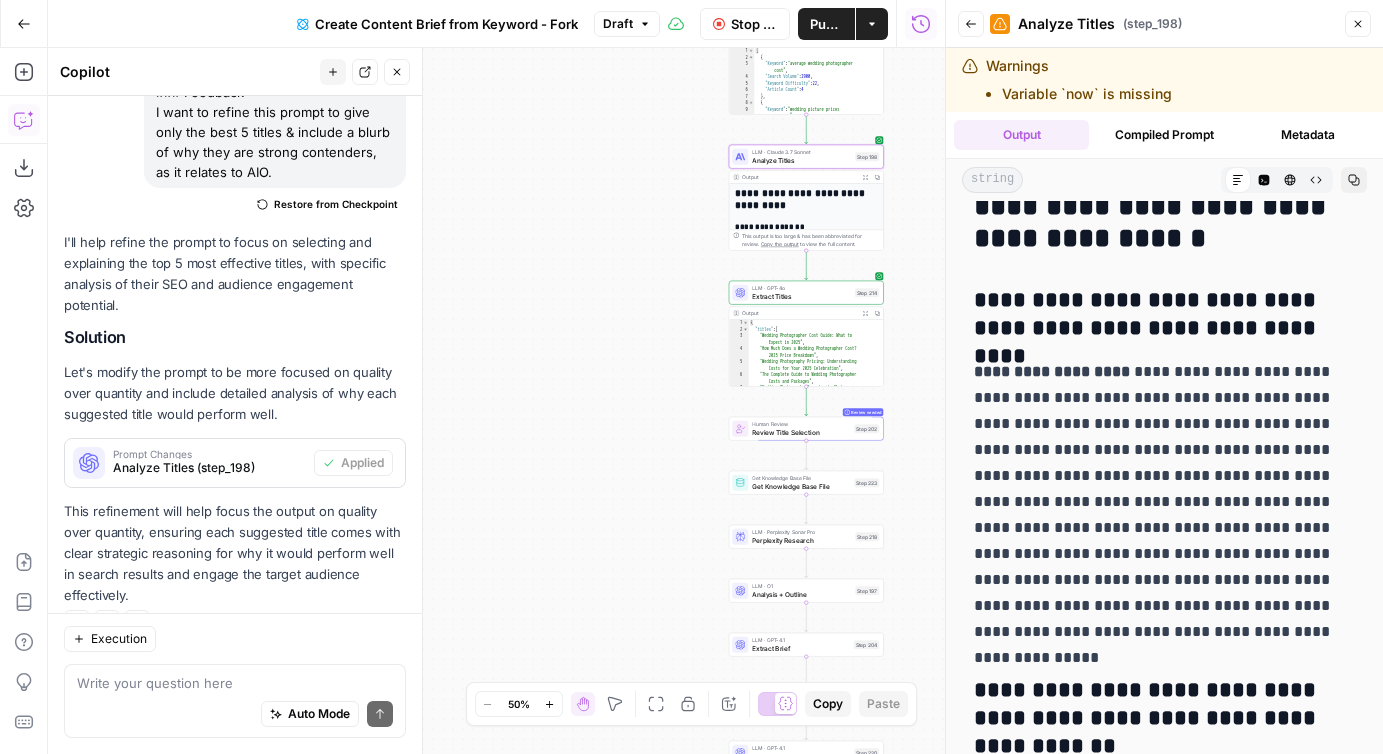 scroll, scrollTop: 1235, scrollLeft: 0, axis: vertical 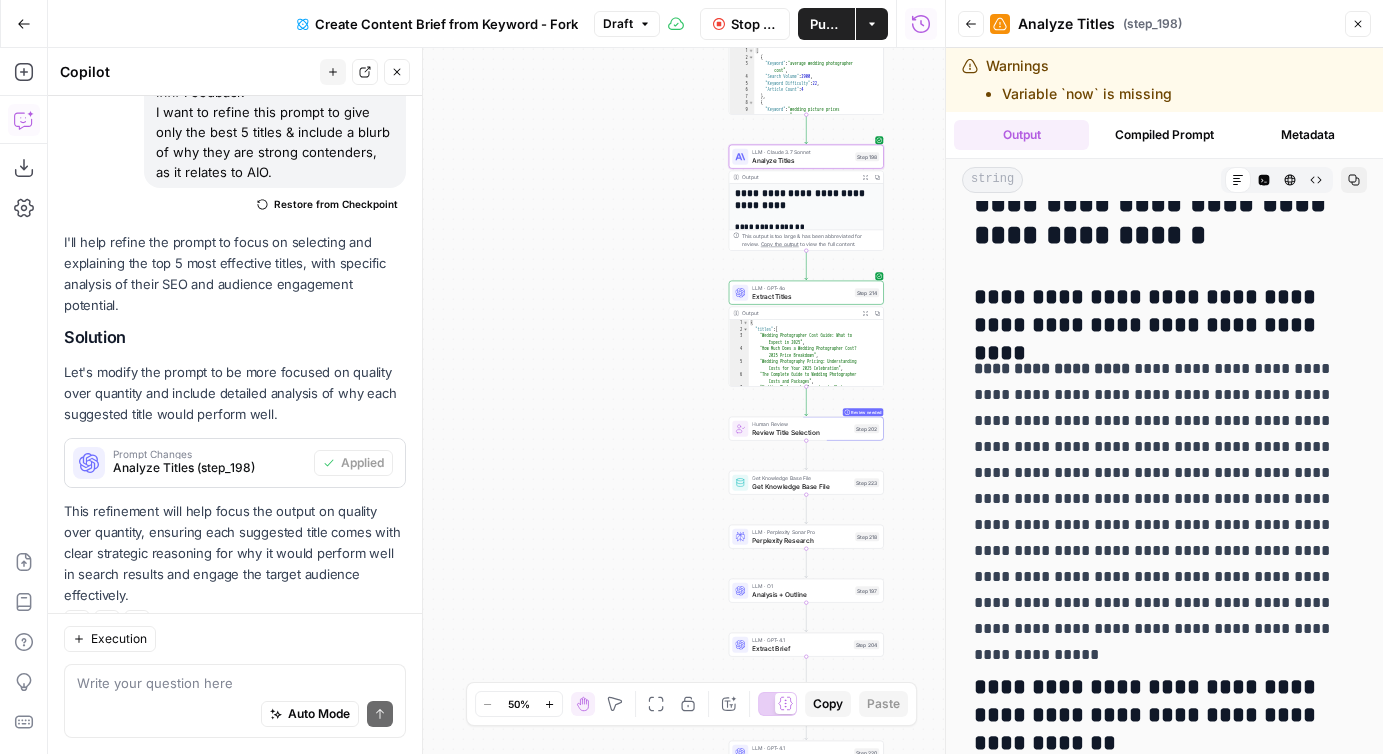 drag, startPoint x: 978, startPoint y: 297, endPoint x: 1272, endPoint y: 642, distance: 453.27805 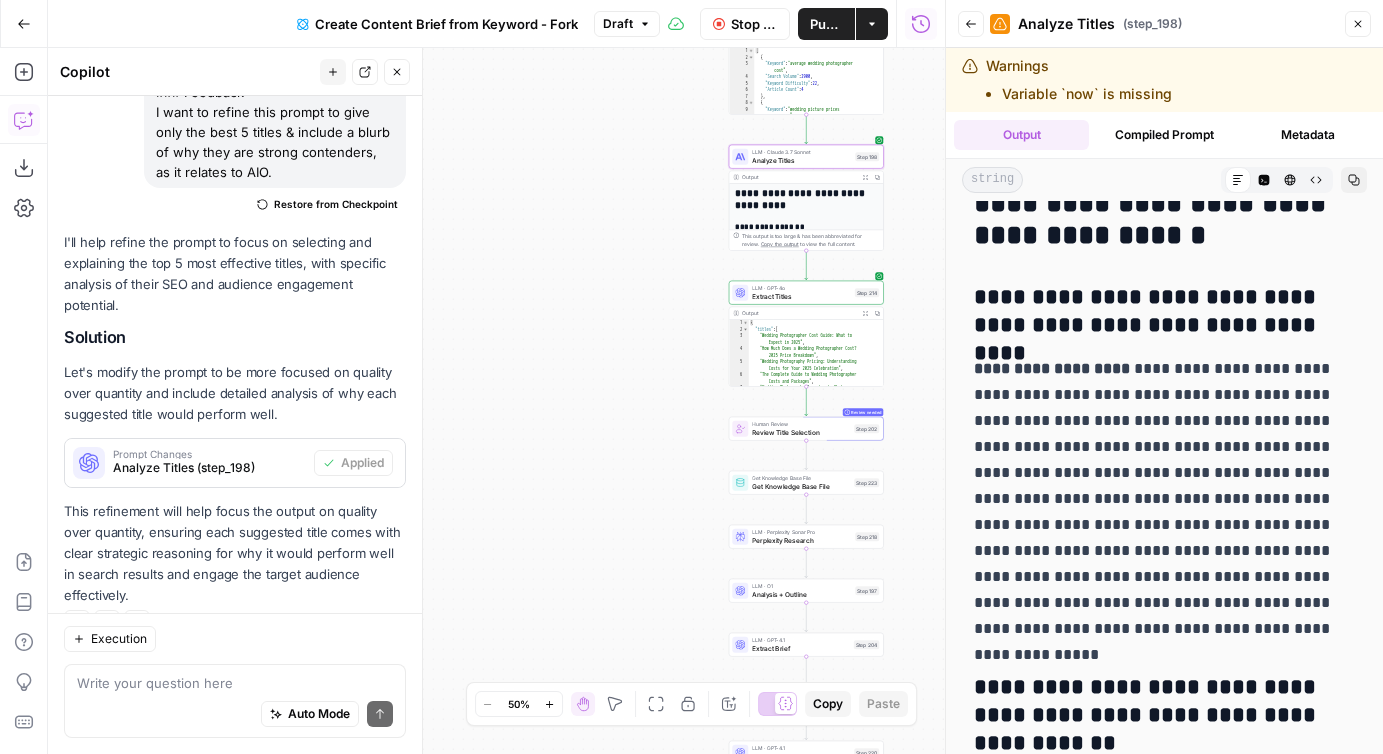 click on "**********" at bounding box center (1164, 647) 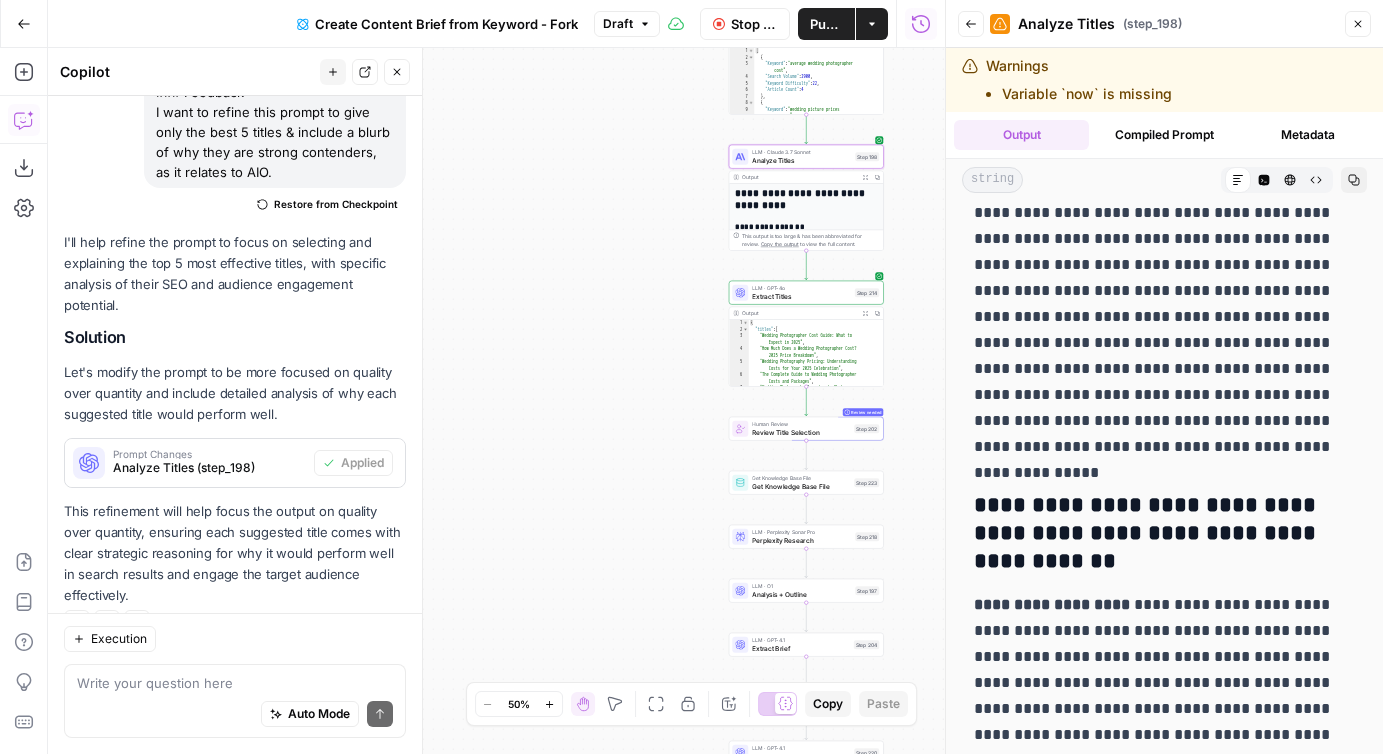 scroll, scrollTop: 1416, scrollLeft: 0, axis: vertical 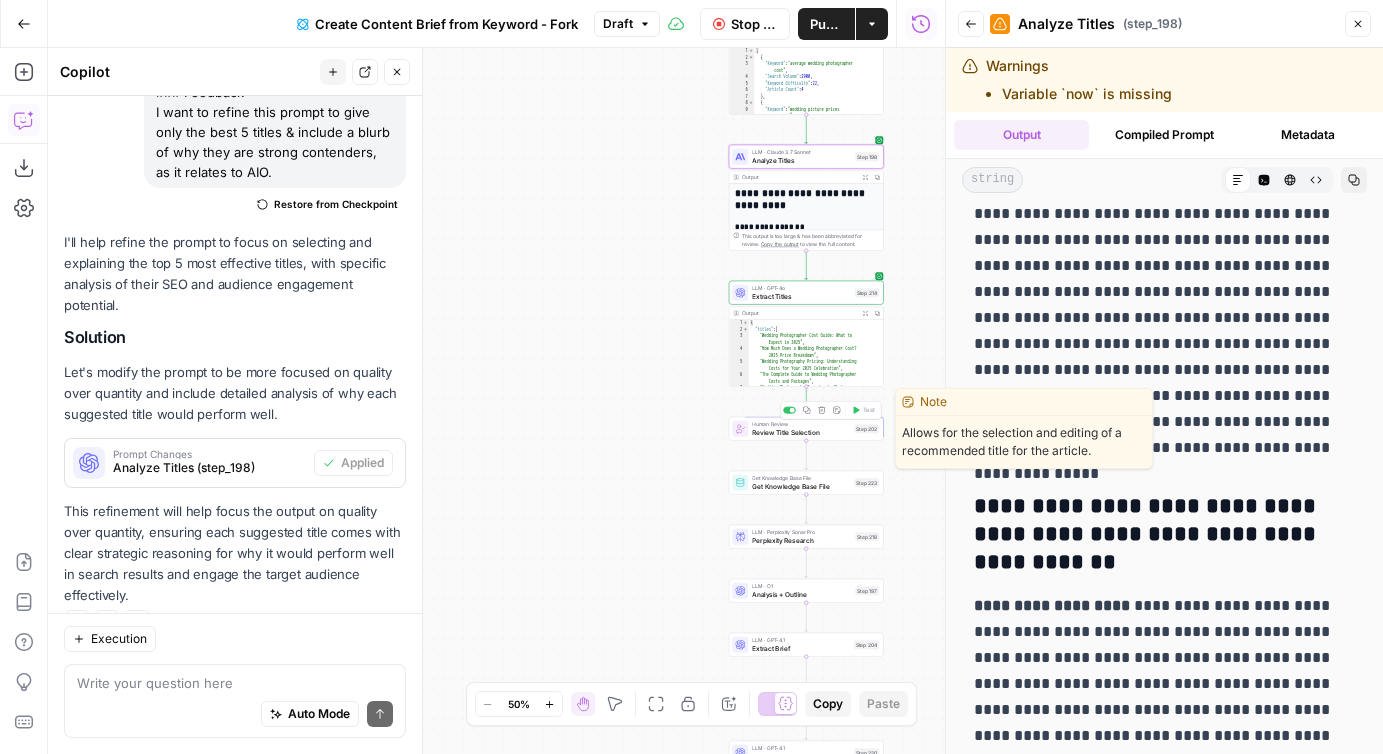 click on "Review Title Selection" at bounding box center [801, 432] 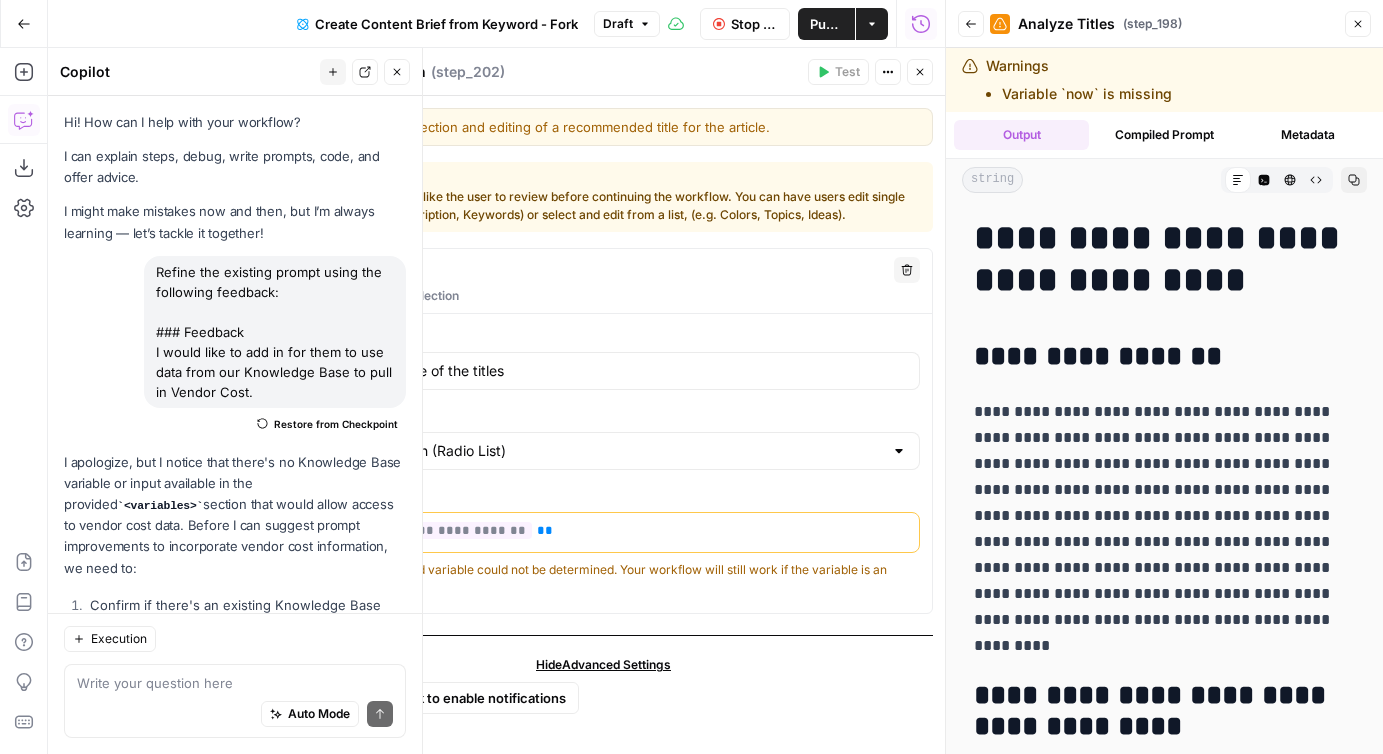 click 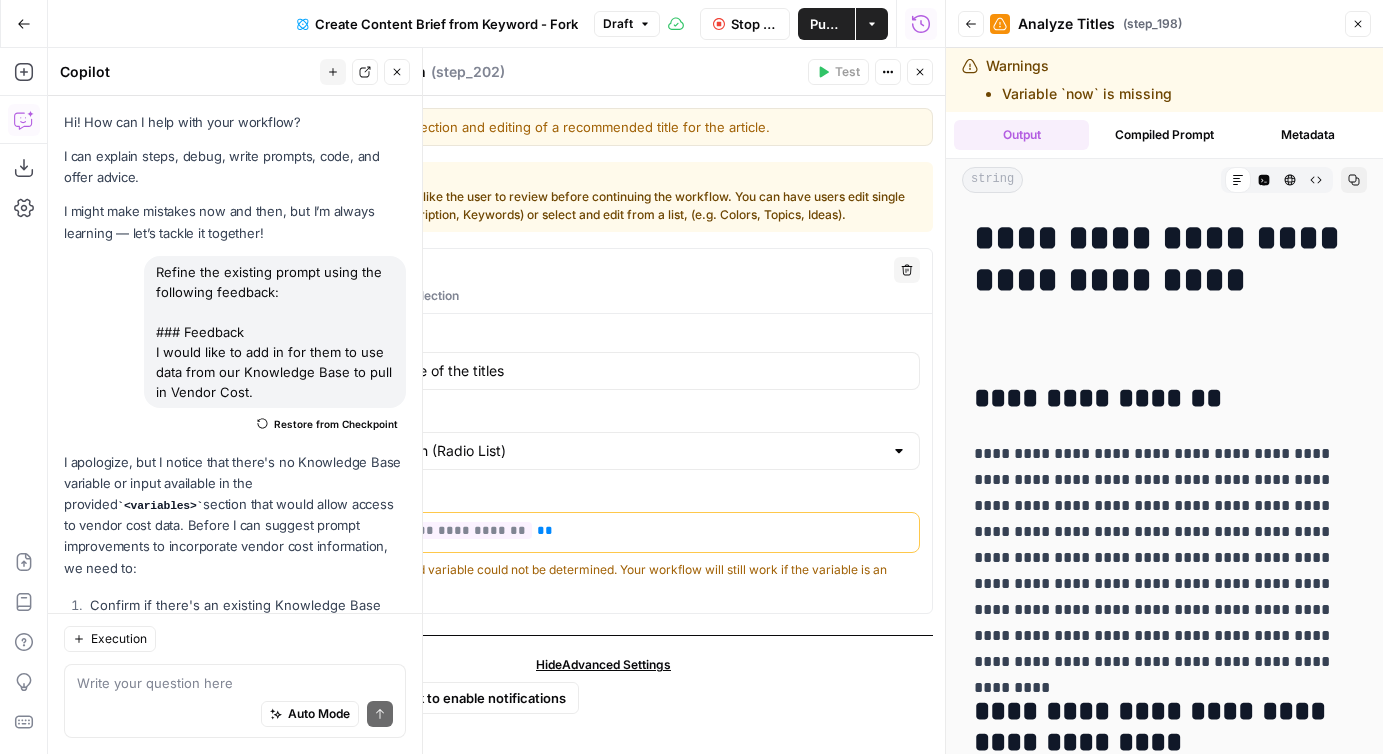 scroll, scrollTop: 0, scrollLeft: 0, axis: both 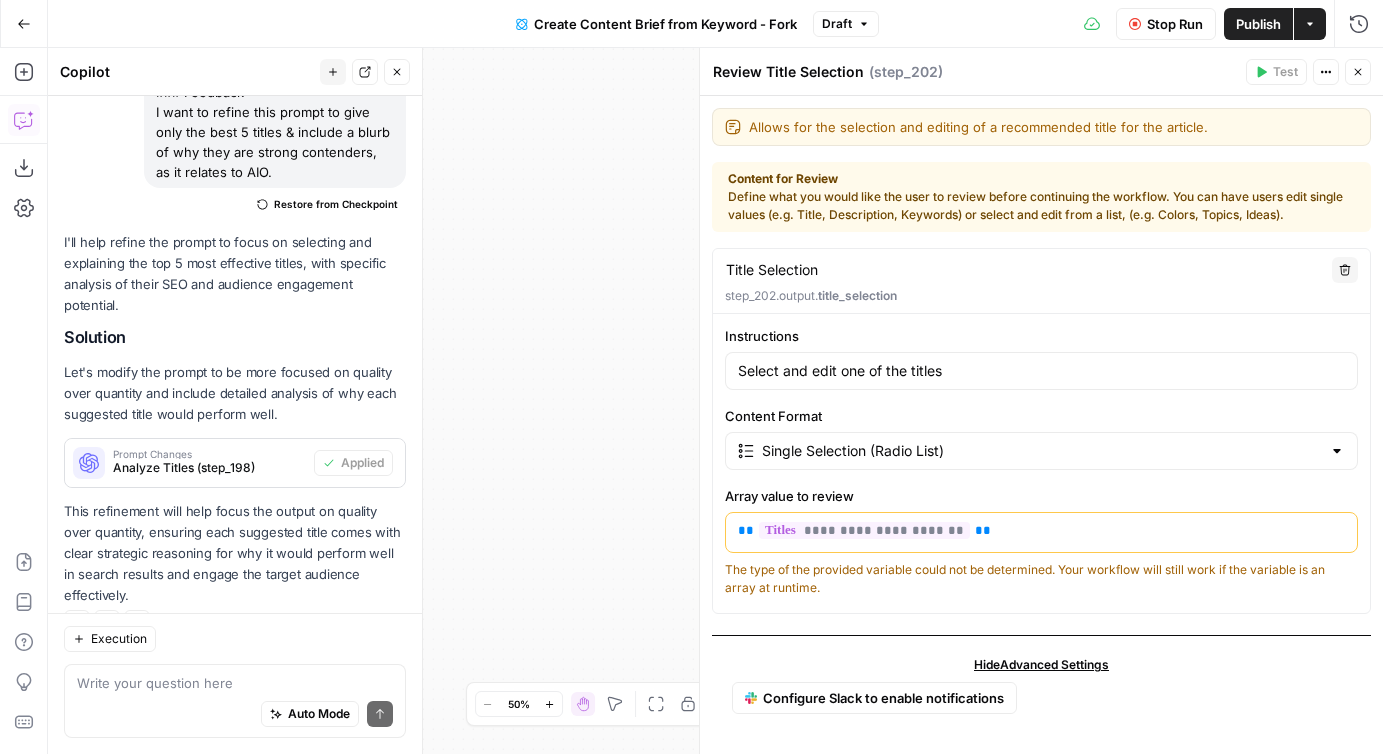 click 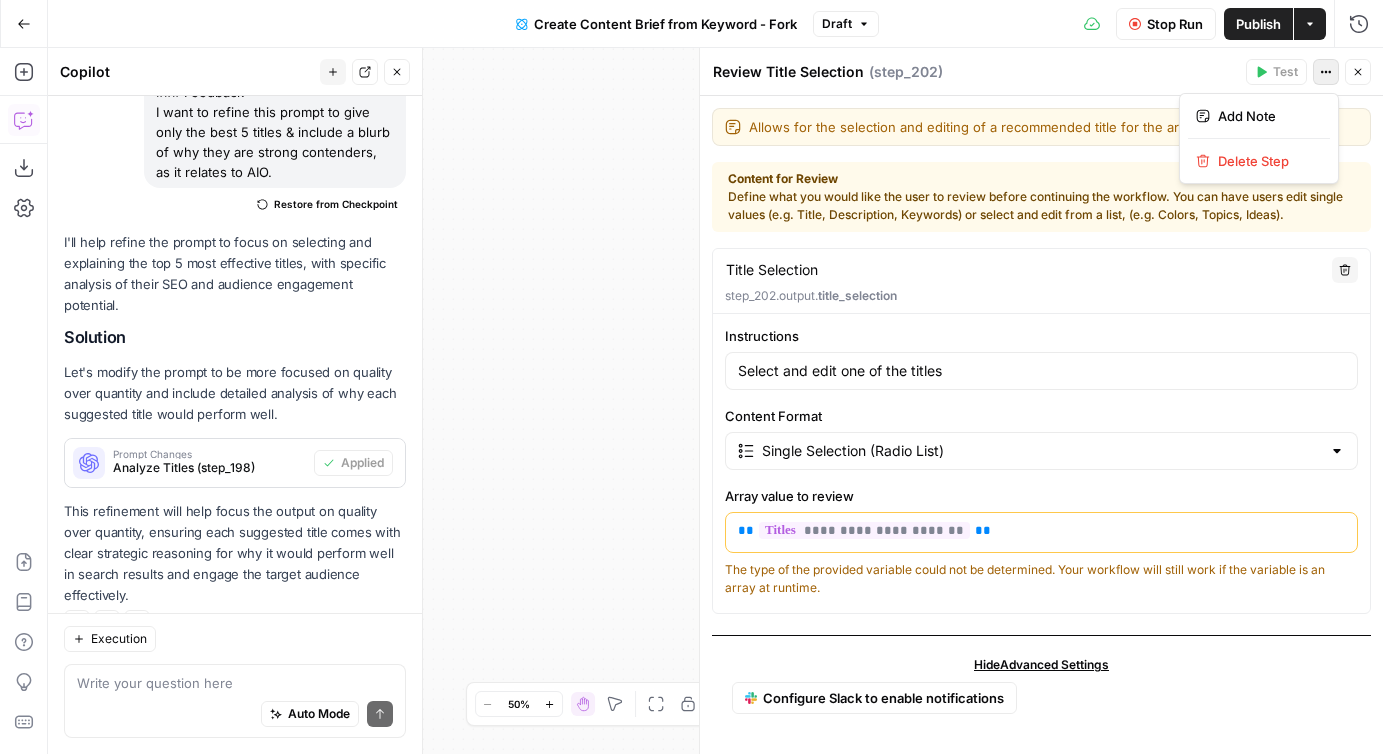 click on "Review Title Selection Review Title Selection  ( step_207 )" at bounding box center [976, 72] 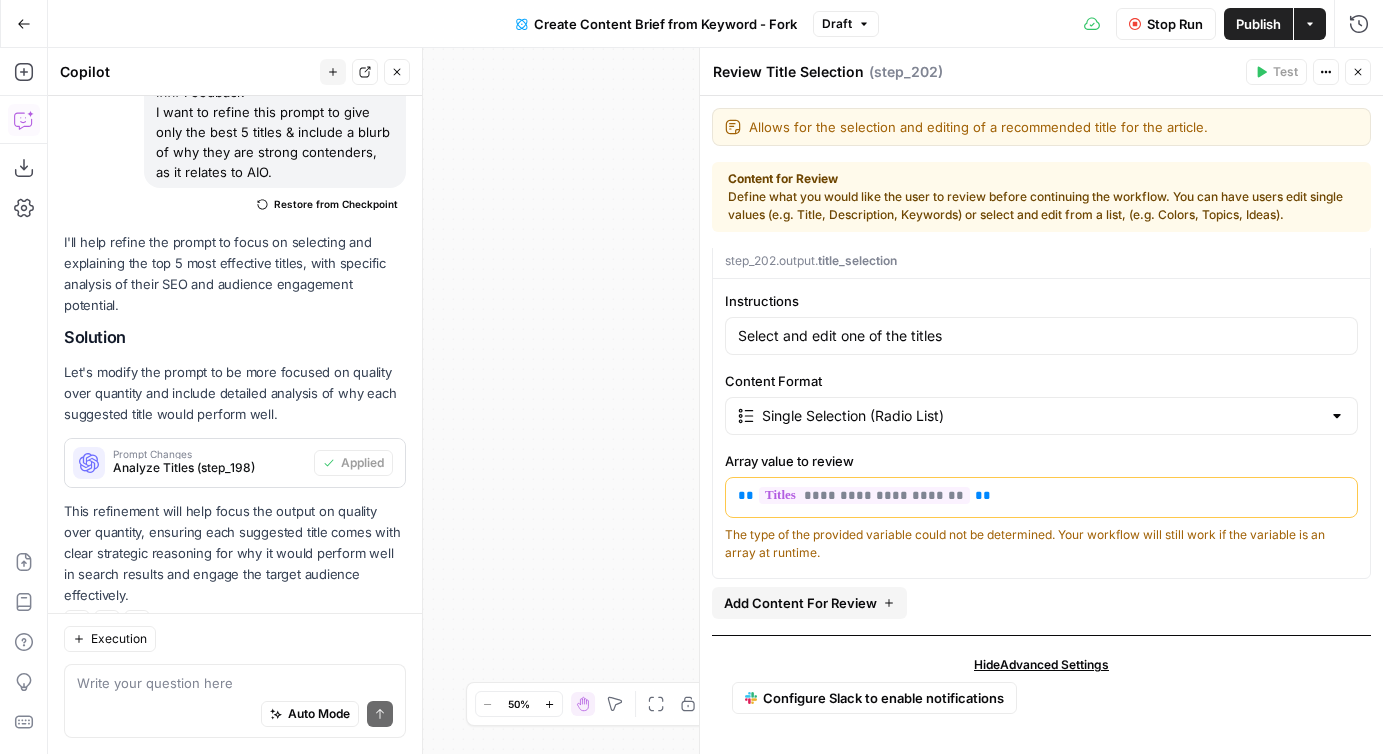 scroll, scrollTop: 0, scrollLeft: 0, axis: both 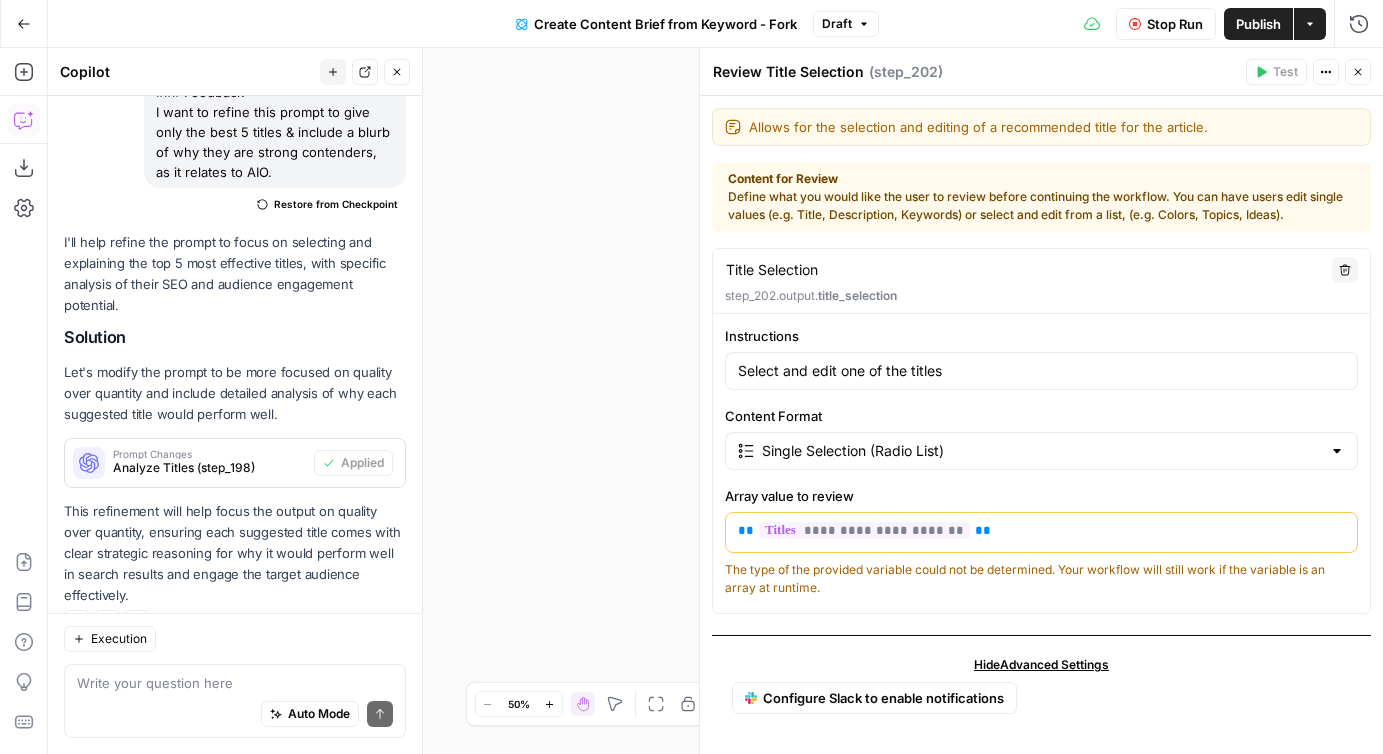 click on "Close" at bounding box center [1358, 72] 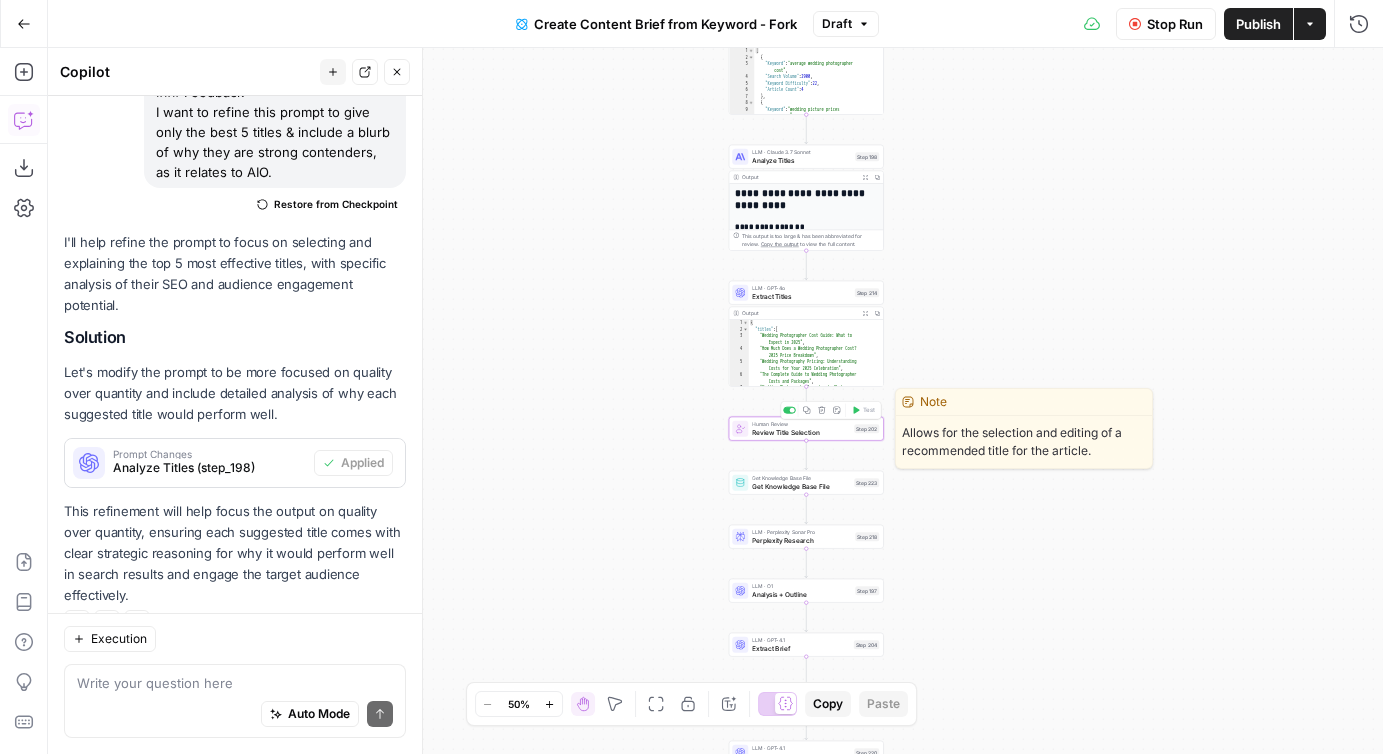 click on "Review Title Selection" at bounding box center (801, 432) 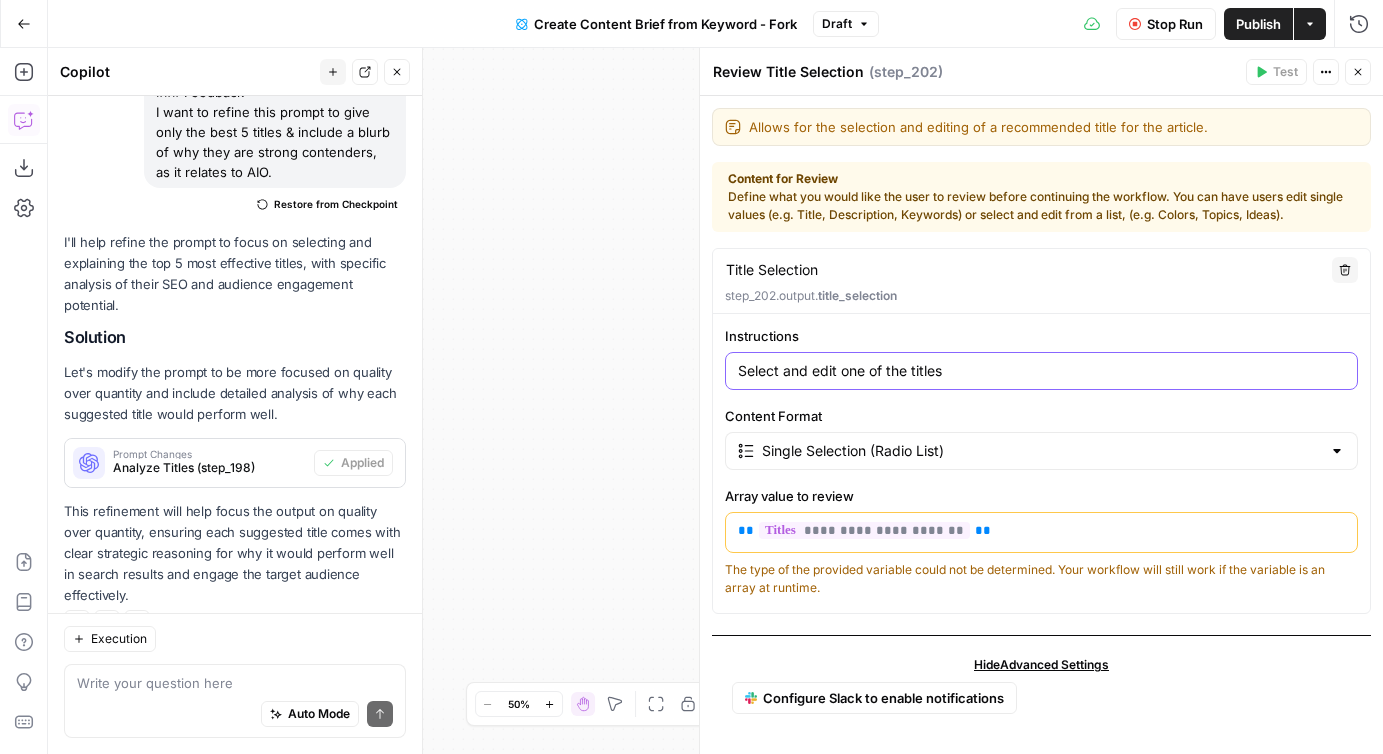 click on "Select and edit one of the titles" at bounding box center [1041, 371] 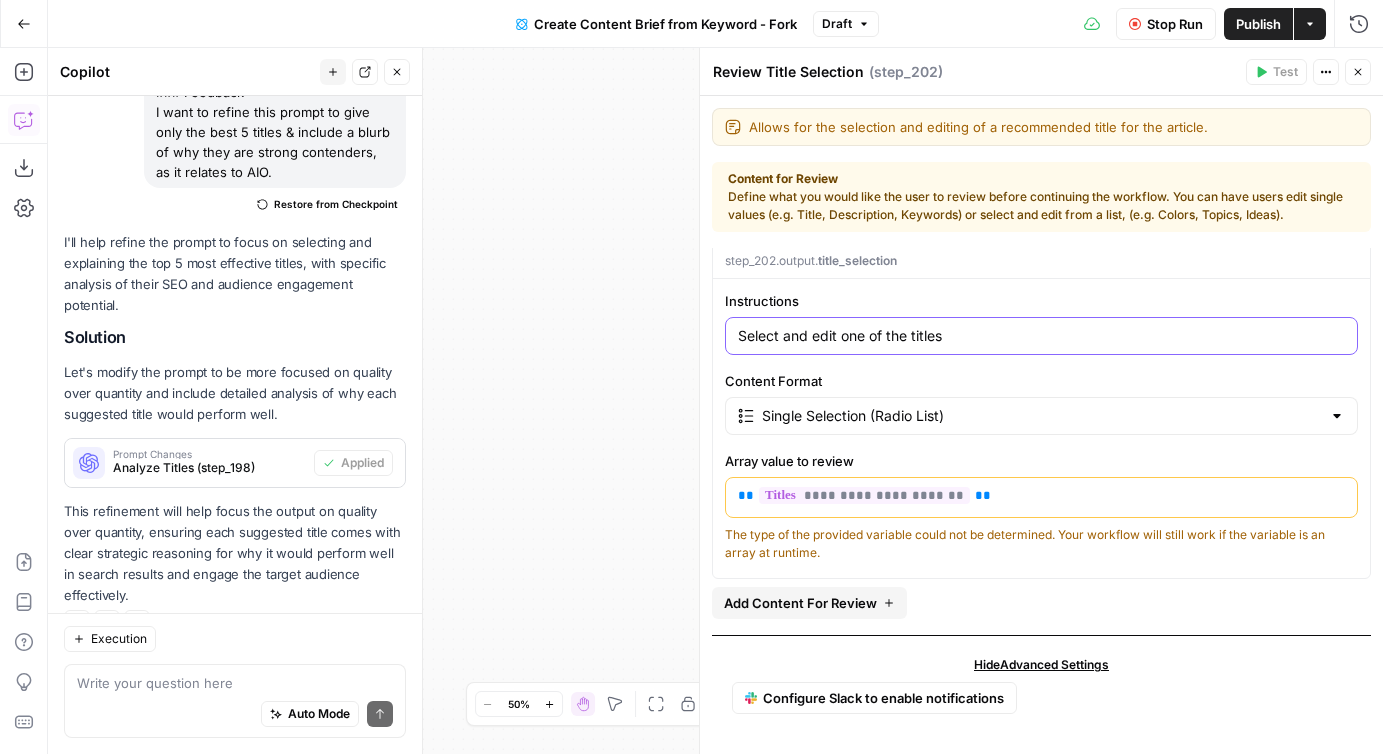 scroll, scrollTop: 0, scrollLeft: 0, axis: both 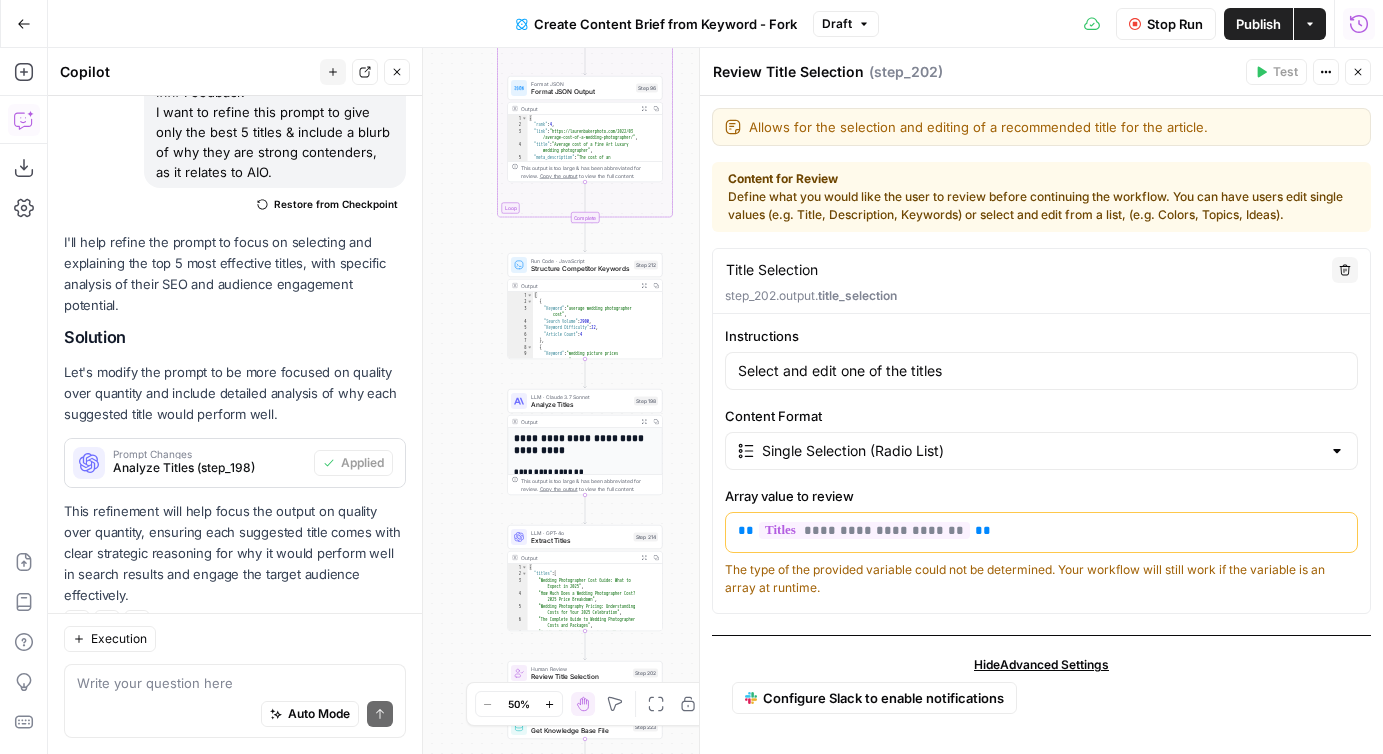 click on "E" at bounding box center (1354, 67) 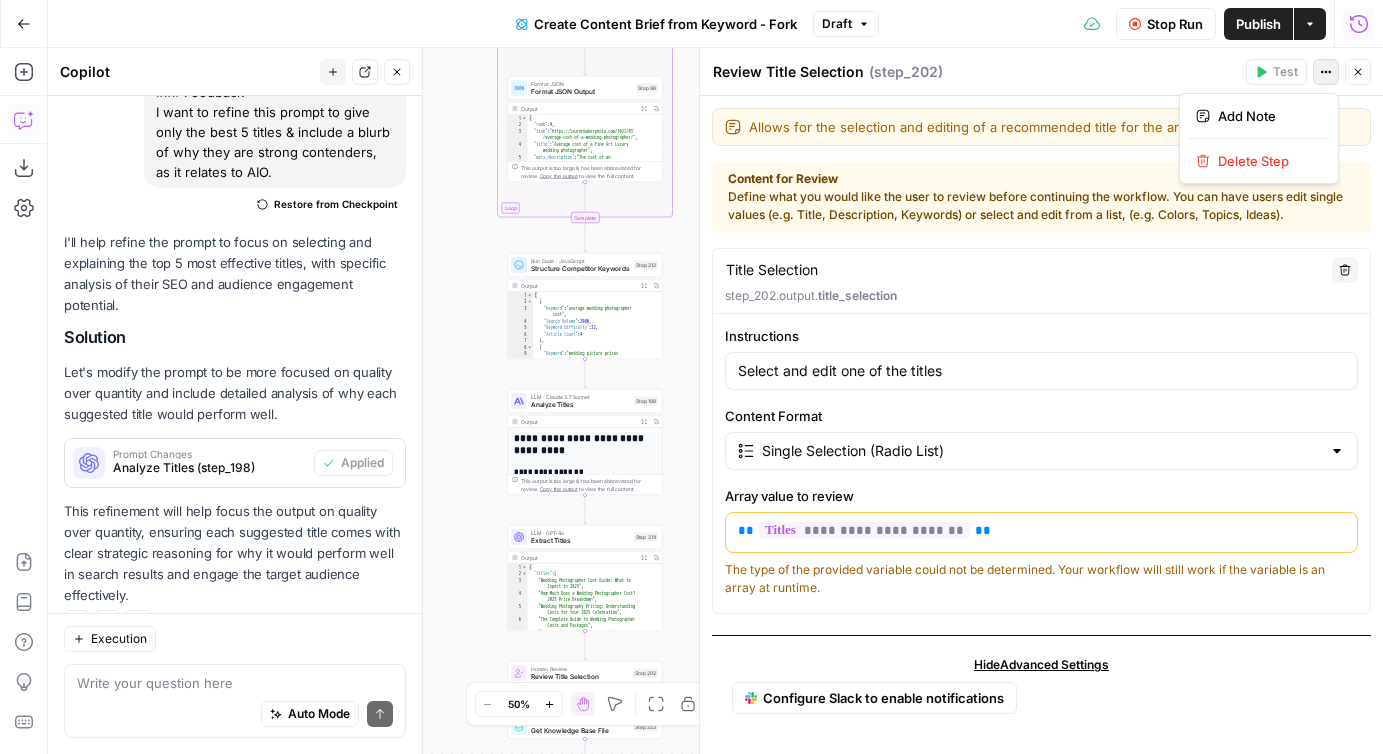 click 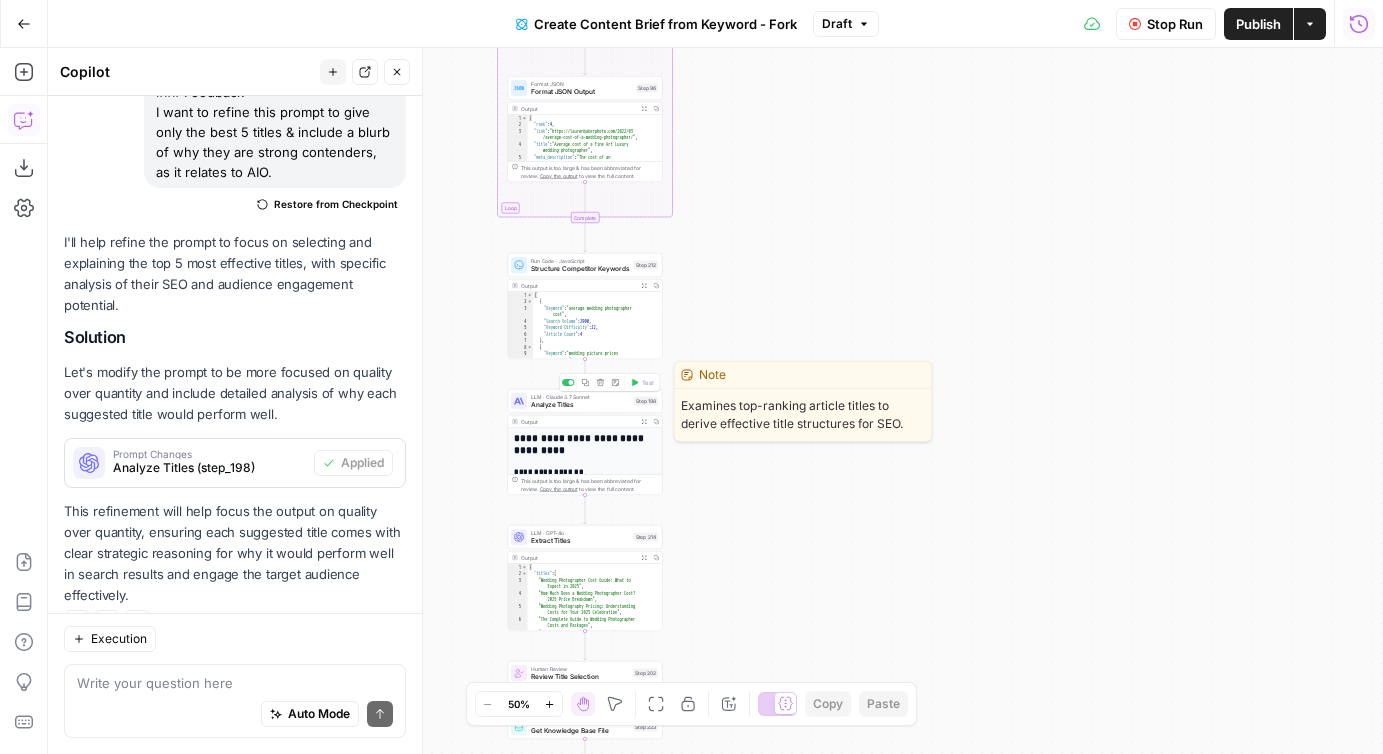 click on "Analyze Titles" at bounding box center [580, 405] 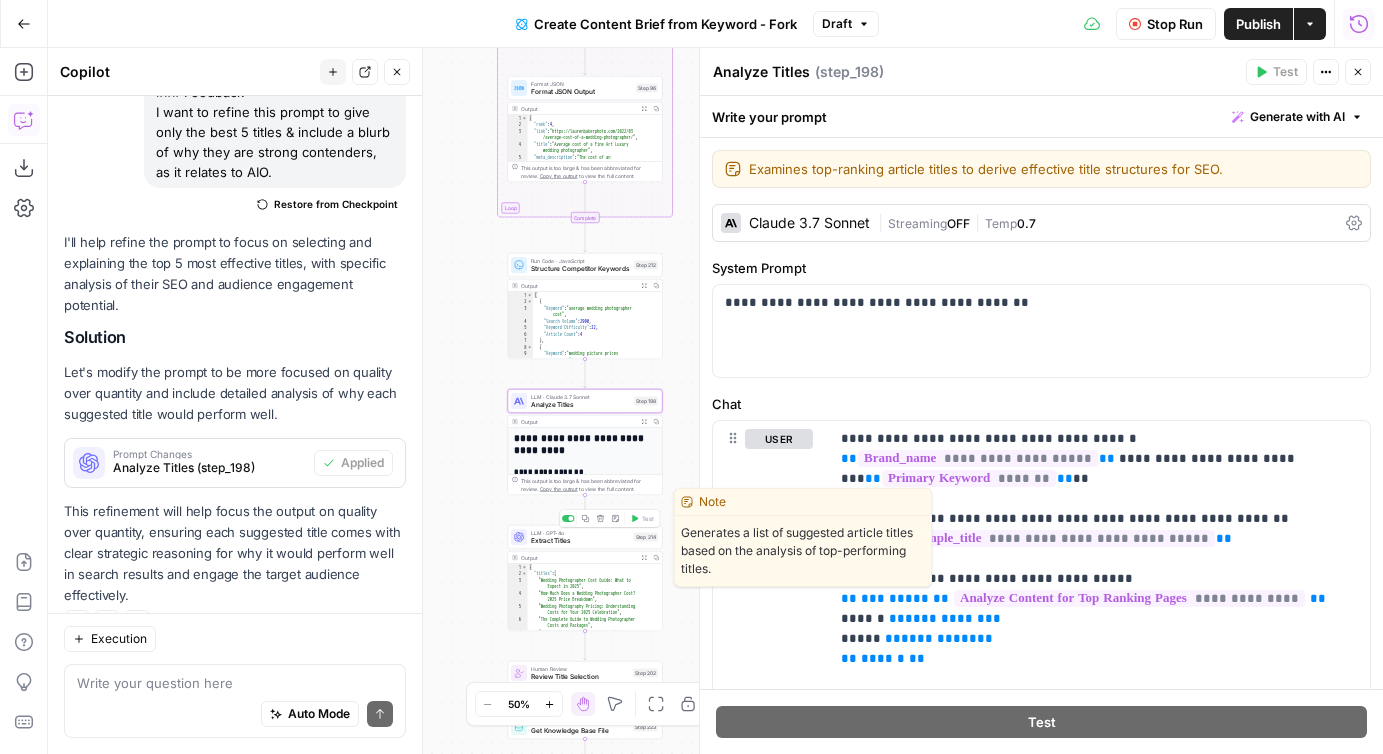 click on "Extract Titles" at bounding box center (580, 541) 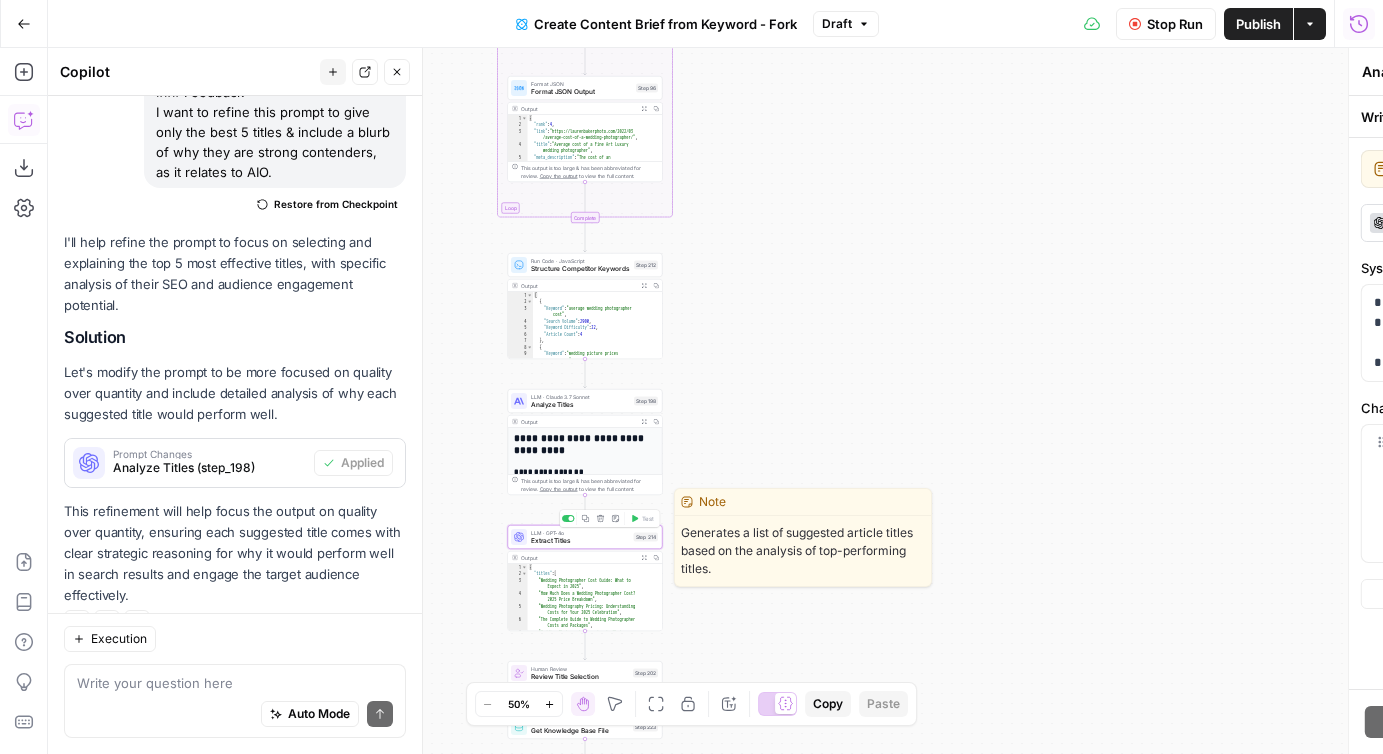 type on "Extract Titles" 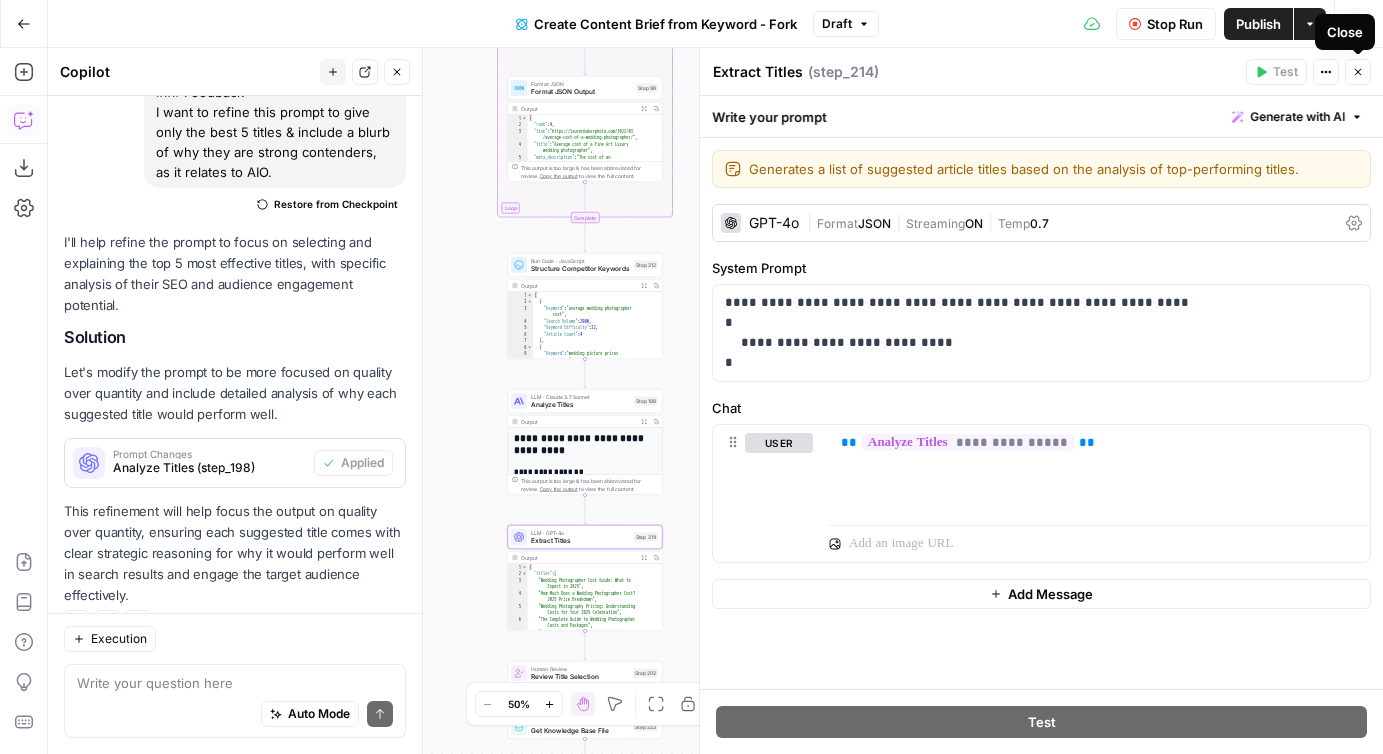 click 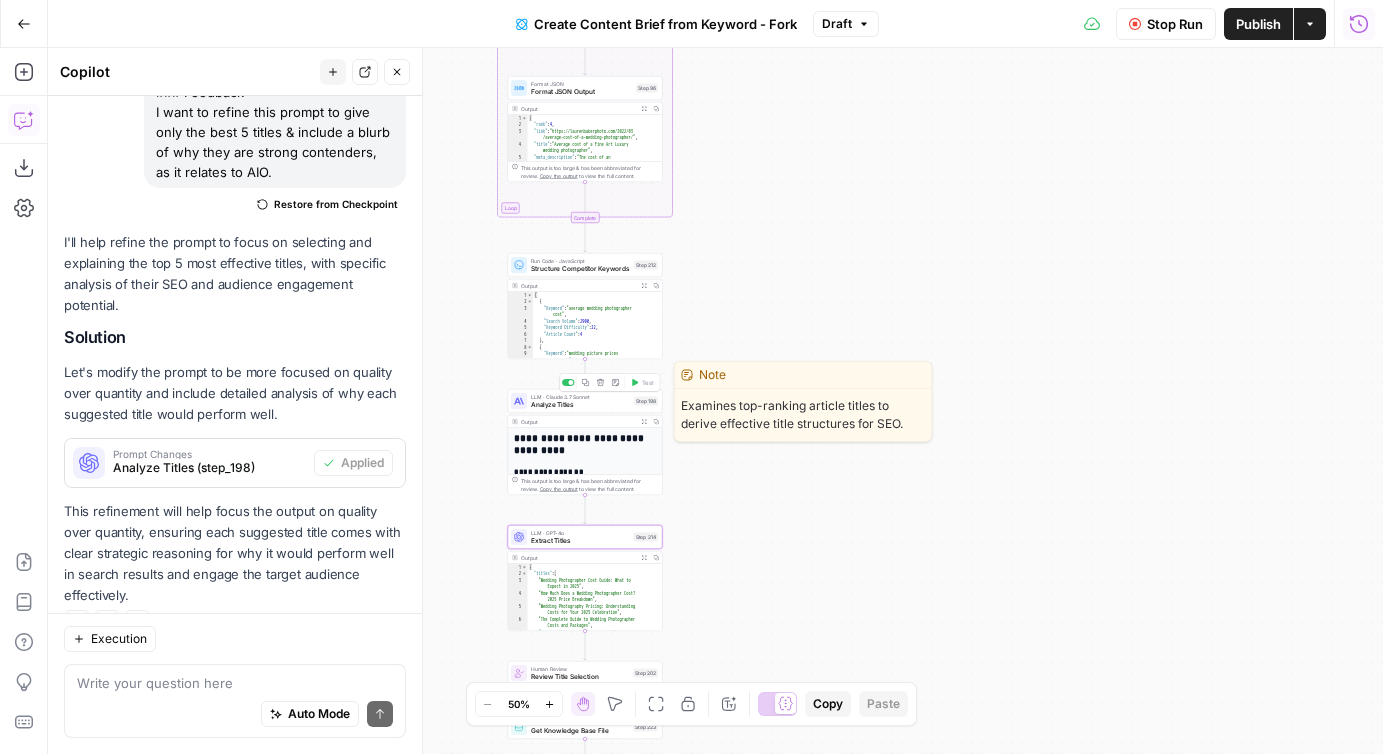 click on "Analyze Titles" at bounding box center [580, 405] 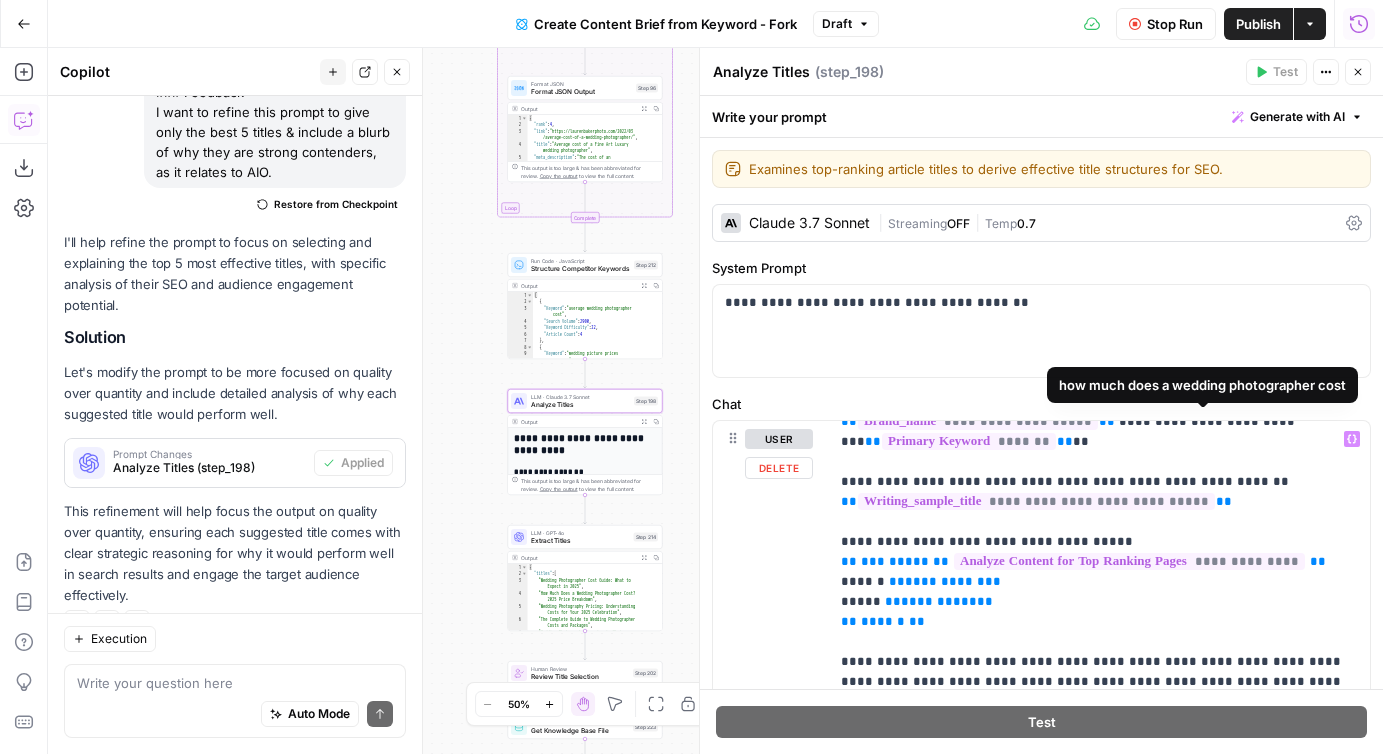 scroll, scrollTop: 33, scrollLeft: 0, axis: vertical 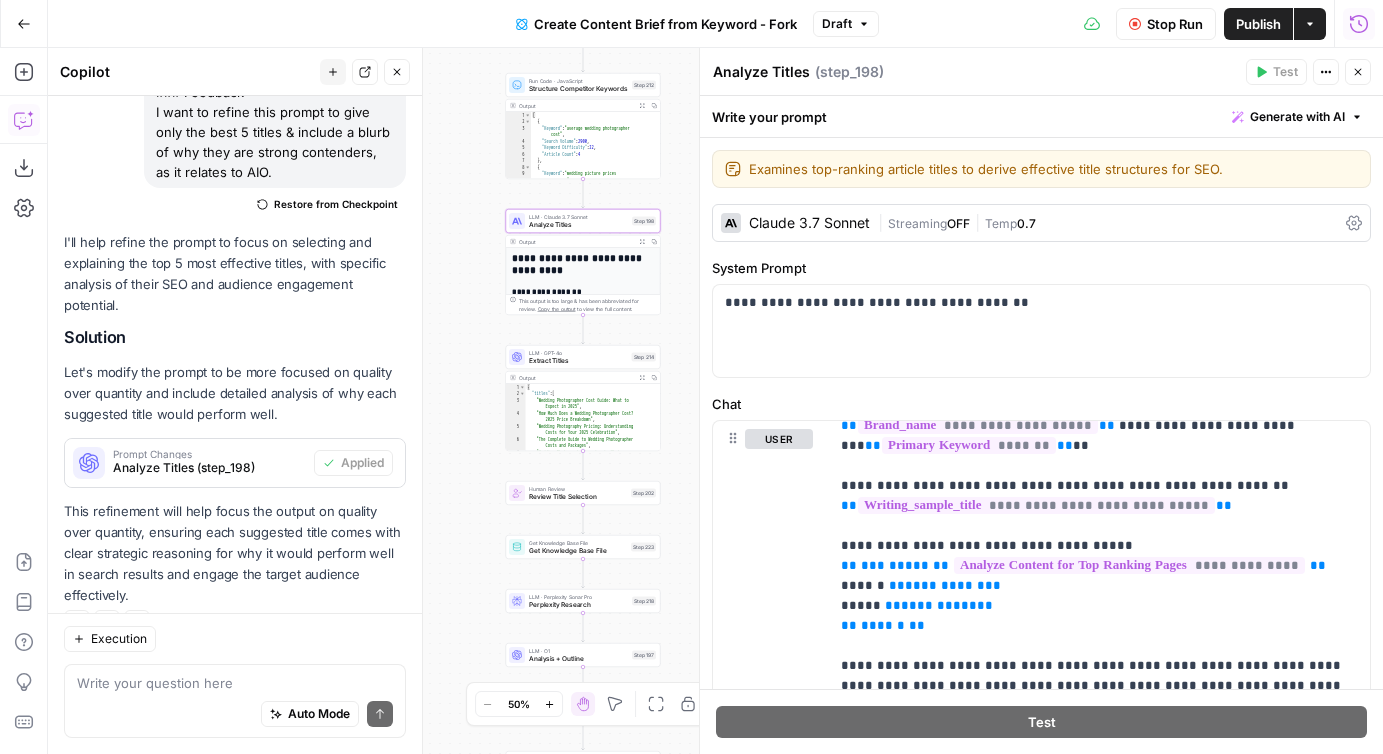 drag, startPoint x: 463, startPoint y: 517, endPoint x: 461, endPoint y: 405, distance: 112.01785 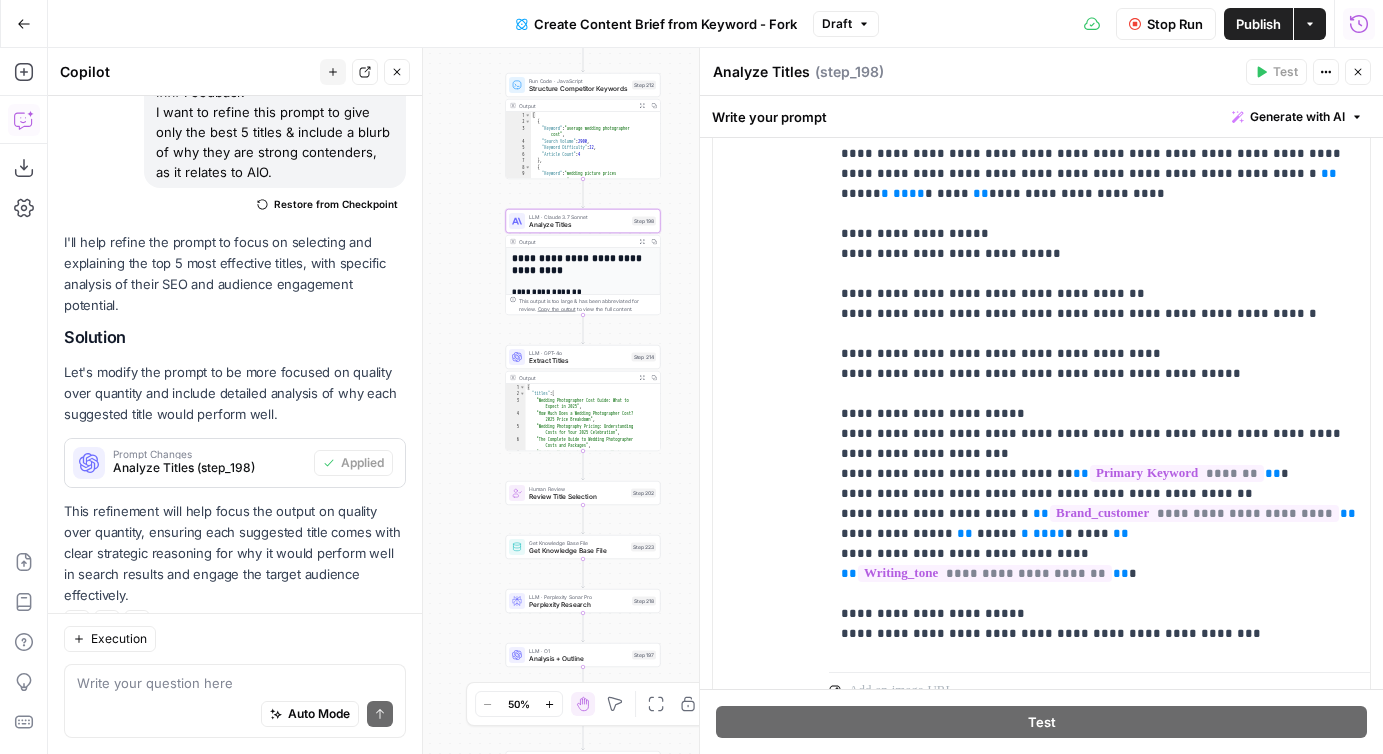 scroll, scrollTop: 599, scrollLeft: 0, axis: vertical 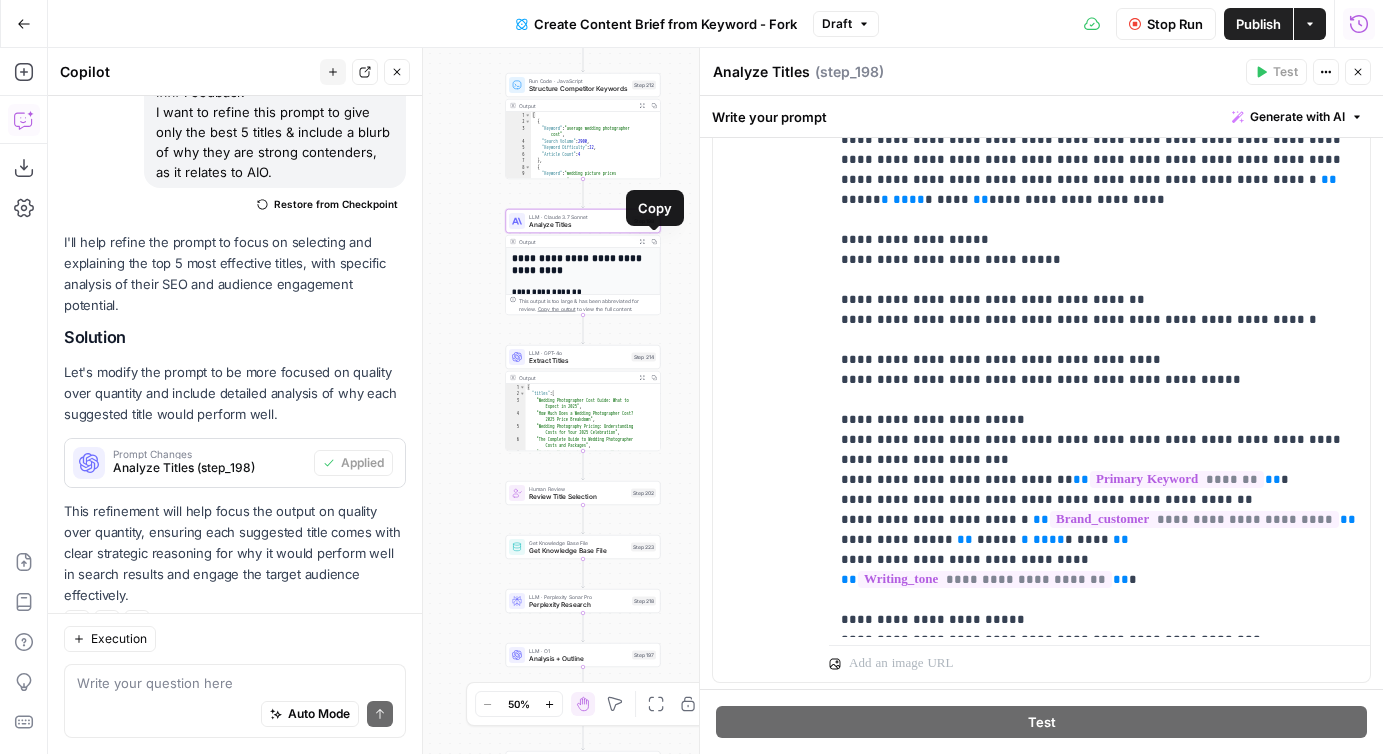 click 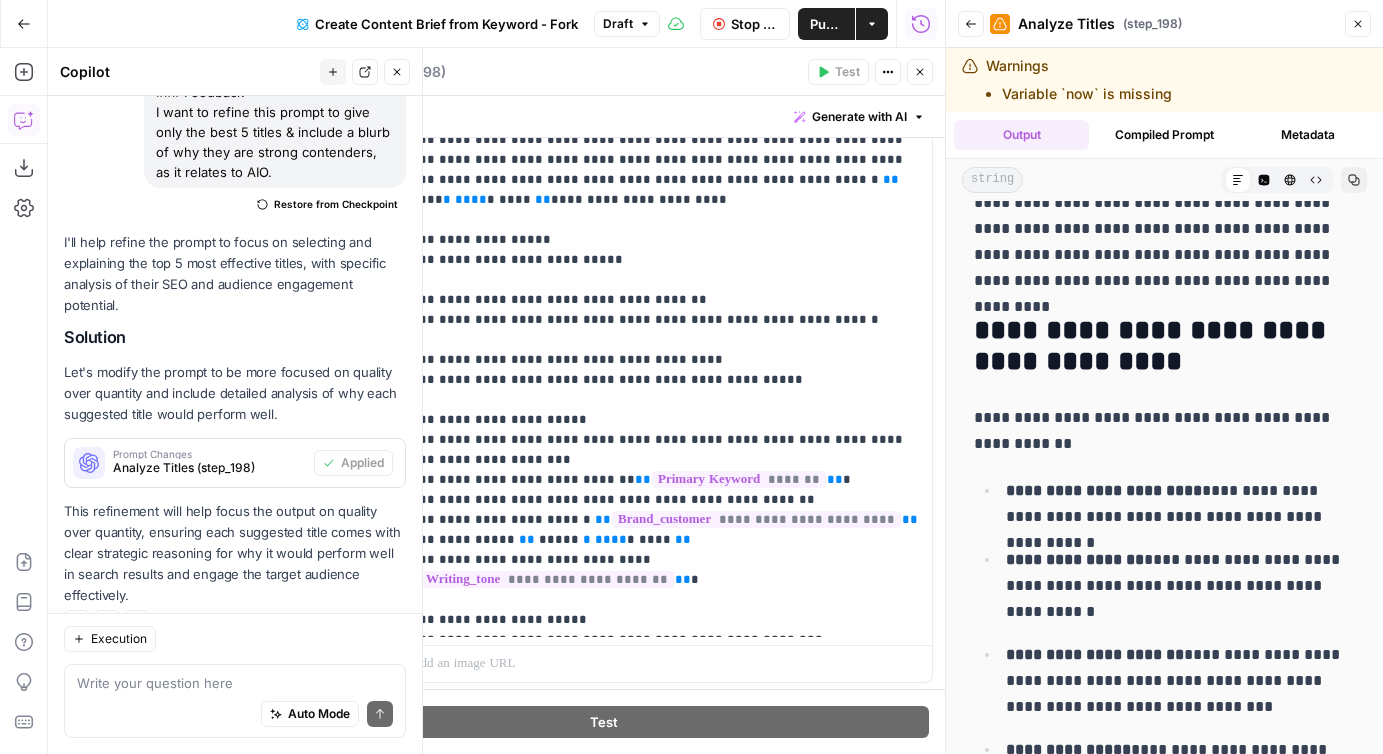 scroll, scrollTop: 460, scrollLeft: 0, axis: vertical 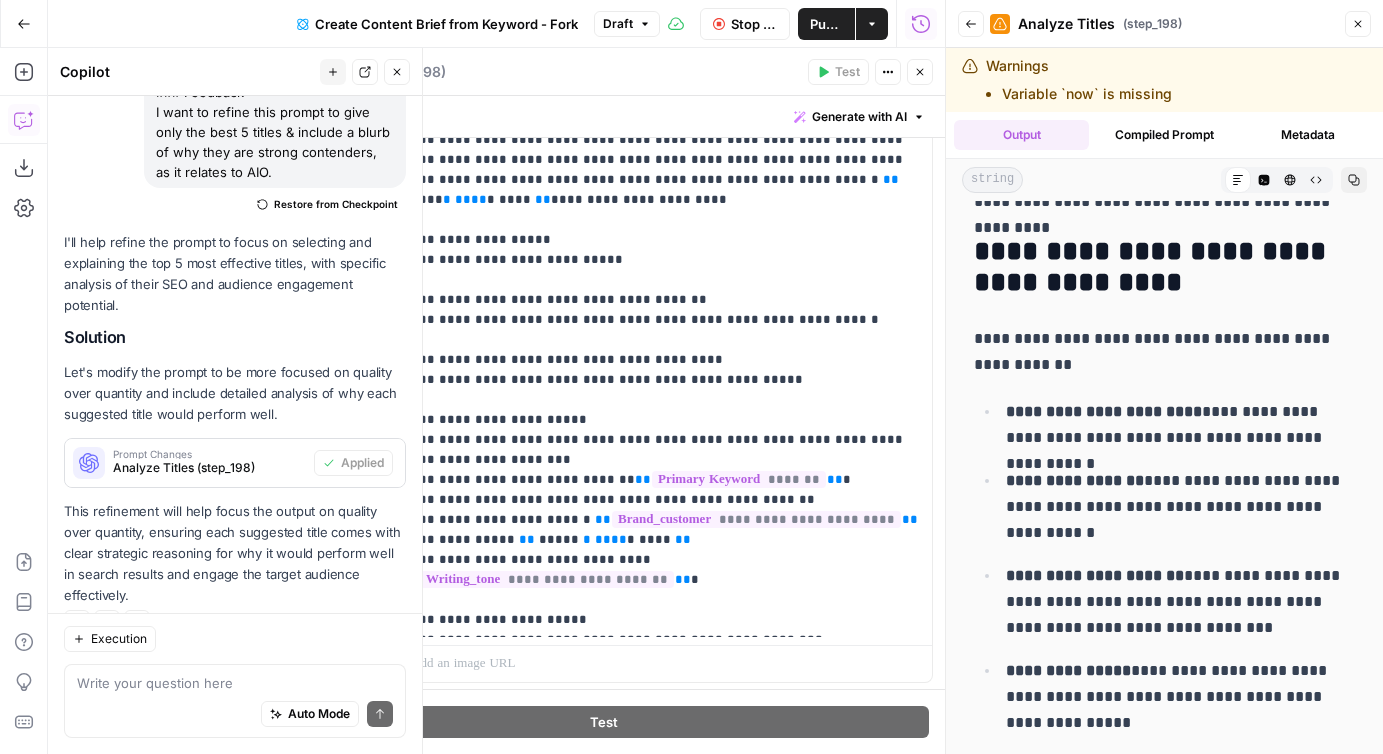 click 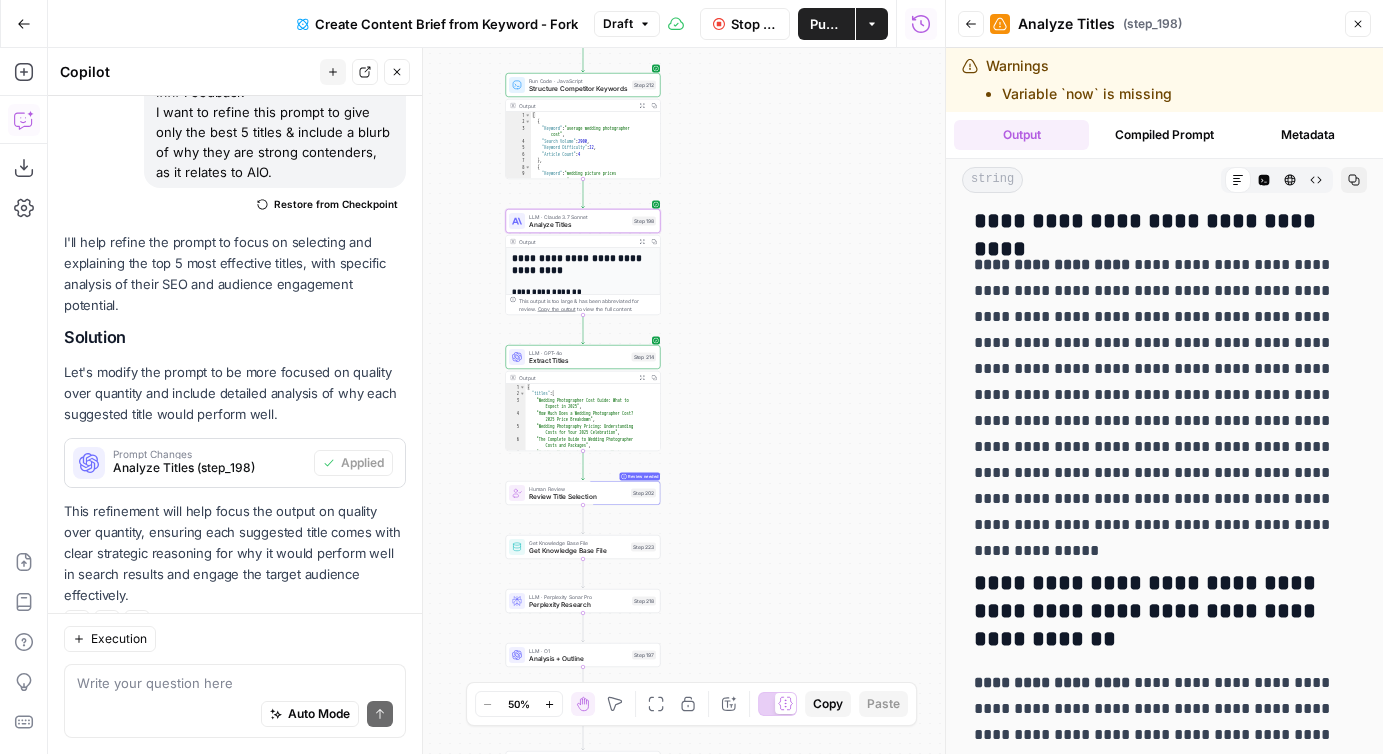scroll, scrollTop: 1307, scrollLeft: 0, axis: vertical 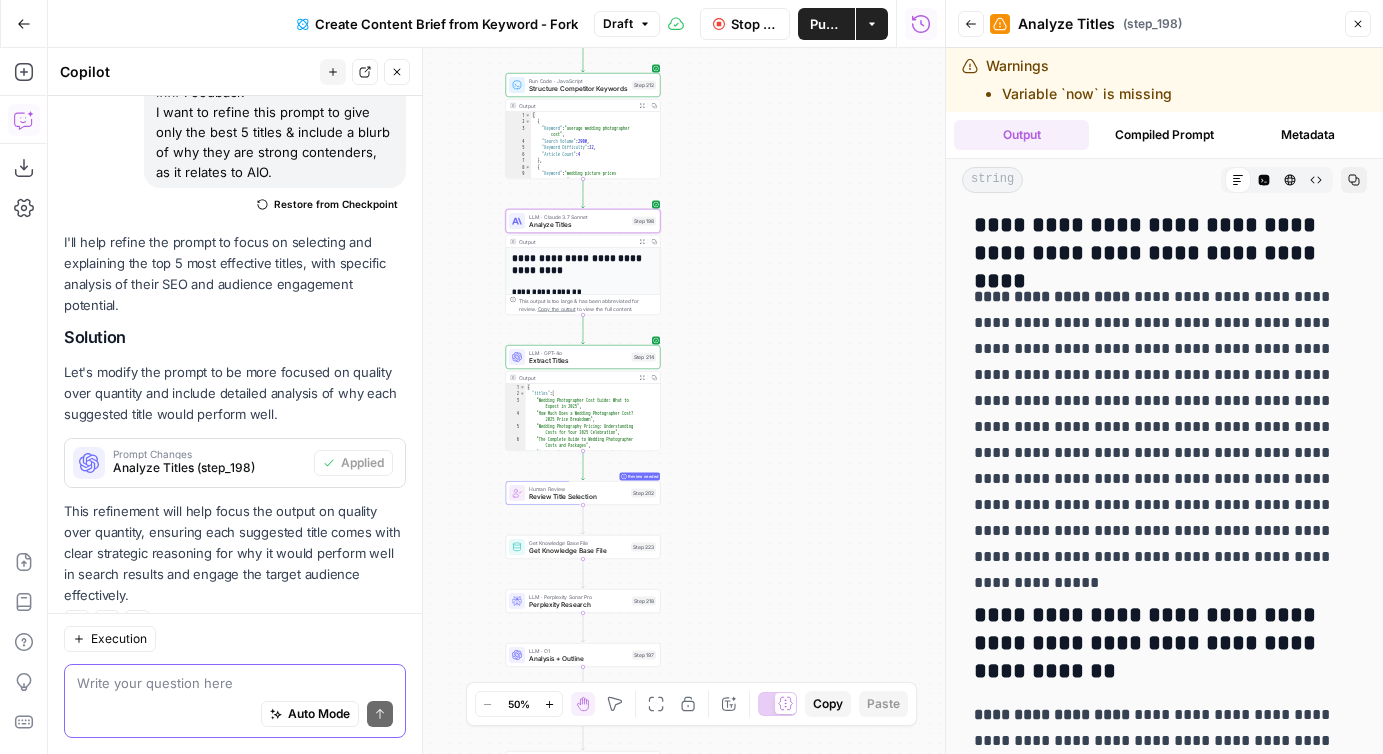 click at bounding box center [235, 683] 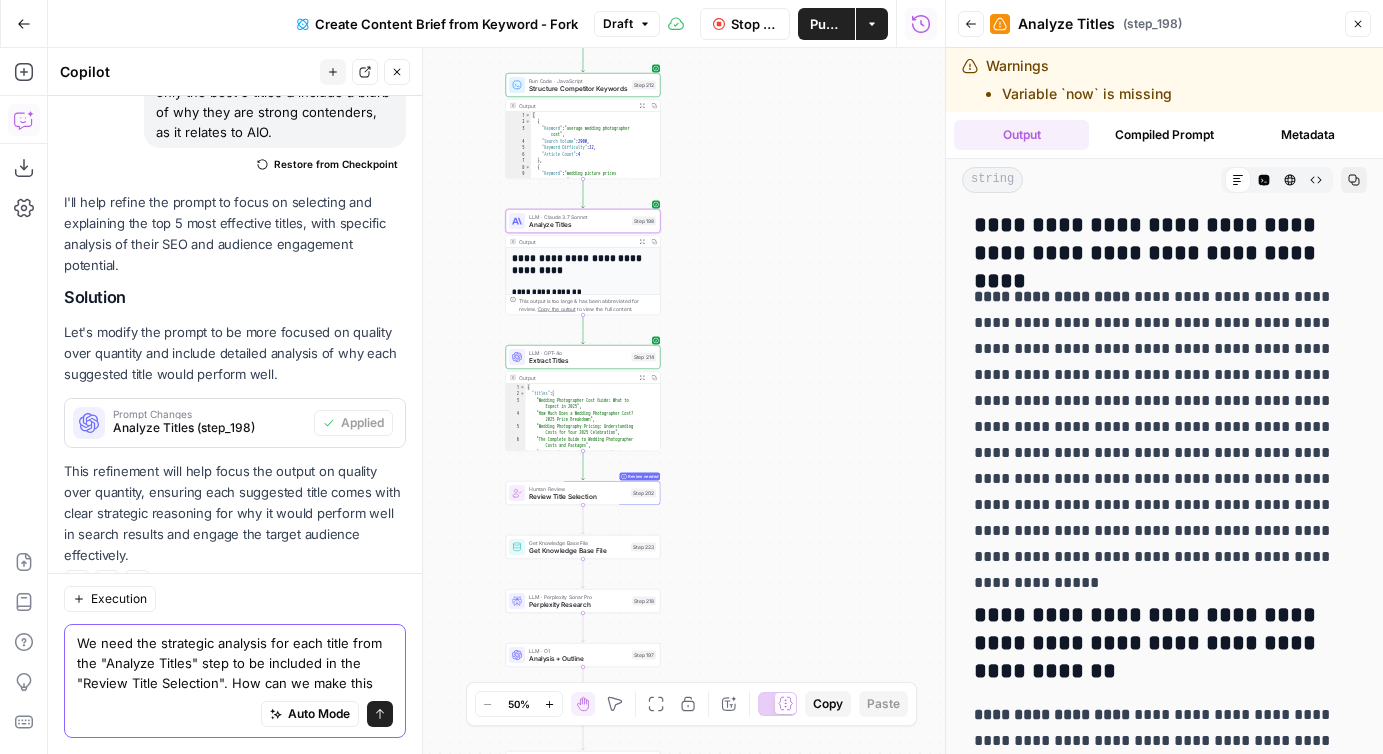 scroll, scrollTop: 1531, scrollLeft: 0, axis: vertical 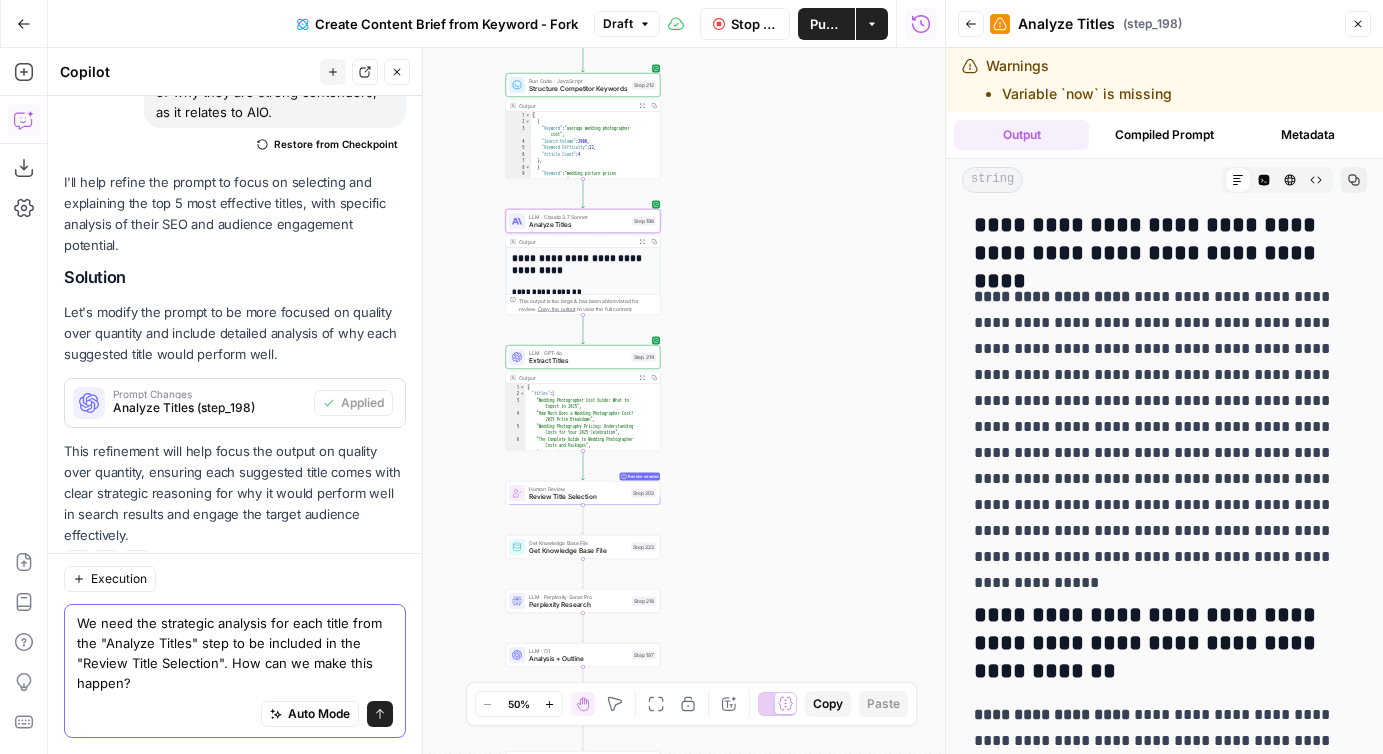 type on "We need the strategic analysis for each title from the "Analyze Titles" step to be included in the "Review Title Selection". How can we make this happen?" 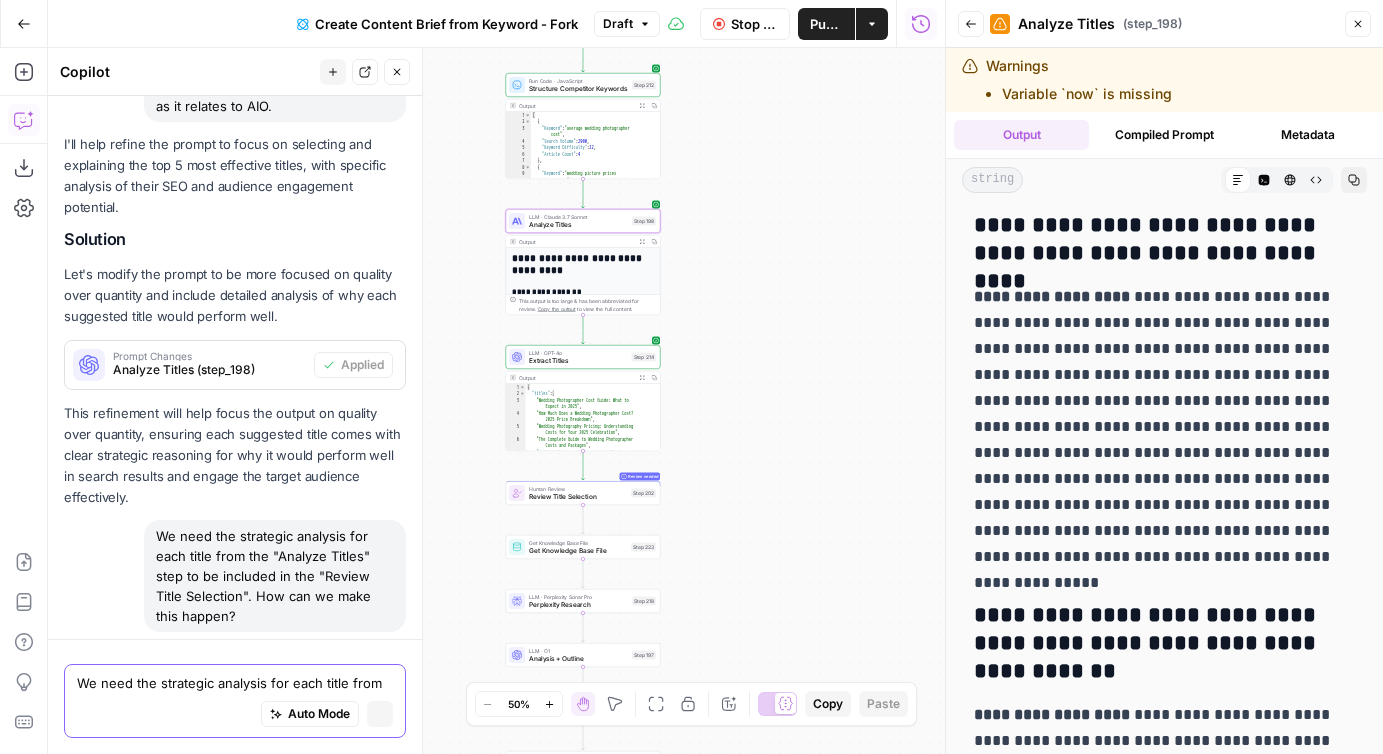 scroll, scrollTop: 1473, scrollLeft: 0, axis: vertical 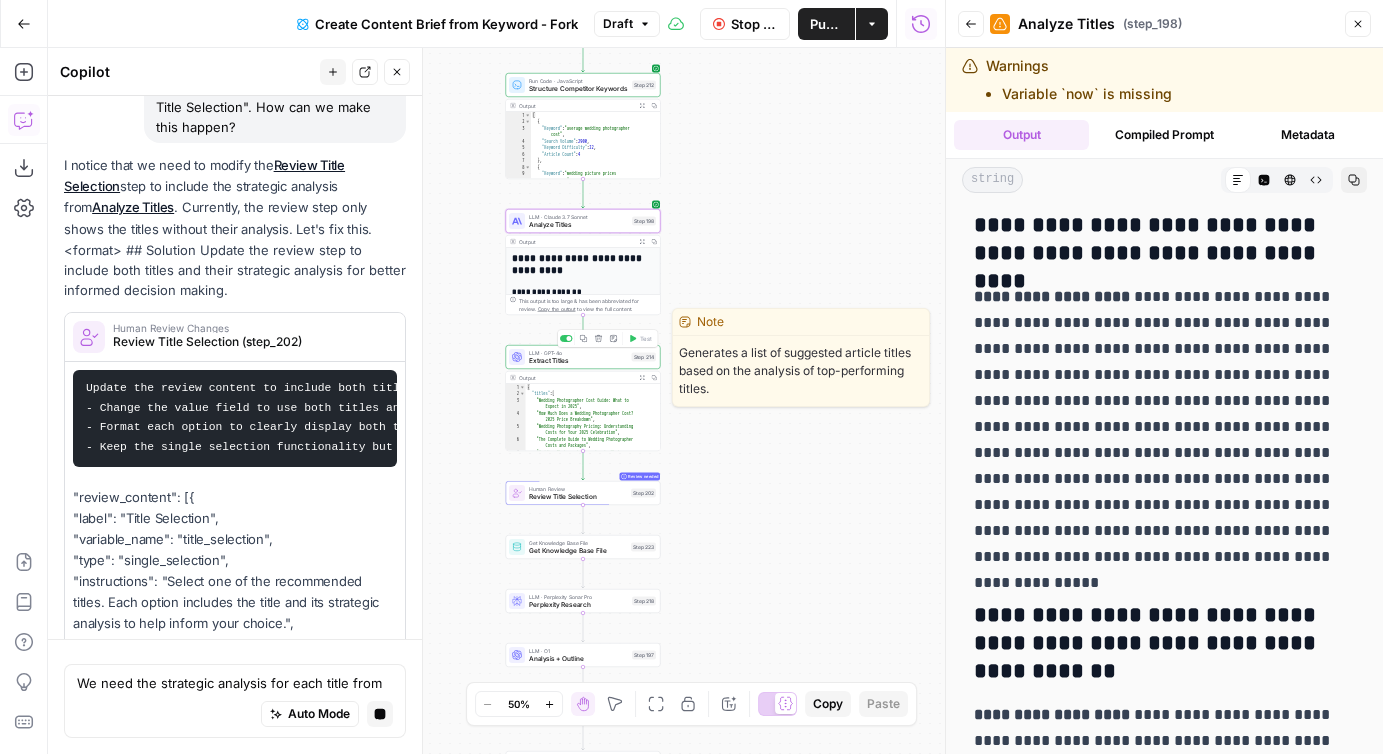 click on "Extract Titles" at bounding box center [578, 361] 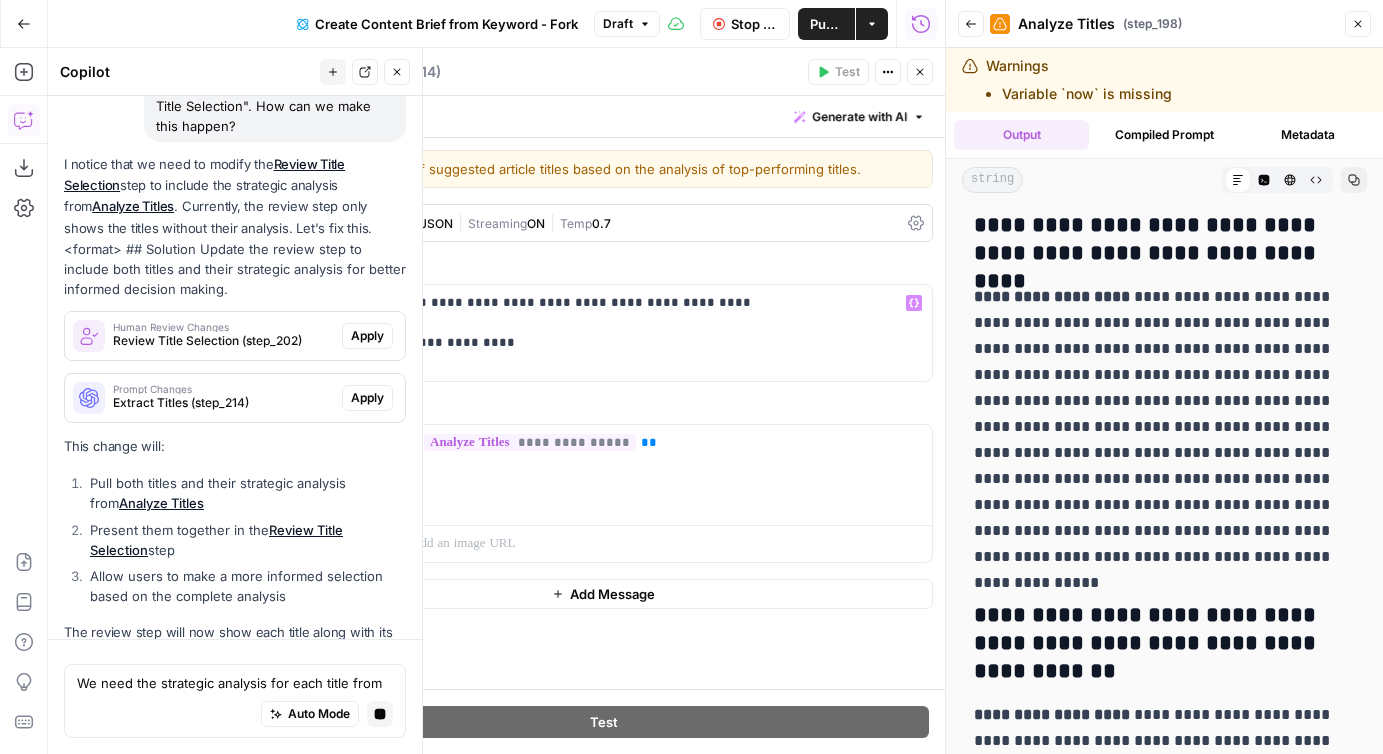 scroll, scrollTop: 2005, scrollLeft: 0, axis: vertical 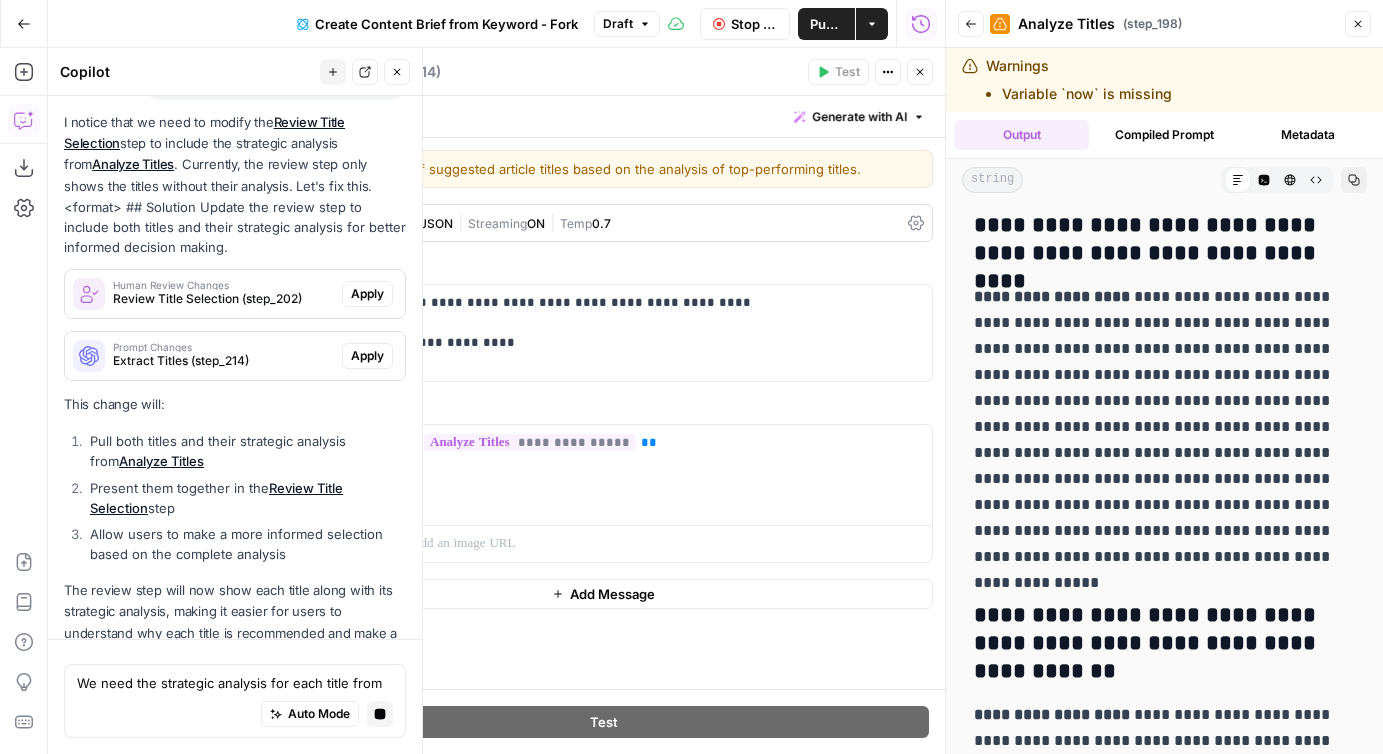 click 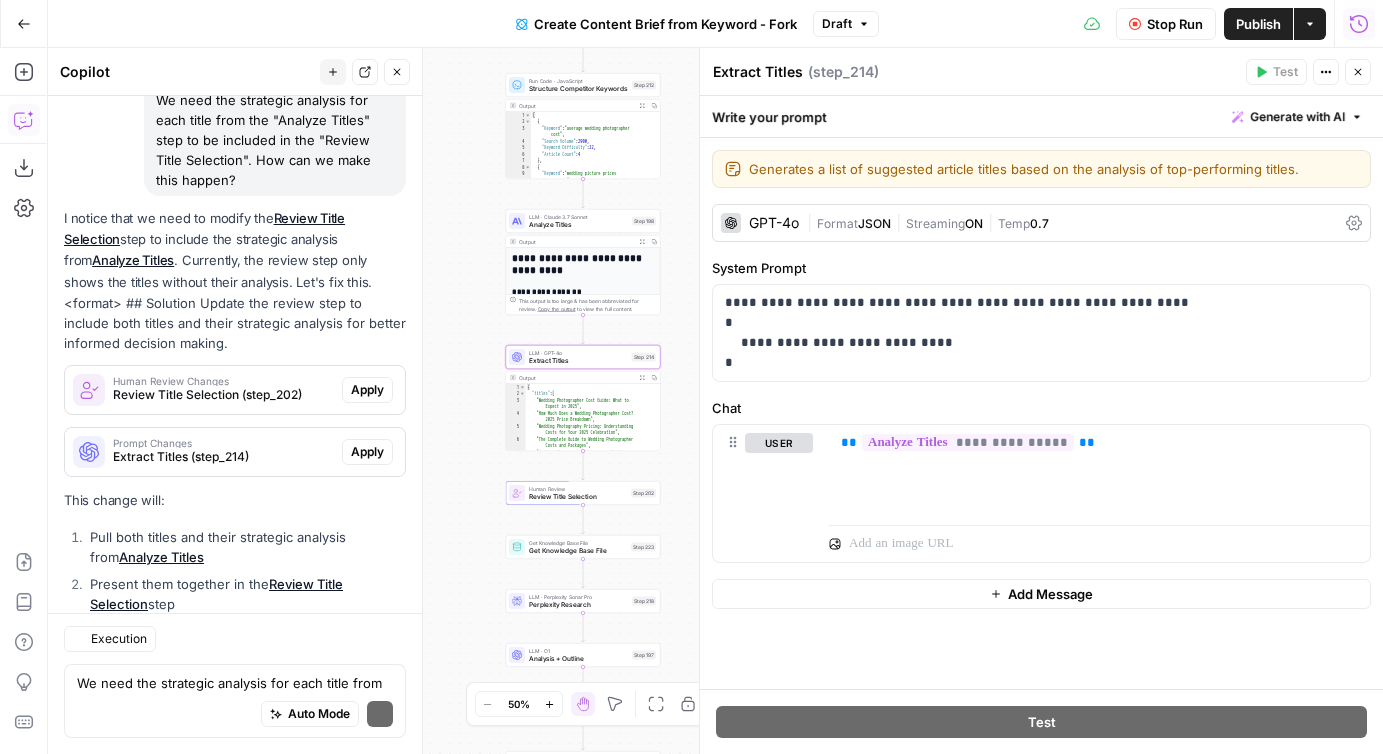 scroll, scrollTop: 2159, scrollLeft: 0, axis: vertical 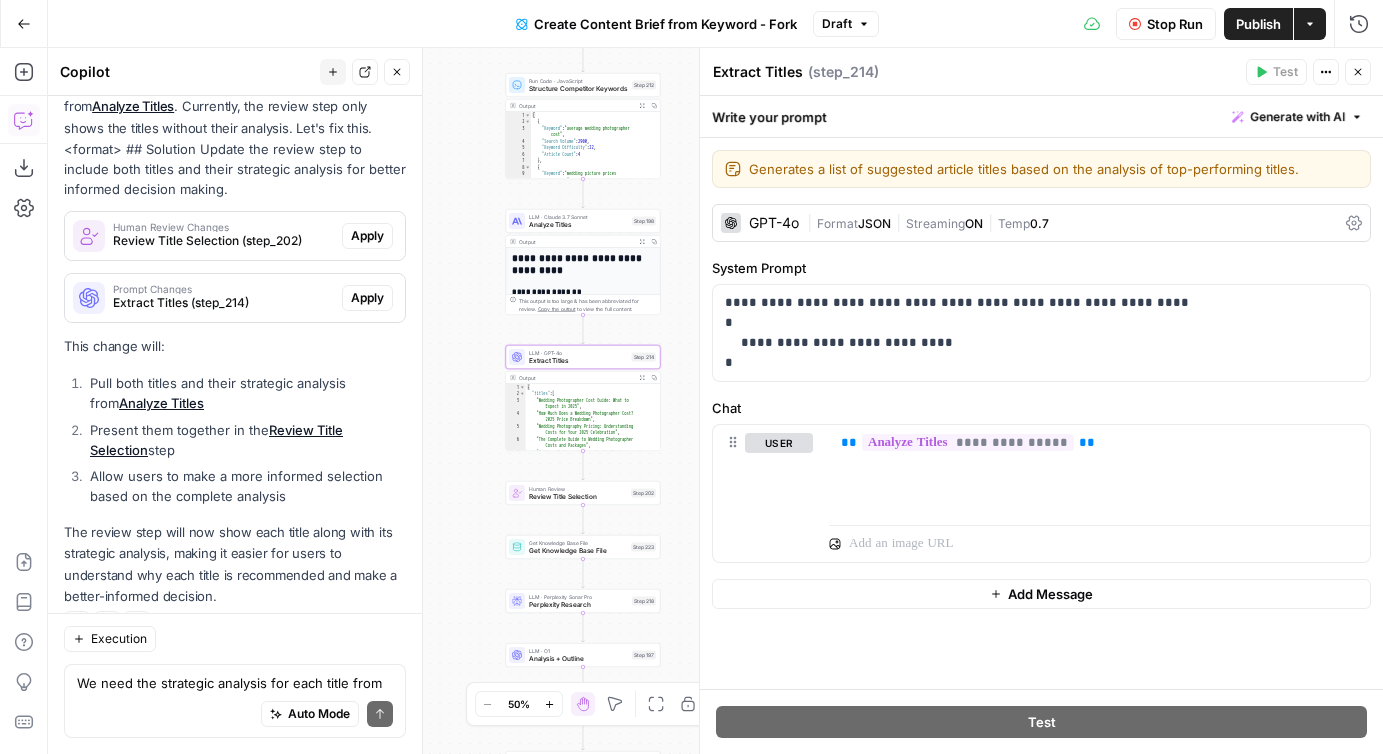 click 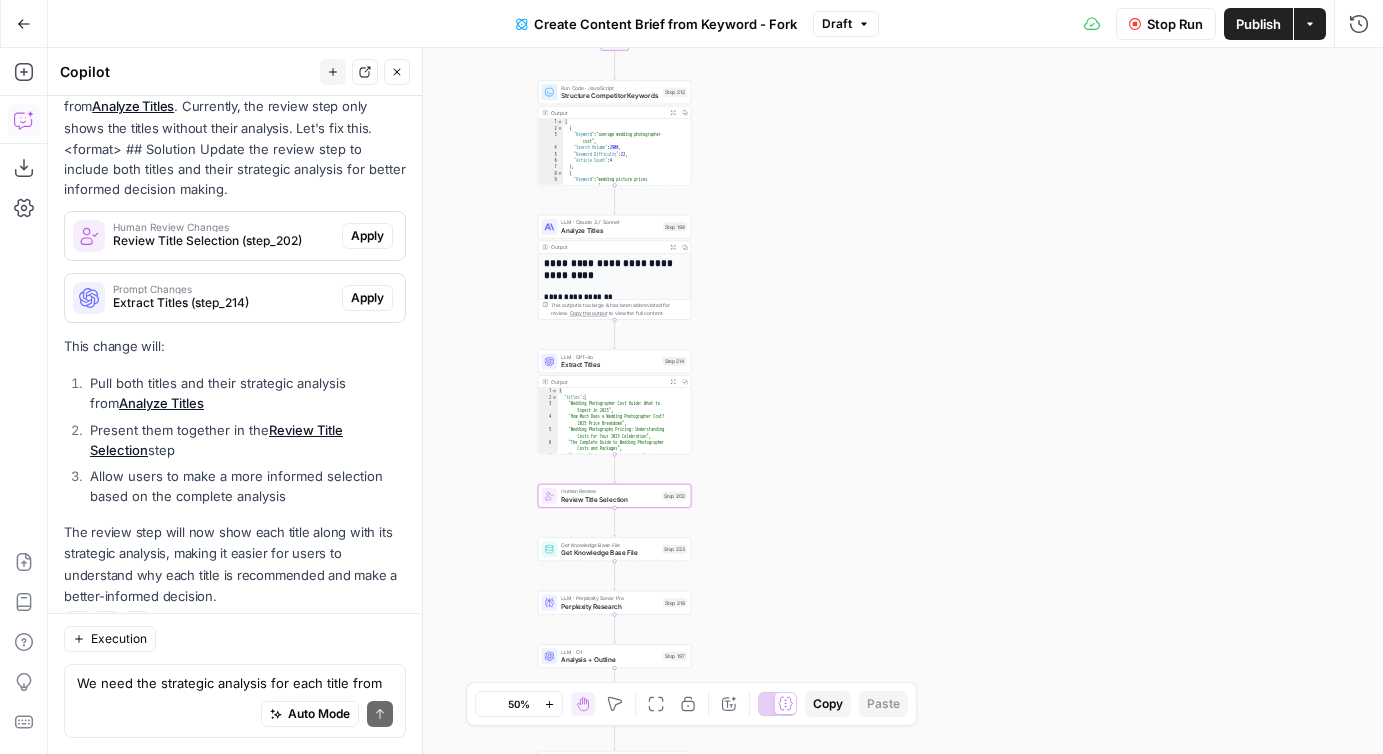 scroll, scrollTop: 2060, scrollLeft: 0, axis: vertical 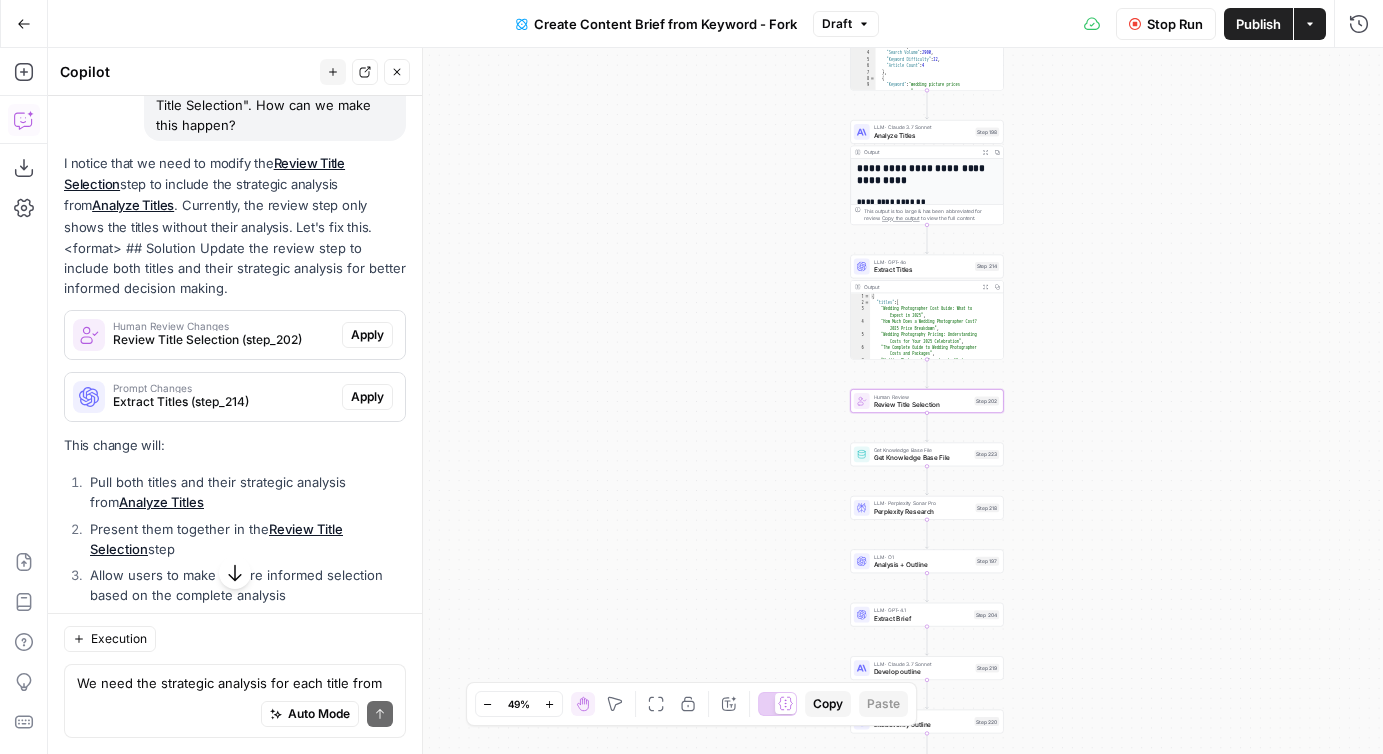 click on "Apply" at bounding box center (367, 335) 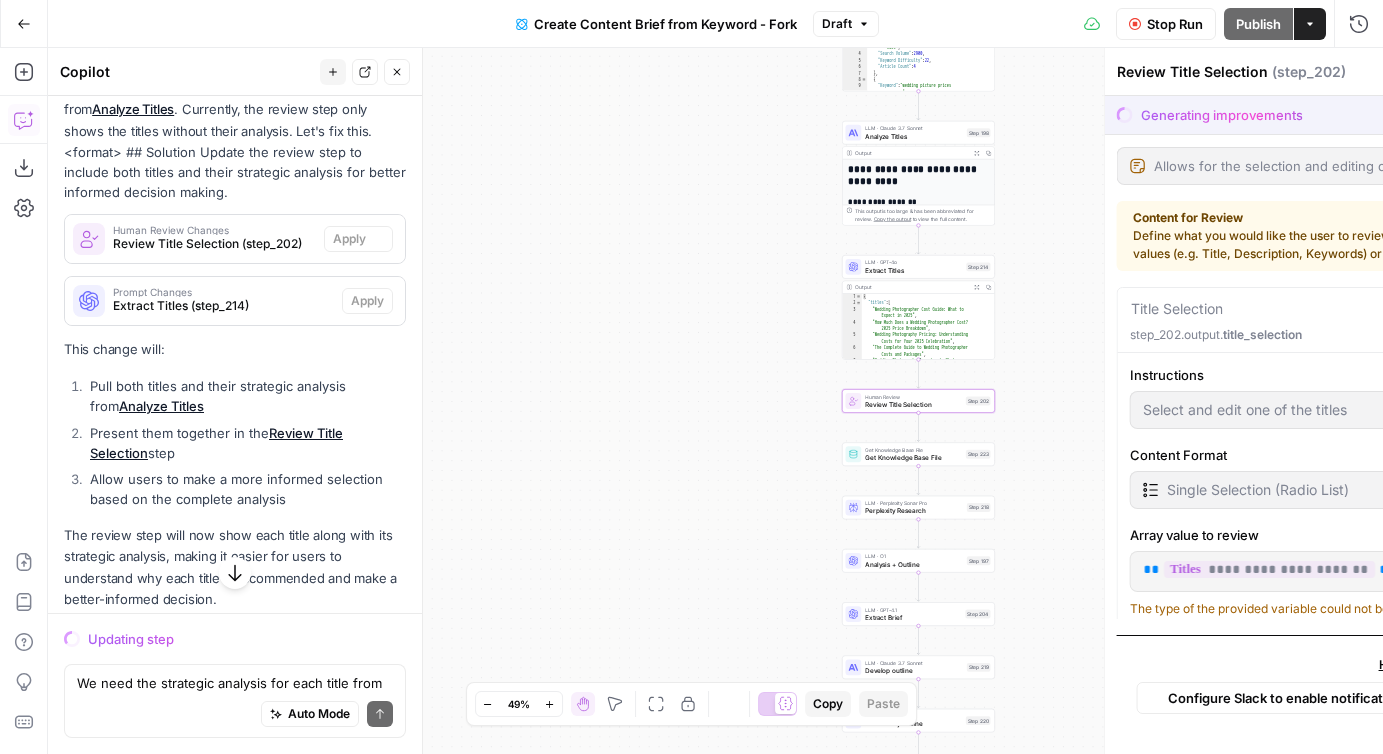 scroll, scrollTop: 1964, scrollLeft: 0, axis: vertical 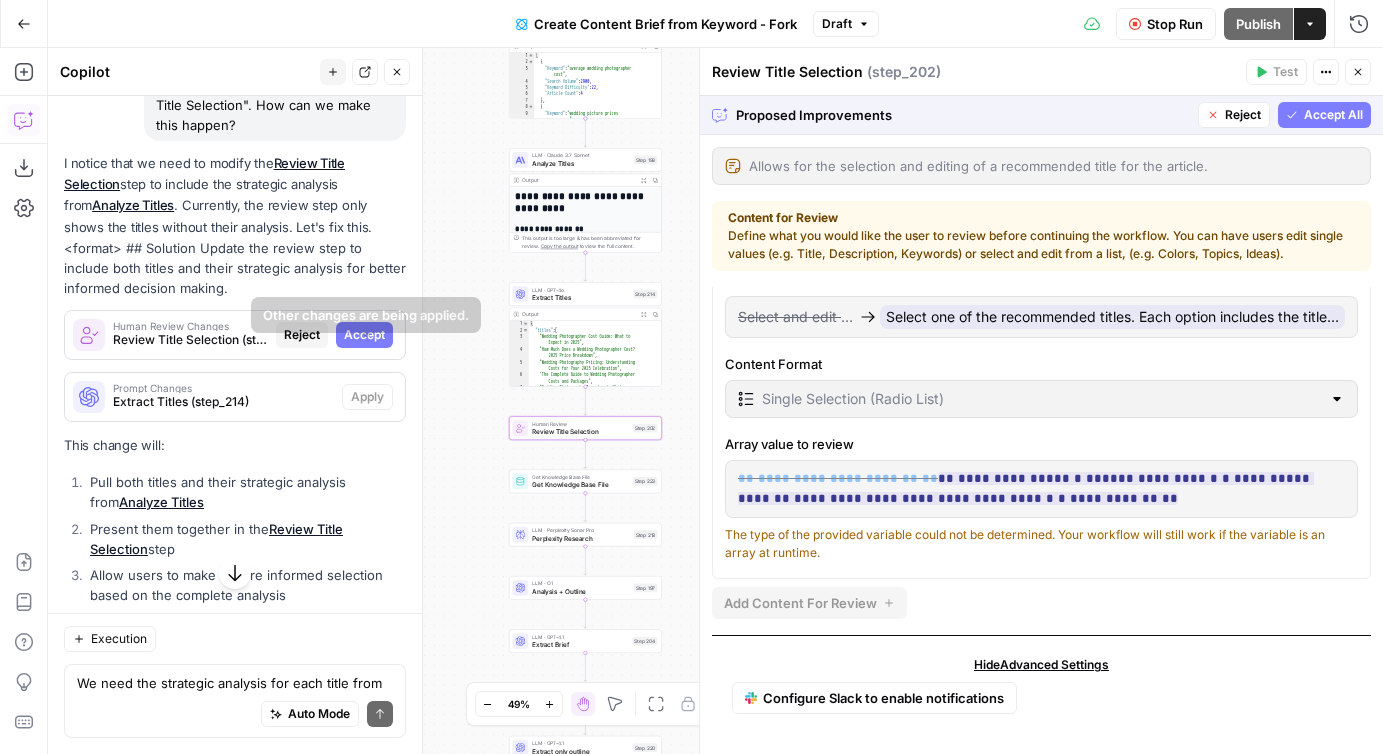 click on "Accept" at bounding box center (364, 335) 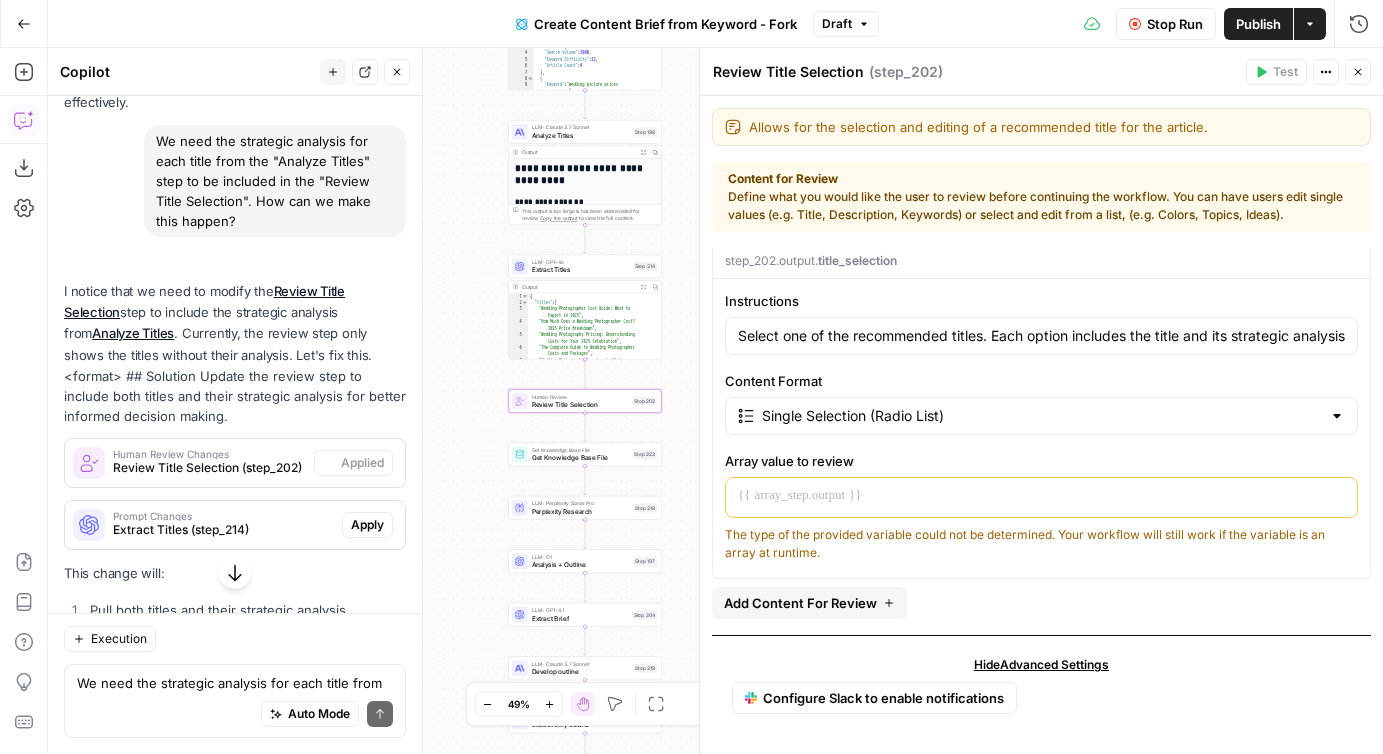 scroll, scrollTop: 2060, scrollLeft: 0, axis: vertical 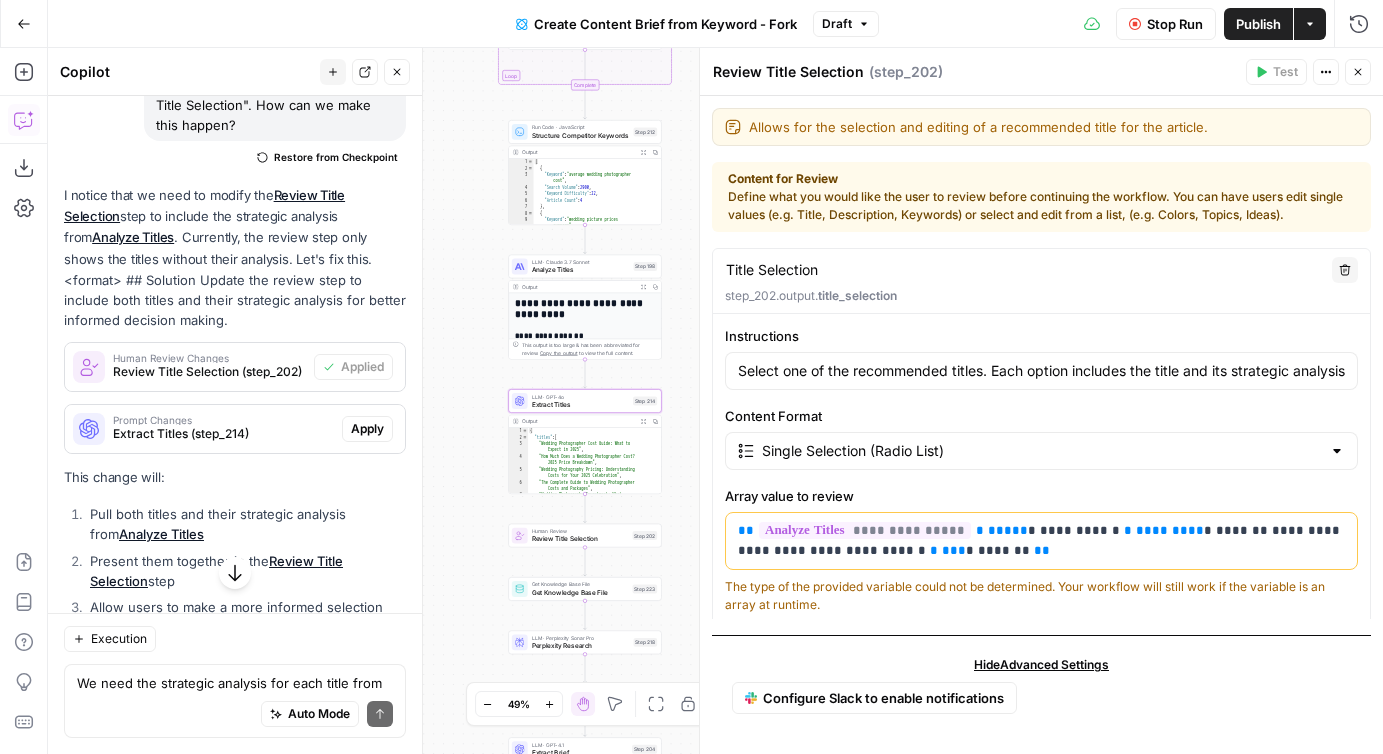 click on "Apply" at bounding box center [367, 429] 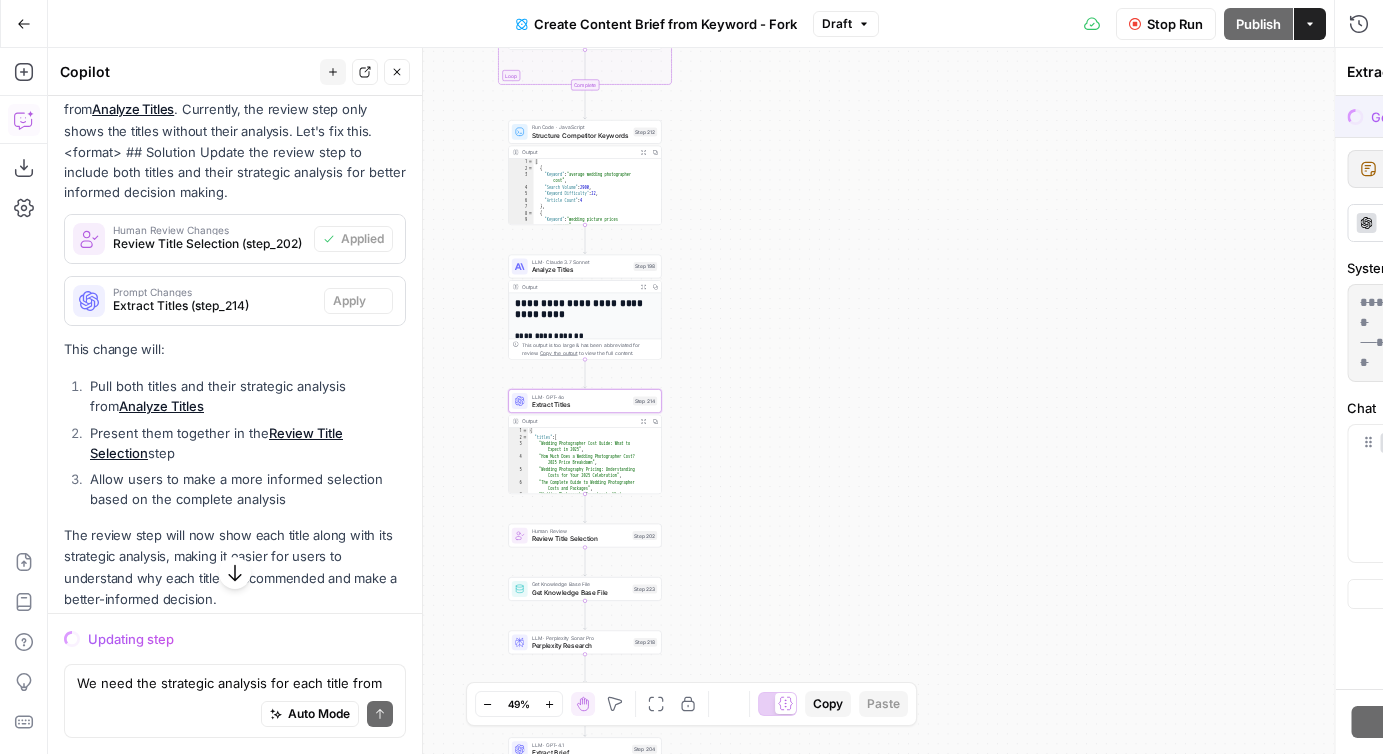 scroll, scrollTop: 1964, scrollLeft: 0, axis: vertical 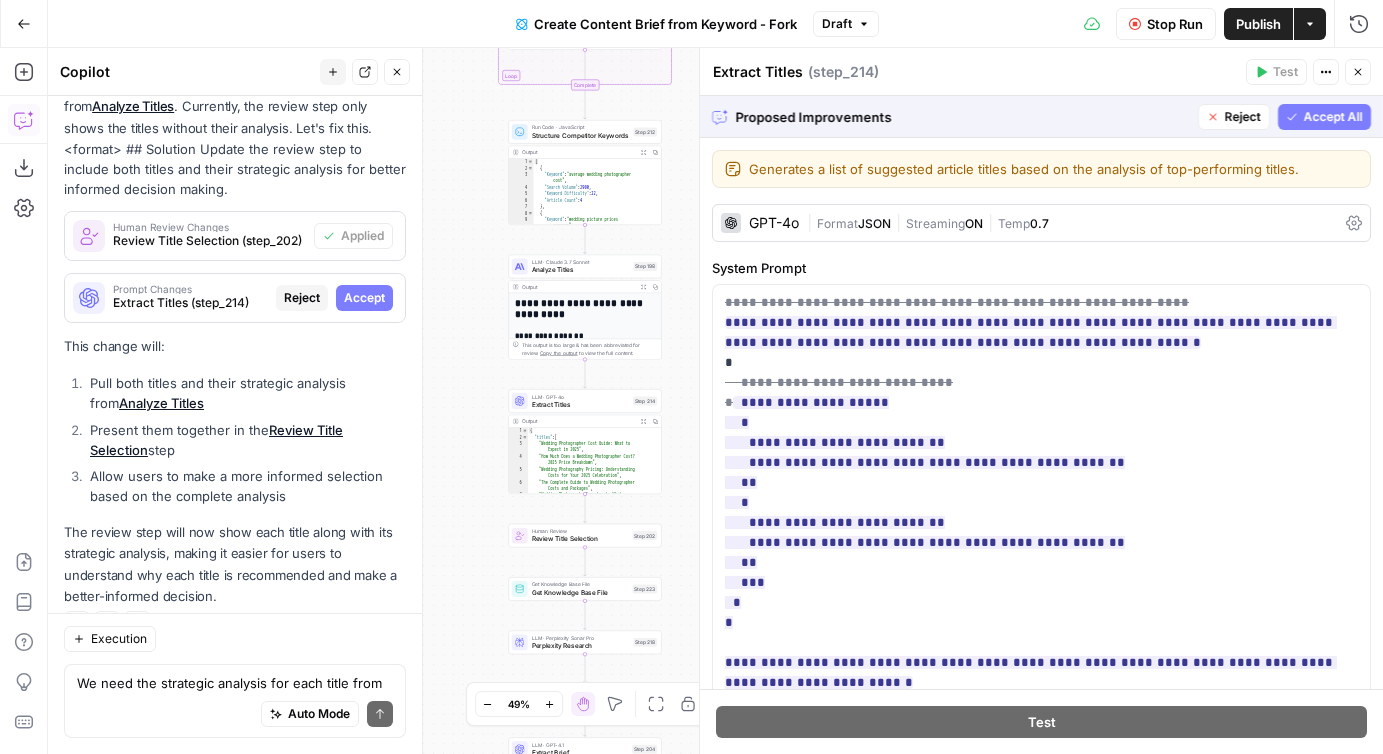 click on "Accept All" at bounding box center [1333, 117] 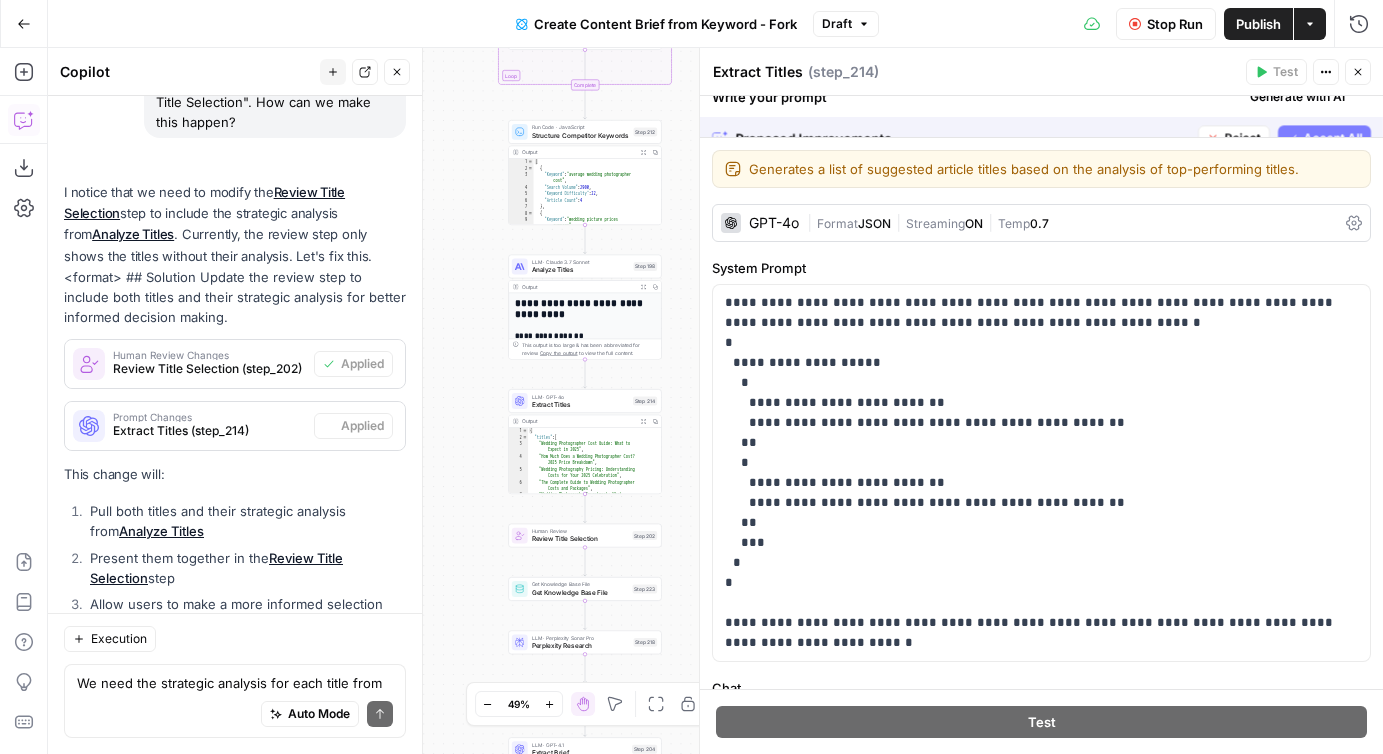 scroll, scrollTop: 2191, scrollLeft: 0, axis: vertical 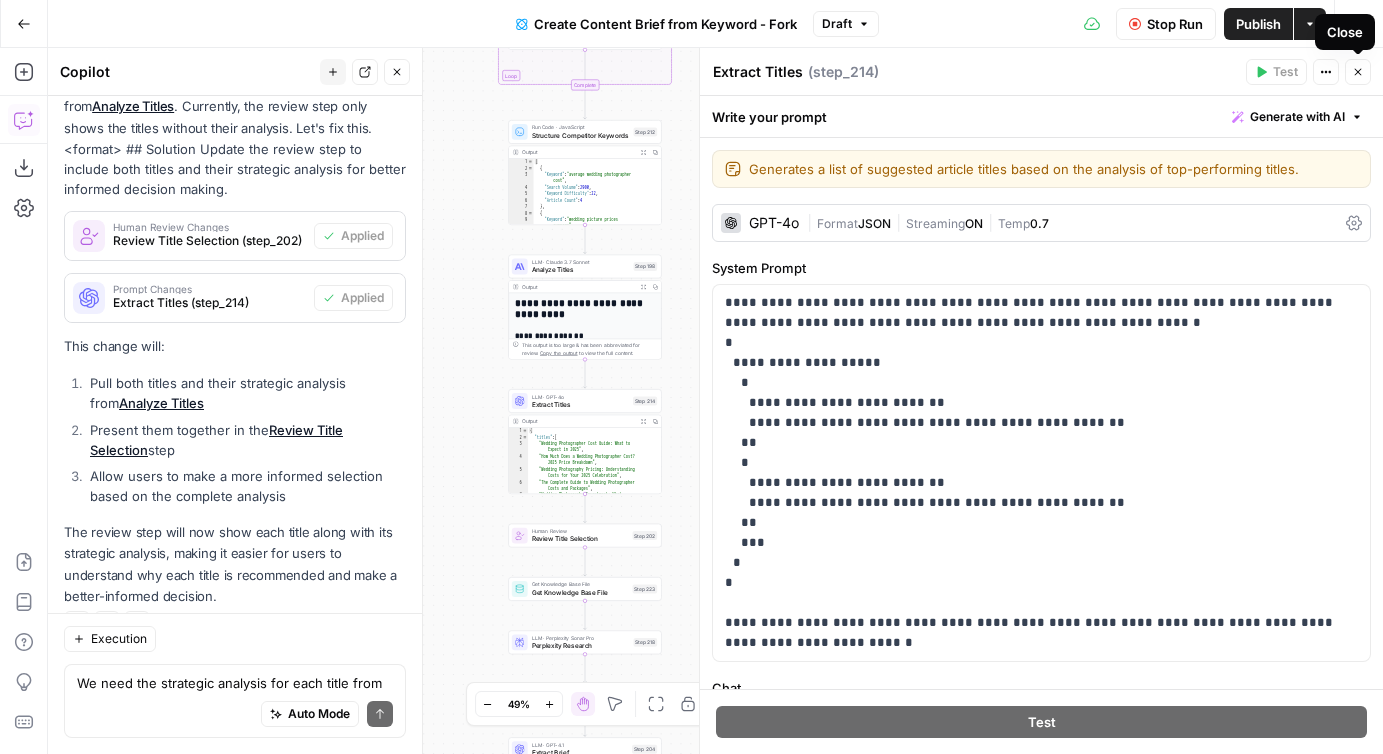 click 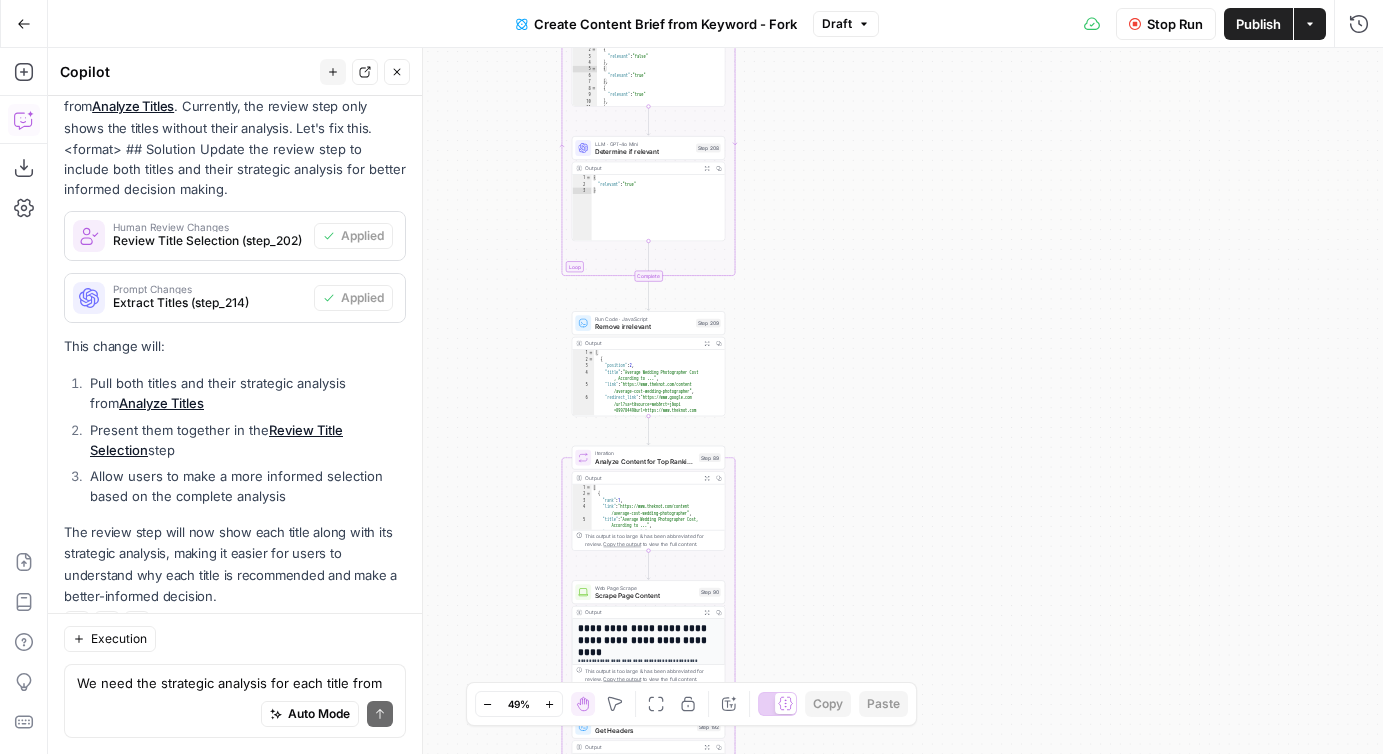 click on "Stop Run" at bounding box center [1166, 24] 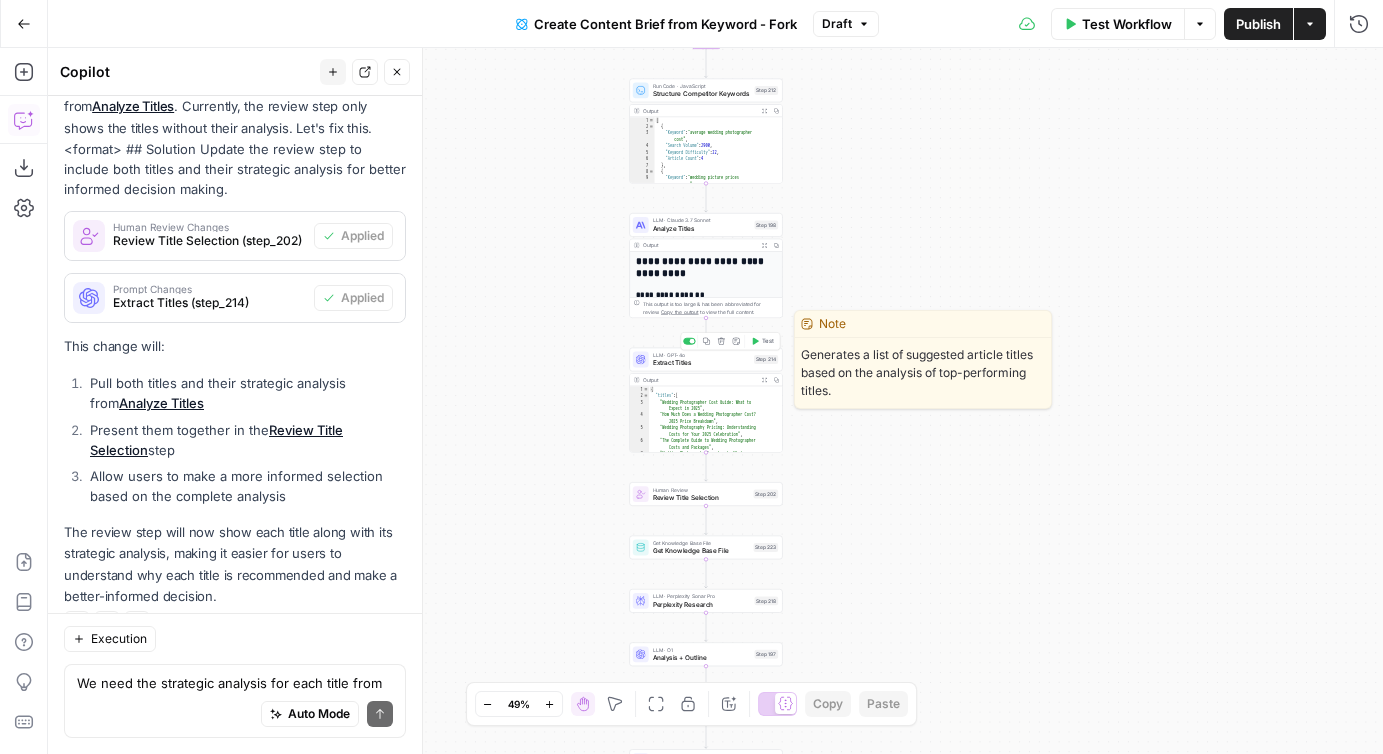 click 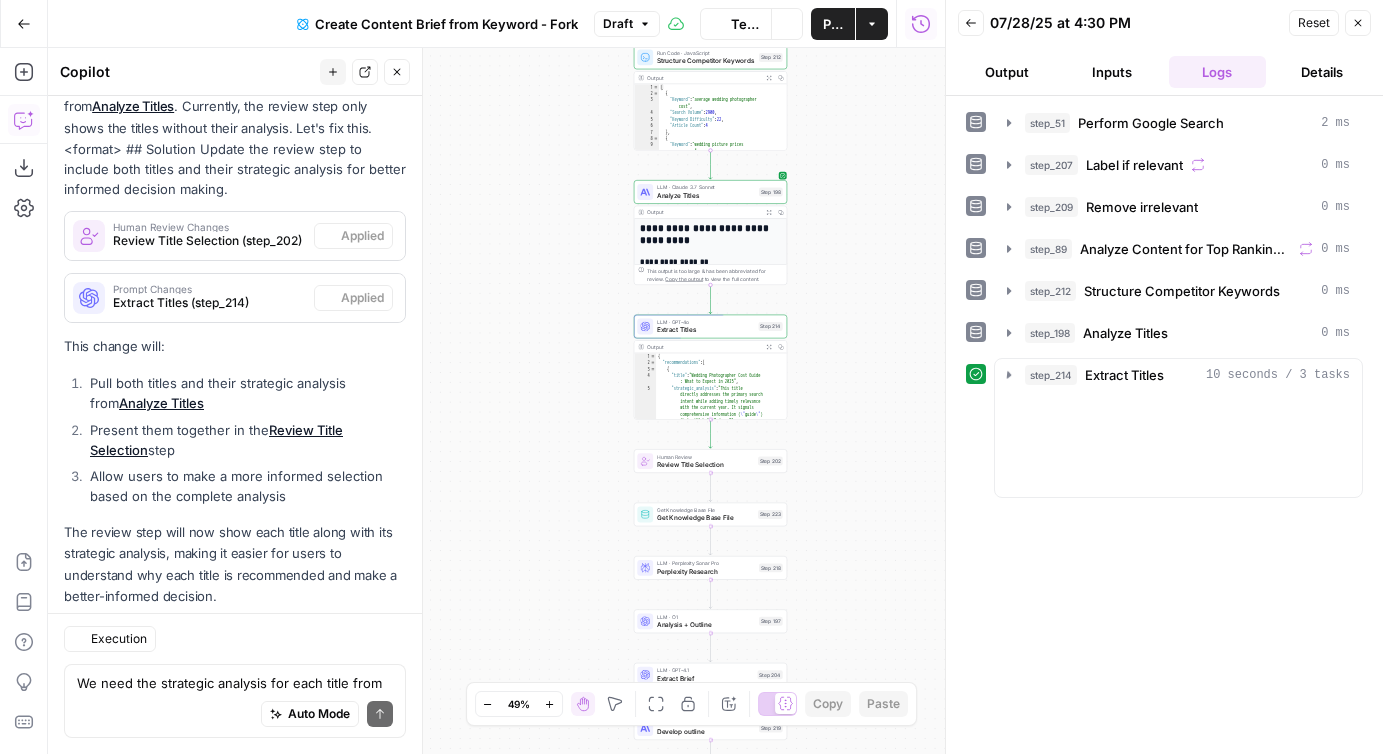 scroll, scrollTop: 2191, scrollLeft: 0, axis: vertical 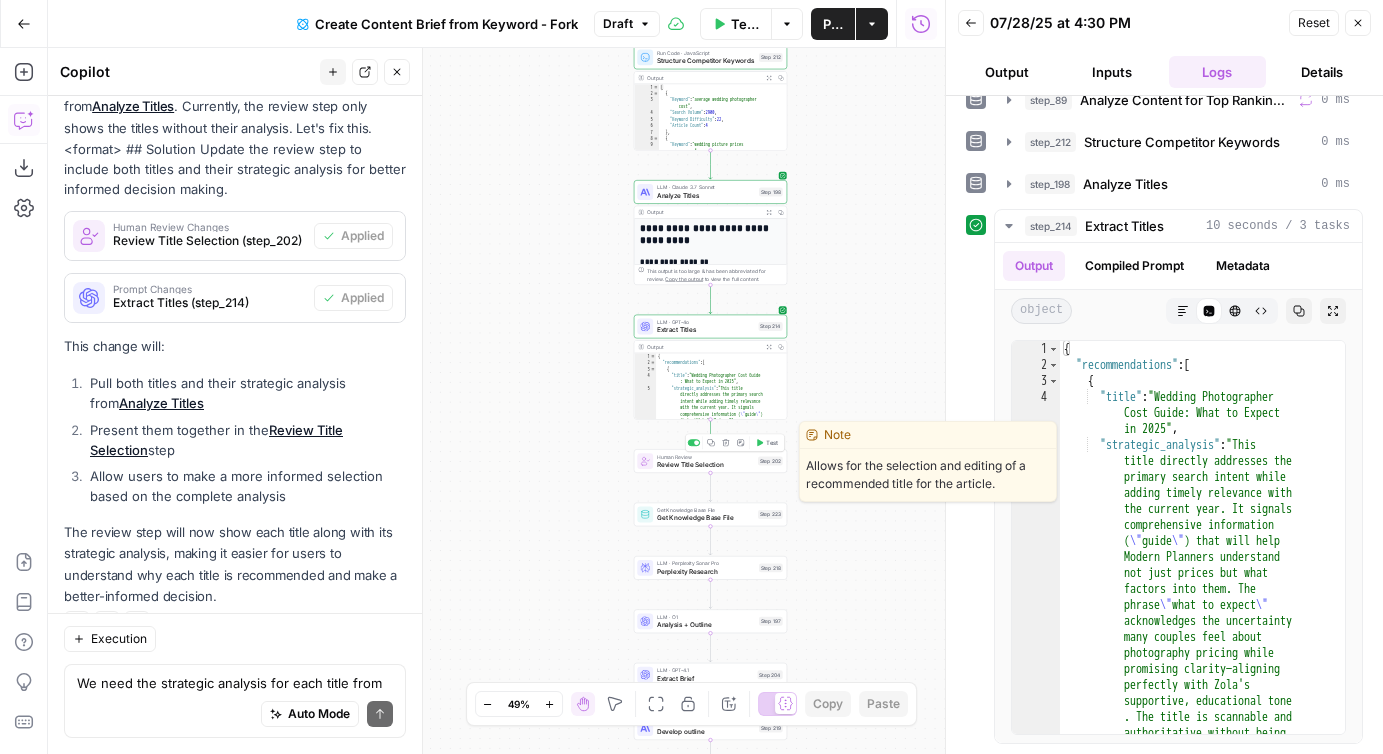 click 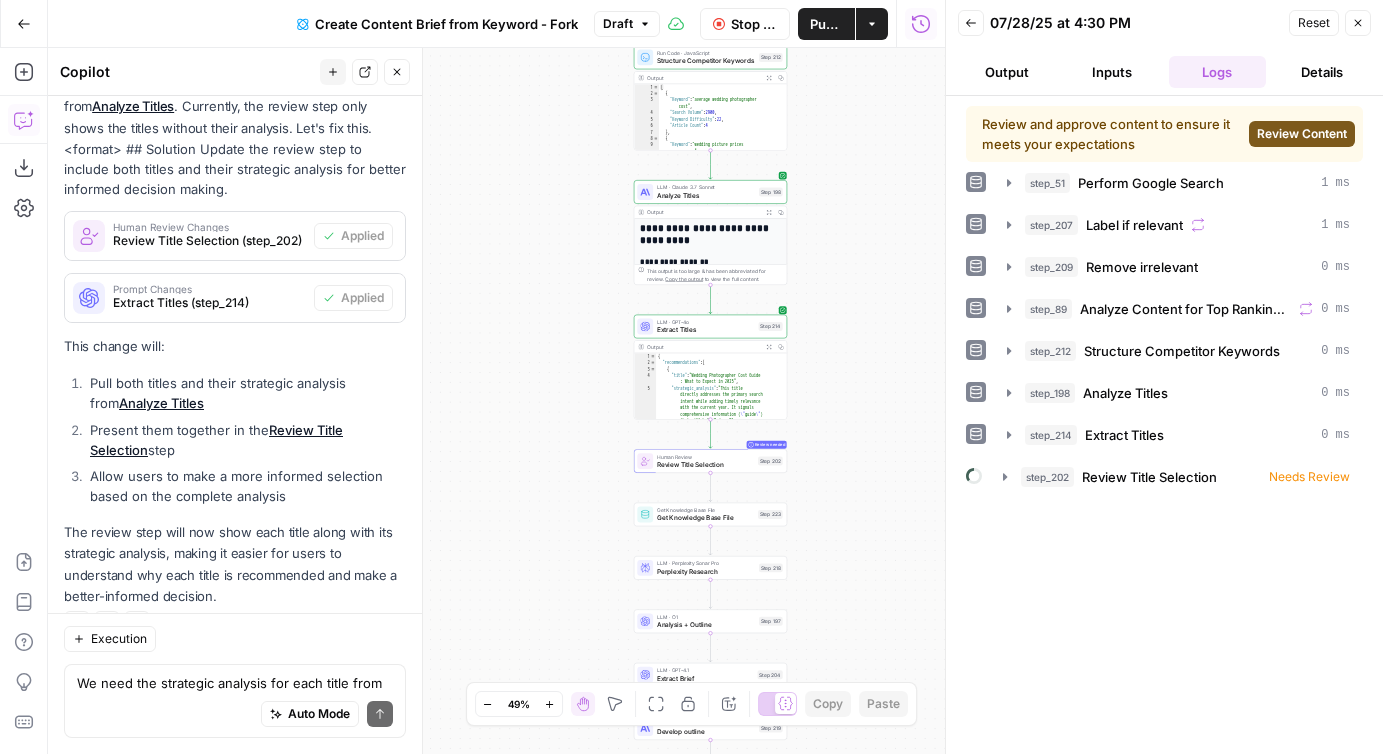 click on "Review Content" at bounding box center (1302, 134) 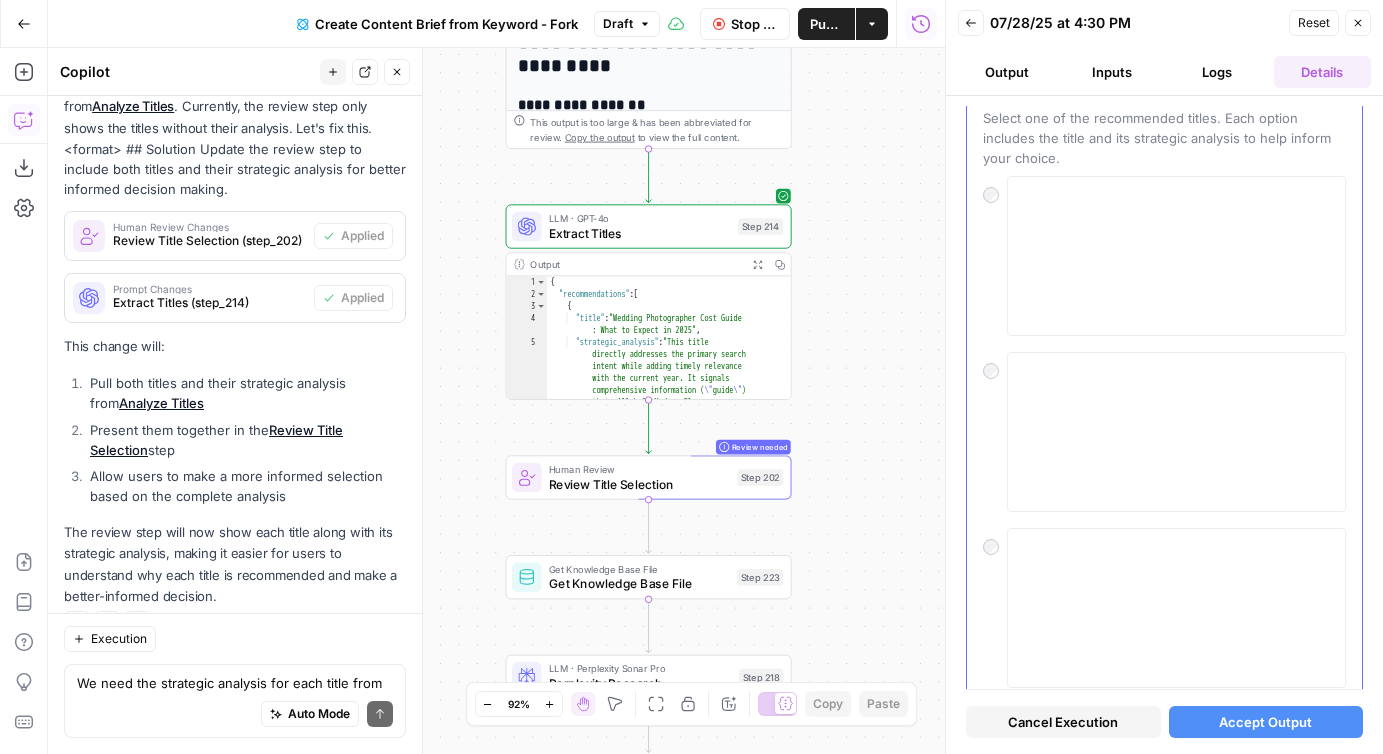 scroll, scrollTop: 0, scrollLeft: 0, axis: both 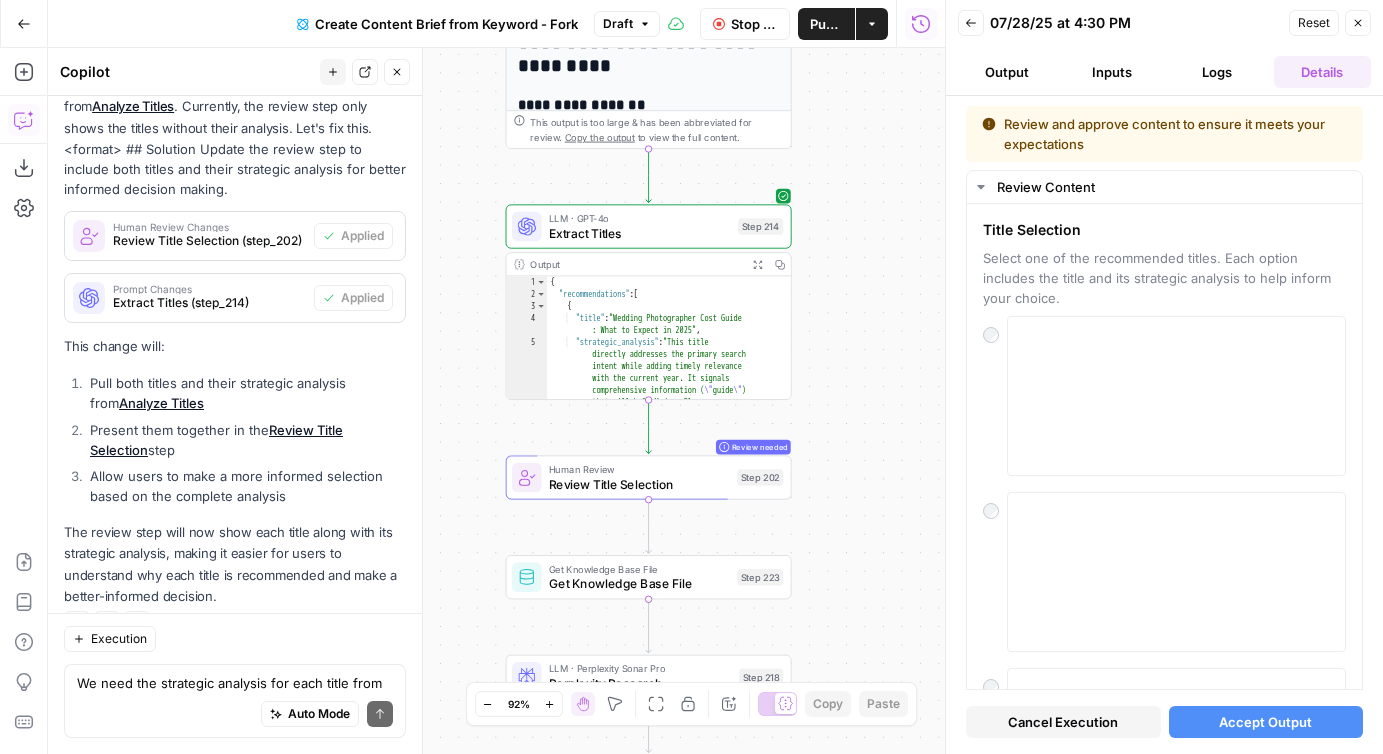click on "Output" at bounding box center [1006, 72] 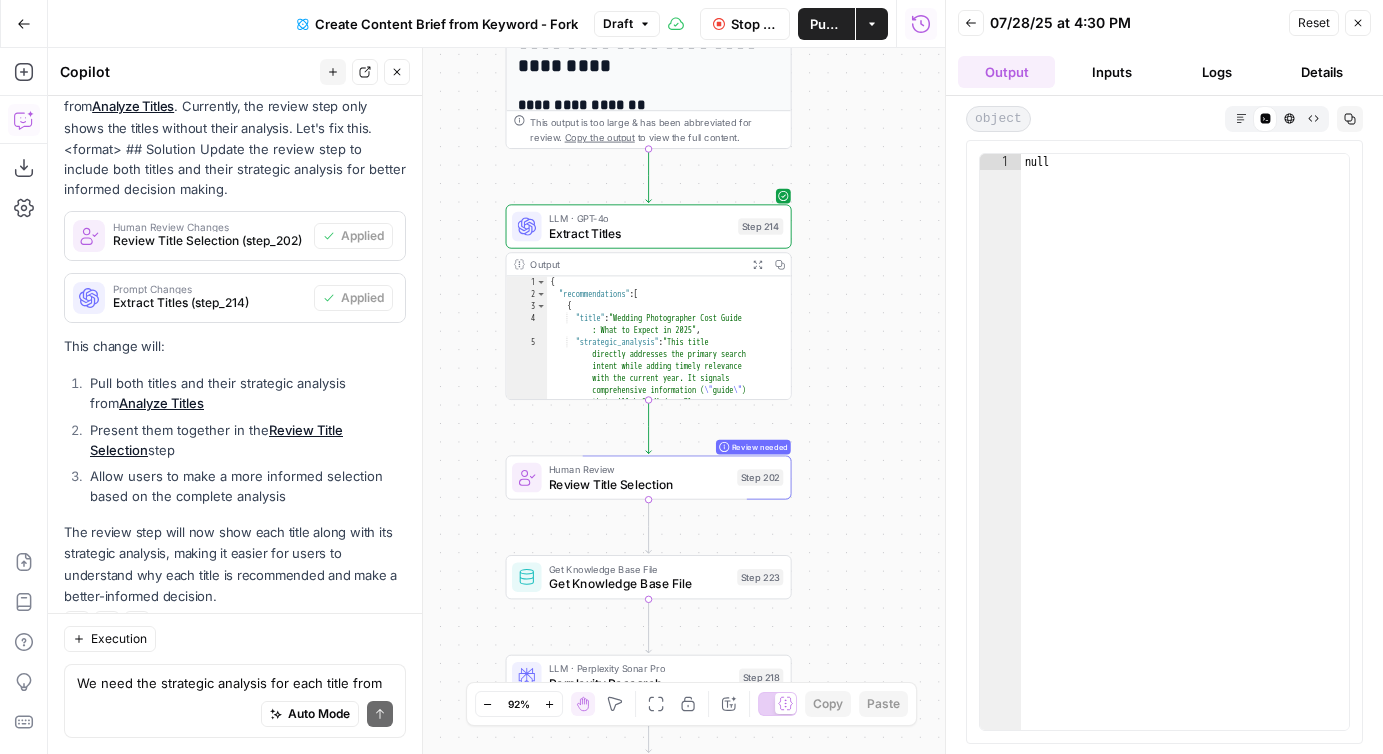 click on "Details" at bounding box center [1322, 72] 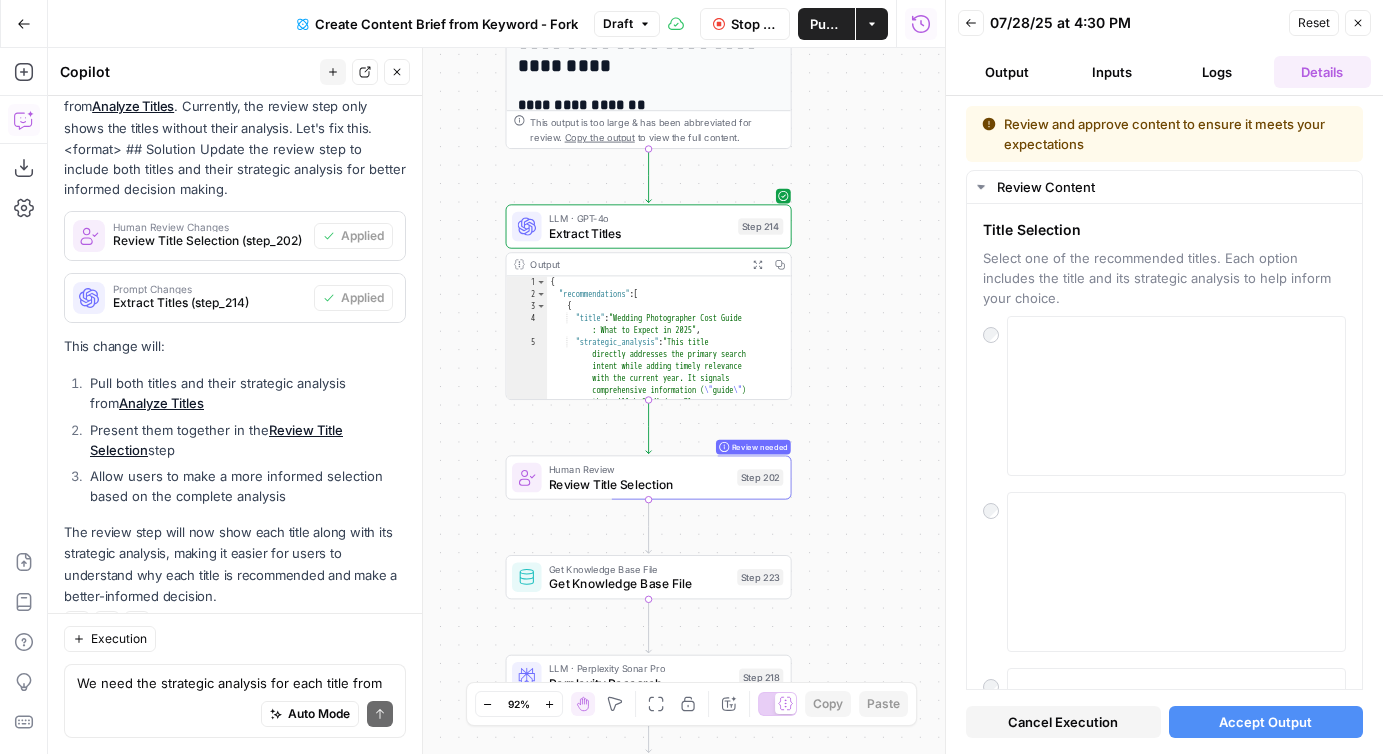 click on "Inputs" at bounding box center (1111, 72) 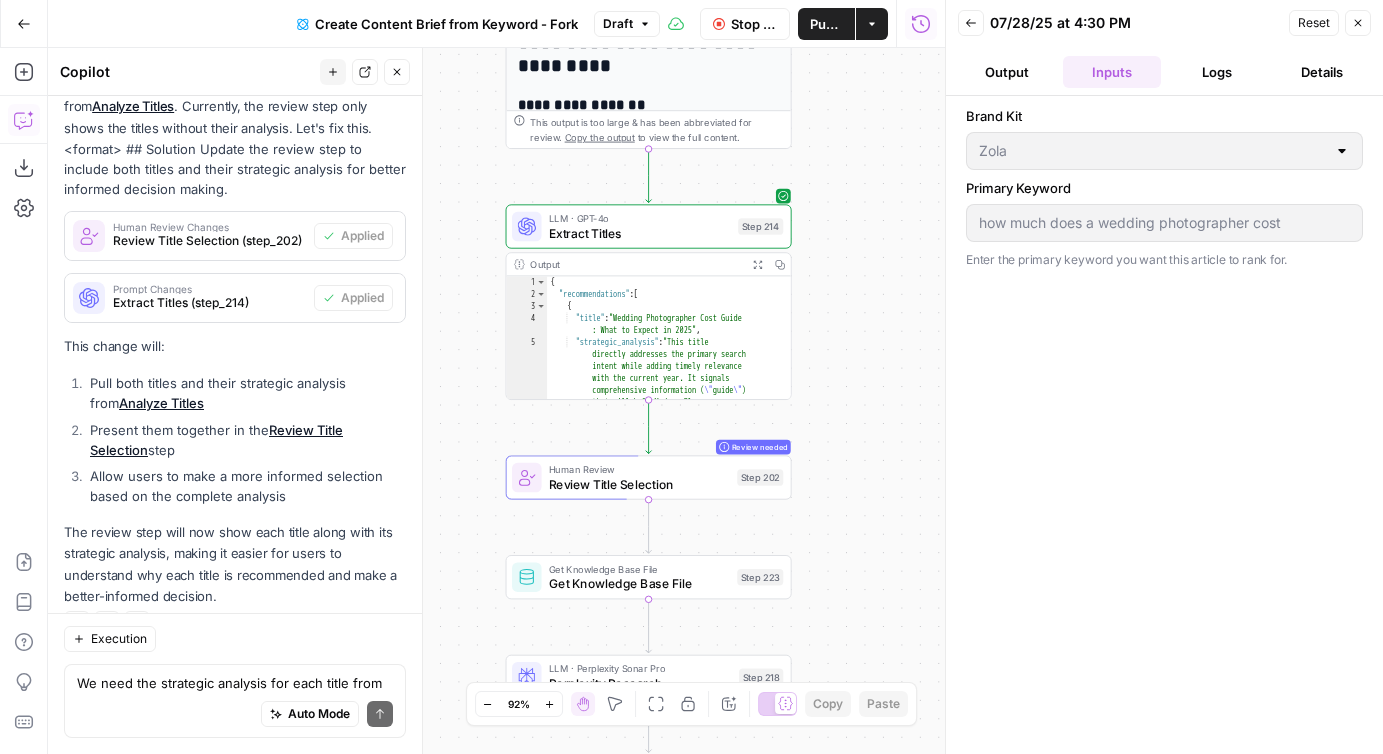 click 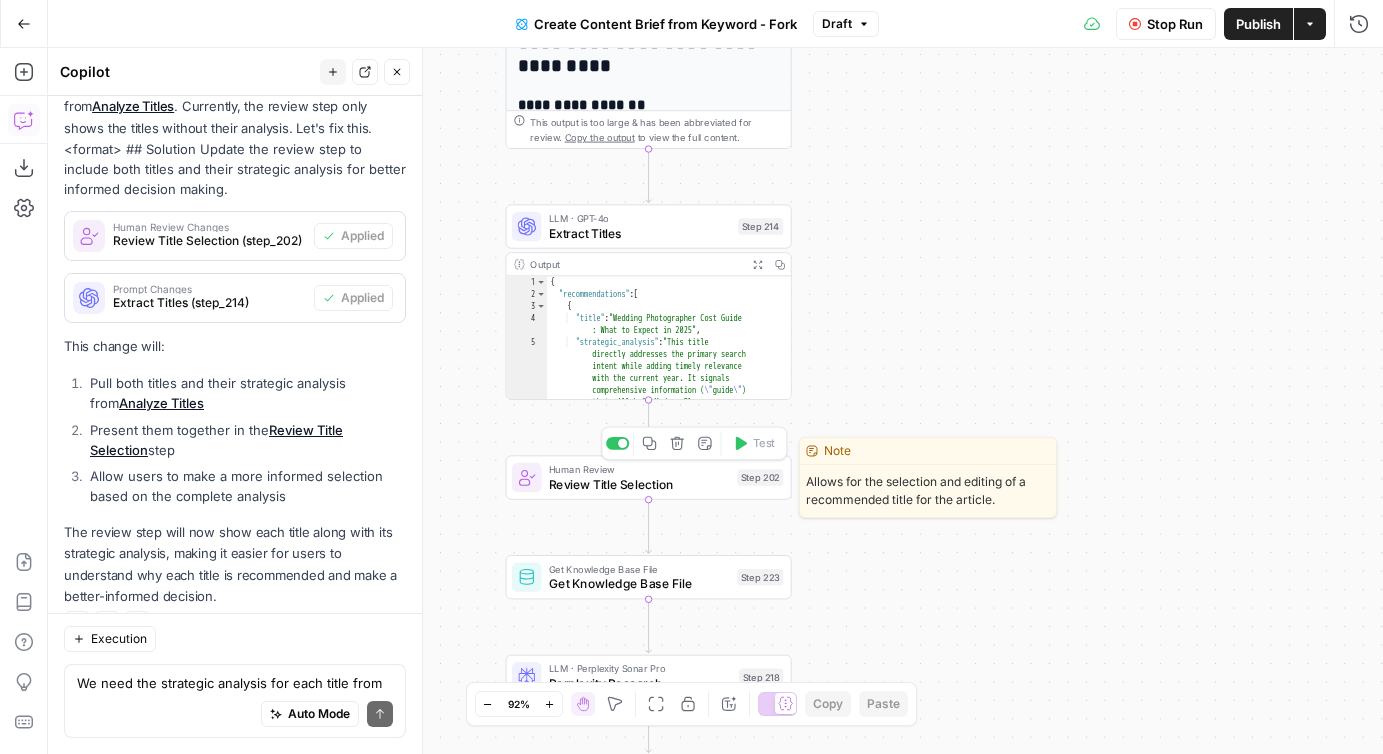 click on "Review Title Selection" at bounding box center [639, 484] 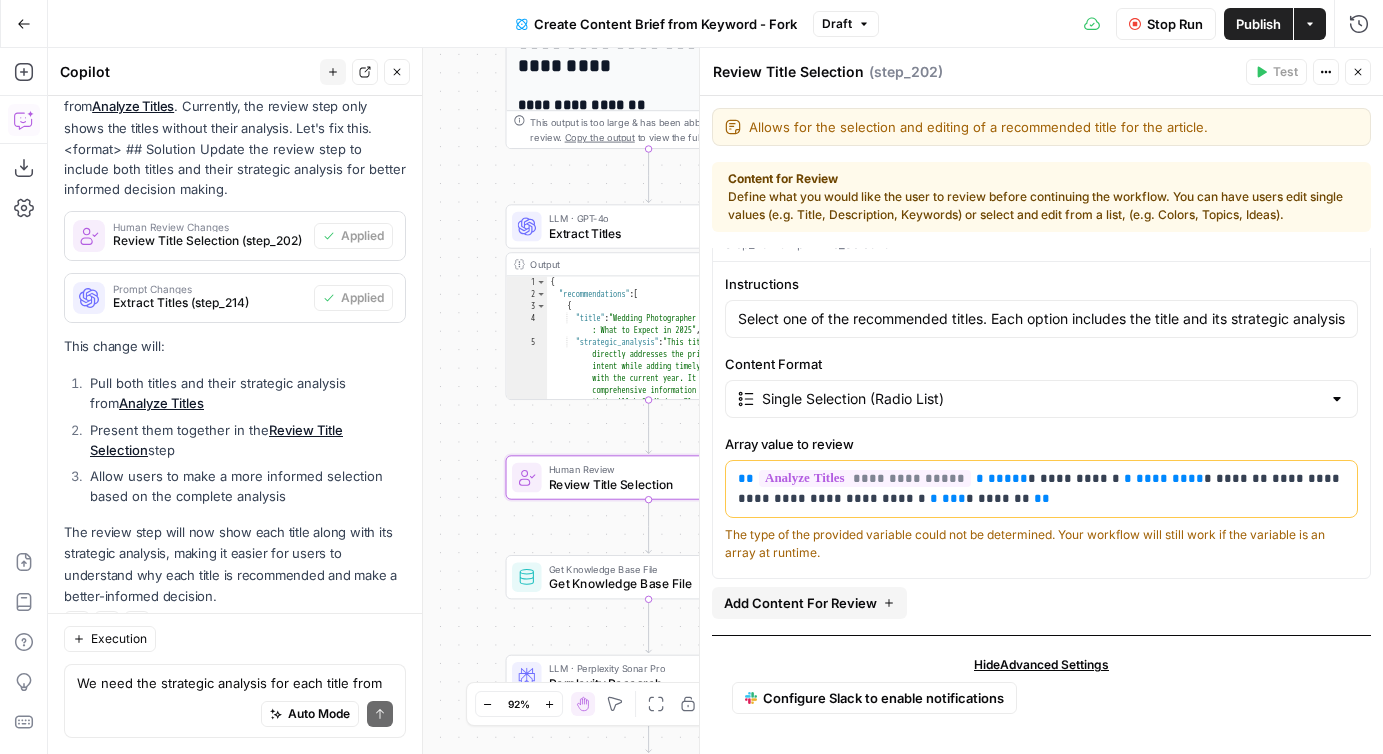 scroll, scrollTop: 0, scrollLeft: 0, axis: both 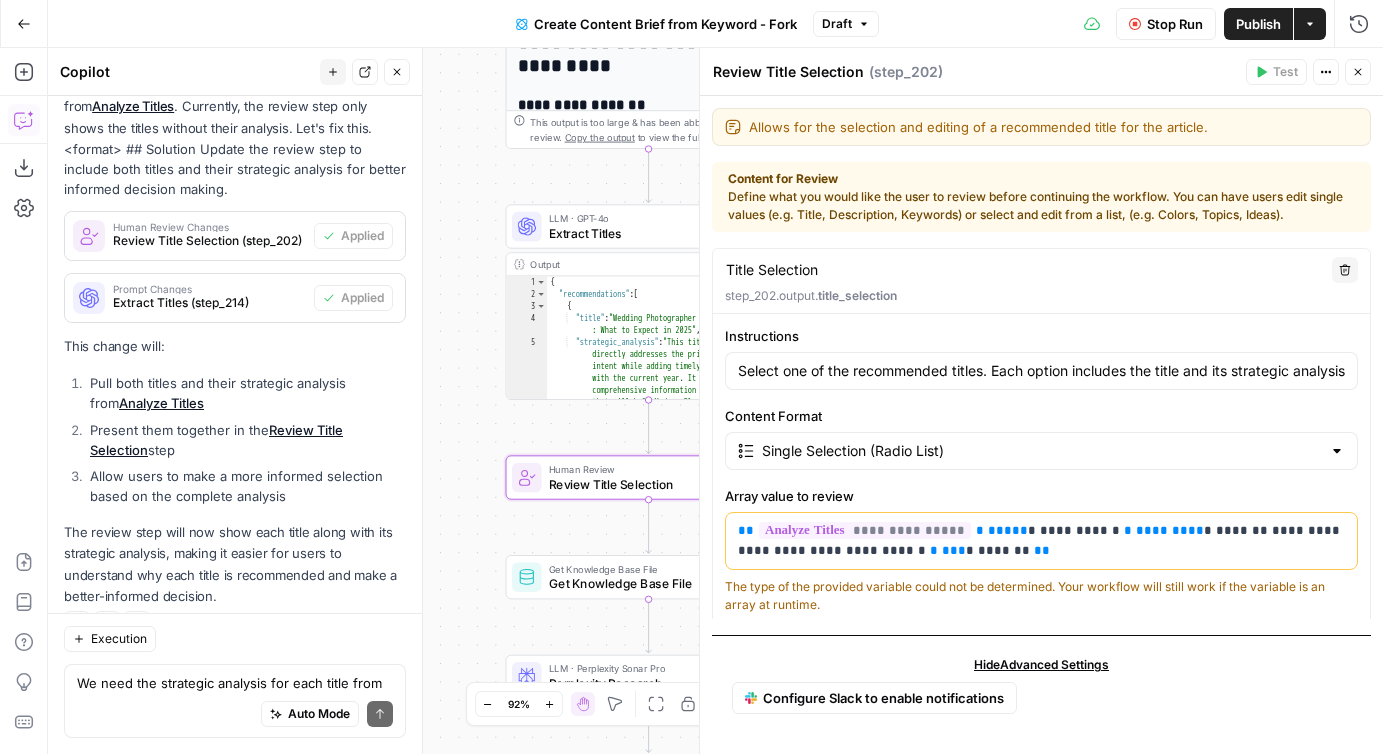 click 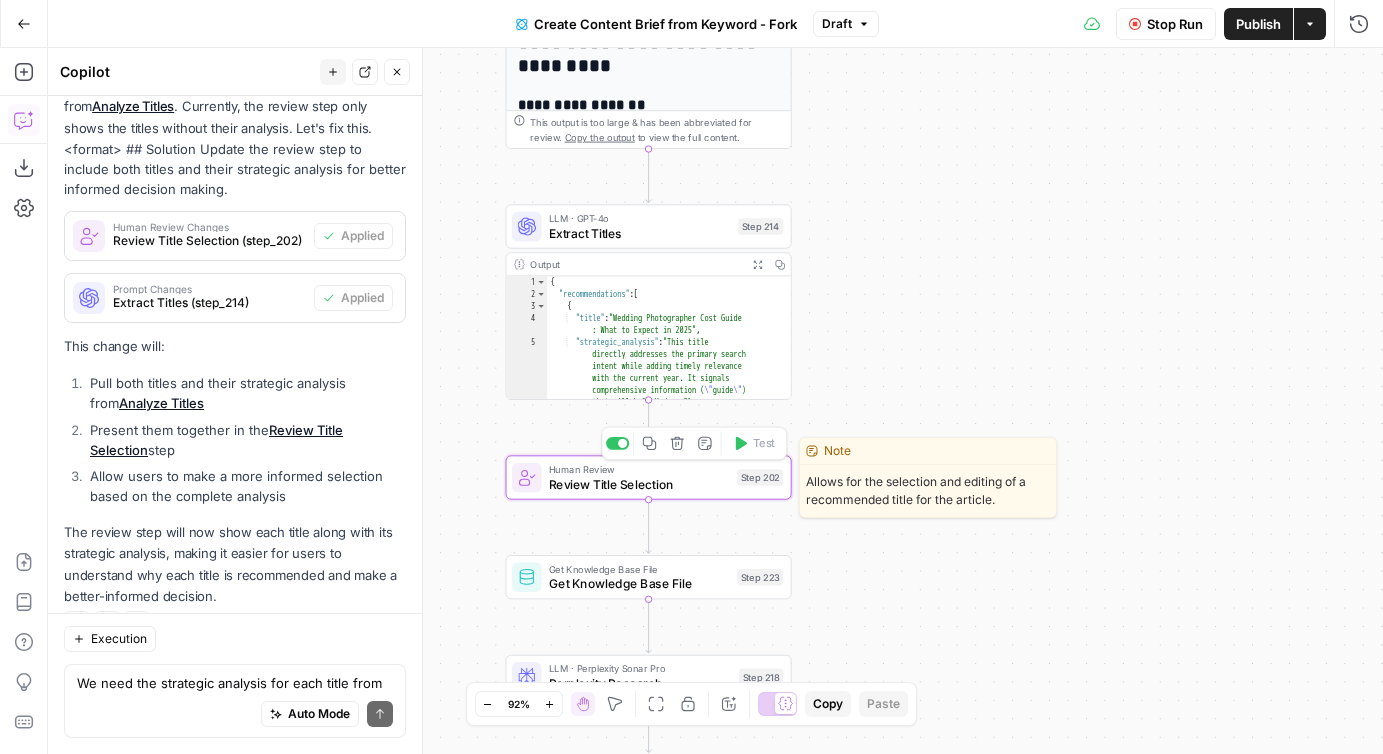 click on "Review Title Selection" at bounding box center (639, 484) 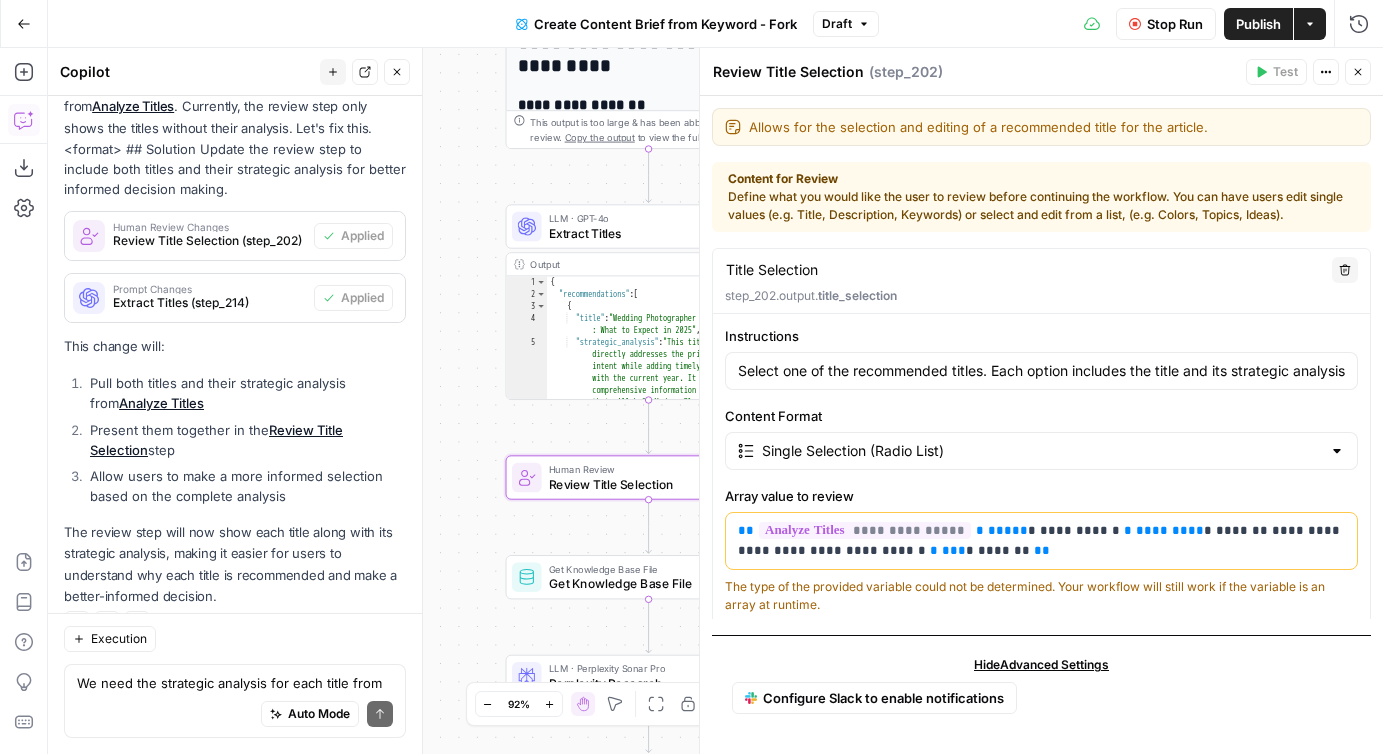 scroll, scrollTop: 52, scrollLeft: 0, axis: vertical 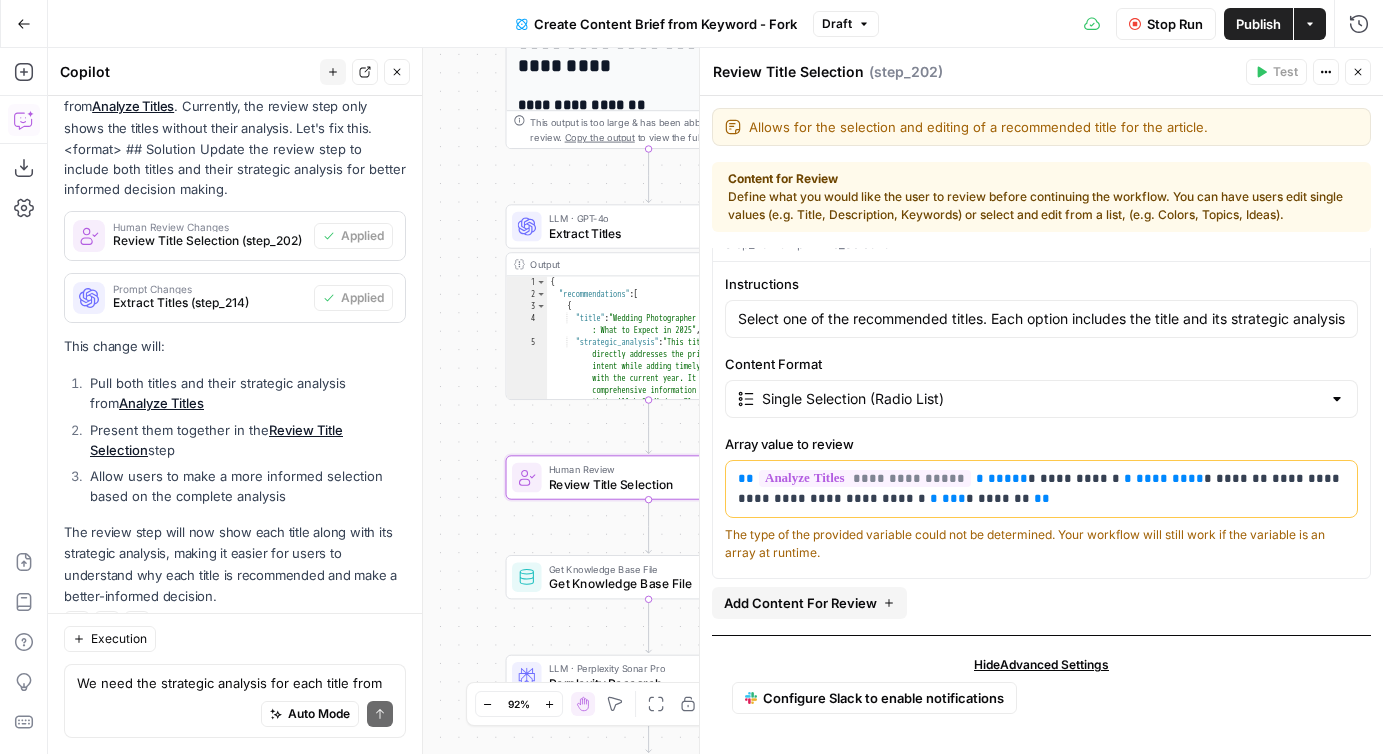 click 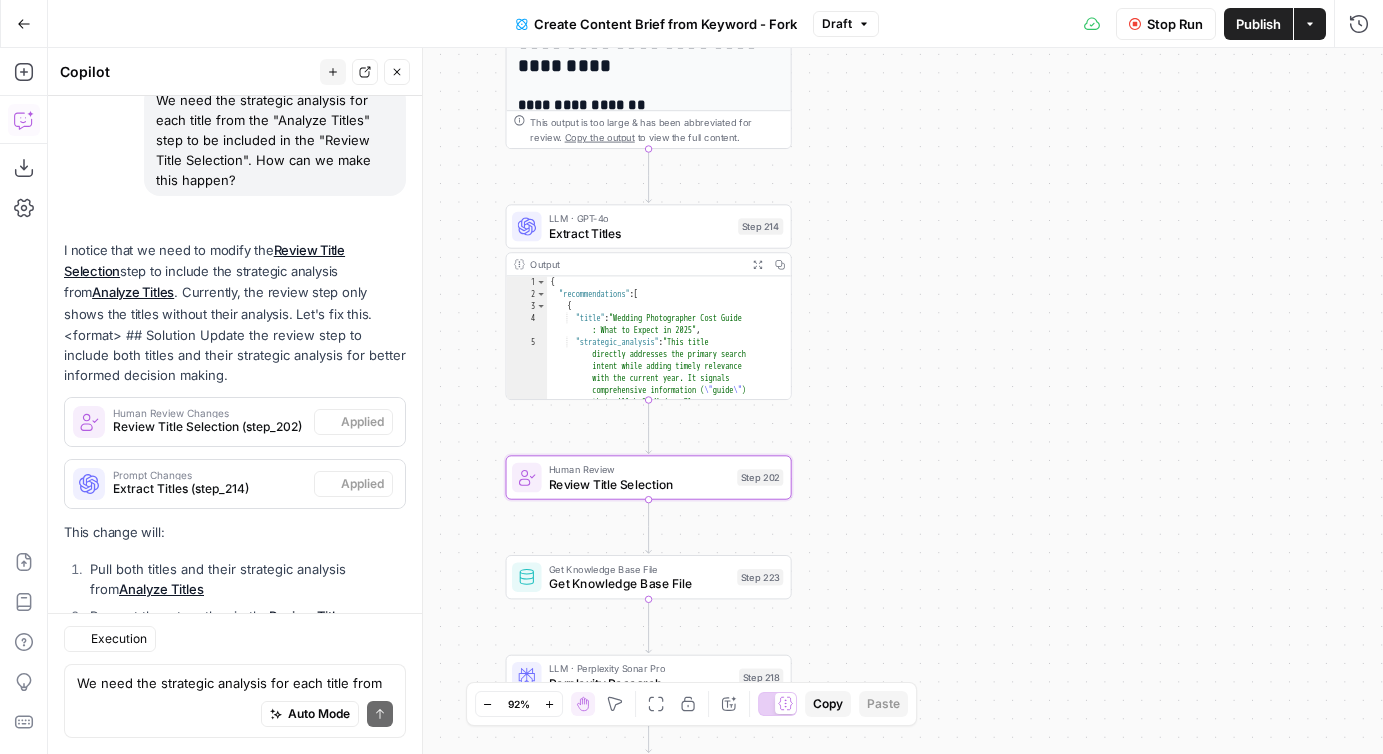 scroll, scrollTop: 2191, scrollLeft: 0, axis: vertical 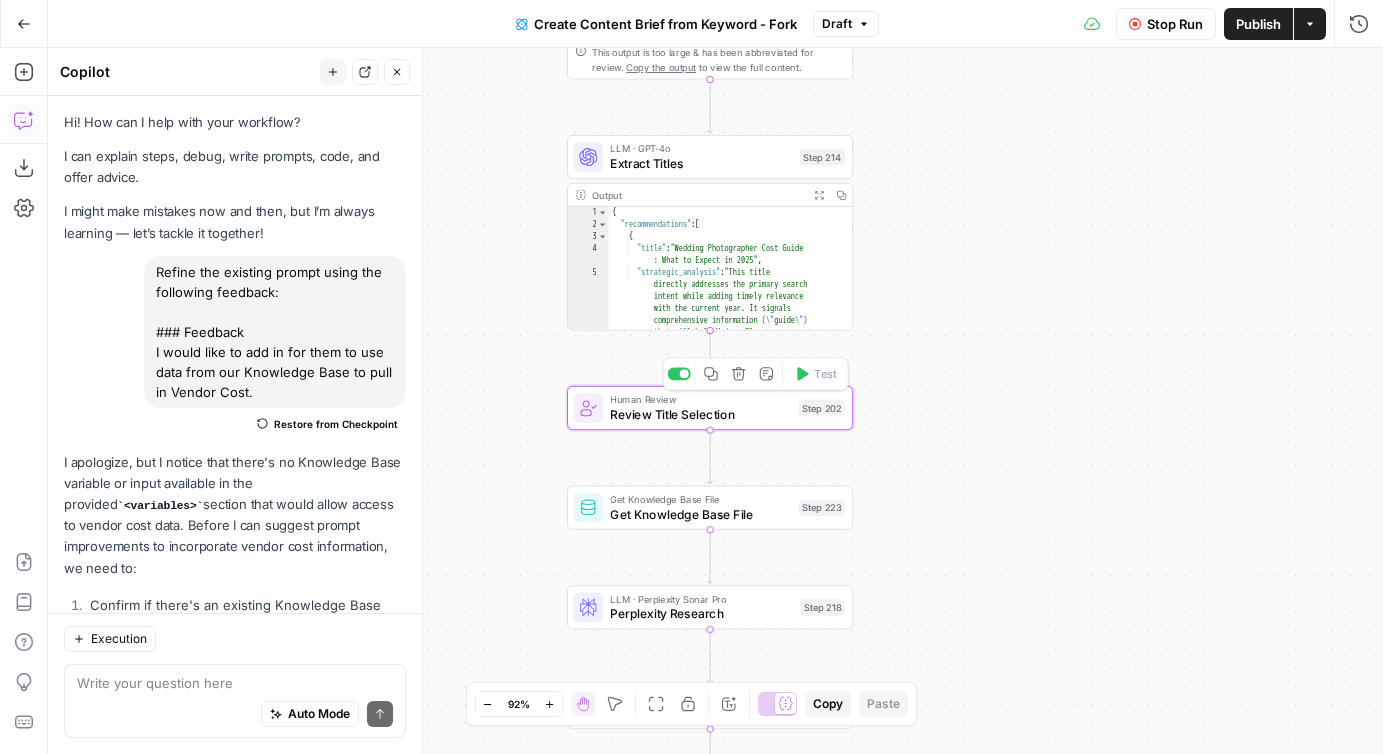 click on "Workflow Set Inputs Inputs Google Search Perform Google Search Step 51 Output Expand Output Copy 1 2 3 4 5 6 {    "search_metadata" :  {      "id" :  "6887d5f67d6e70aa84ad0270" ,      "status" :  "Success" ,      "json_endpoint" :  "https://serpapi.com          /searches/d43b35277b8ca902          /6887d5f67d6e70aa84ad0270.json" ,      "pixel_position_endpoint" :  "https://serpapi          .com/searches/d43b35277b8ca902          /6887d5f67d6e70aa84ad0270          .json_with_pixel_position" ,     This output is too large & has been abbreviated for review.   Copy the output   to view the full content. Loop Iteration Label if relevant Step 207 Output Expand Output Copy * 1 2 3 4 5 6 7 8 9 10 11 12 [    {      "relevant" :  "false"    } ,    {      "relevant" :  "true"    } ,    {      "relevant" :  "true"    } ,    {      "relevant" :  "true"     LLM · GPT-4o Mini Determine if relevant Step 208 Output Expand Output Copy 1 2 3 {    "relevant" :  "true" }     Complete" at bounding box center (715, 401) 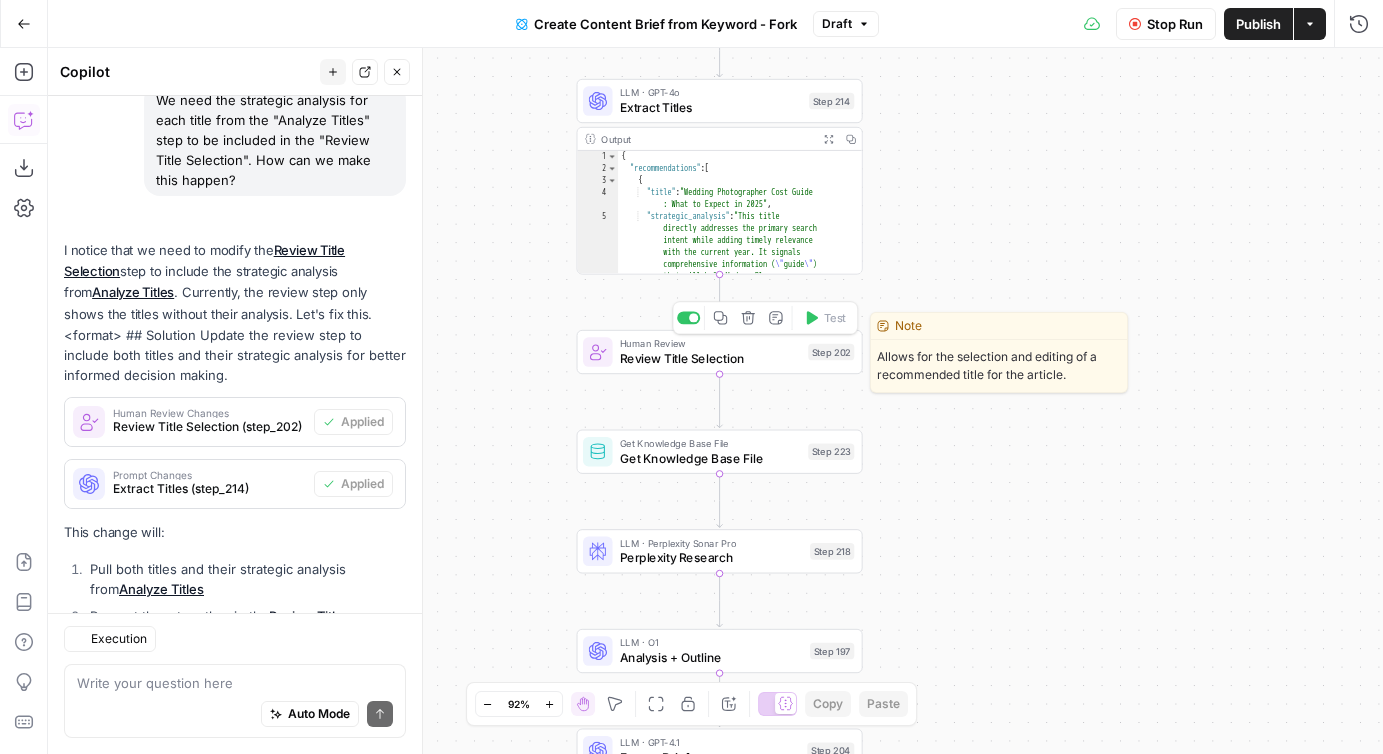 scroll, scrollTop: 2191, scrollLeft: 0, axis: vertical 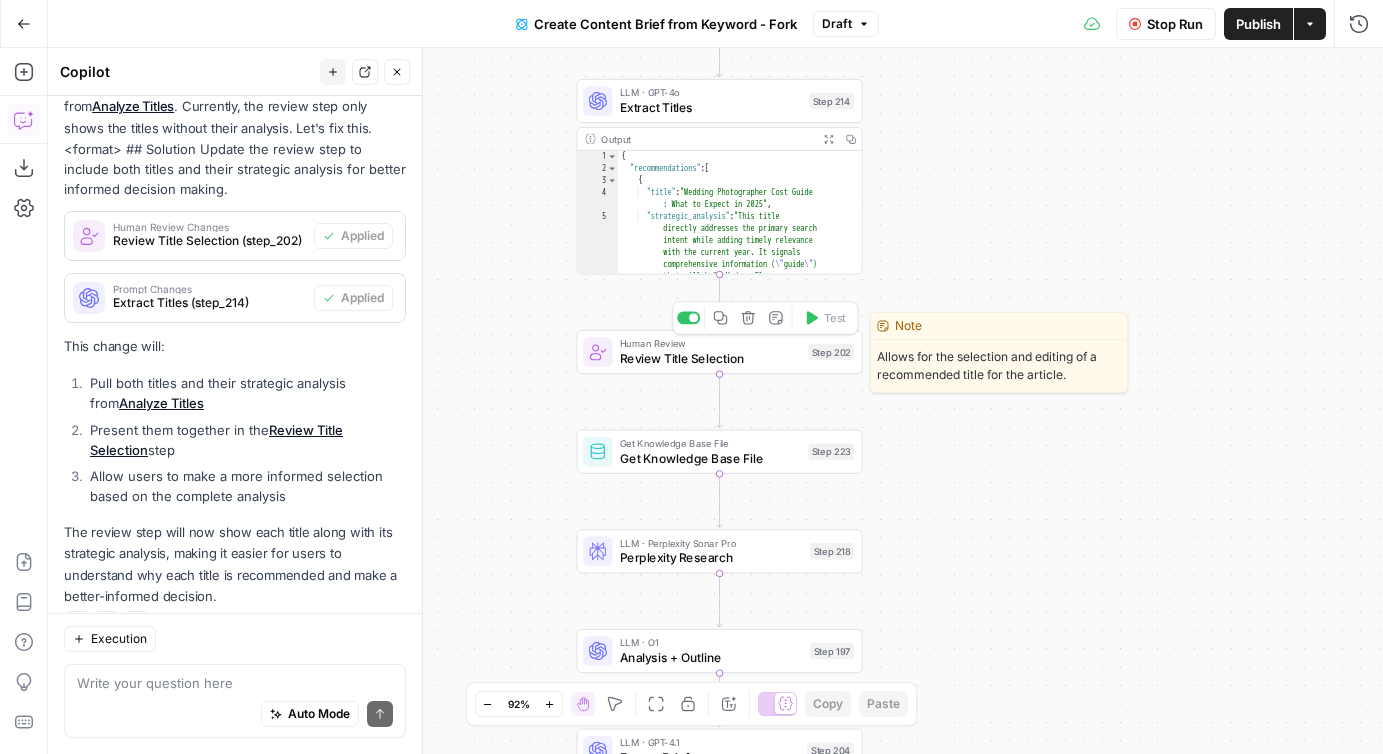 click 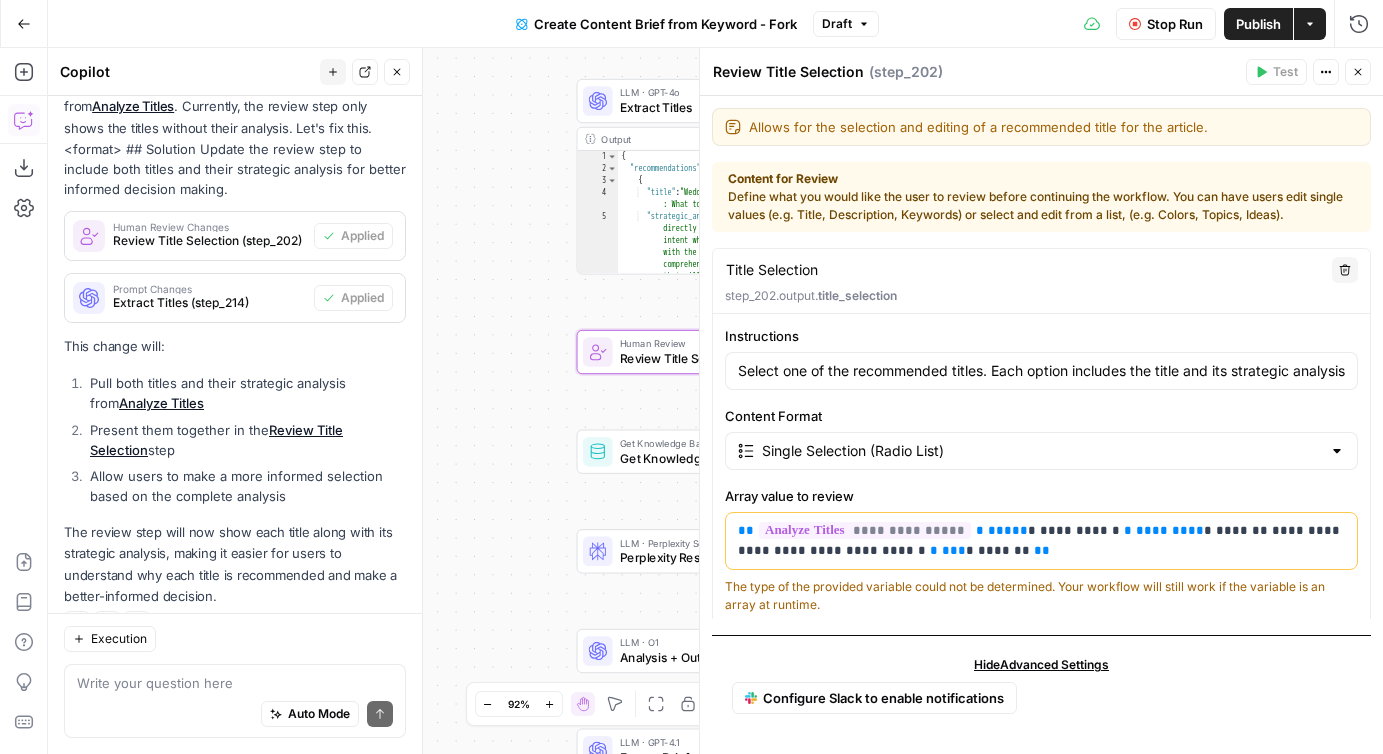 scroll, scrollTop: 52, scrollLeft: 0, axis: vertical 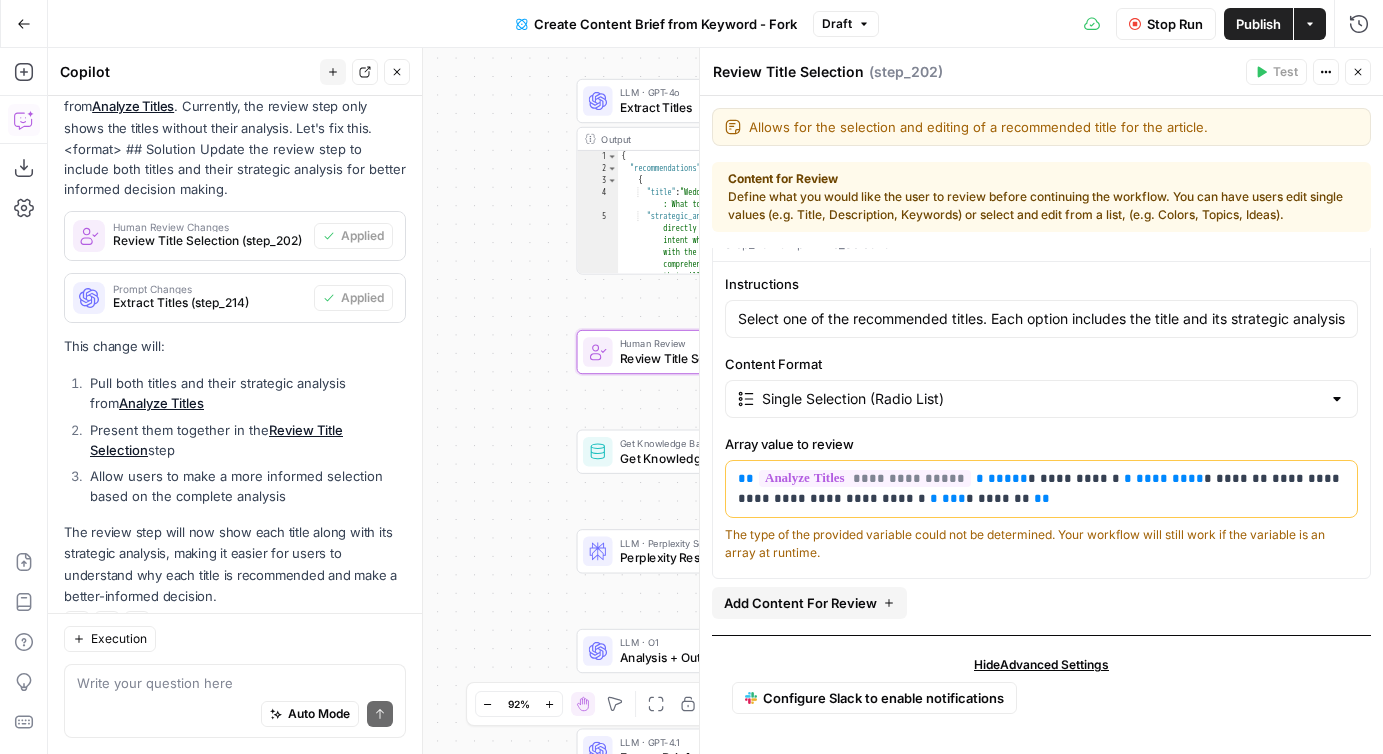 click 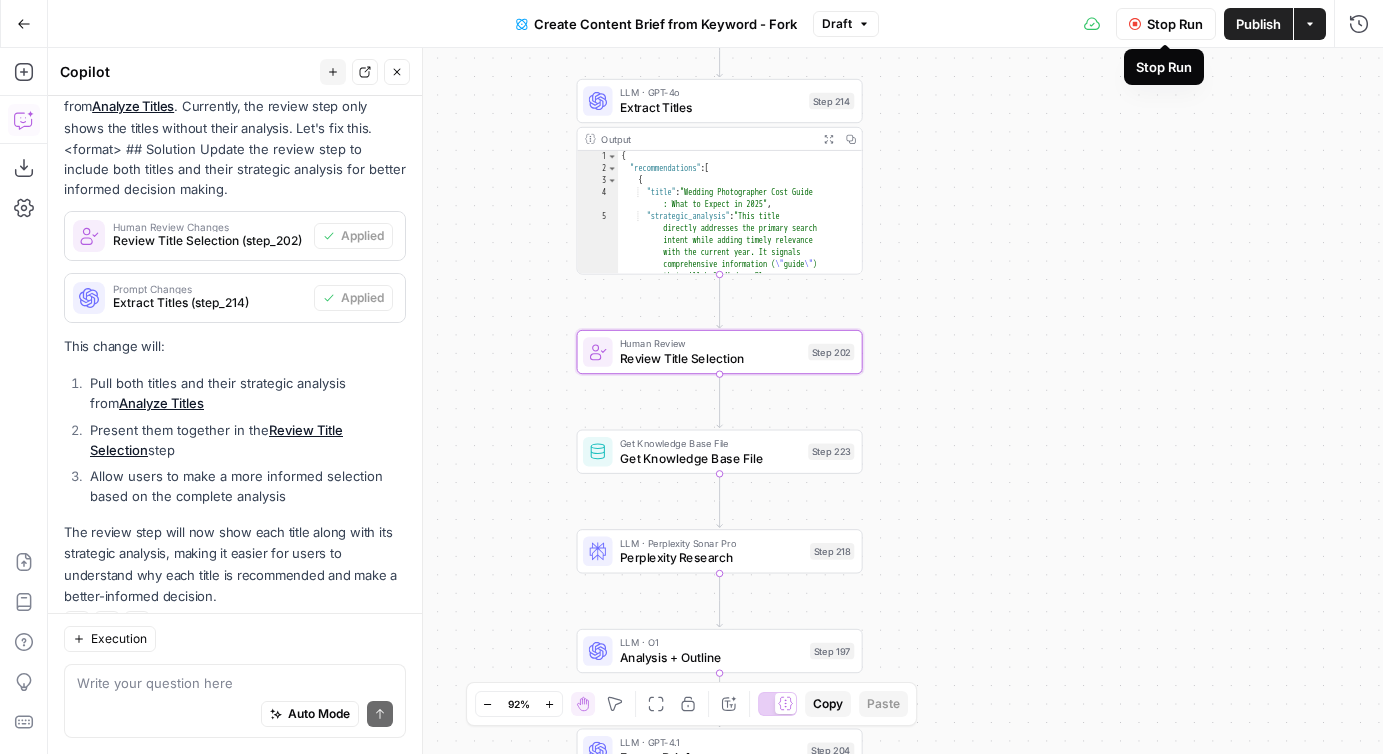 click 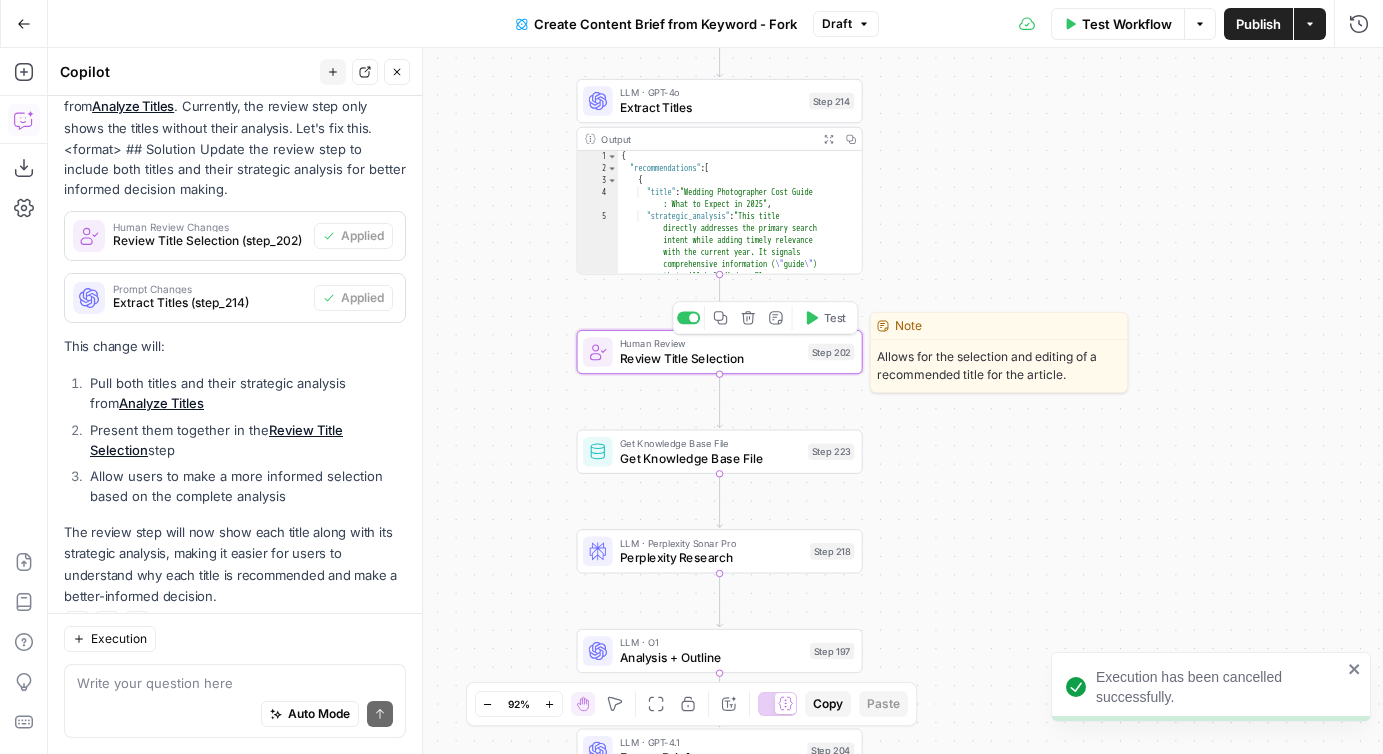 click 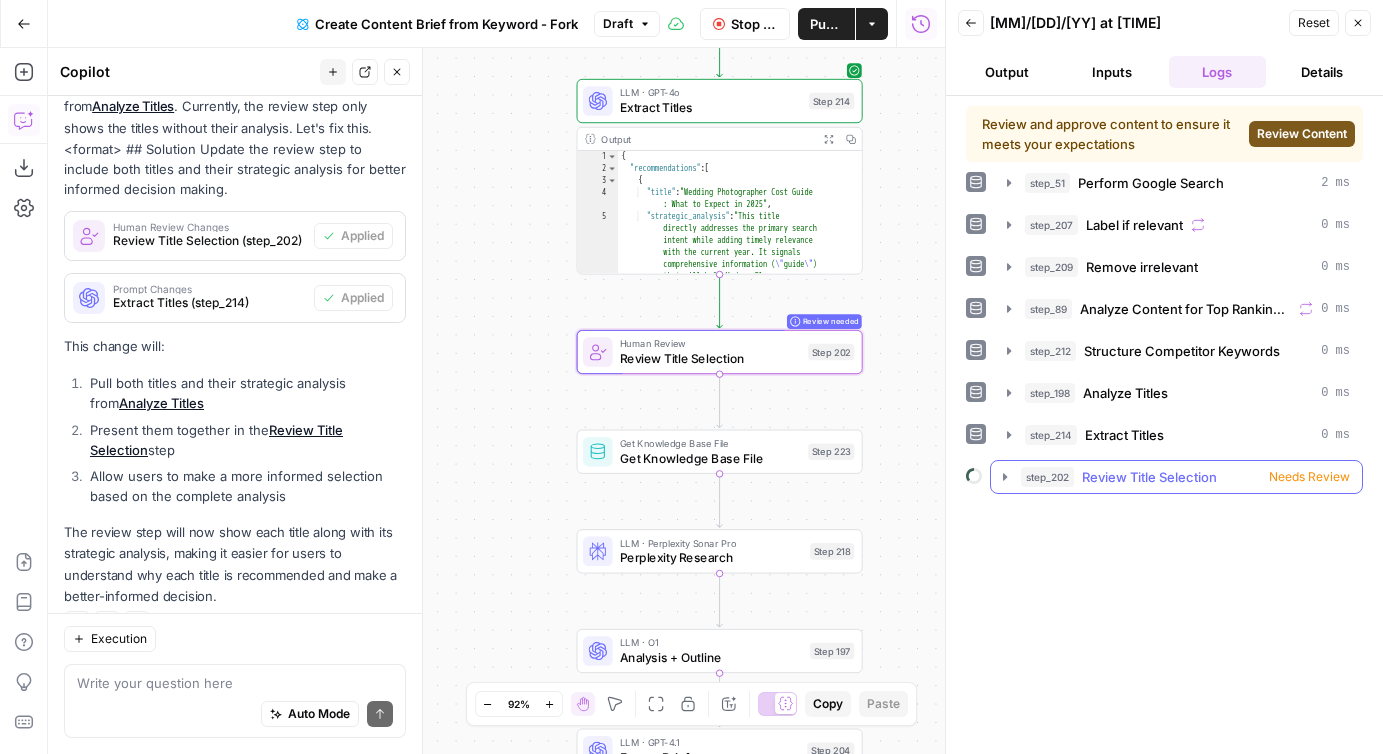 click on "Needs Review" at bounding box center (1309, 477) 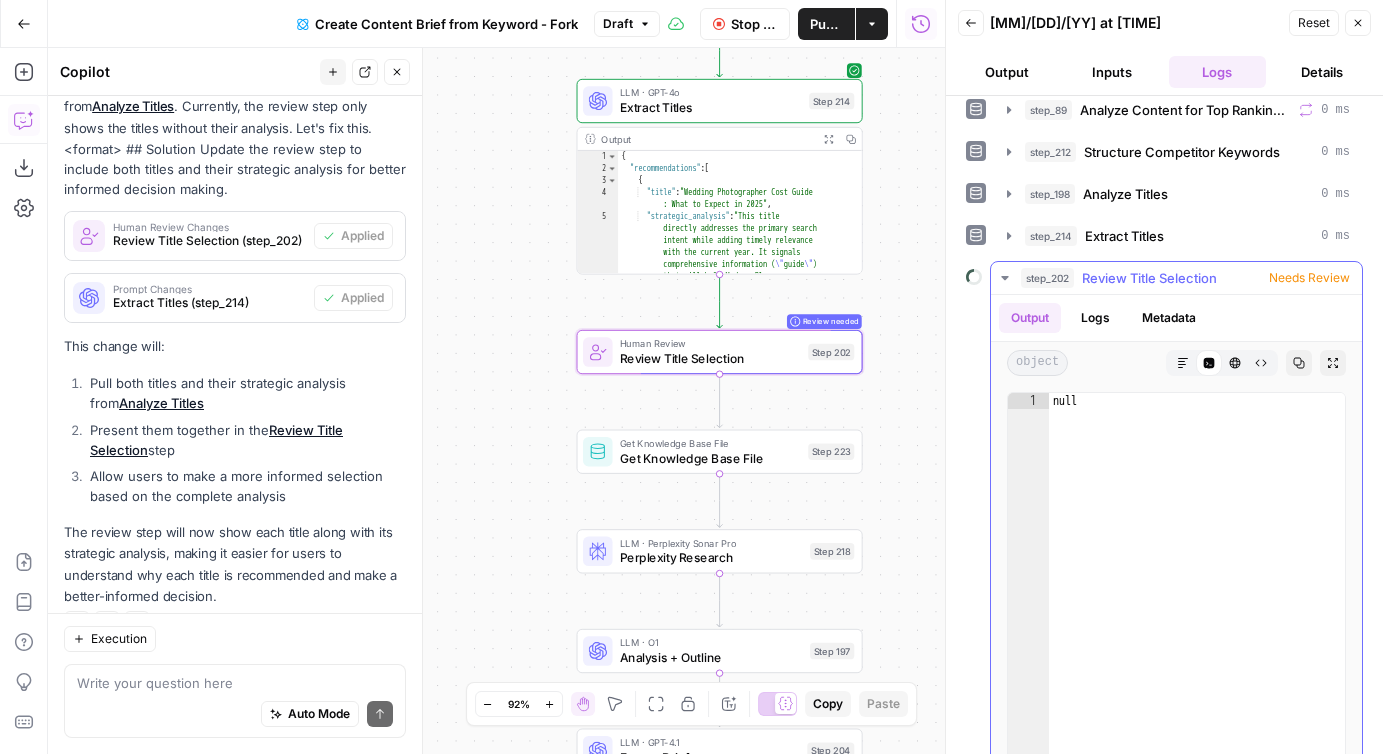 scroll, scrollTop: 202, scrollLeft: 0, axis: vertical 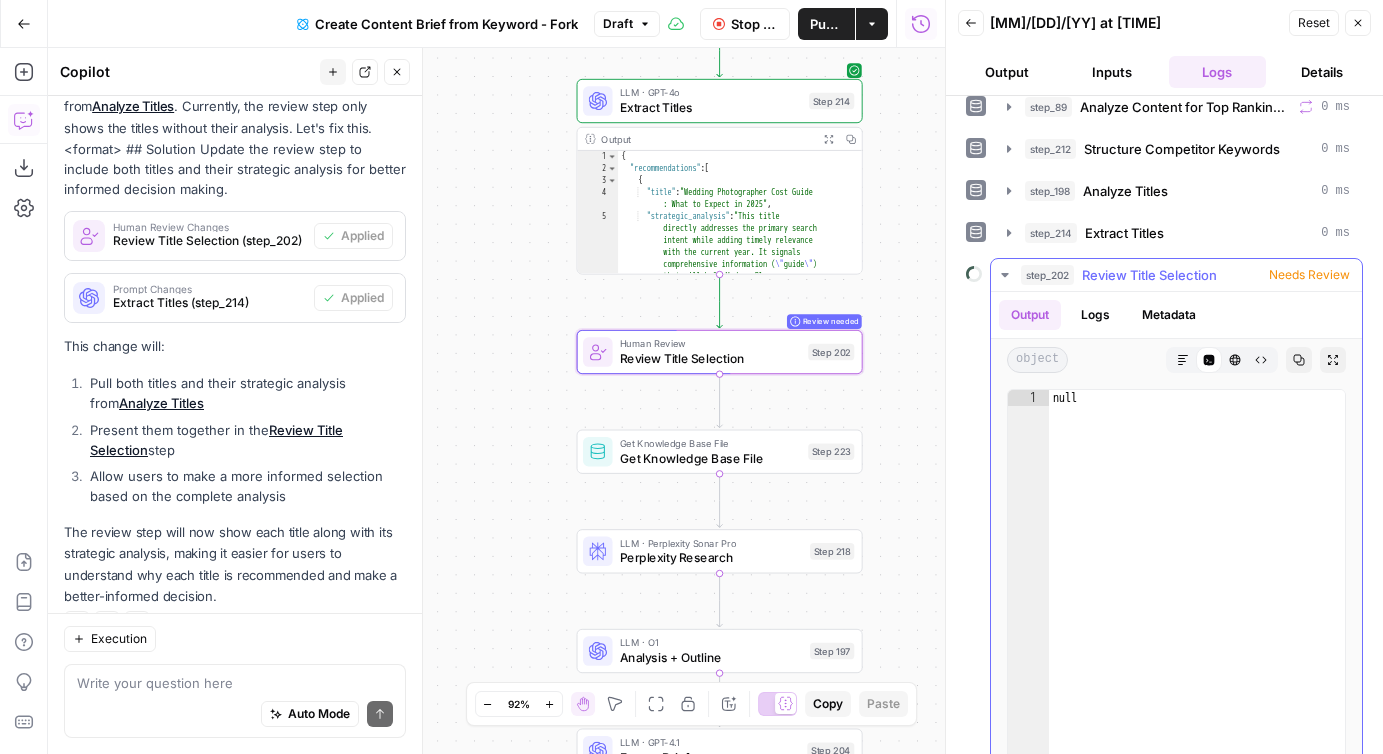 click on "Needs Review" at bounding box center (1309, 275) 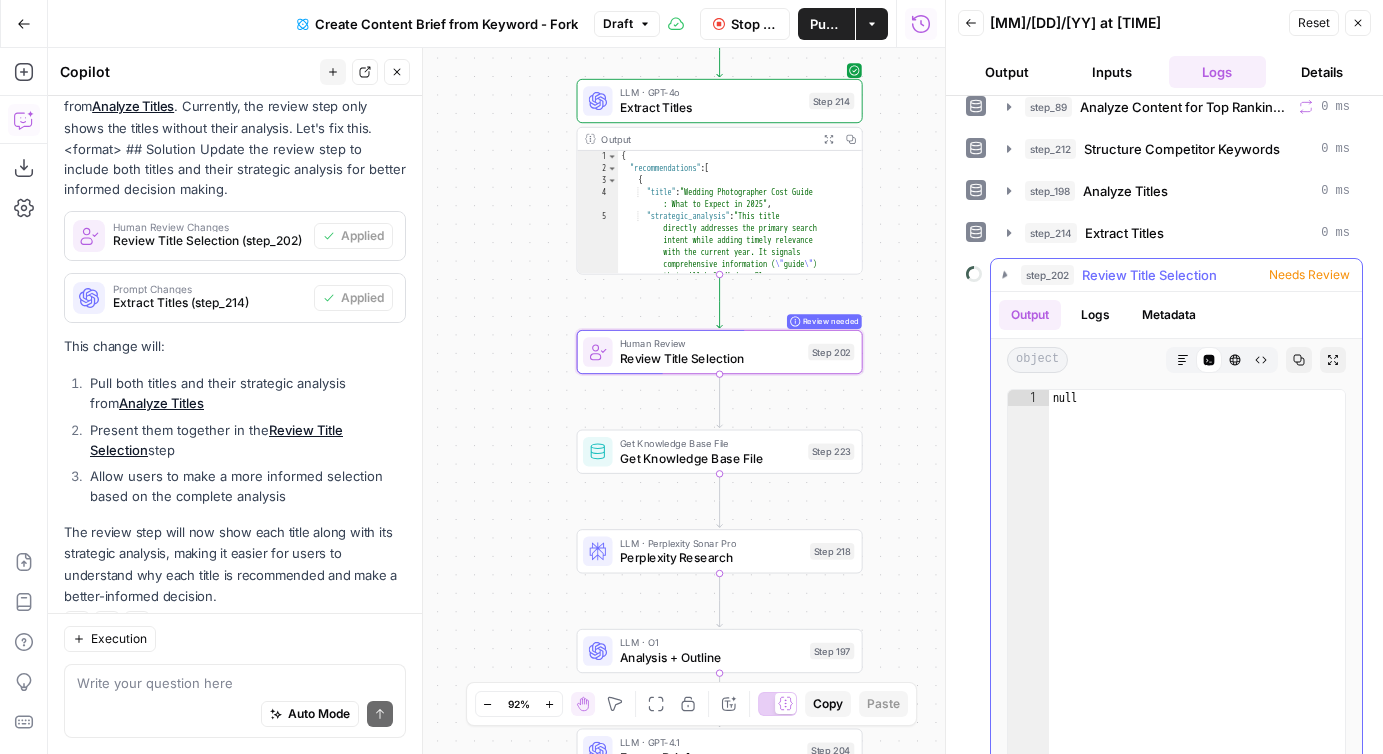 scroll, scrollTop: 0, scrollLeft: 0, axis: both 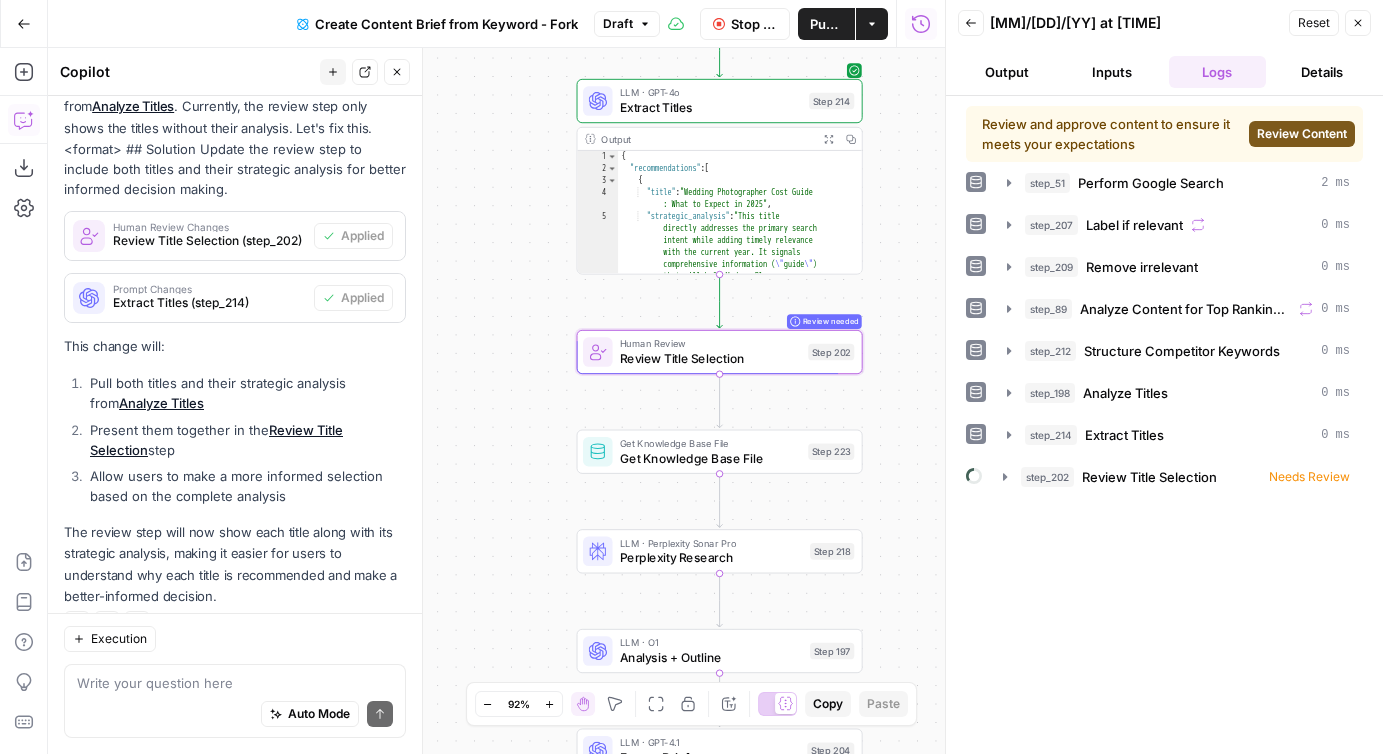 click on "Review Content" at bounding box center [1302, 134] 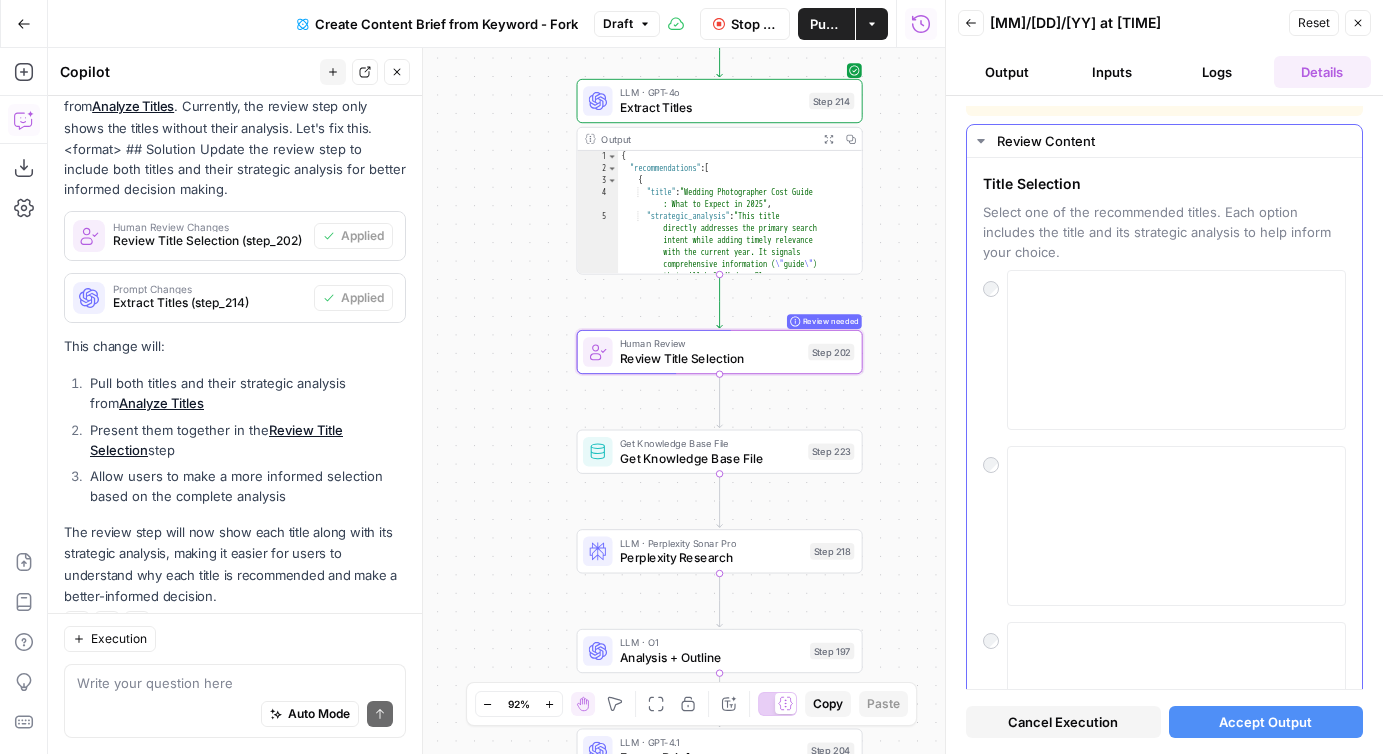 scroll, scrollTop: 0, scrollLeft: 0, axis: both 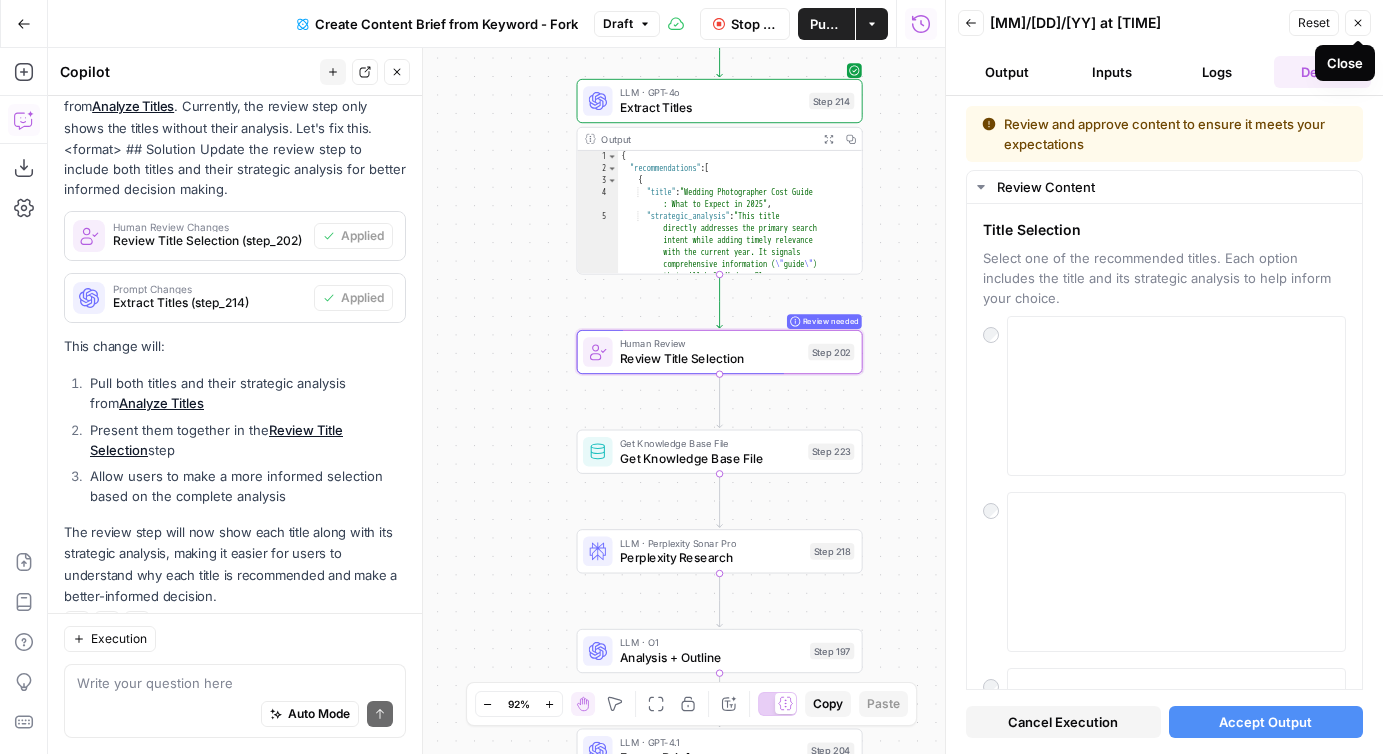 click 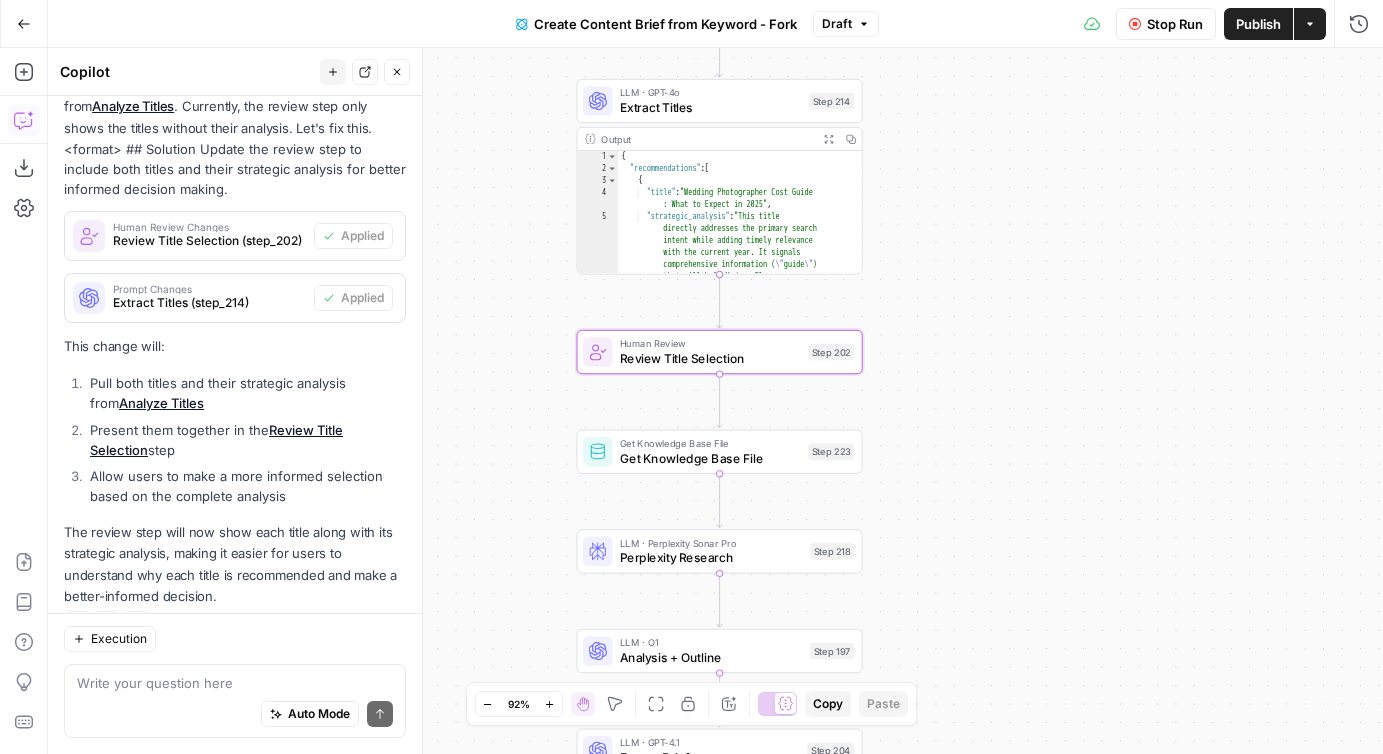 click on "Review Title Selection" at bounding box center (710, 358) 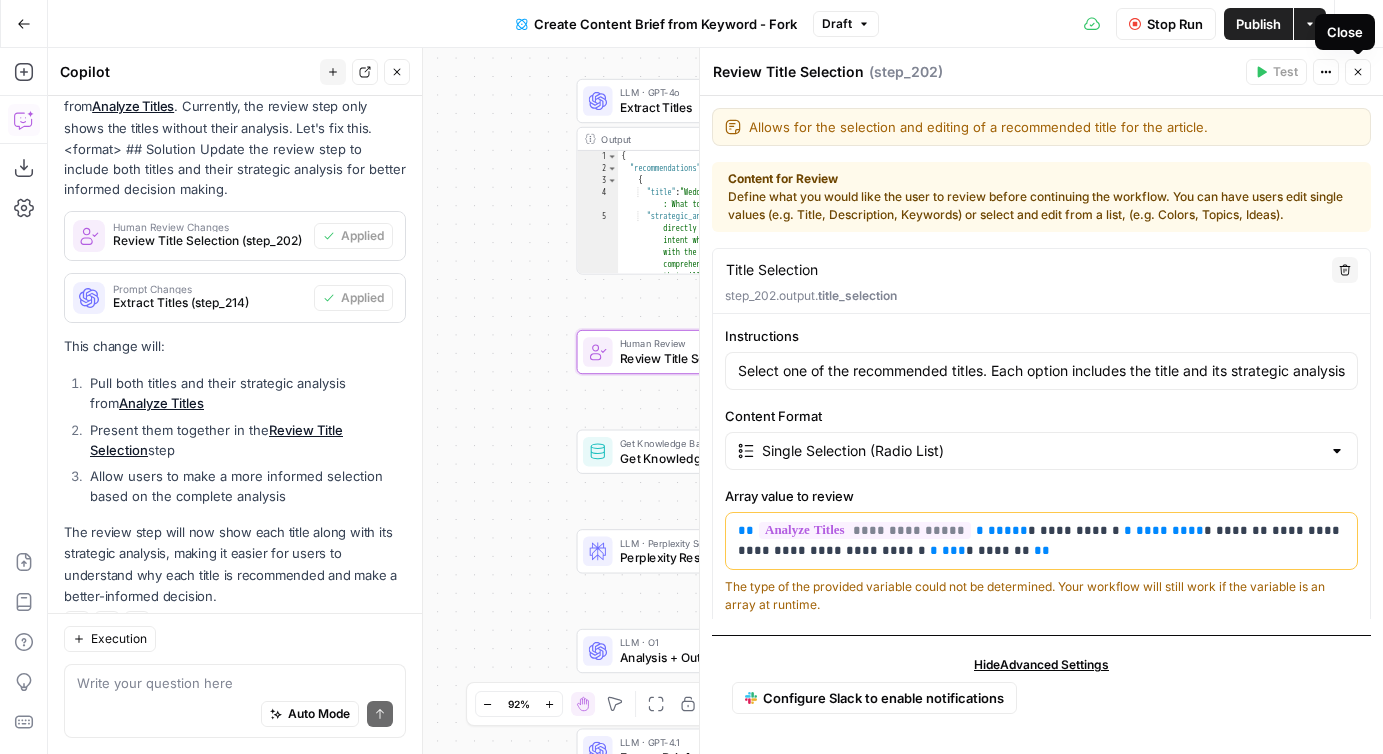 click 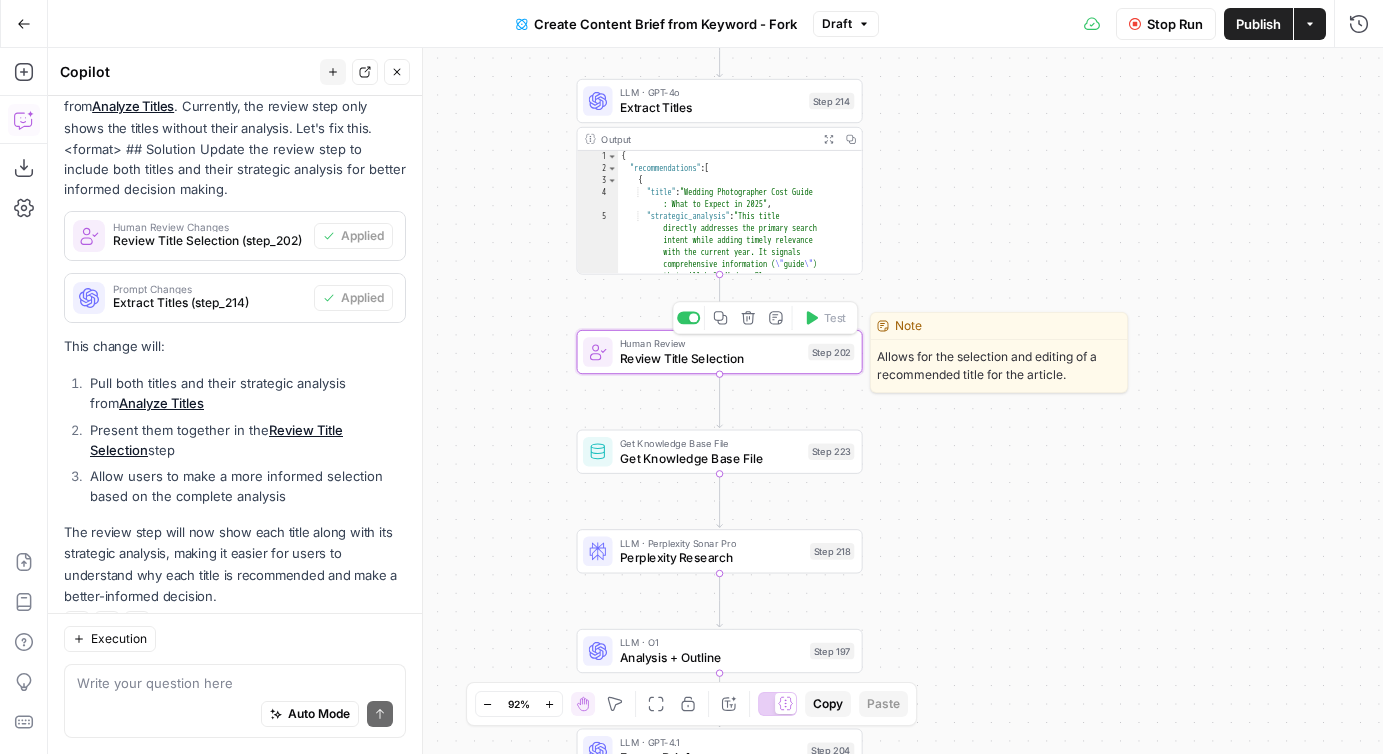 click at bounding box center (598, 352) 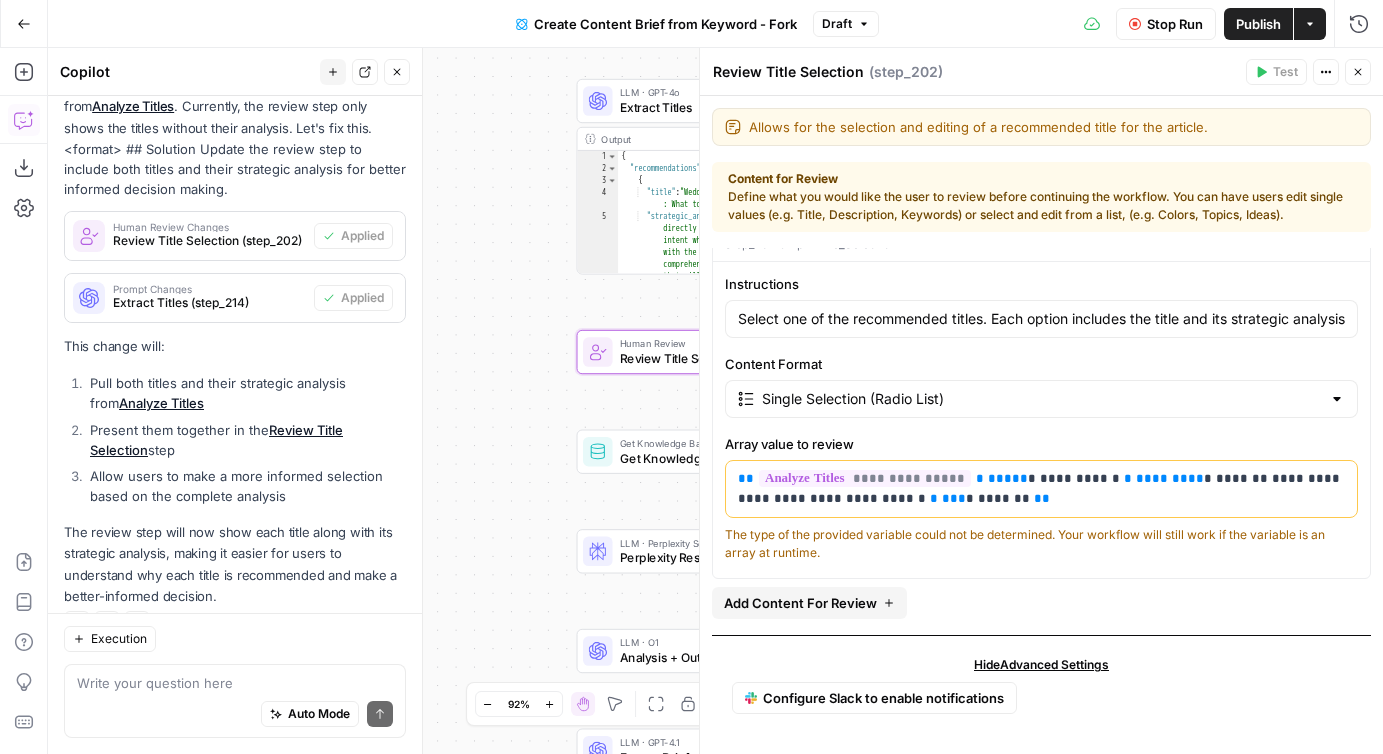 scroll, scrollTop: 0, scrollLeft: 0, axis: both 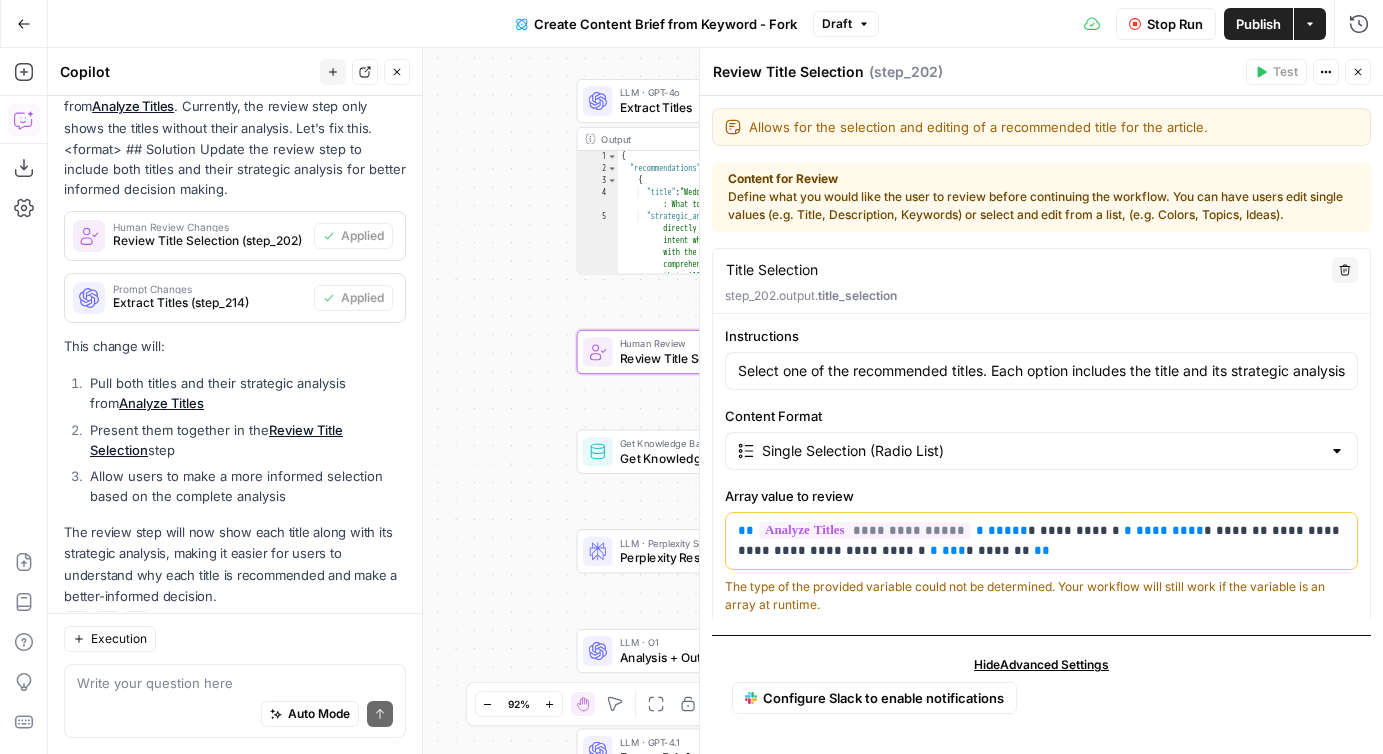click 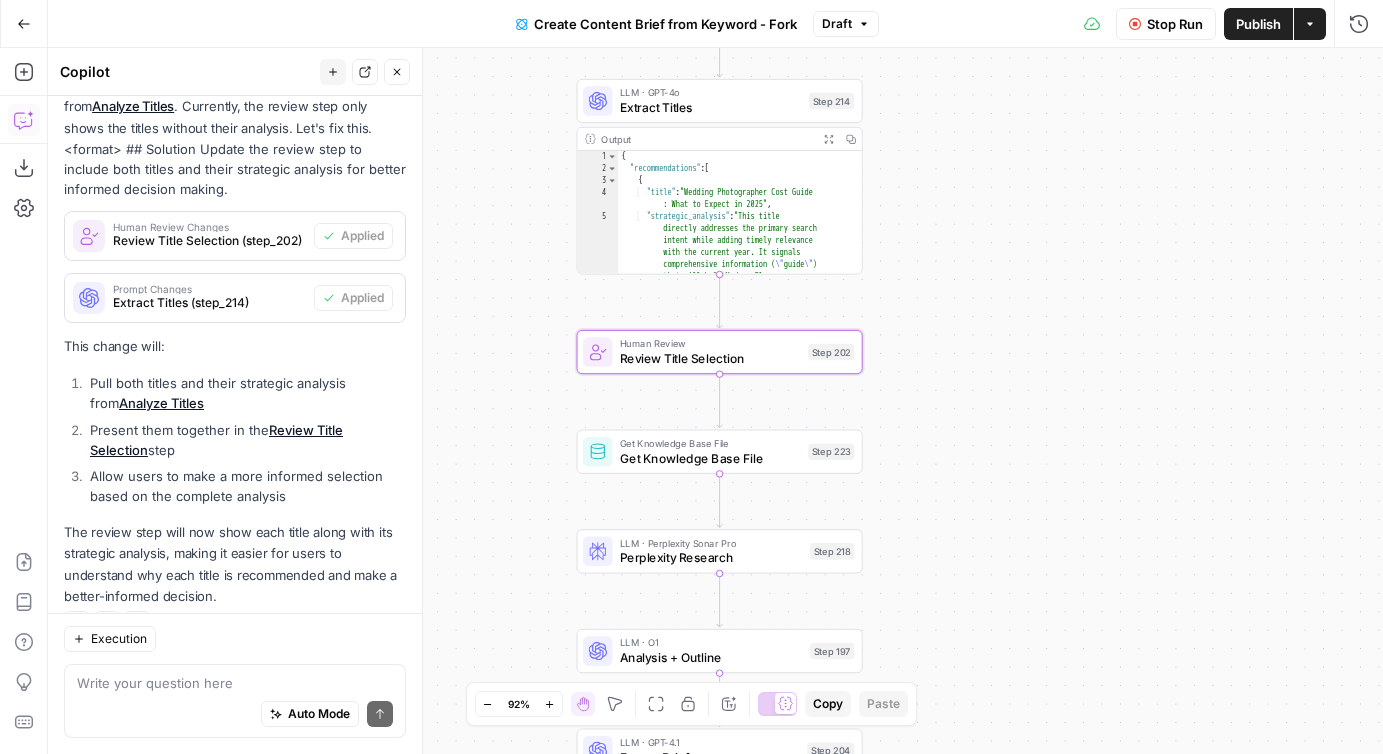 click on "Auto Mode Send" at bounding box center [235, 715] 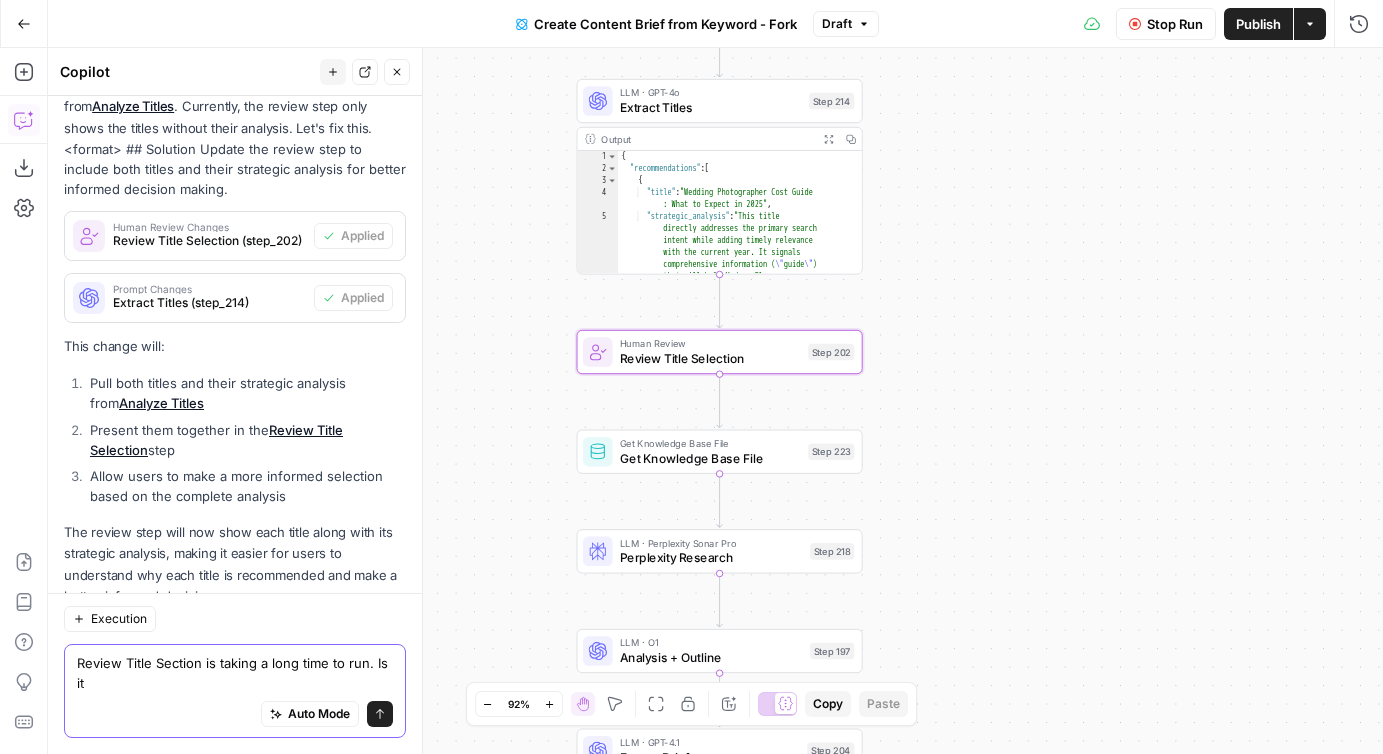 scroll, scrollTop: 2211, scrollLeft: 0, axis: vertical 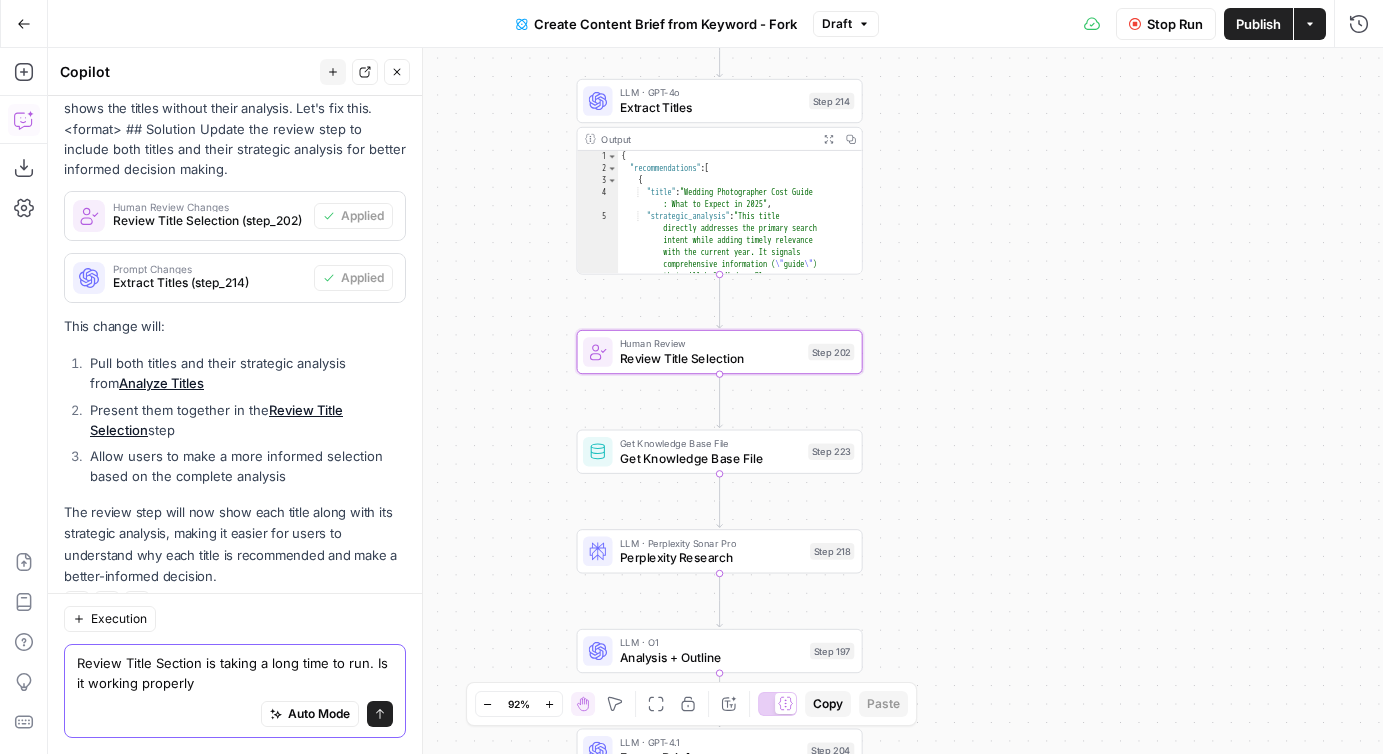 type on "Review Title Section is taking a long time to run. Is it working properly?" 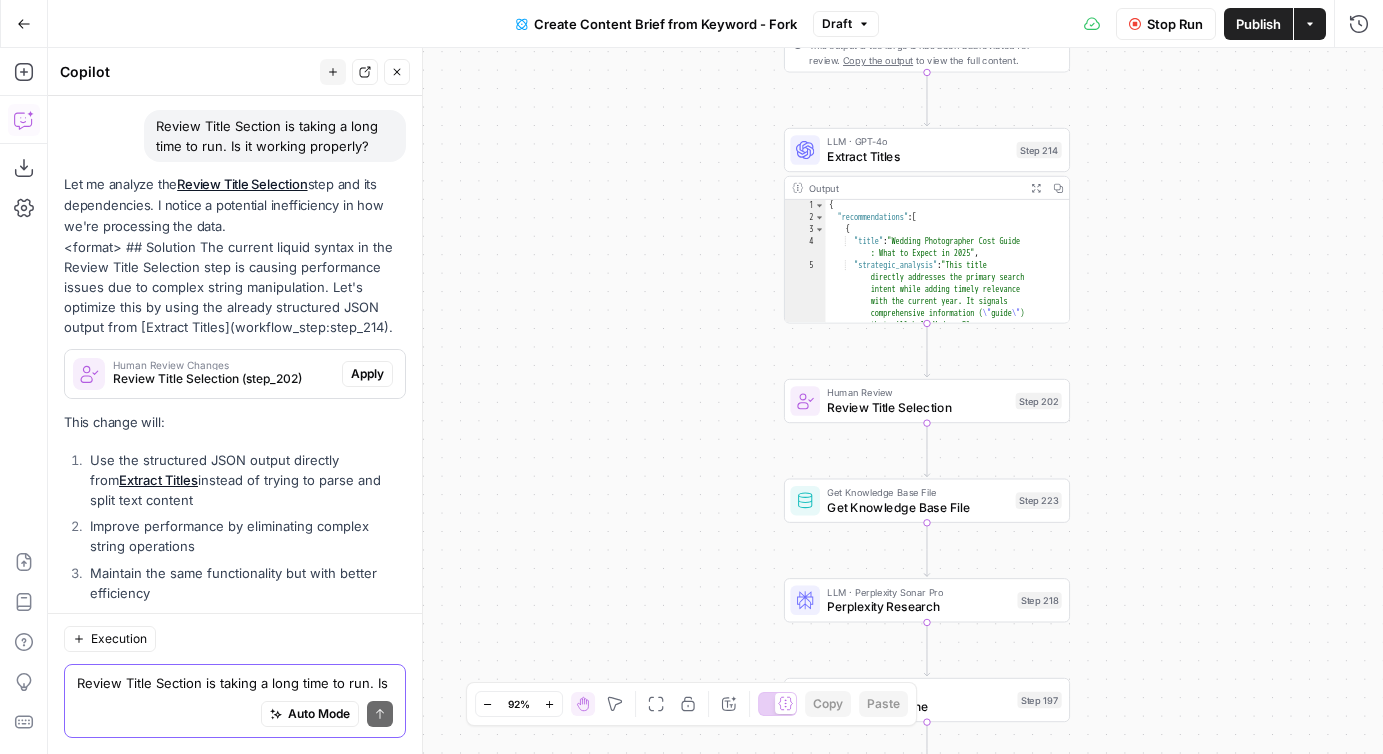 scroll, scrollTop: 2479, scrollLeft: 0, axis: vertical 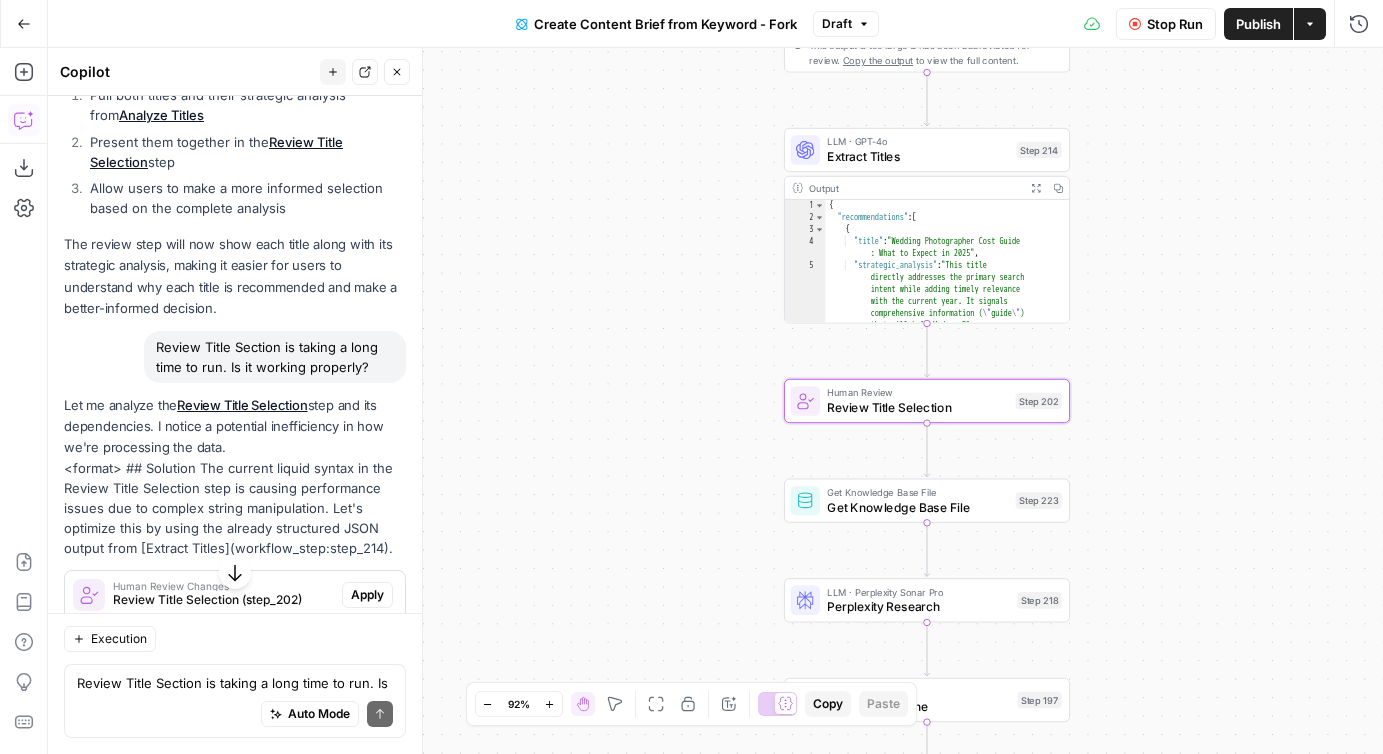 click on "Apply" at bounding box center [367, 595] 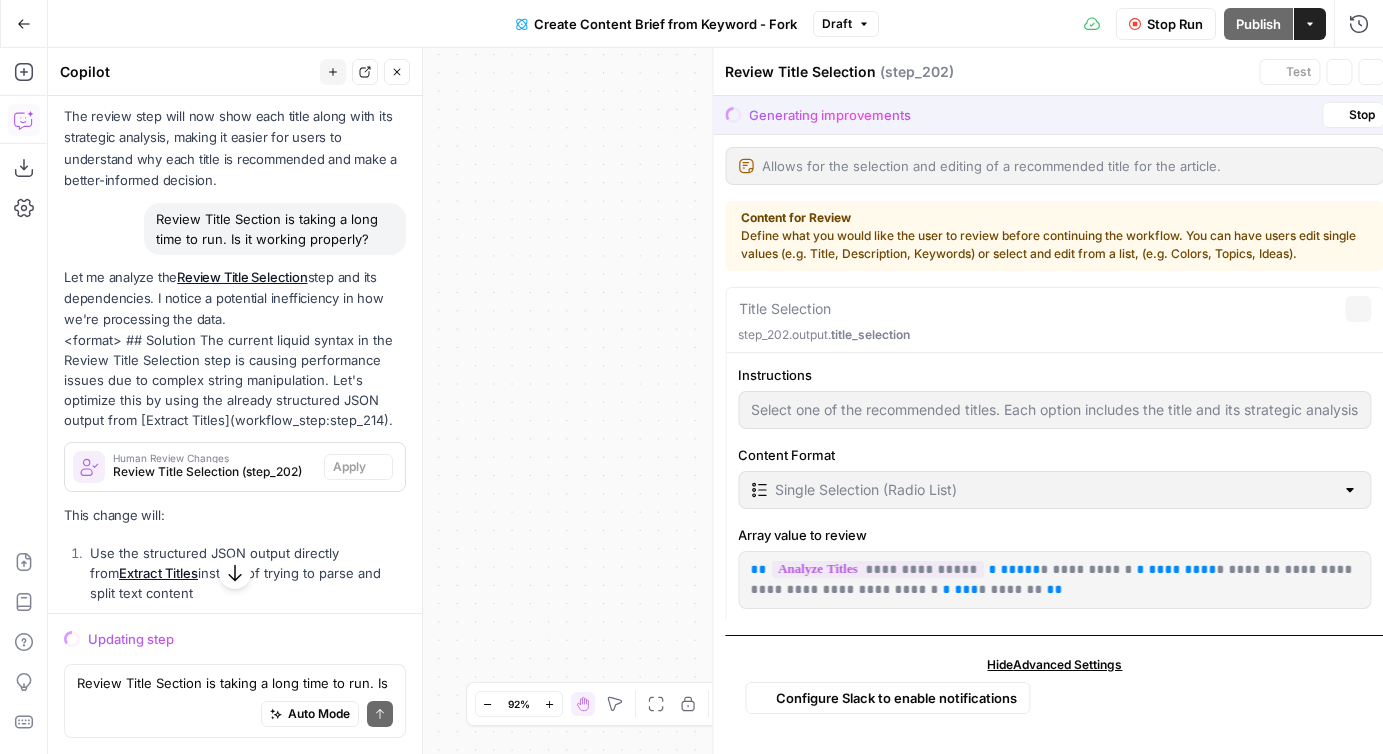 scroll, scrollTop: 2351, scrollLeft: 0, axis: vertical 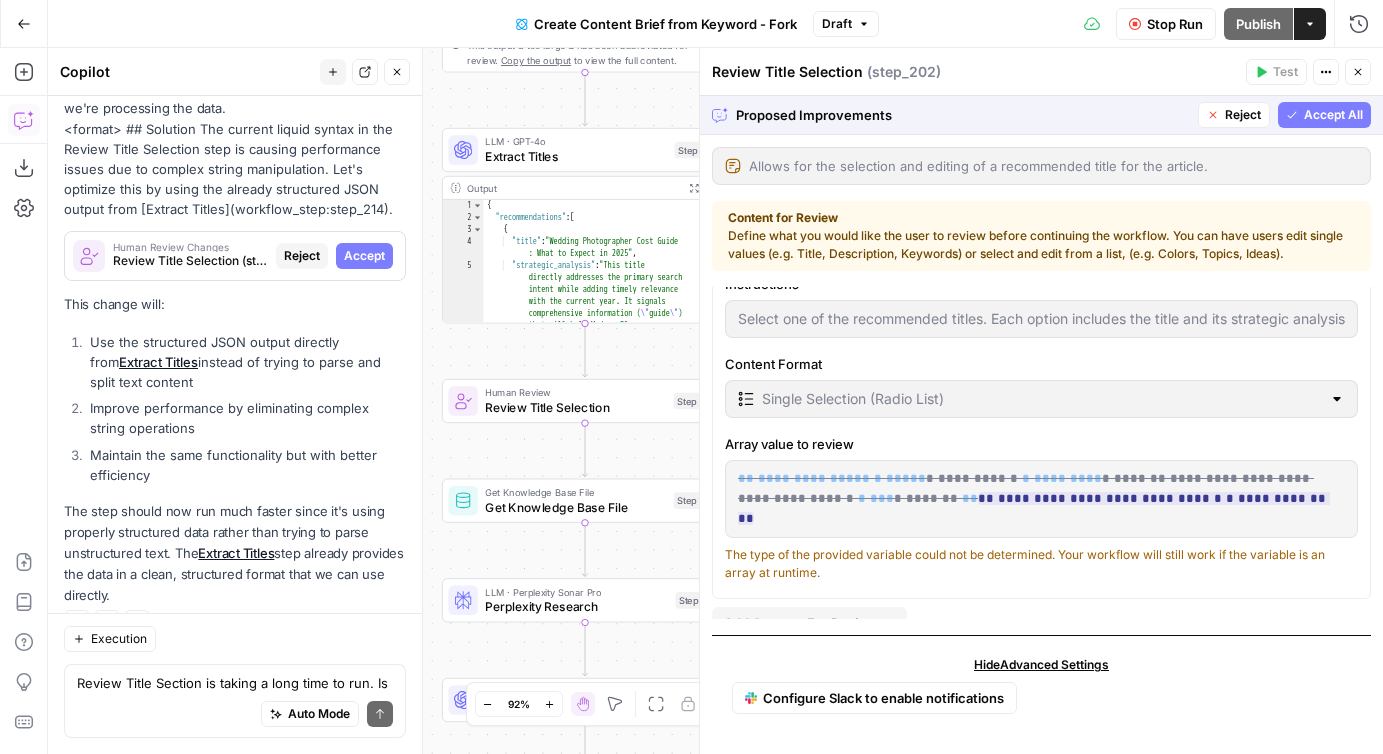 click on "Accept All" at bounding box center [1333, 115] 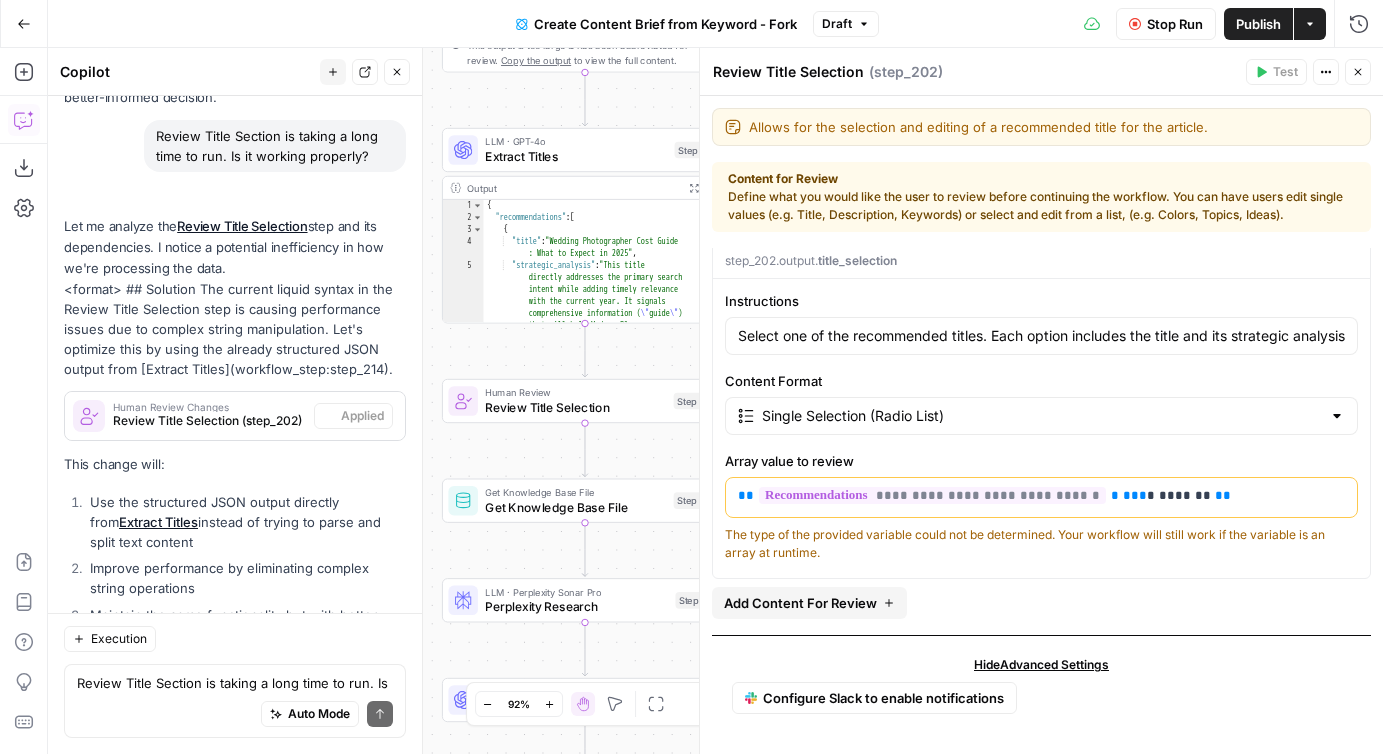 scroll, scrollTop: 2850, scrollLeft: 0, axis: vertical 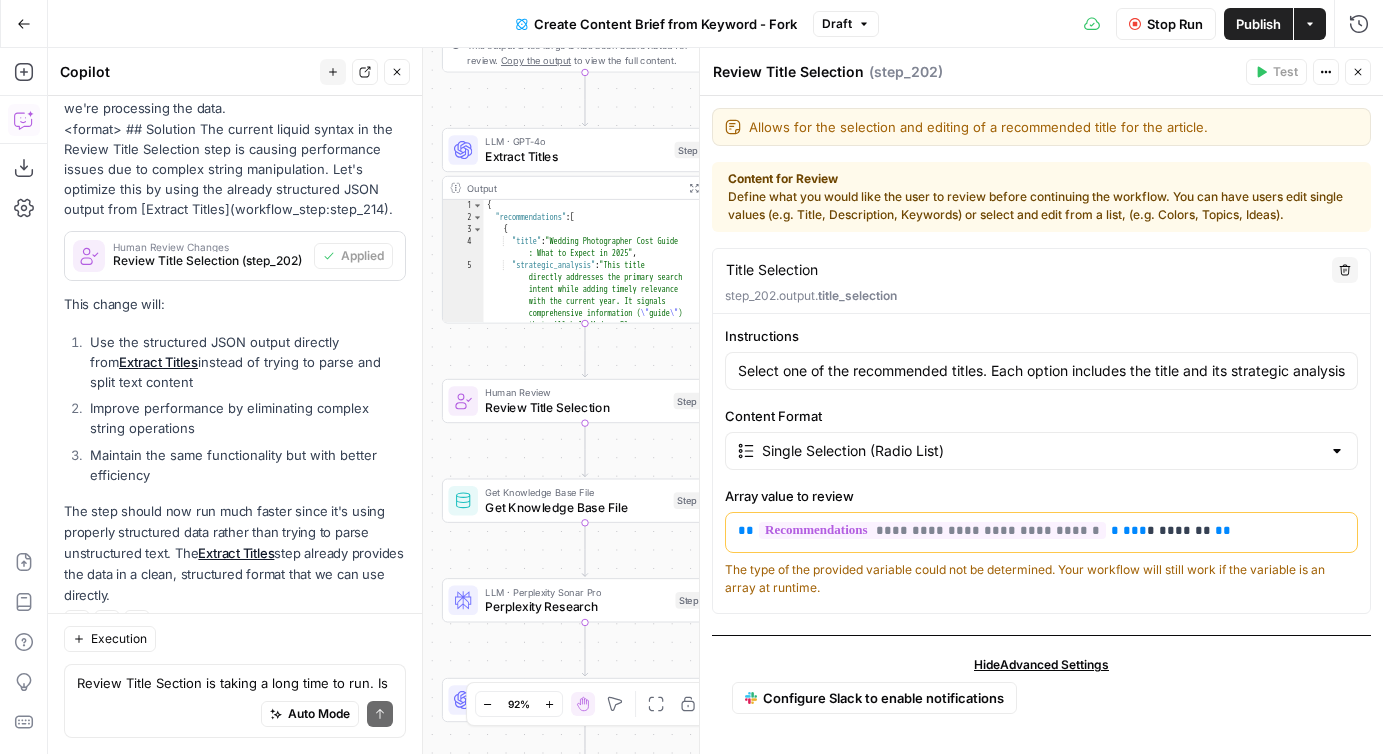 click on "Stop Run" at bounding box center [1175, 24] 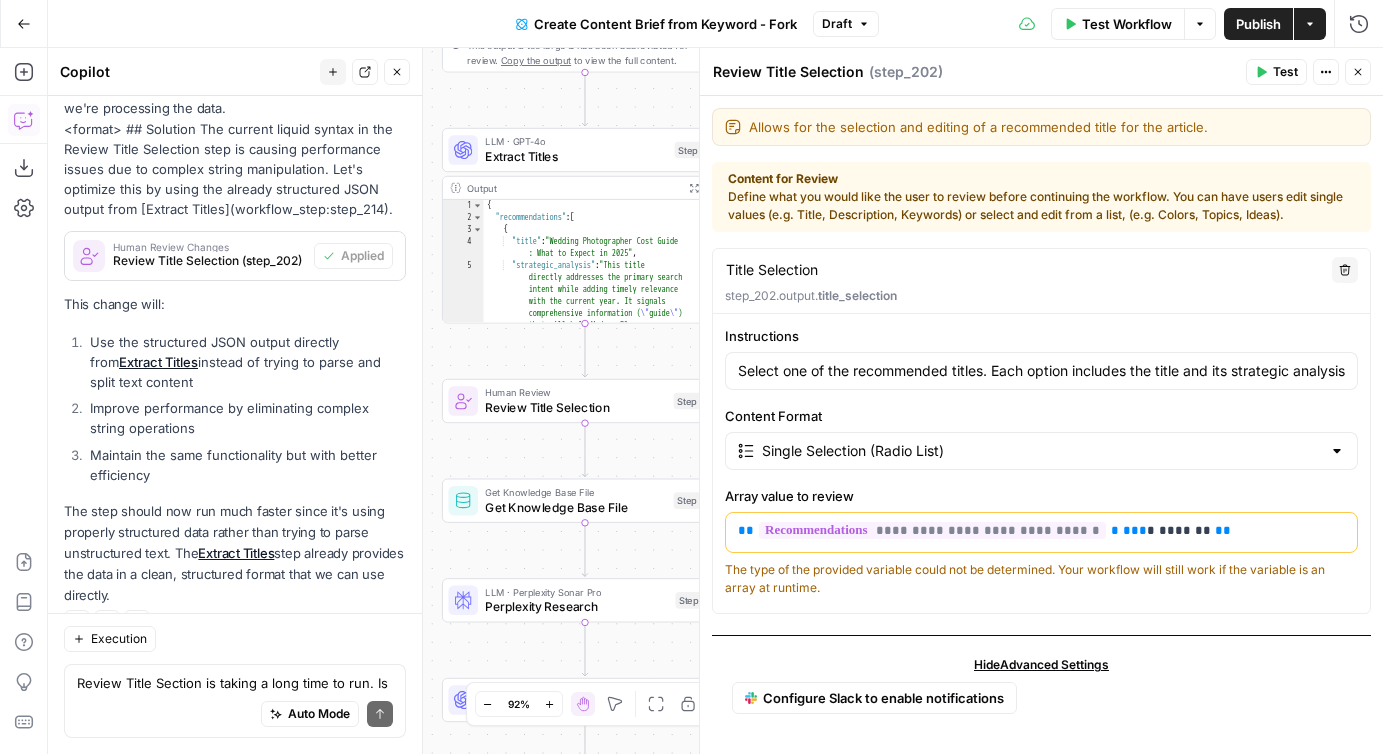 click 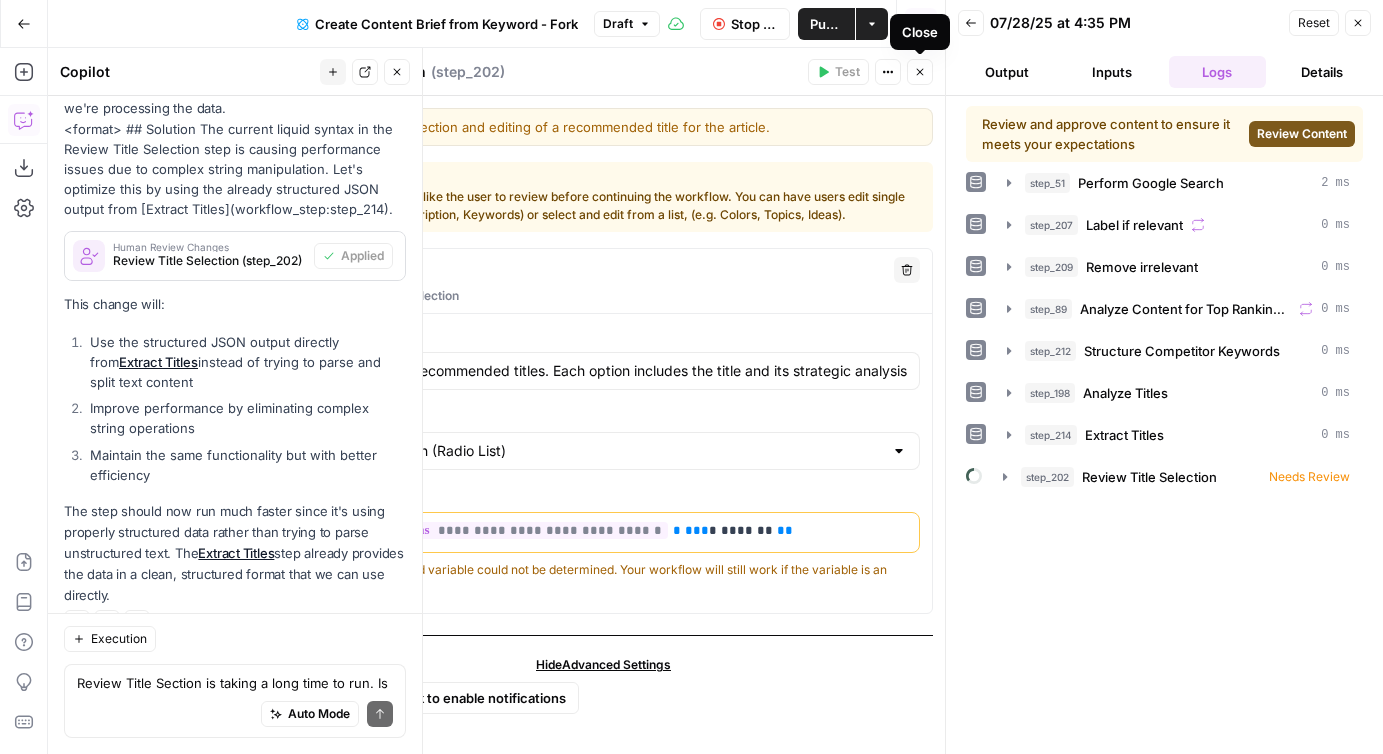 click 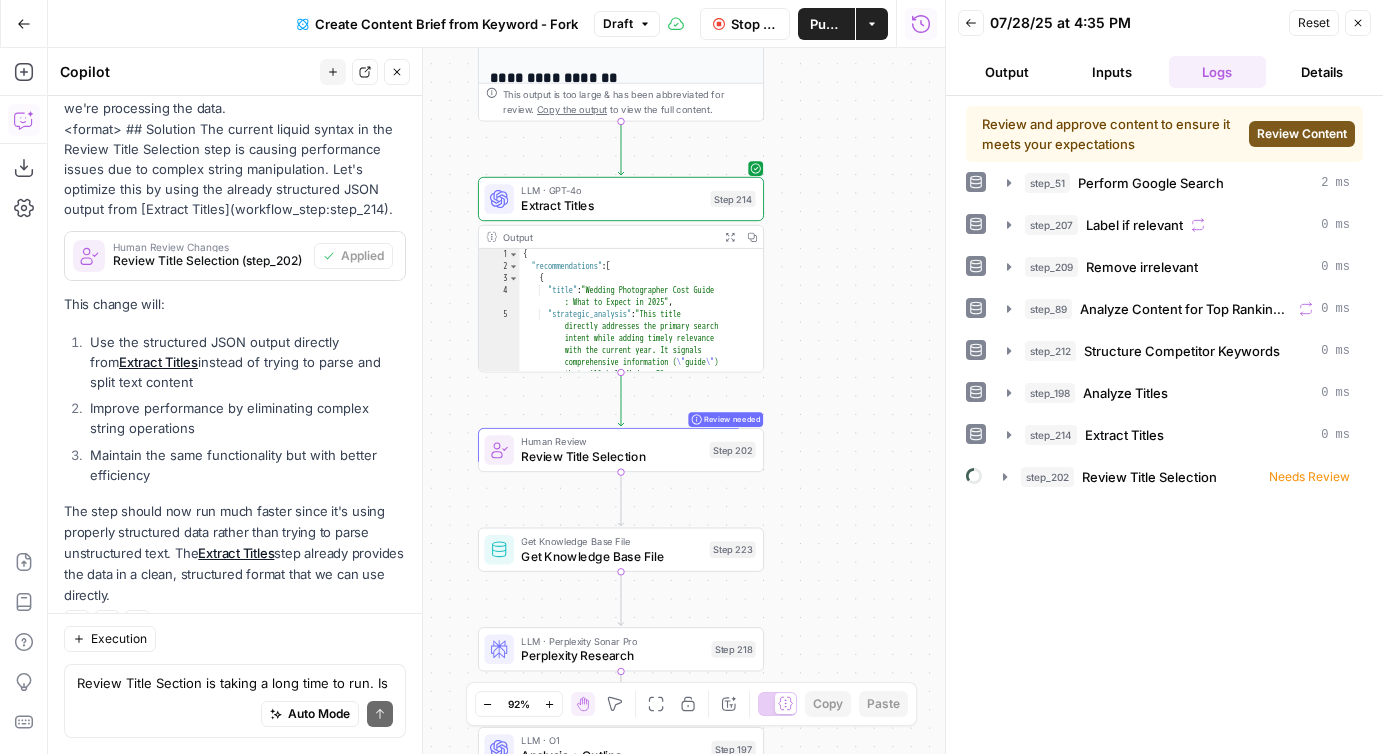 drag, startPoint x: 765, startPoint y: 196, endPoint x: 802, endPoint y: 246, distance: 62.201286 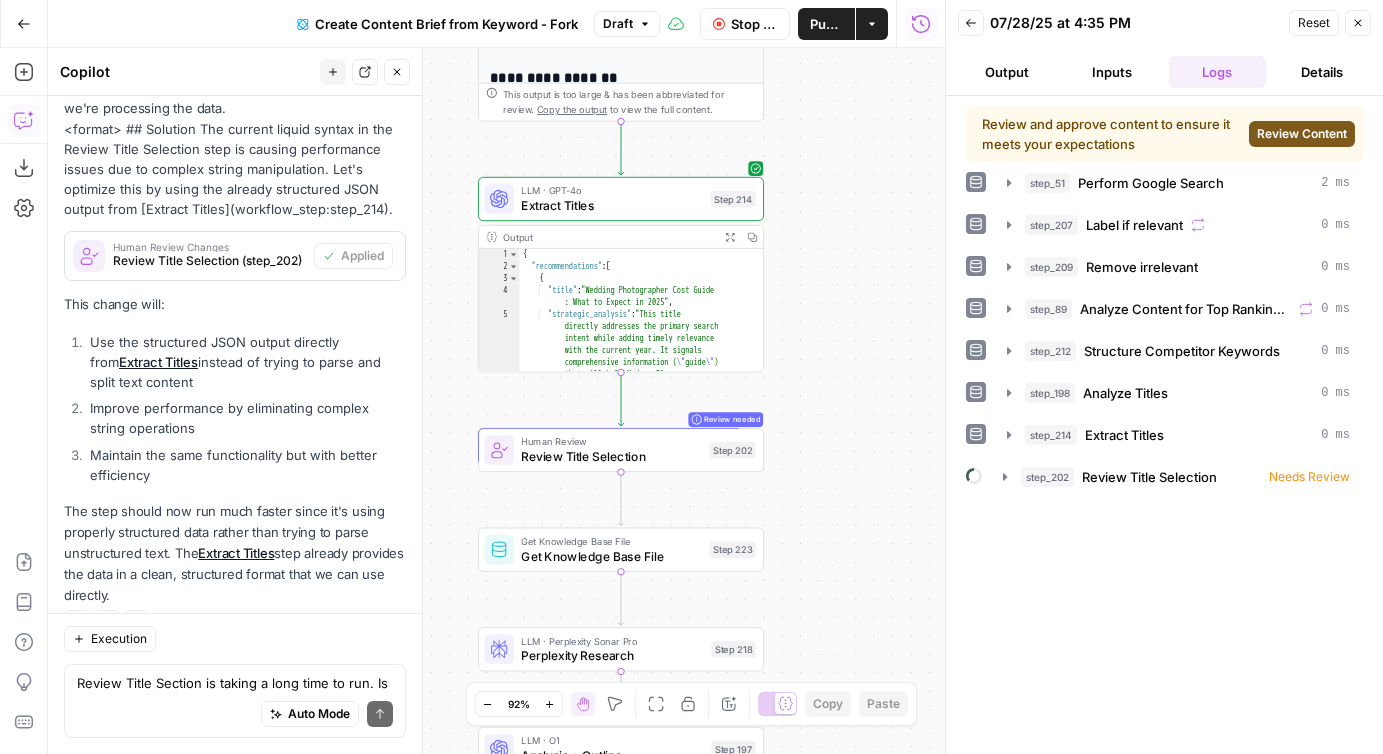 click on "Workflow Set Inputs Inputs Google Search Perform Google Search Step 51 Output Expand Output Copy 1 2 3 4 5 6 {    "search_metadata" :  {      "id" :  "6887d5f67d6e70aa84ad0270" ,      "status" :  "Success" ,      "json_endpoint" :  "https://serpapi.com          /searches/d43b35277b8ca902          /6887d5f67d6e70aa84ad0270.json" ,      "pixel_position_endpoint" :  "https://serpapi          .com/searches/d43b35277b8ca902          /6887d5f67d6e70aa84ad0270          .json_with_pixel_position" ,     This output is too large & has been abbreviated for review.   Copy the output   to view the full content. Loop Iteration Label if relevant Step 207 Output Expand Output Copy * 1 2 3 4 5 6 7 8 9 10 11 12 [    {      "relevant" :  "false"    } ,    {      "relevant" :  "true"    } ,    {      "relevant" :  "true"    } ,    {      "relevant" :  "true"     LLM · GPT-4o Mini Determine if relevant Step 208 Output Expand Output Copy 1 2 3 {    "relevant" :  "true" }     Complete" at bounding box center [496, 401] 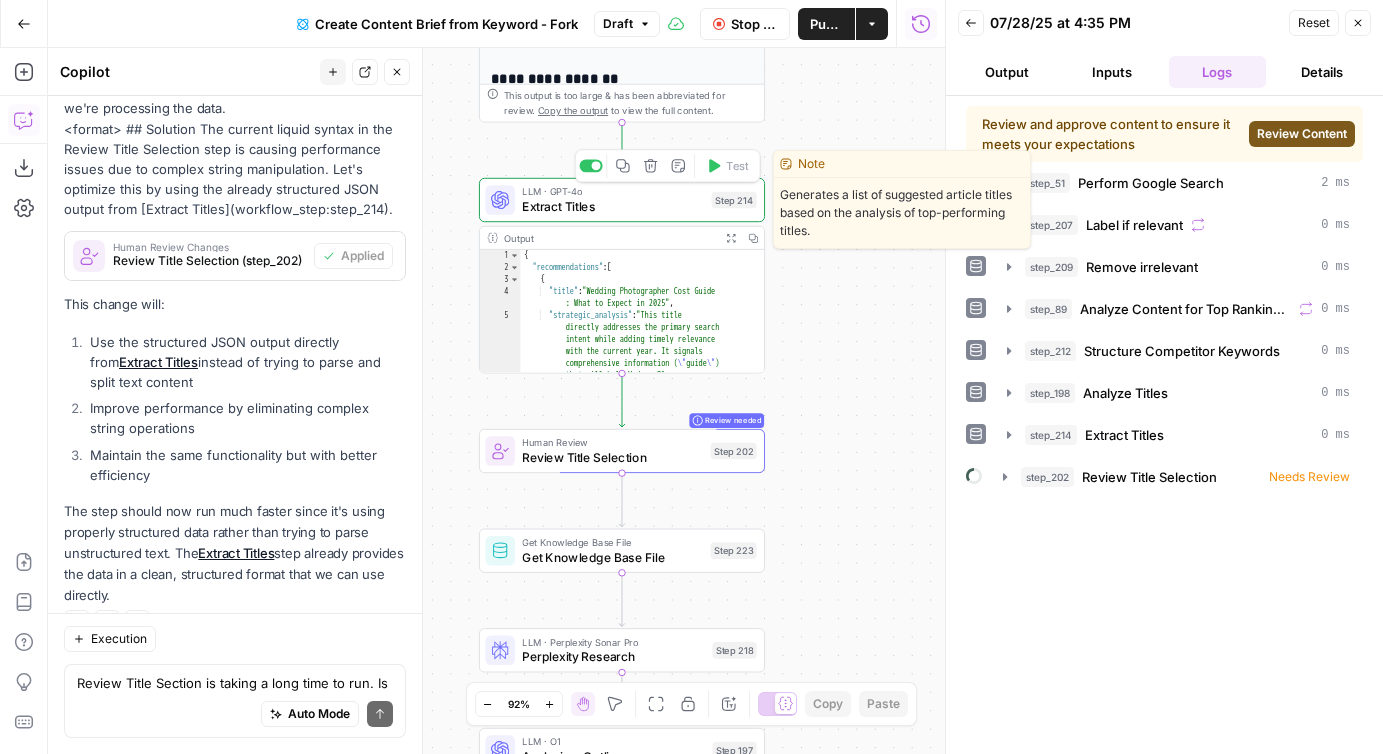 click on "Extract Titles" at bounding box center (613, 206) 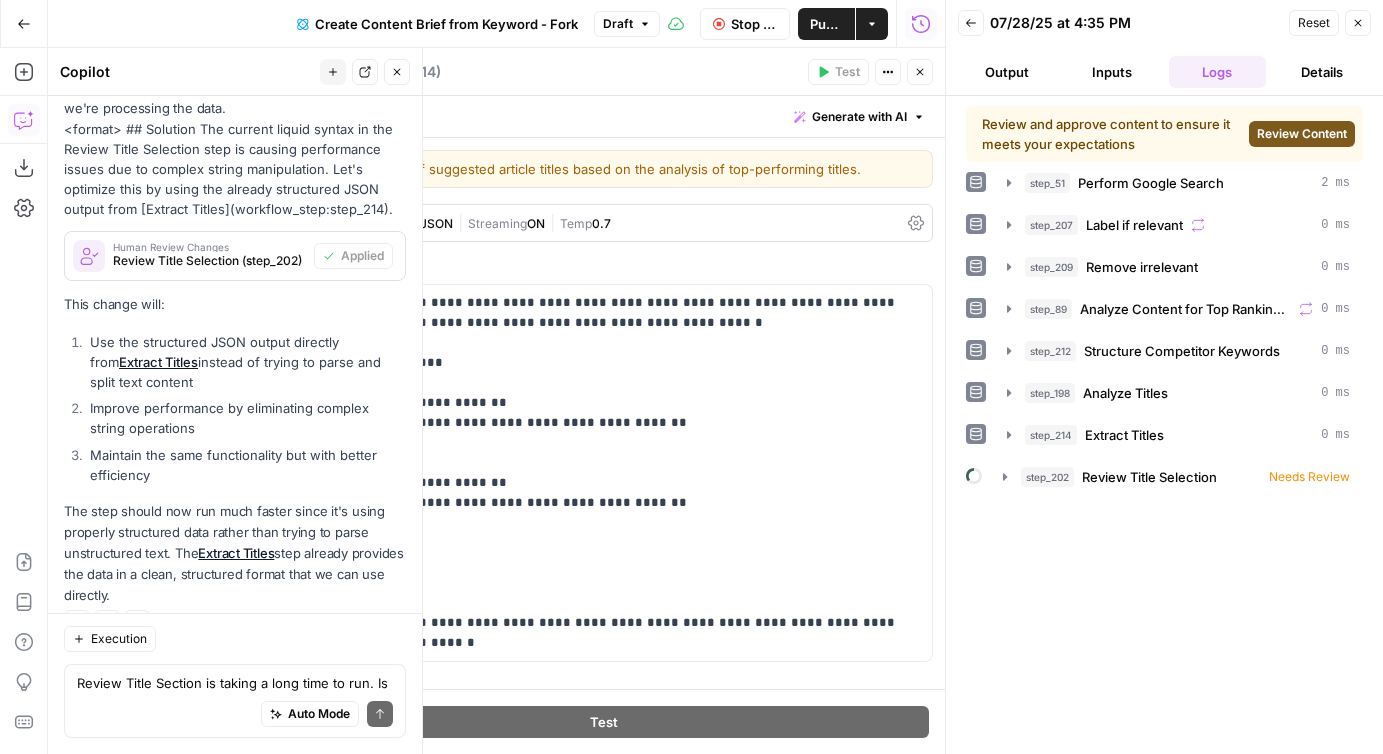 click on "Close" at bounding box center [920, 72] 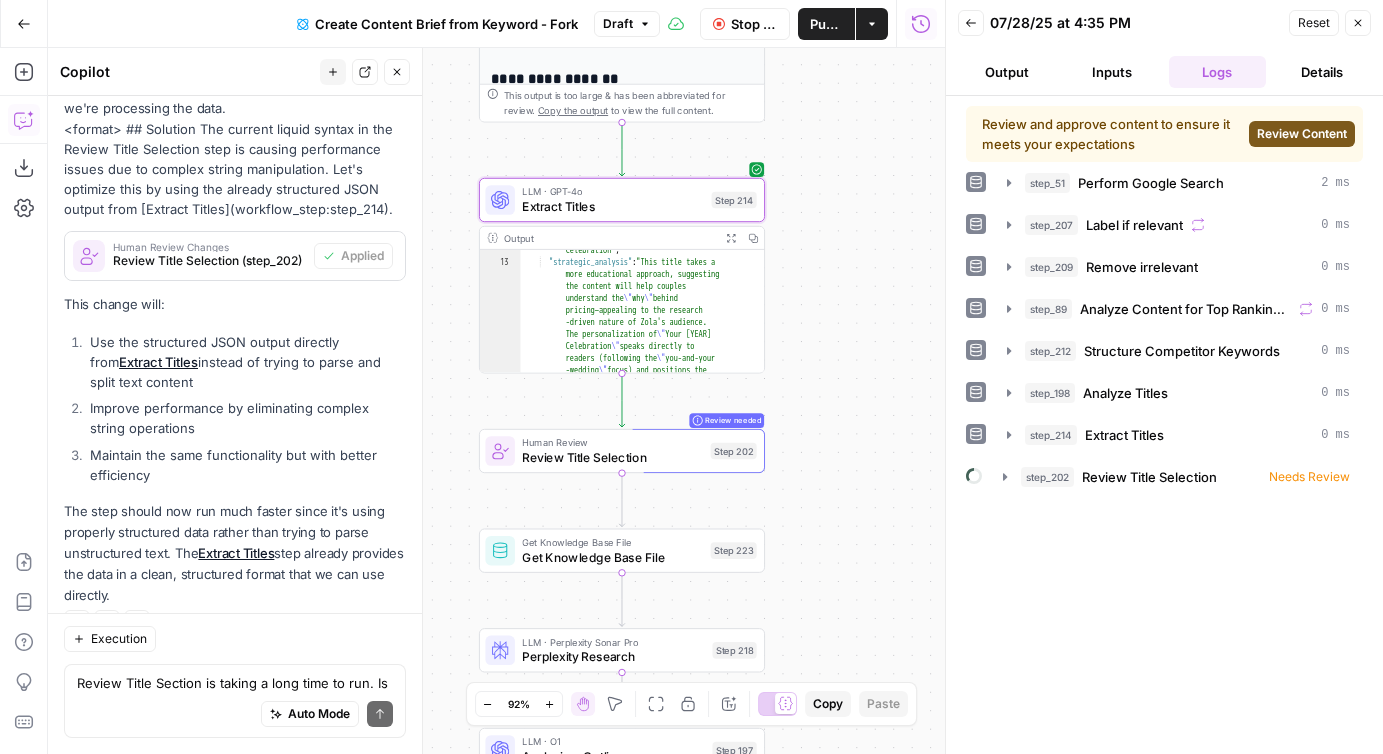 scroll, scrollTop: 587, scrollLeft: 0, axis: vertical 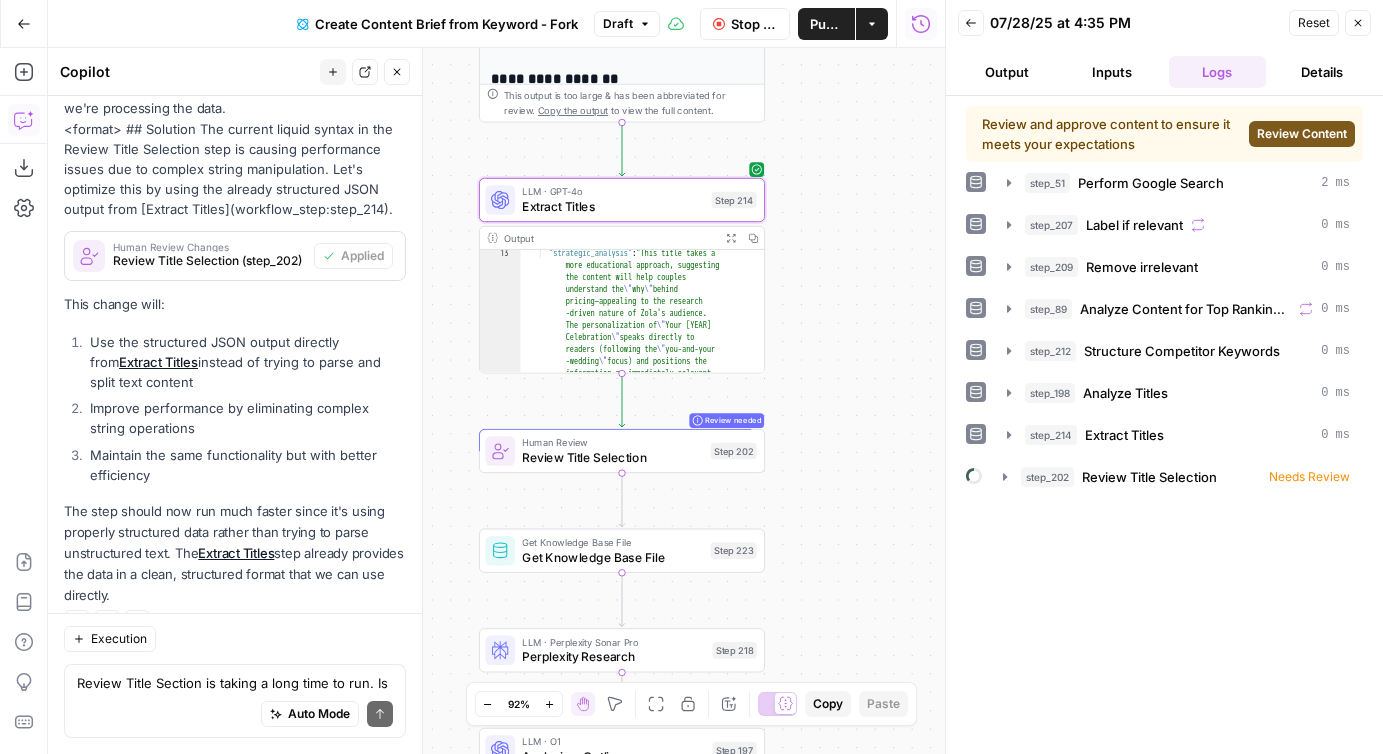 click on "Review Content" at bounding box center (1302, 134) 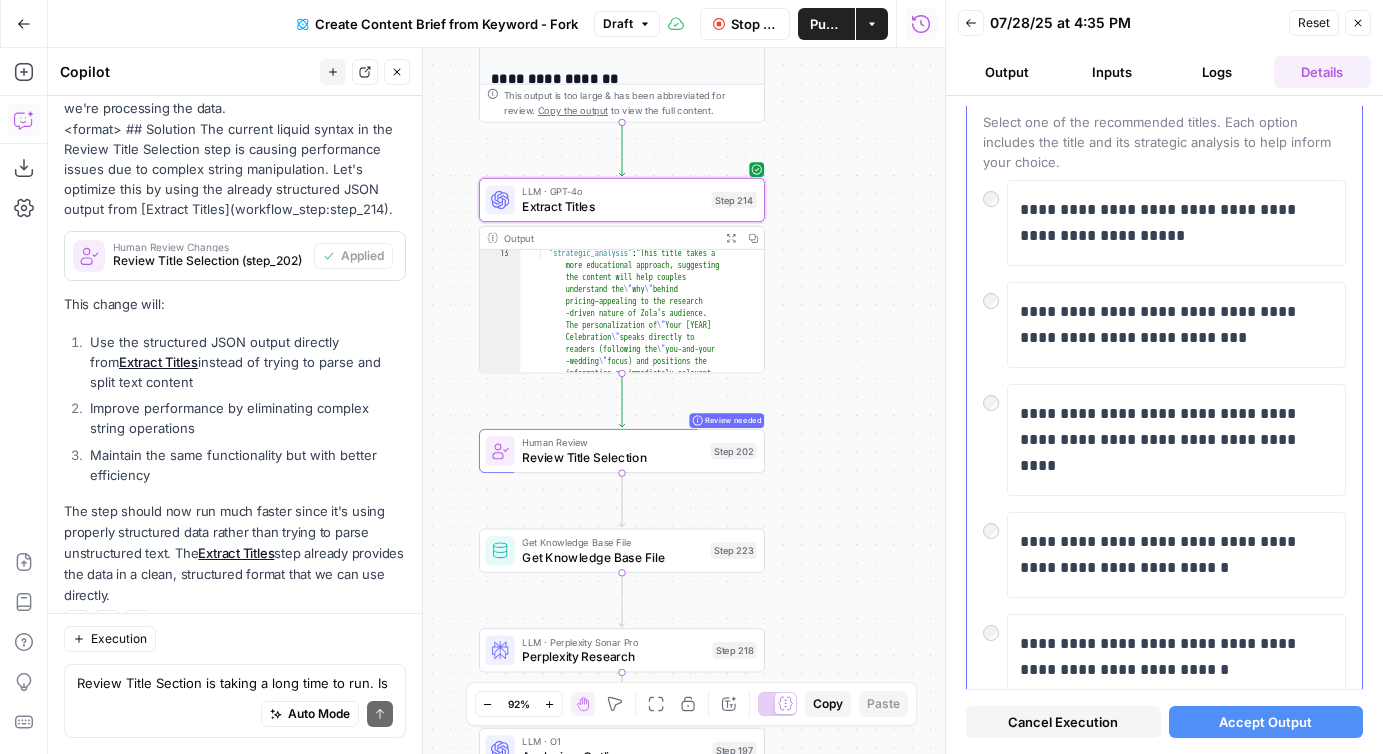 scroll, scrollTop: 156, scrollLeft: 0, axis: vertical 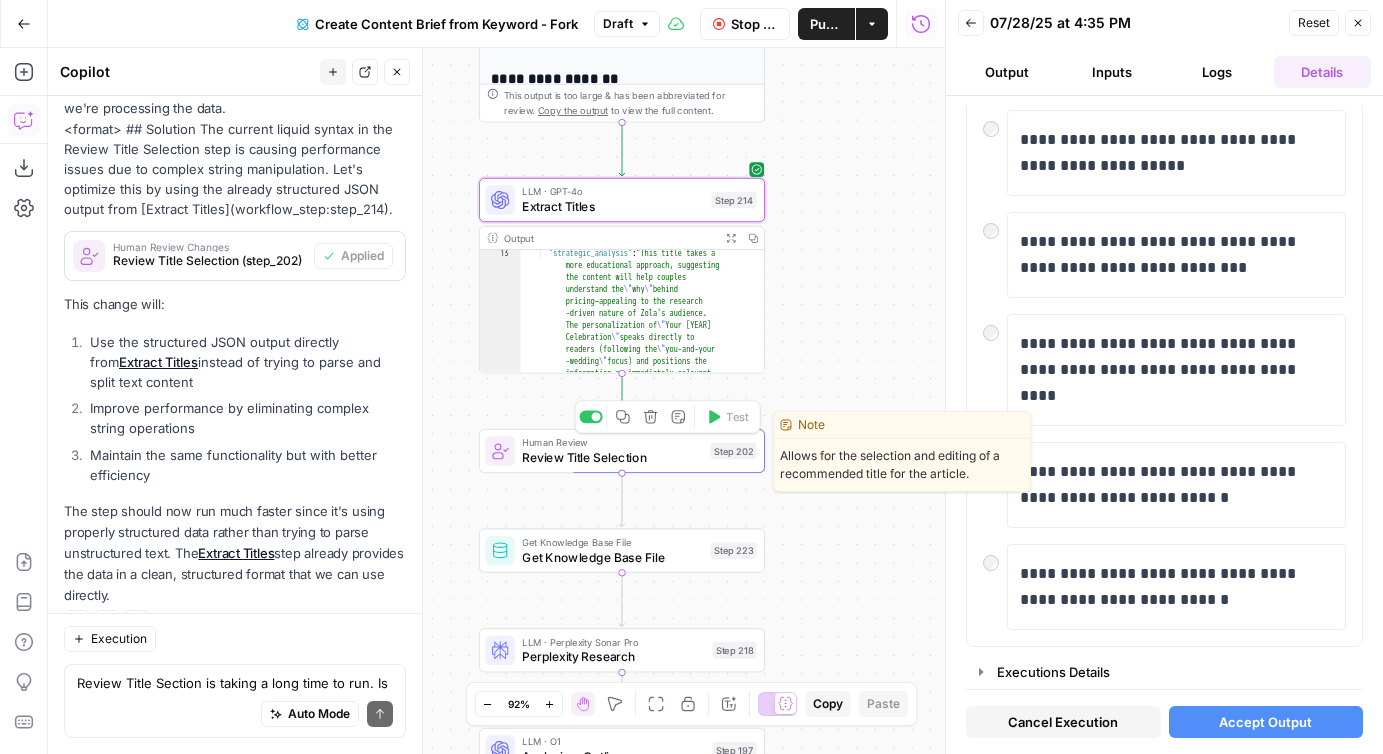 click on "Review Title Selection" at bounding box center [612, 457] 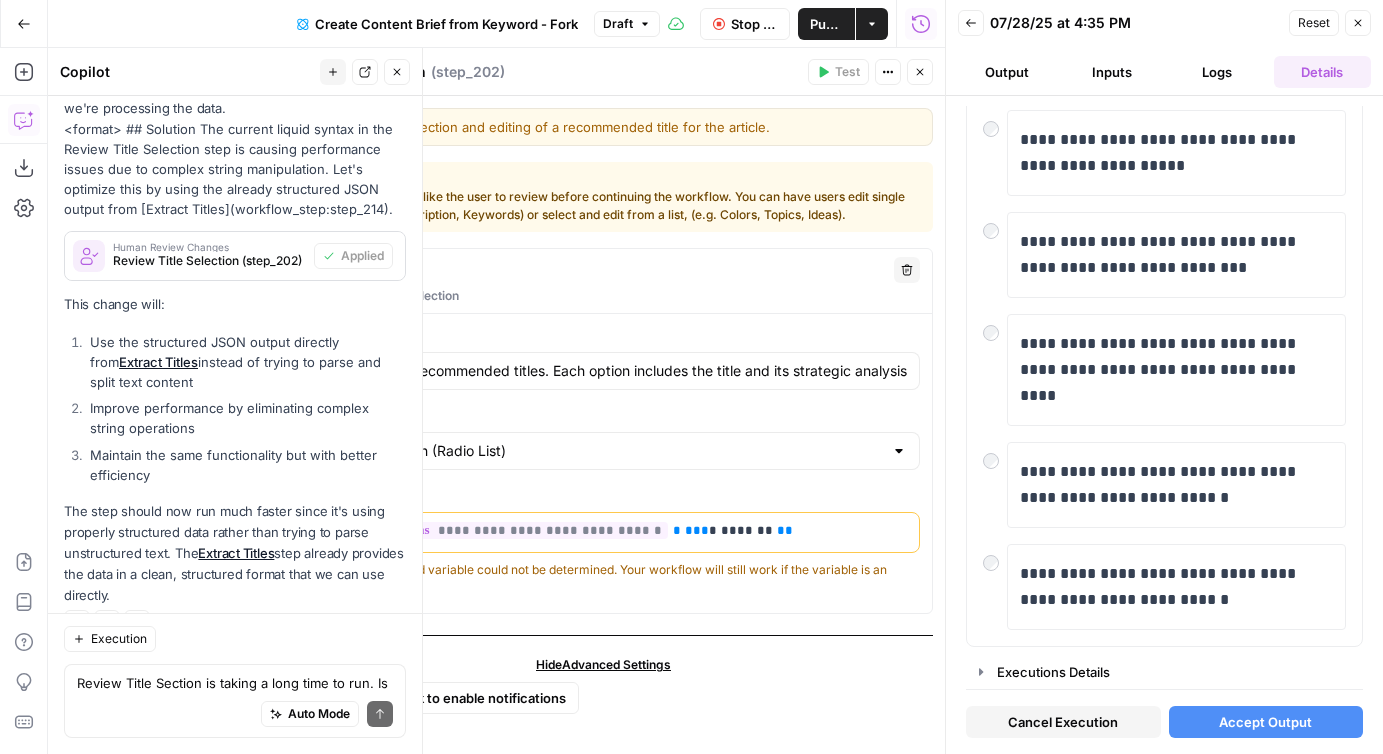 scroll, scrollTop: 35, scrollLeft: 0, axis: vertical 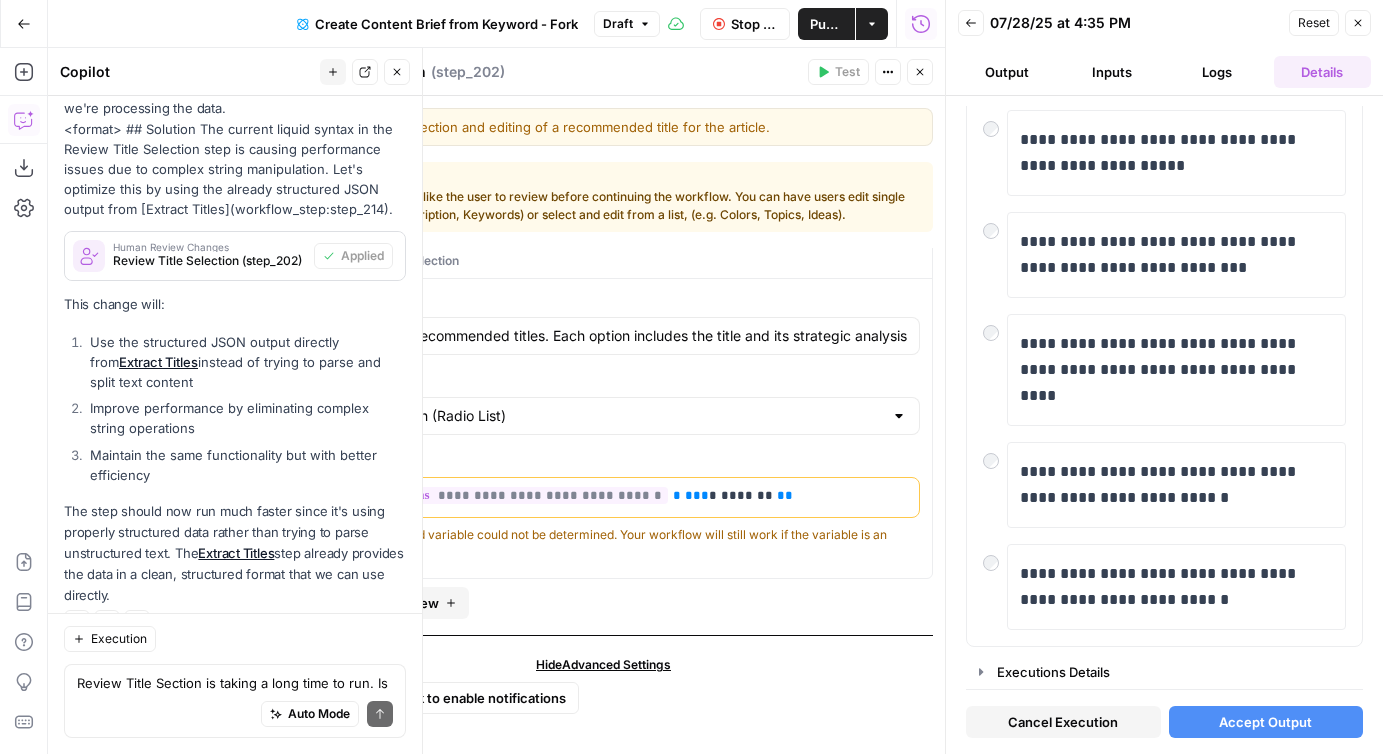 click on "Close" at bounding box center (920, 72) 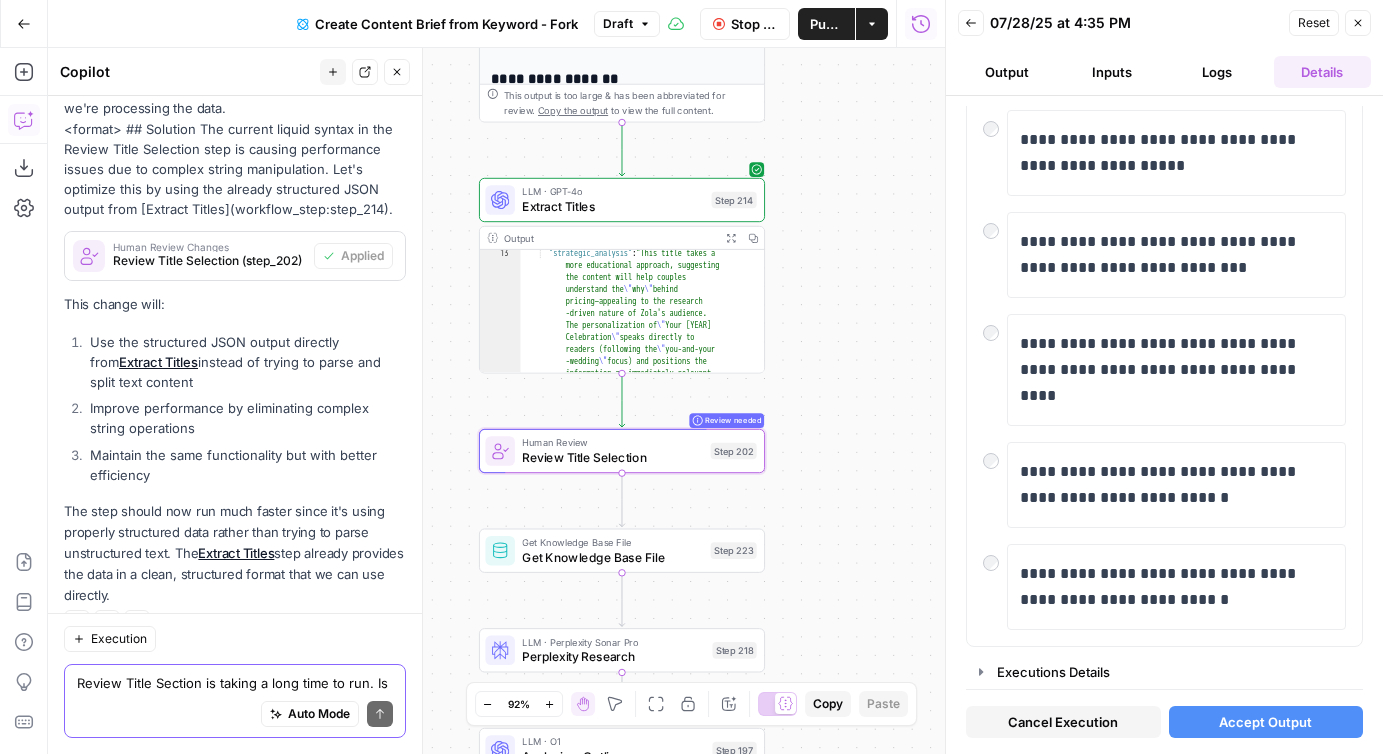 click on "Review Title Section is taking a long time to run. Is it working properly?" at bounding box center [235, 683] 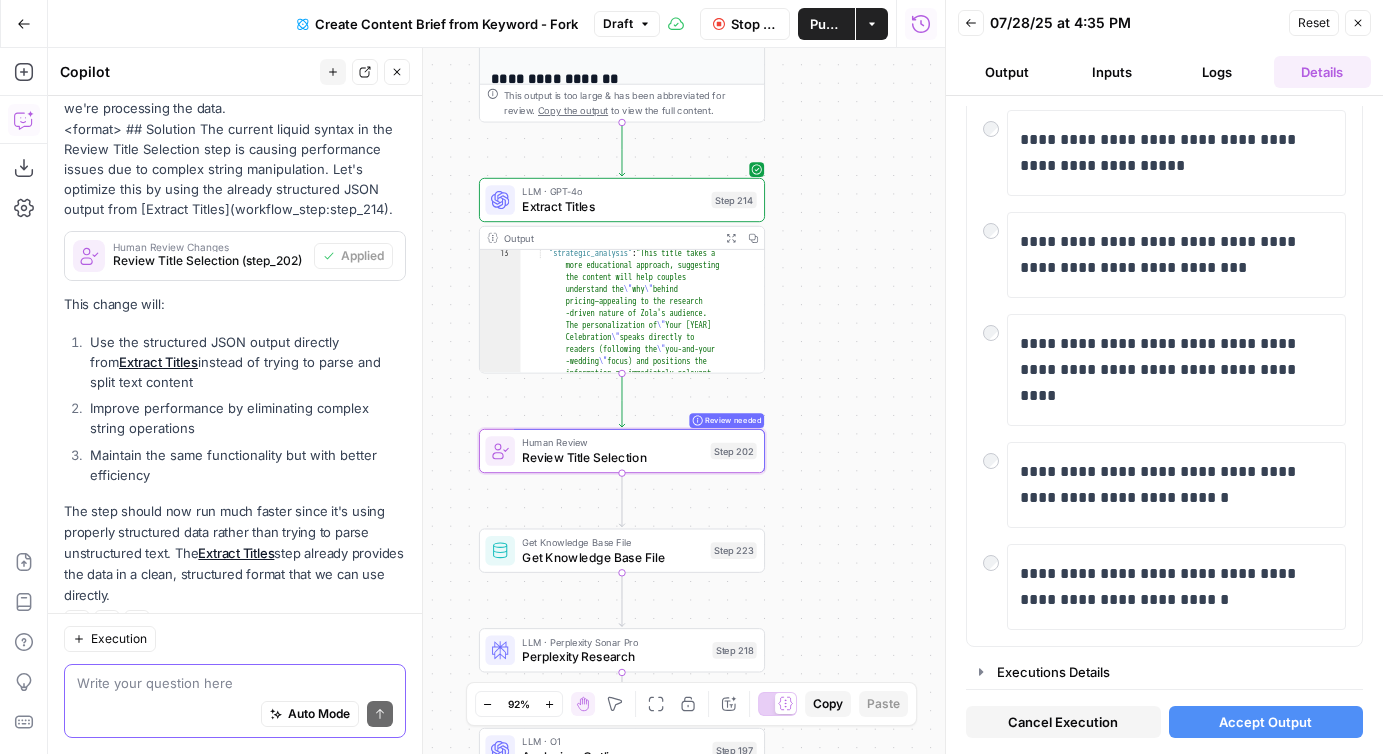 type on "W" 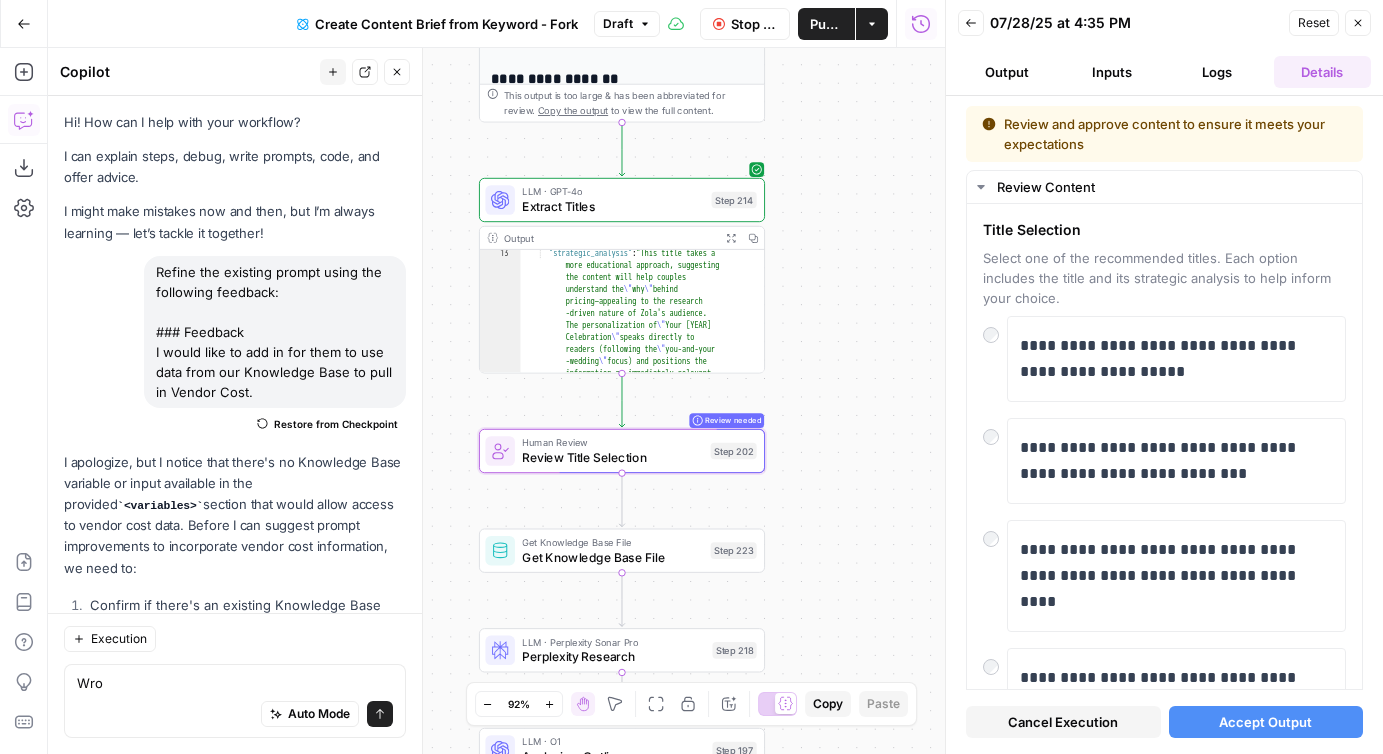 scroll, scrollTop: 0, scrollLeft: 0, axis: both 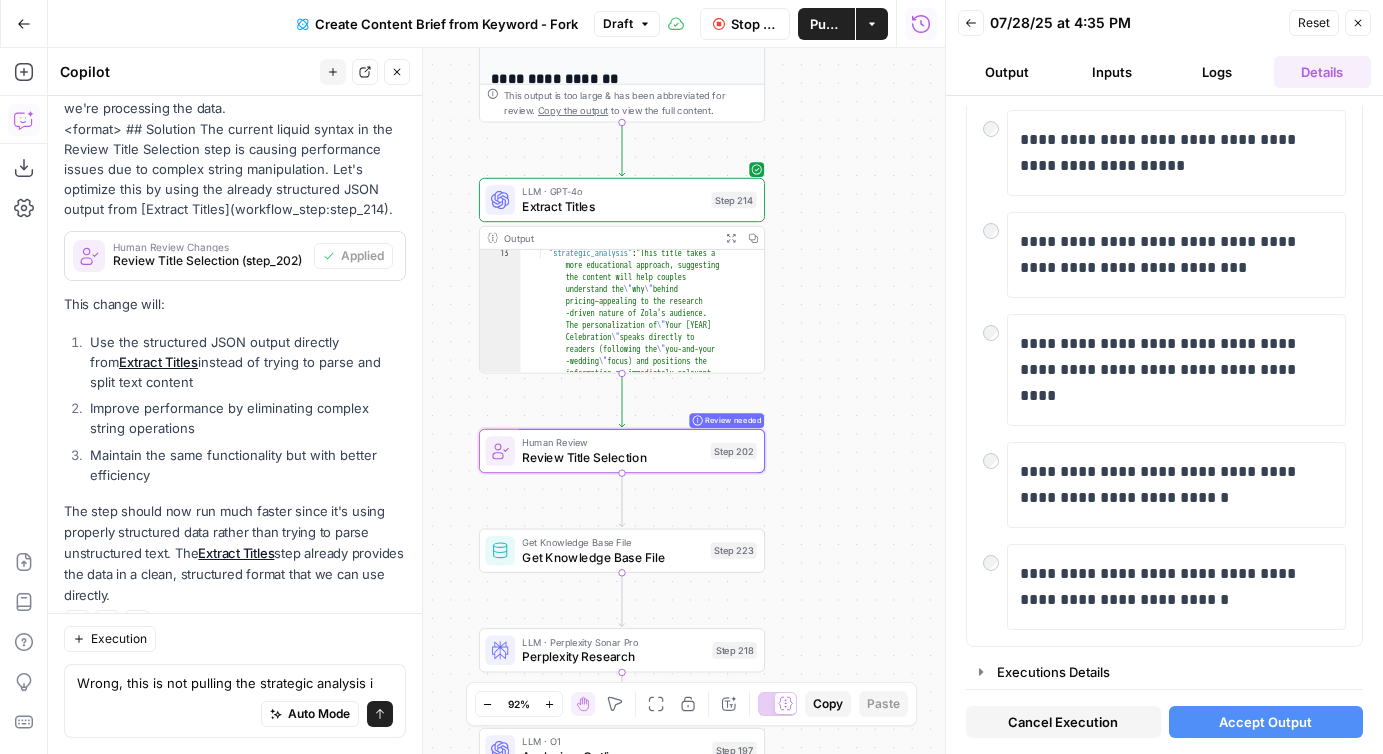 type on "Wrong, this is not pulling the strategic analysis in" 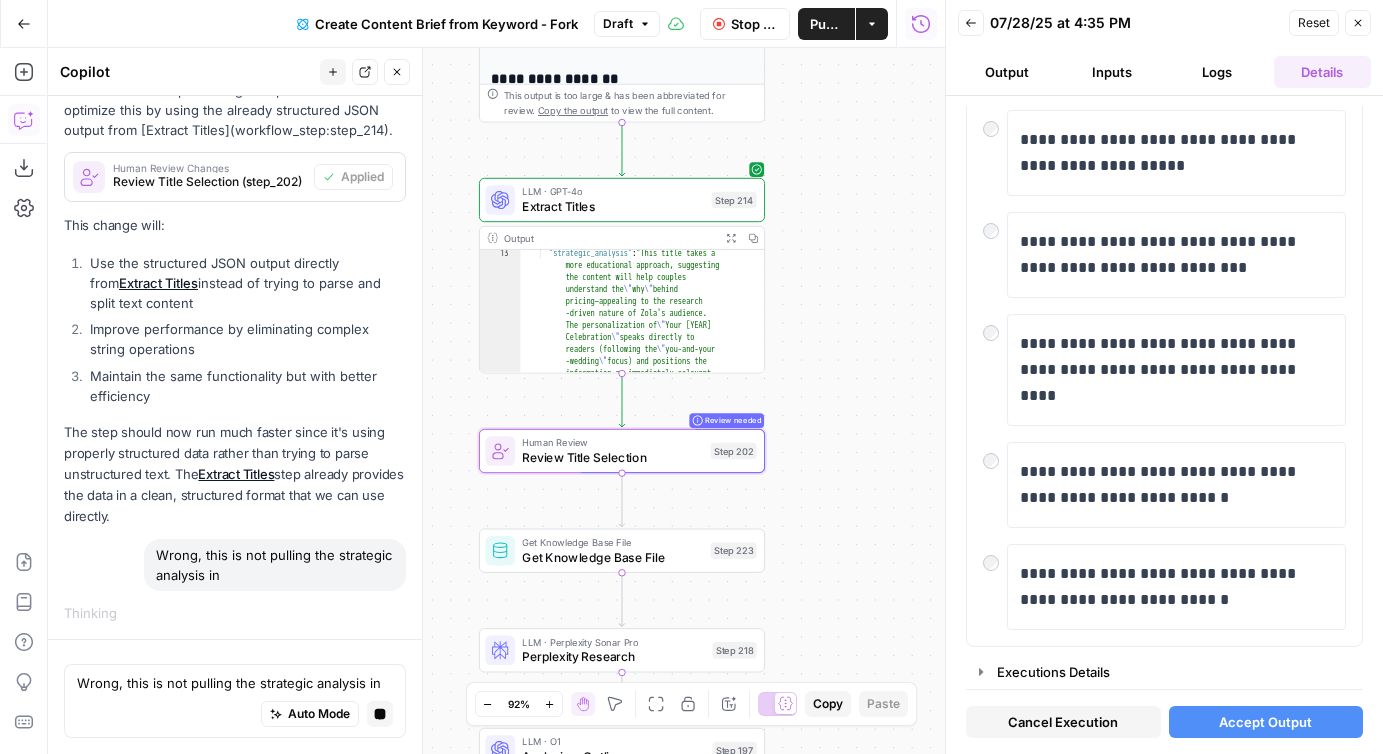scroll, scrollTop: 2728, scrollLeft: 0, axis: vertical 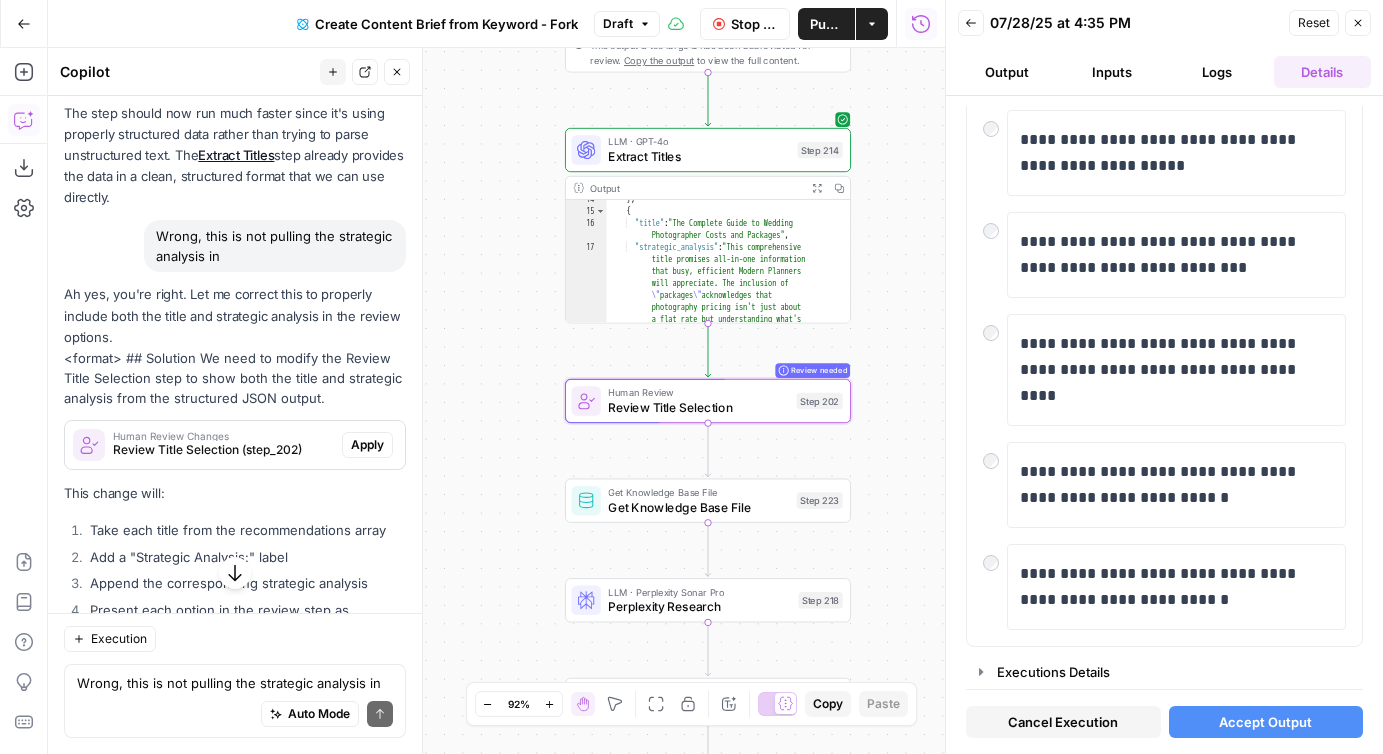 click on "Review Title Selection (step_202)" at bounding box center [223, 450] 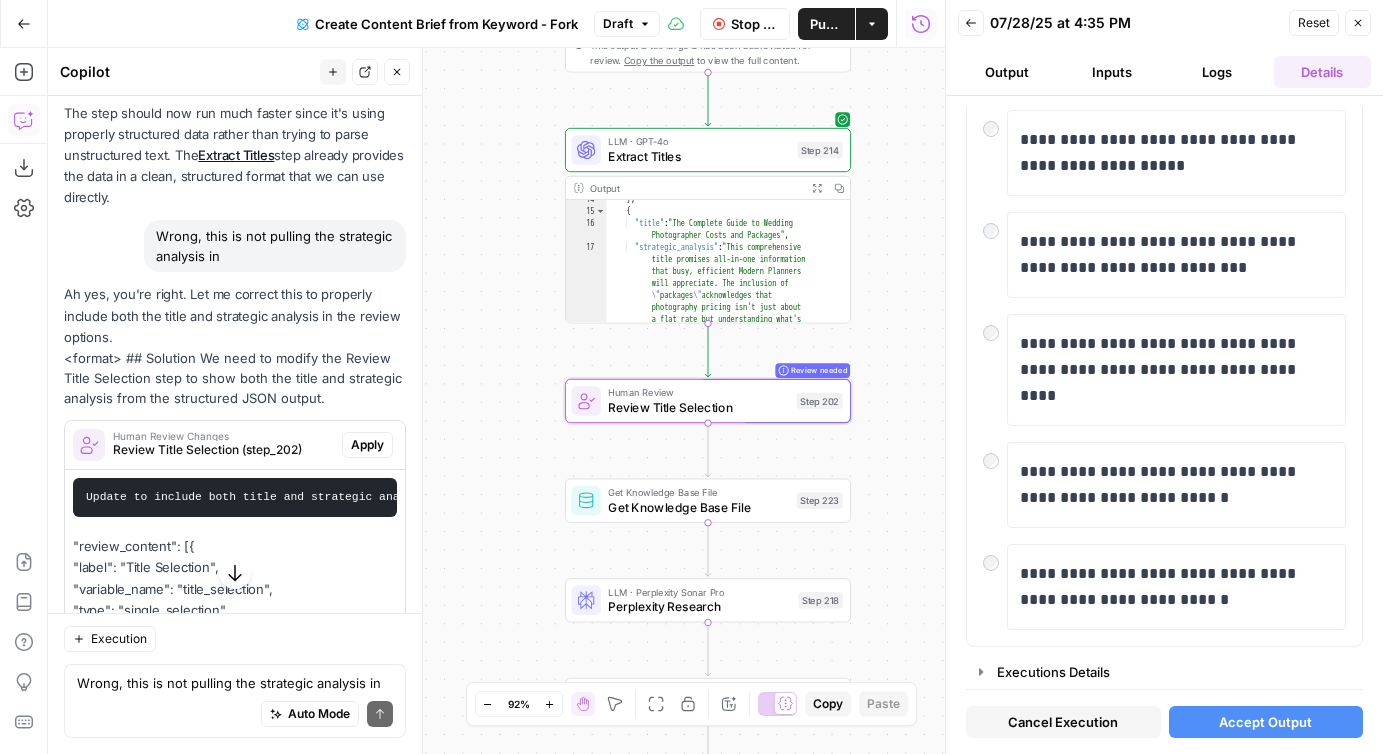 click on "Apply" at bounding box center (367, 445) 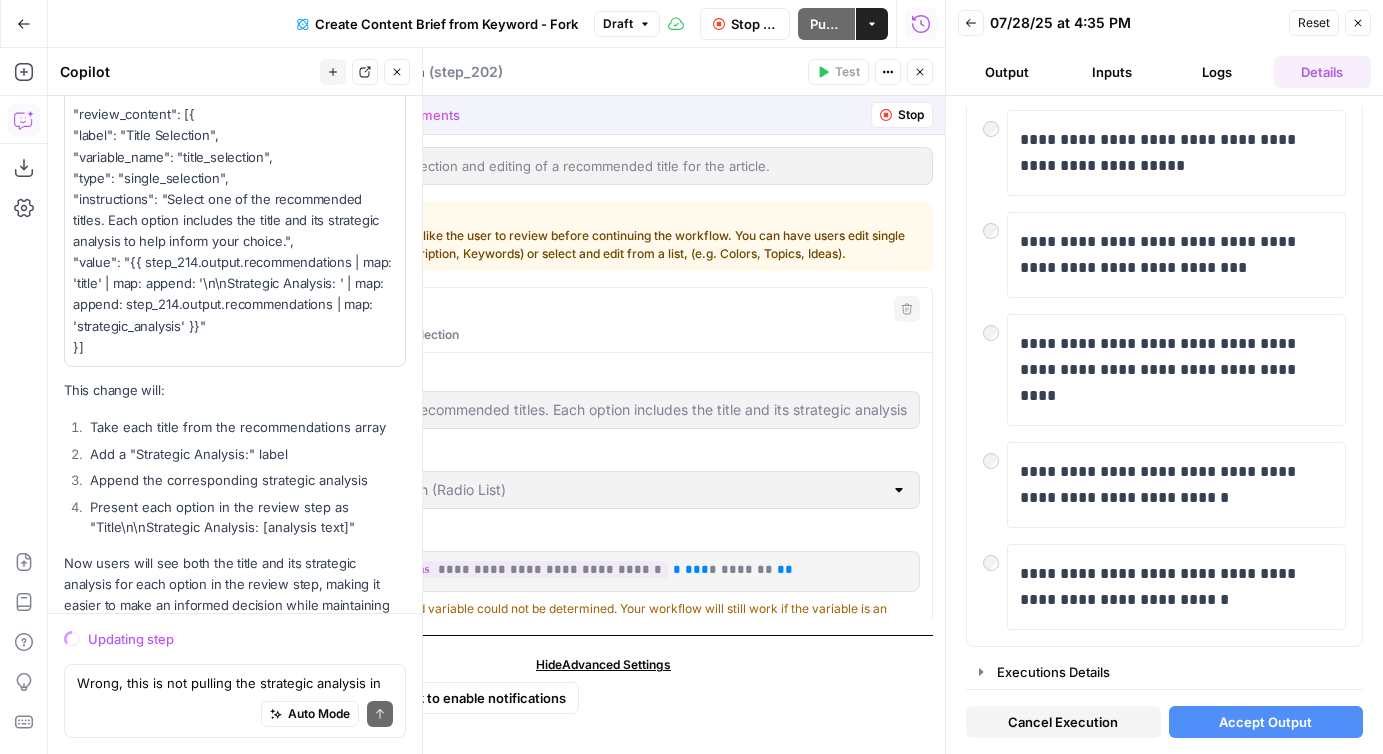 scroll, scrollTop: 3572, scrollLeft: 0, axis: vertical 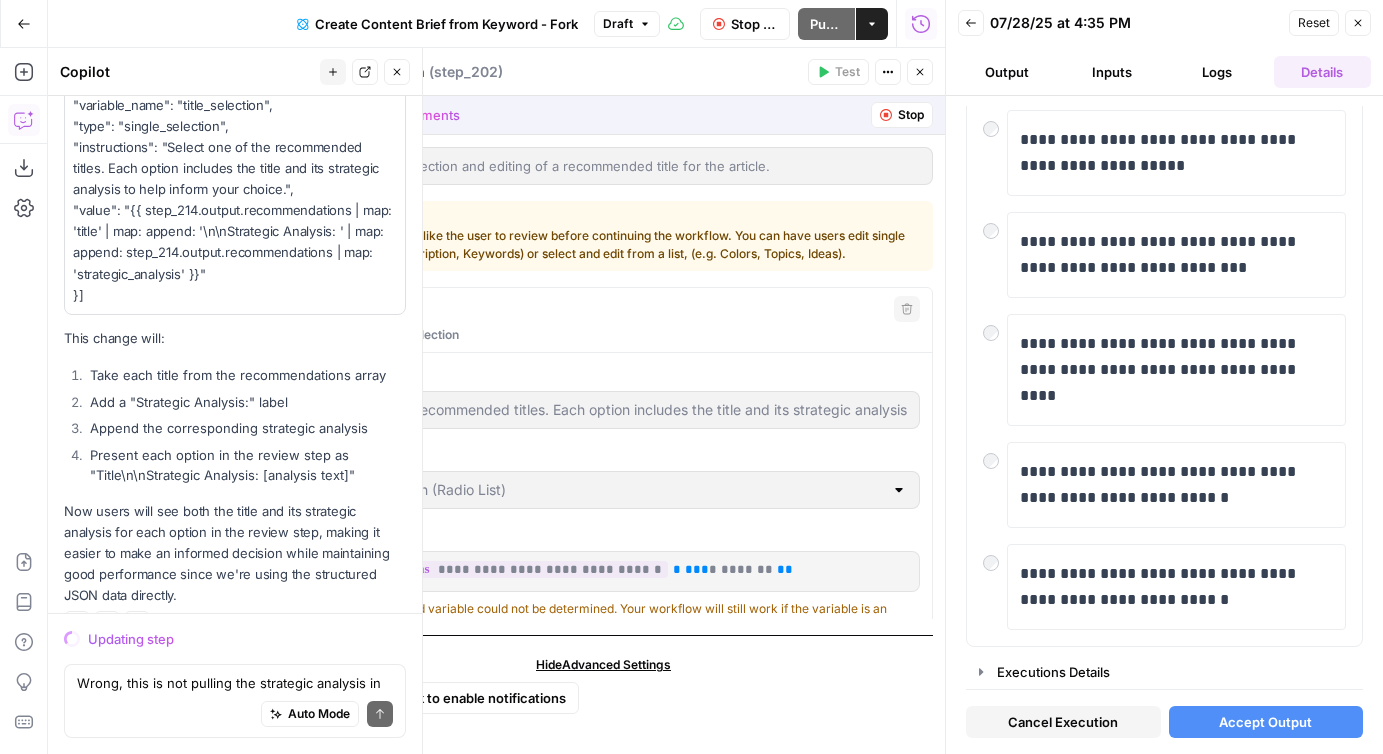 click on "Close" at bounding box center (1358, 23) 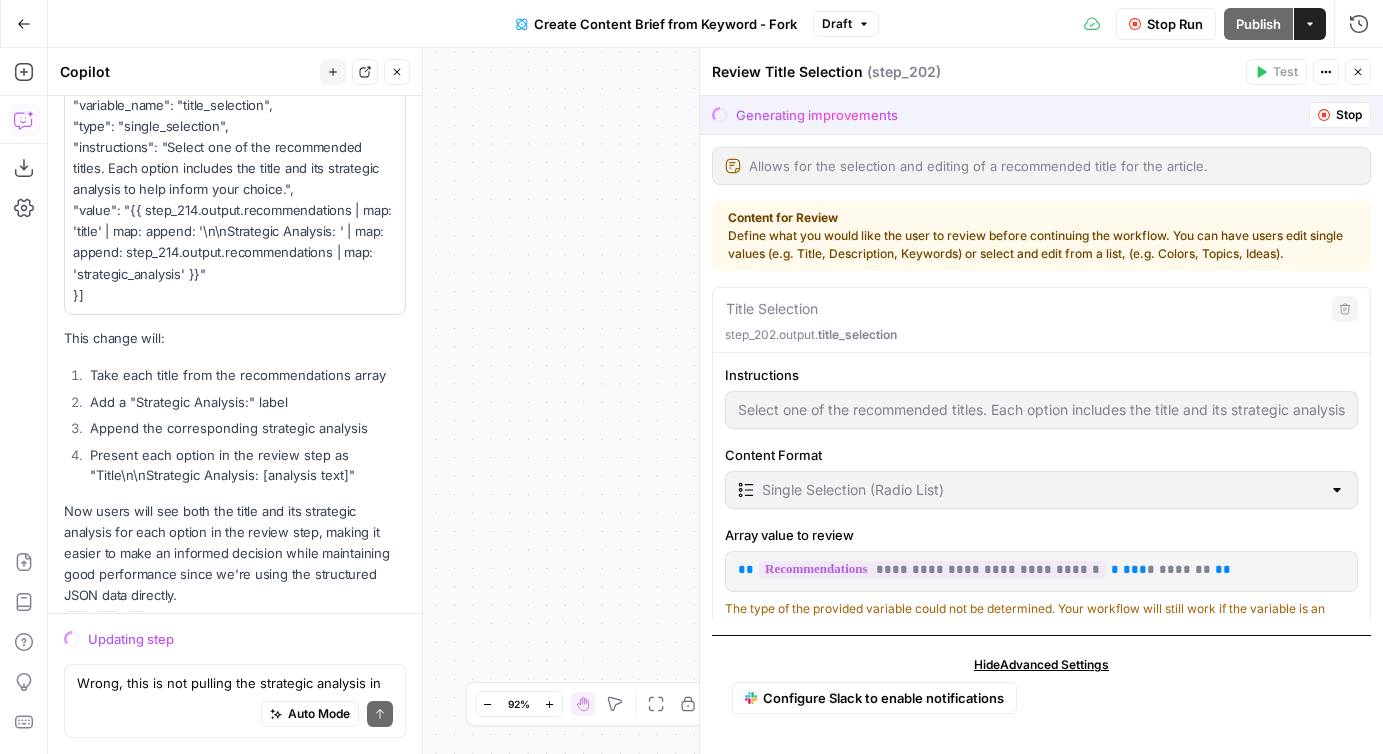scroll 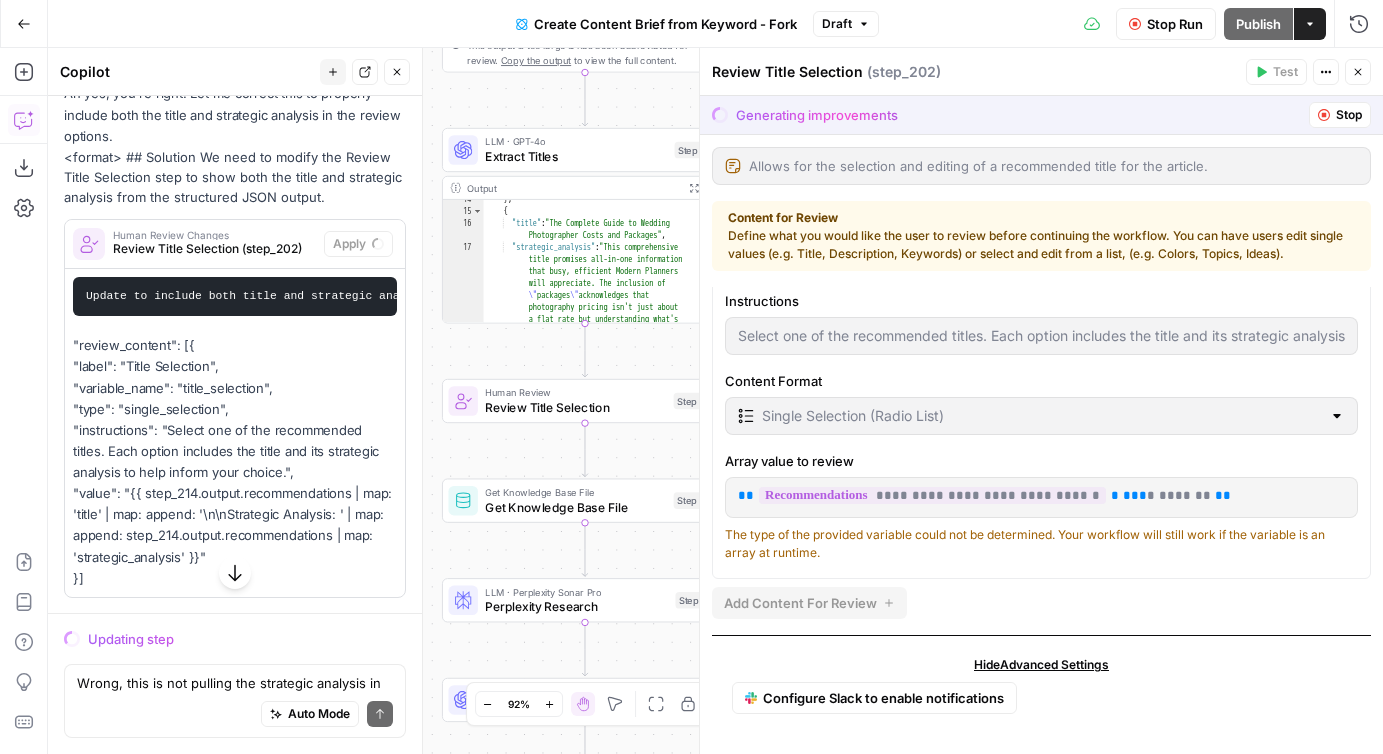 click on "**********" at bounding box center [932, 495] 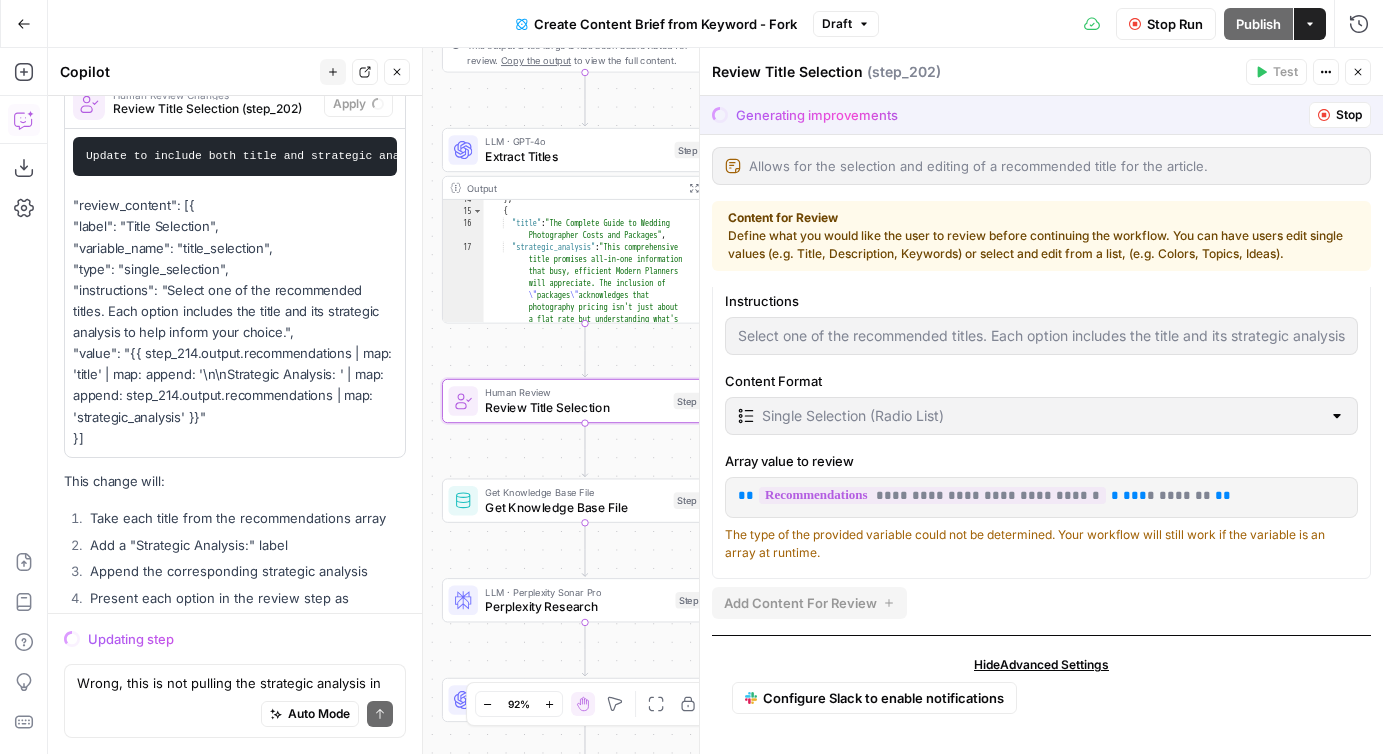 scroll, scrollTop: 3572, scrollLeft: 0, axis: vertical 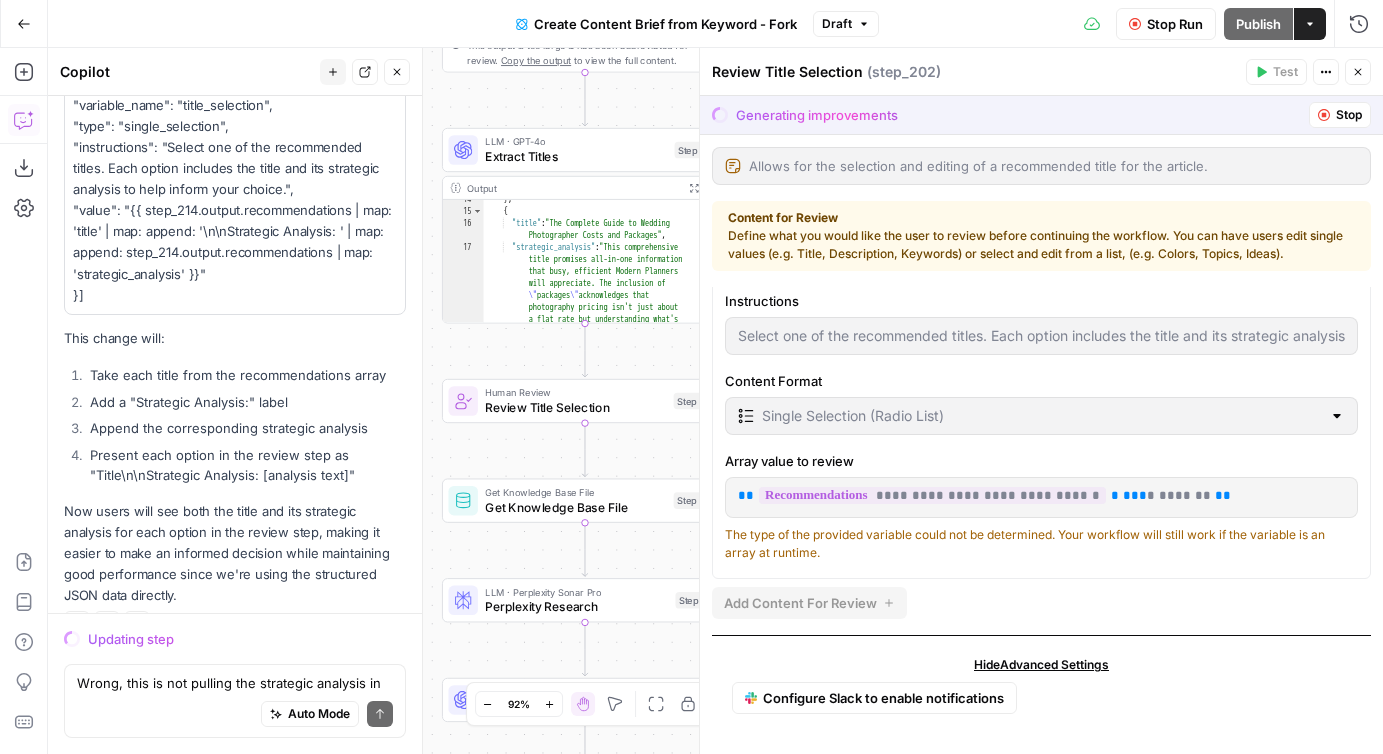 click on "Stop Run" at bounding box center [1175, 24] 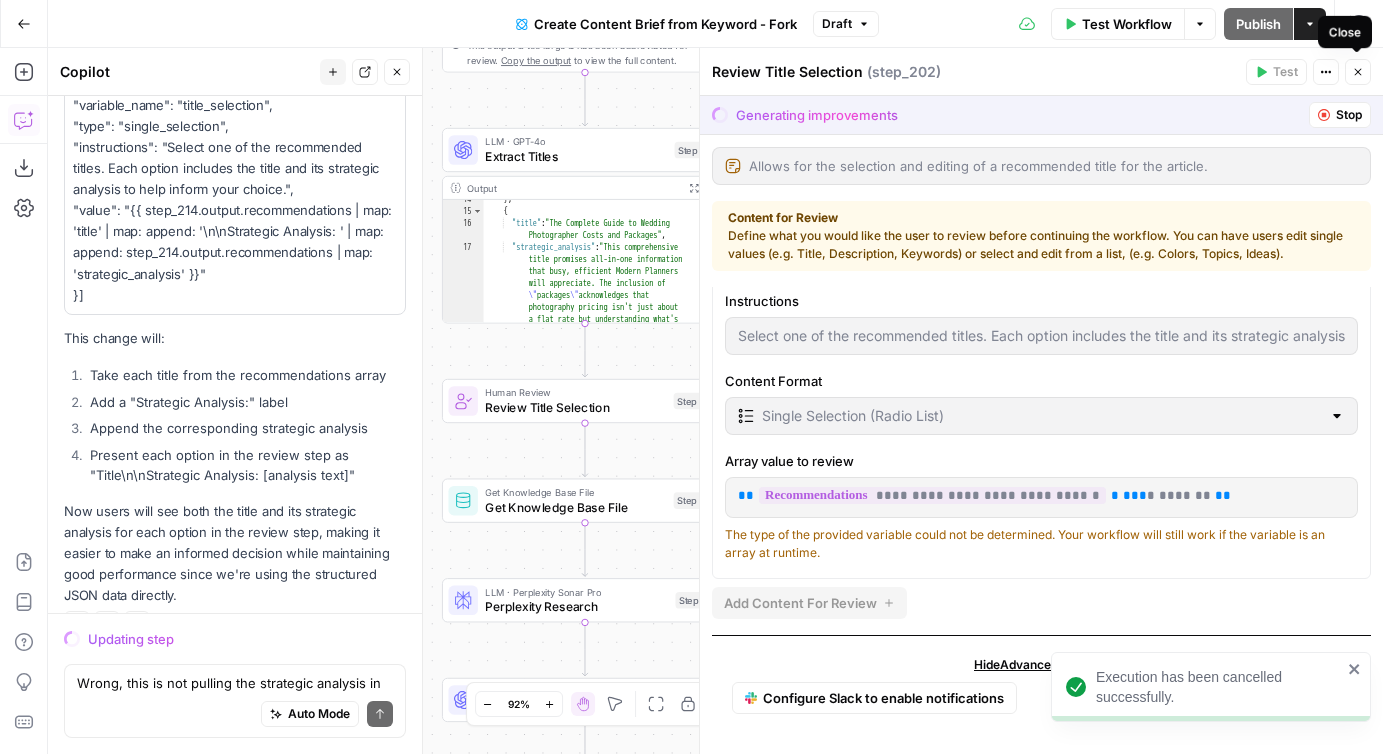 click 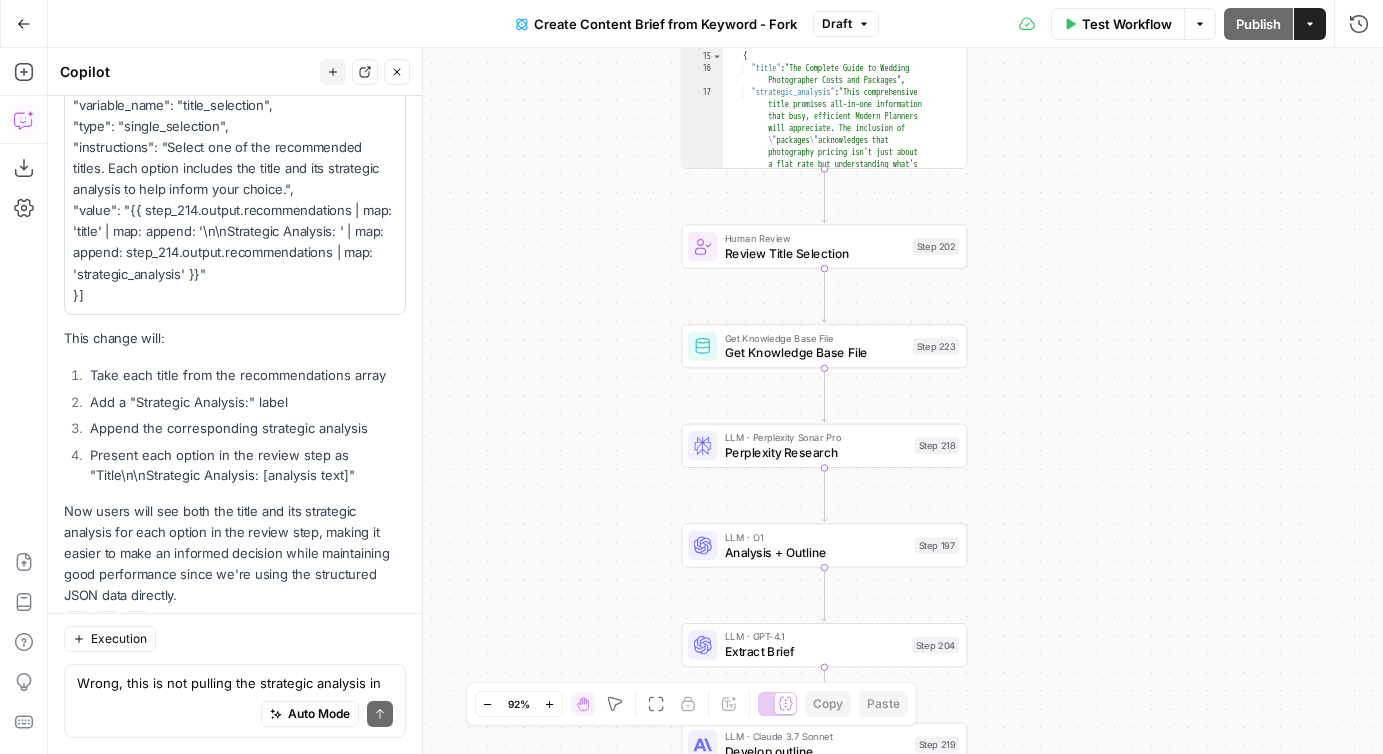click on "Get Knowledge Base File" at bounding box center [815, 352] 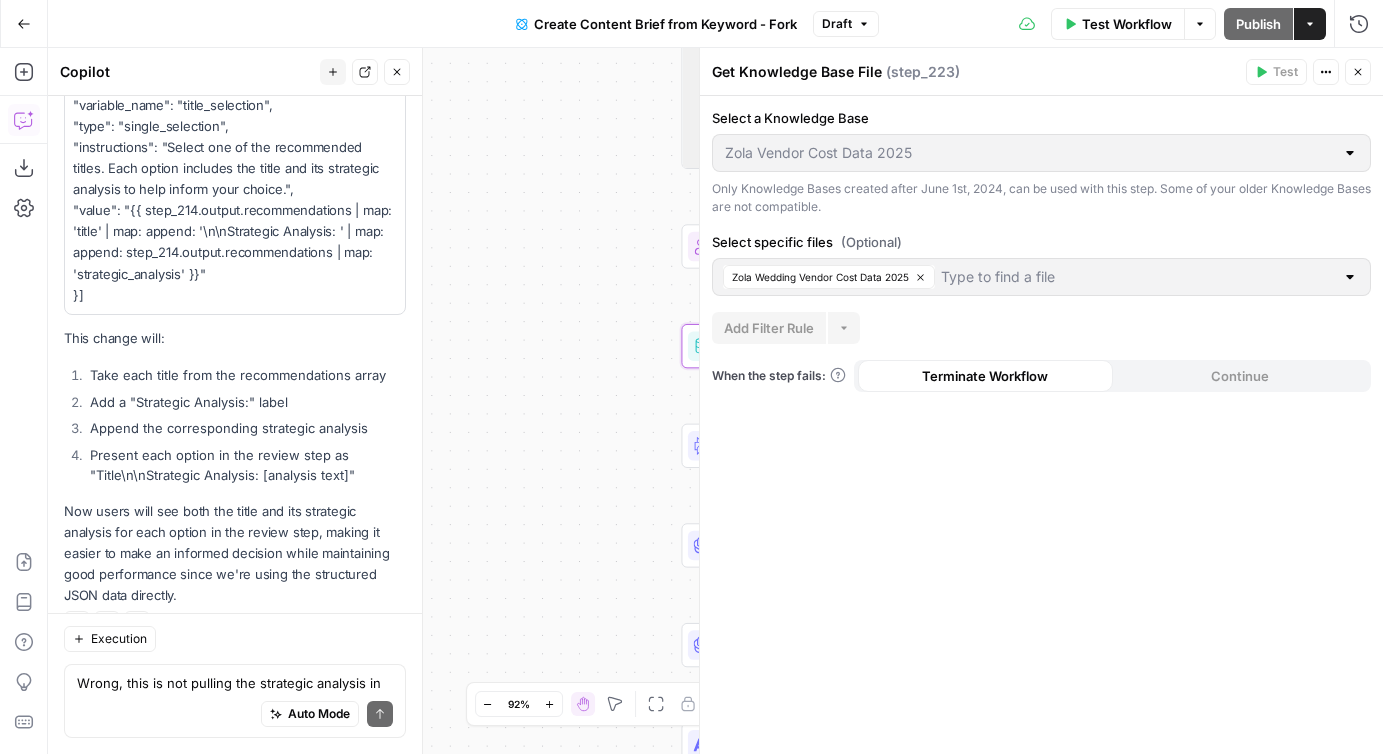 click 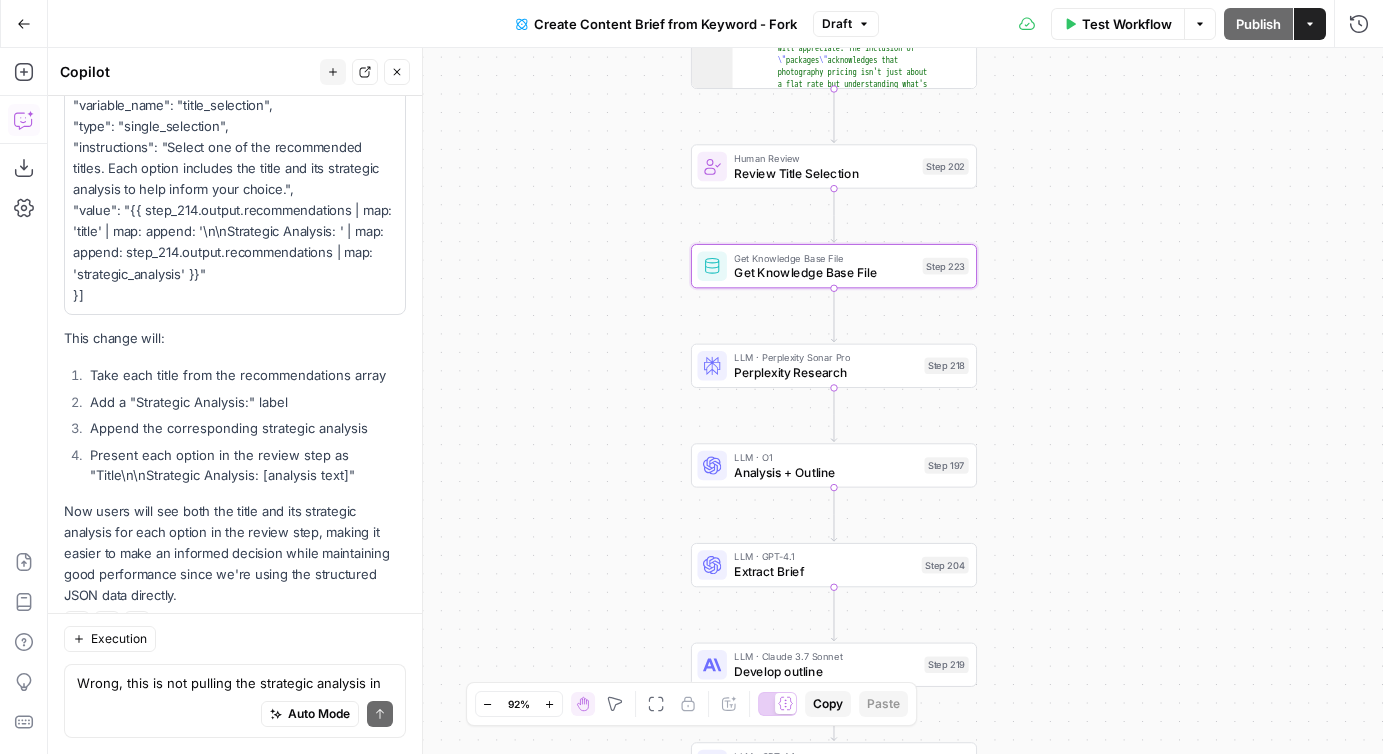 click on "Perplexity Research" at bounding box center (825, 372) 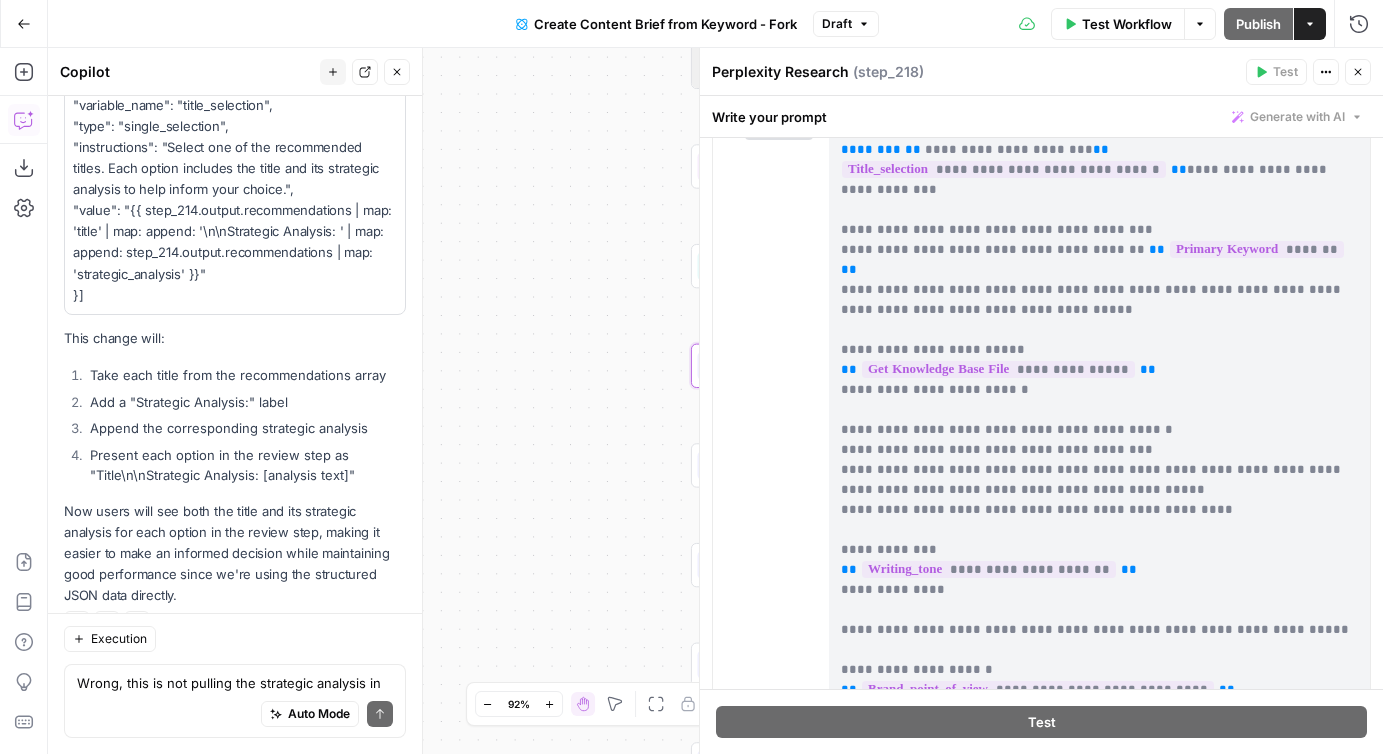 scroll, scrollTop: 256, scrollLeft: 0, axis: vertical 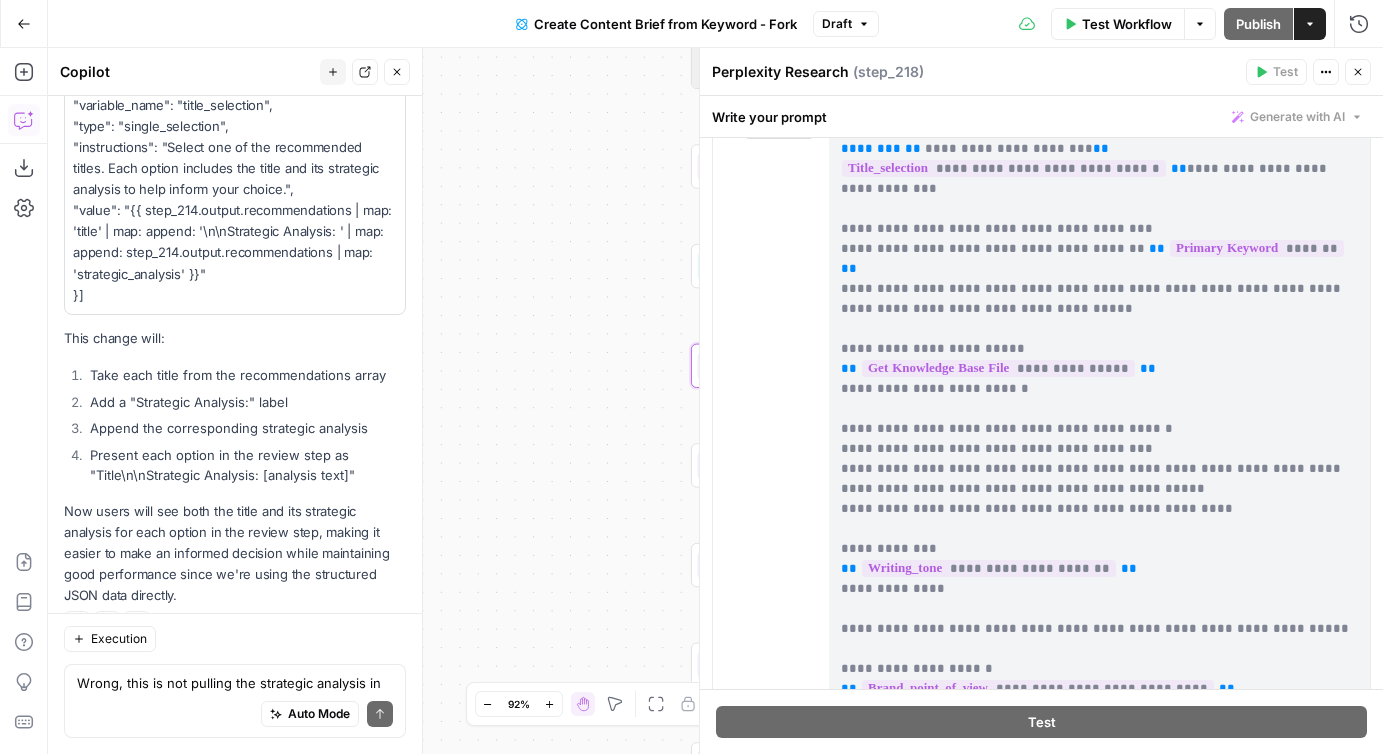 click on "Close" at bounding box center [1358, 72] 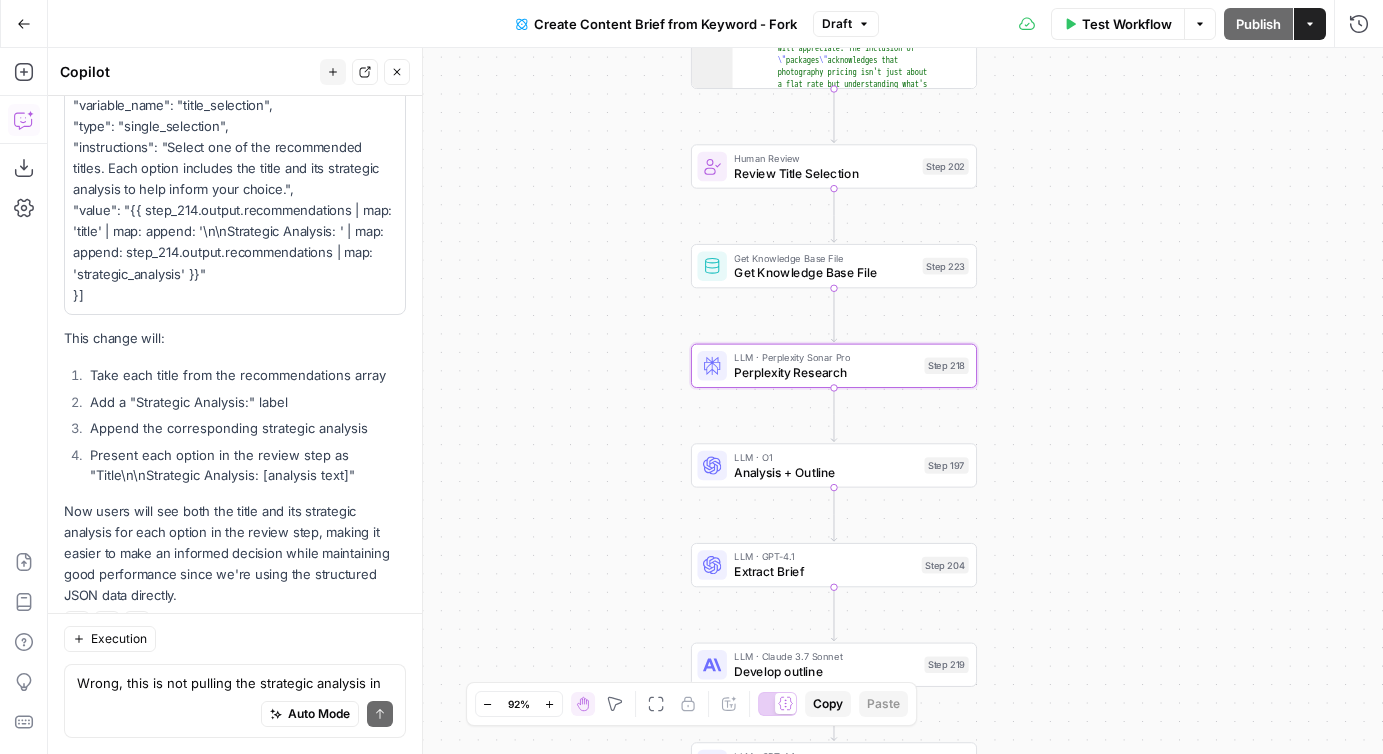 click on "Perplexity Research" at bounding box center [825, 372] 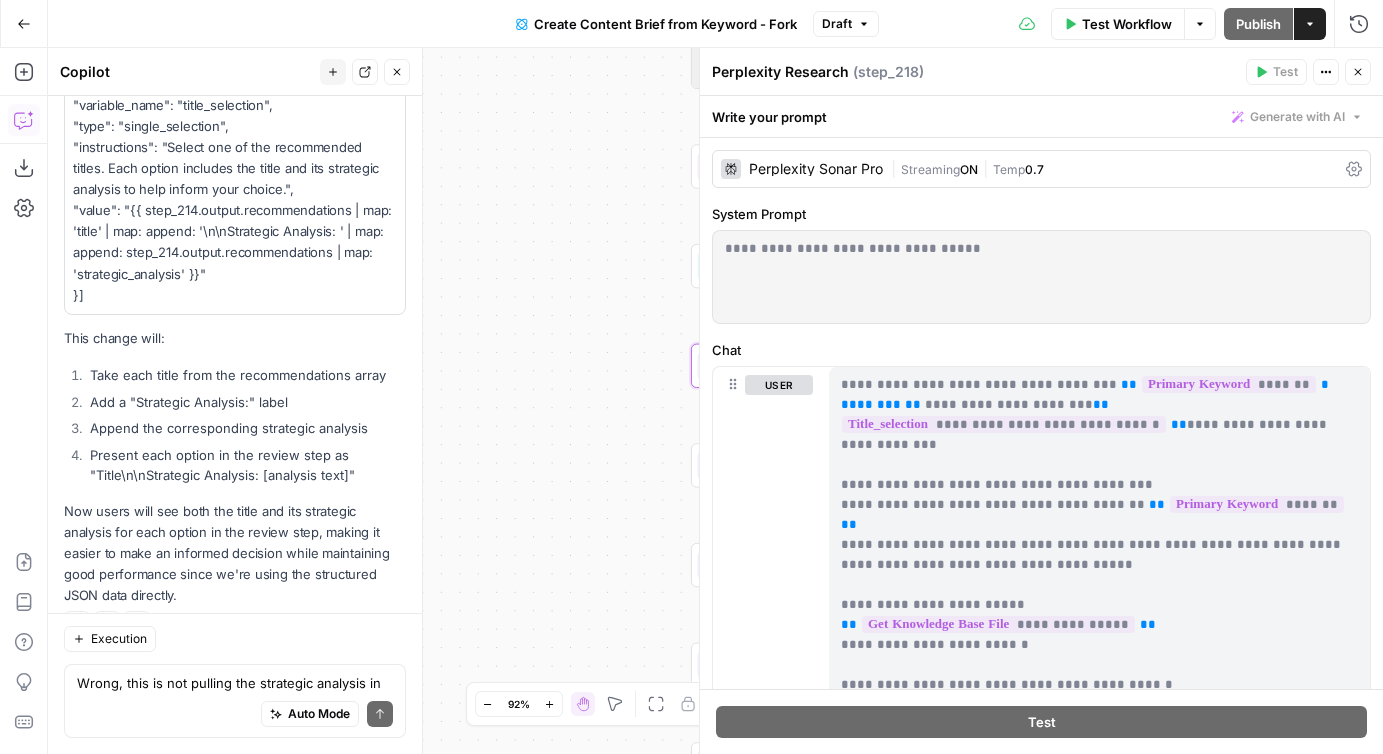 click 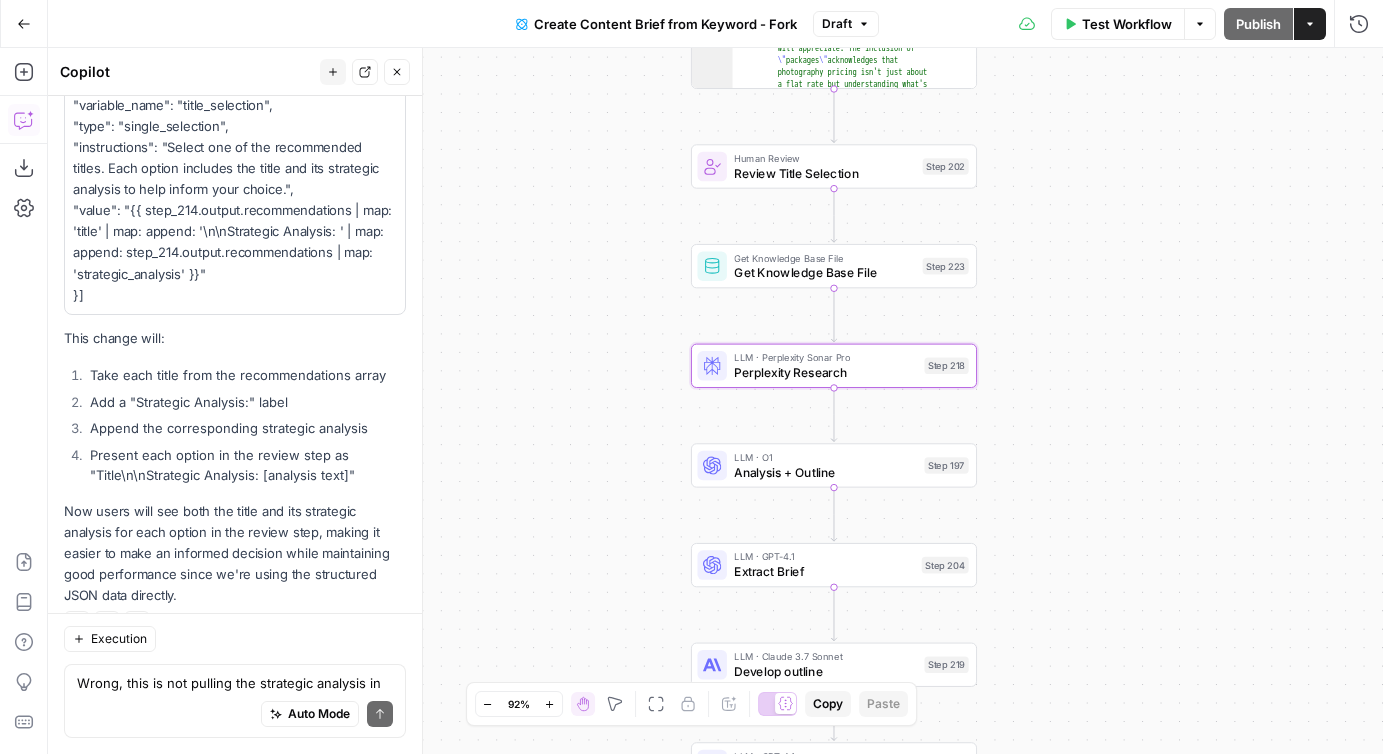 click on "Workflow Set Inputs Inputs Google Search Perform Google Search Step 51 Output Expand Output Copy 1 2 3 4 5 6 {    "search_metadata" :  {      "id" :  "6887d5f67d6e70aa84ad0270" ,      "status" :  "Success" ,      "json_endpoint" :  "https://serpapi.com          /searches/d43b35277b8ca902          /6887d5f67d6e70aa84ad0270.json" ,      "pixel_position_endpoint" :  "https://serpapi          .com/searches/d43b35277b8ca902          /6887d5f67d6e70aa84ad0270          .json_with_pixel_position" ,     This output is too large & has been abbreviated for review.   Copy the output   to view the full content. Loop Iteration Label if relevant Step 207 Output Expand Output Copy * 1 2 3 4 5 6 7 8 9 10 11 12 [    {      "relevant" :  "false"    } ,    {      "relevant" :  "true"    } ,    {      "relevant" :  "true"    } ,    {      "relevant" :  "true"     LLM · GPT-4o Mini Determine if relevant Step 208 Output Expand Output Copy 1 2 3 {    "relevant" :  "true" }     Complete" at bounding box center [715, 401] 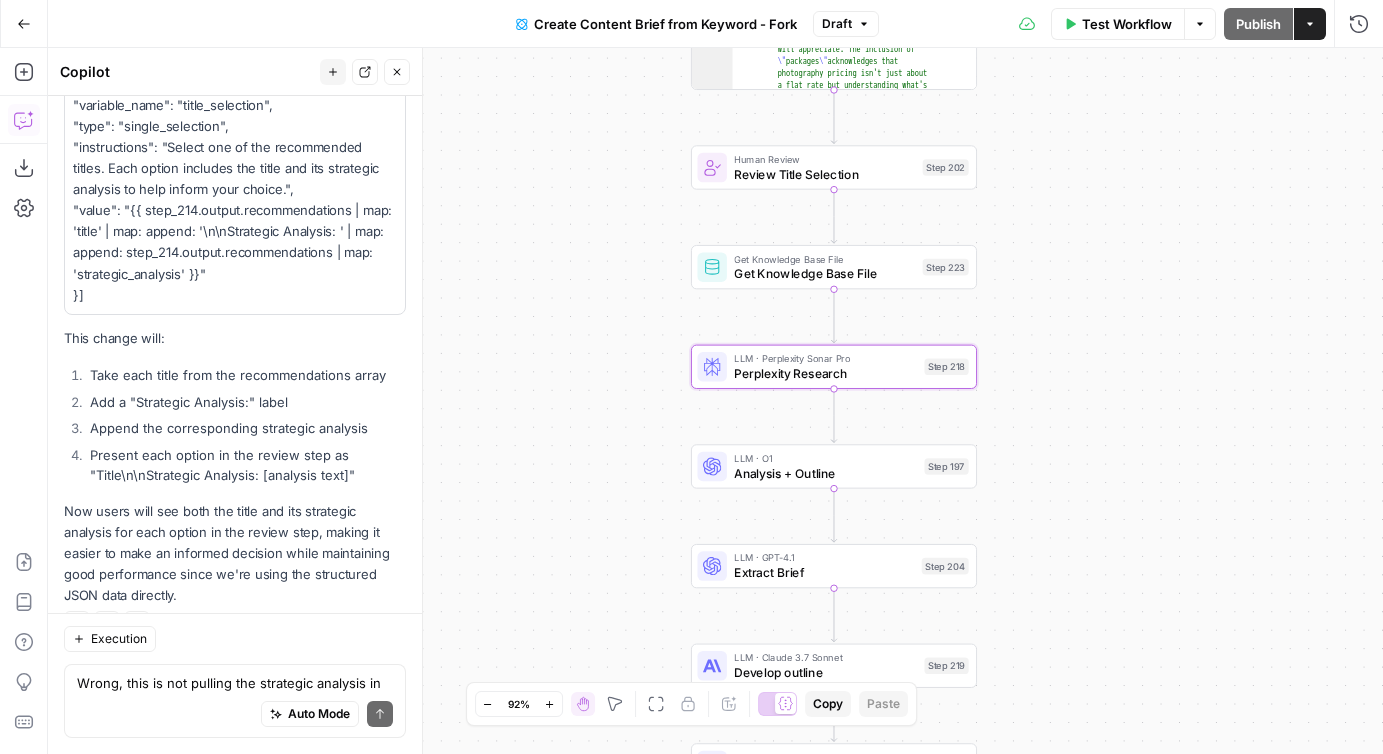 click on "Workflow Set Inputs Inputs Google Search Perform Google Search Step 51 Output Expand Output Copy 1 2 3 4 5 6 {    "search_metadata" :  {      "id" :  "6887d5f67d6e70aa84ad0270" ,      "status" :  "Success" ,      "json_endpoint" :  "https://serpapi.com          /searches/d43b35277b8ca902          /6887d5f67d6e70aa84ad0270.json" ,      "pixel_position_endpoint" :  "https://serpapi          .com/searches/d43b35277b8ca902          /6887d5f67d6e70aa84ad0270          .json_with_pixel_position" ,     This output is too large & has been abbreviated for review.   Copy the output   to view the full content. Loop Iteration Label if relevant Step 207 Output Expand Output Copy * 1 2 3 4 5 6 7 8 9 10 11 12 [    {      "relevant" :  "false"    } ,    {      "relevant" :  "true"    } ,    {      "relevant" :  "true"    } ,    {      "relevant" :  "true"     LLM · GPT-4o Mini Determine if relevant Step 208 Output Expand Output Copy 1 2 3 {    "relevant" :  "true" }     Complete" at bounding box center (715, 401) 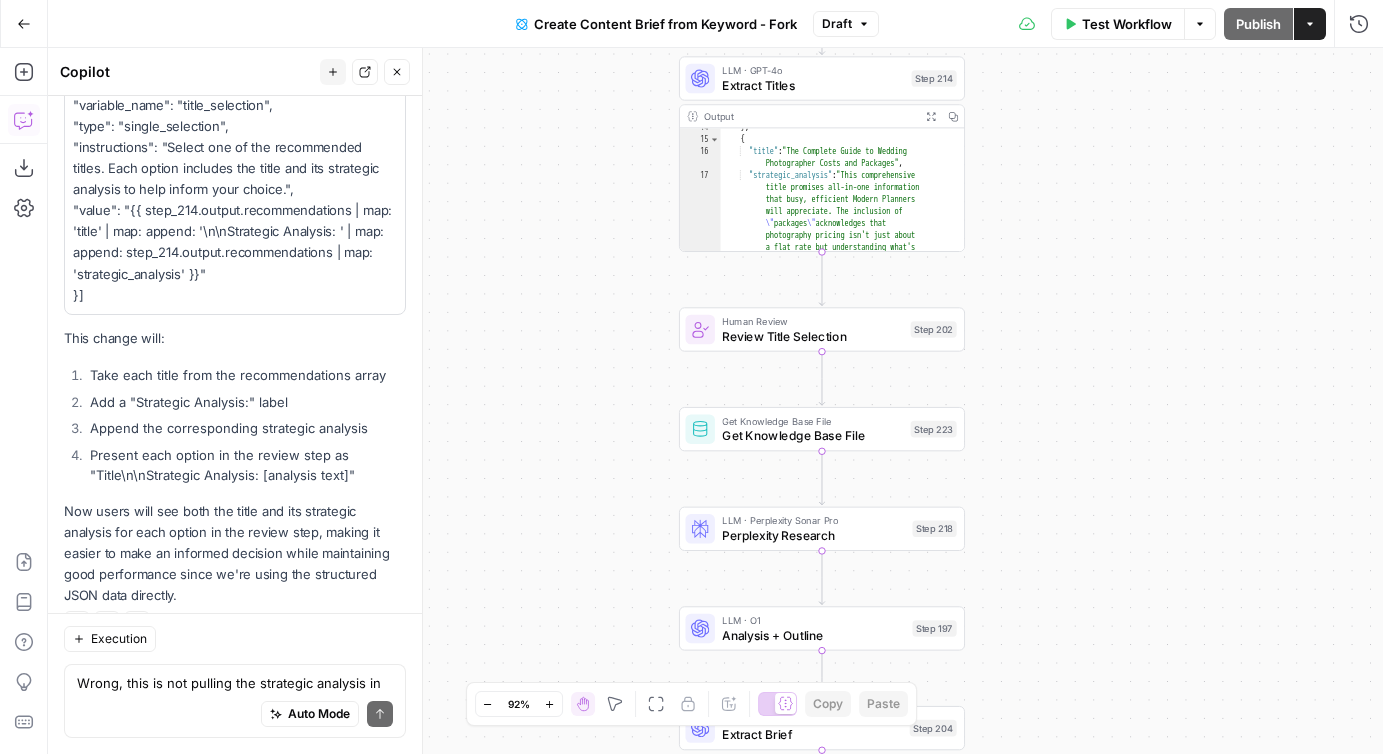 click on "Get Knowledge Base File" at bounding box center (812, 435) 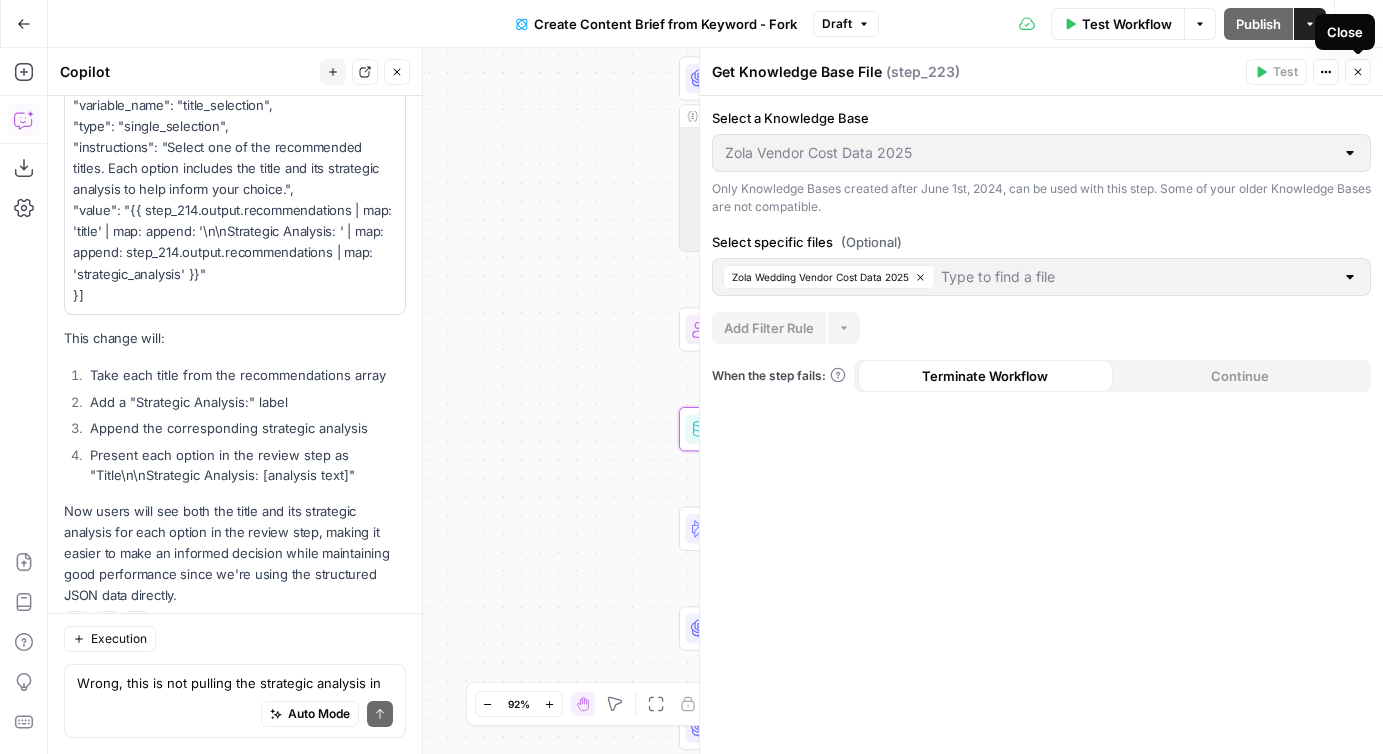 click 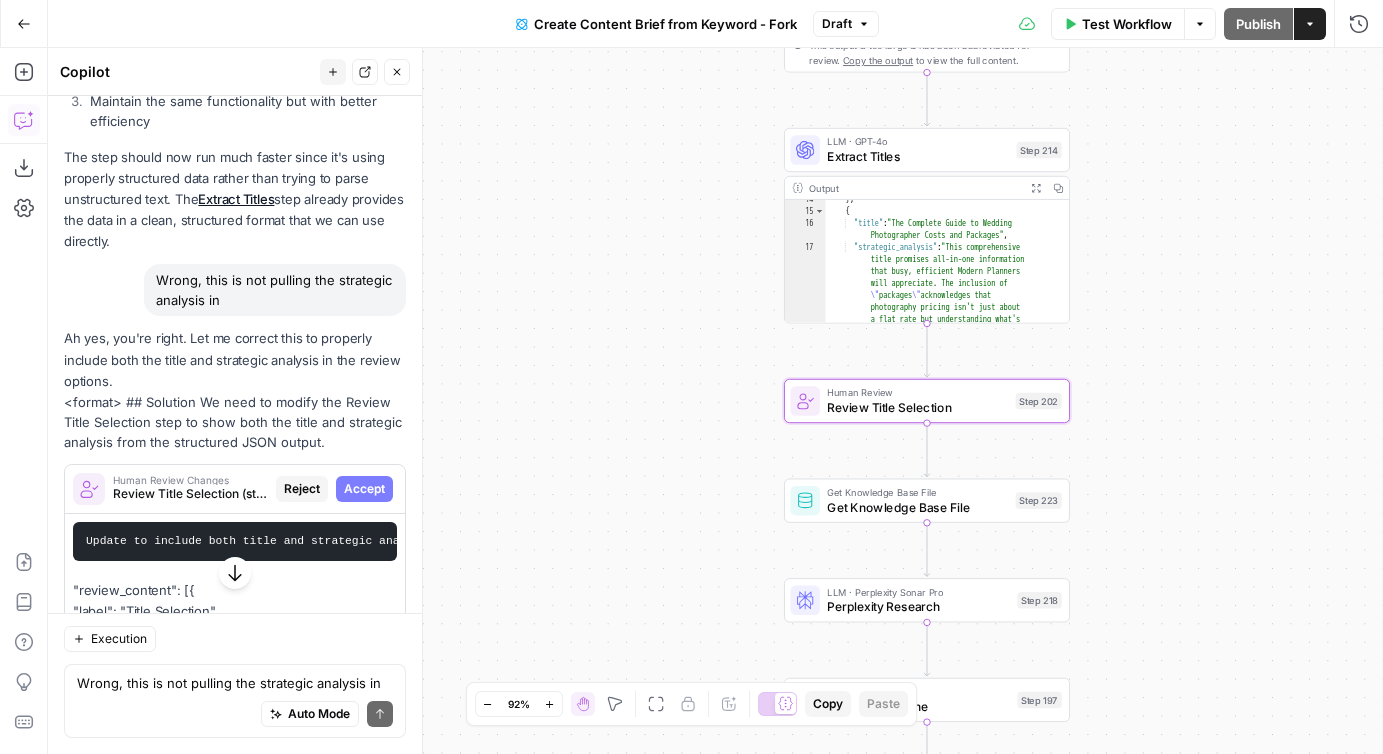 click on "Reject" at bounding box center (302, 489) 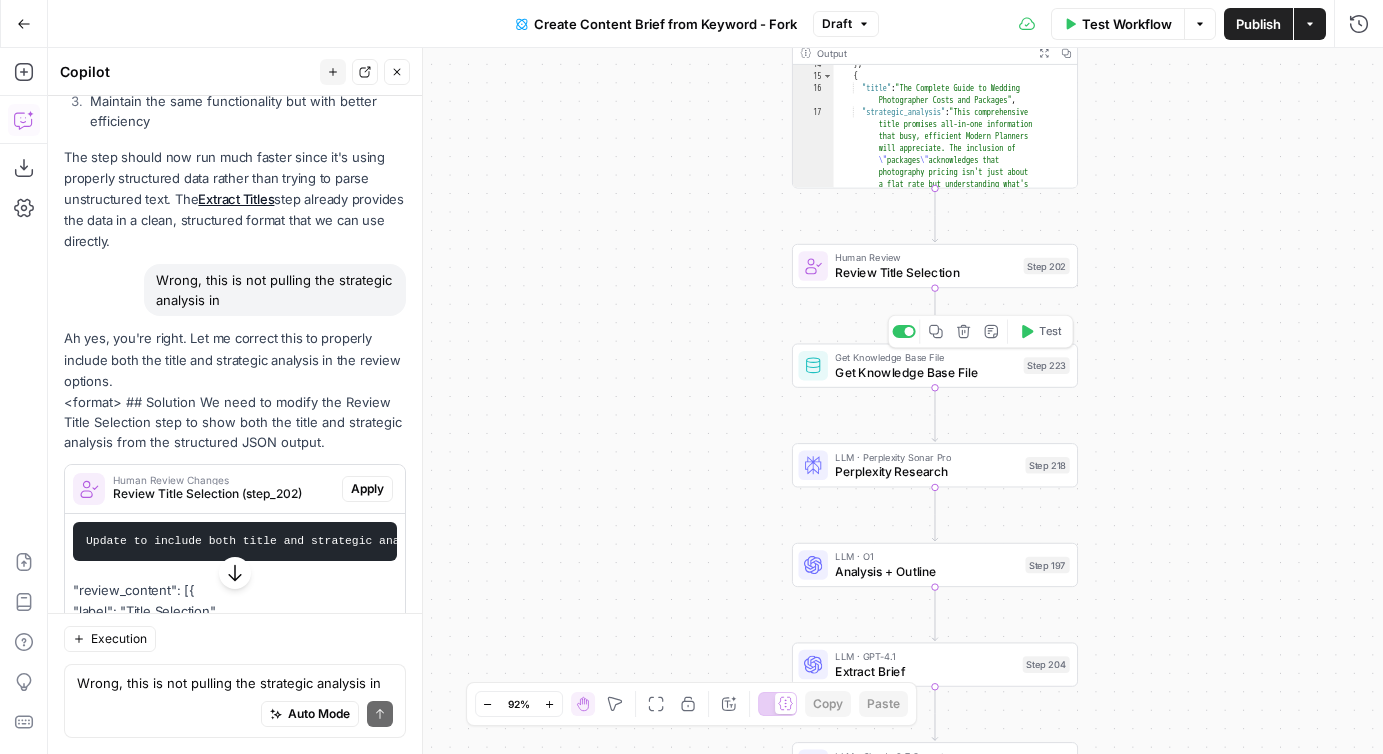 click 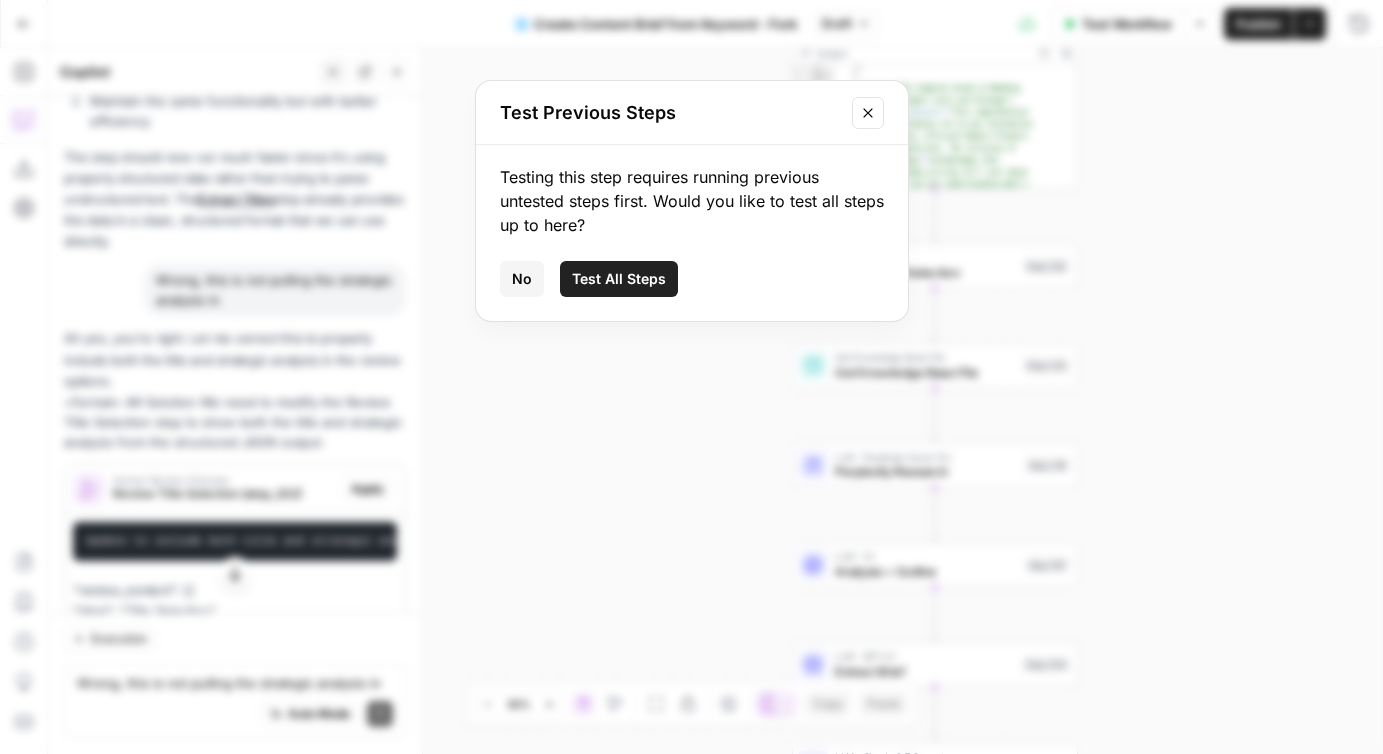 click 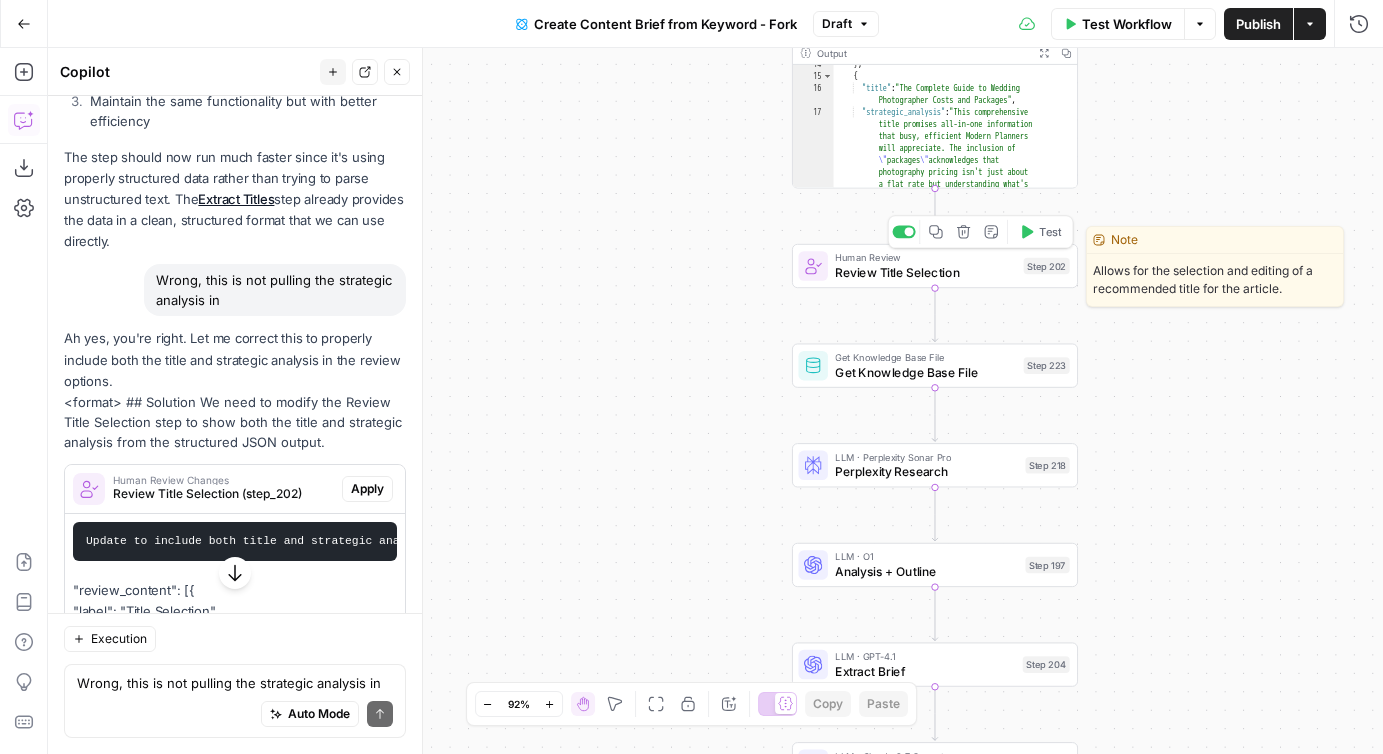 click 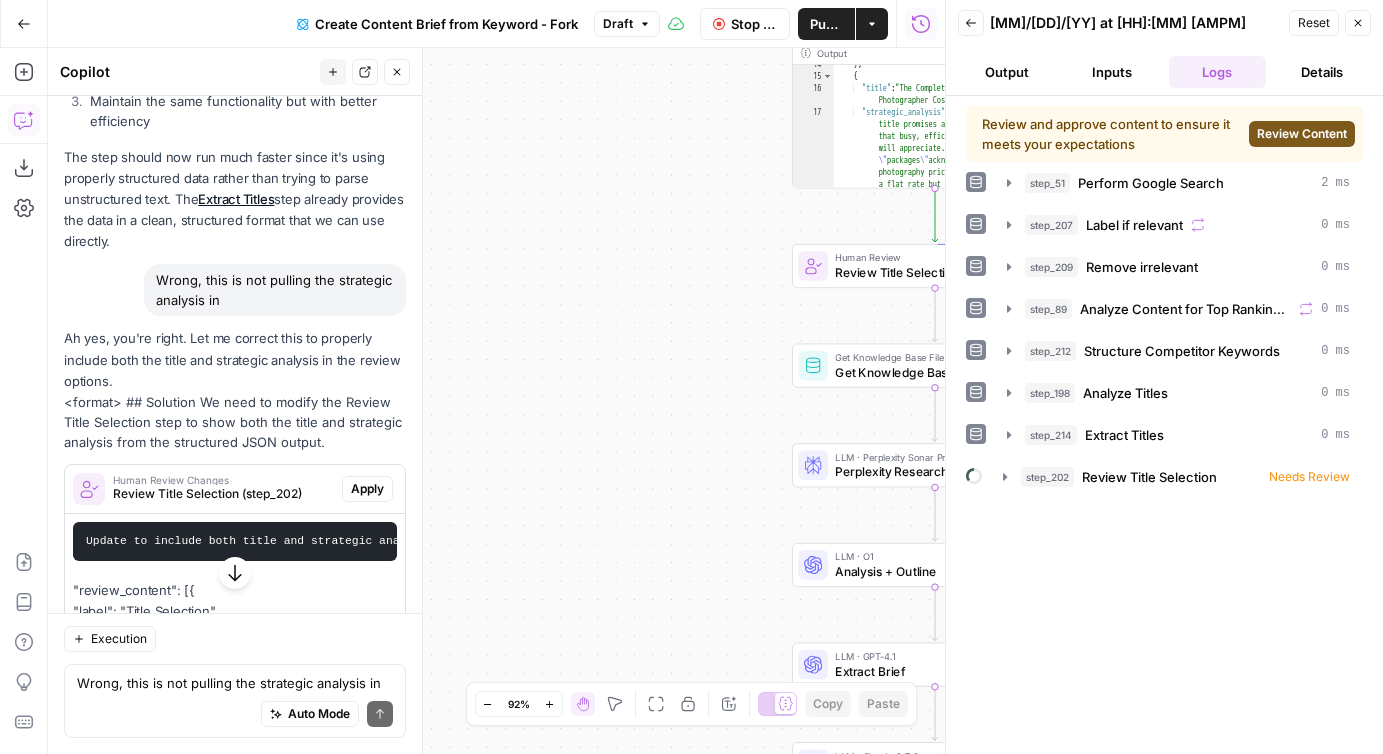 click on "Review Content" at bounding box center [1302, 134] 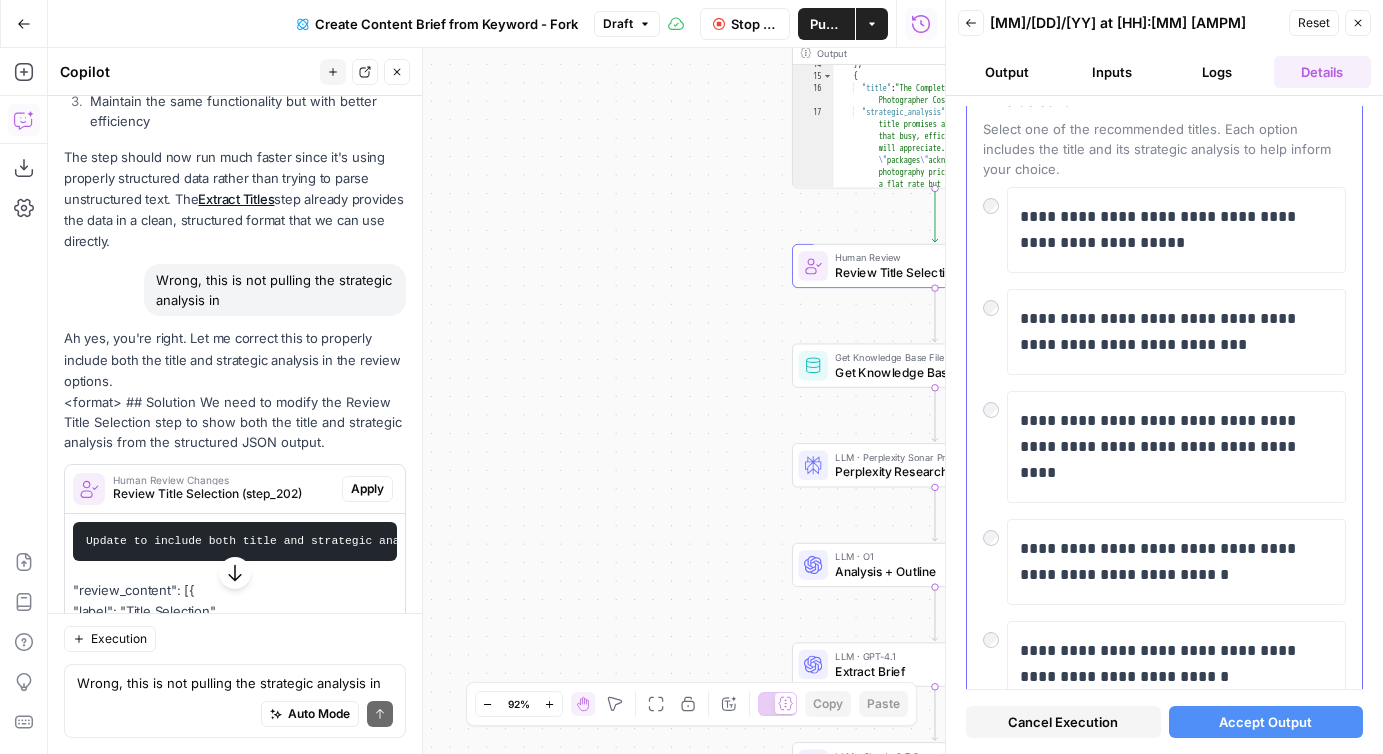 scroll, scrollTop: 206, scrollLeft: 0, axis: vertical 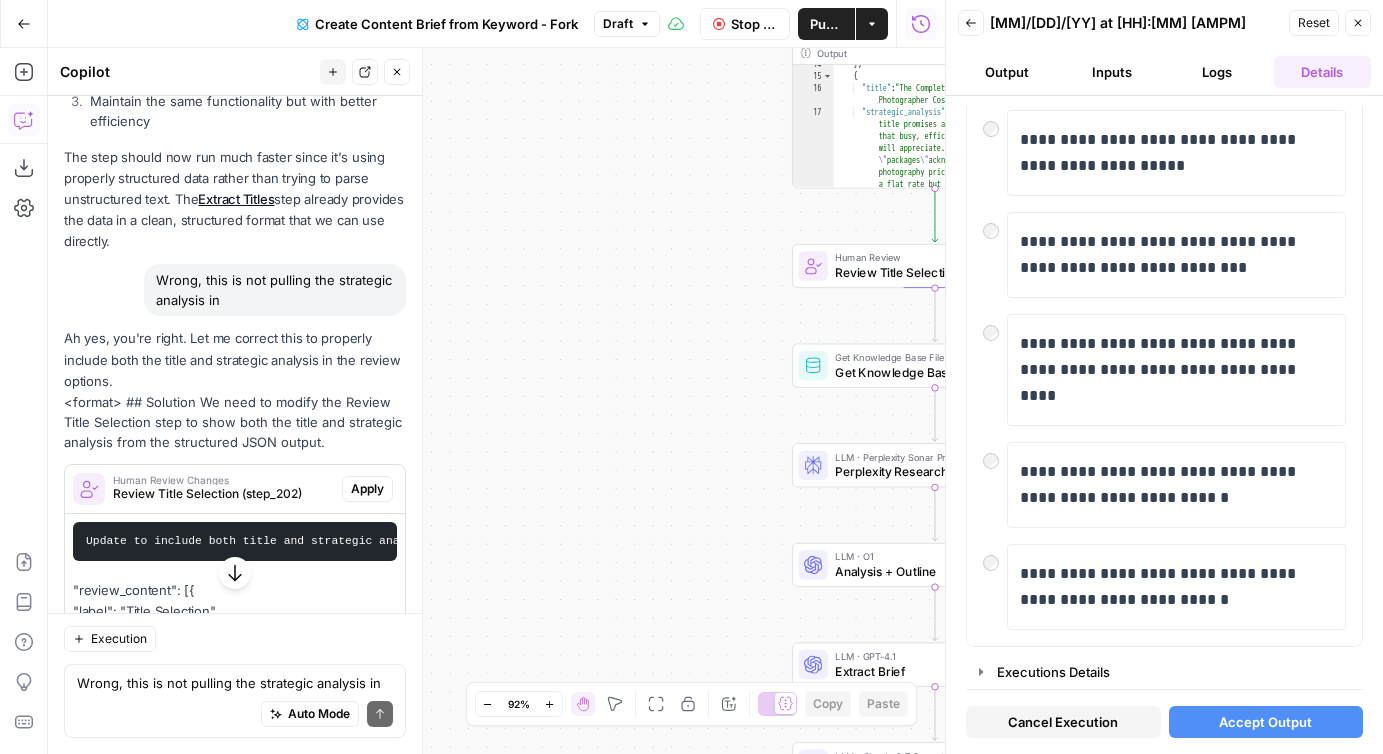 click on "Accept Output" at bounding box center (1265, 722) 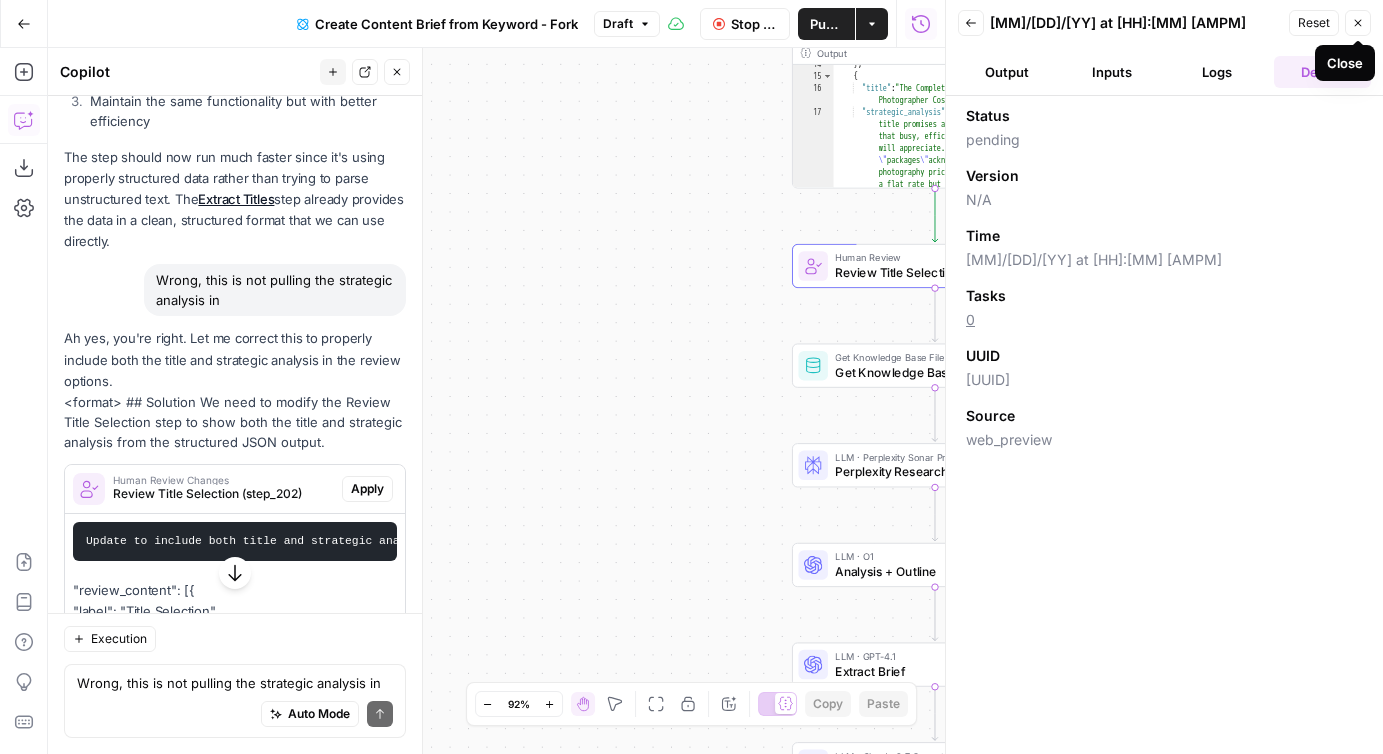 click 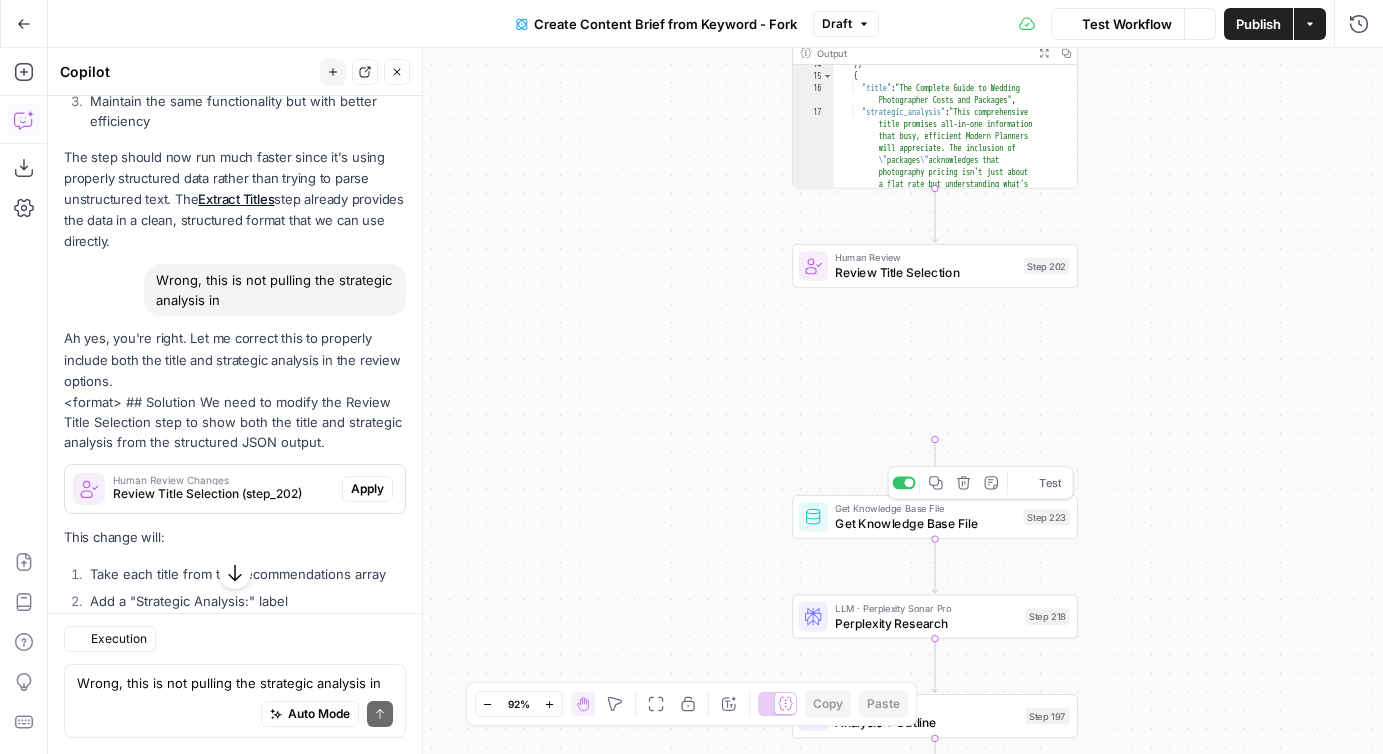 scroll, scrollTop: 3204, scrollLeft: 0, axis: vertical 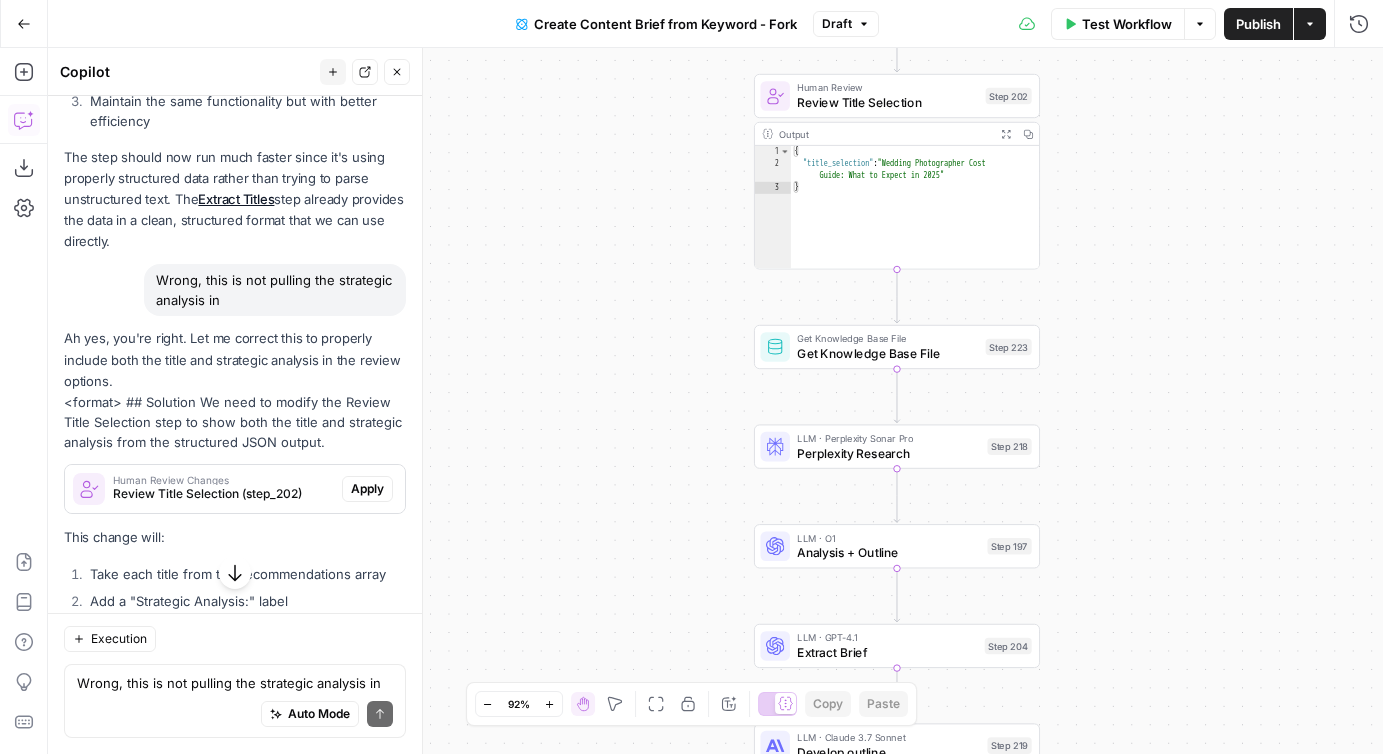drag, startPoint x: 1122, startPoint y: 414, endPoint x: 1067, endPoint y: 206, distance: 215.14879 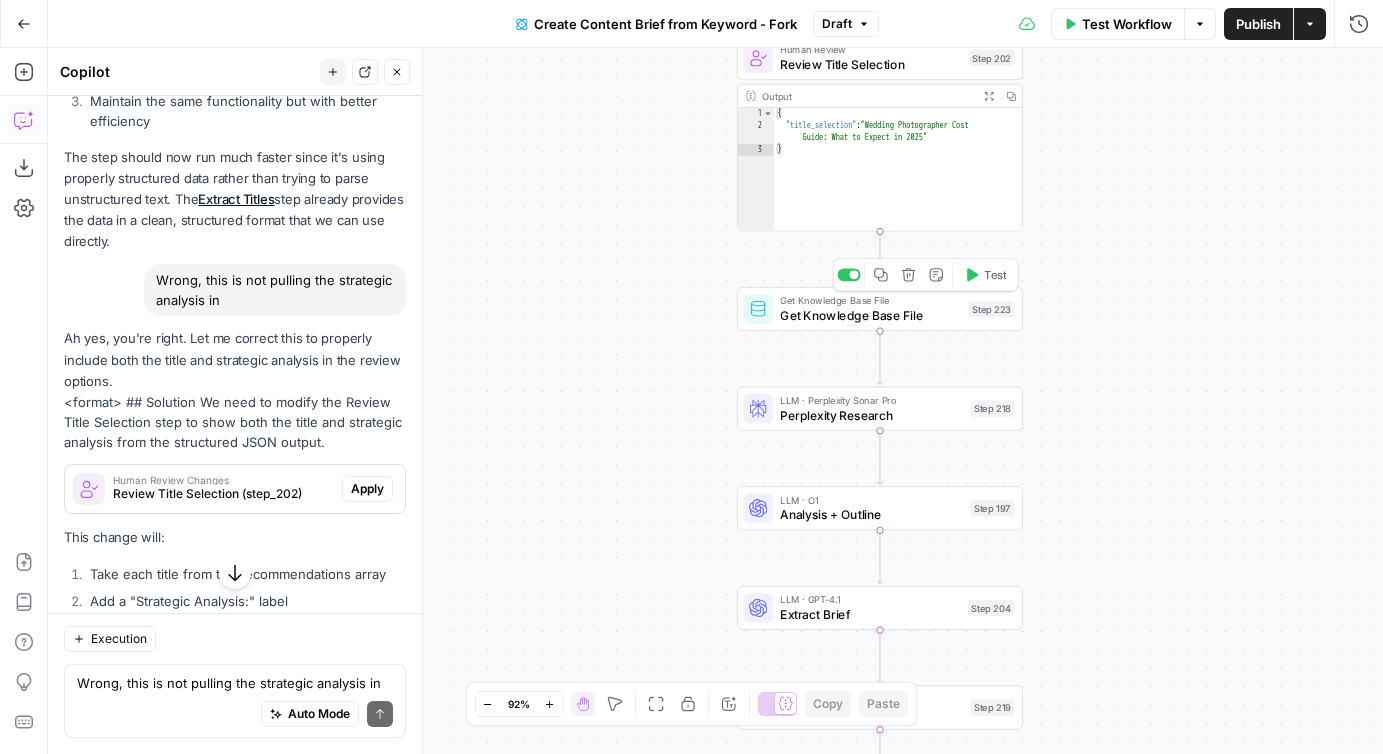 click 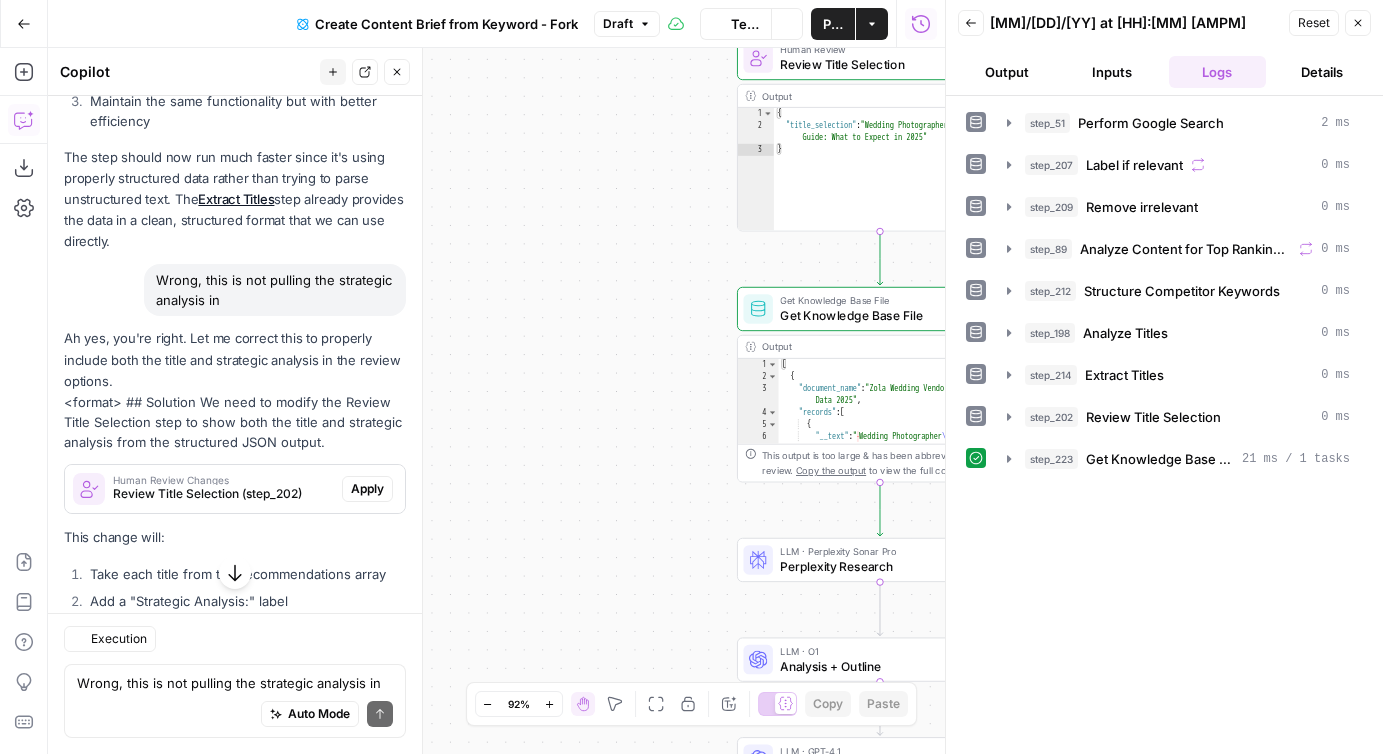 scroll, scrollTop: 3204, scrollLeft: 0, axis: vertical 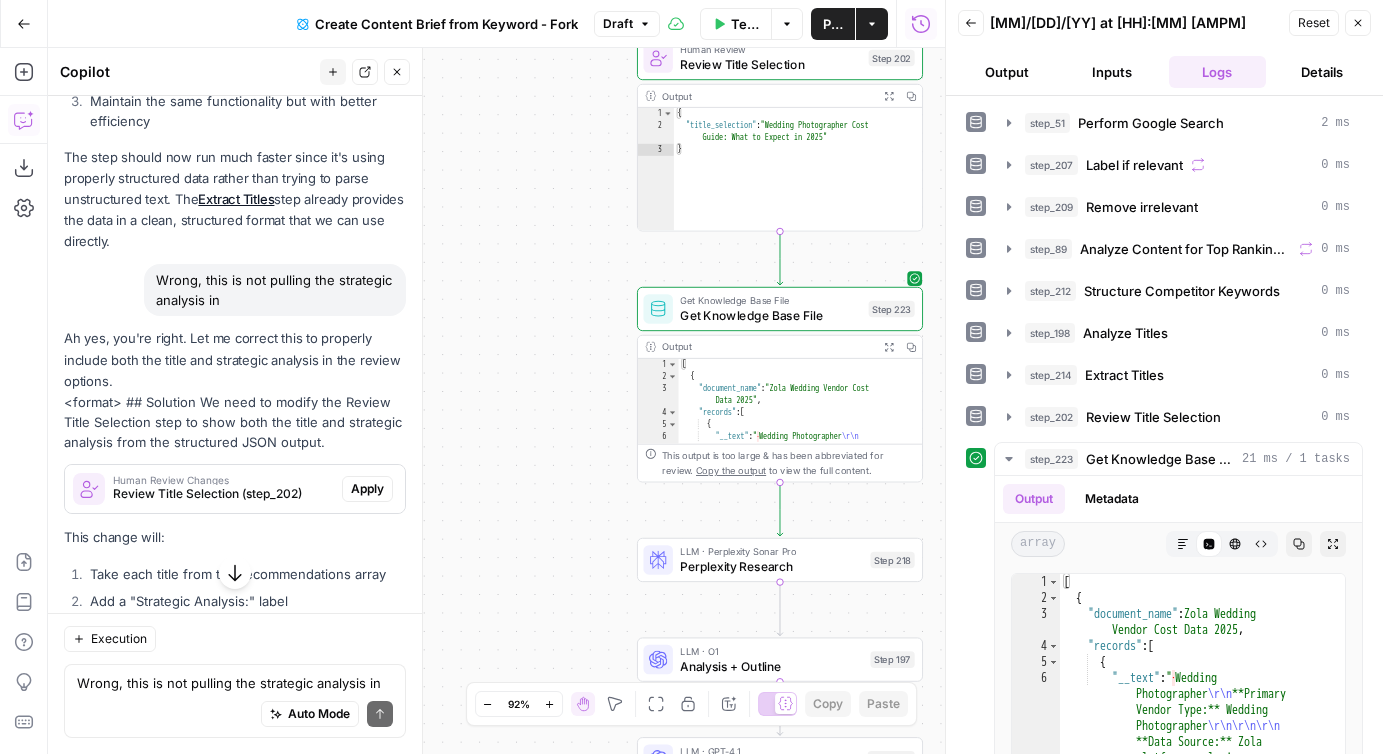drag, startPoint x: 658, startPoint y: 344, endPoint x: 539, endPoint y: 343, distance: 119.0042 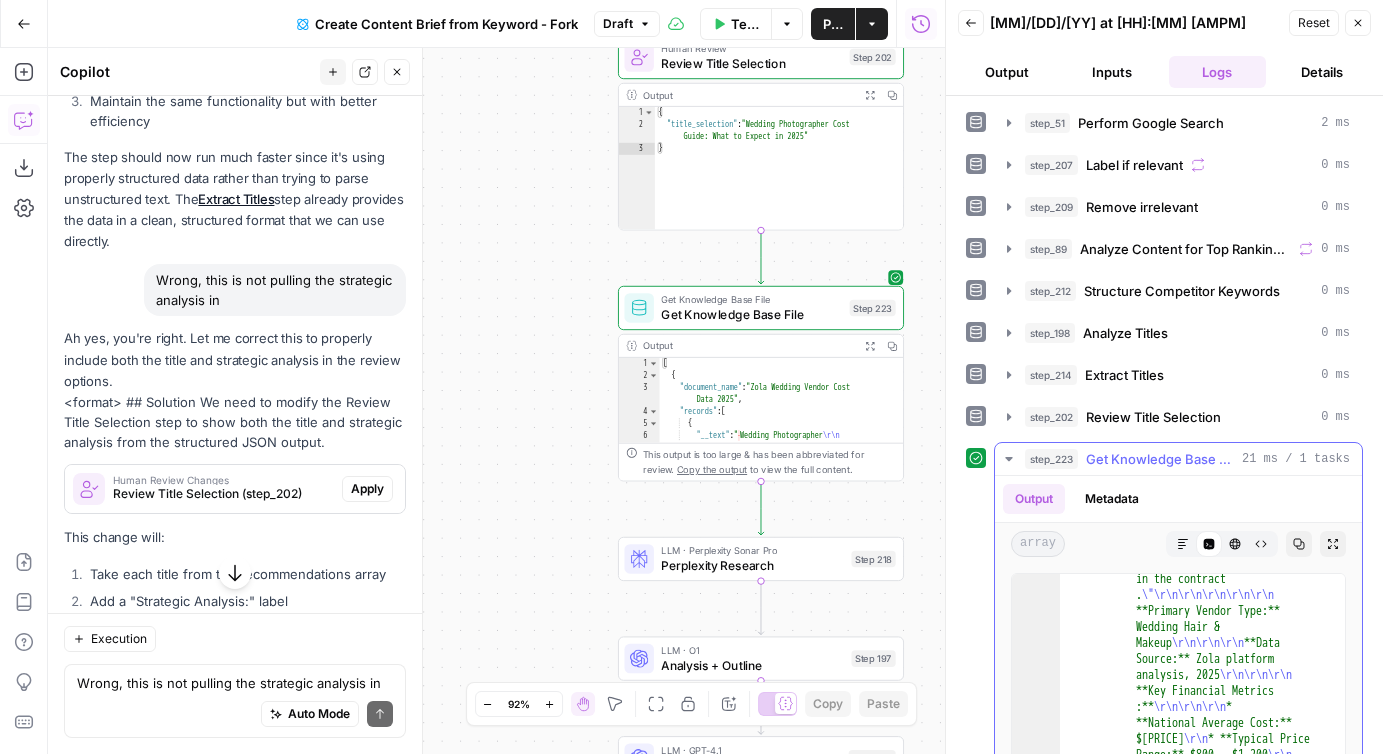 scroll, scrollTop: 1218, scrollLeft: 0, axis: vertical 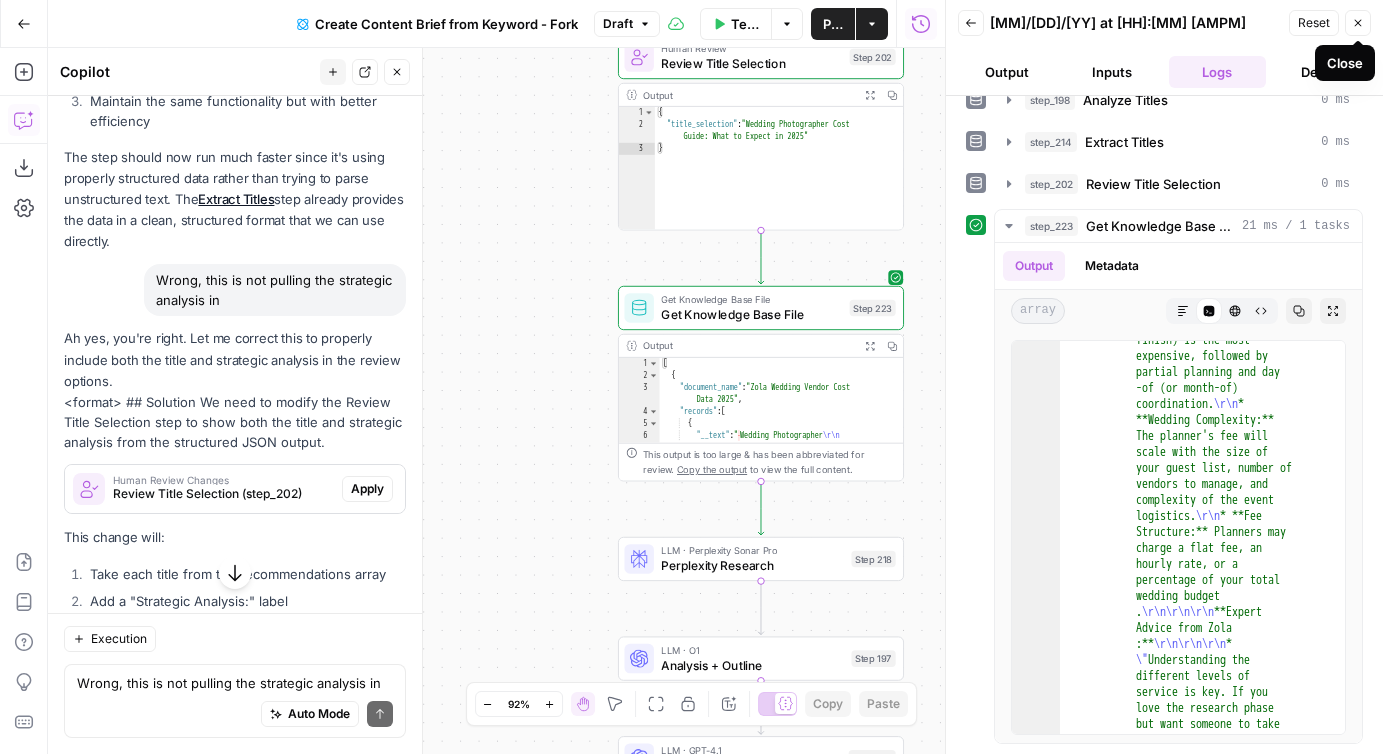 click 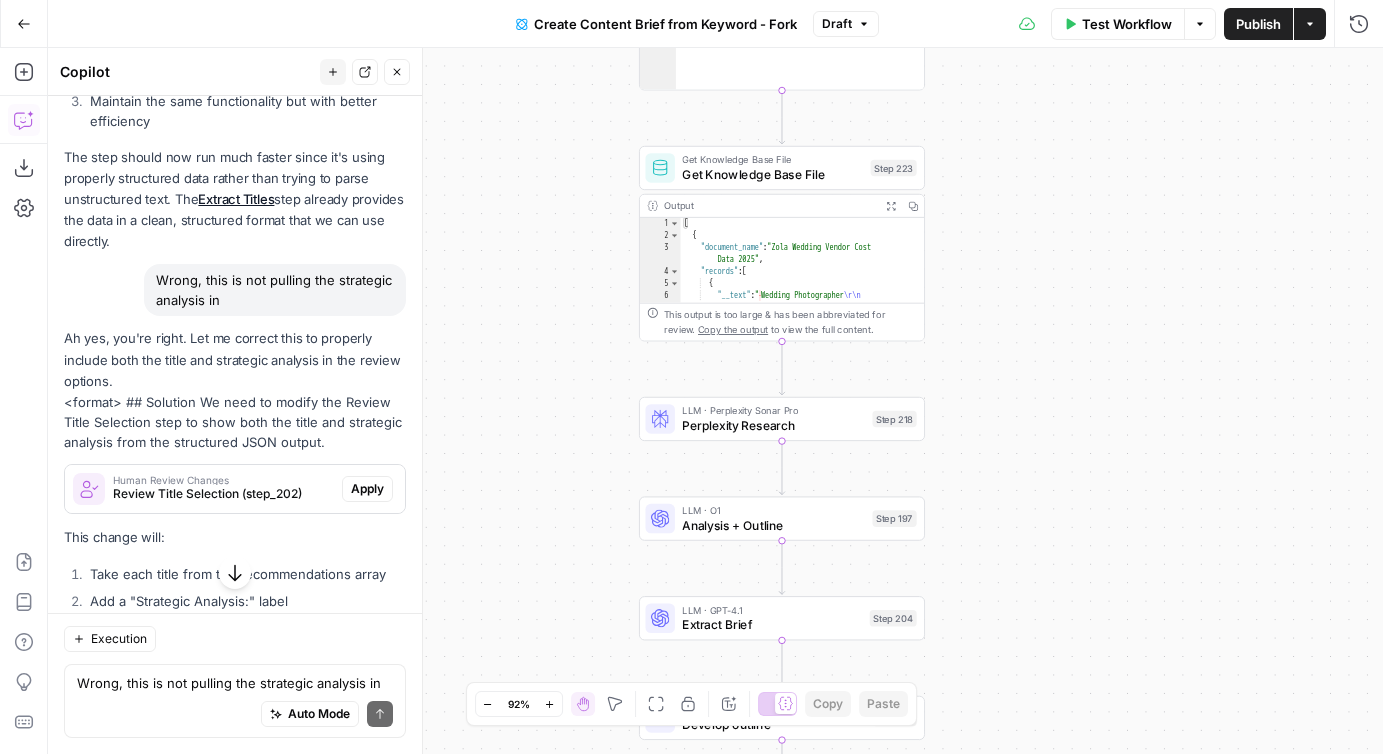 drag, startPoint x: 988, startPoint y: 449, endPoint x: 1010, endPoint y: 295, distance: 155.56349 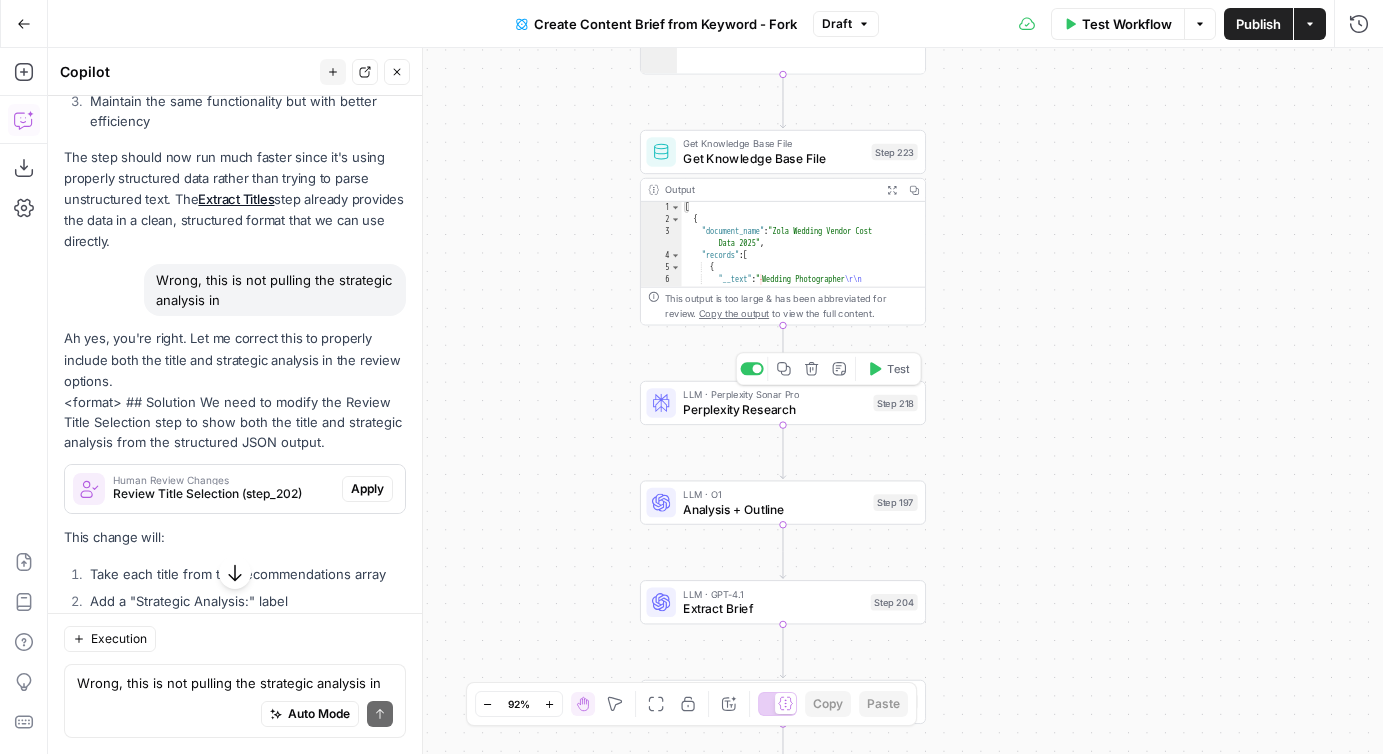 click 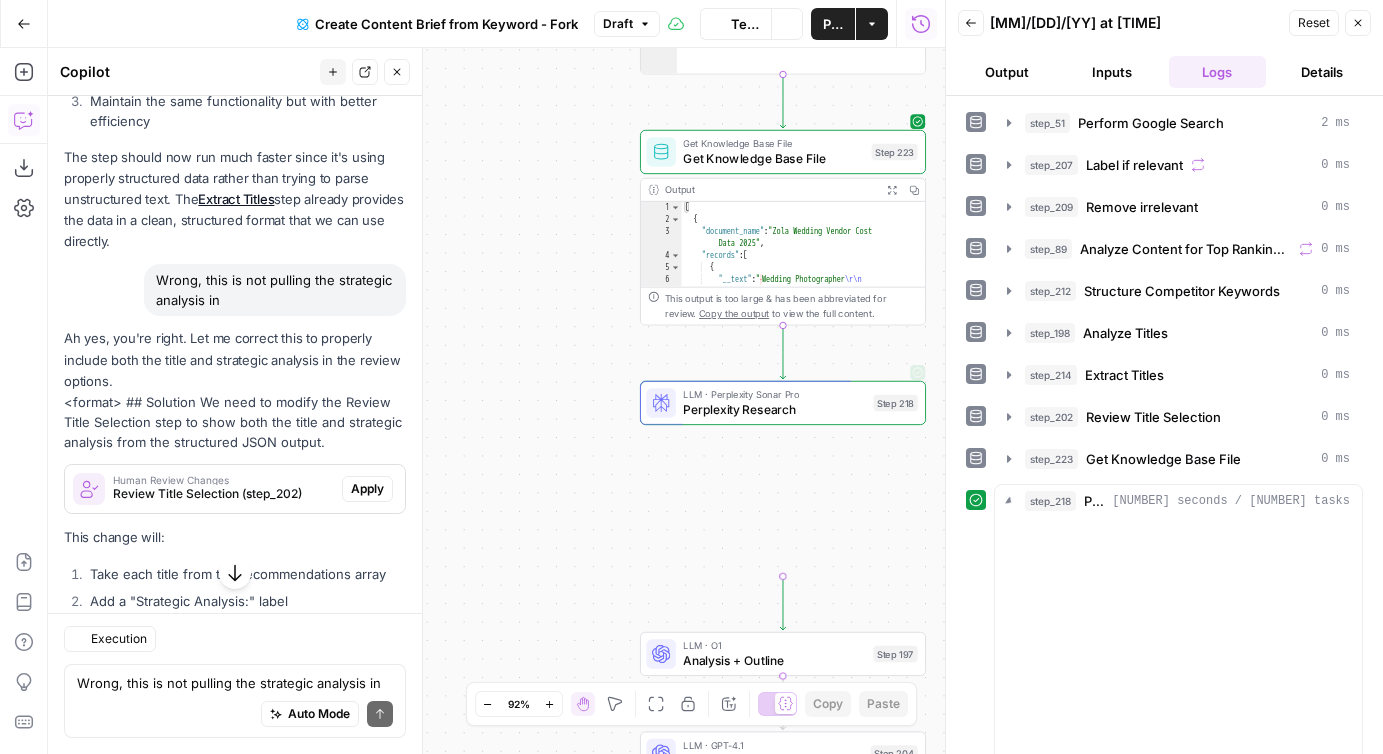 scroll, scrollTop: 3204, scrollLeft: 0, axis: vertical 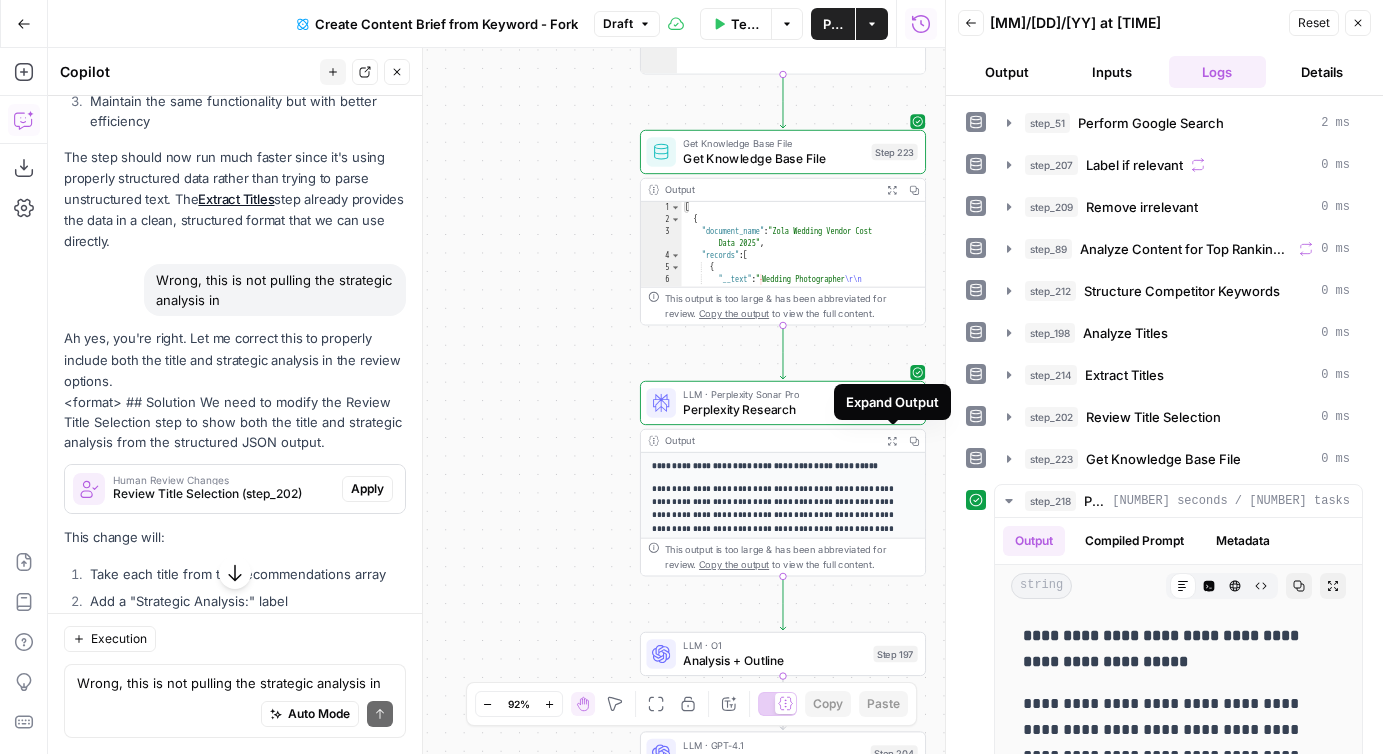 click 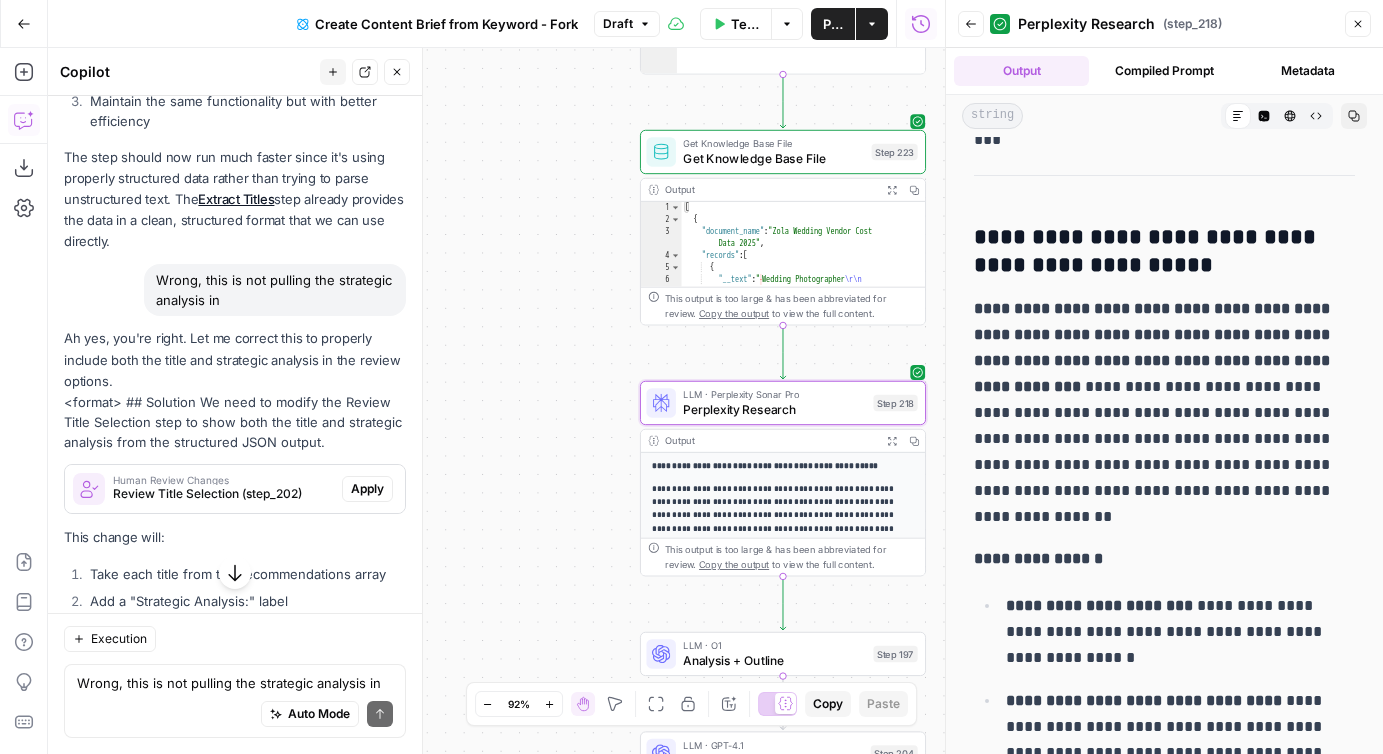 scroll, scrollTop: 314, scrollLeft: 0, axis: vertical 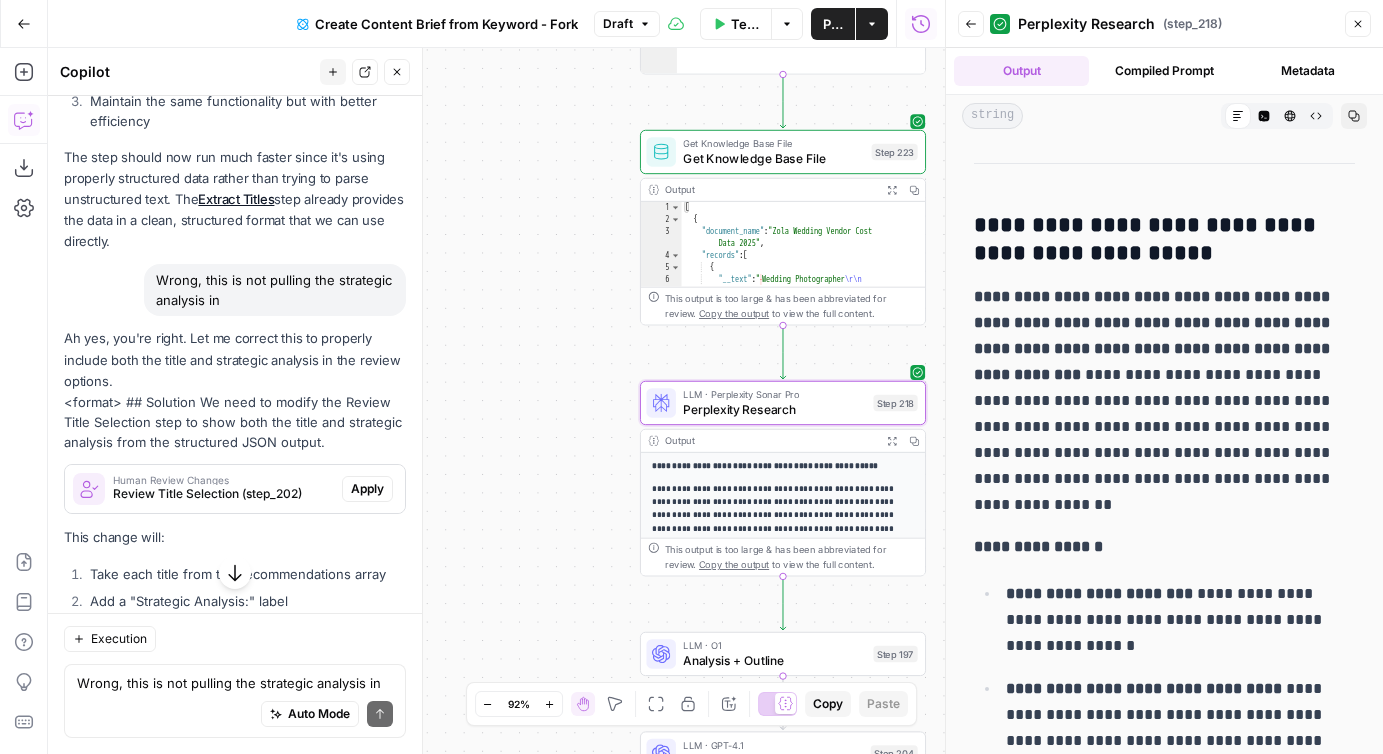 drag, startPoint x: 1105, startPoint y: 475, endPoint x: 1128, endPoint y: 498, distance: 32.526913 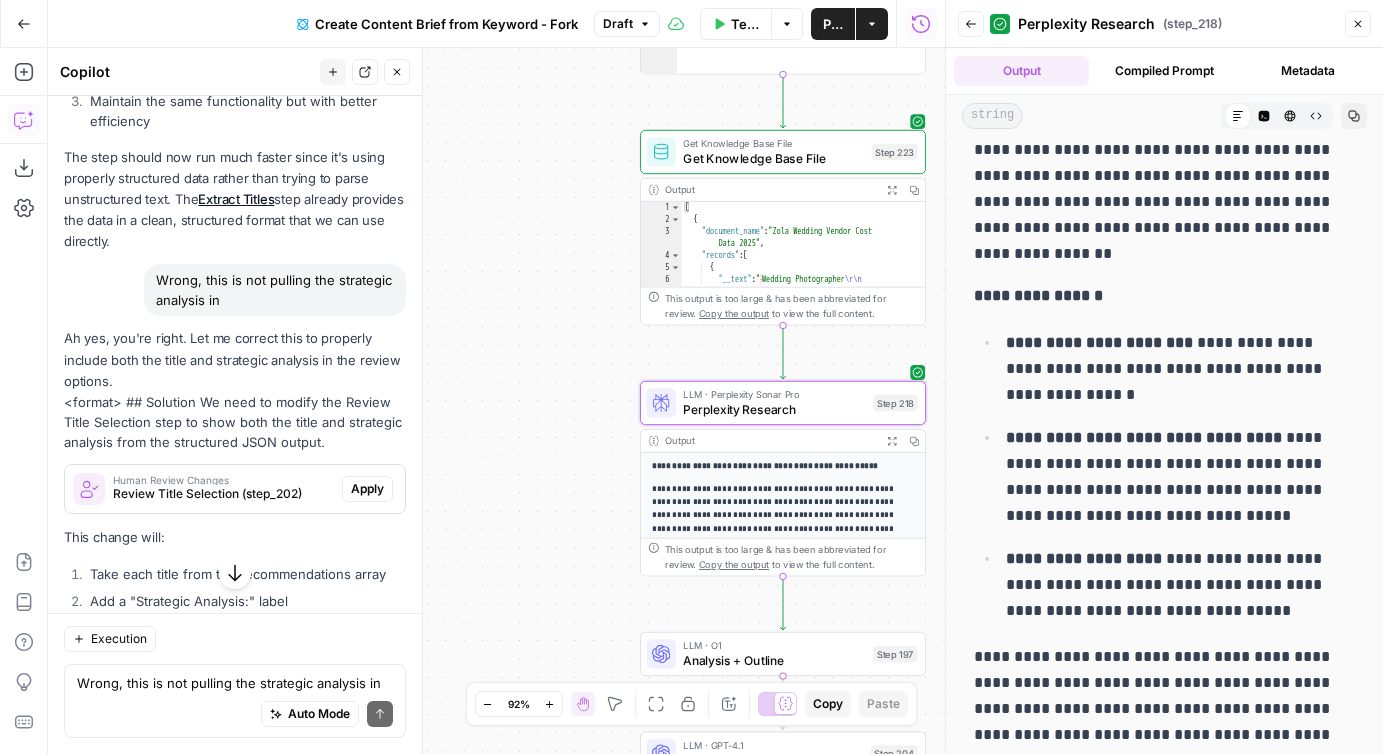 scroll, scrollTop: 570, scrollLeft: 0, axis: vertical 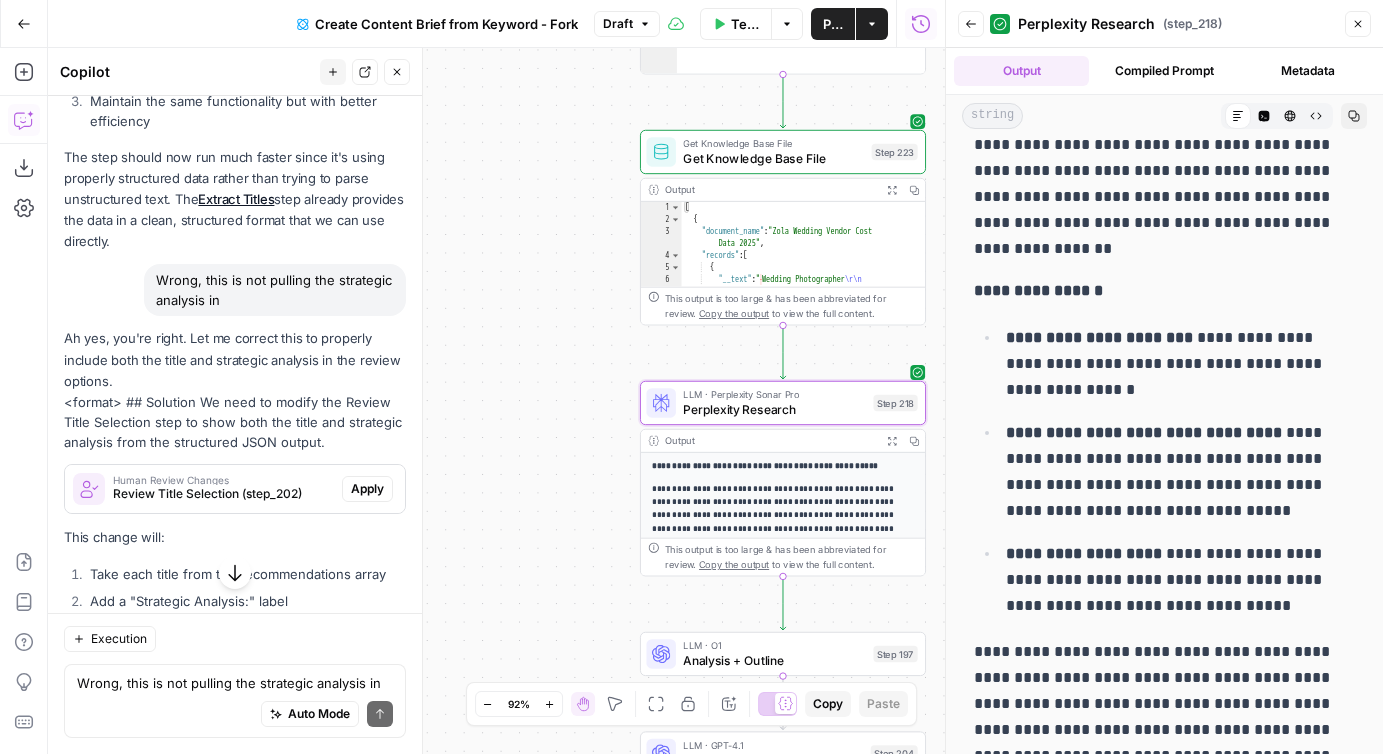 drag, startPoint x: 1223, startPoint y: 618, endPoint x: 974, endPoint y: 294, distance: 408.6282 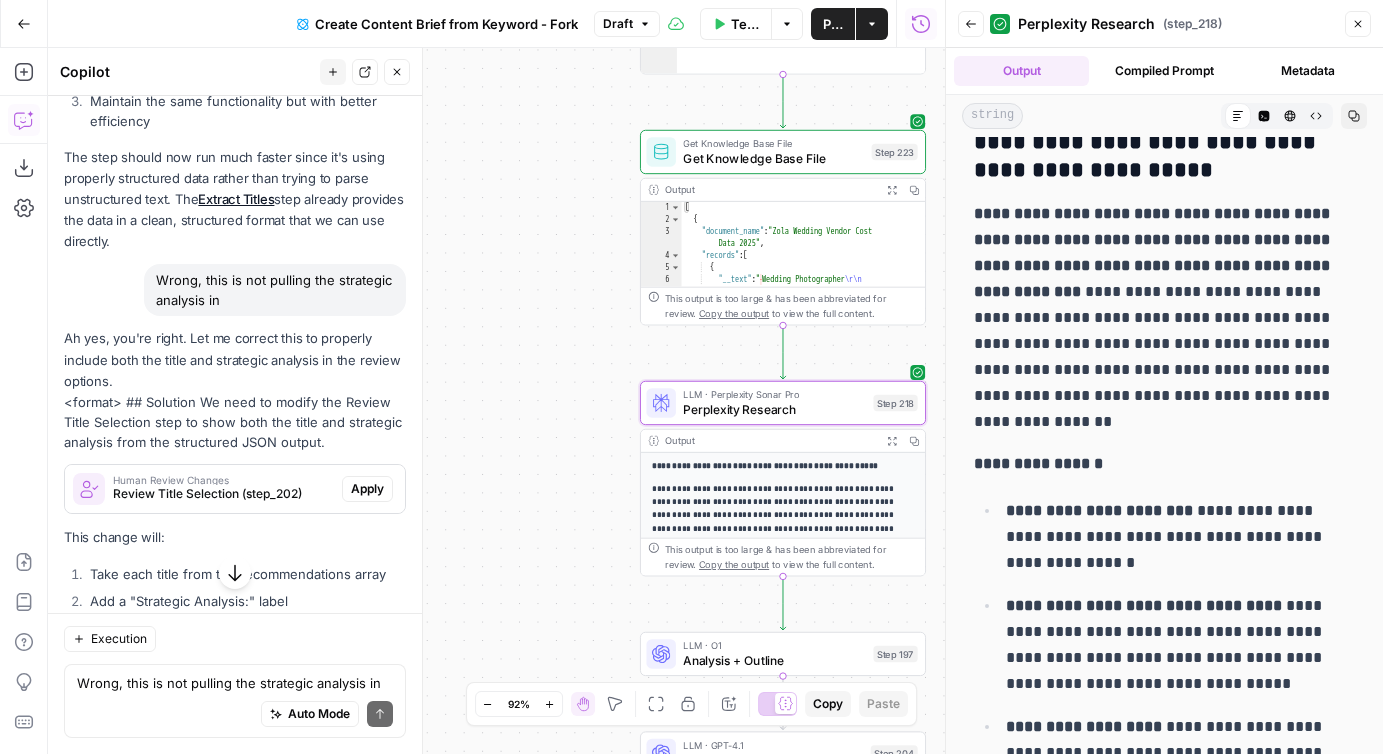 scroll, scrollTop: 396, scrollLeft: 0, axis: vertical 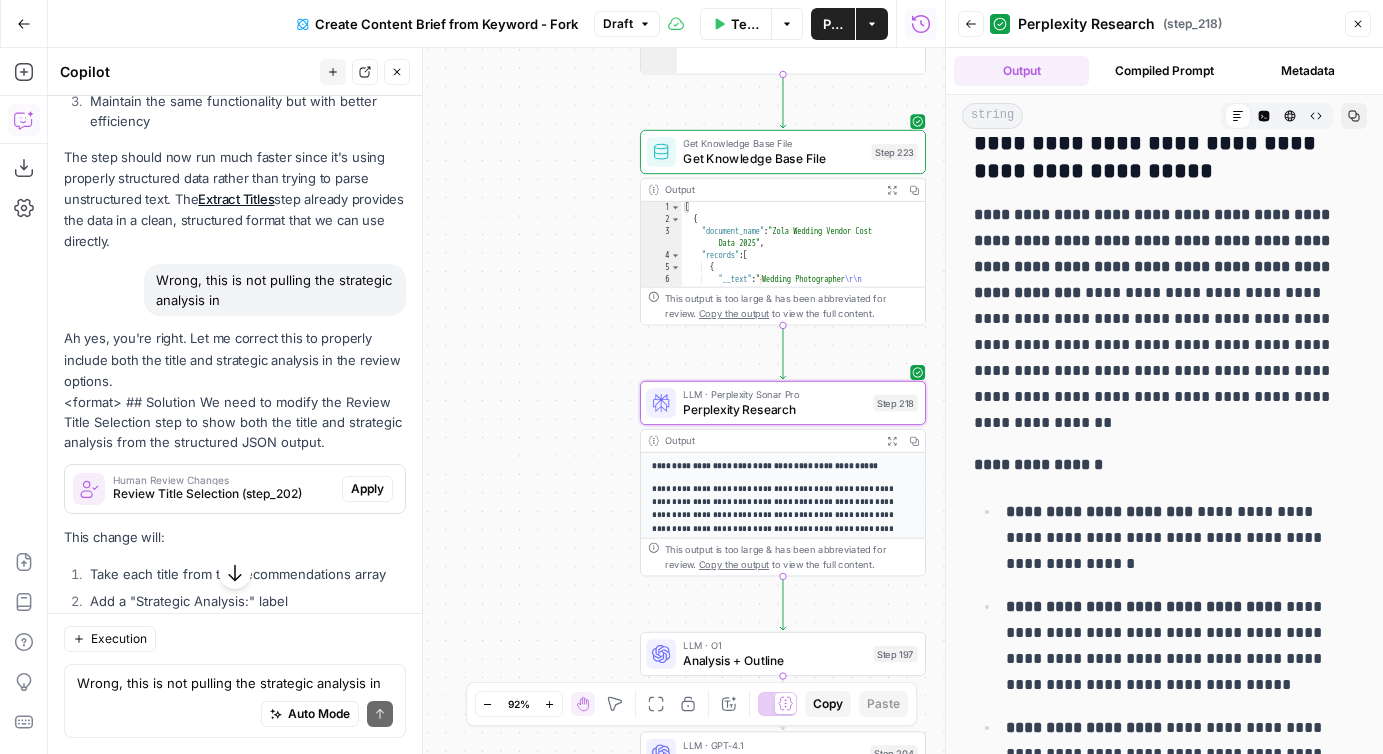 drag, startPoint x: 972, startPoint y: 210, endPoint x: 1121, endPoint y: 293, distance: 170.5579 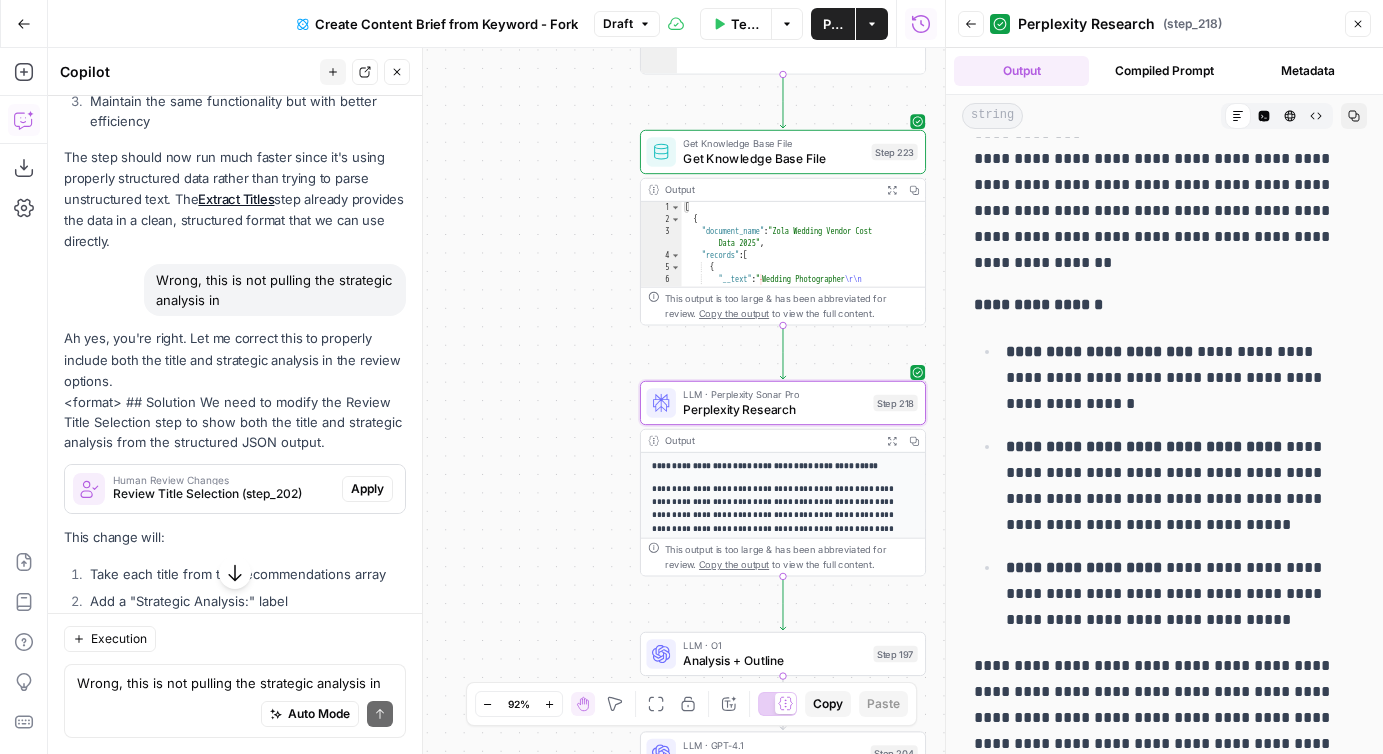 scroll, scrollTop: 586, scrollLeft: 0, axis: vertical 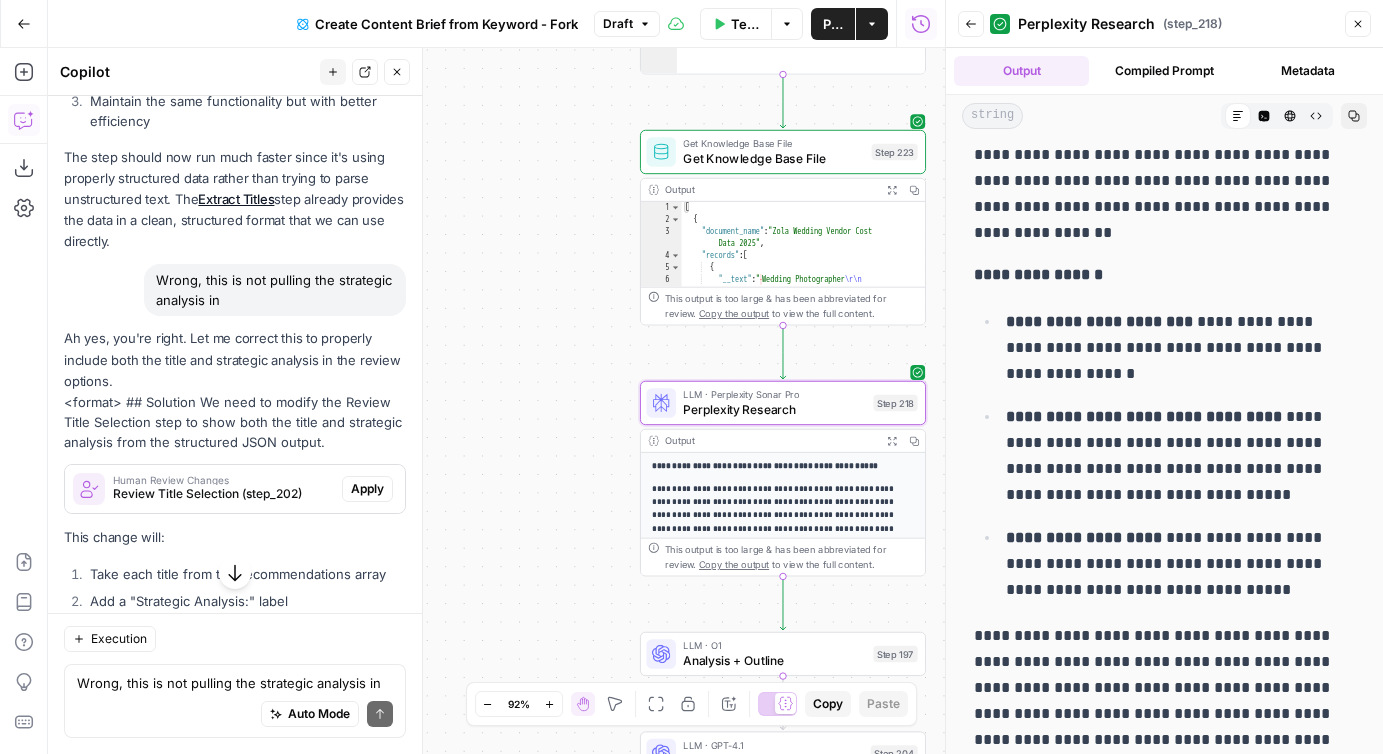 drag, startPoint x: 975, startPoint y: 276, endPoint x: 1254, endPoint y: 594, distance: 423.04254 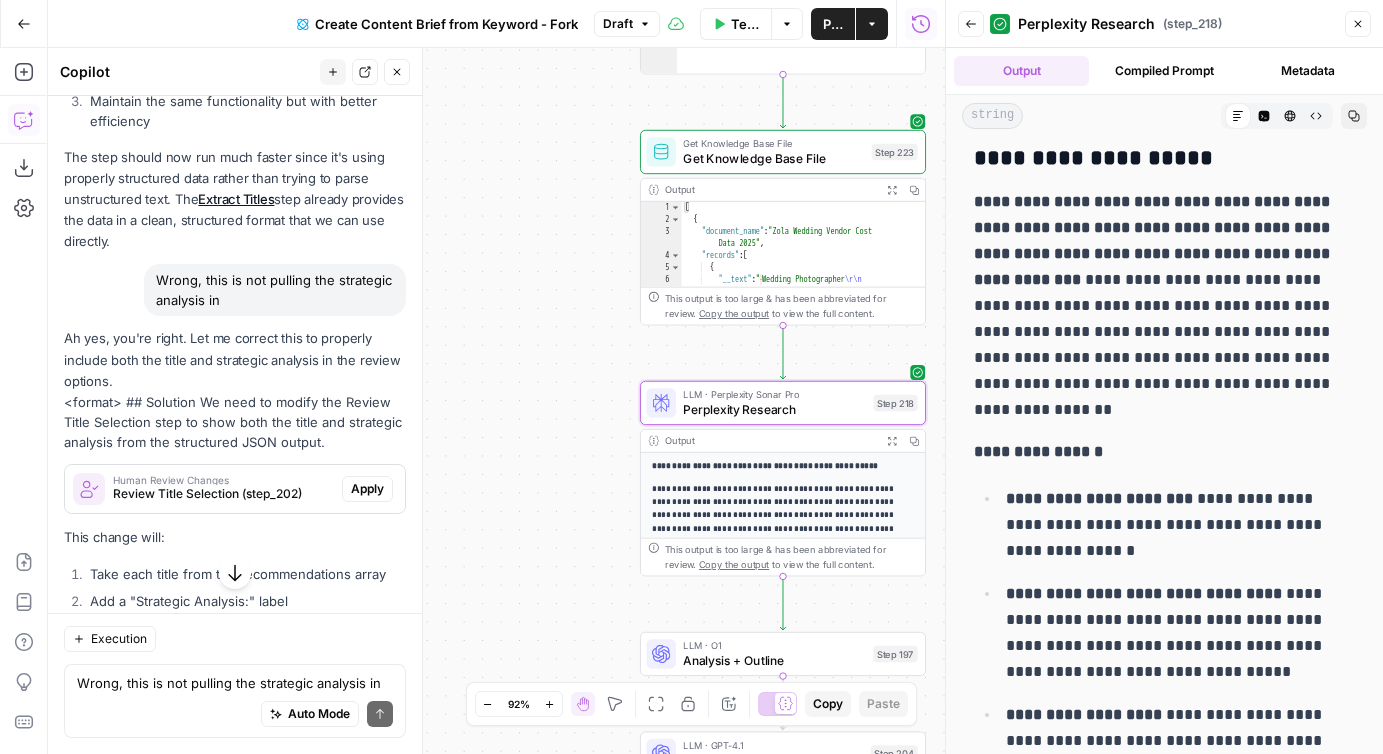scroll, scrollTop: 404, scrollLeft: 0, axis: vertical 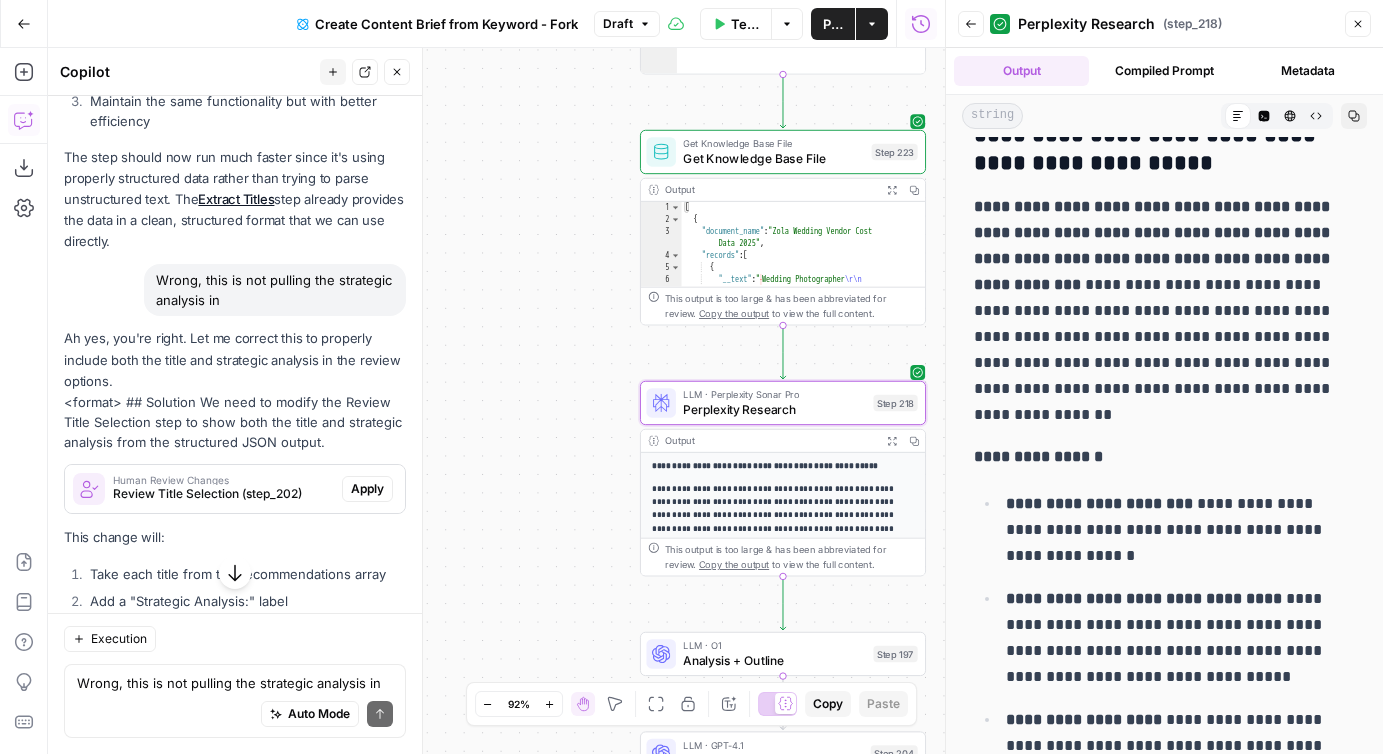 drag, startPoint x: 1119, startPoint y: 257, endPoint x: 1260, endPoint y: 258, distance: 141.00354 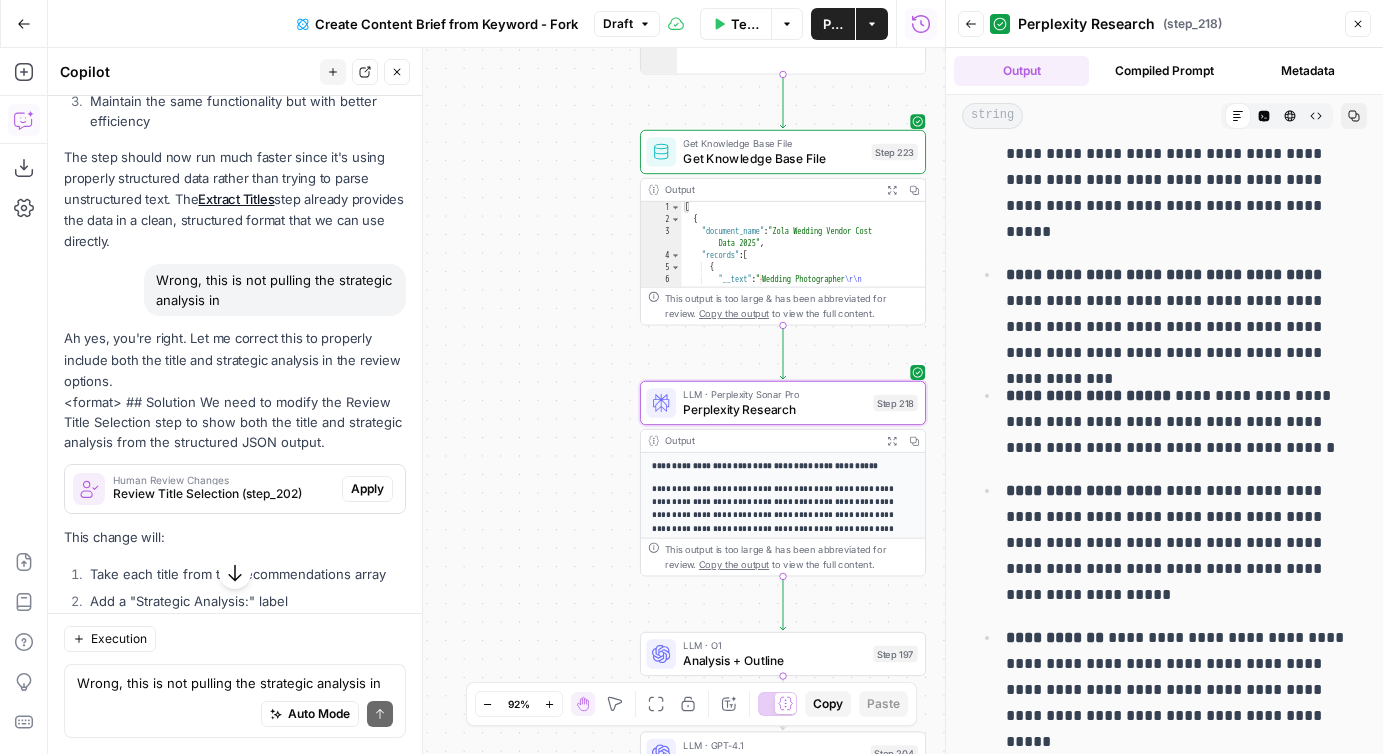 scroll, scrollTop: 2383, scrollLeft: 0, axis: vertical 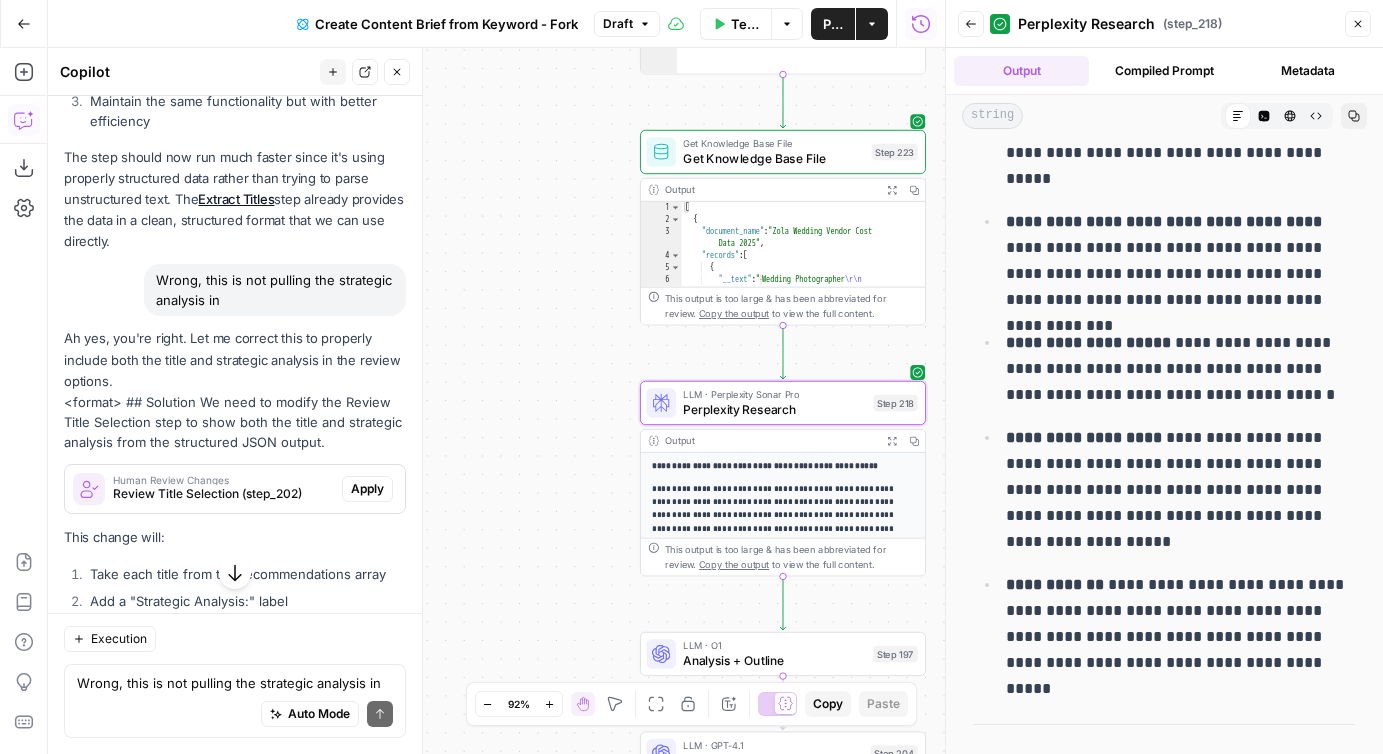 drag, startPoint x: 992, startPoint y: 369, endPoint x: 1297, endPoint y: 373, distance: 305.0262 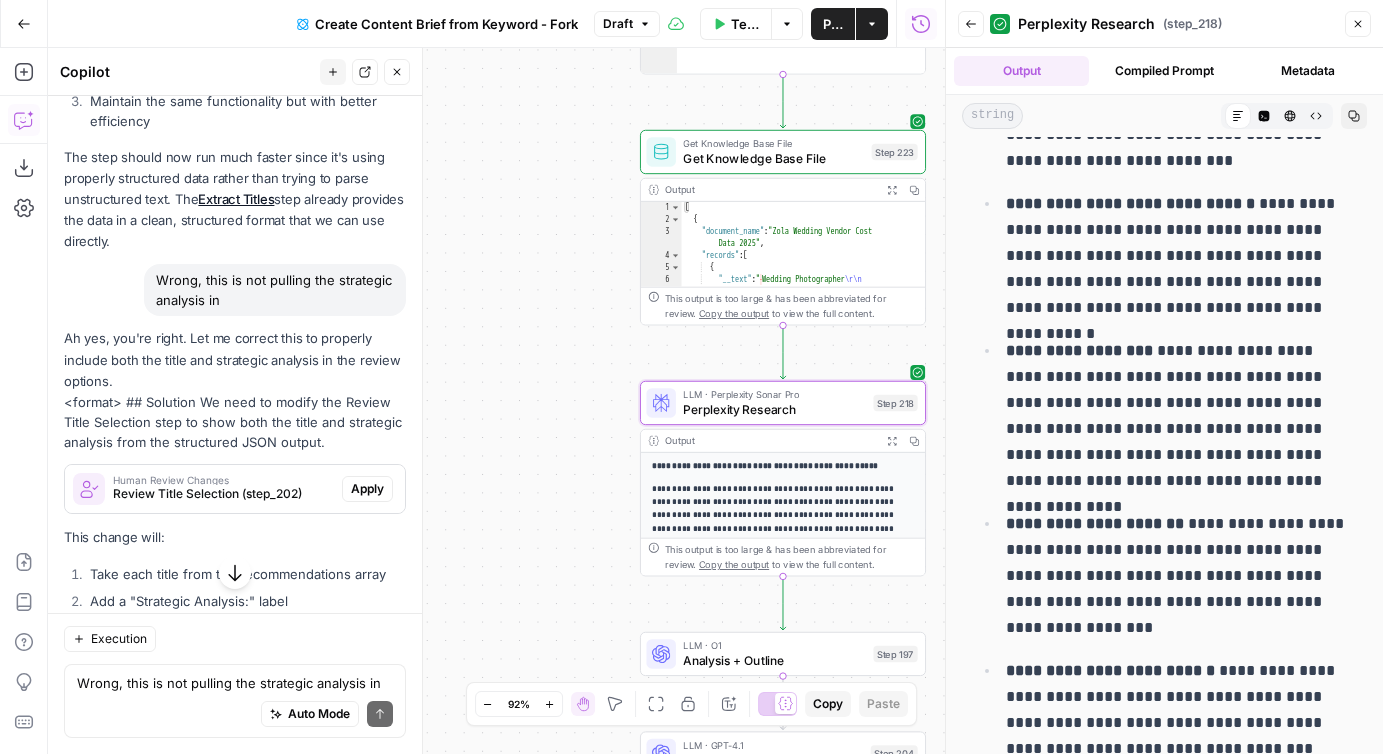 scroll, scrollTop: 3281, scrollLeft: 0, axis: vertical 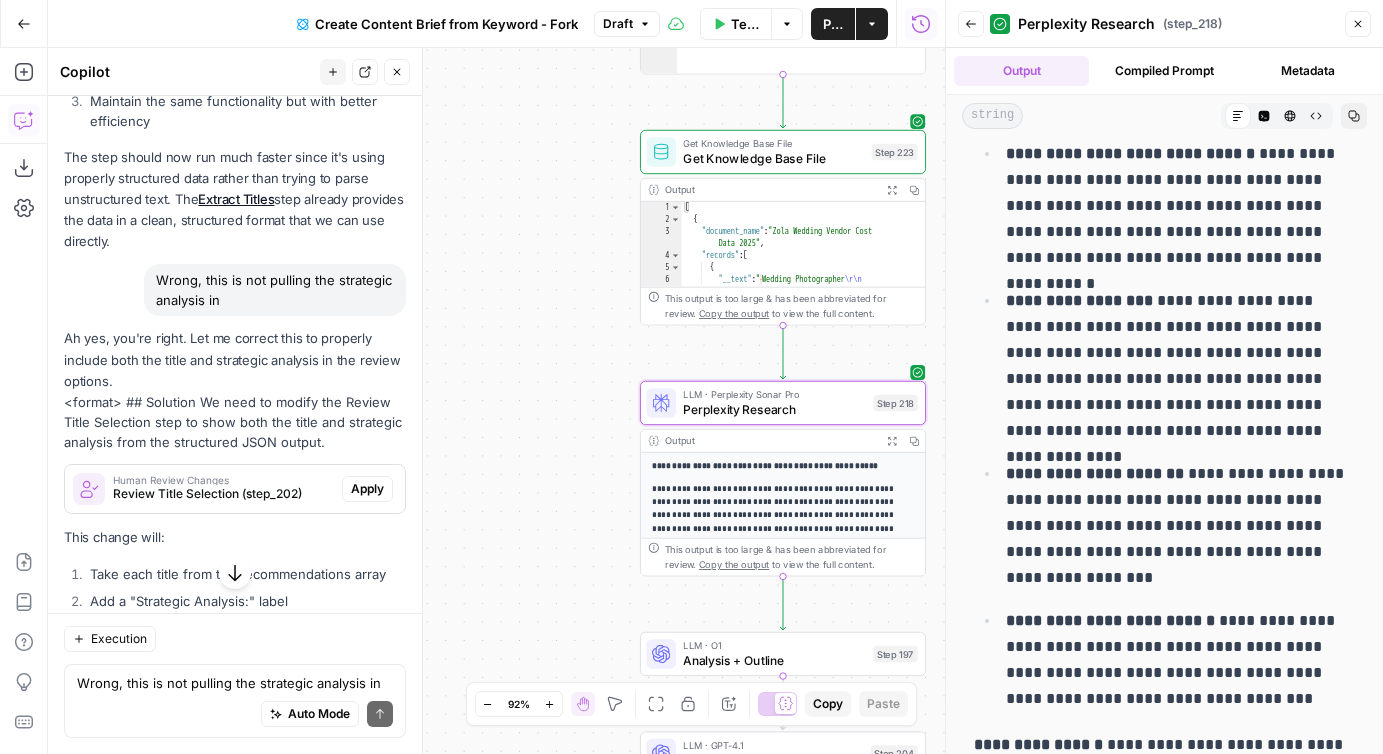 drag, startPoint x: 1213, startPoint y: 280, endPoint x: 1255, endPoint y: 279, distance: 42.0119 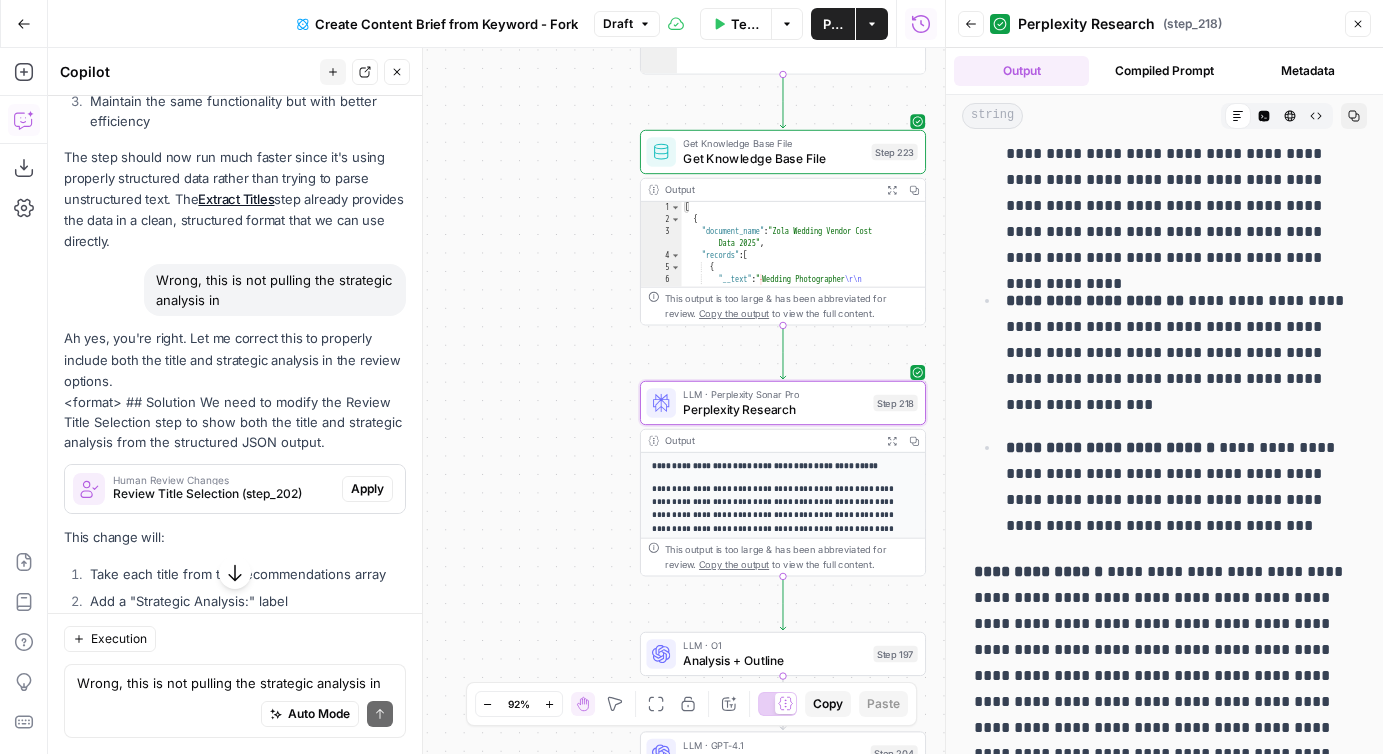 scroll, scrollTop: 3475, scrollLeft: 0, axis: vertical 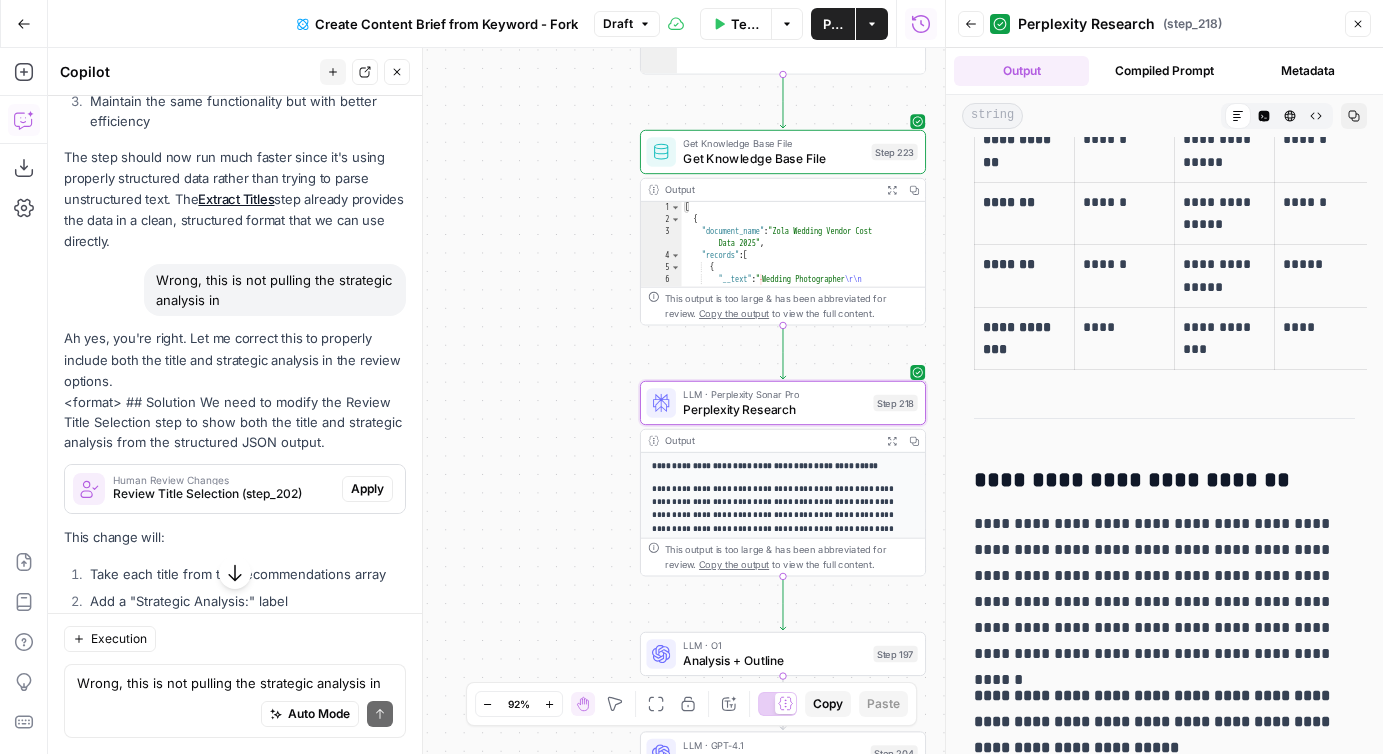 click 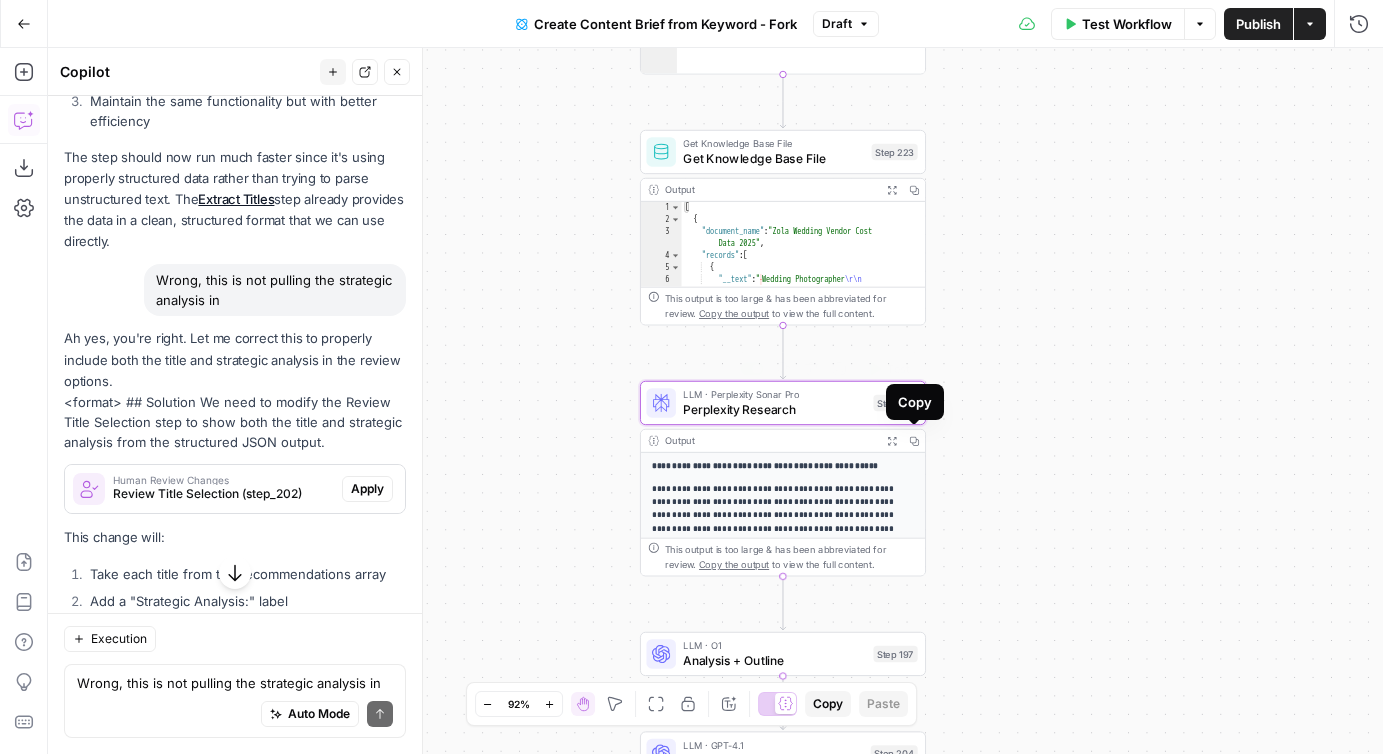 click on "Perplexity Research" at bounding box center [774, 409] 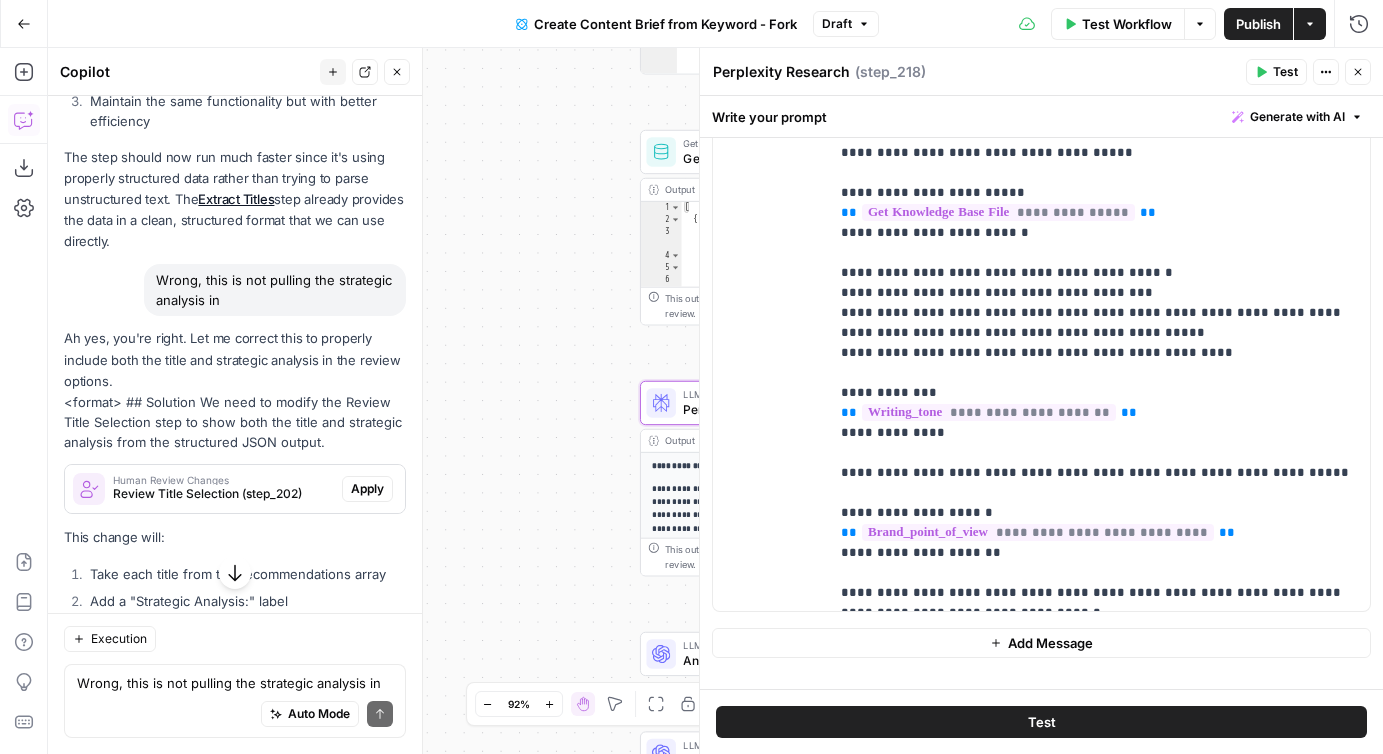 scroll, scrollTop: 425, scrollLeft: 0, axis: vertical 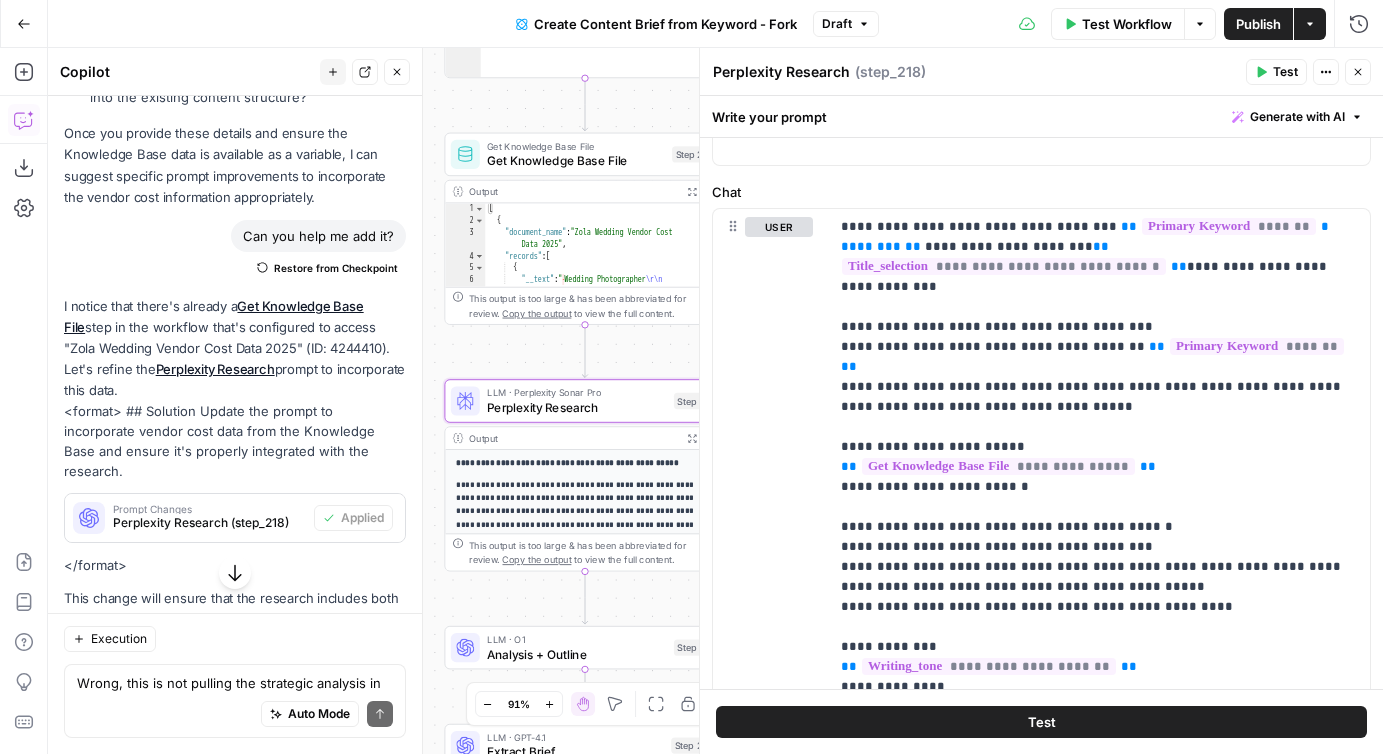 click on "Perplexity Research (step_218)" at bounding box center [209, 523] 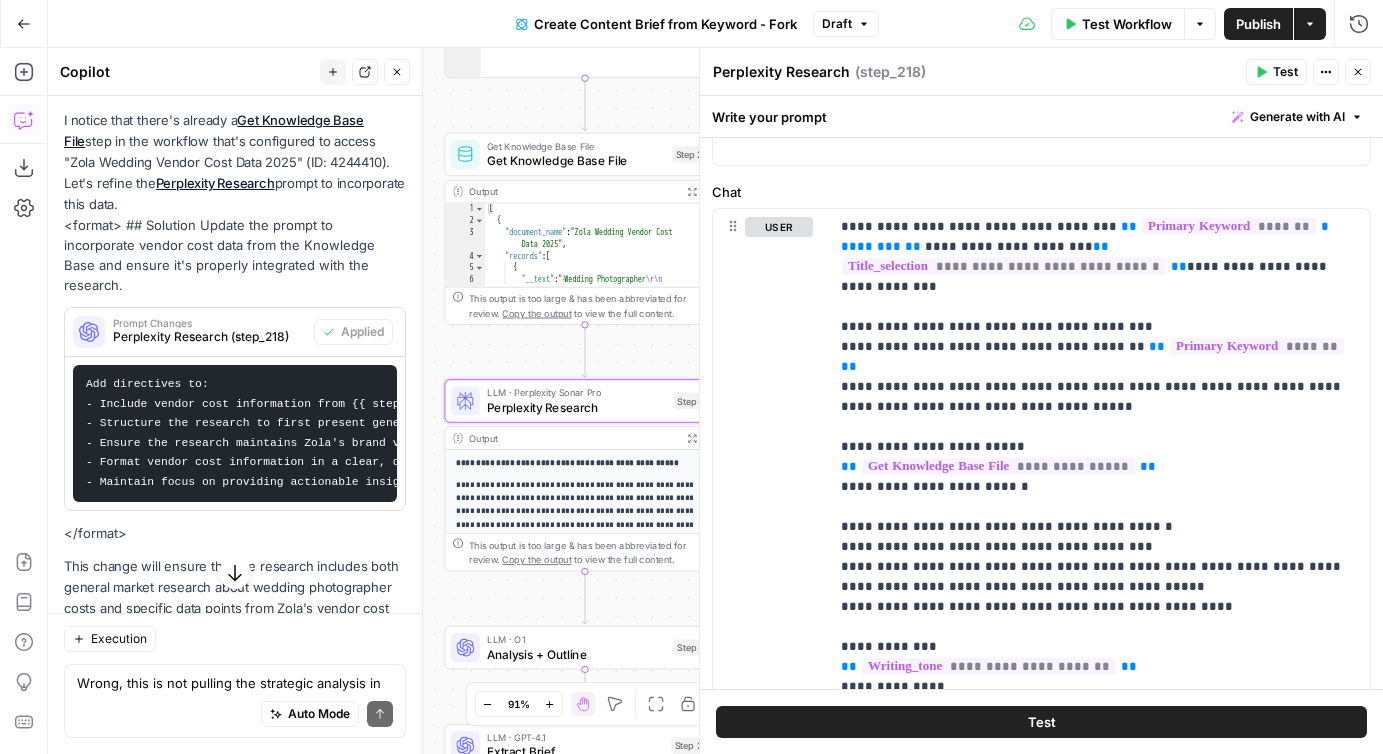 scroll, scrollTop: 968, scrollLeft: 0, axis: vertical 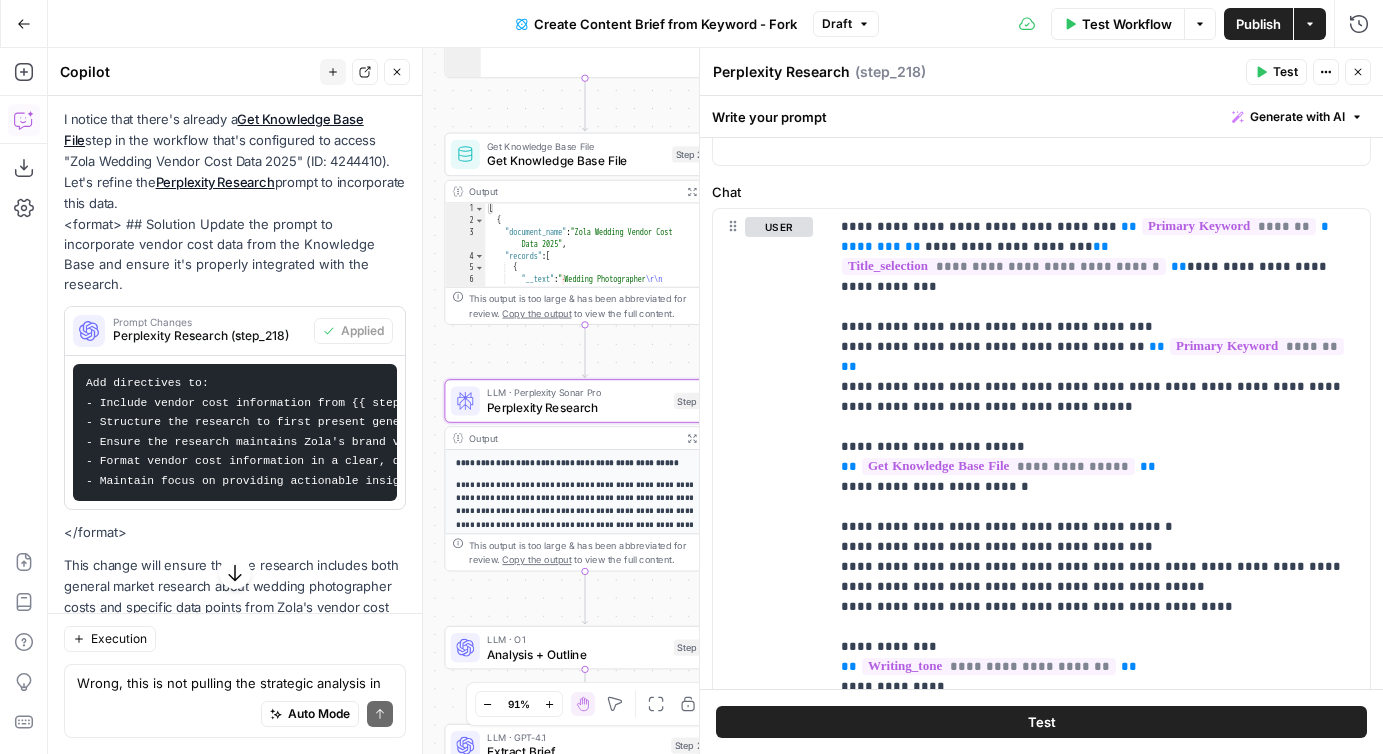 click on "Perplexity Research (step_218)" at bounding box center (209, 336) 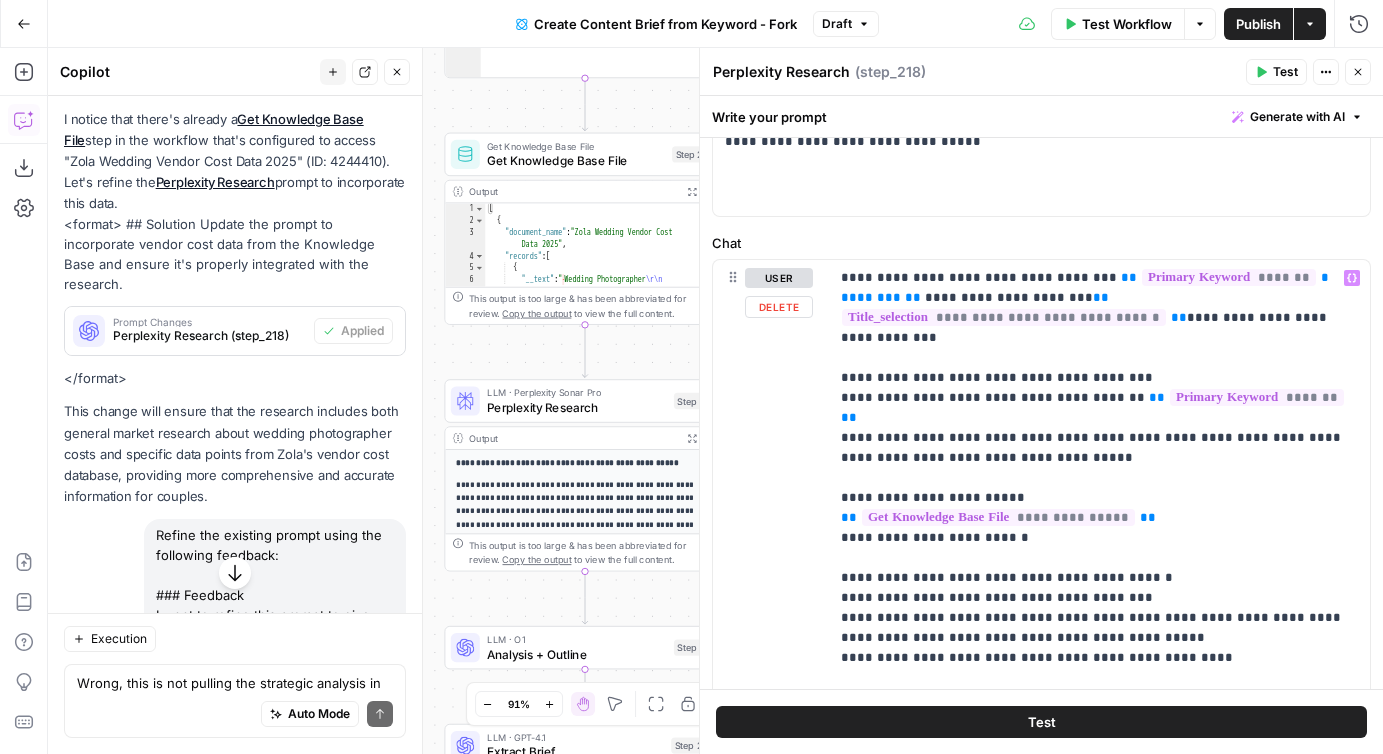 scroll, scrollTop: 200, scrollLeft: 0, axis: vertical 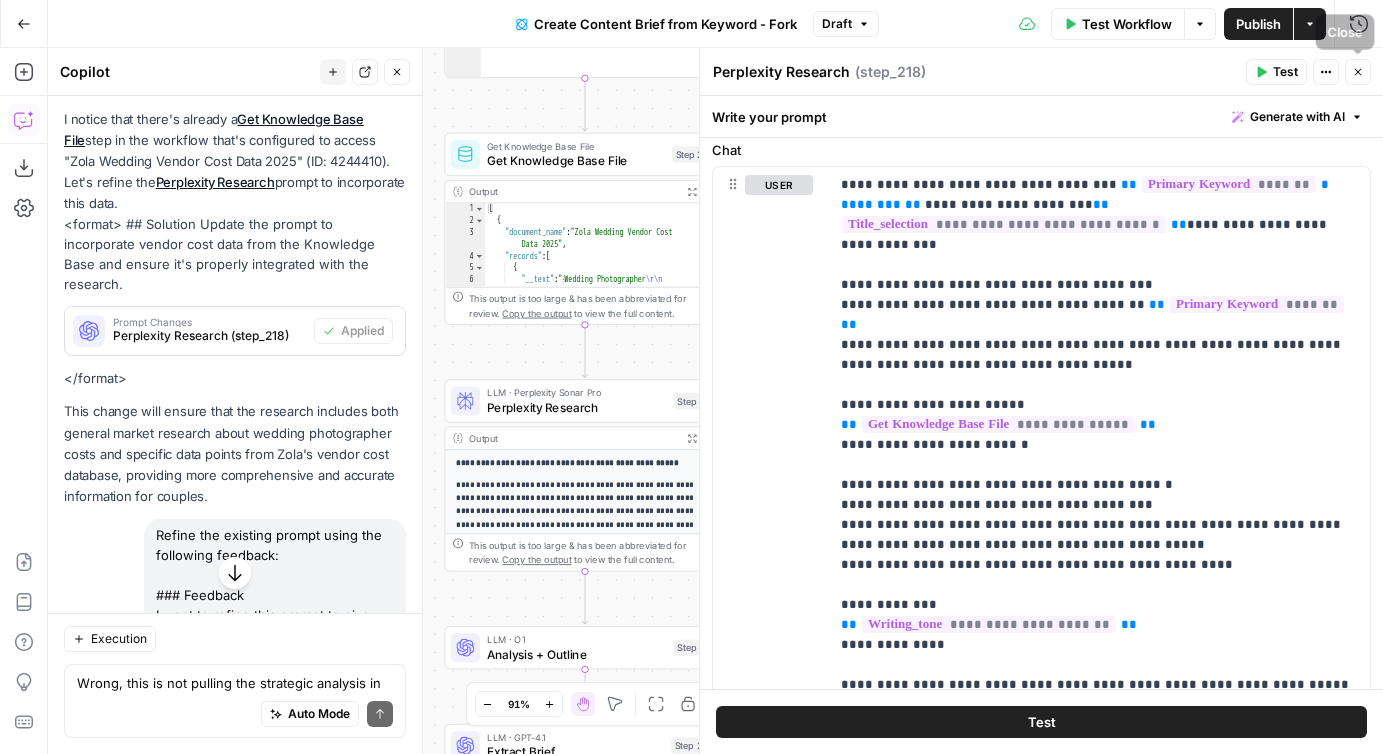 click 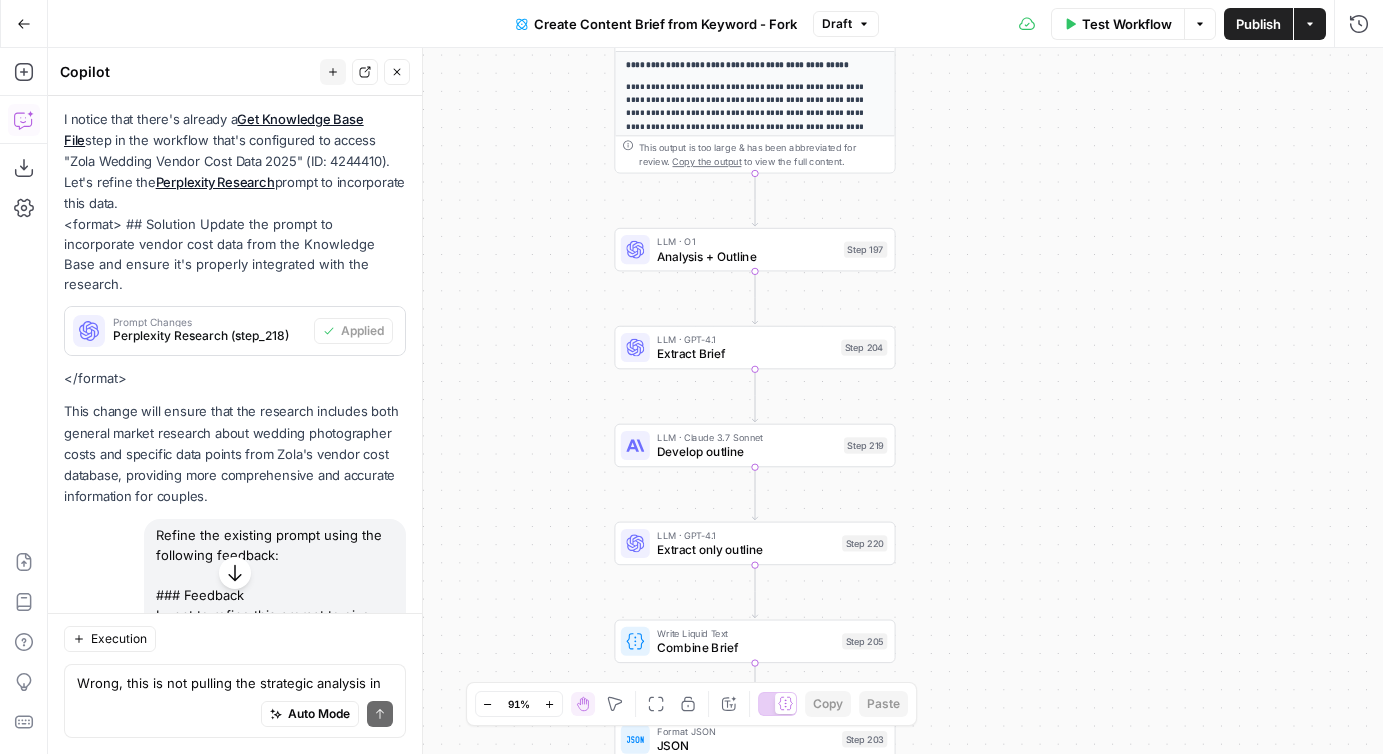 drag, startPoint x: 956, startPoint y: 498, endPoint x: 1153, endPoint y: 40, distance: 498.57095 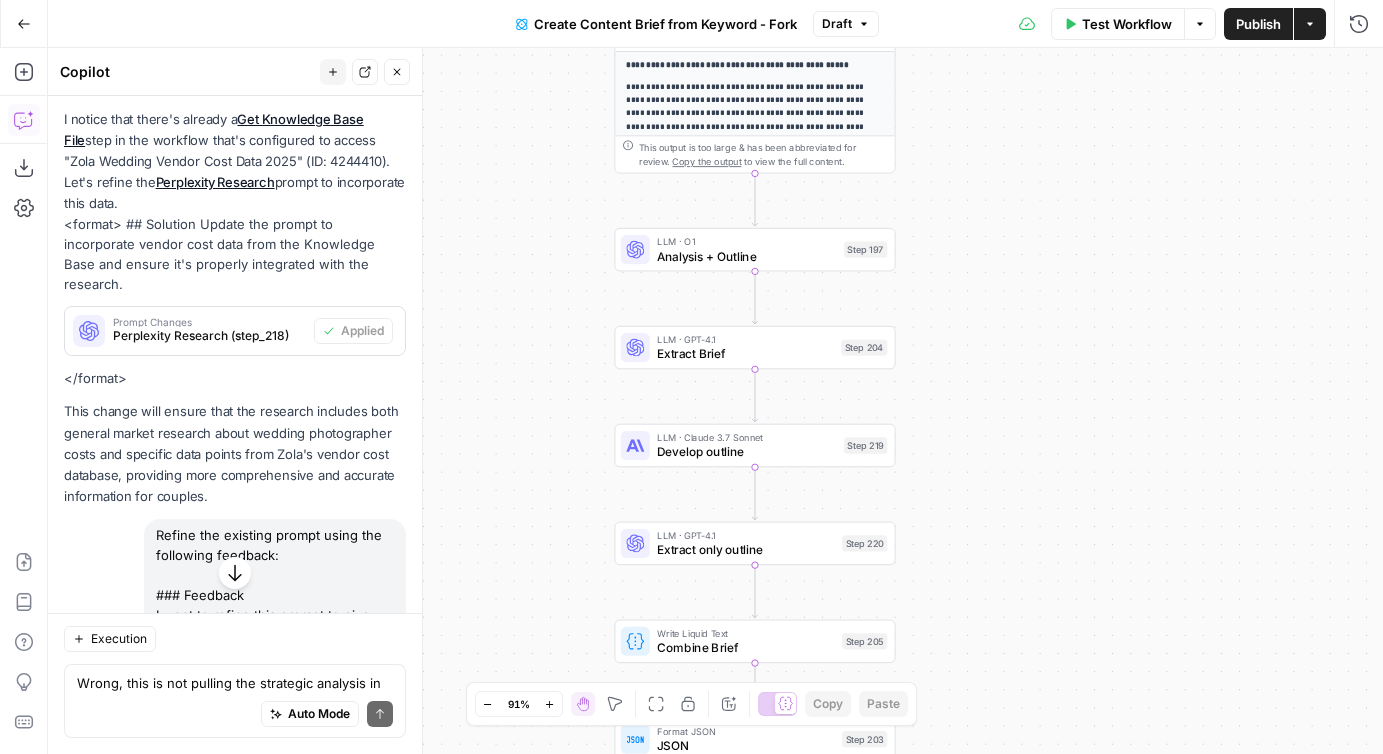 click on "Go Back Create Content Brief from Keyword - Fork Draft Test Workflow Options Publish Actions Run History Add Steps Copilot Download as JSON Settings Import JSON AirOps Academy Help Give Feedback Shortcuts Workflow Set Inputs Inputs Google Search Perform Google Search Step 51 Output Expand Output Copy 1 2 3 4 5 6 {    "search_metadata" :  {      "id" :  "6887d5f67d6e70aa84ad0270" ,      "status" :  "Success" ,      "json_endpoint" :  "https://serpapi.com          /searches/d43b35277b8ca902          /6887d5f67d6e70aa84ad0270.json" ,      "pixel_position_endpoint" :  "https://serpapi          .com/searches/d43b35277b8ca902          /6887d5f67d6e70aa84ad0270          .json_with_pixel_position" ,     This output is too large & has been abbreviated for review.   Copy the output   to view the full content. Loop Iteration Label if relevant Step 207 Output Expand Output Copy * 1 2 3 4 5 6 7 8 9 10 11 12 [    {      "relevant" :  "false"    } ,    {      "relevant" :  "true"" at bounding box center [691, 377] 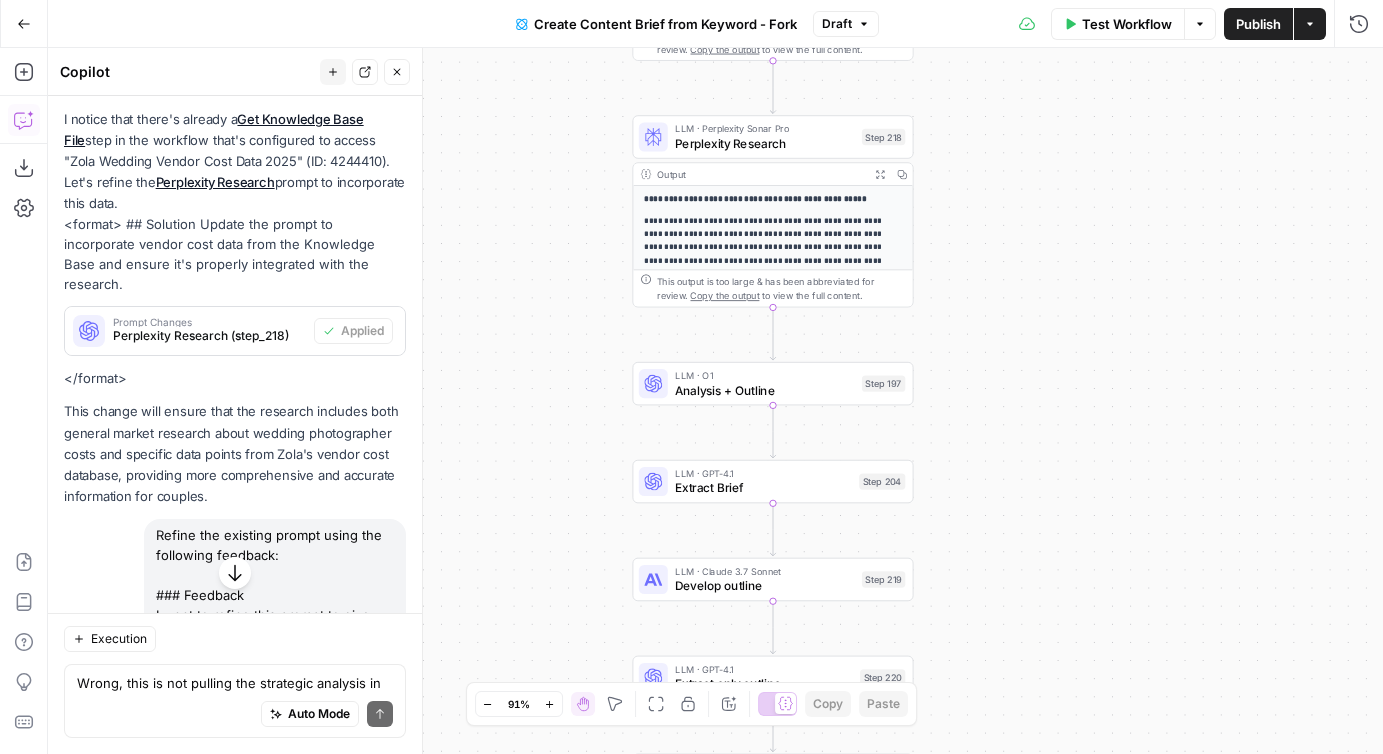 drag, startPoint x: 1038, startPoint y: 386, endPoint x: 1028, endPoint y: 578, distance: 192.26024 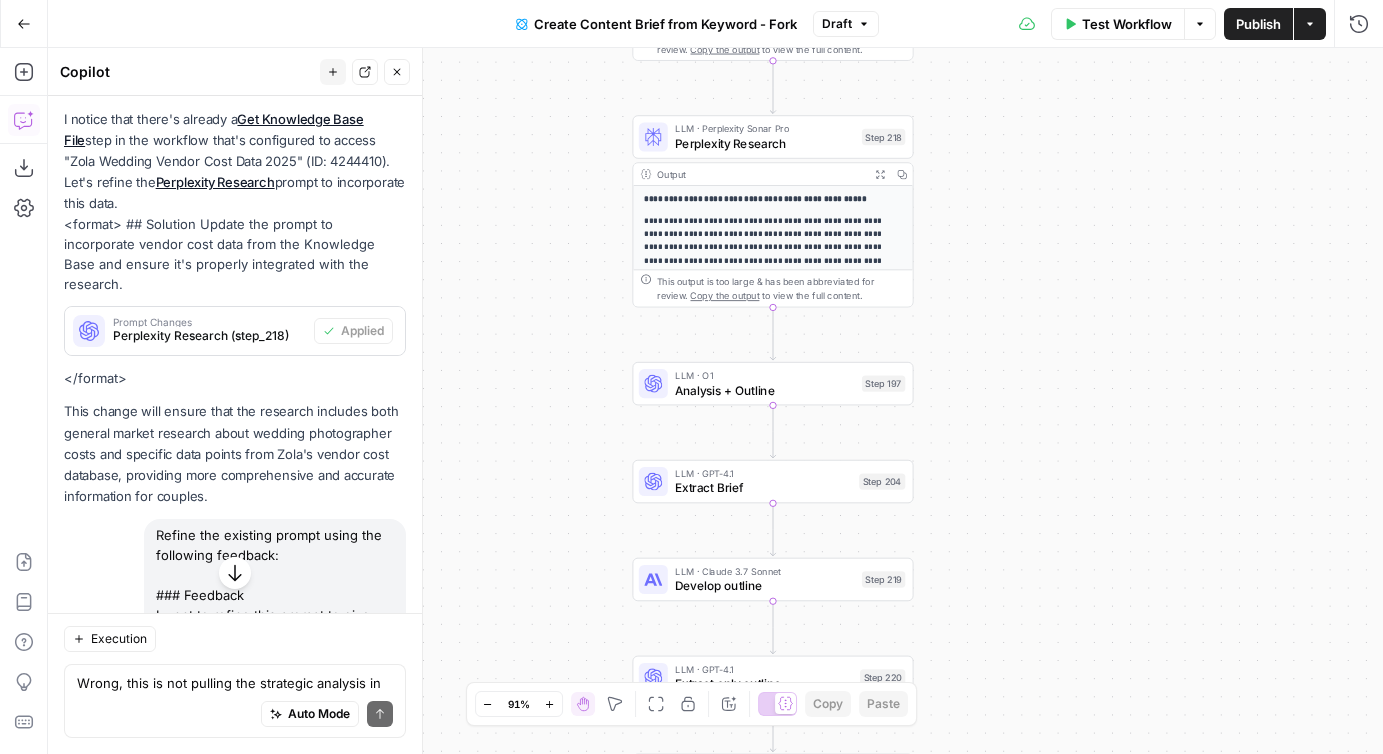 click on "Workflow Set Inputs Inputs Google Search Perform Google Search Step 51 Output Expand Output Copy 1 2 3 4 5 6 {    "search_metadata" :  {      "id" :  "6887d5f67d6e70aa84ad0270" ,      "status" :  "Success" ,      "json_endpoint" :  "https://serpapi.com          /searches/d43b35277b8ca902          /6887d5f67d6e70aa84ad0270.json" ,      "pixel_position_endpoint" :  "https://serpapi          .com/searches/d43b35277b8ca902          /6887d5f67d6e70aa84ad0270          .json_with_pixel_position" ,     This output is too large & has been abbreviated for review.   Copy the output   to view the full content. Loop Iteration Label if relevant Step 207 Output Expand Output Copy * 1 2 3 4 5 6 7 8 9 10 11 12 [    {      "relevant" :  "false"    } ,    {      "relevant" :  "true"    } ,    {      "relevant" :  "true"    } ,    {      "relevant" :  "true"     LLM · GPT-4o Mini Determine if relevant Step 208 Output Expand Output Copy 1 2 3 {    "relevant" :  "true" }     Complete" at bounding box center [715, 401] 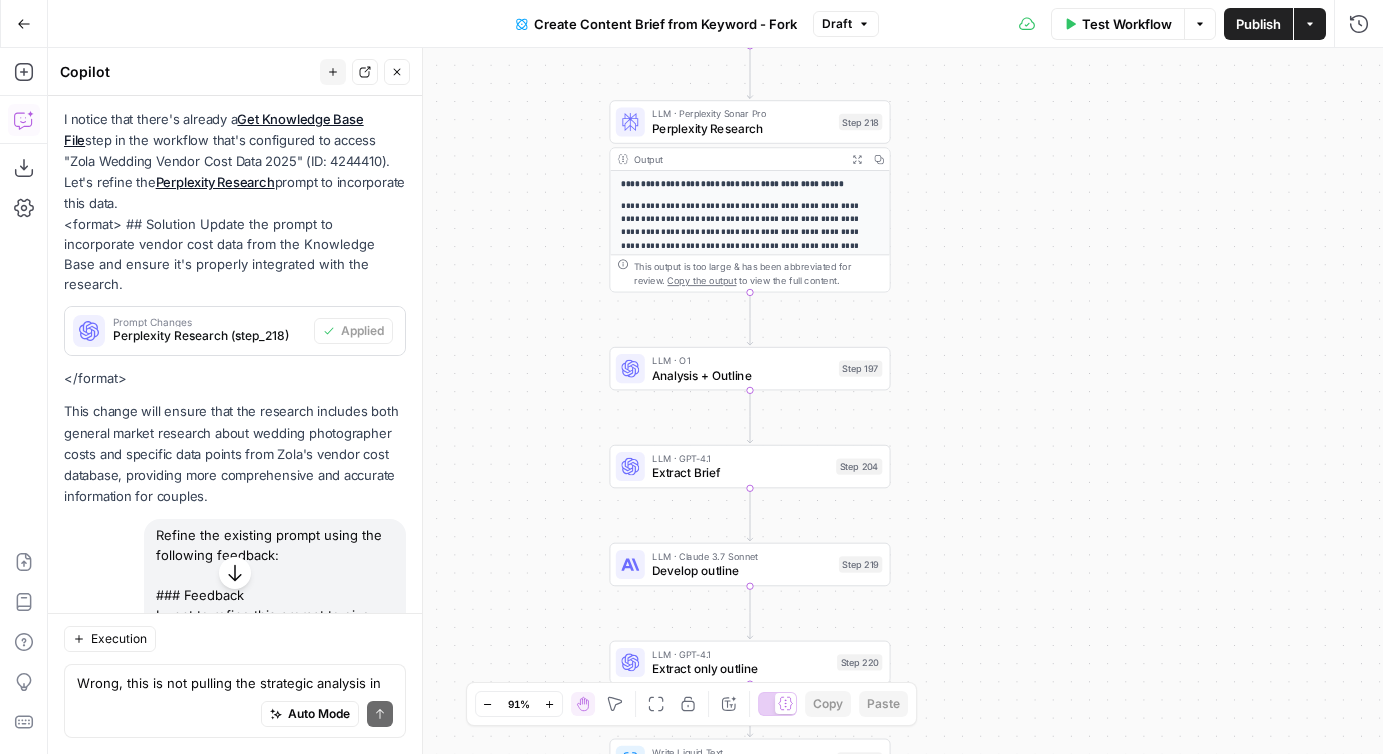drag, startPoint x: 1045, startPoint y: 179, endPoint x: 1019, endPoint y: 163, distance: 30.528675 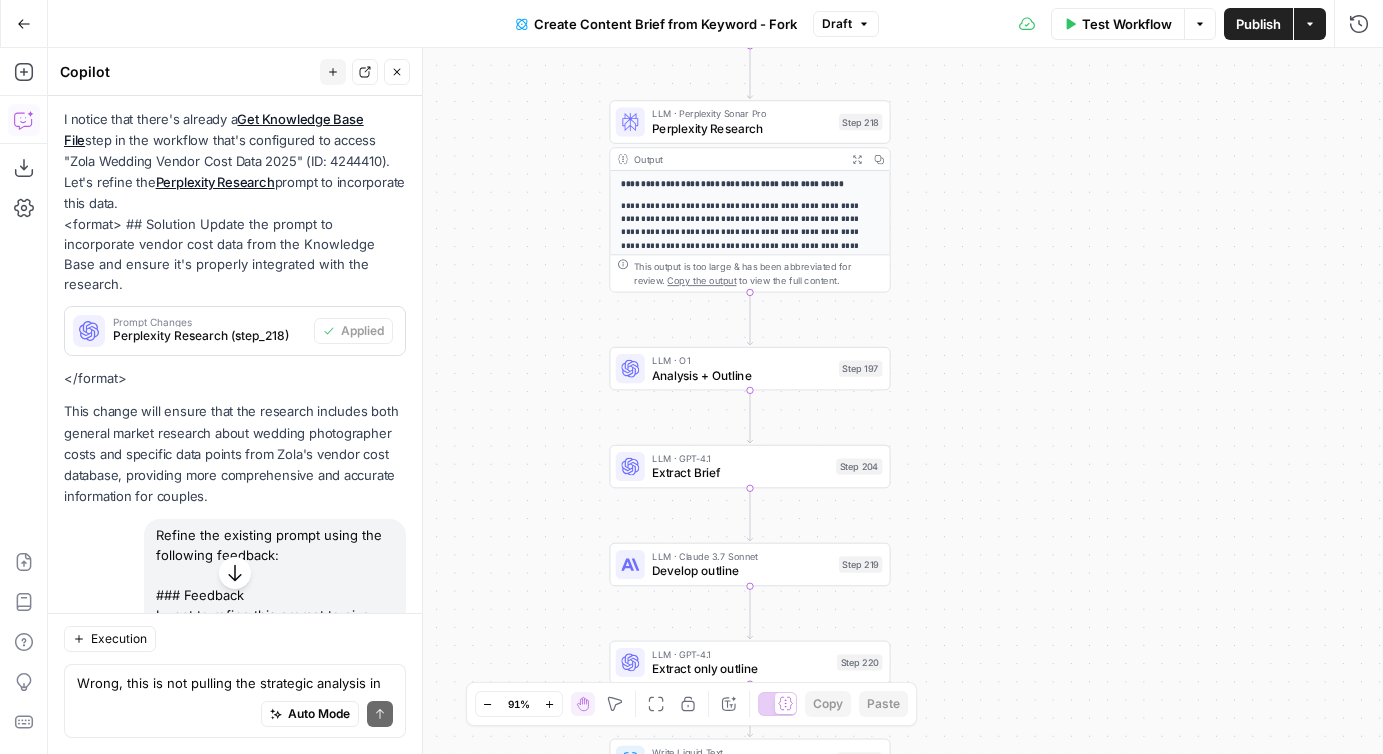 click on "Workflow Set Inputs Inputs Google Search Perform Google Search Step 51 Output Expand Output Copy 1 2 3 4 5 6 {    "search_metadata" :  {      "id" :  "6887d5f67d6e70aa84ad0270" ,      "status" :  "Success" ,      "json_endpoint" :  "https://serpapi.com          /searches/d43b35277b8ca902          /6887d5f67d6e70aa84ad0270.json" ,      "pixel_position_endpoint" :  "https://serpapi          .com/searches/d43b35277b8ca902          /6887d5f67d6e70aa84ad0270          .json_with_pixel_position" ,     This output is too large & has been abbreviated for review.   Copy the output   to view the full content. Loop Iteration Label if relevant Step 207 Output Expand Output Copy * 1 2 3 4 5 6 7 8 9 10 11 12 [    {      "relevant" :  "false"    } ,    {      "relevant" :  "true"    } ,    {      "relevant" :  "true"    } ,    {      "relevant" :  "true"     LLM · GPT-4o Mini Determine if relevant Step 208 Output Expand Output Copy 1 2 3 {    "relevant" :  "true" }     Complete" at bounding box center (715, 401) 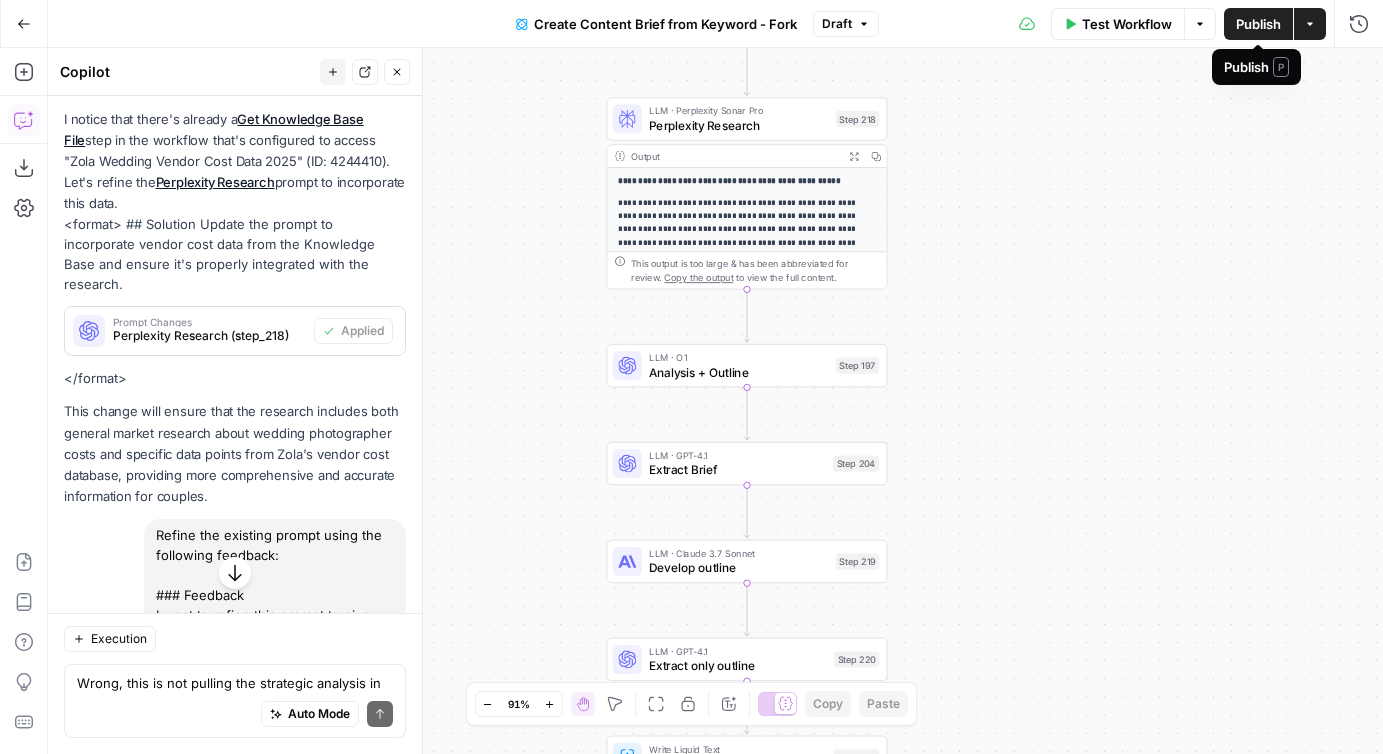 click on "Publish" at bounding box center (1258, 24) 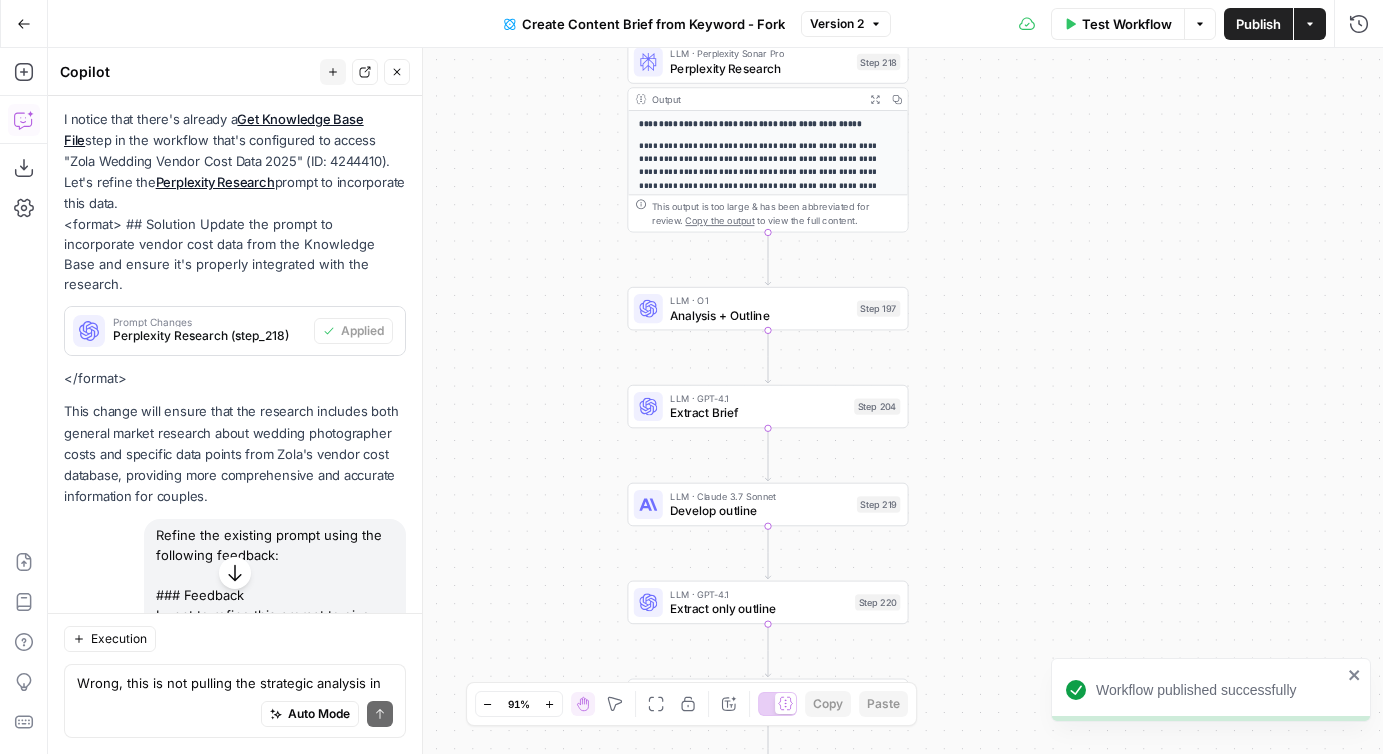drag, startPoint x: 963, startPoint y: 269, endPoint x: 985, endPoint y: 210, distance: 62.968246 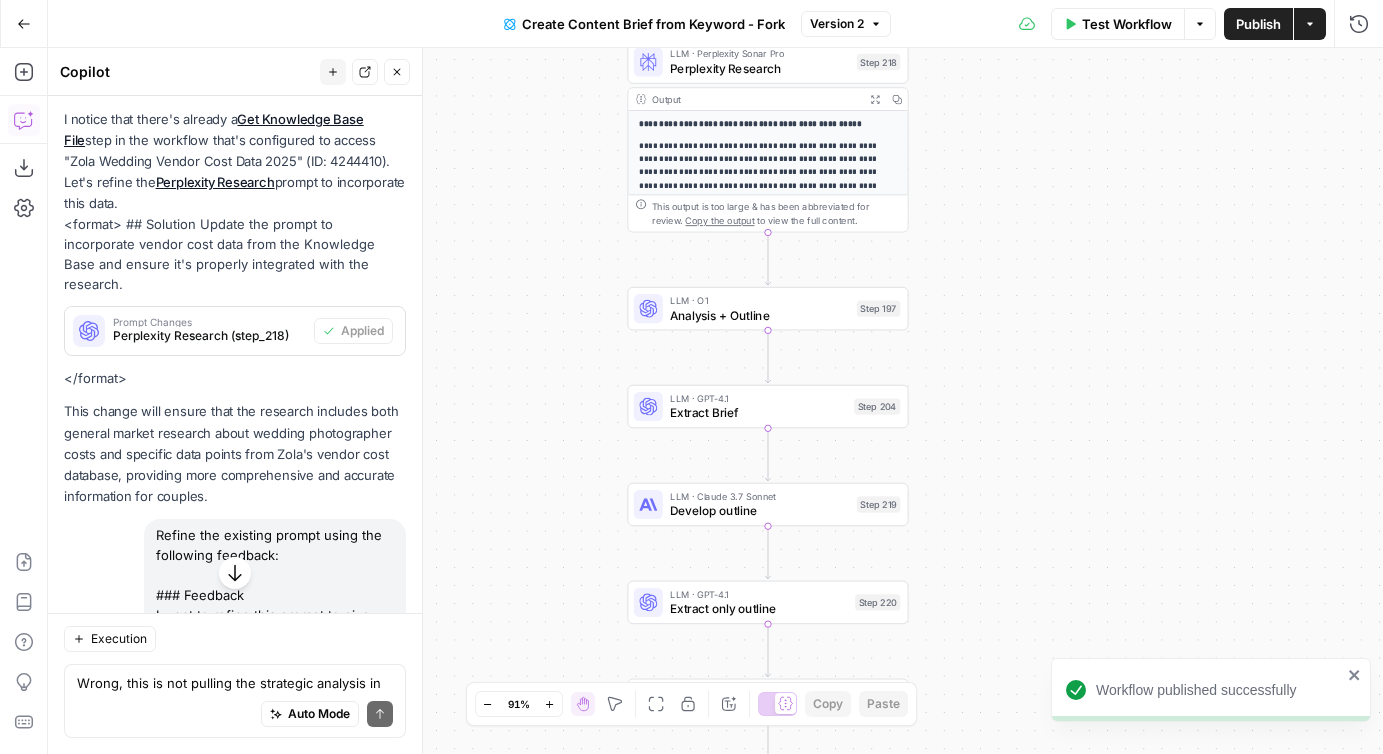 click on "Workflow Set Inputs Inputs Google Search Perform Google Search Step 51 Output Expand Output Copy 1 2 3 4 5 6 {    "search_metadata" :  {      "id" :  "6887d5f67d6e70aa84ad0270" ,      "status" :  "Success" ,      "json_endpoint" :  "https://serpapi.com          /searches/d43b35277b8ca902          /6887d5f67d6e70aa84ad0270.json" ,      "pixel_position_endpoint" :  "https://serpapi          .com/searches/d43b35277b8ca902          /6887d5f67d6e70aa84ad0270          .json_with_pixel_position" ,     This output is too large & has been abbreviated for review.   Copy the output   to view the full content. Loop Iteration Label if relevant Step 207 Output Expand Output Copy * 1 2 3 4 5 6 7 8 9 10 11 12 [    {      "relevant" :  "false"    } ,    {      "relevant" :  "true"    } ,    {      "relevant" :  "true"    } ,    {      "relevant" :  "true"     LLM · GPT-4o Mini Determine if relevant Step 208 Output Expand Output Copy 1 2 3 {    "relevant" :  "true" }     Complete" at bounding box center [715, 401] 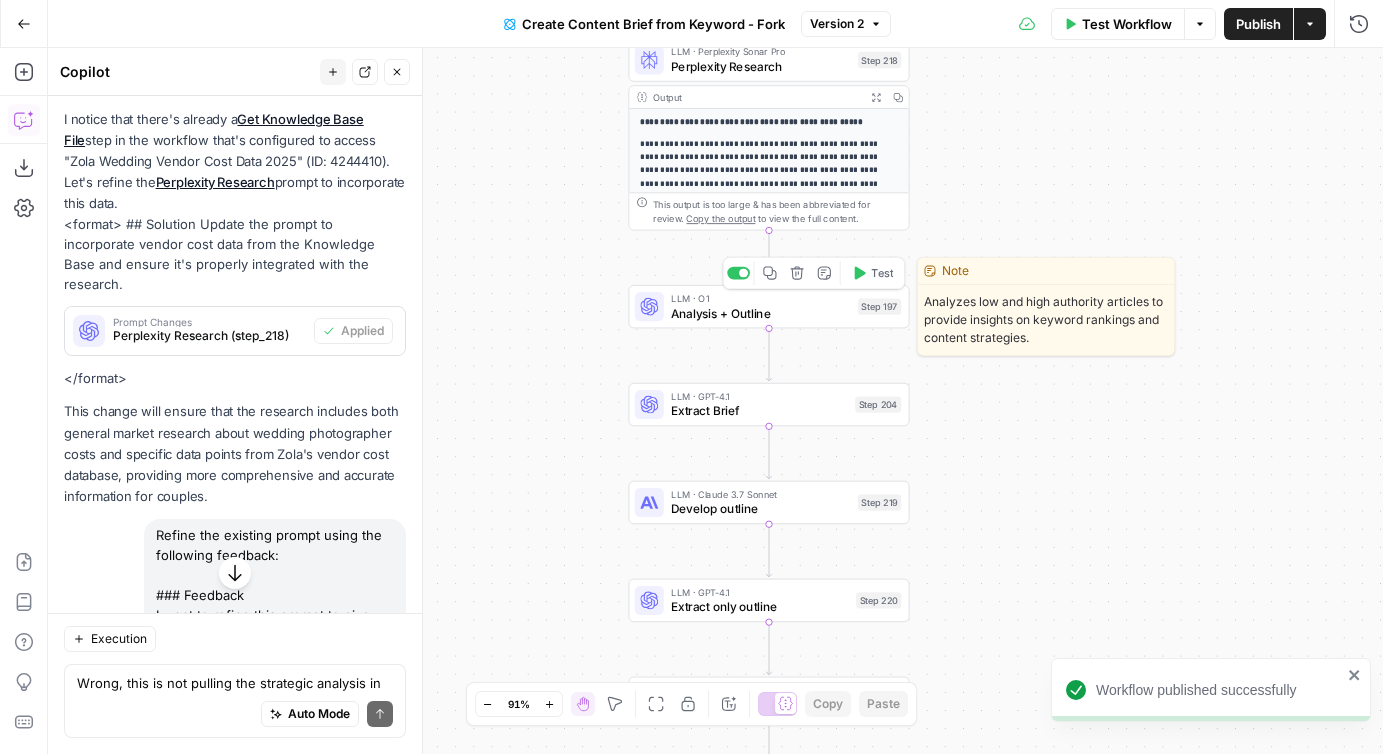 click on "LLM · O1" at bounding box center [761, 298] 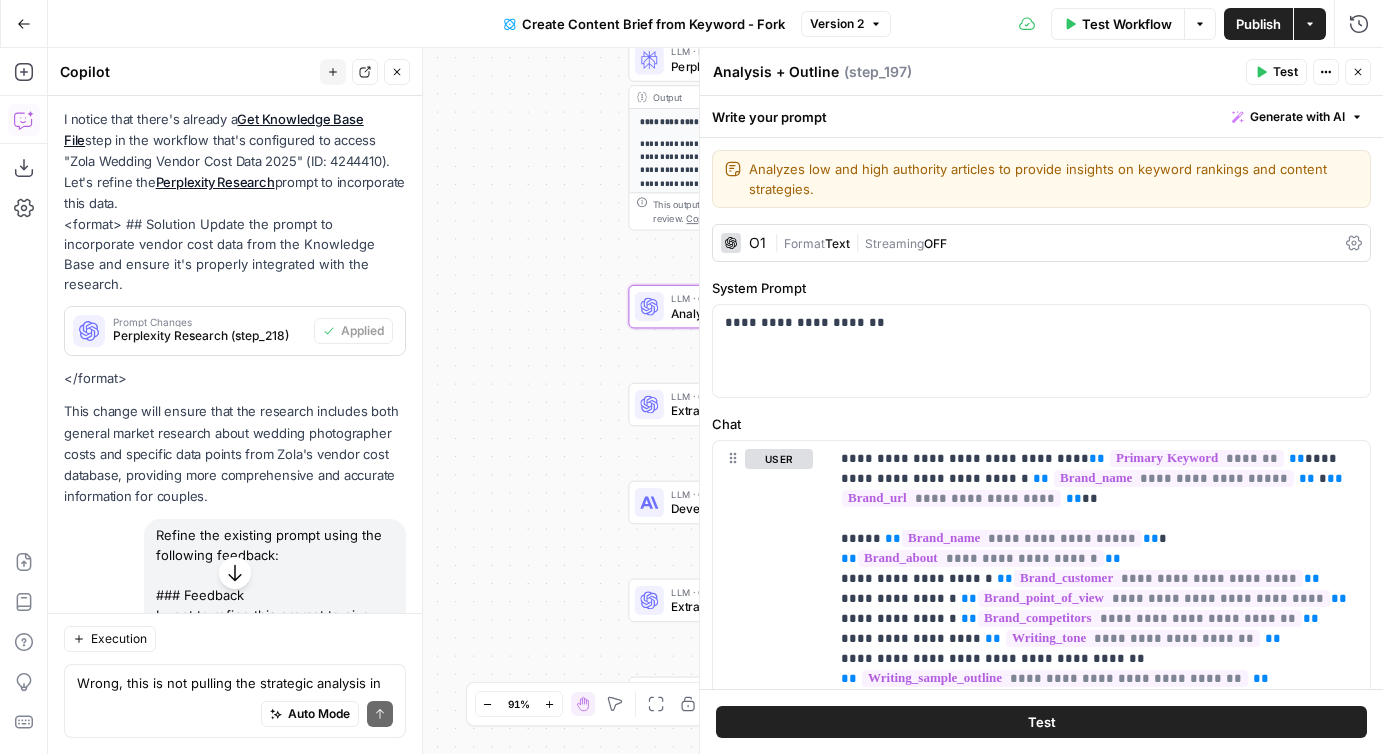 click on "Close" at bounding box center (1358, 72) 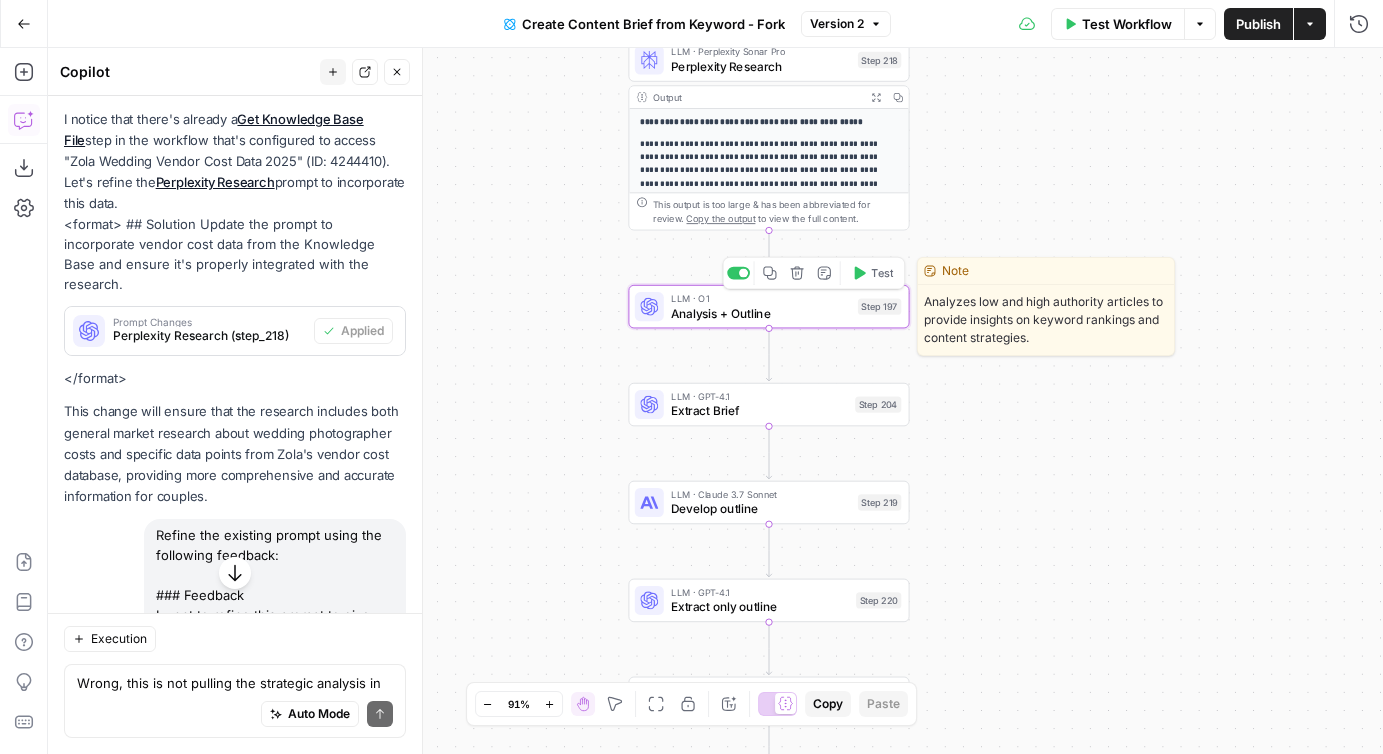 click 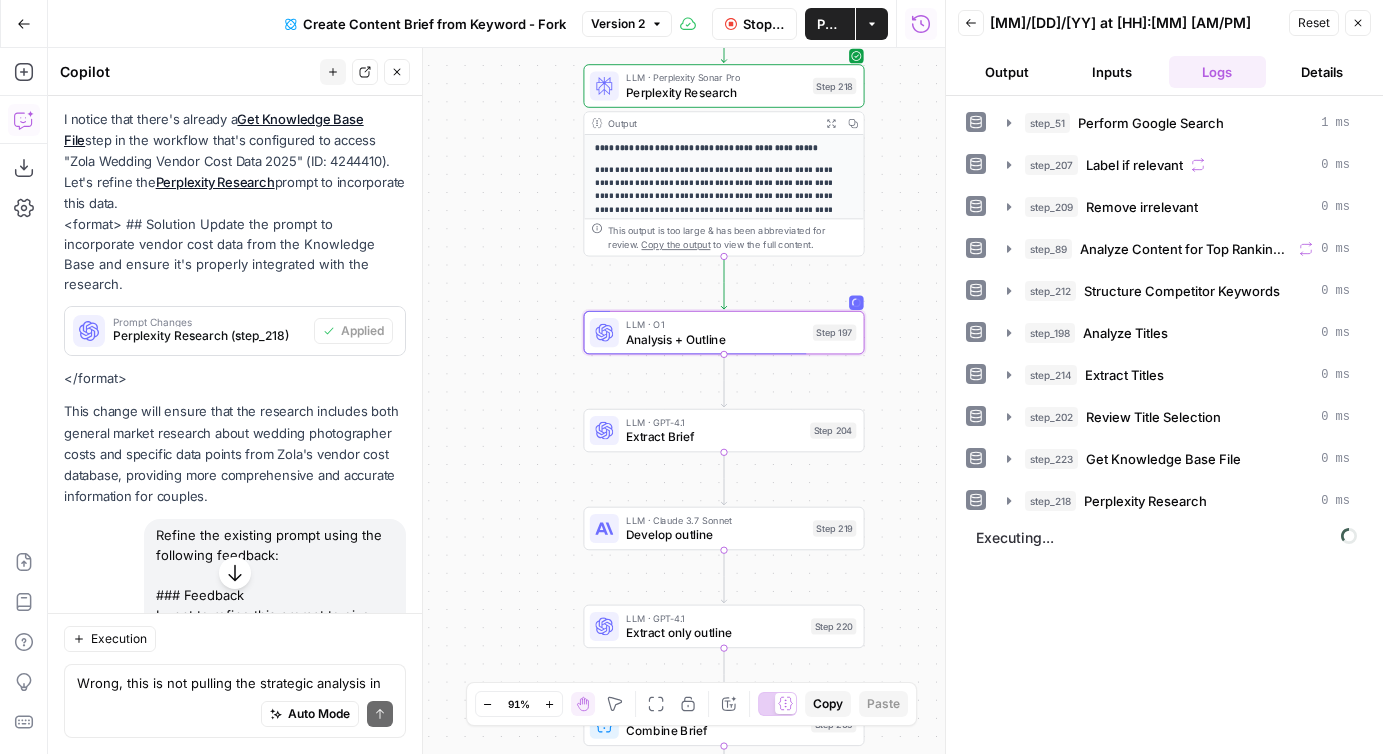 drag, startPoint x: 565, startPoint y: 335, endPoint x: 520, endPoint y: 271, distance: 78.23682 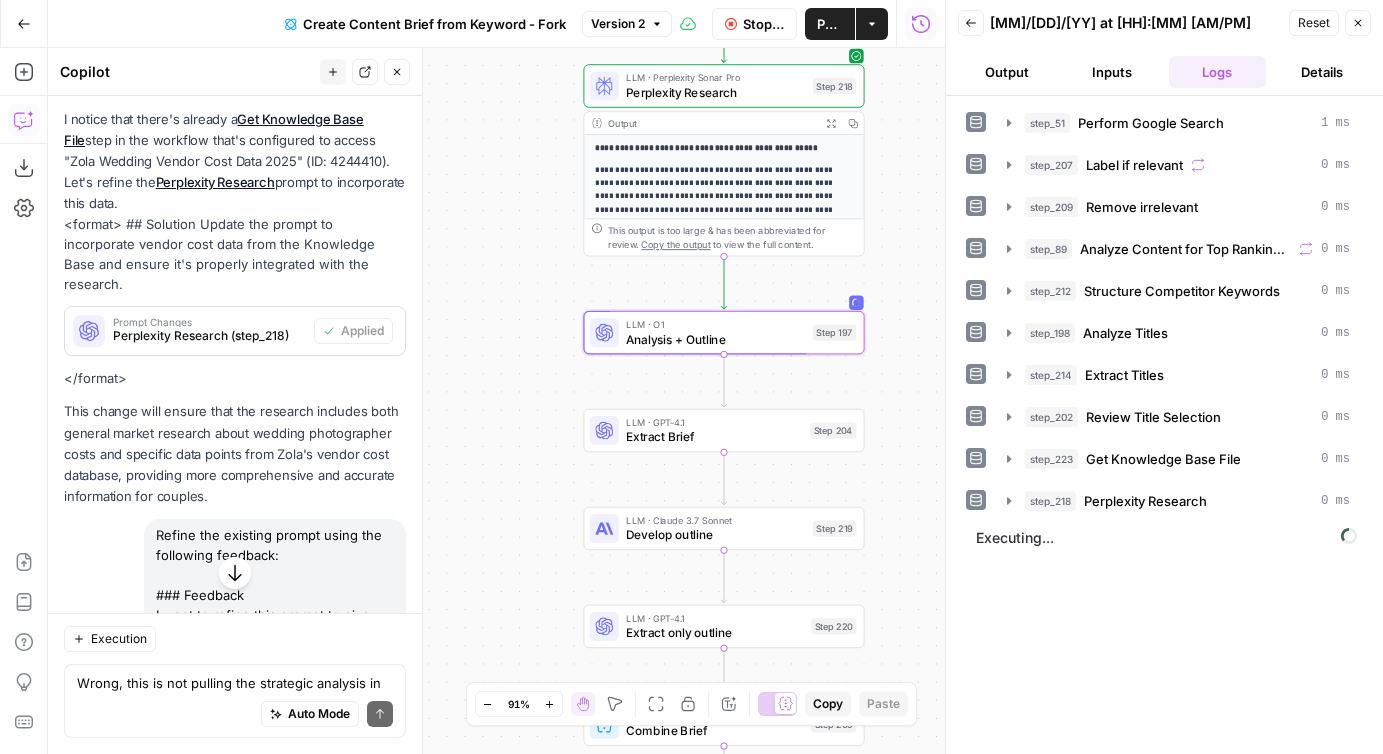 click on "Workflow Set Inputs Inputs Google Search Perform Google Search Step 51 Output Expand Output Copy 1 2 3 4 5 6 {    "search_metadata" :  {      "id" :  "6887d5f67d6e70aa84ad0270" ,      "status" :  "Success" ,      "json_endpoint" :  "https://serpapi.com          /searches/d43b35277b8ca902          /6887d5f67d6e70aa84ad0270.json" ,      "pixel_position_endpoint" :  "https://serpapi          .com/searches/d43b35277b8ca902          /6887d5f67d6e70aa84ad0270          .json_with_pixel_position" ,     This output is too large & has been abbreviated for review.   Copy the output   to view the full content. Loop Iteration Label if relevant Step 207 Output Expand Output Copy * 1 2 3 4 5 6 7 8 9 10 11 12 [    {      "relevant" :  "false"    } ,    {      "relevant" :  "true"    } ,    {      "relevant" :  "true"    } ,    {      "relevant" :  "true"     LLM · GPT-4o Mini Determine if relevant Step 208 Output Expand Output Copy 1 2 3 {    "relevant" :  "true" }     Complete" at bounding box center [496, 401] 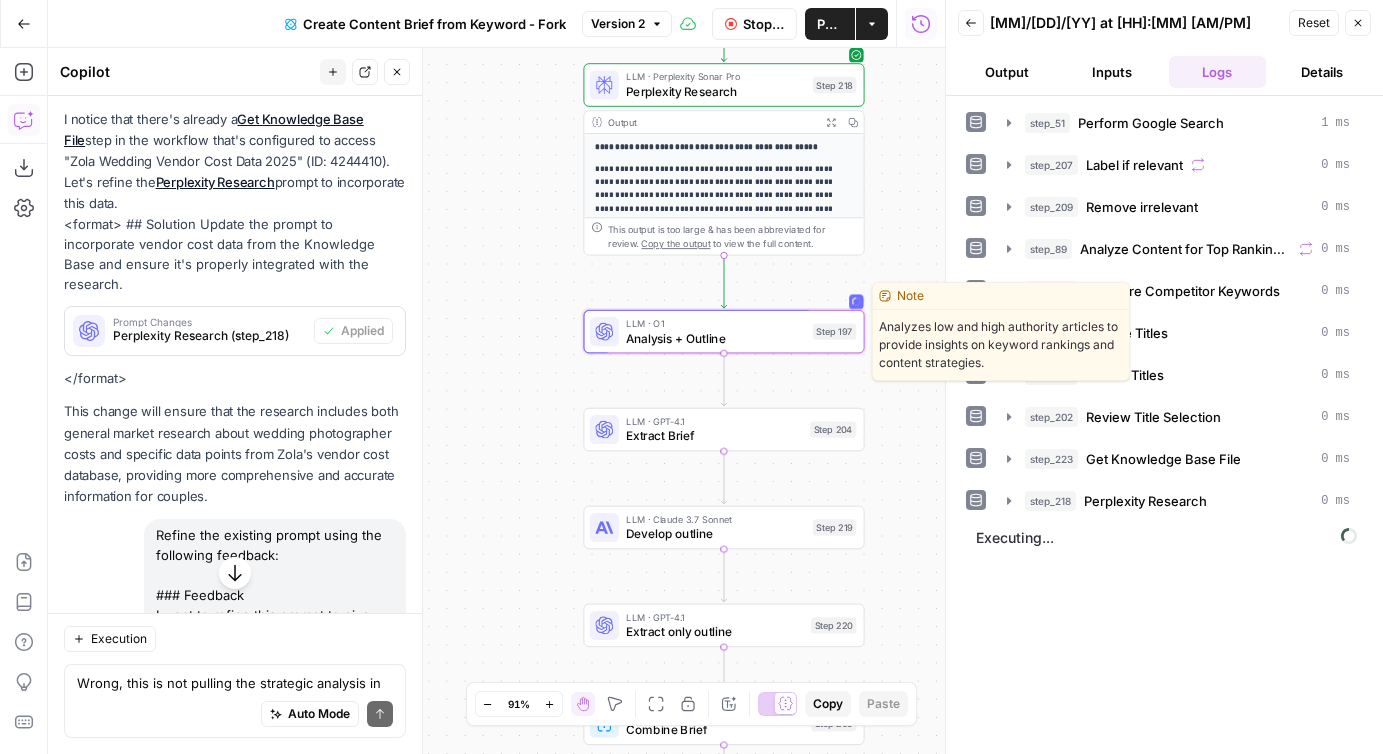 click on "Analysis + Outline" at bounding box center (716, 338) 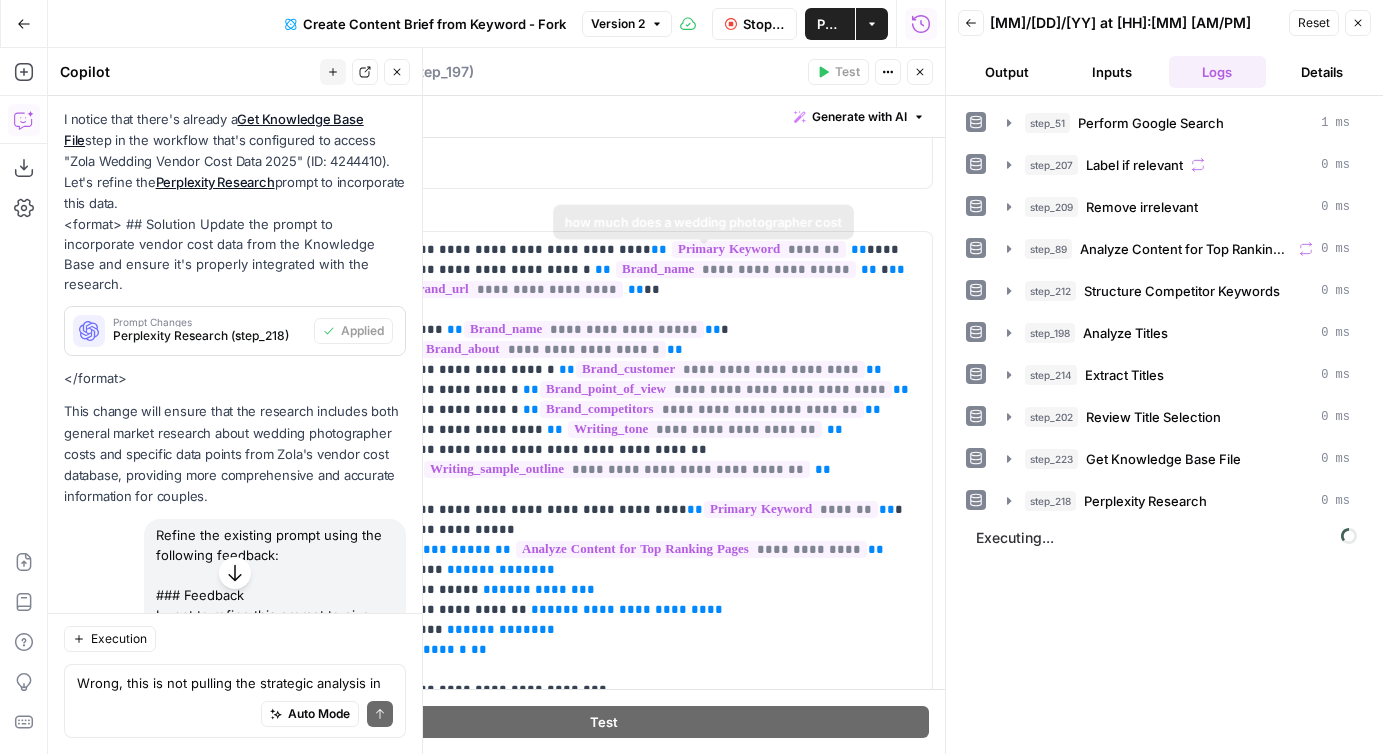 scroll, scrollTop: 210, scrollLeft: 0, axis: vertical 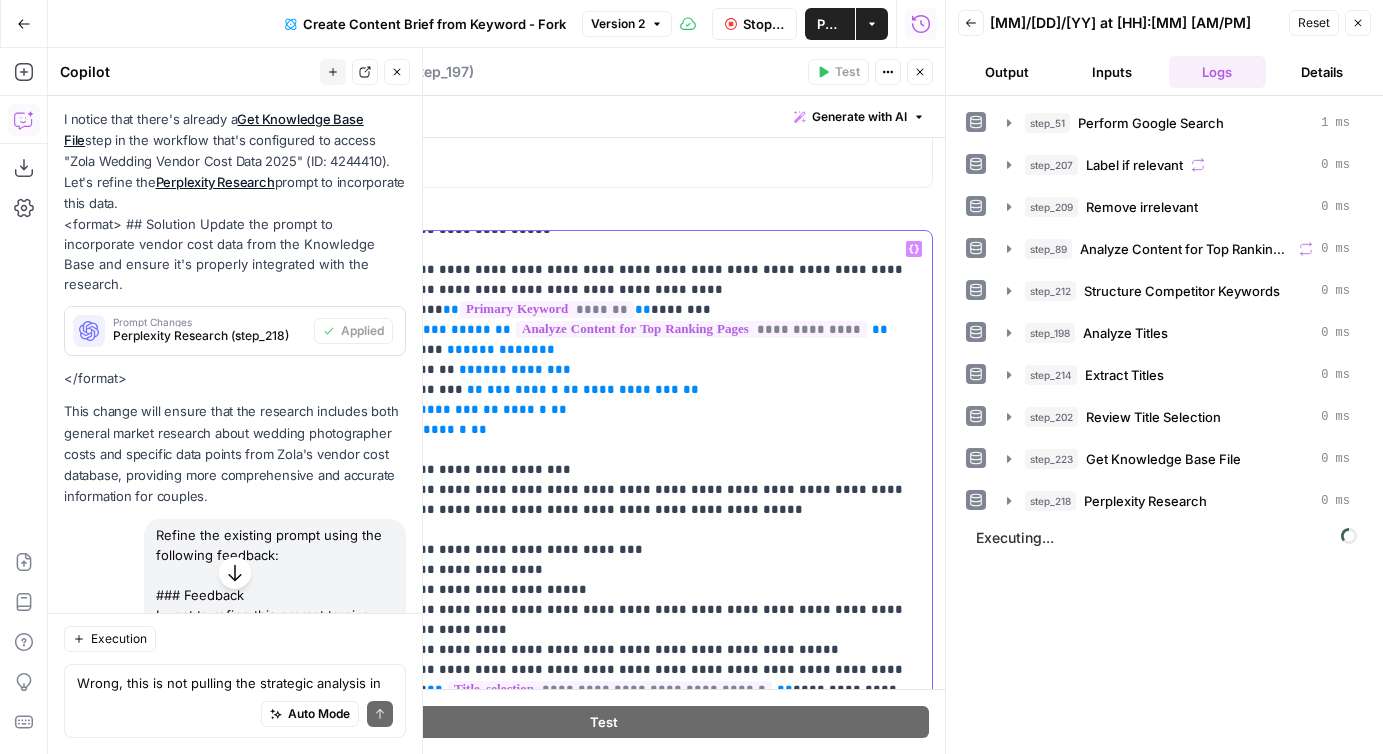 drag, startPoint x: 402, startPoint y: 272, endPoint x: 635, endPoint y: 268, distance: 233.03433 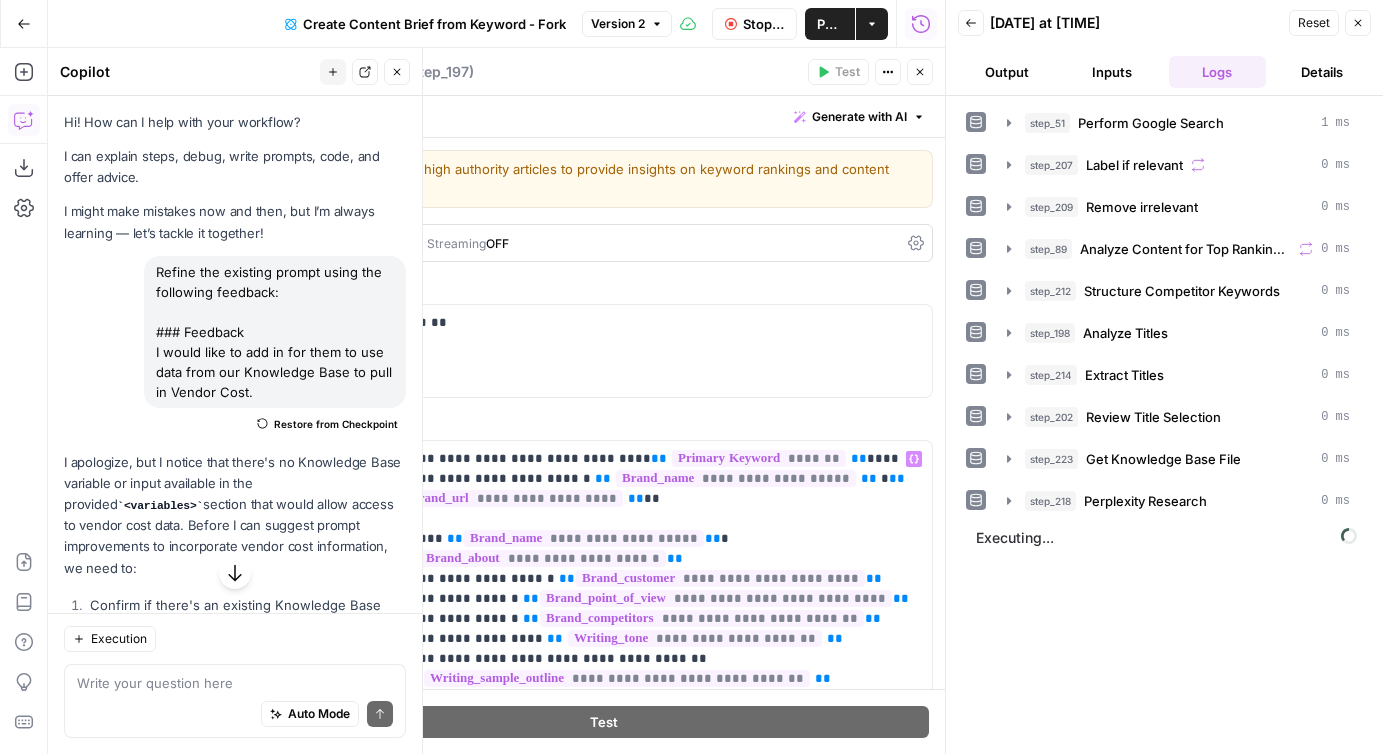 scroll, scrollTop: 0, scrollLeft: 0, axis: both 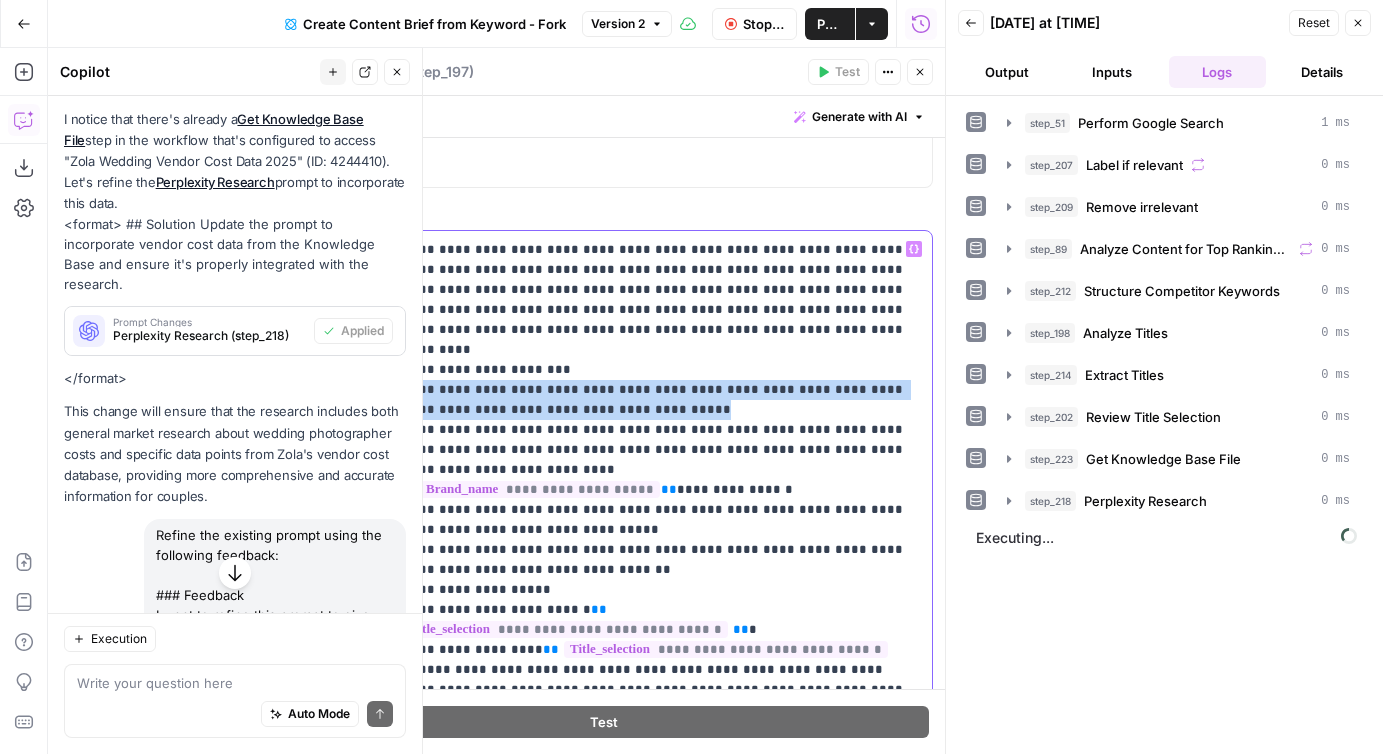 drag, startPoint x: 398, startPoint y: 330, endPoint x: 626, endPoint y: 351, distance: 228.96506 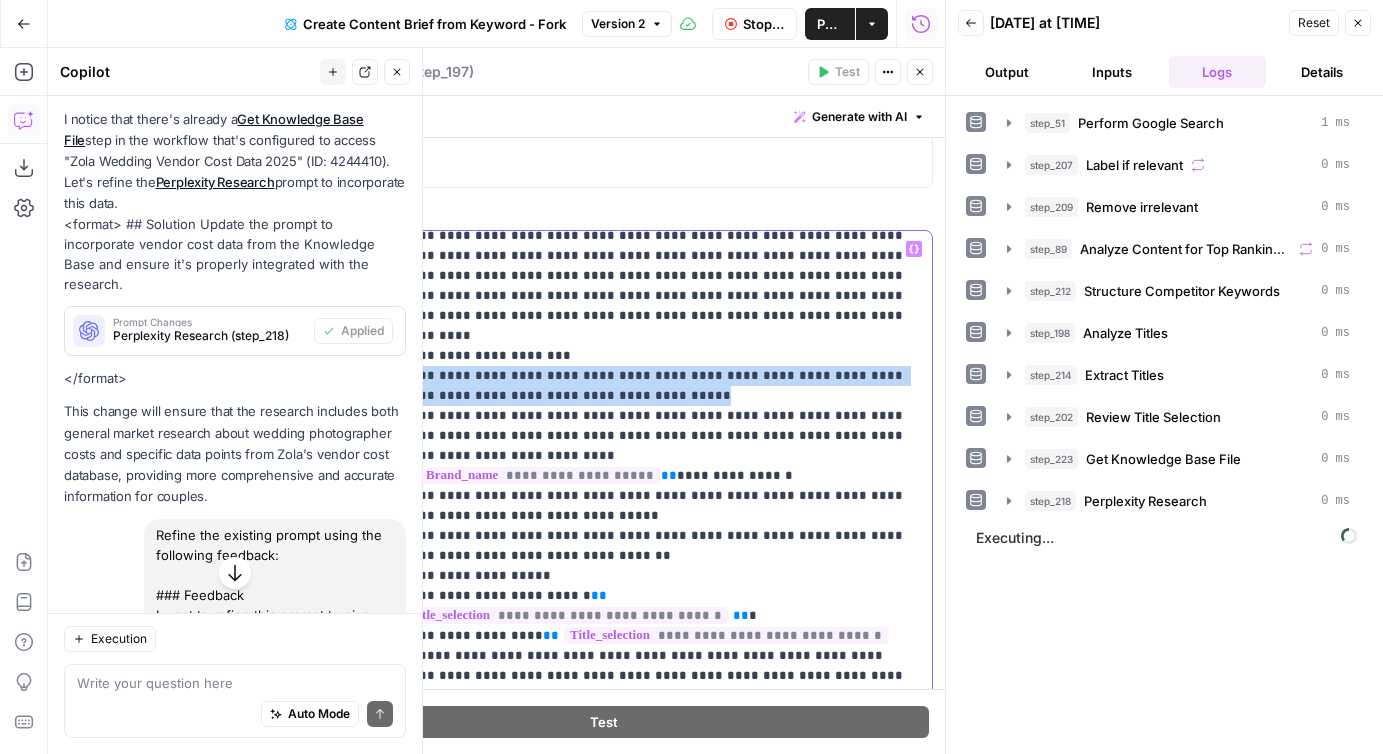 scroll, scrollTop: 1637, scrollLeft: 0, axis: vertical 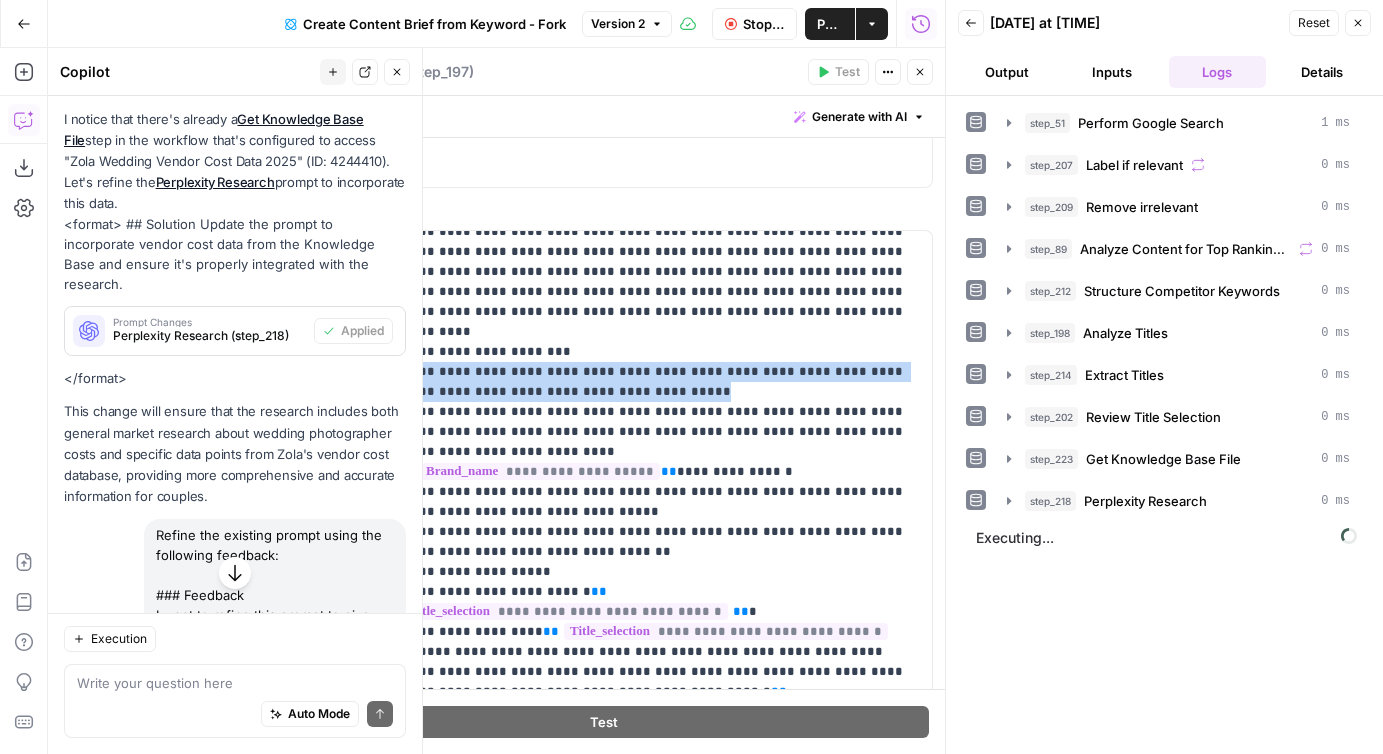 click on "Close" at bounding box center (1358, 23) 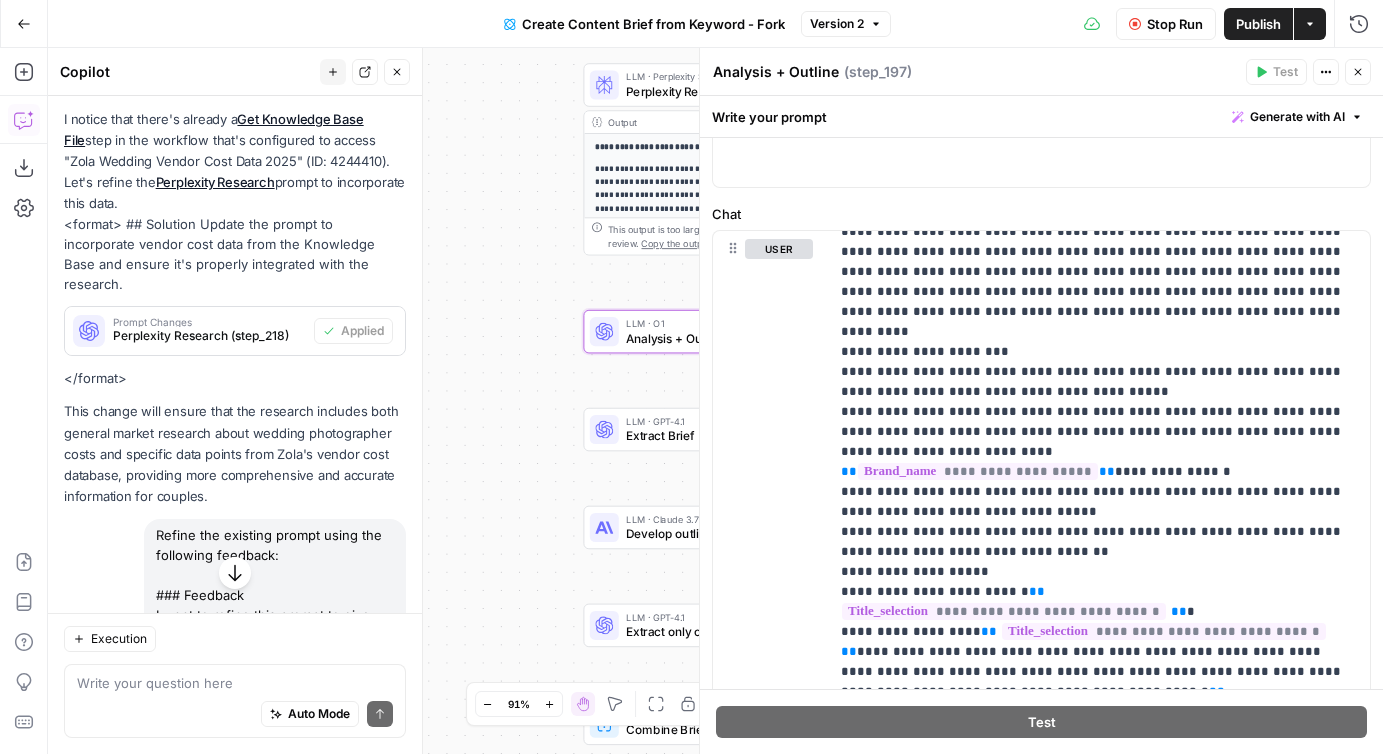 click on "Close" at bounding box center (1358, 72) 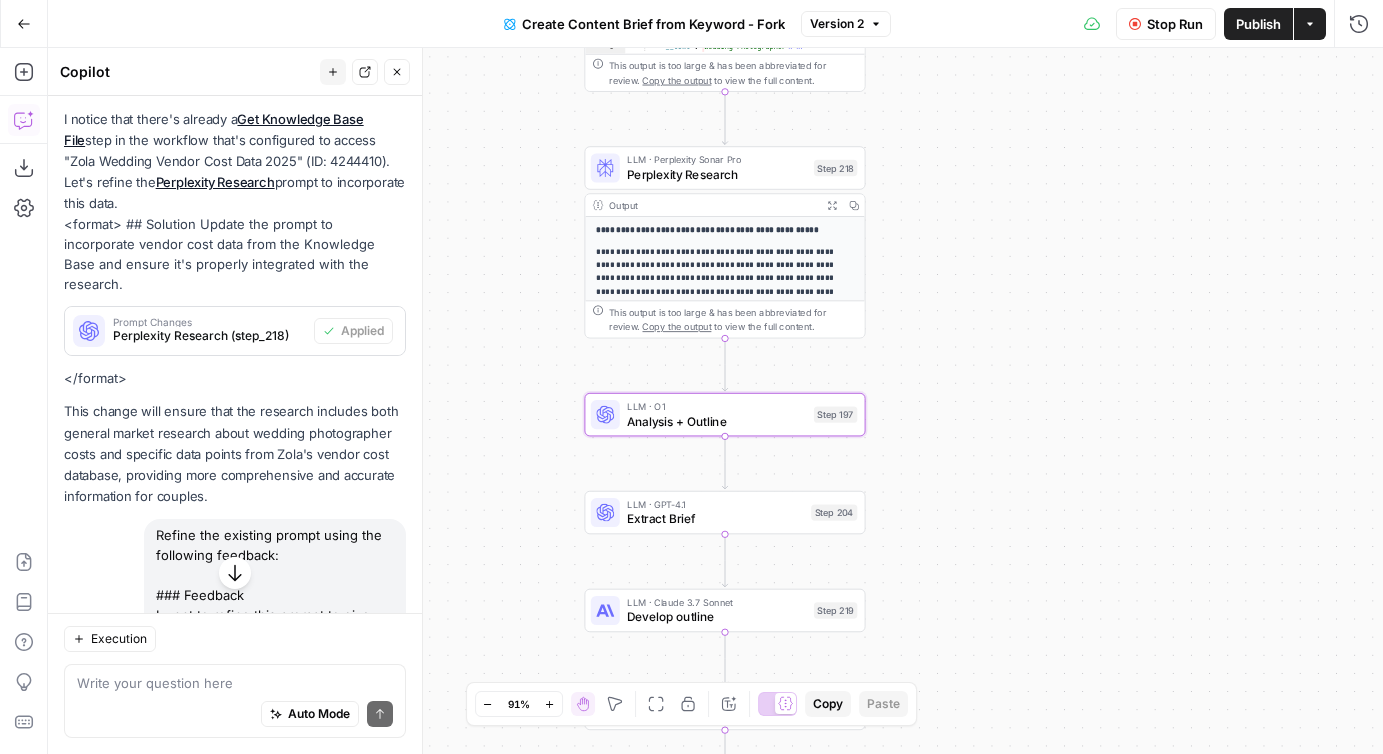 drag, startPoint x: 957, startPoint y: 178, endPoint x: 957, endPoint y: 260, distance: 82 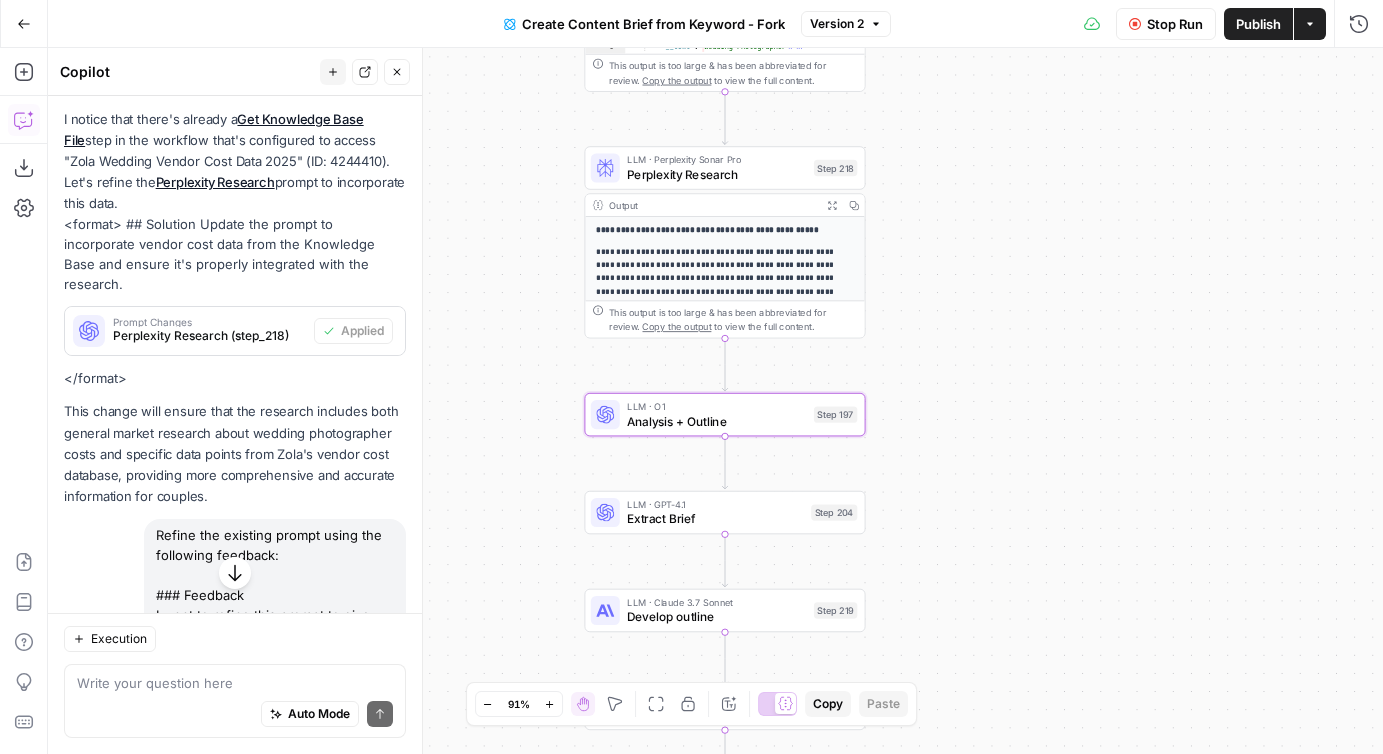 click on "Workflow Set Inputs Inputs Google Search Perform Google Search Step 51 Output Expand Output Copy 1 2 3 4 5 6 {    "search_metadata" :  {      "id" :  "6887d5f67d6e70aa84ad0270" ,      "status" :  "Success" ,      "json_endpoint" :  "https://serpapi.com          /searches/d43b35277b8ca902          /6887d5f67d6e70aa84ad0270.json" ,      "pixel_position_endpoint" :  "https://serpapi          .com/searches/d43b35277b8ca902          /6887d5f67d6e70aa84ad0270          .json_with_pixel_position" ,     This output is too large & has been abbreviated for review.   Copy the output   to view the full content. Loop Iteration Label if relevant Step 207 Output Expand Output Copy * 1 2 3 4 5 6 7 8 9 10 11 12 [    {      "relevant" :  "false"    } ,    {      "relevant" :  "true"    } ,    {      "relevant" :  "true"    } ,    {      "relevant" :  "true"     LLM · GPT-4o Mini Determine if relevant Step 208 Output Expand Output Copy 1 2 3 {    "relevant" :  "true" }     Complete" at bounding box center [715, 401] 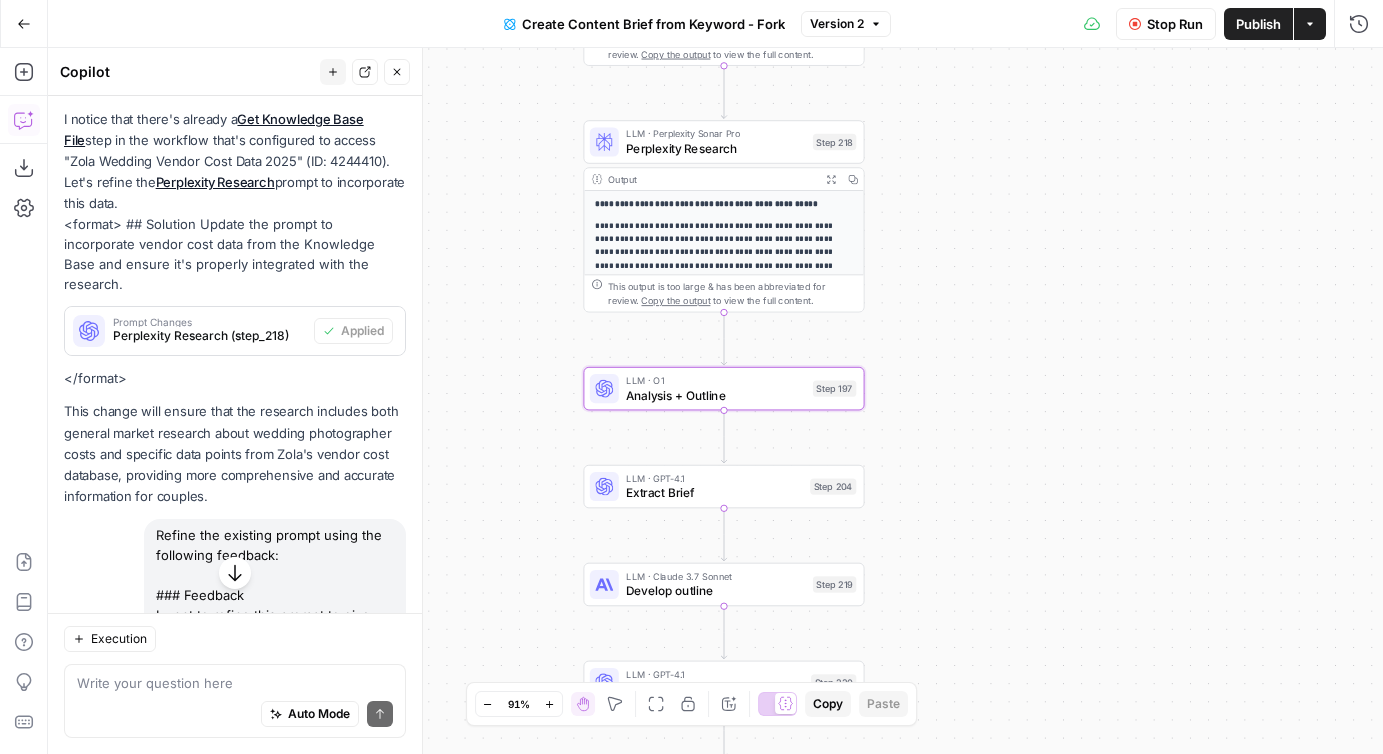 drag, startPoint x: 943, startPoint y: 433, endPoint x: 944, endPoint y: 286, distance: 147.0034 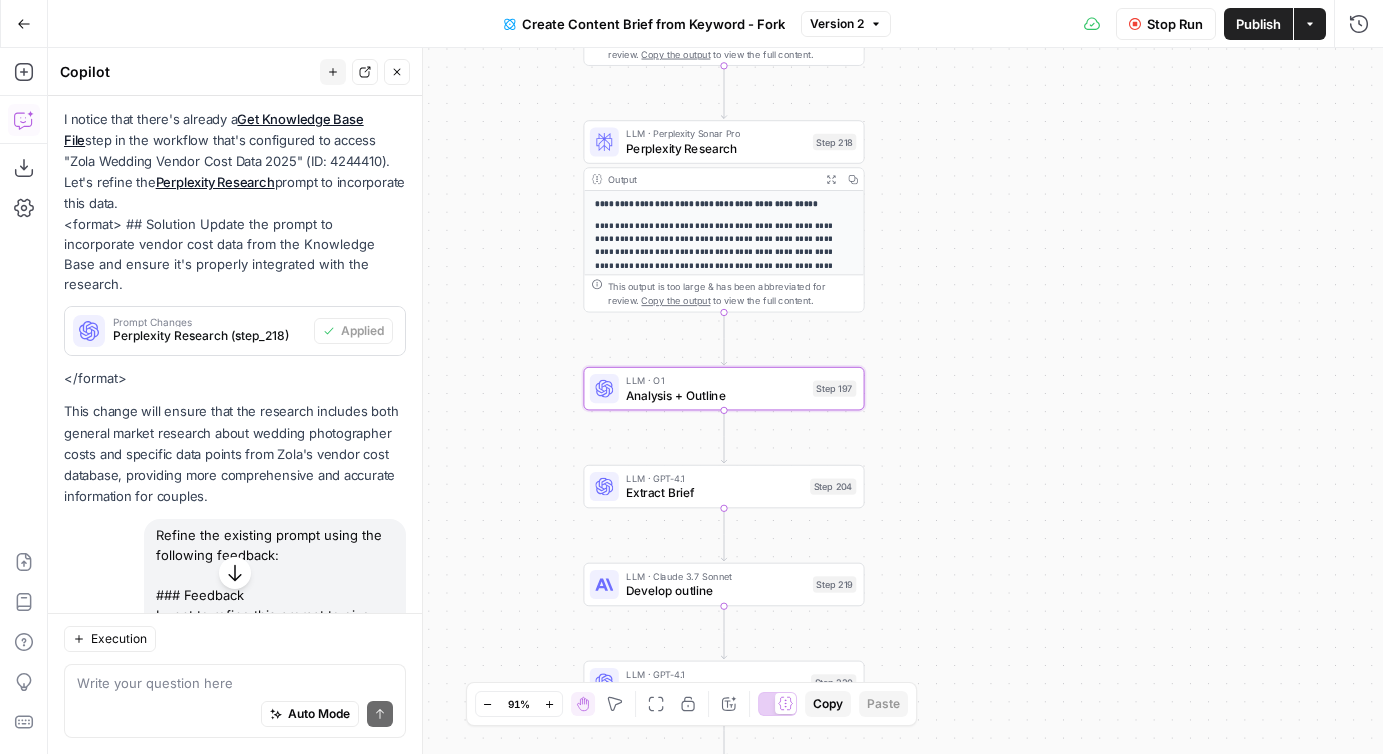 click on "Workflow Set Inputs Inputs Google Search Perform Google Search Step 51 Output Expand Output Copy 1 2 3 4 5 6 {    "search_metadata" :  {      "id" :  "6887d5f67d6e70aa84ad0270" ,      "status" :  "Success" ,      "json_endpoint" :  "https://serpapi.com          /searches/d43b35277b8ca902          /6887d5f67d6e70aa84ad0270.json" ,      "pixel_position_endpoint" :  "https://serpapi          .com/searches/d43b35277b8ca902          /6887d5f67d6e70aa84ad0270          .json_with_pixel_position" ,     This output is too large & has been abbreviated for review.   Copy the output   to view the full content. Loop Iteration Label if relevant Step 207 Output Expand Output Copy * 1 2 3 4 5 6 7 8 9 10 11 12 [    {      "relevant" :  "false"    } ,    {      "relevant" :  "true"    } ,    {      "relevant" :  "true"    } ,    {      "relevant" :  "true"     LLM · GPT-4o Mini Determine if relevant Step 208 Output Expand Output Copy 1 2 3 {    "relevant" :  "true" }     Complete" at bounding box center [715, 401] 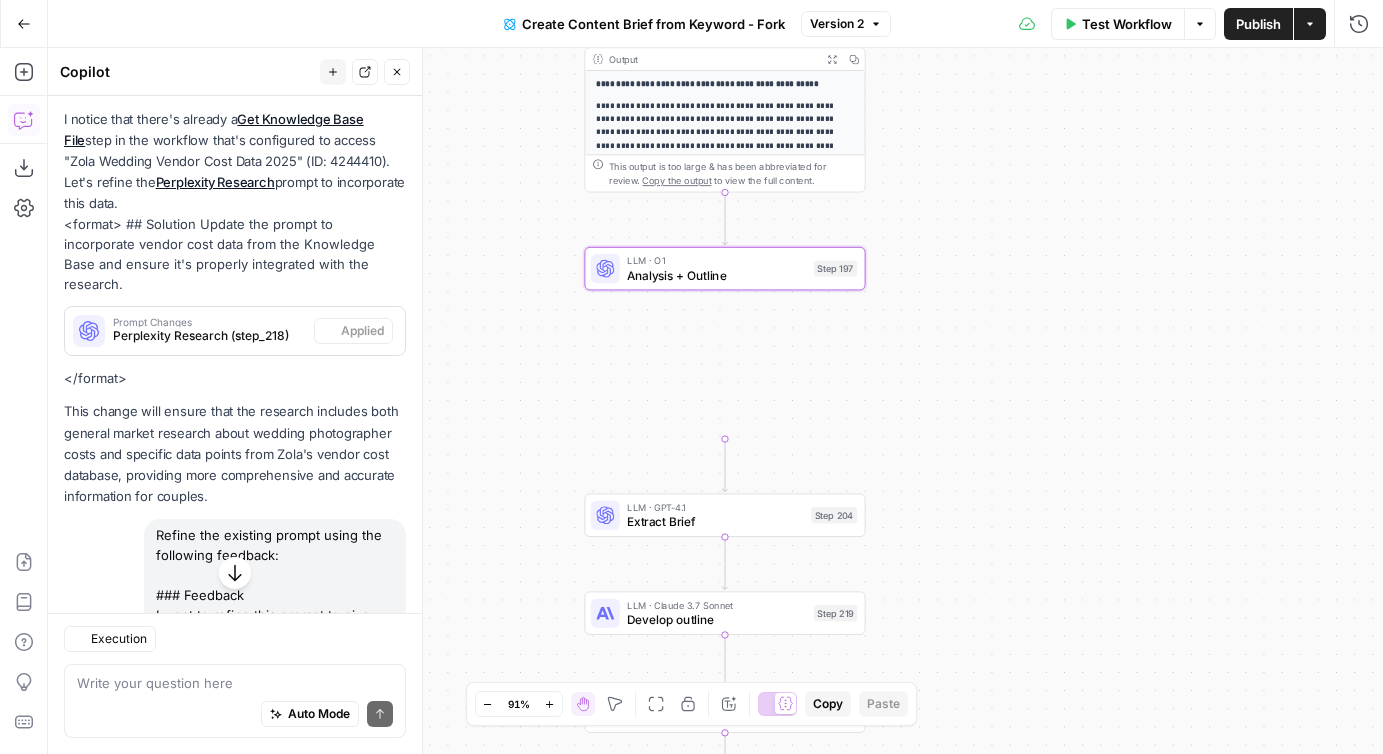 scroll, scrollTop: 968, scrollLeft: 0, axis: vertical 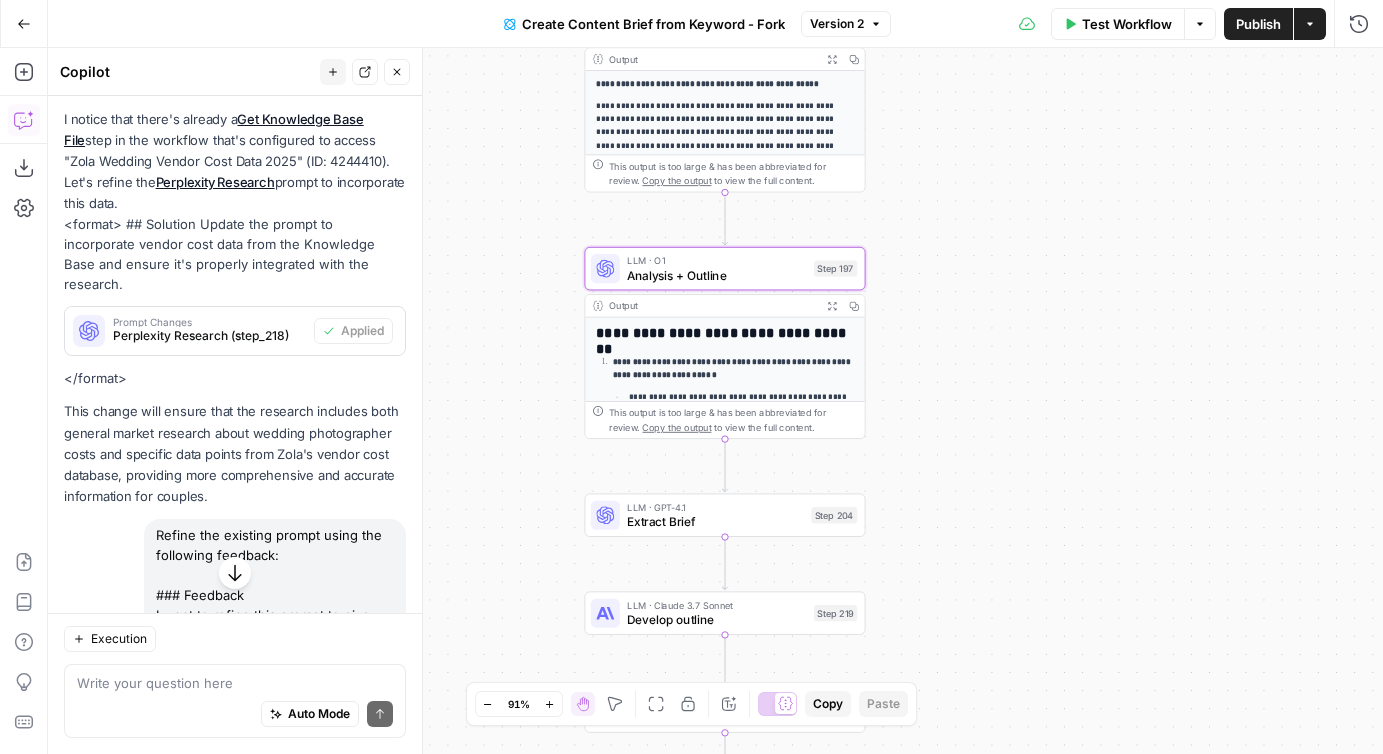 click on "Expand Output" at bounding box center (832, 306) 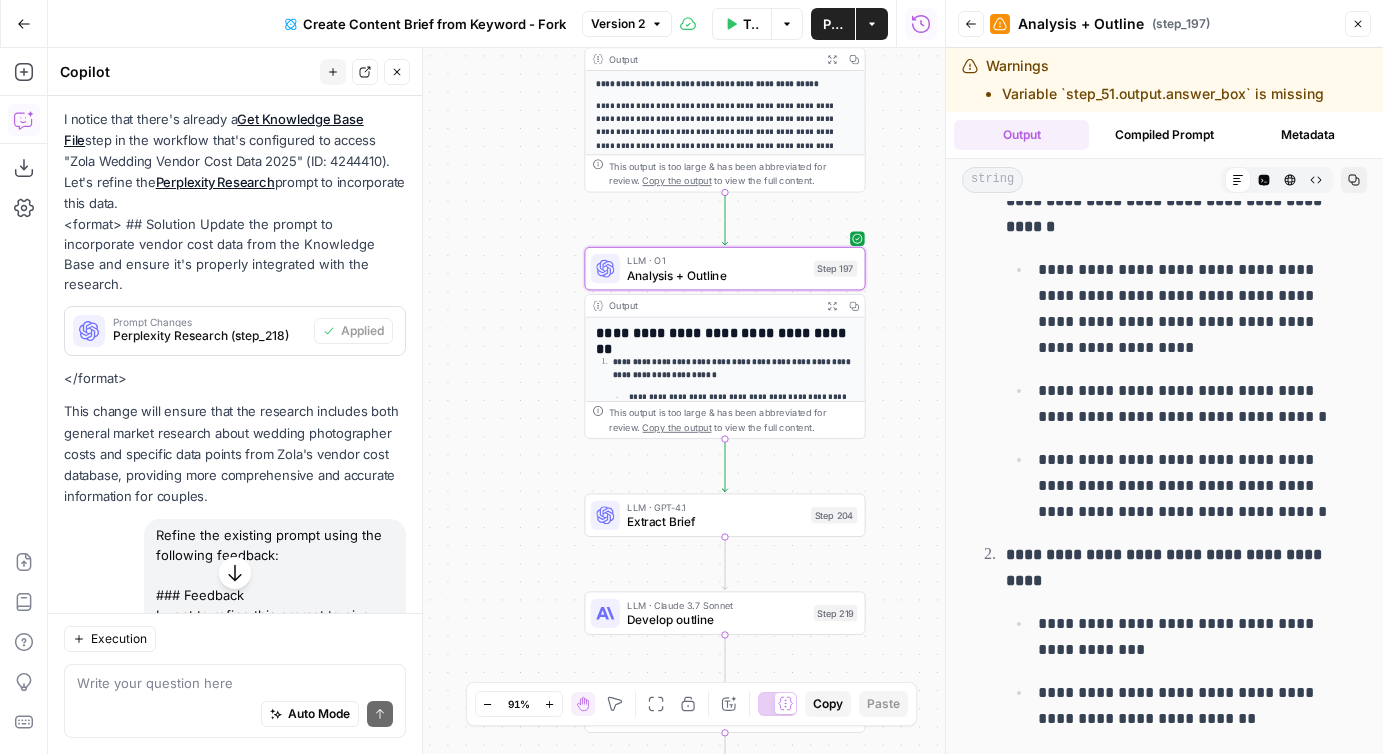 scroll, scrollTop: 148, scrollLeft: 0, axis: vertical 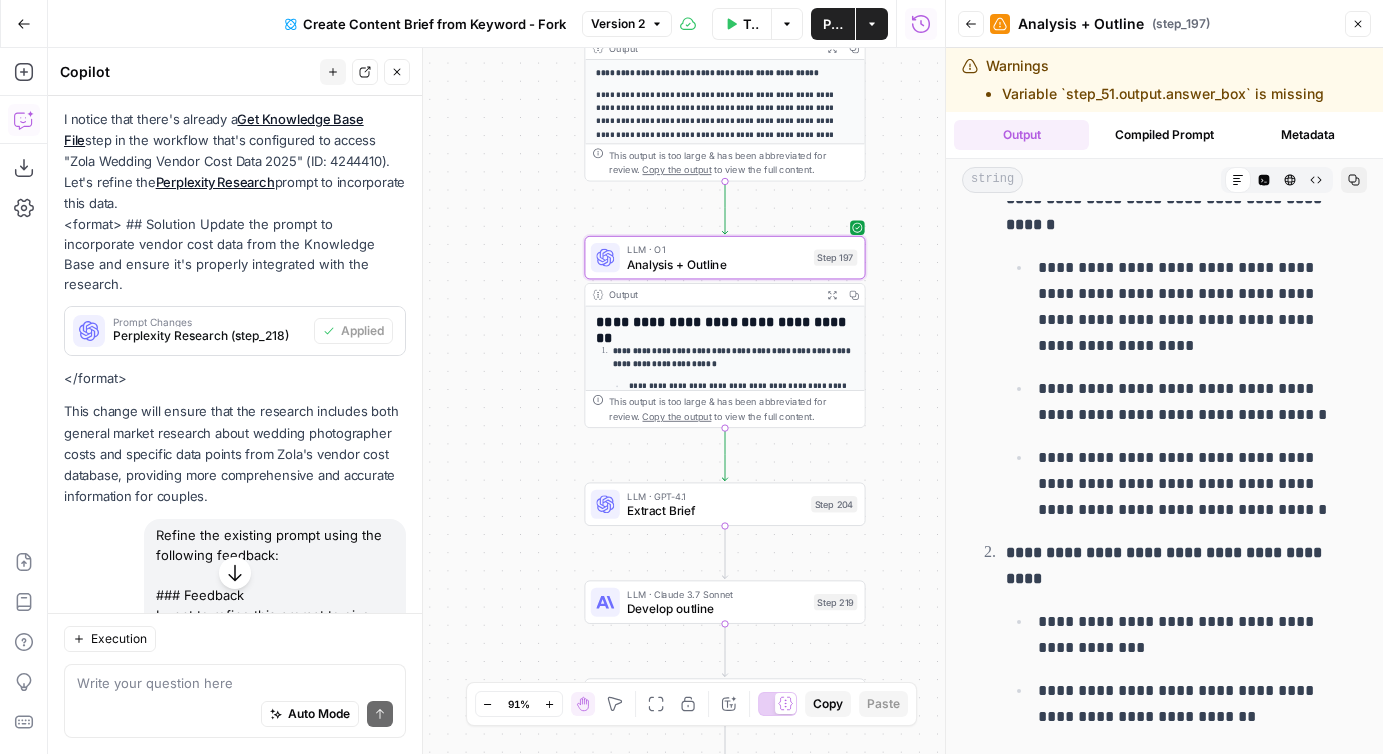 drag, startPoint x: 905, startPoint y: 412, endPoint x: 905, endPoint y: 272, distance: 140 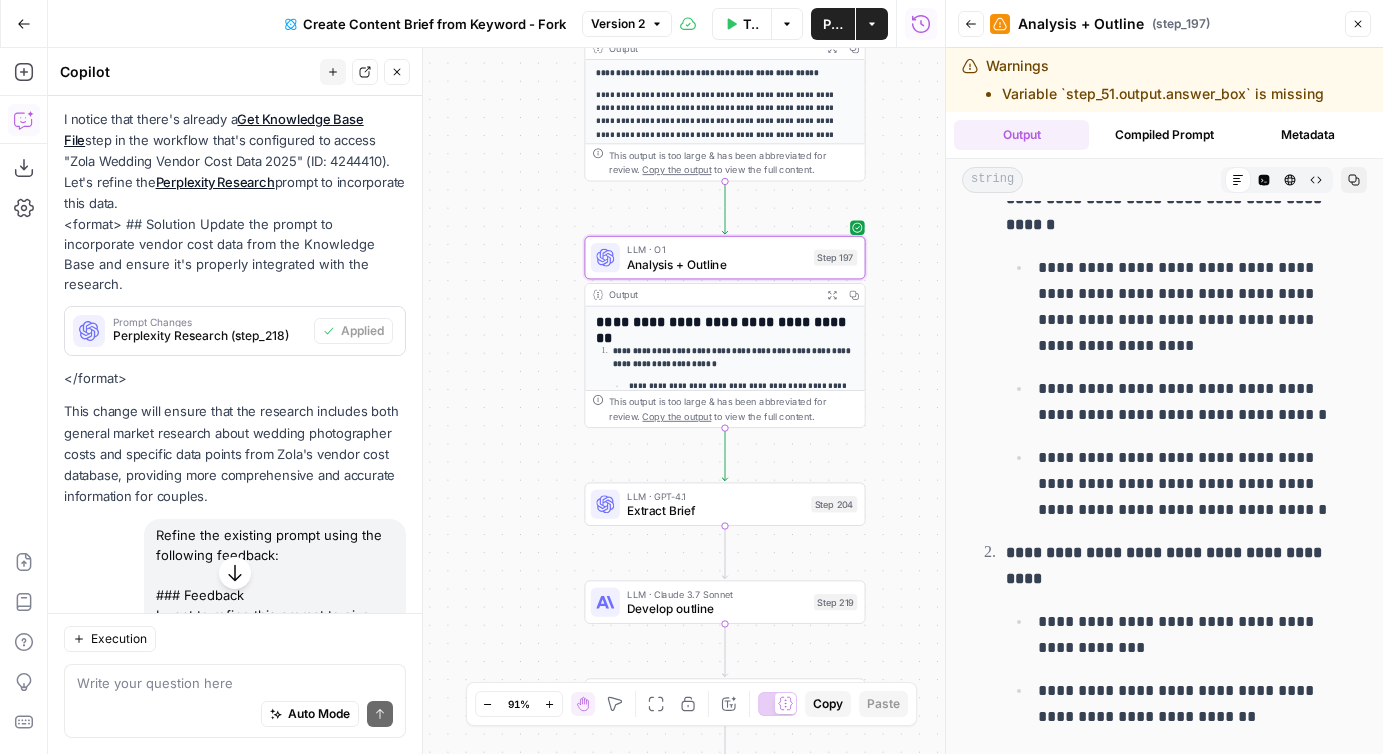click on "Workflow Set Inputs Inputs Google Search Perform Google Search Step 51 Output Expand Output Copy 1 2 3 4 5 6 {    "search_metadata" :  {      "id" :  "6887d5f67d6e70aa84ad0270" ,      "status" :  "Success" ,      "json_endpoint" :  "https://serpapi.com          /searches/d43b35277b8ca902          /6887d5f67d6e70aa84ad0270.json" ,      "pixel_position_endpoint" :  "https://serpapi          .com/searches/d43b35277b8ca902          /6887d5f67d6e70aa84ad0270          .json_with_pixel_position" ,     This output is too large & has been abbreviated for review.   Copy the output   to view the full content. Loop Iteration Label if relevant Step 207 Output Expand Output Copy * 1 2 3 4 5 6 7 8 9 10 11 12 [    {      "relevant" :  "false"    } ,    {      "relevant" :  "true"    } ,    {      "relevant" :  "true"    } ,    {      "relevant" :  "true"     LLM · GPT-4o Mini Determine if relevant Step 208 Output Expand Output Copy 1 2 3 {    "relevant" :  "true" }     Complete" at bounding box center [496, 401] 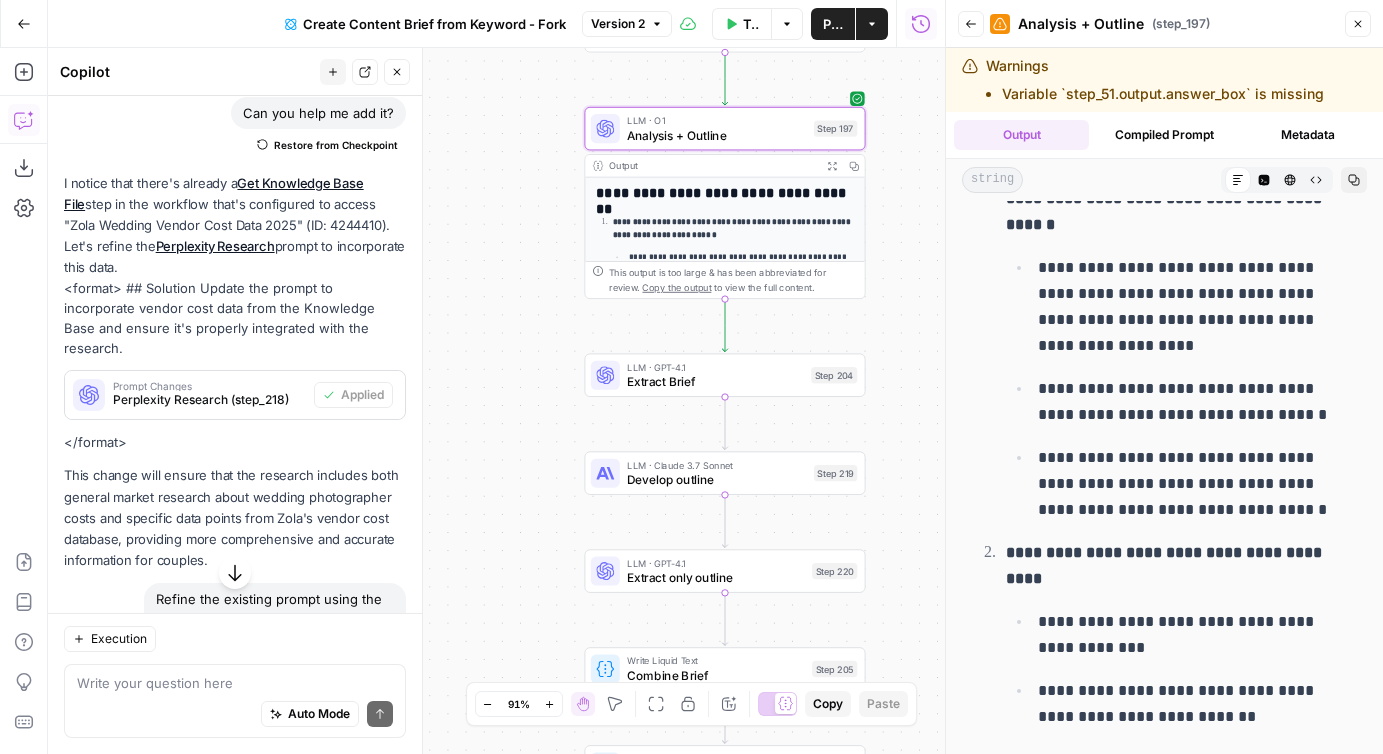scroll, scrollTop: 968, scrollLeft: 0, axis: vertical 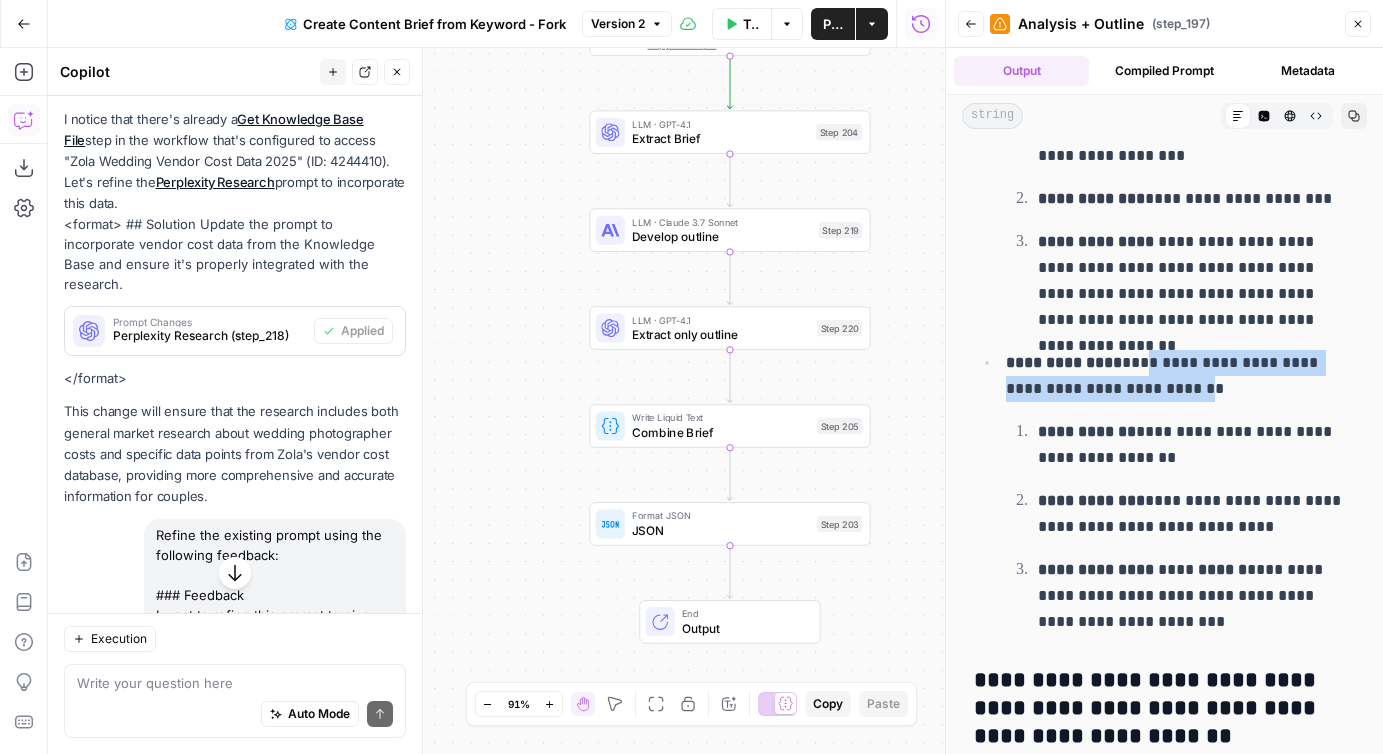 drag, startPoint x: 1145, startPoint y: 359, endPoint x: 1256, endPoint y: 387, distance: 114.47707 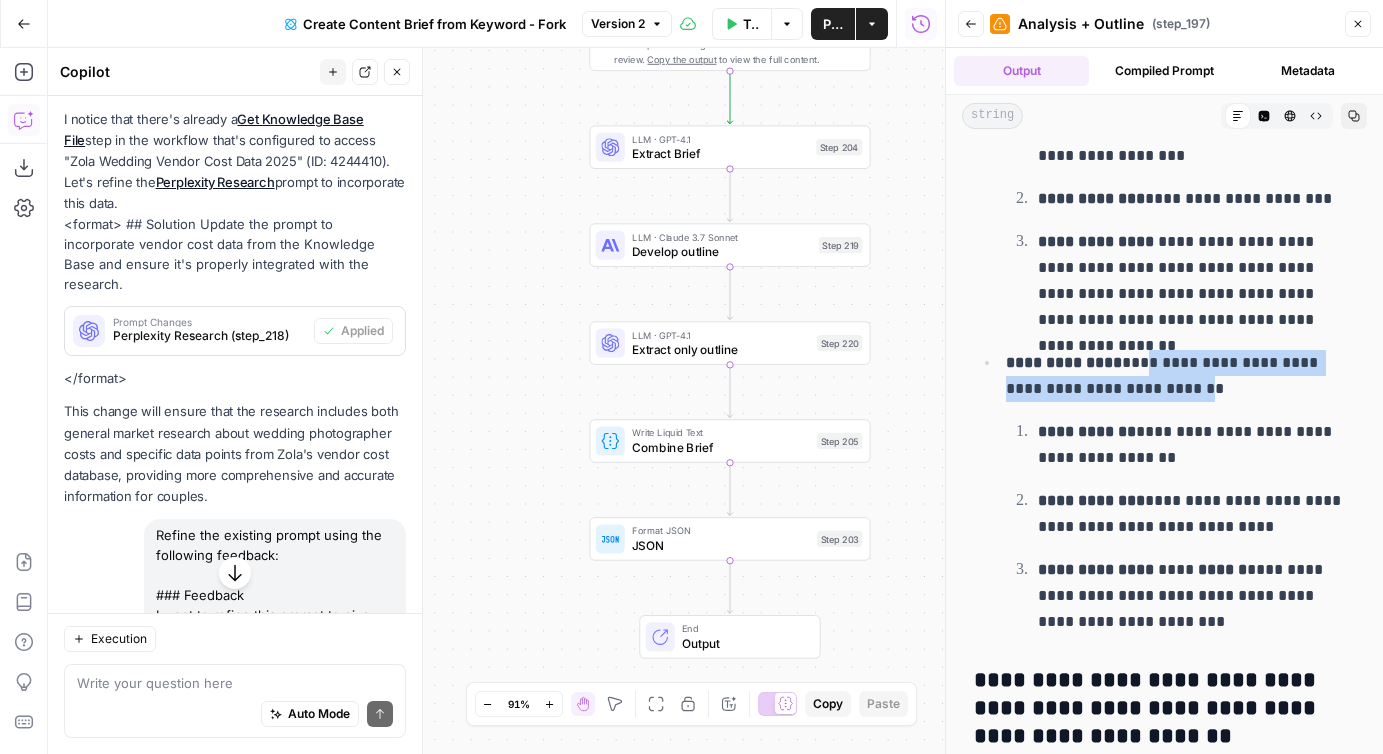 drag, startPoint x: 517, startPoint y: 144, endPoint x: 517, endPoint y: 538, distance: 394 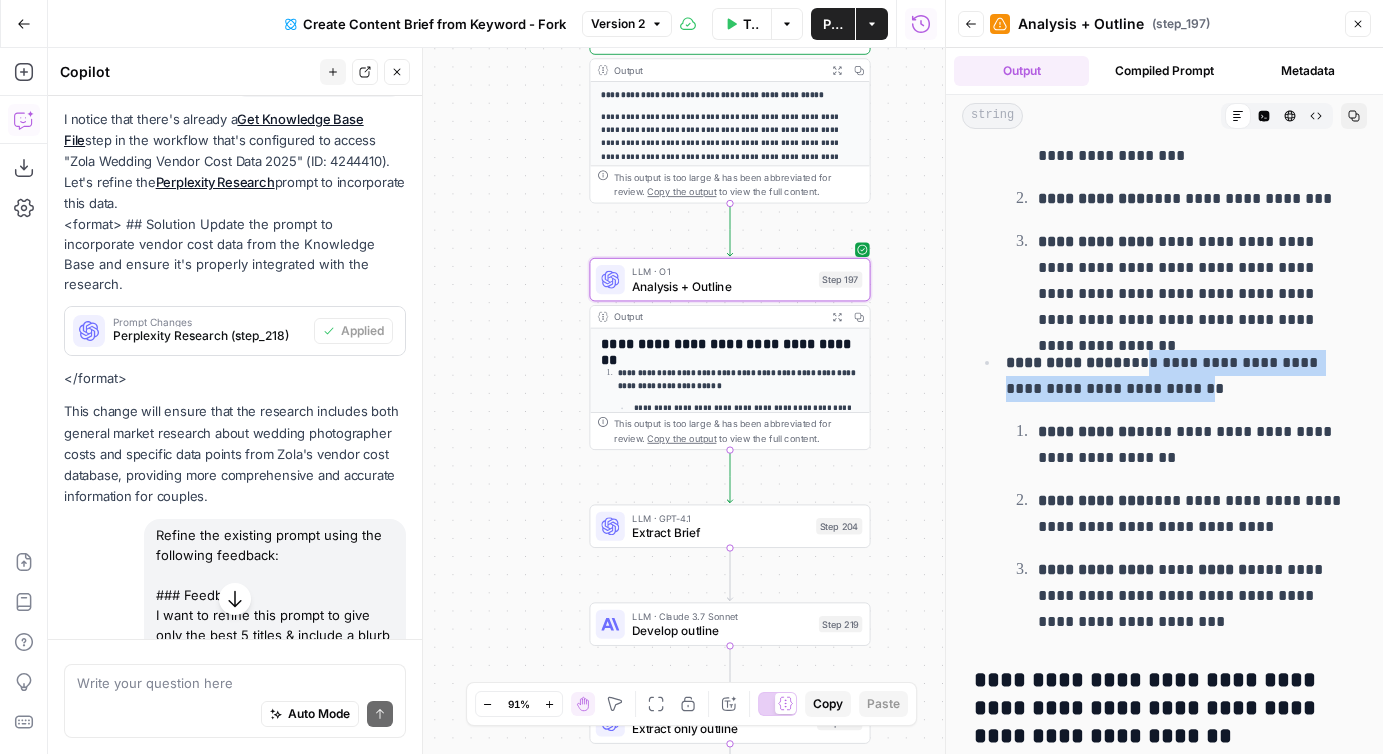 scroll, scrollTop: 968, scrollLeft: 0, axis: vertical 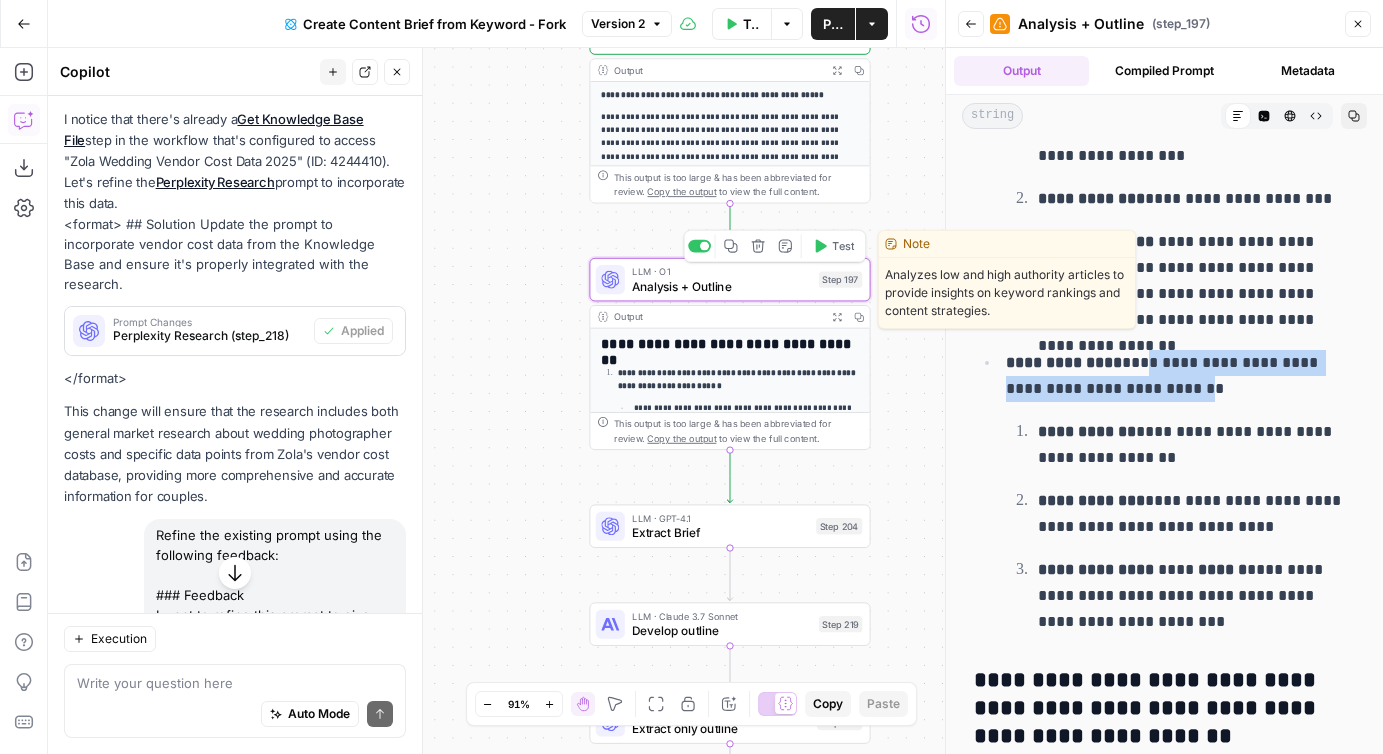 click on "Analysis + Outline" at bounding box center [722, 286] 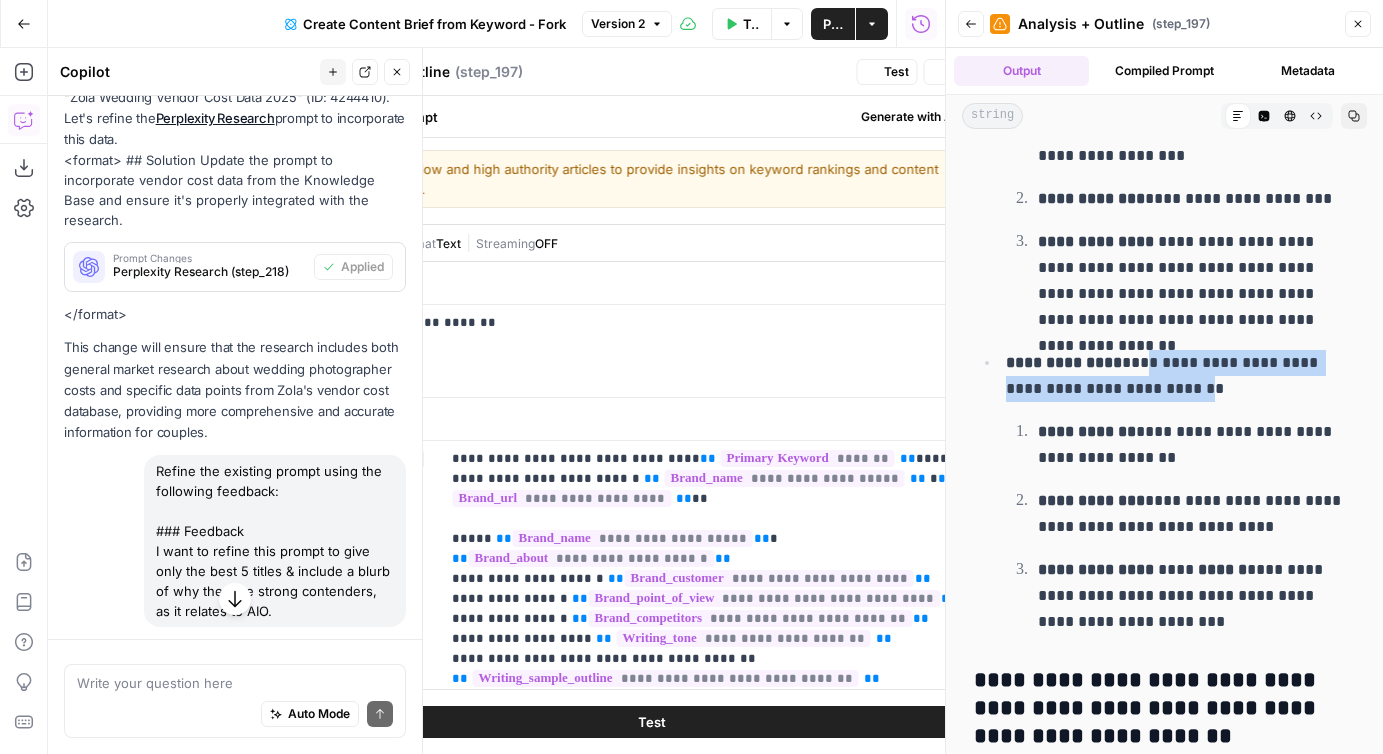 scroll, scrollTop: 968, scrollLeft: 0, axis: vertical 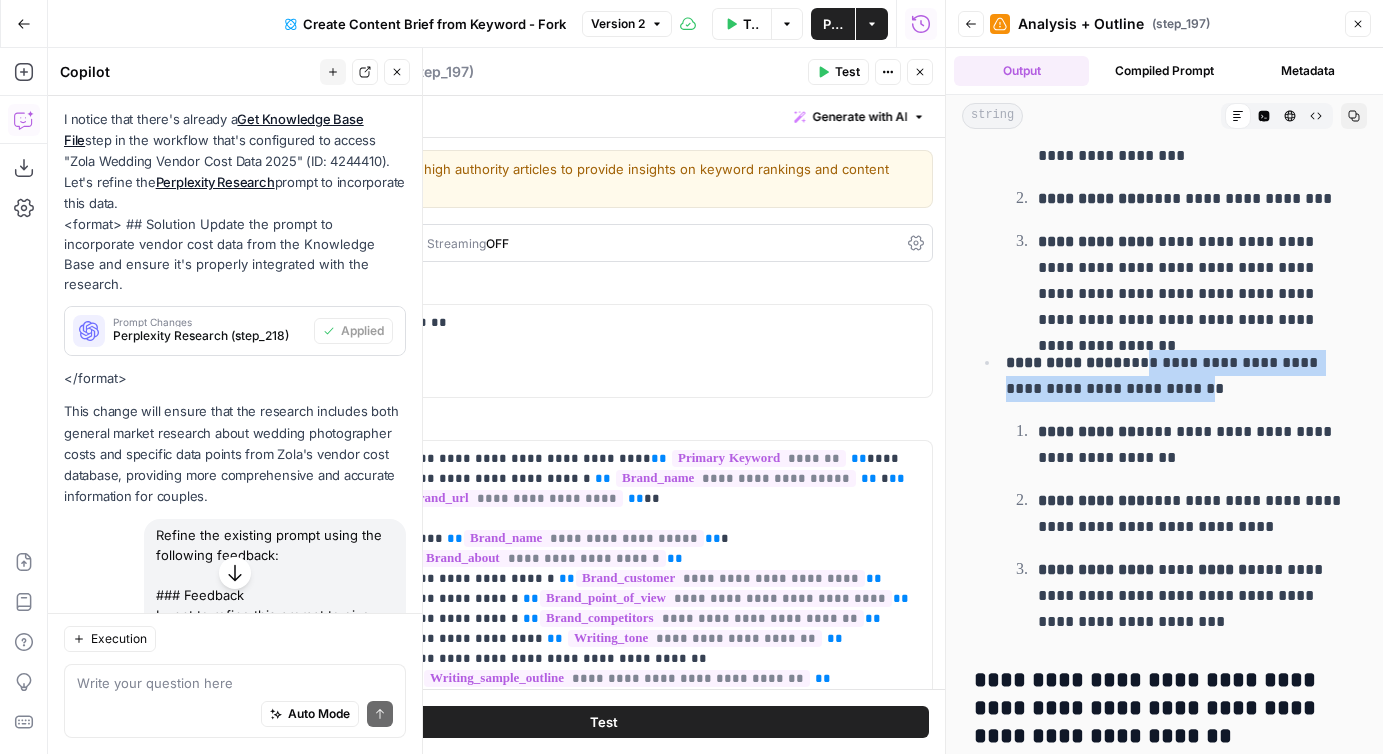 click 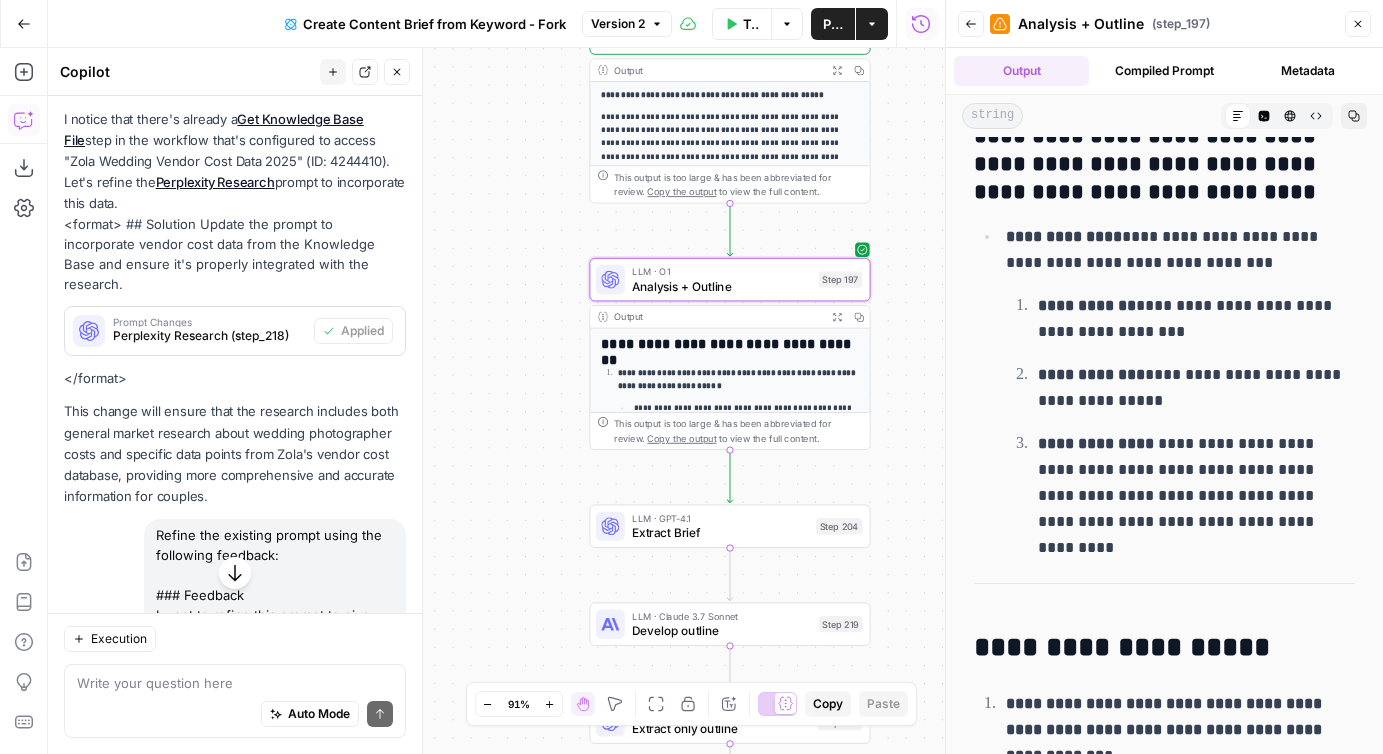 scroll, scrollTop: 4494, scrollLeft: 0, axis: vertical 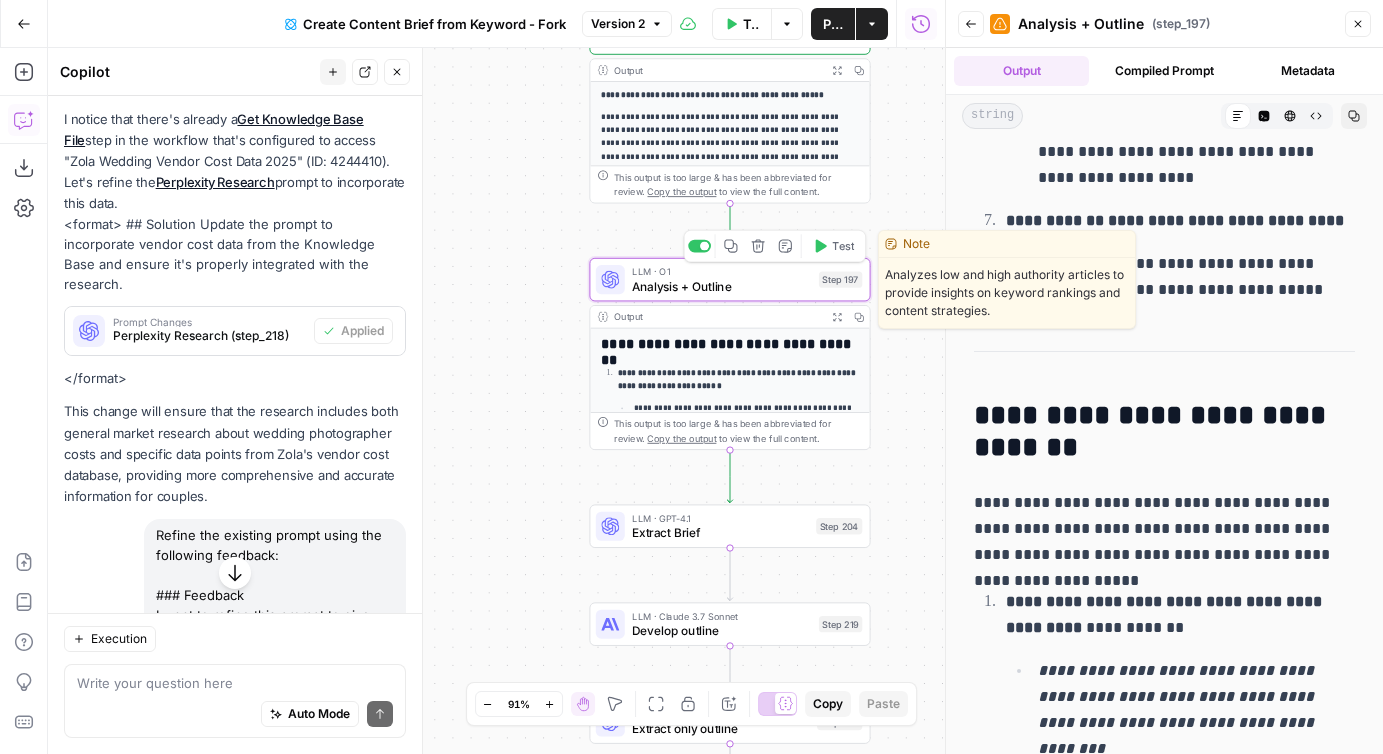 click on "Analysis + Outline" at bounding box center [722, 286] 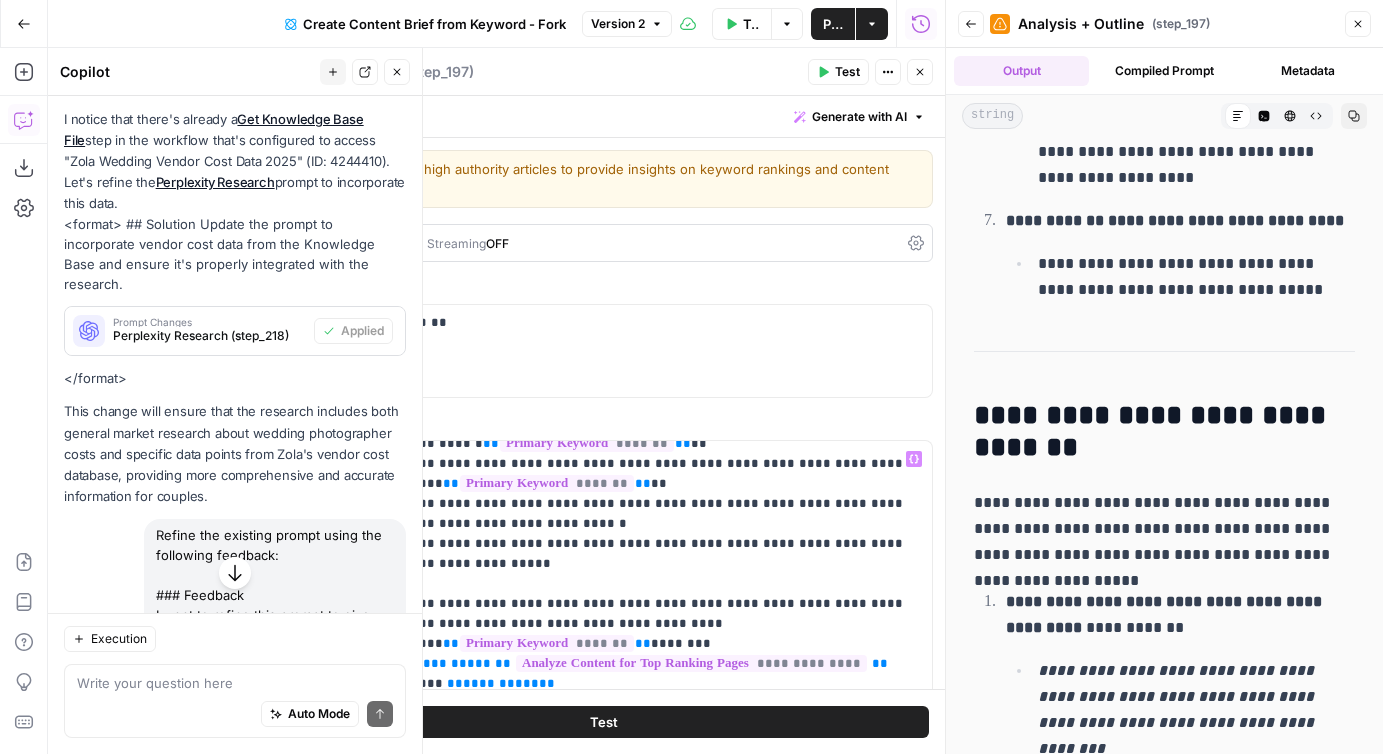 scroll, scrollTop: 1044, scrollLeft: 0, axis: vertical 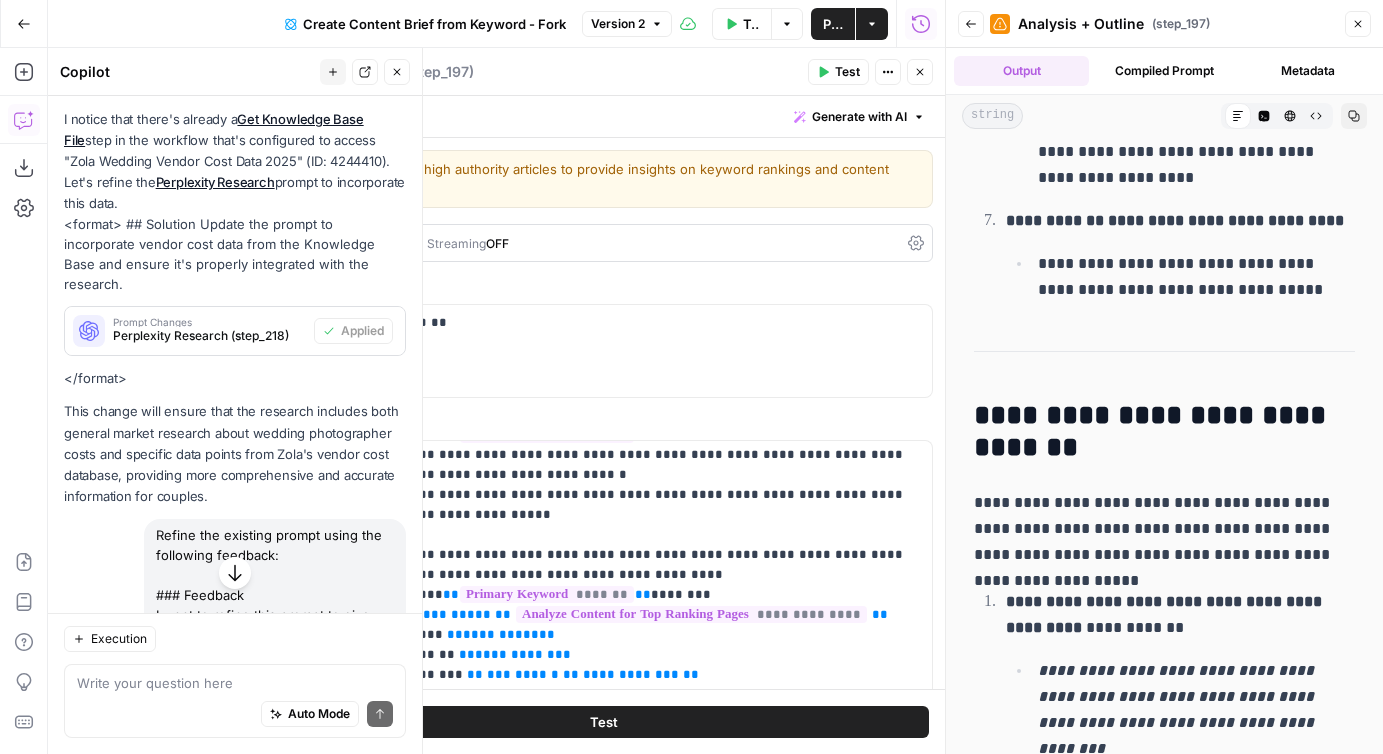 click on "Close" at bounding box center (920, 72) 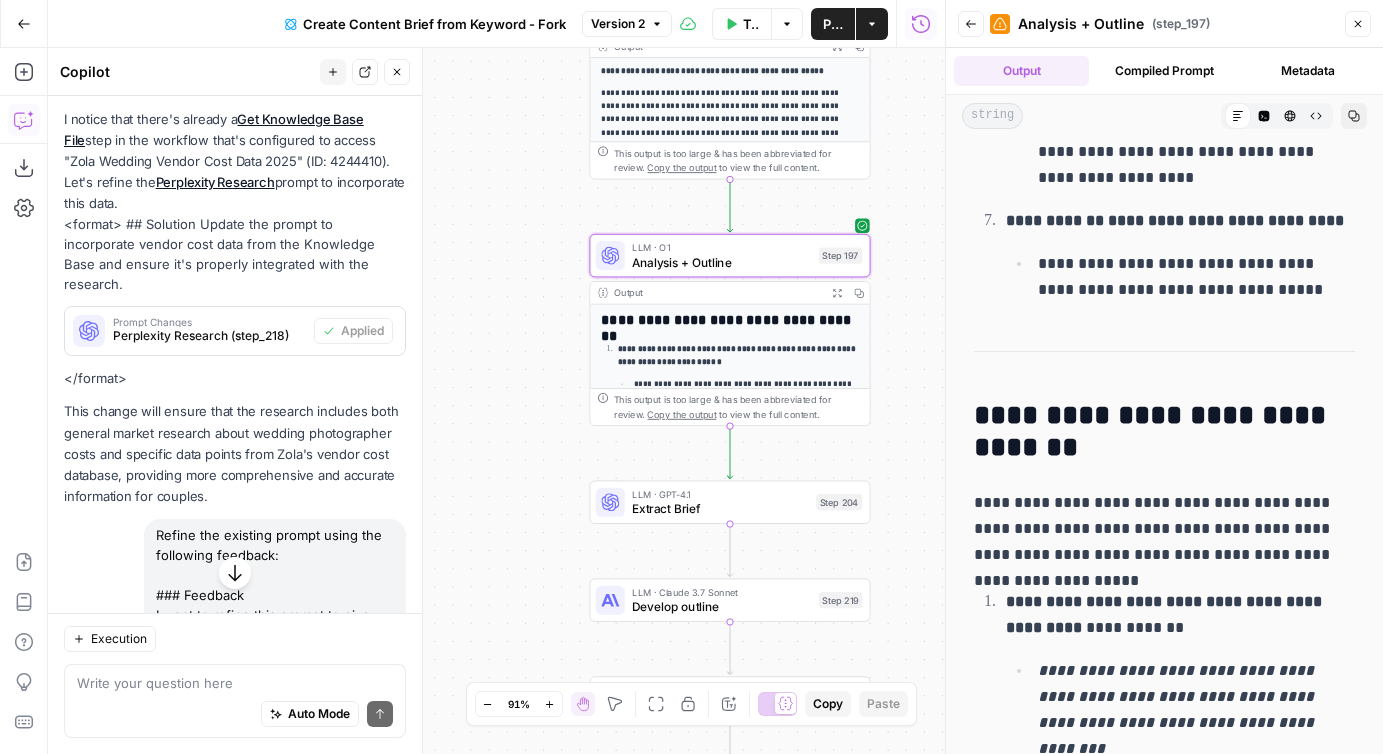 drag, startPoint x: 909, startPoint y: 440, endPoint x: 909, endPoint y: 360, distance: 80 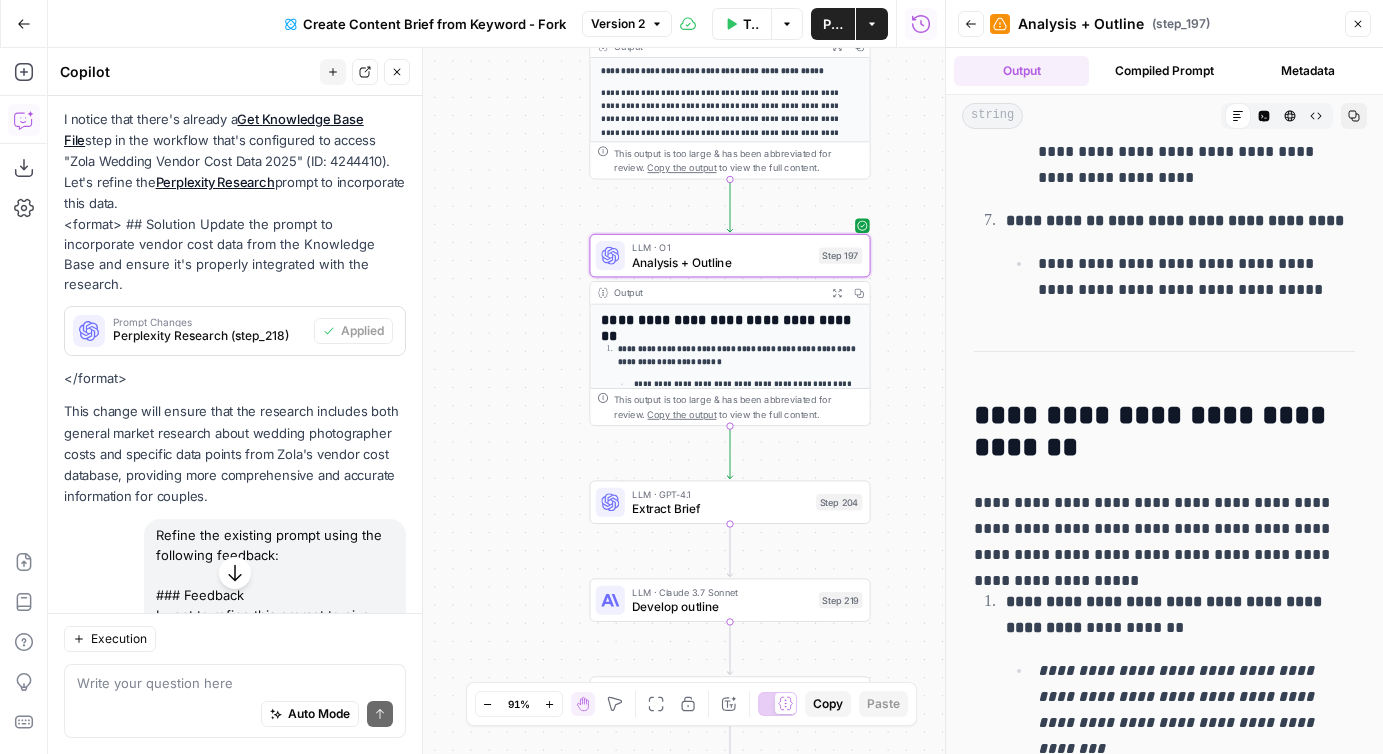 click on "Workflow Set Inputs Inputs Google Search Perform Google Search Step 51 Output Expand Output Copy 1 2 3 4 5 6 {    "search_metadata" :  {      "id" :  "6887d5f67d6e70aa84ad0270" ,      "status" :  "Success" ,      "json_endpoint" :  "https://serpapi.com          /searches/d43b35277b8ca902          /6887d5f67d6e70aa84ad0270.json" ,      "pixel_position_endpoint" :  "https://serpapi          .com/searches/d43b35277b8ca902          /6887d5f67d6e70aa84ad0270          .json_with_pixel_position" ,     This output is too large & has been abbreviated for review.   Copy the output   to view the full content. Loop Iteration Label if relevant Step 207 Output Expand Output Copy * 1 2 3 4 5 6 7 8 9 10 11 12 [    {      "relevant" :  "false"    } ,    {      "relevant" :  "true"    } ,    {      "relevant" :  "true"    } ,    {      "relevant" :  "true"     LLM · GPT-4o Mini Determine if relevant Step 208 Output Expand Output Copy 1 2 3 {    "relevant" :  "true" }     Complete" at bounding box center [496, 401] 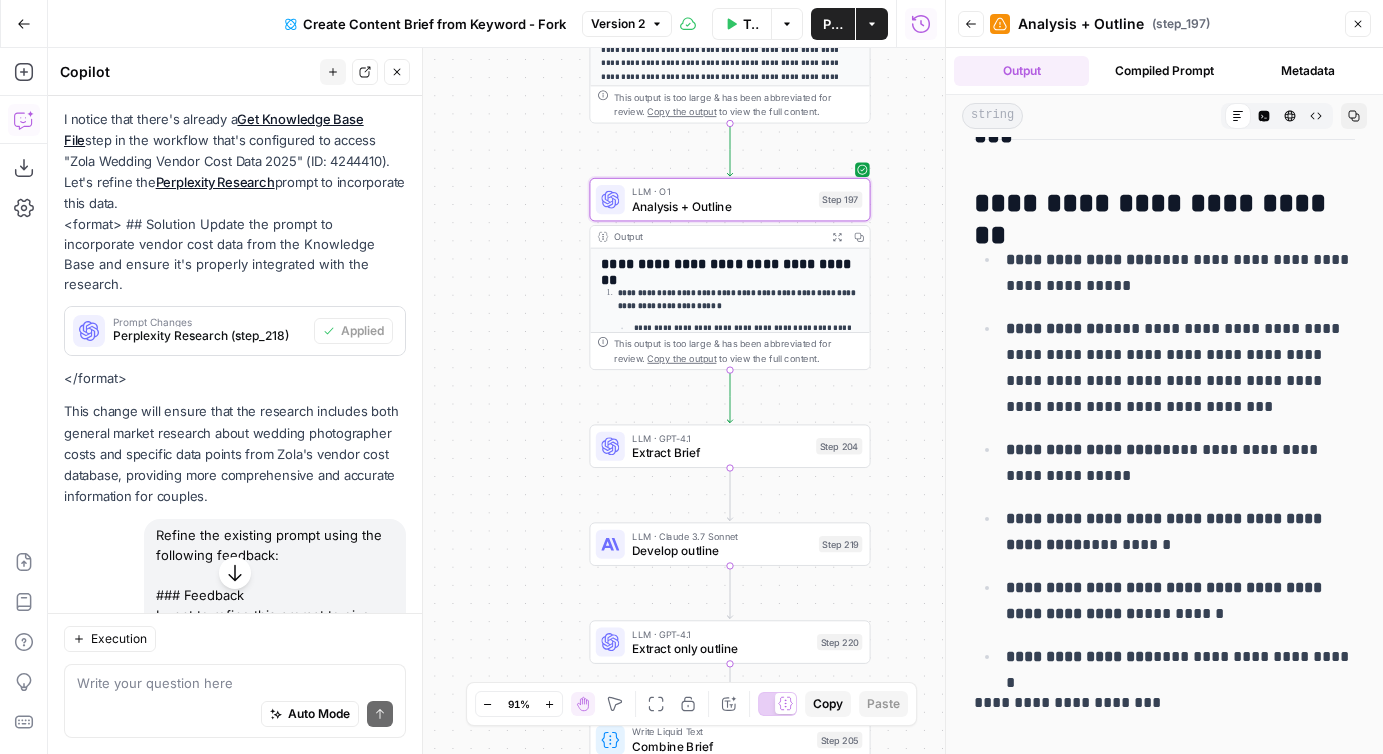 scroll, scrollTop: 15936, scrollLeft: 0, axis: vertical 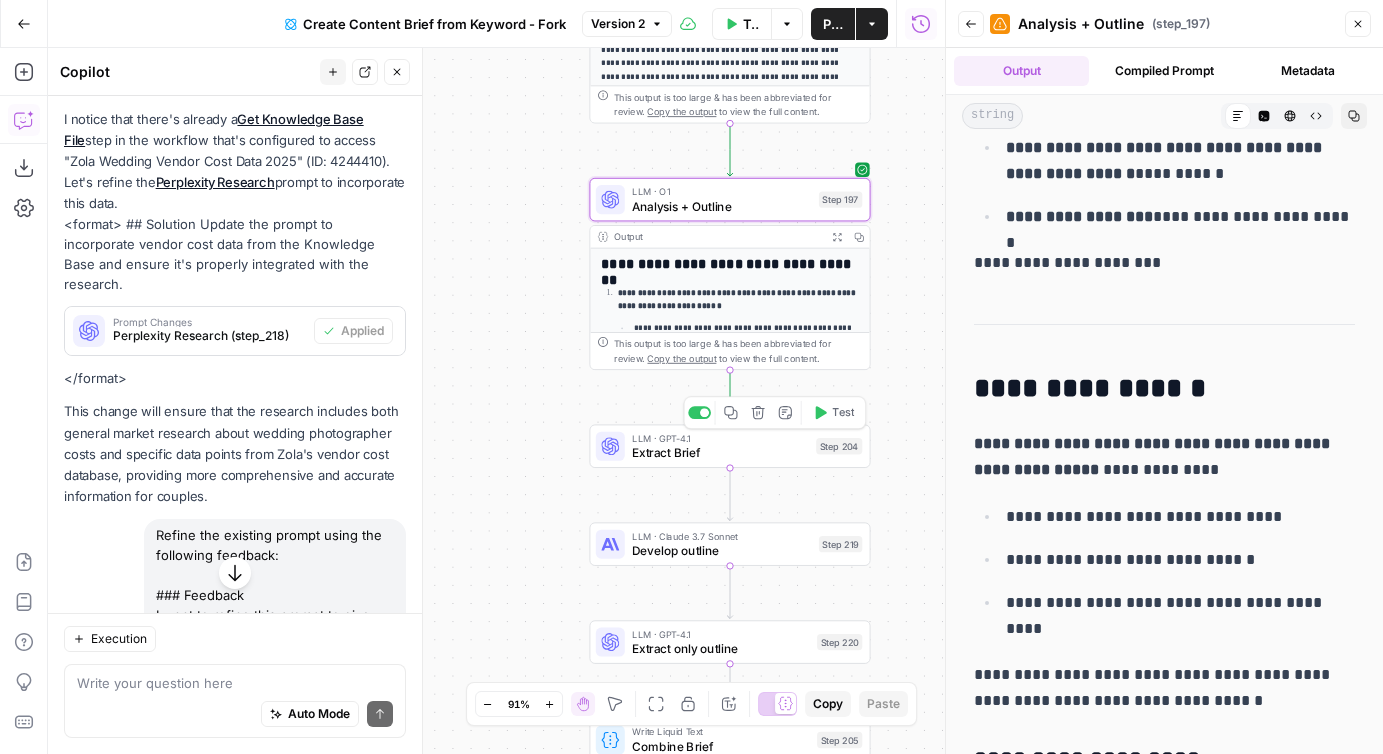 click 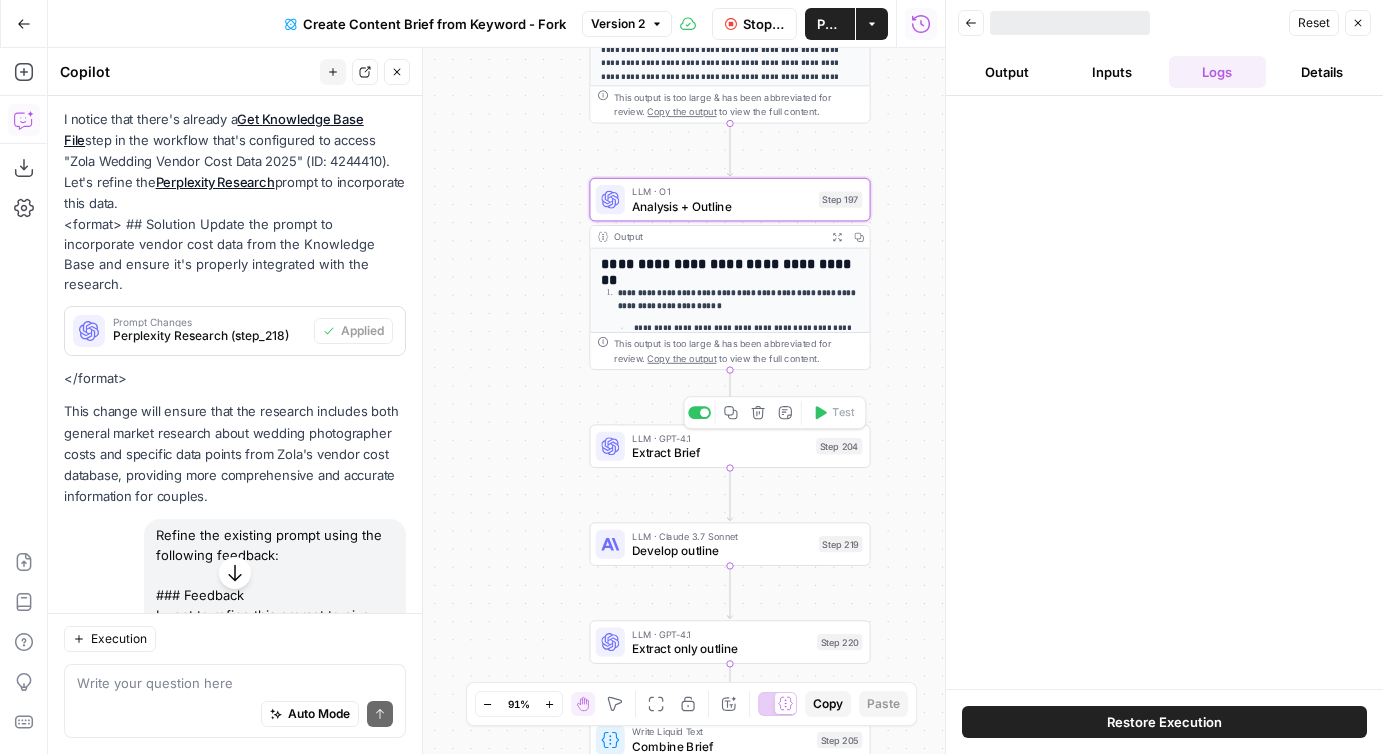 scroll, scrollTop: 0, scrollLeft: 0, axis: both 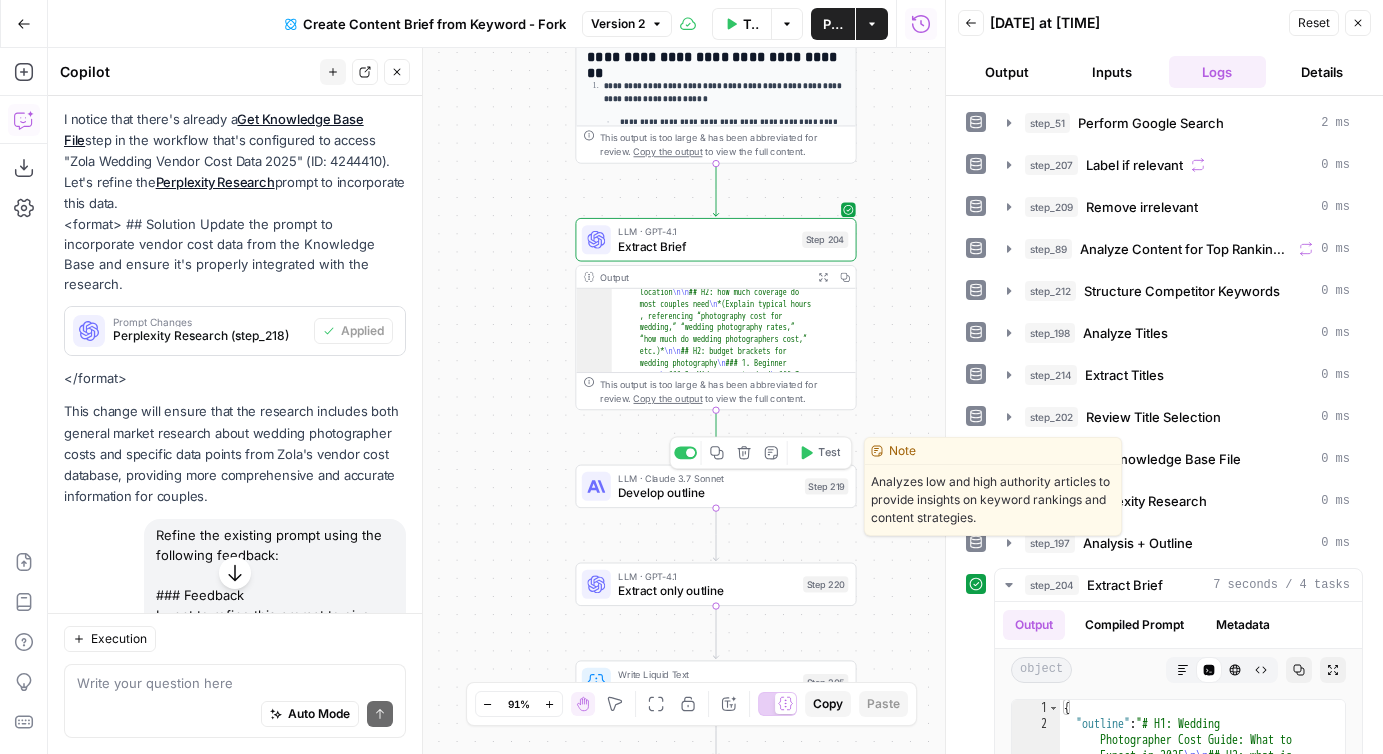 click on "Test" at bounding box center (819, 453) 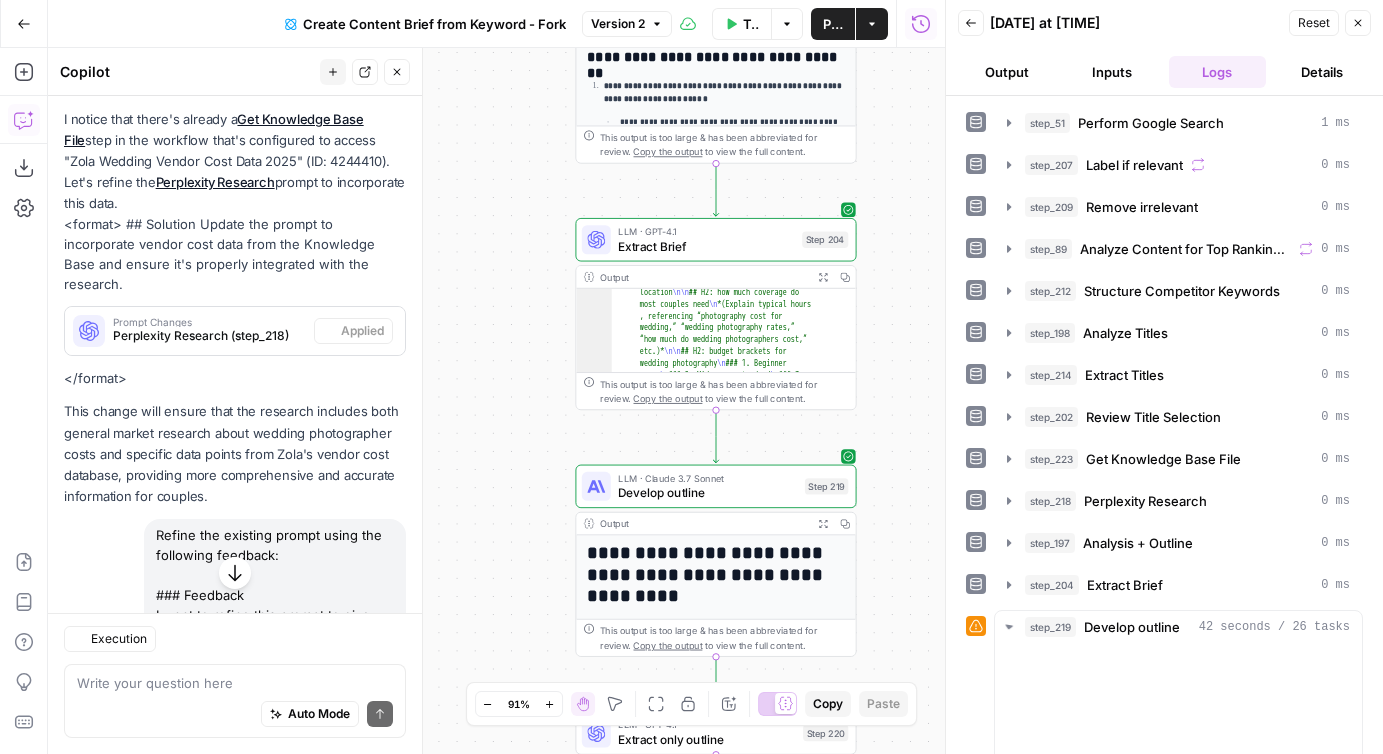 scroll, scrollTop: 968, scrollLeft: 0, axis: vertical 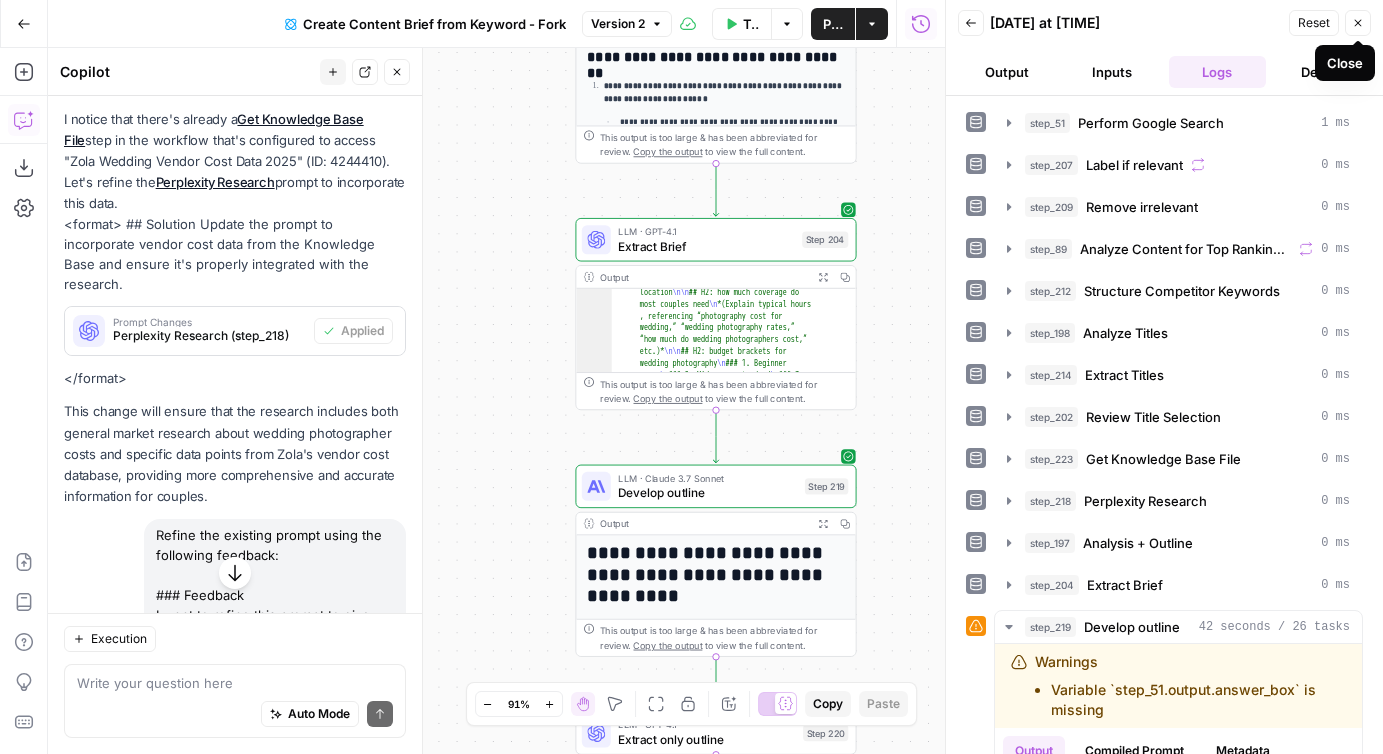 drag, startPoint x: 1358, startPoint y: 20, endPoint x: 1325, endPoint y: 26, distance: 33.54102 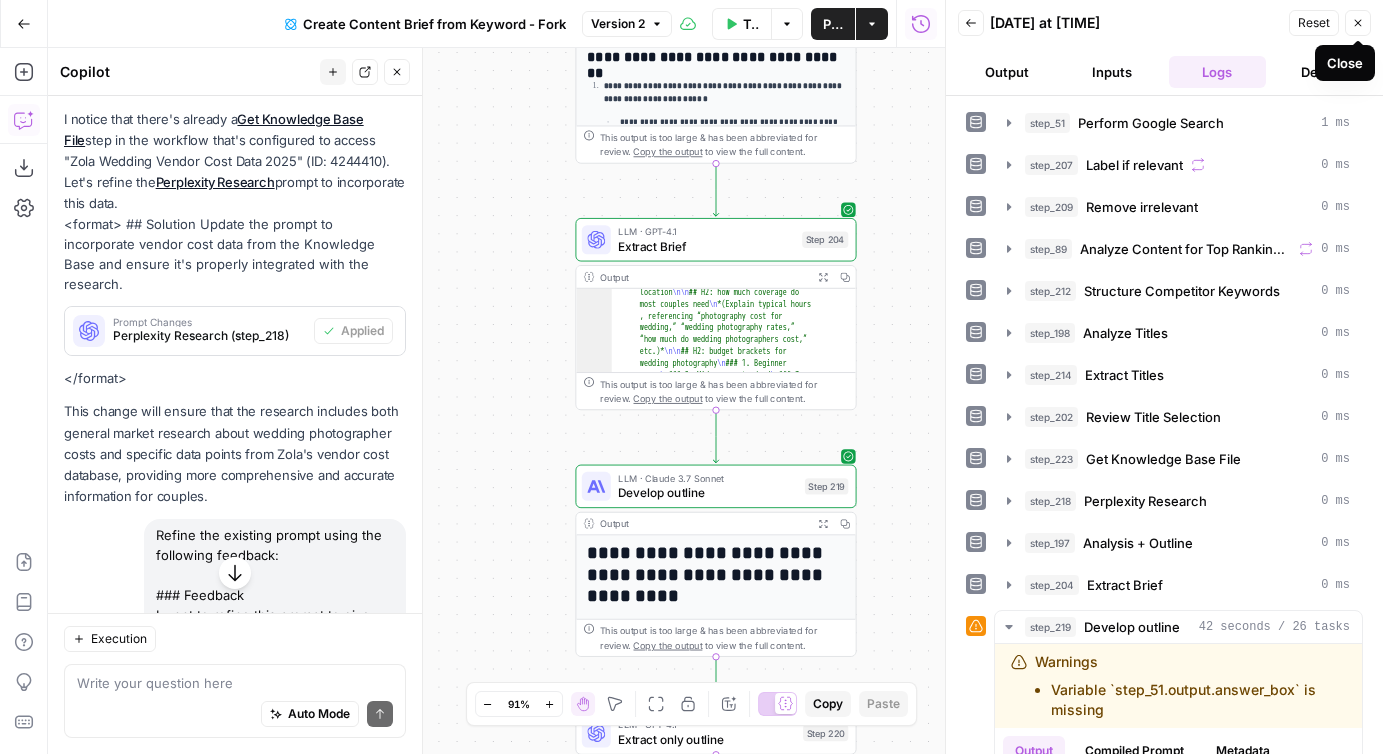 click 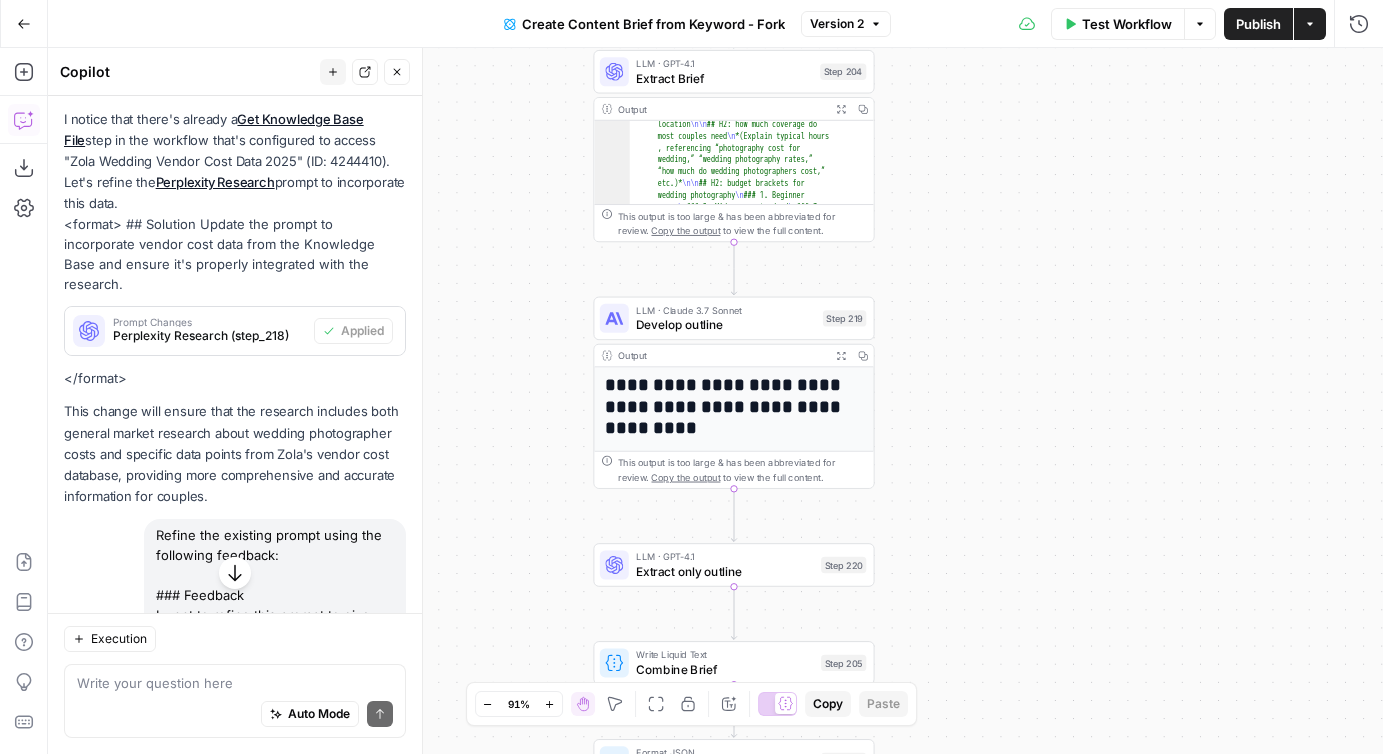 click 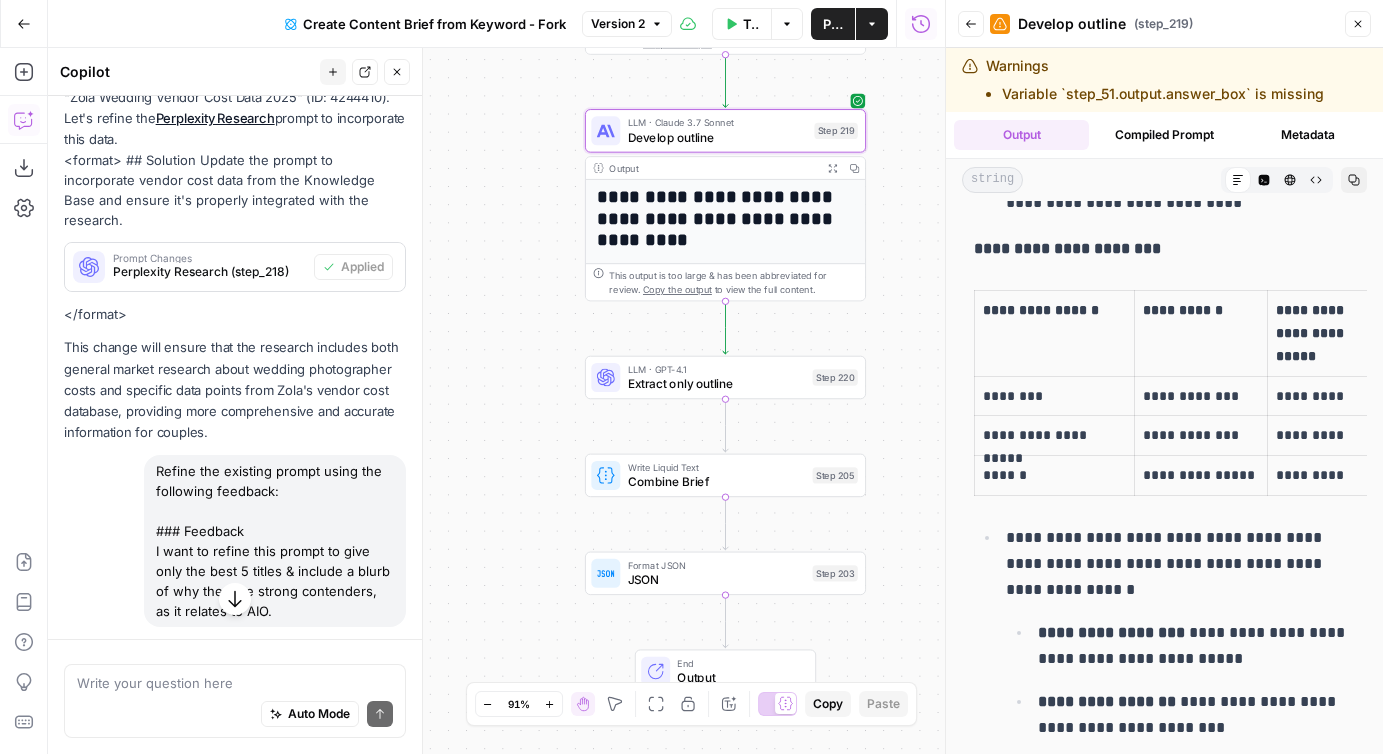 scroll, scrollTop: 1282, scrollLeft: 0, axis: vertical 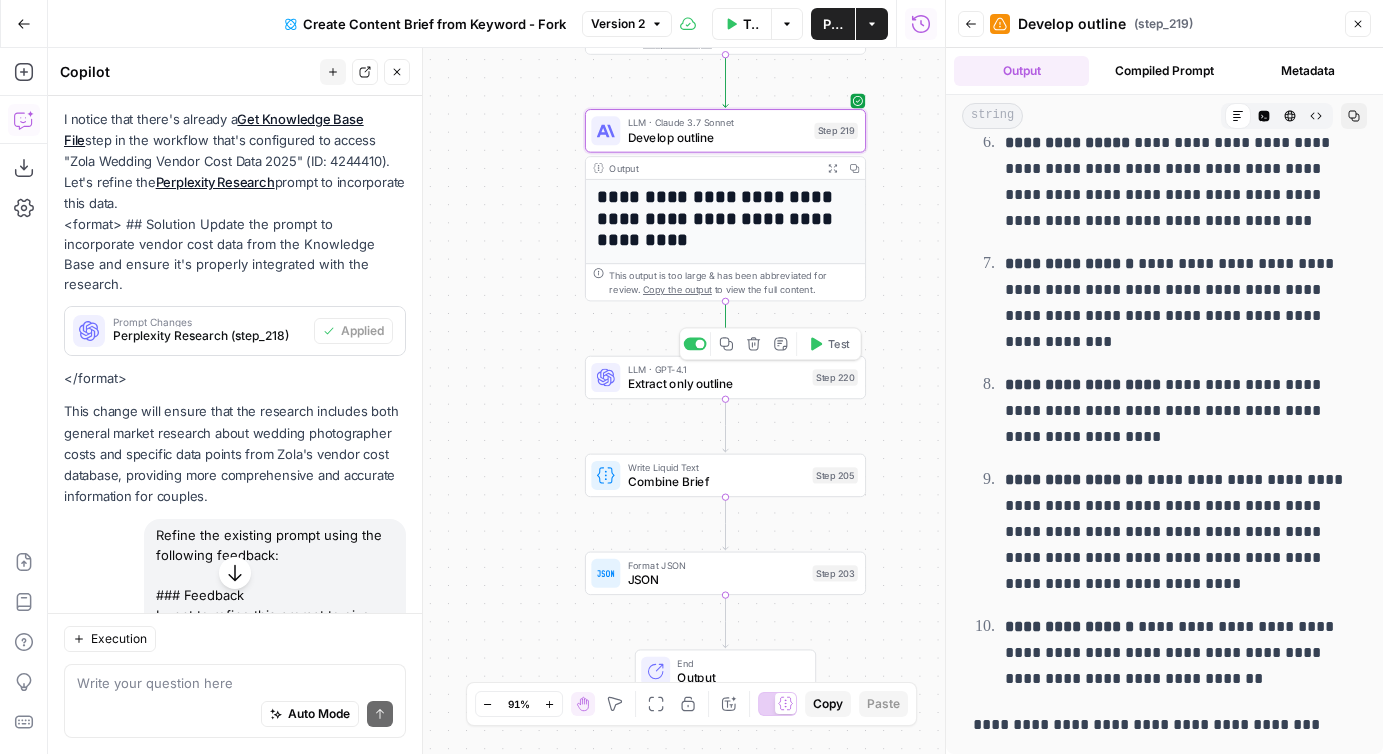 click 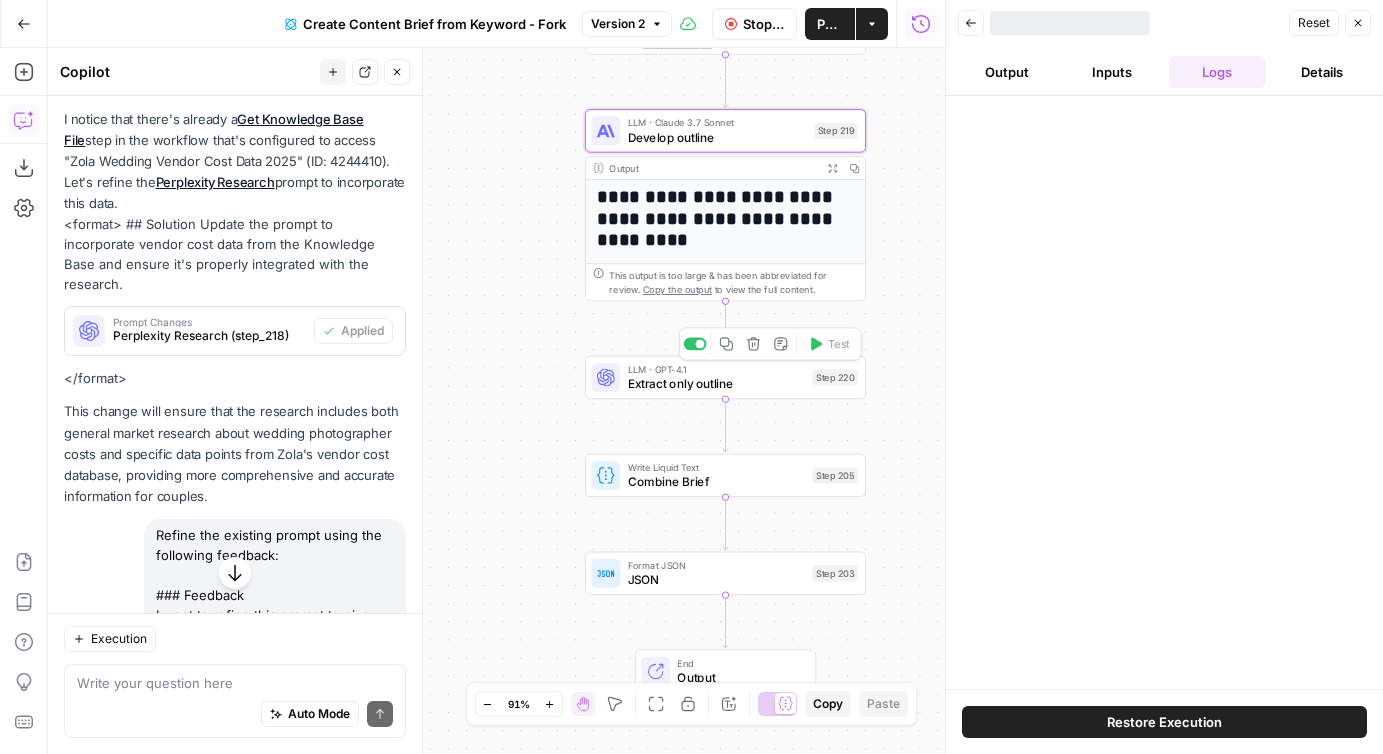 scroll, scrollTop: 0, scrollLeft: 0, axis: both 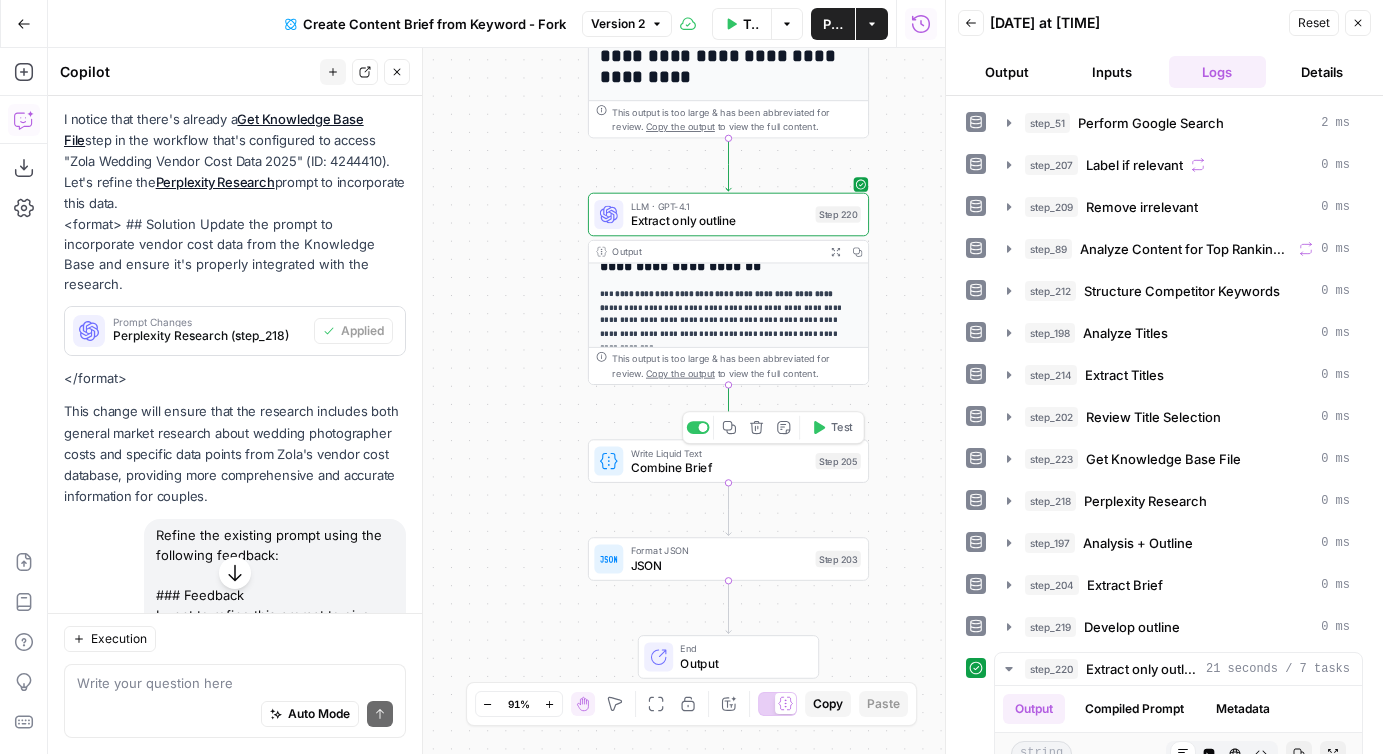 click 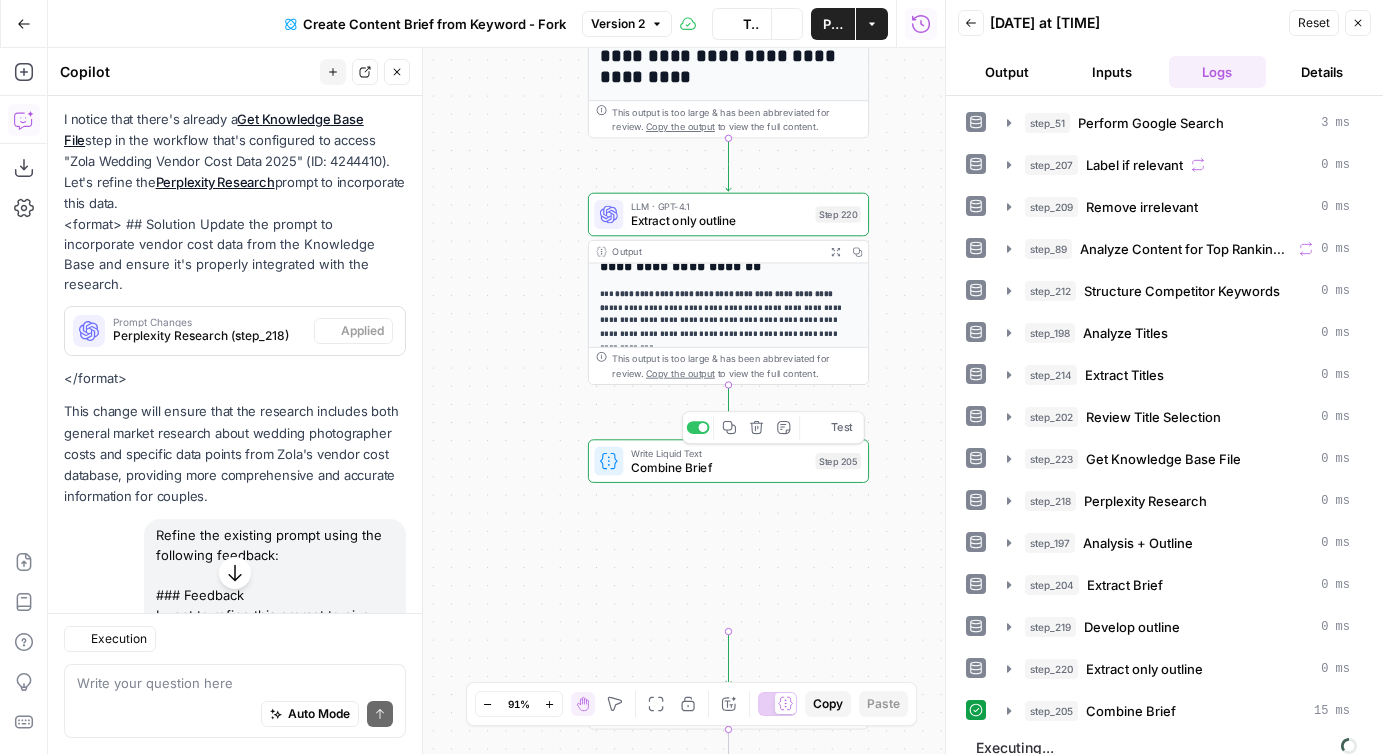 scroll, scrollTop: 968, scrollLeft: 0, axis: vertical 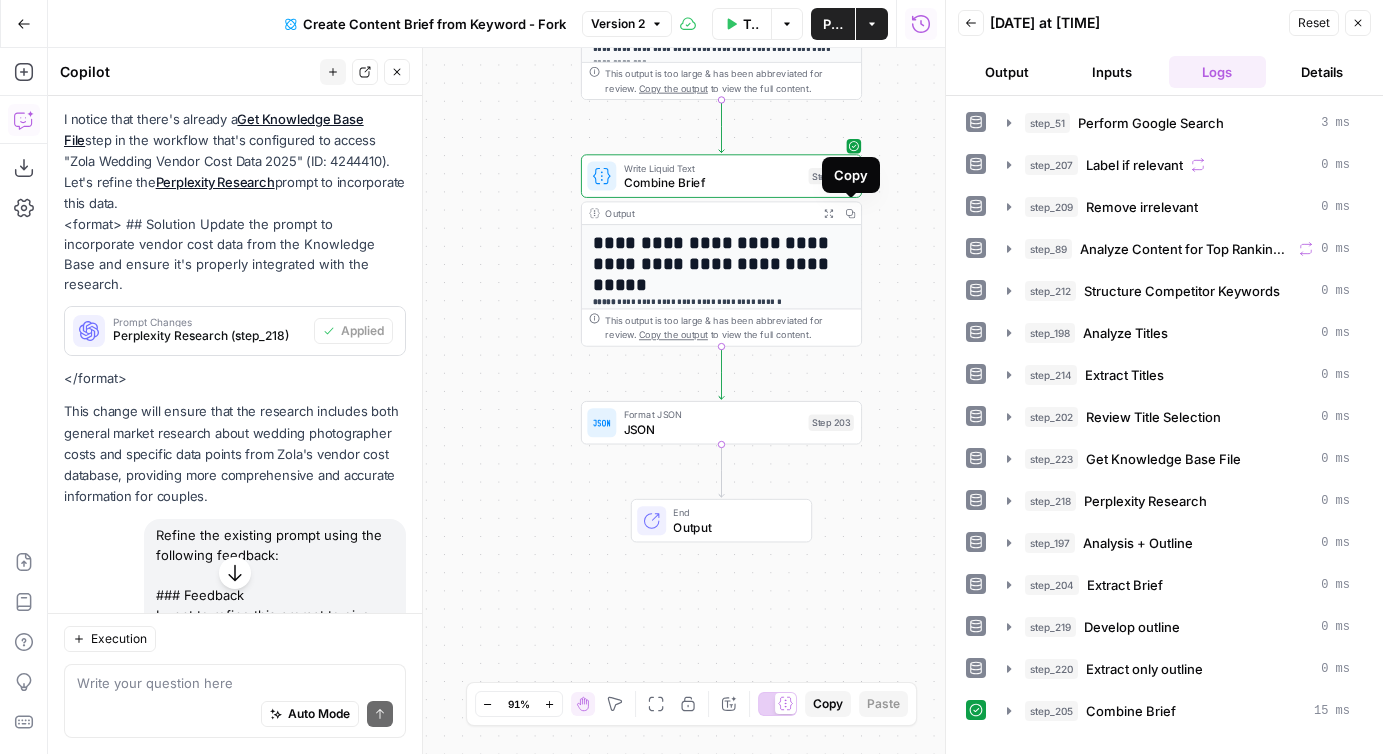 click 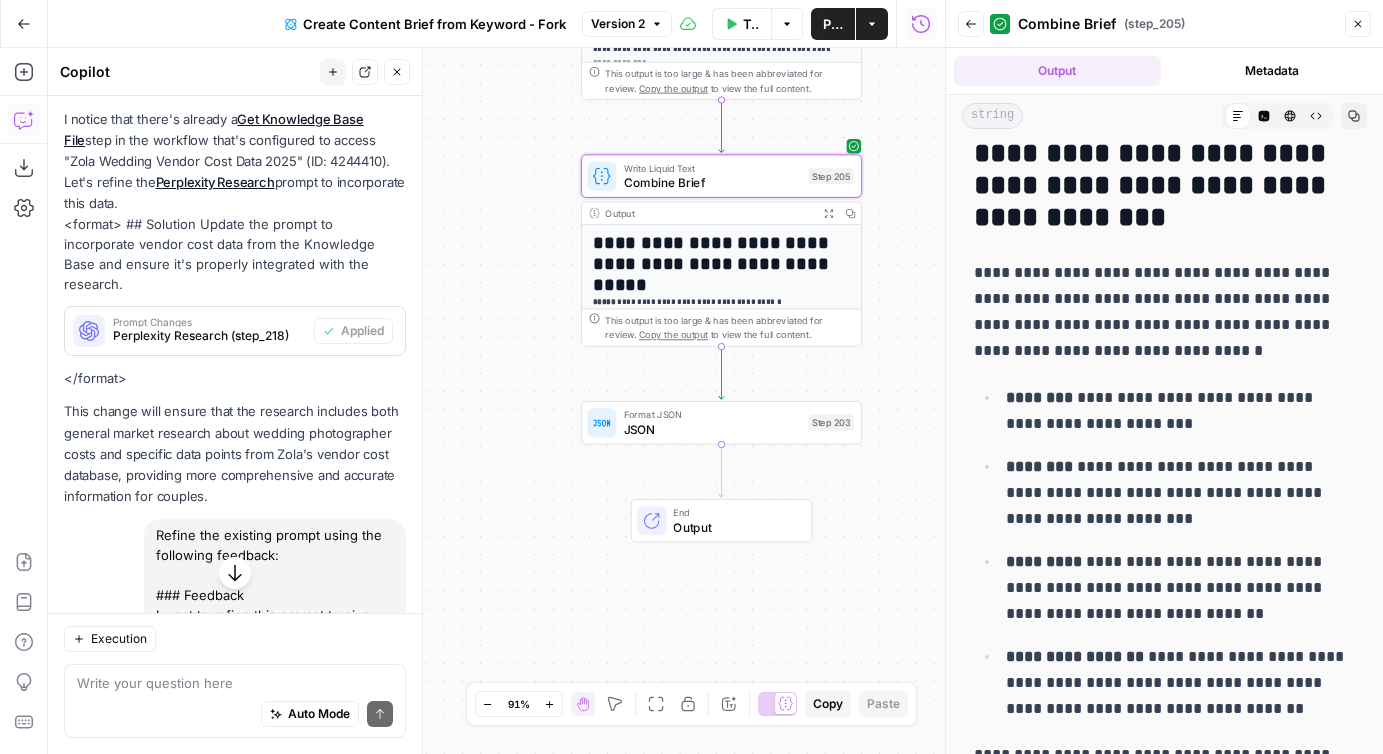 scroll, scrollTop: 4106, scrollLeft: 0, axis: vertical 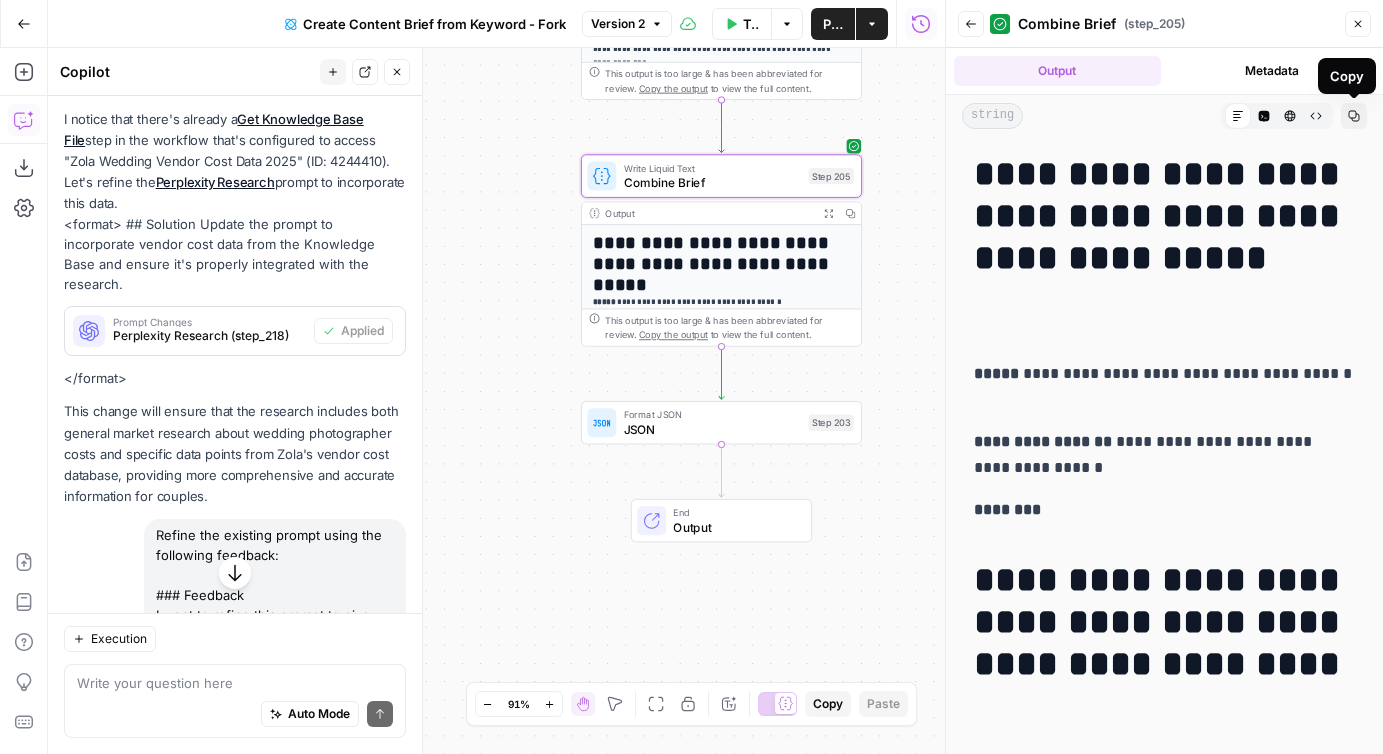 click 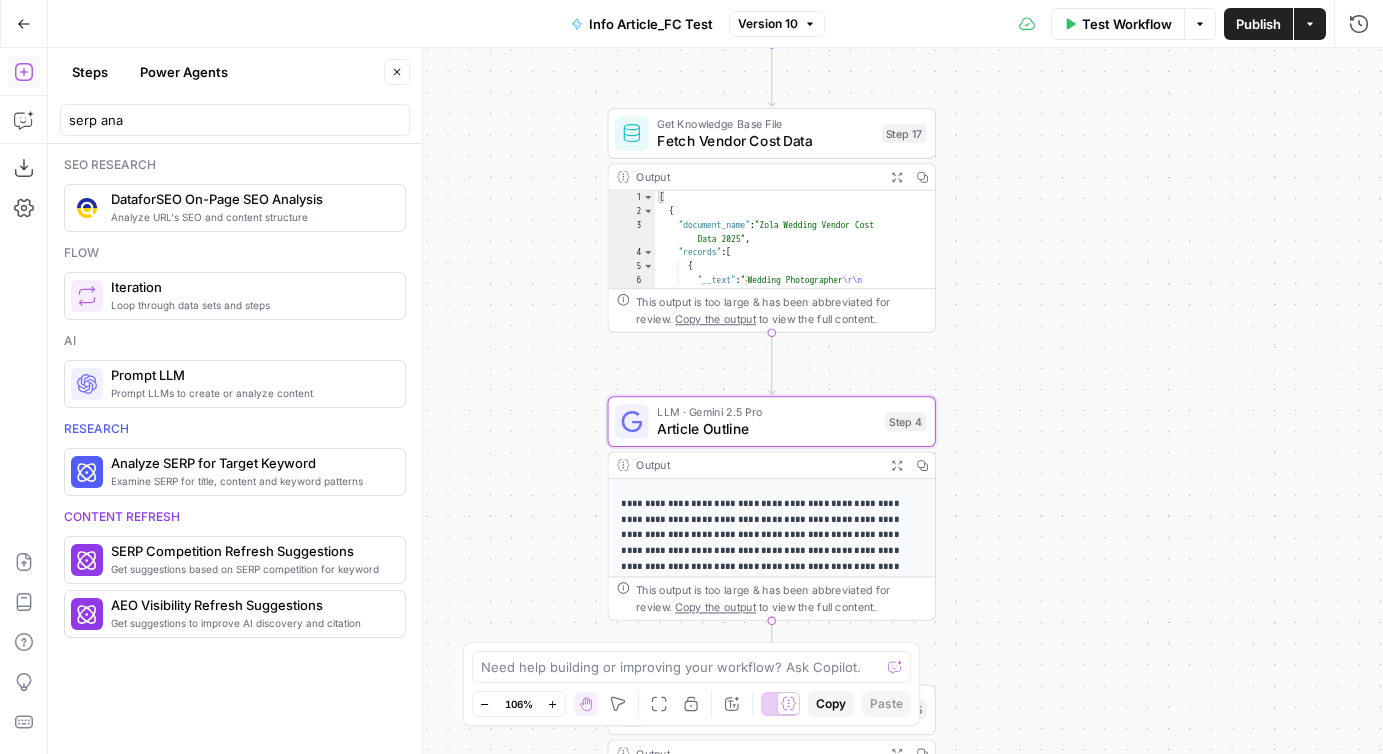 scroll, scrollTop: 0, scrollLeft: 0, axis: both 